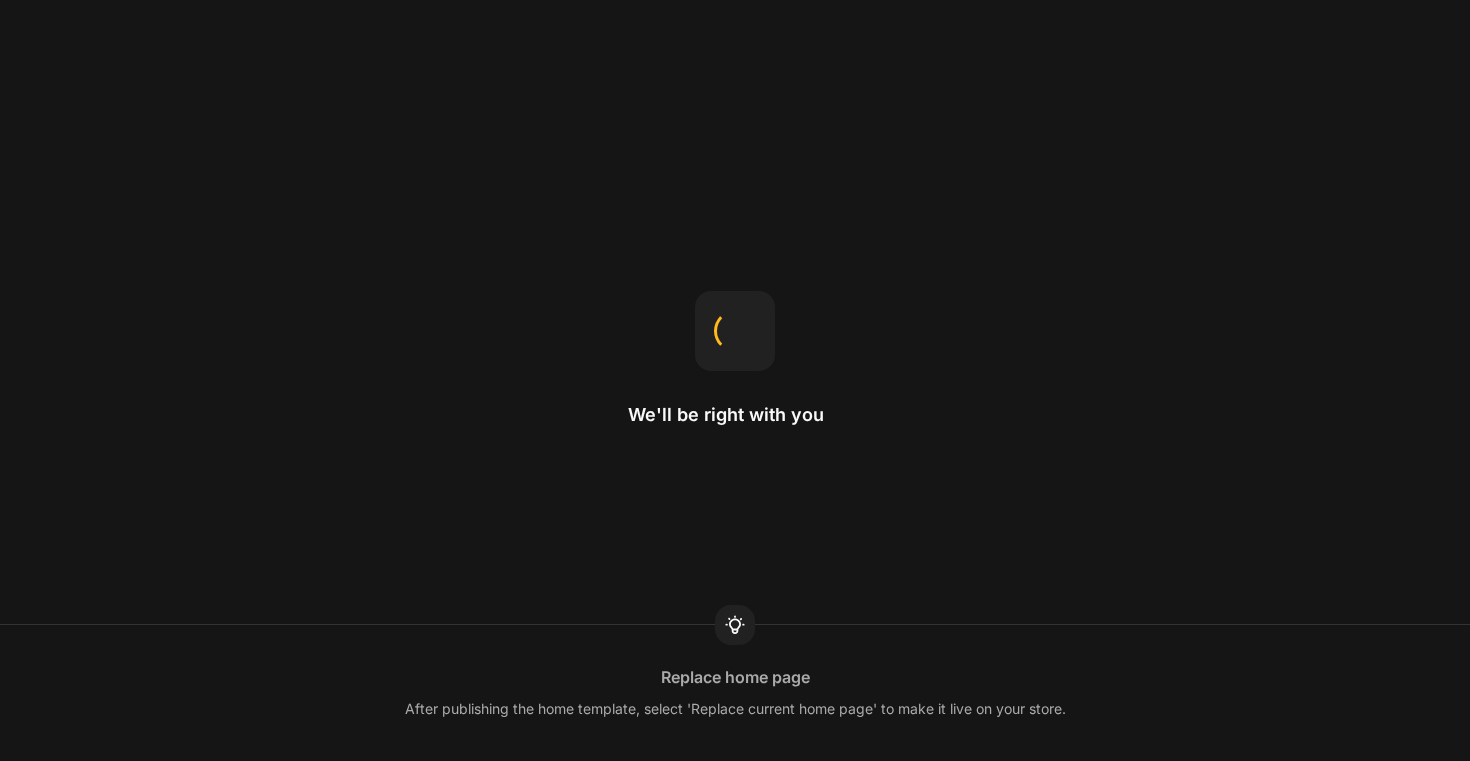 scroll, scrollTop: 0, scrollLeft: 0, axis: both 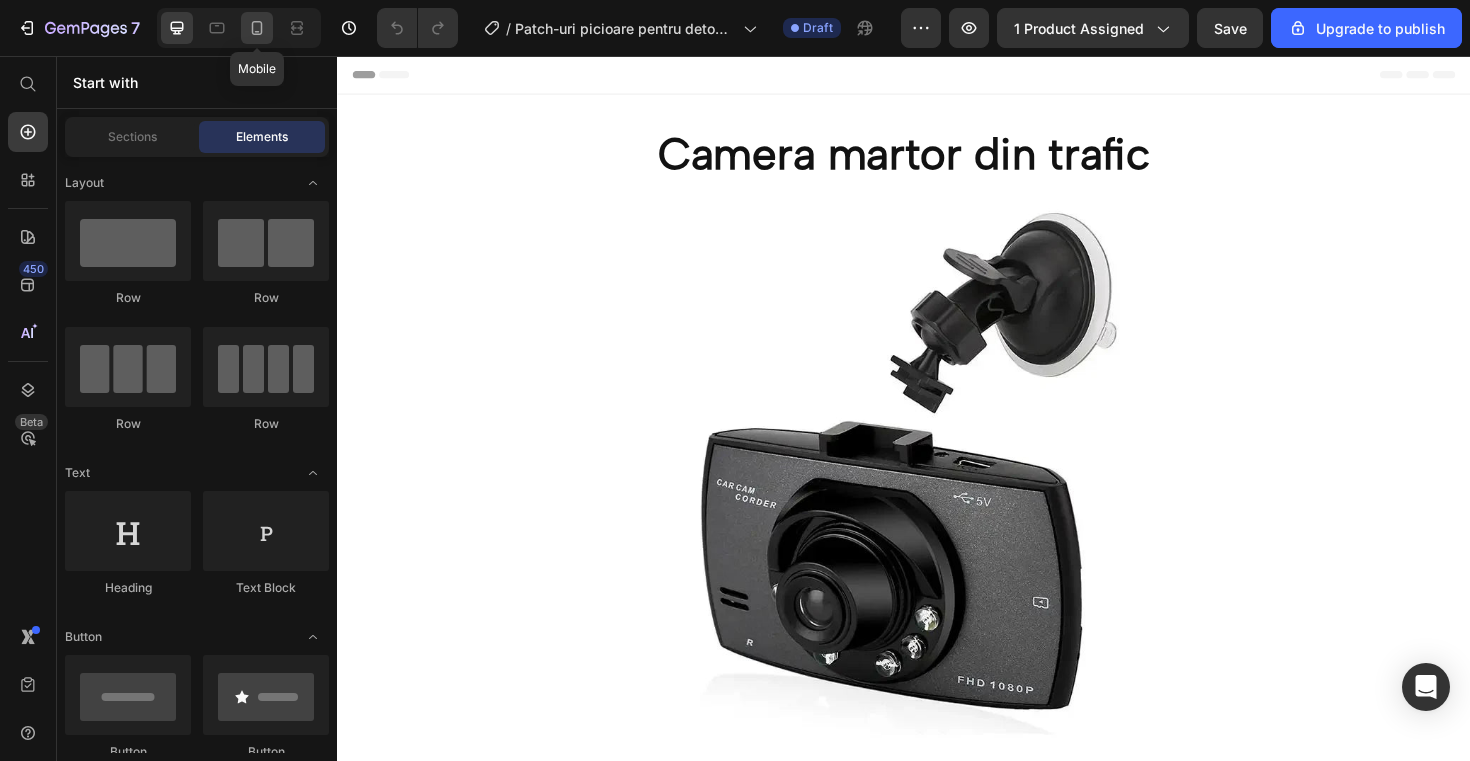 click 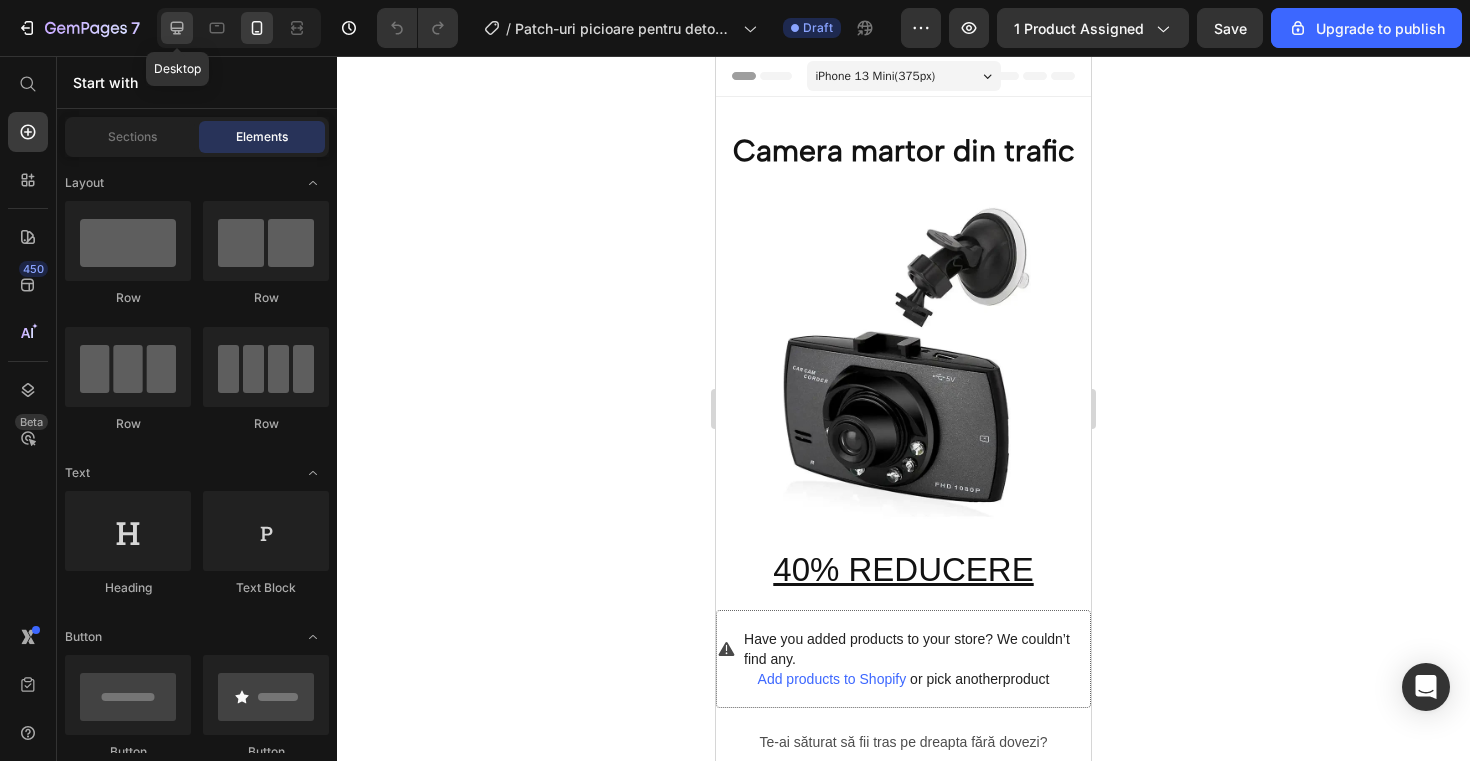 click 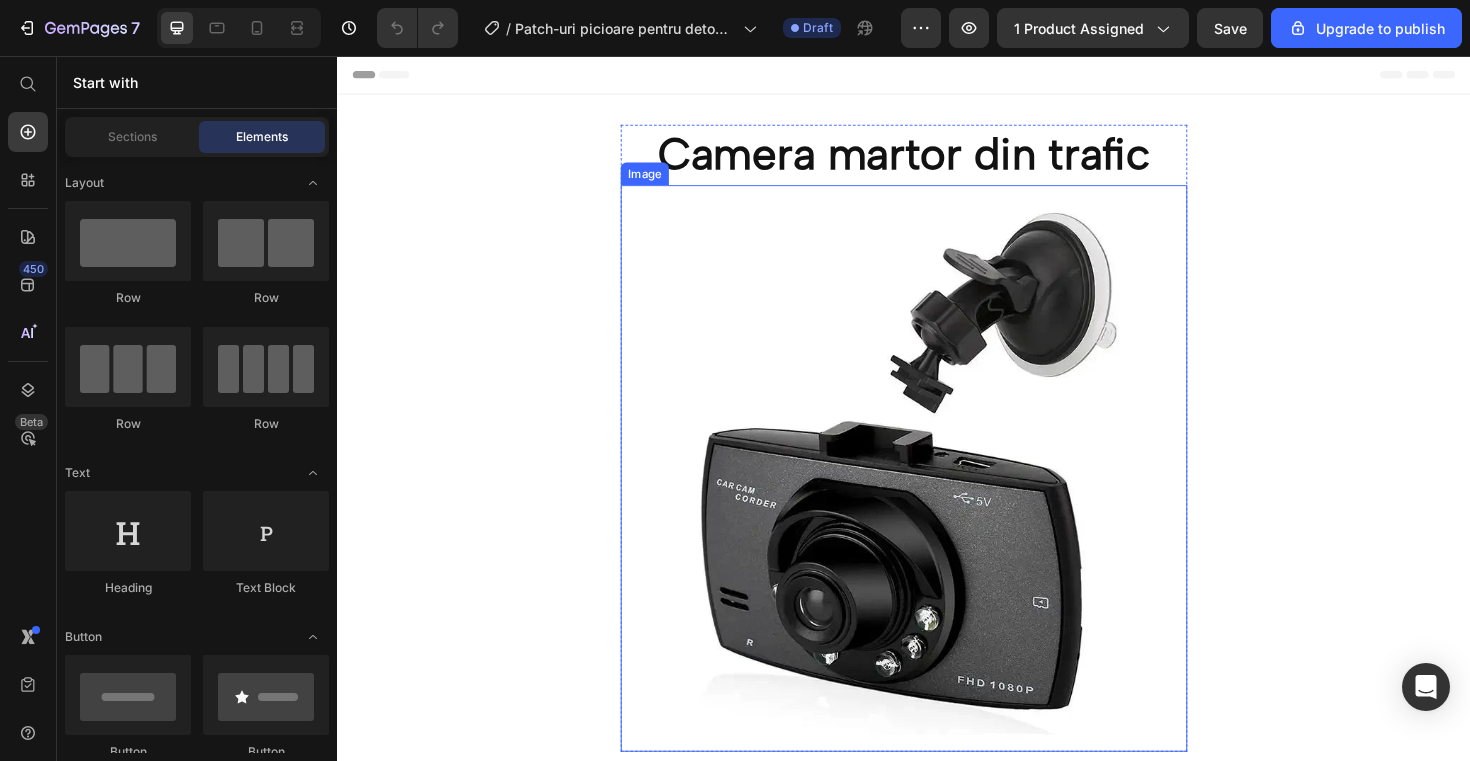click at bounding box center (937, 493) 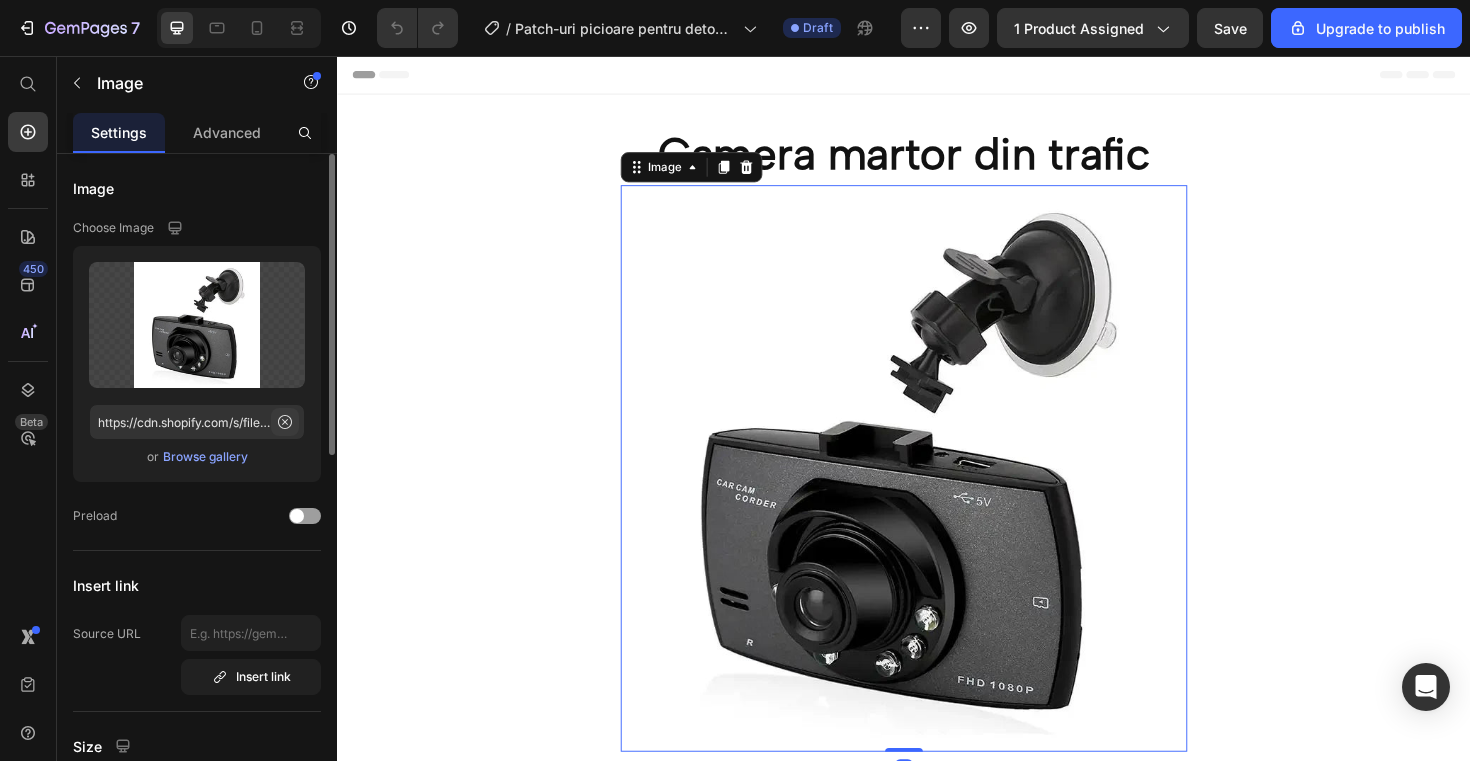 click 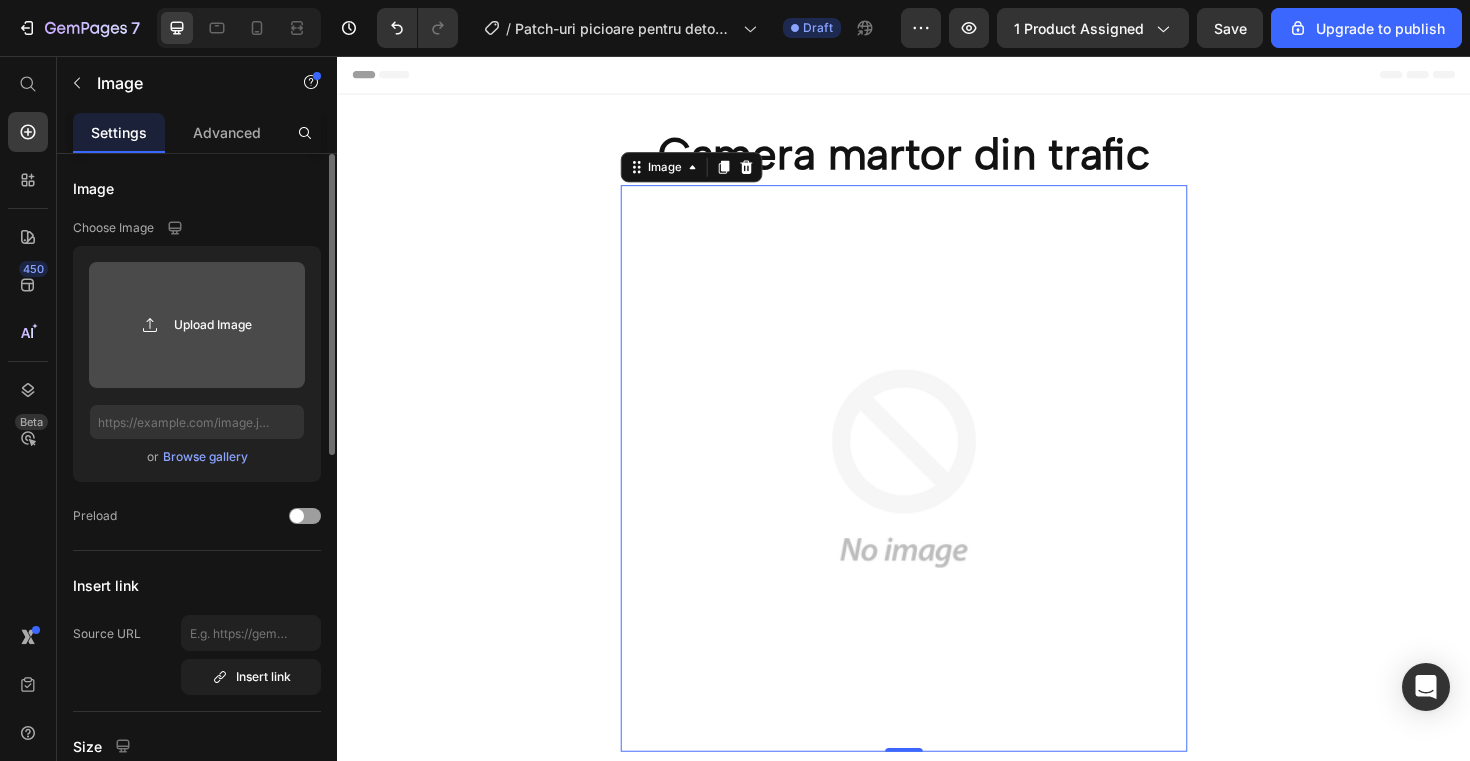 click 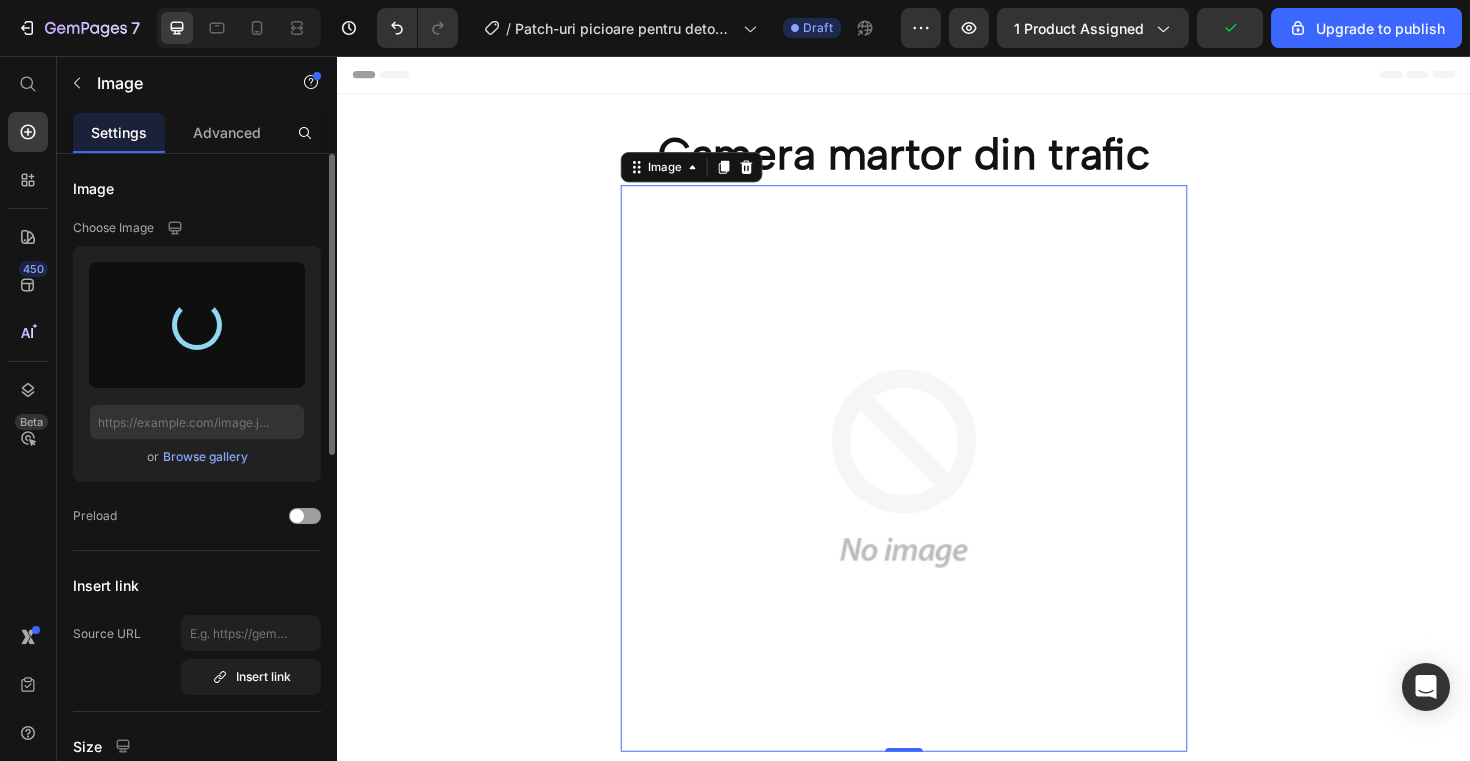 type on "https://cdn.shopify.com/s/files/1/0926/5646/8352/files/gempages_571677566075667271-8949e40e-8f37-4dcc-bc80-3f13abd941ff.jpg" 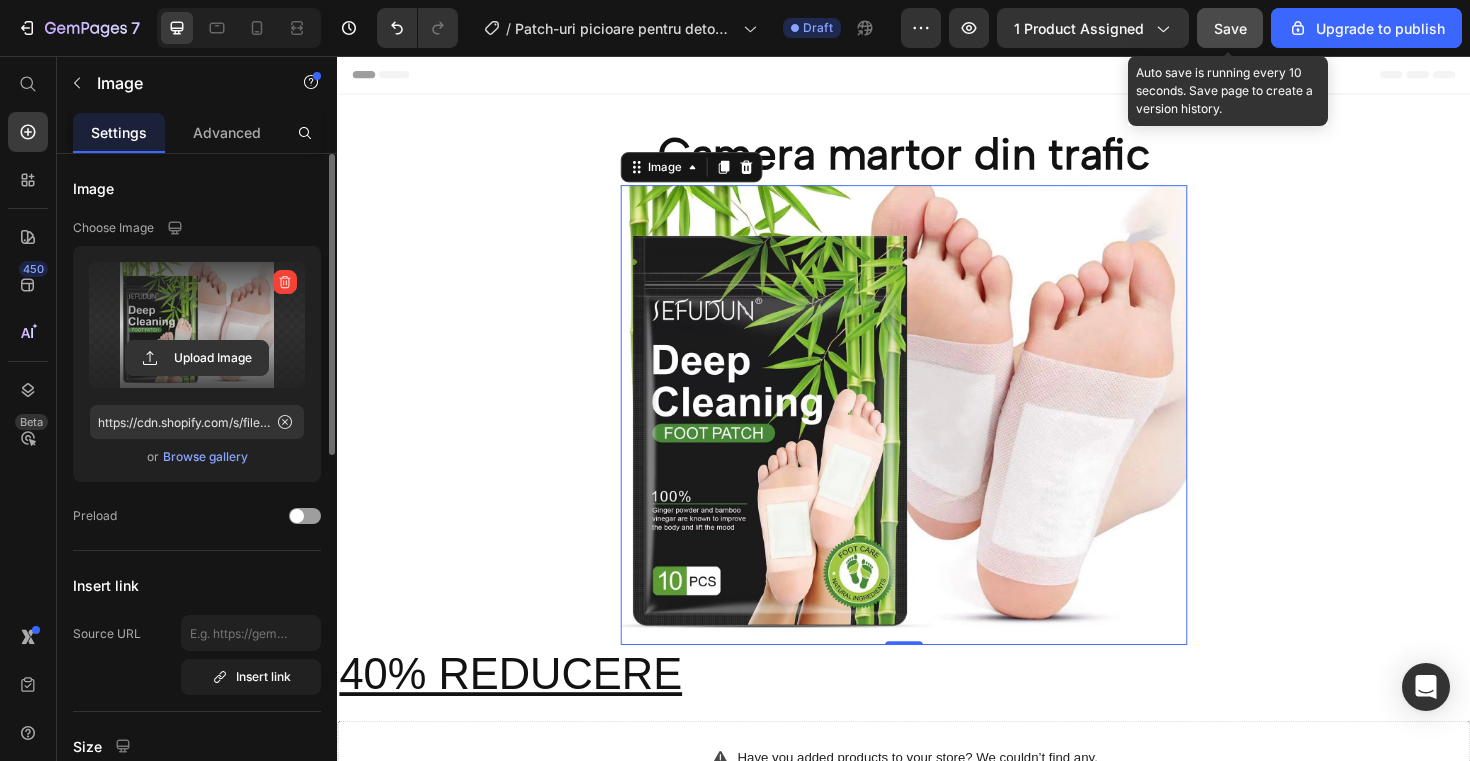 click on "Save" at bounding box center [1230, 28] 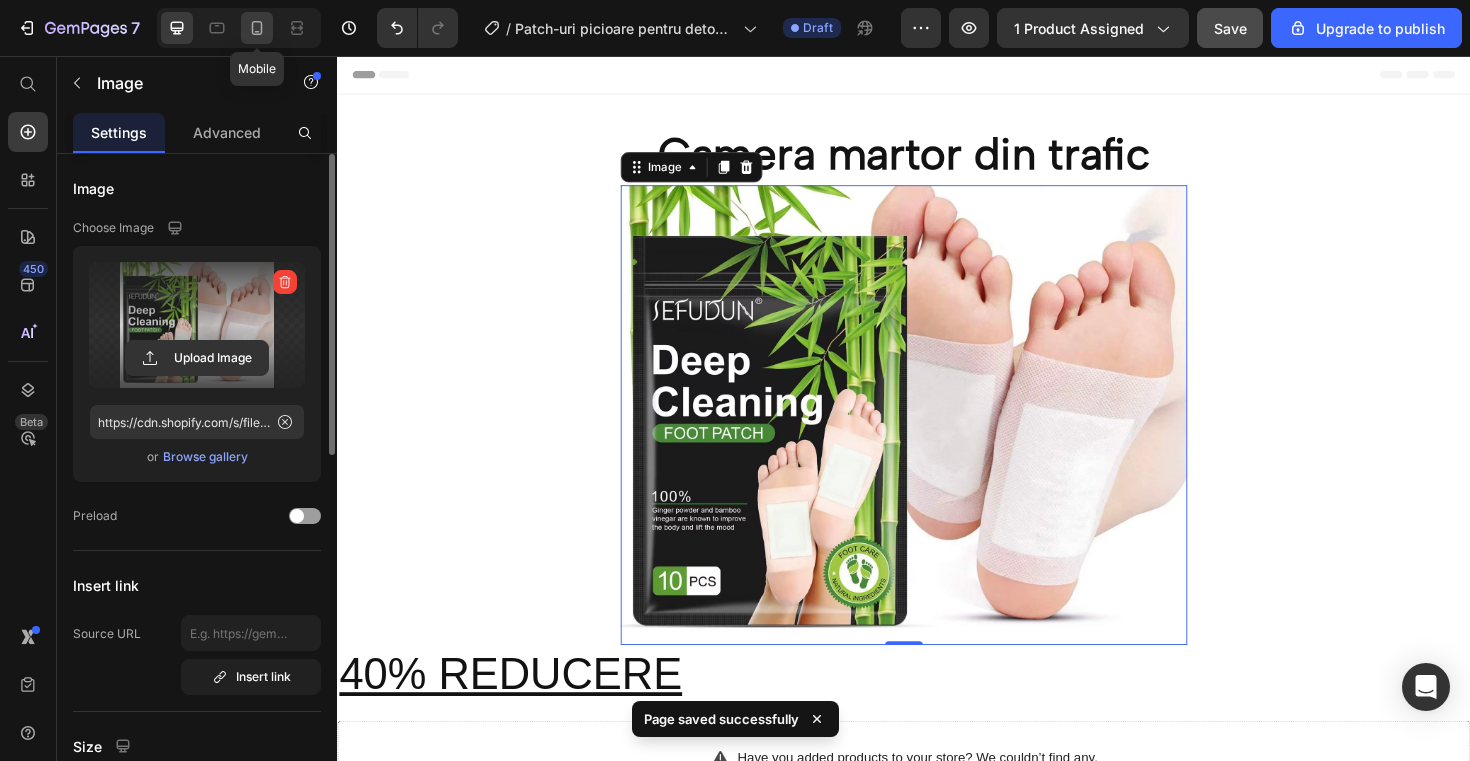 click 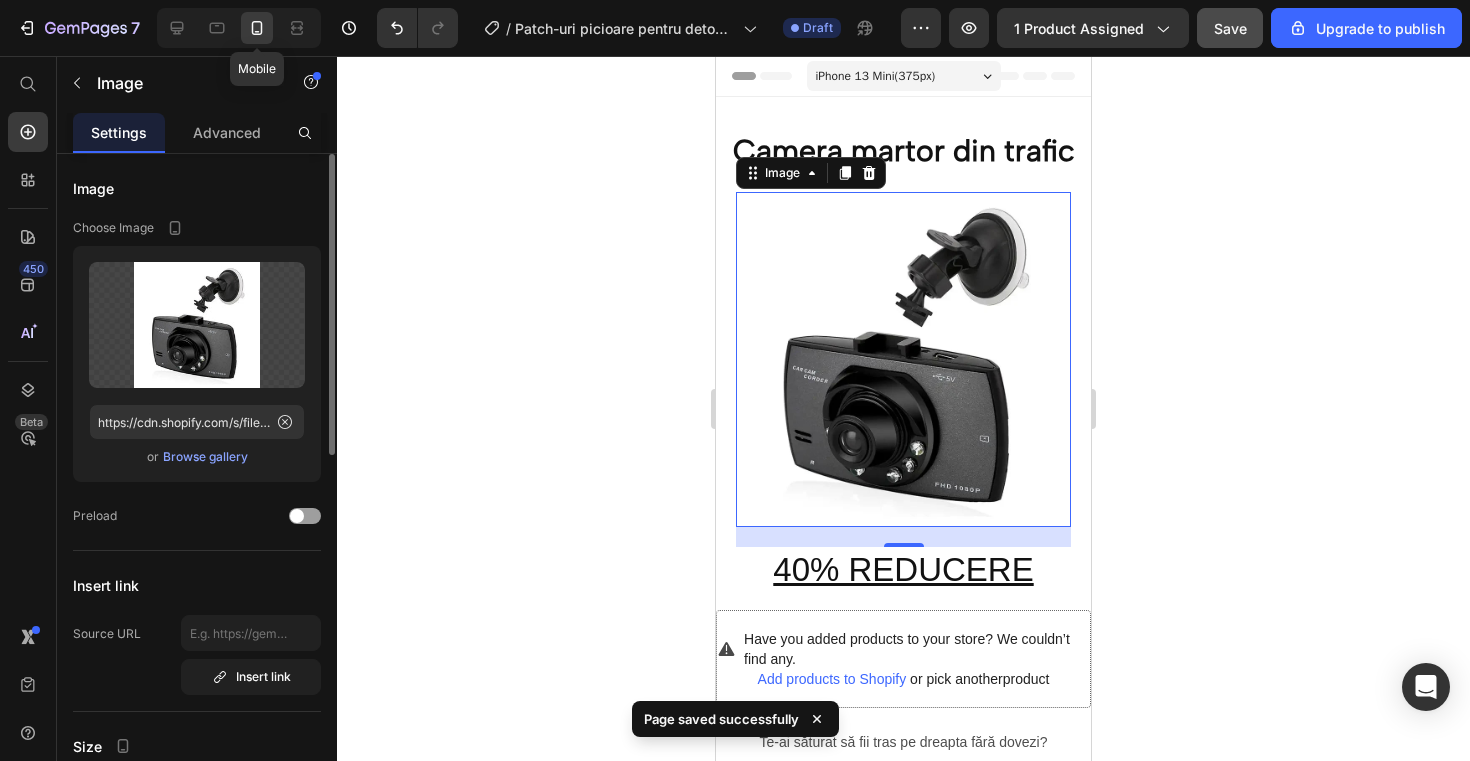 scroll, scrollTop: 66, scrollLeft: 0, axis: vertical 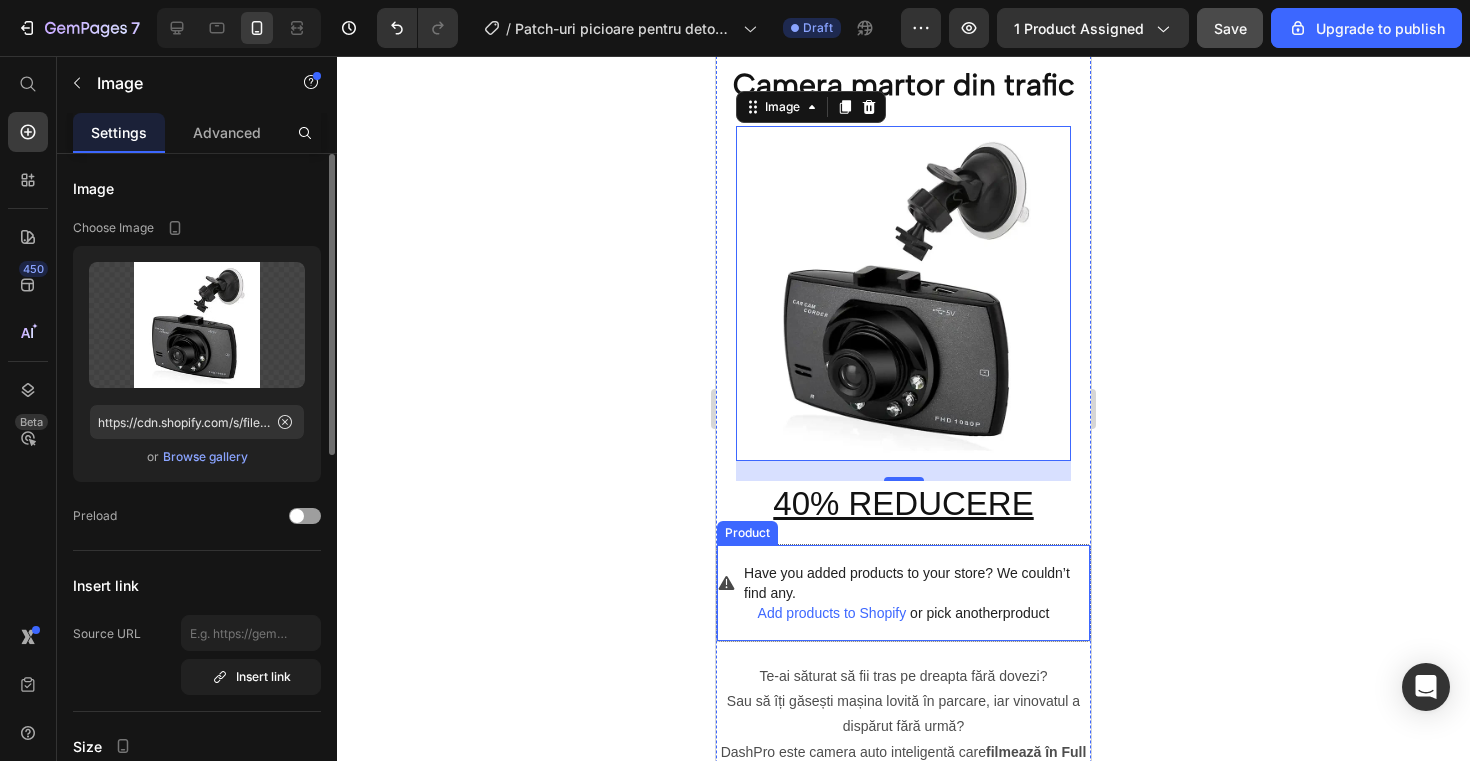 click on "Have you added products to your store? We couldn’t find any." at bounding box center [917, 583] 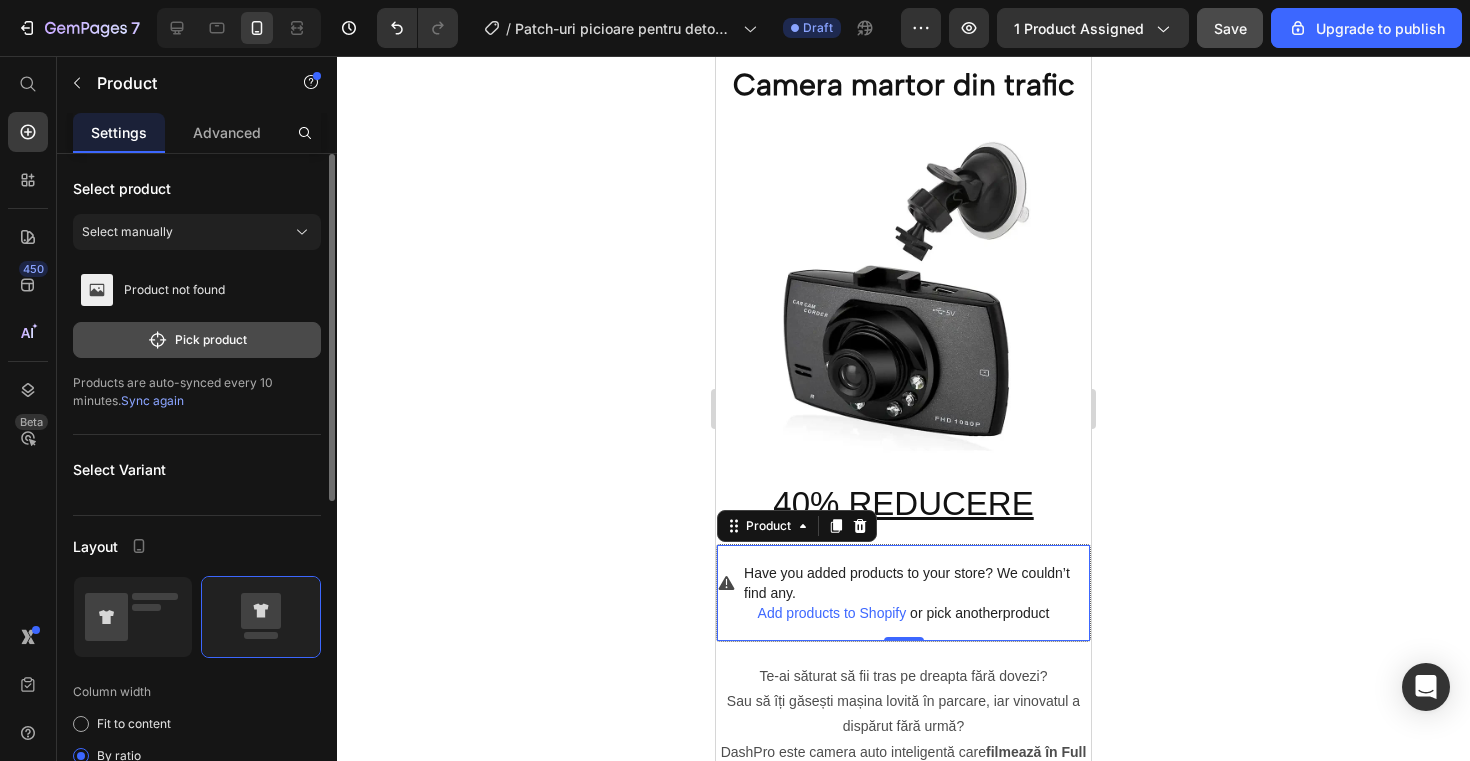 click on "Pick product" 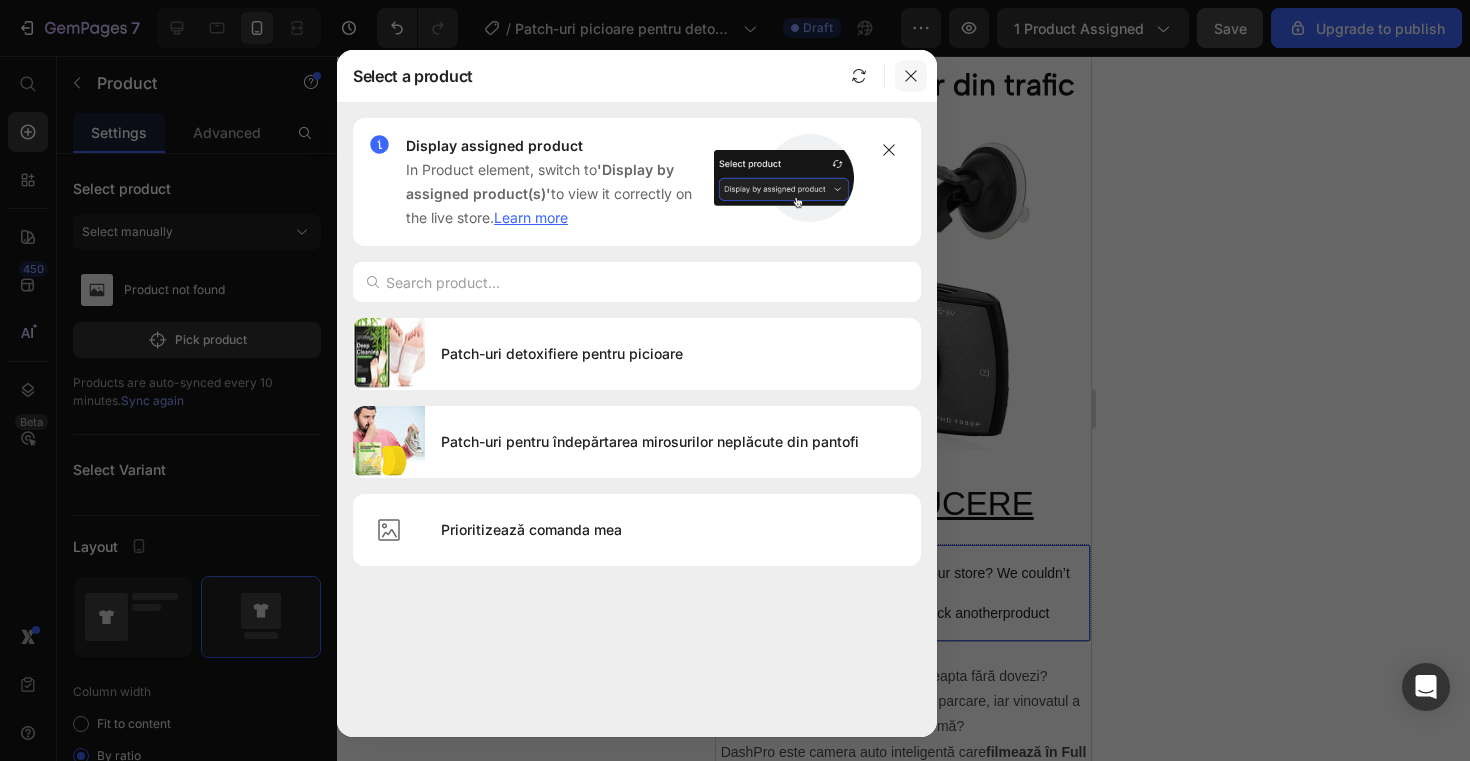click 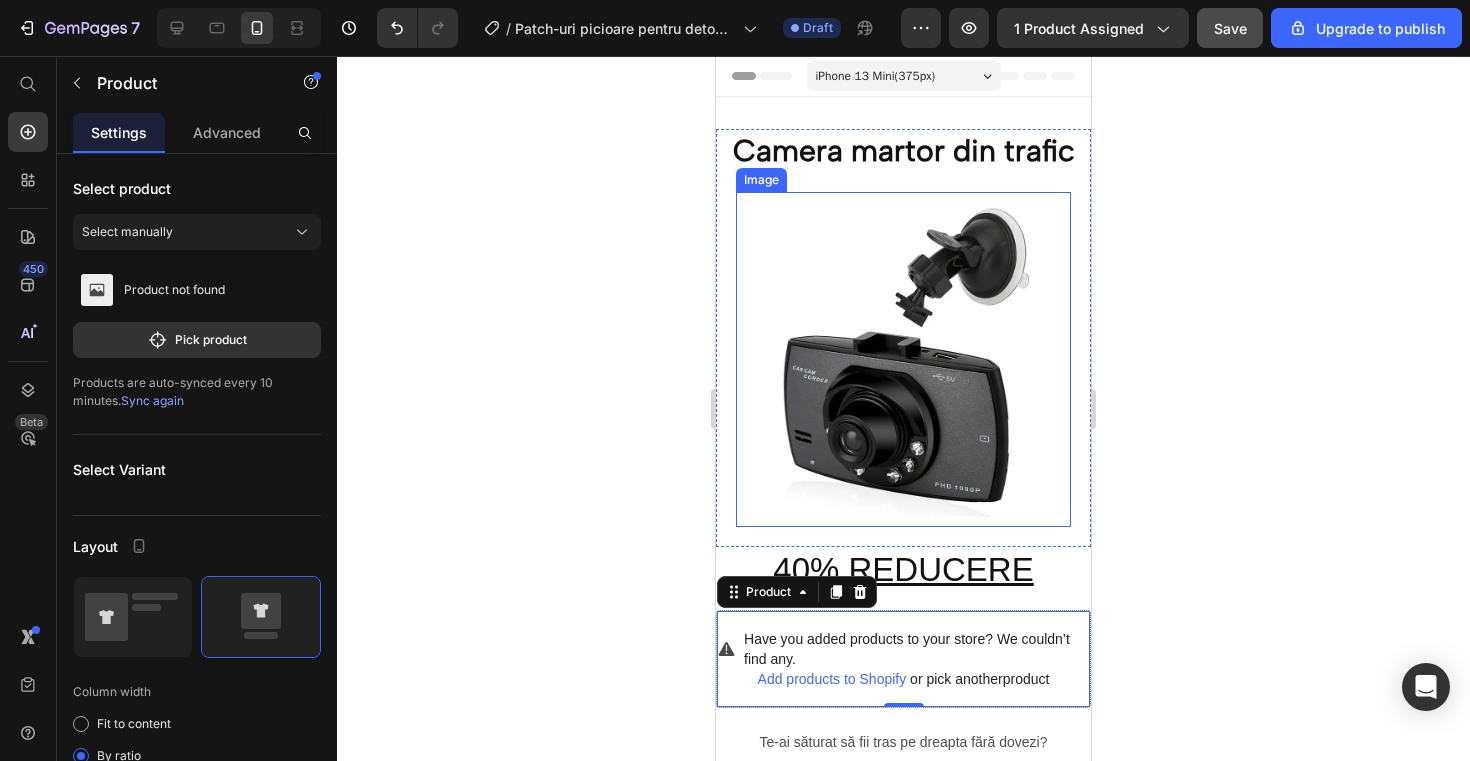 scroll, scrollTop: 0, scrollLeft: 0, axis: both 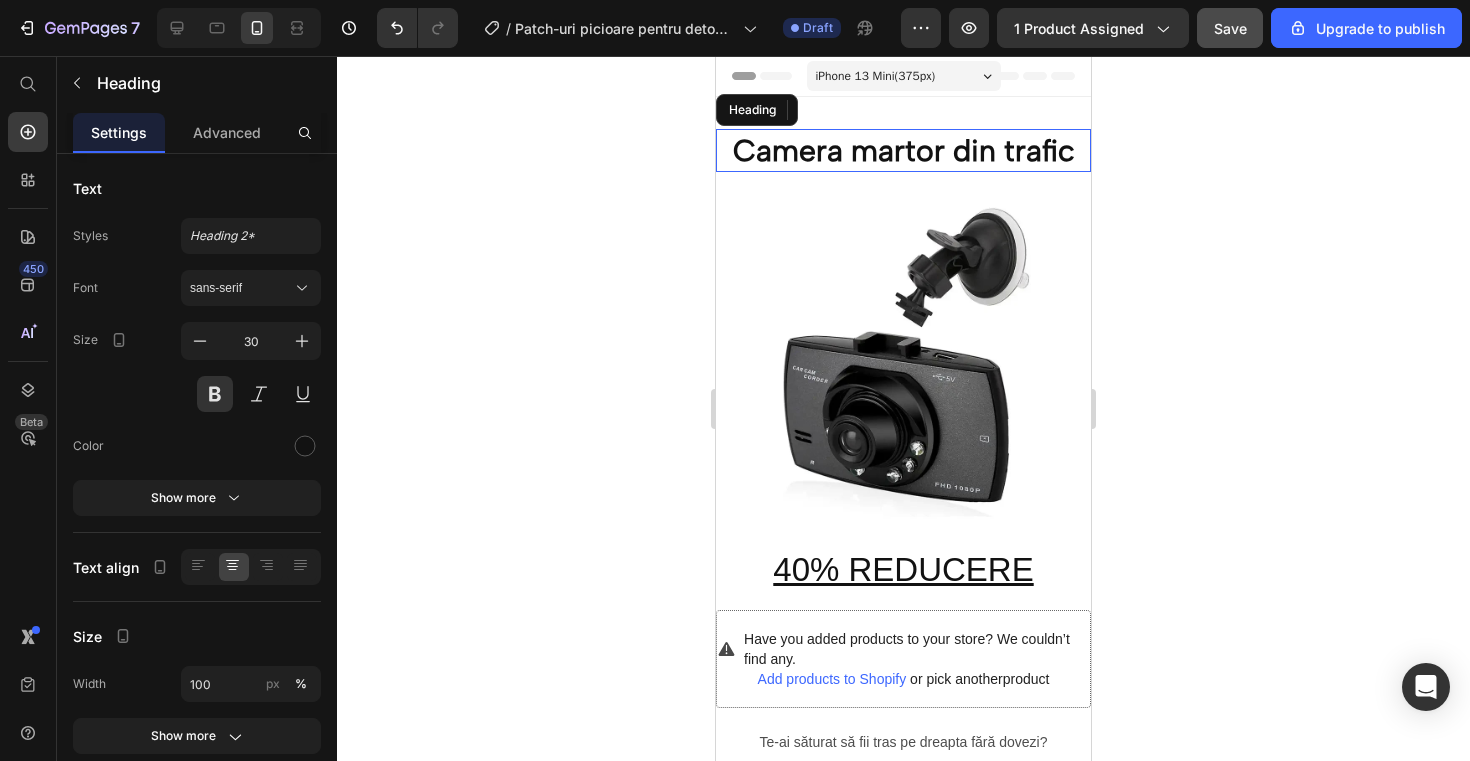 click on "Camera martor din trafic" at bounding box center [903, 150] 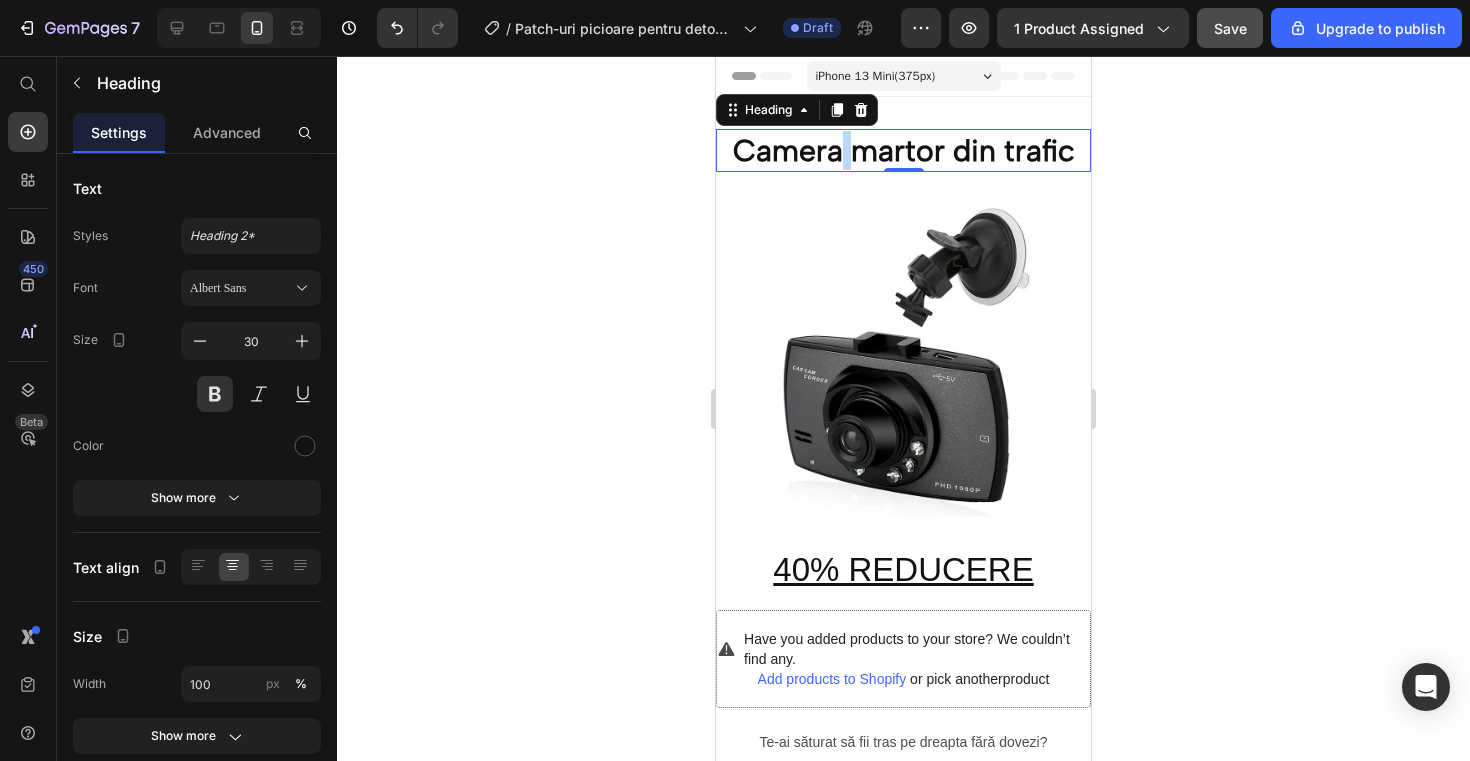 click on "Camera martor din trafic" at bounding box center [903, 150] 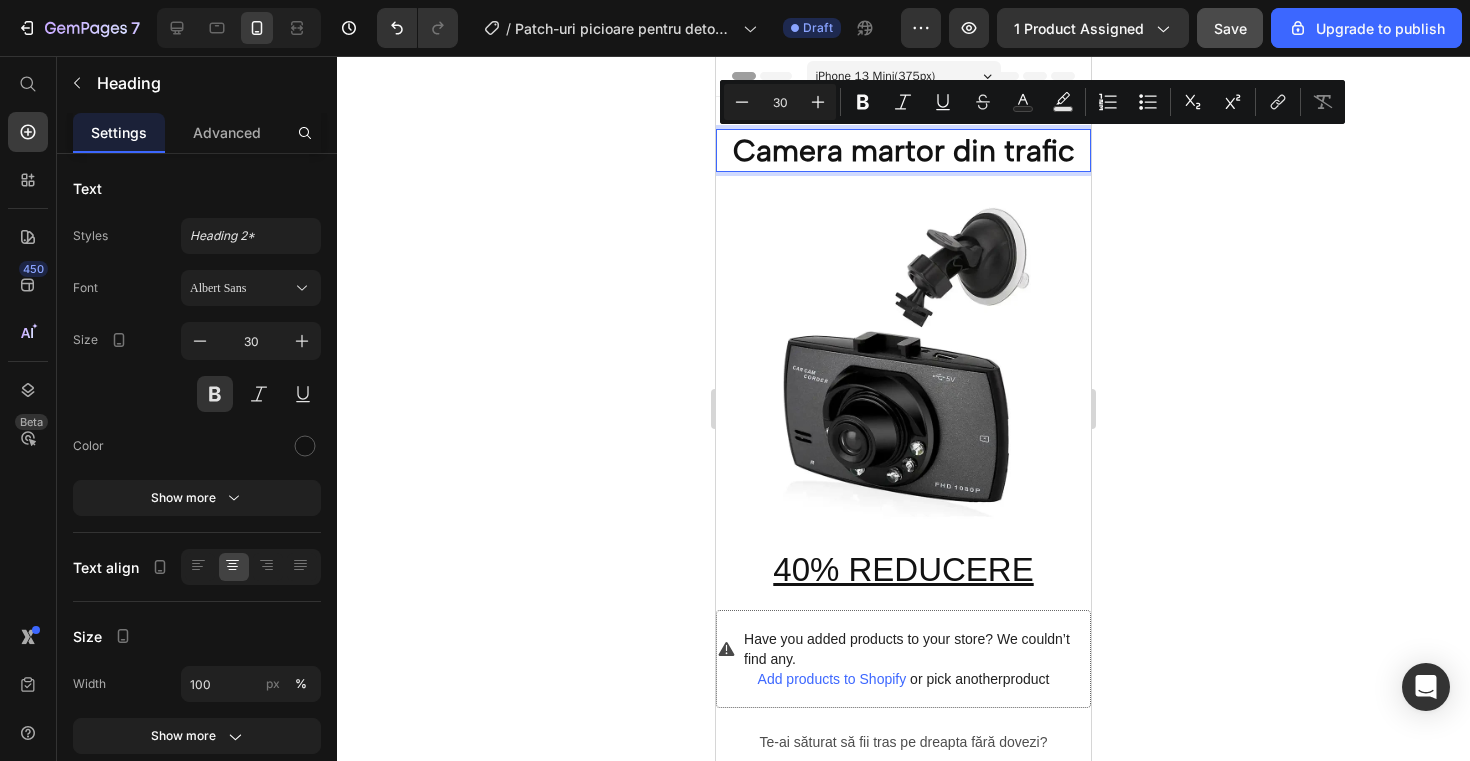 click on "Camera martor din trafic" at bounding box center (903, 150) 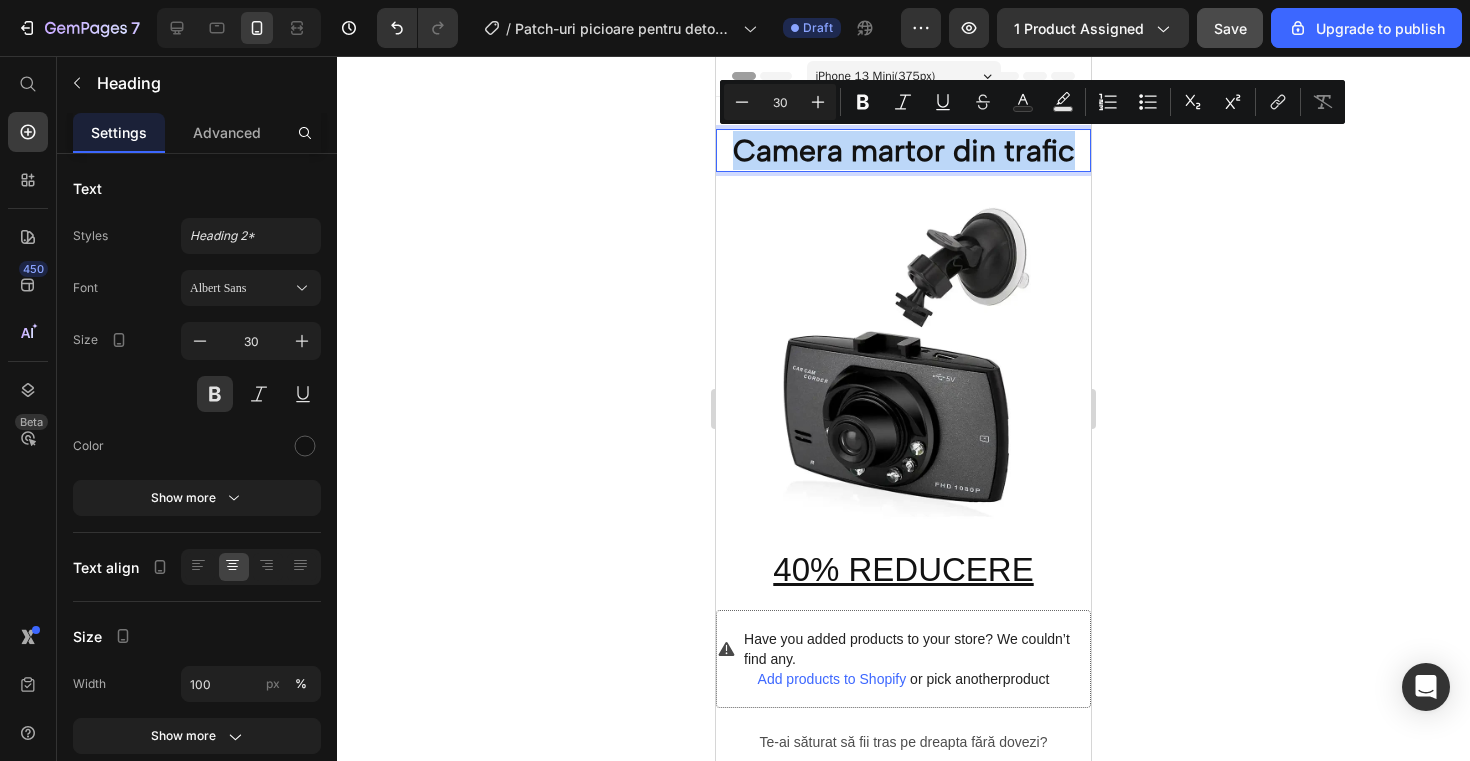 drag, startPoint x: 1084, startPoint y: 154, endPoint x: 731, endPoint y: 146, distance: 353.09064 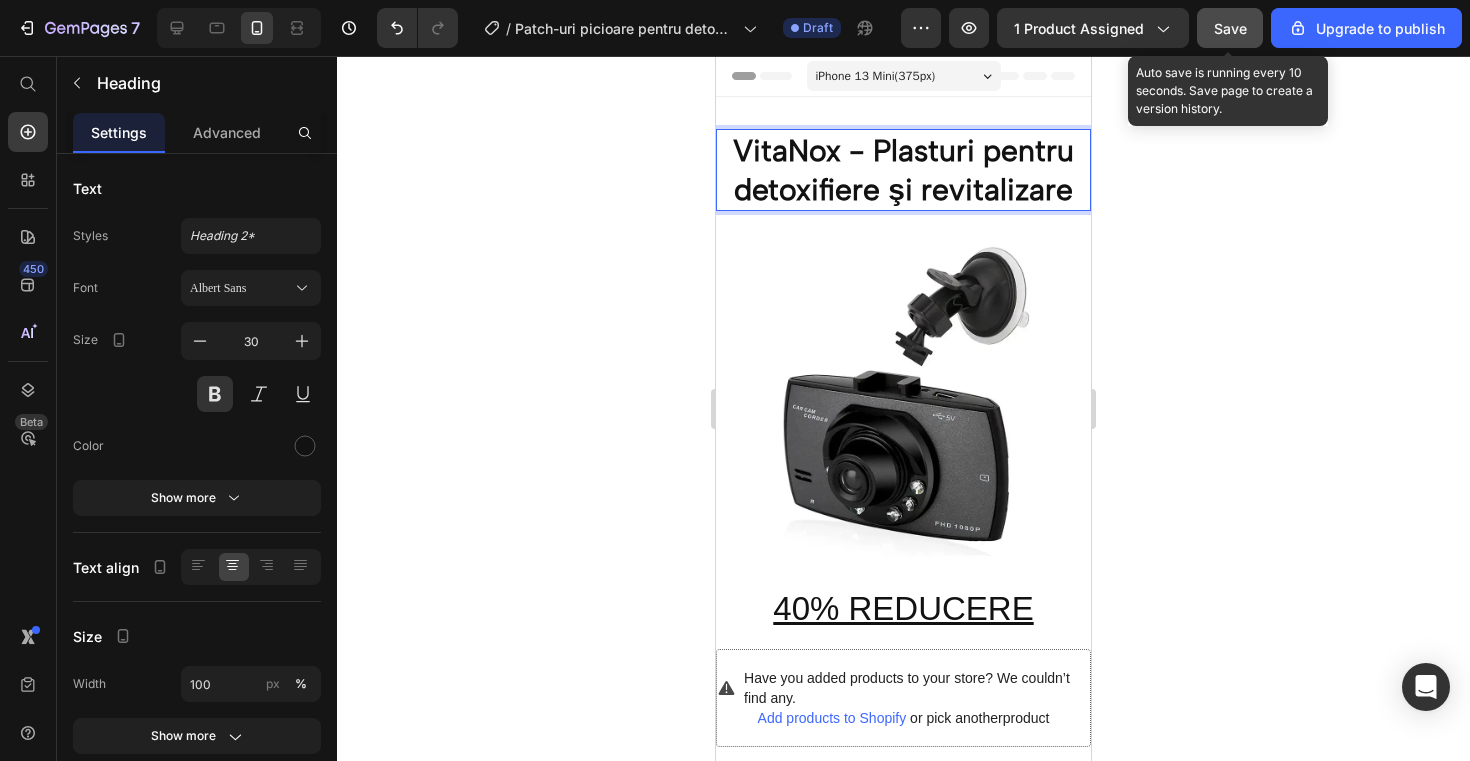 click on "Save" 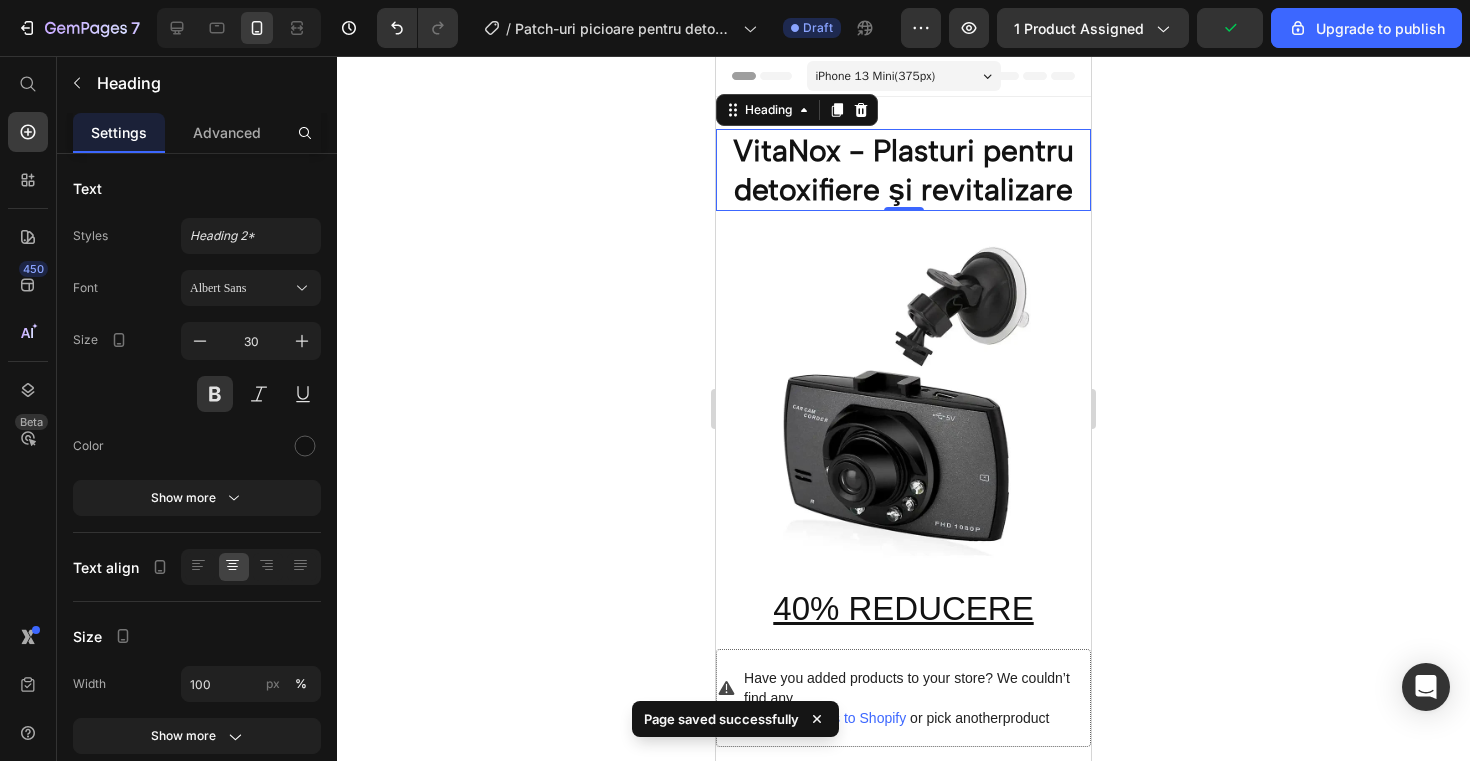click 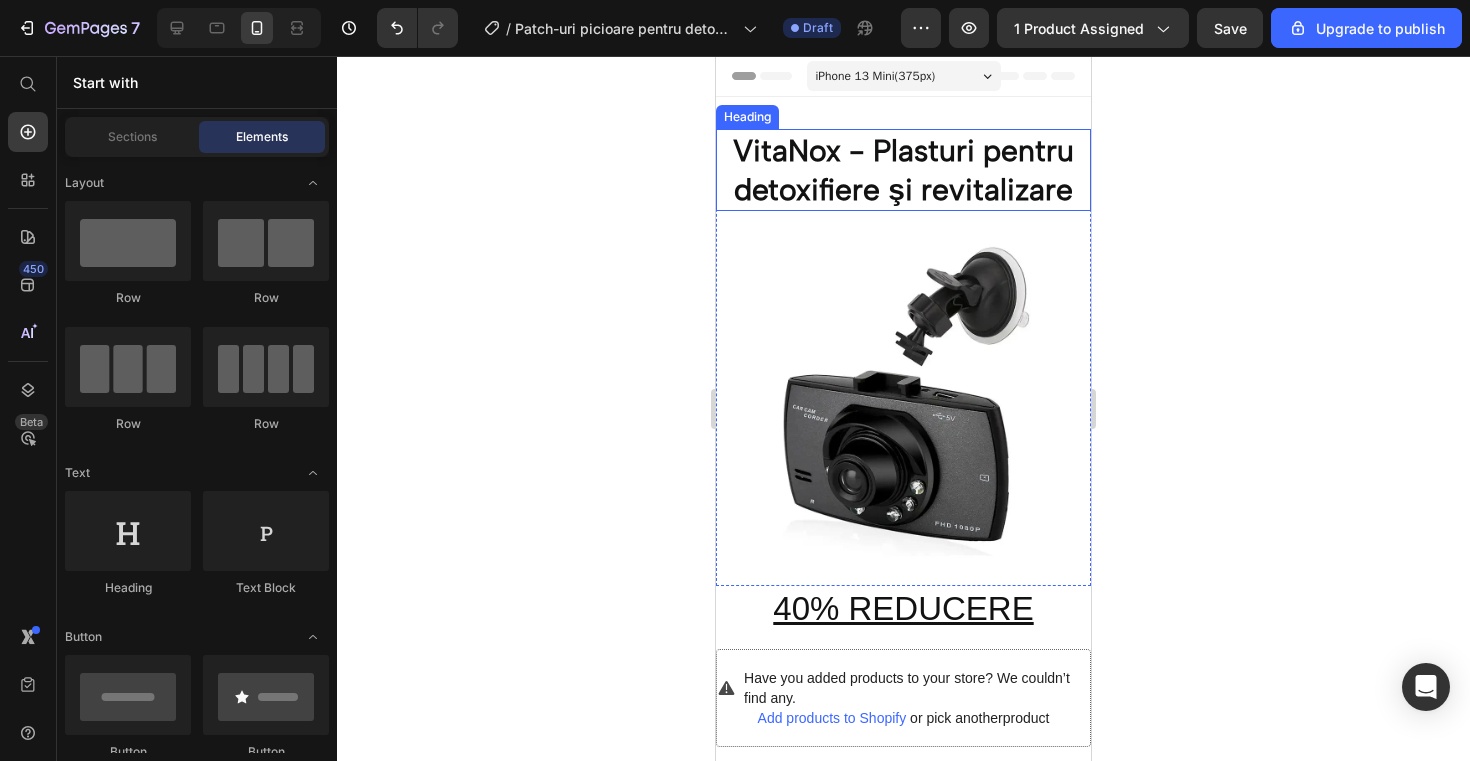 click on "VitaNox - Plasturi pentru detoxifiere şi revitalizare" at bounding box center [903, 170] 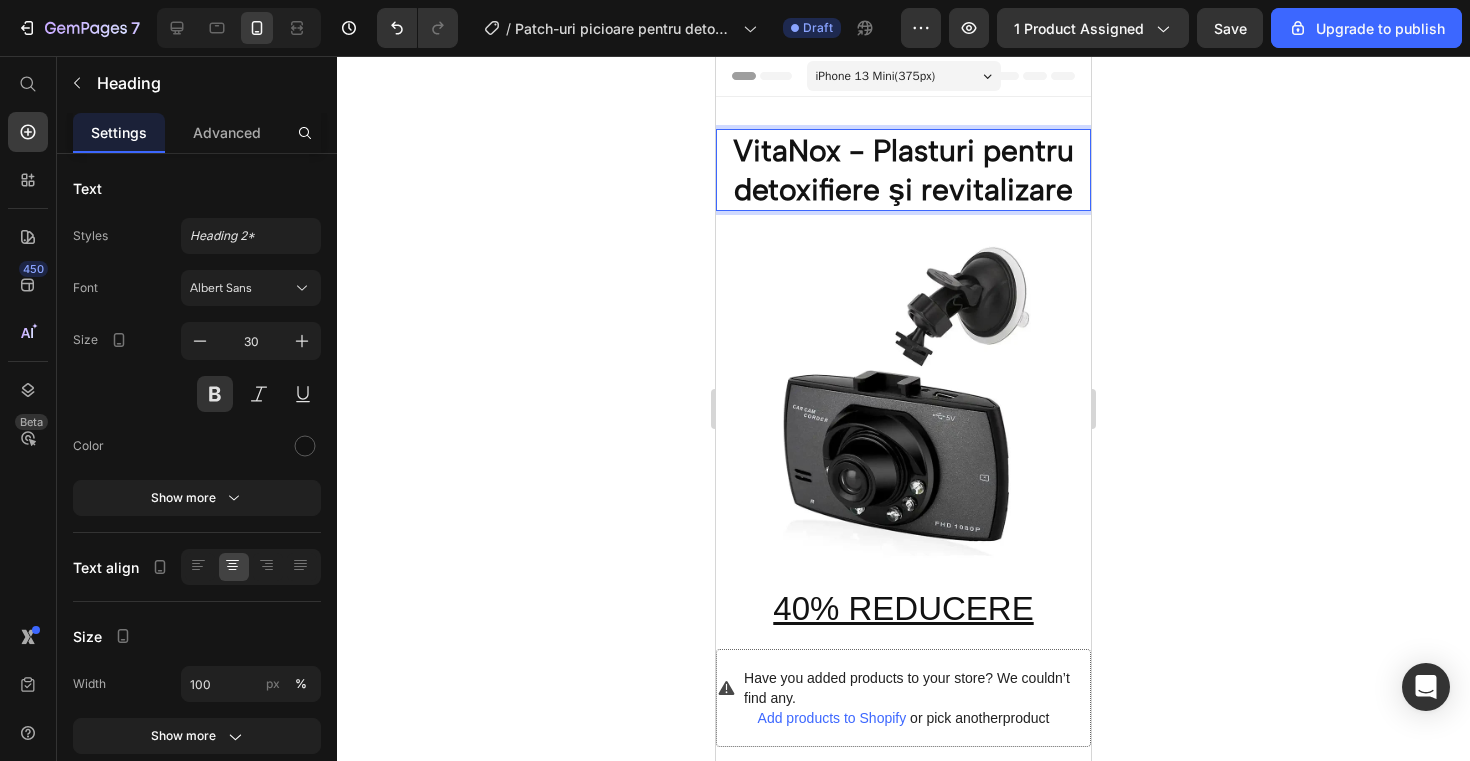 click on "VitaNox - Plasturi pentru detoxifiere şi revitalizare" at bounding box center [903, 170] 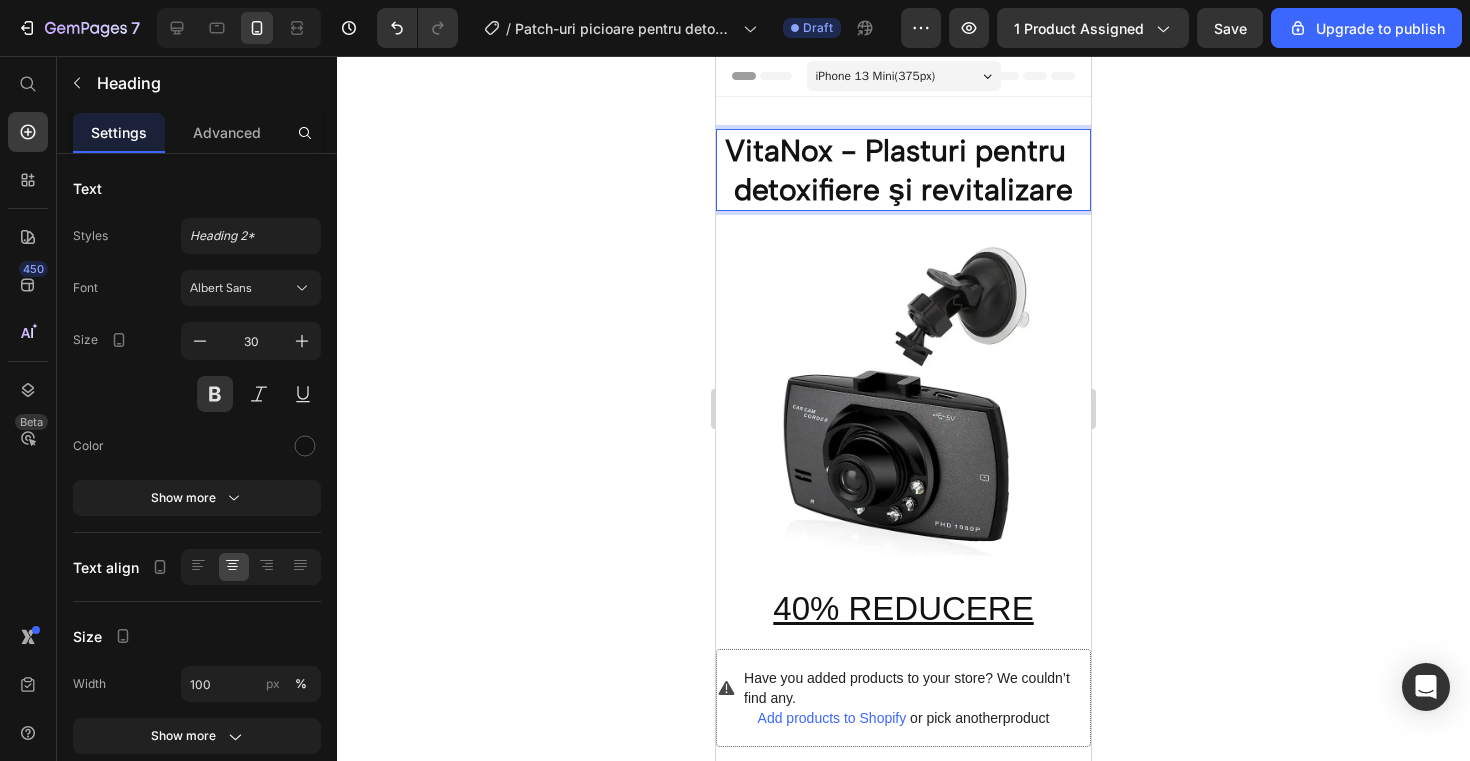 click on "VitaNox - Plasturi pentru   detoxifiere şi revitalizare" at bounding box center [903, 170] 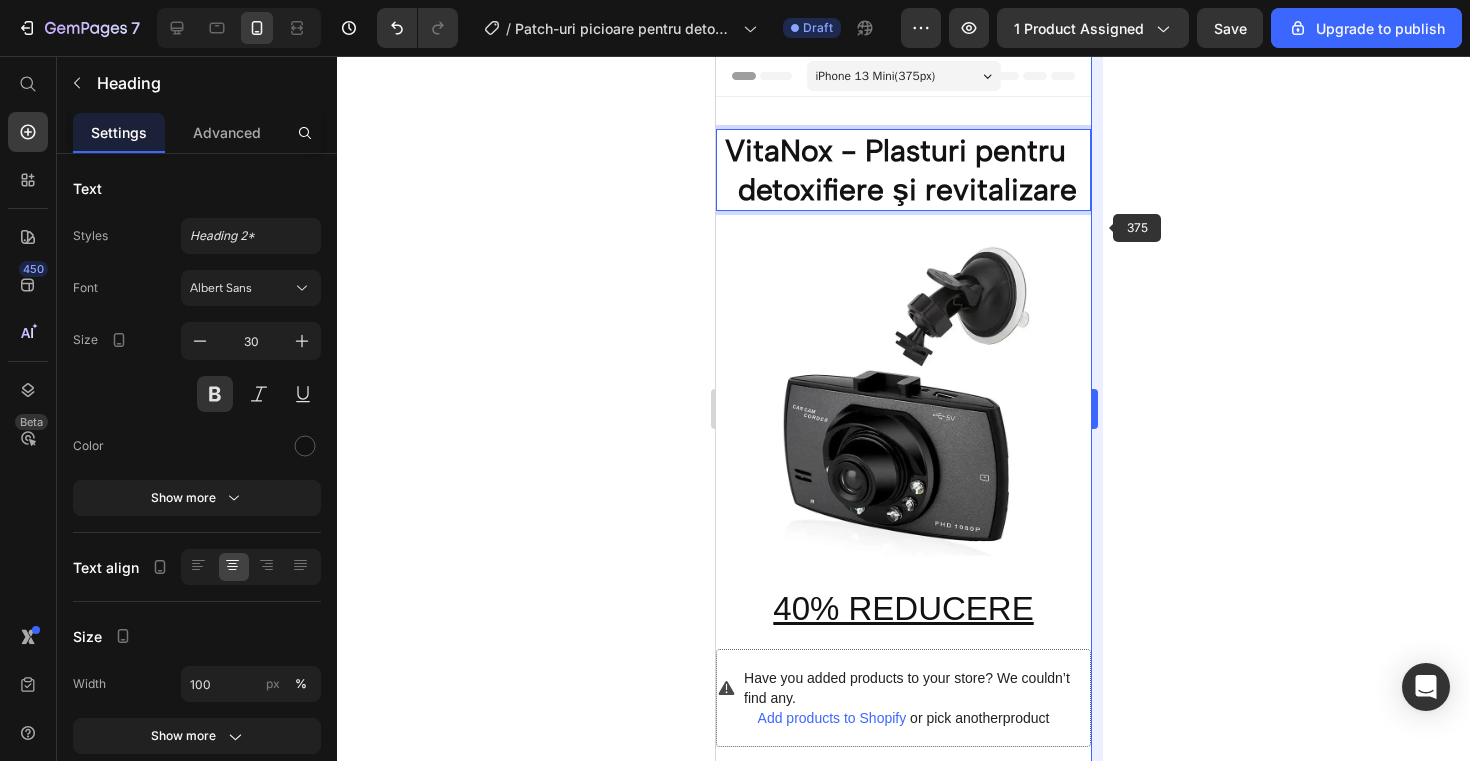 scroll, scrollTop: 0, scrollLeft: 11, axis: horizontal 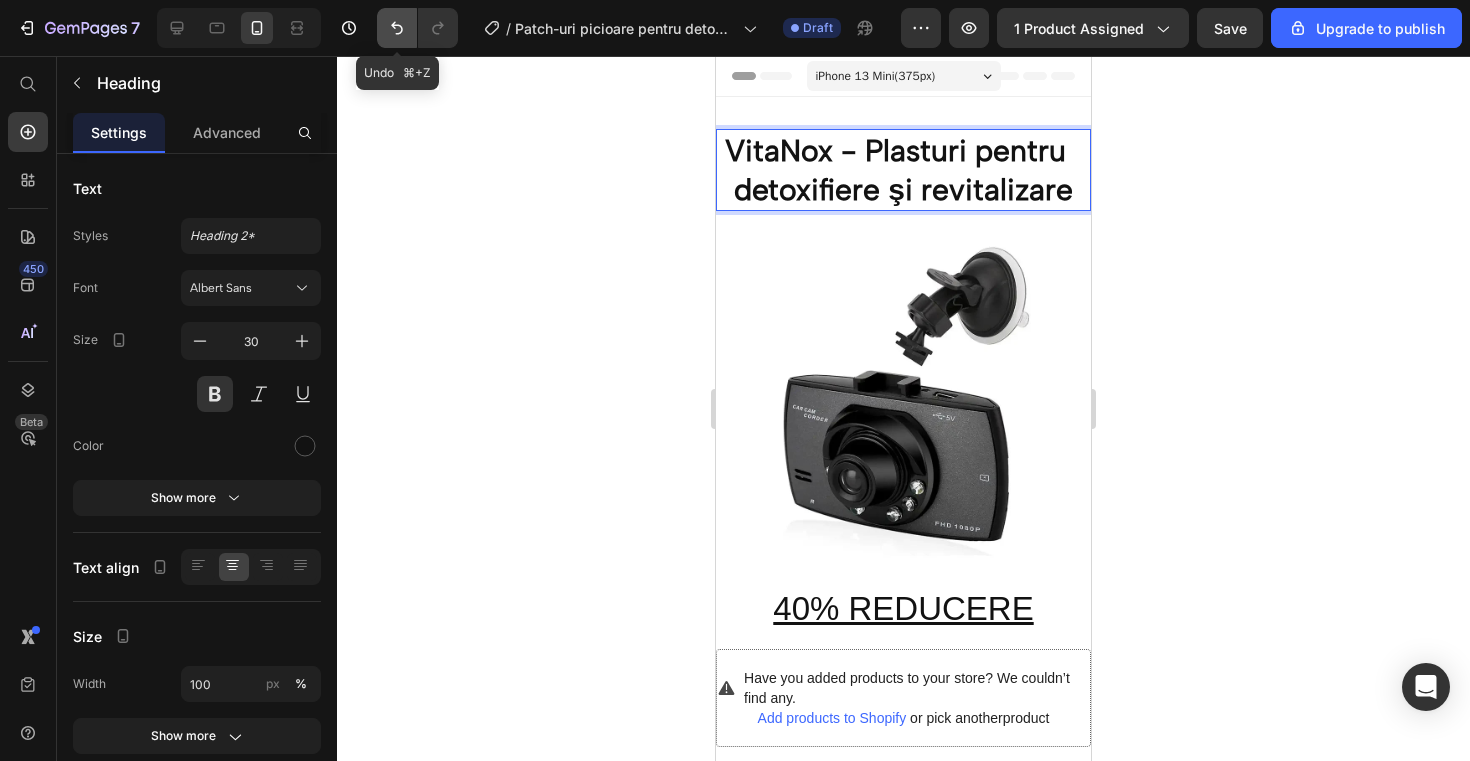 click 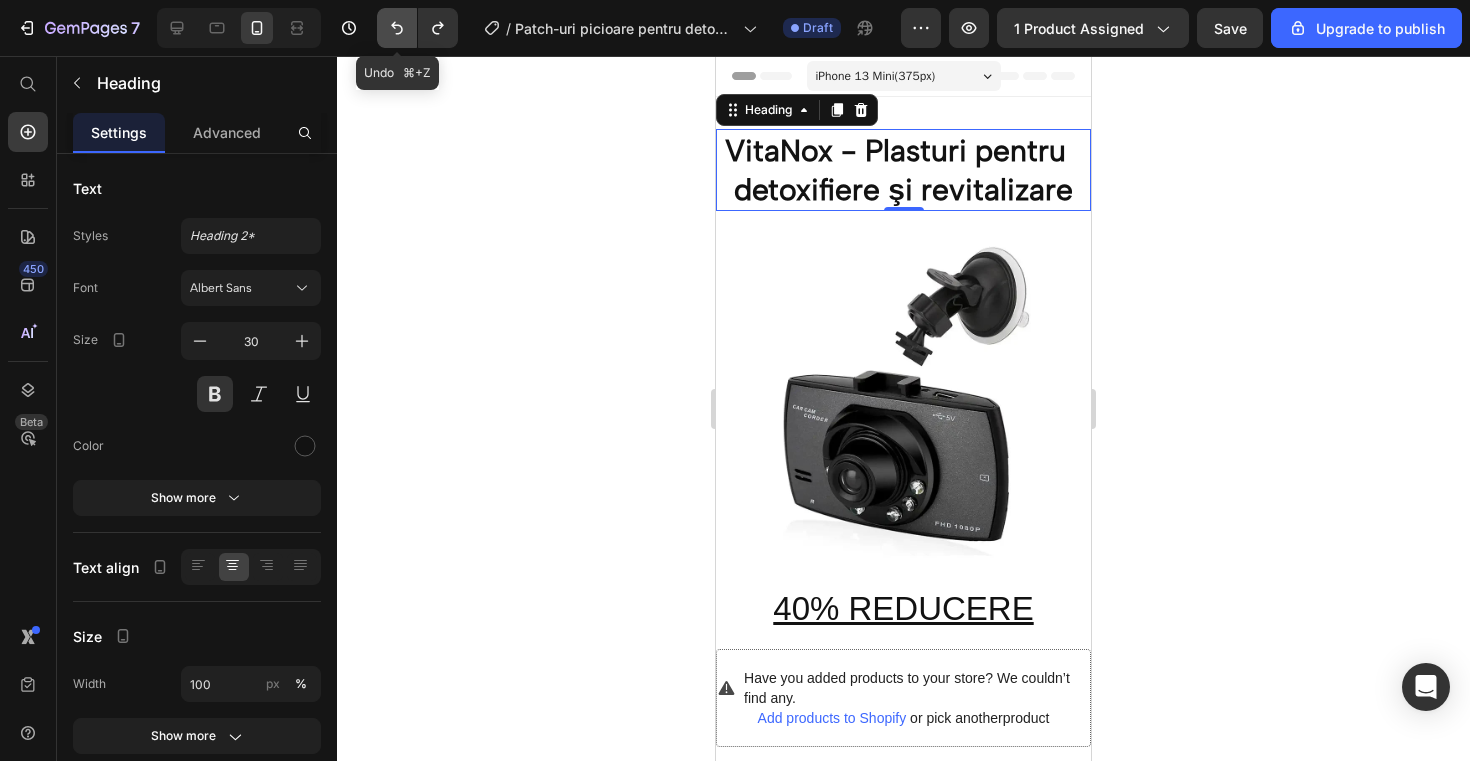 scroll, scrollTop: 0, scrollLeft: 0, axis: both 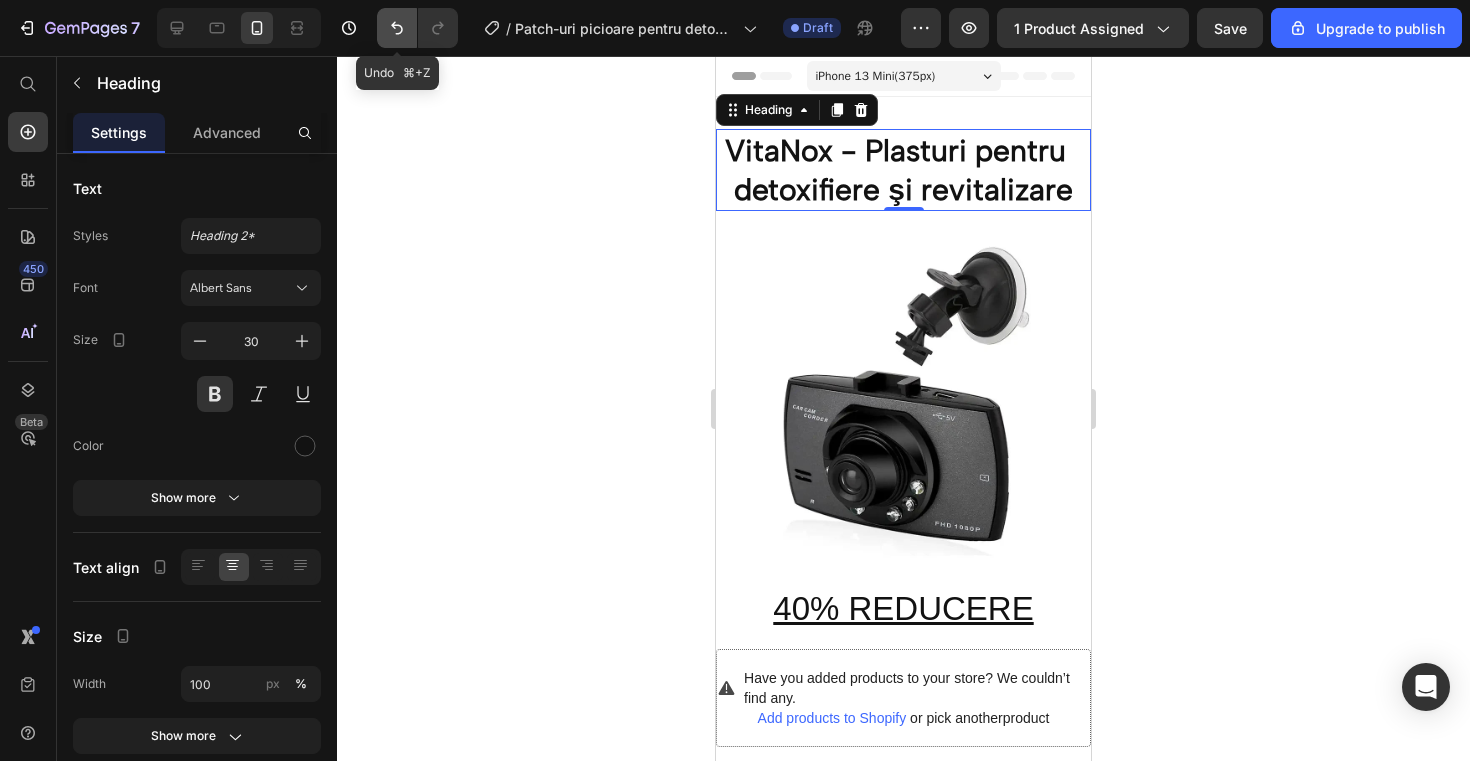 click 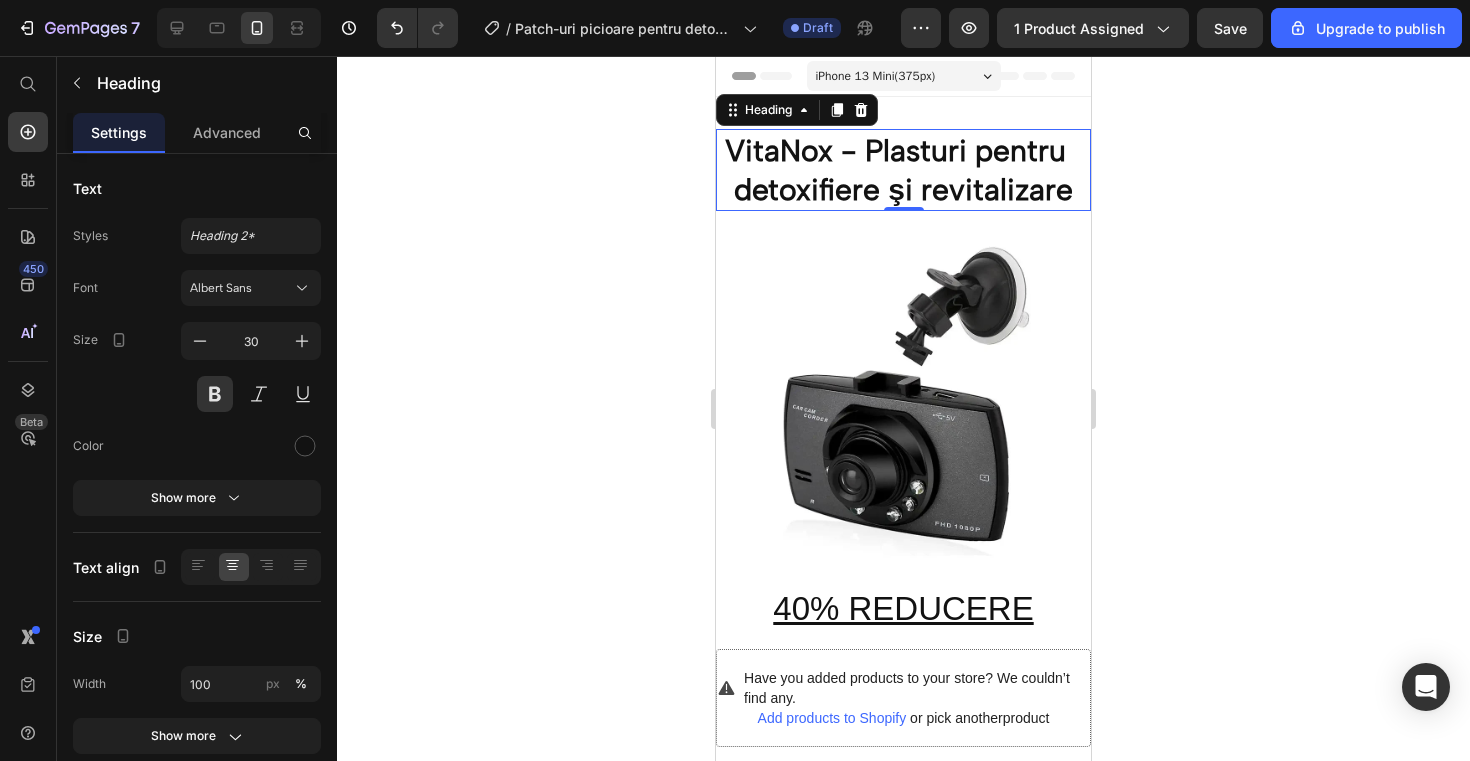 click on "VitaNox - Plasturi pentru   detoxifiere şi revitalizare  Heading   0 Image Product" at bounding box center (903, 357) 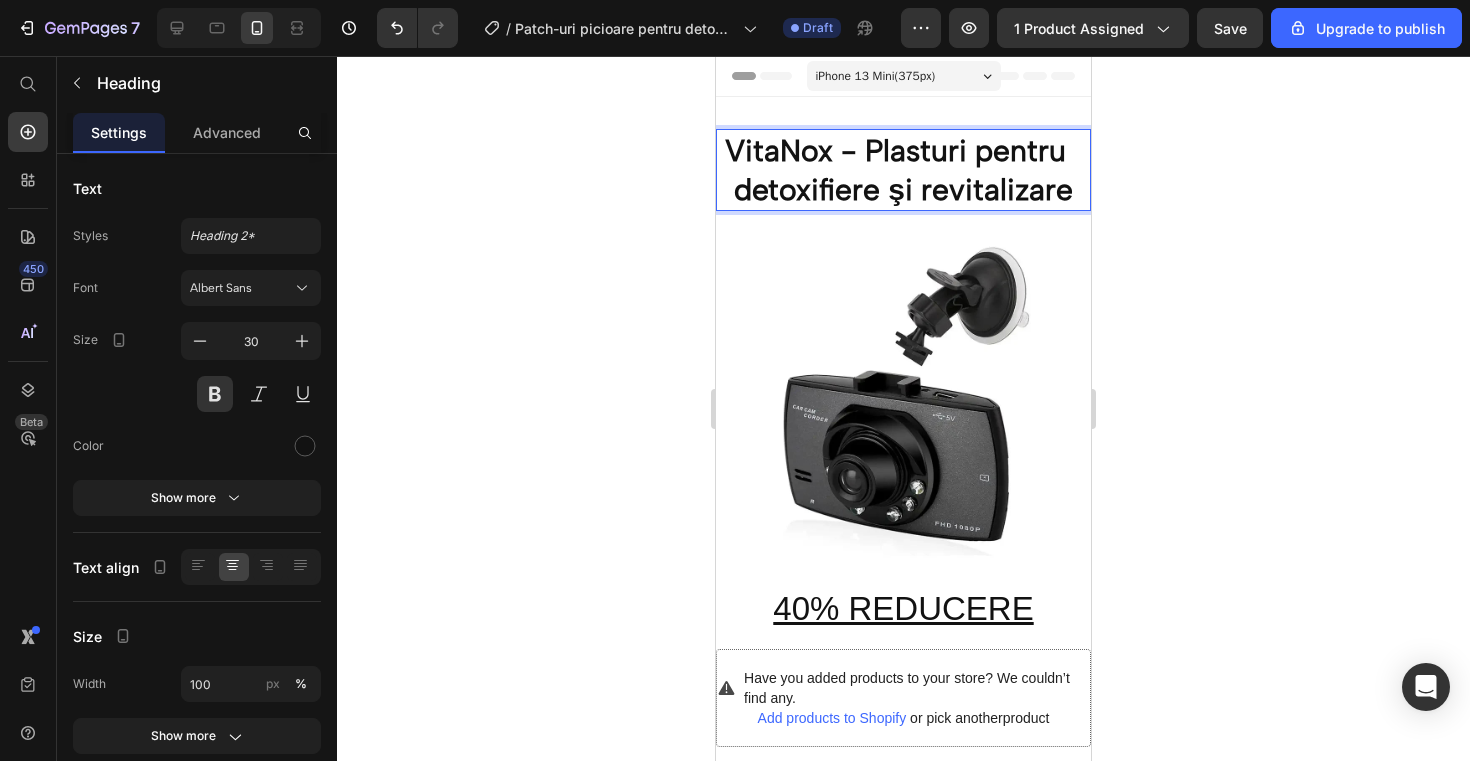 click 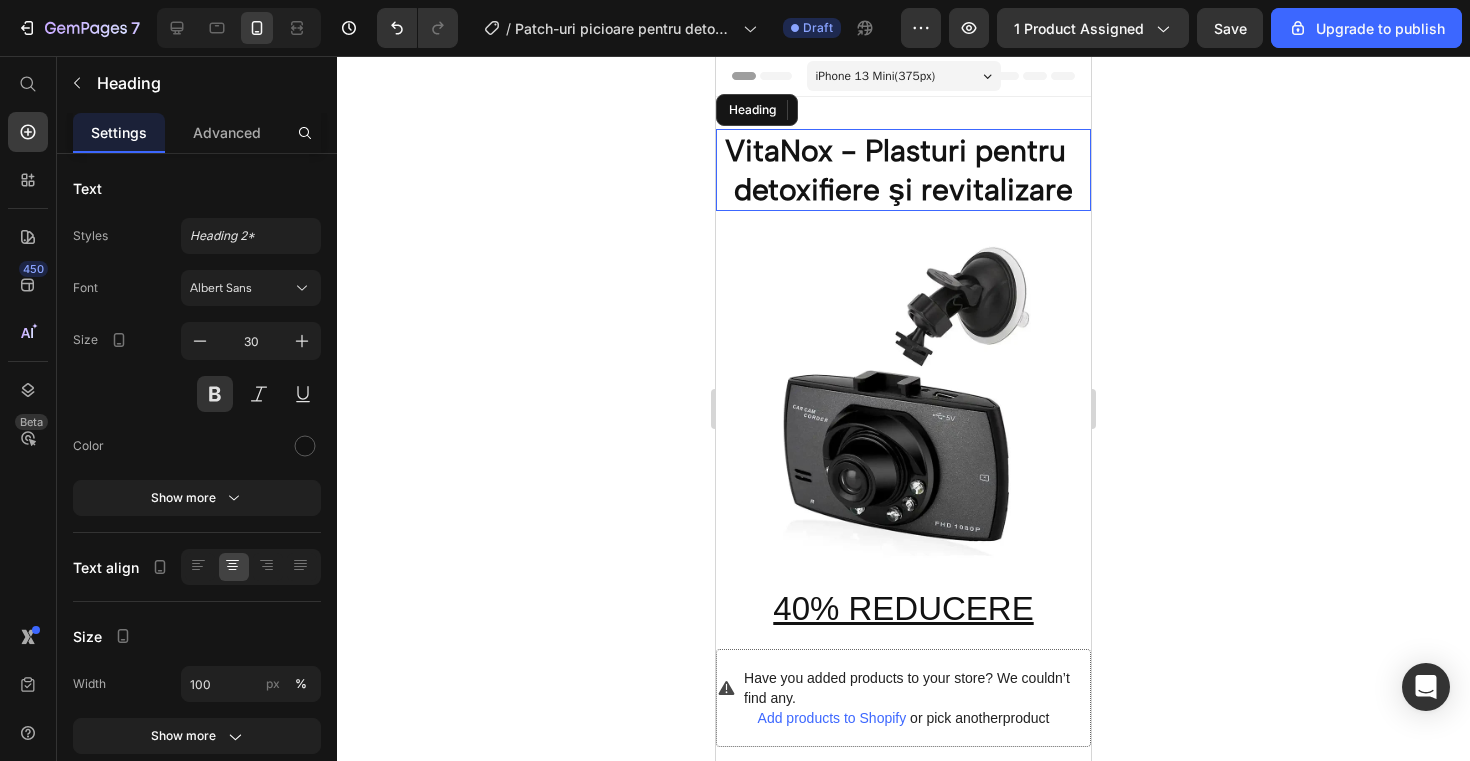 click on "VitaNox - Plasturi pentru   detoxifiere şi revitalizare" at bounding box center [903, 170] 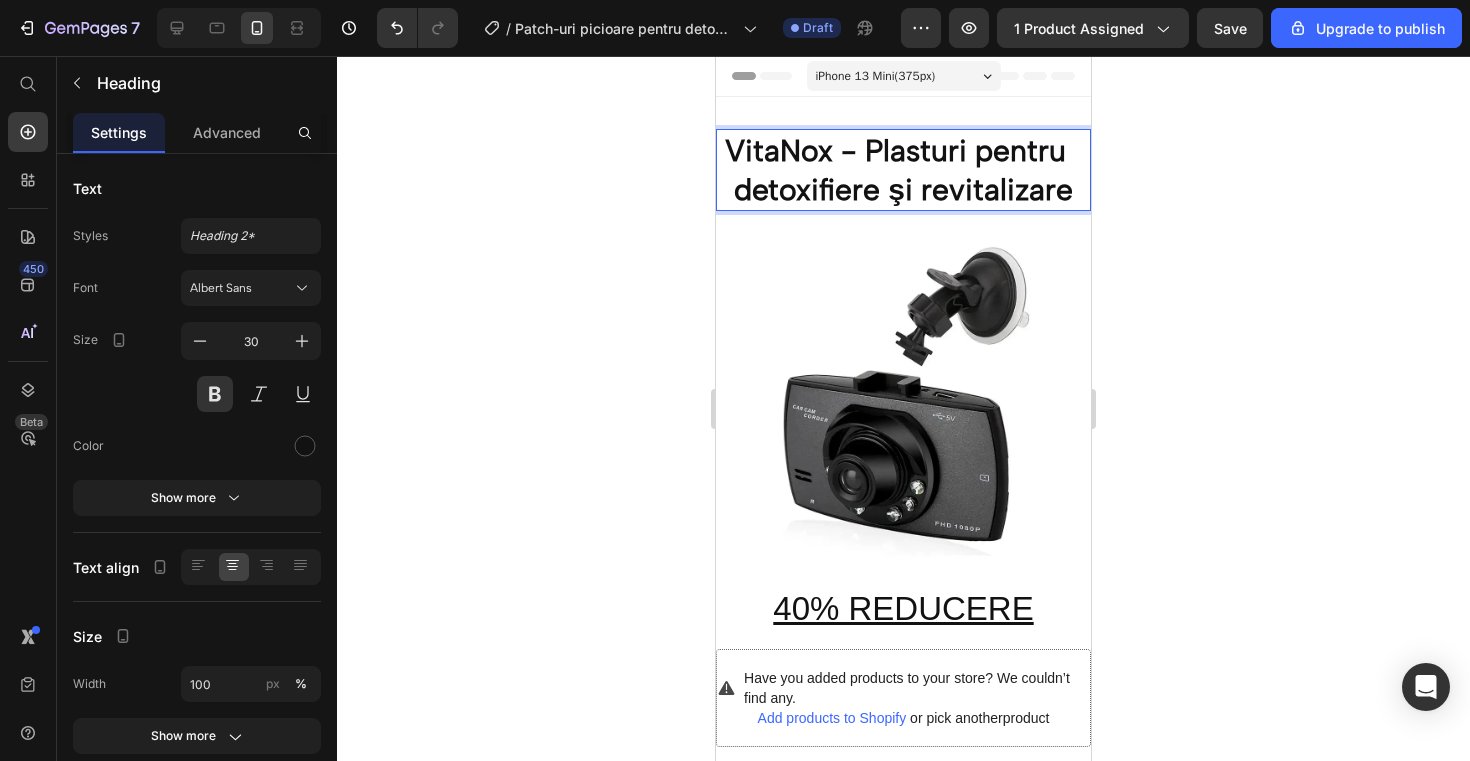 click on "VitaNox - Plasturi pentru   detoxifiere şi revitalizare" at bounding box center (903, 170) 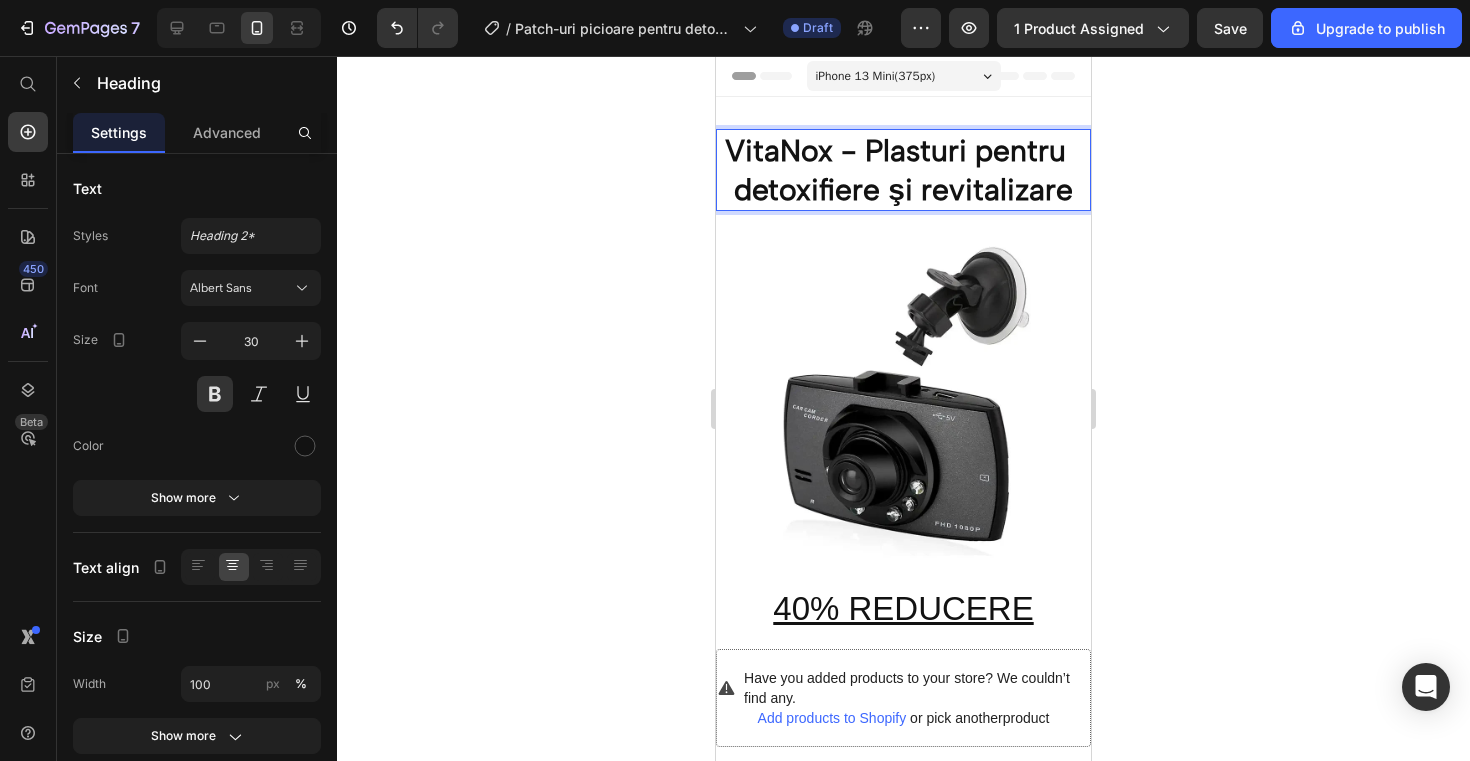 click 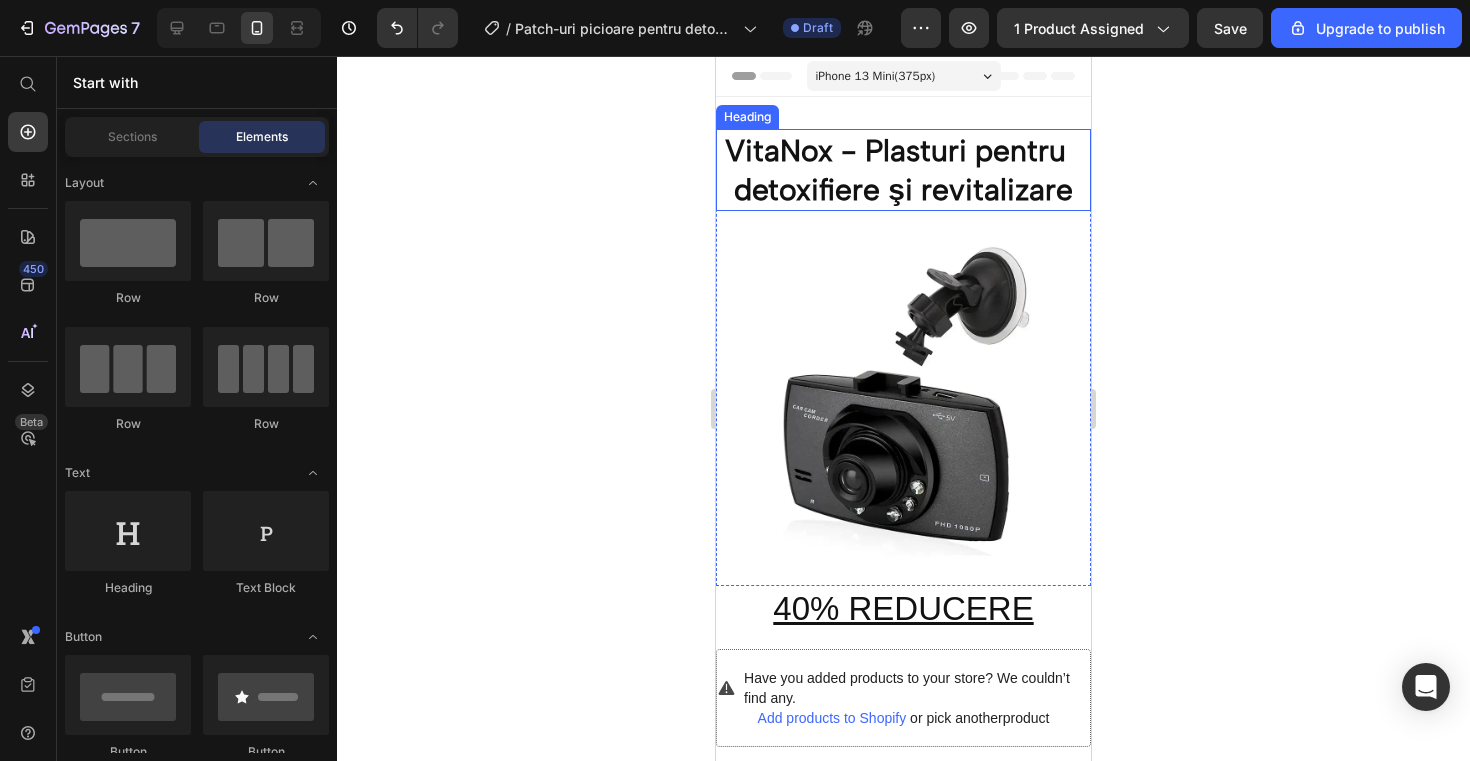 click on "VitaNox - Plasturi pentru   detoxifiere şi revitalizare" at bounding box center (903, 170) 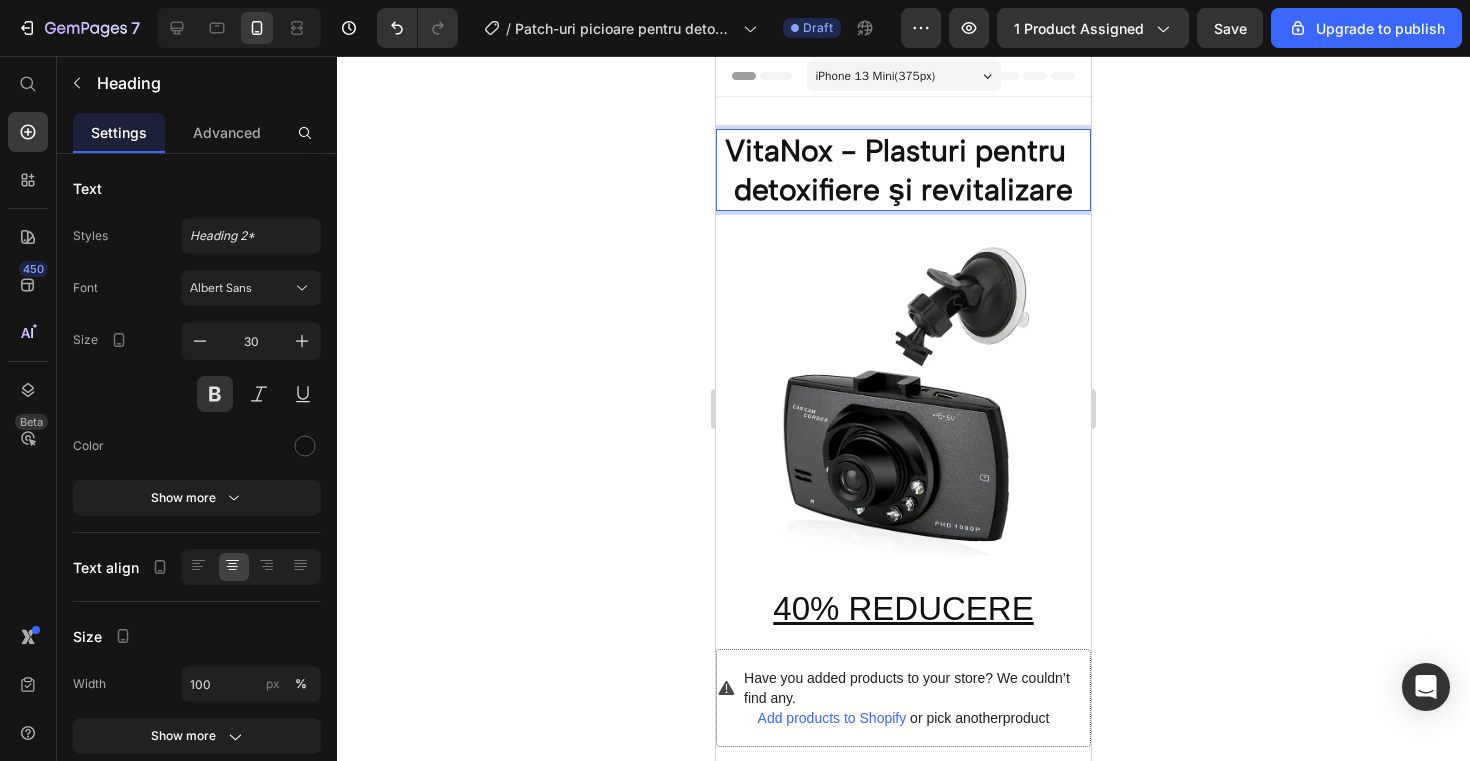 click on "VitaNox - Plasturi pentru   detoxifiere şi revitalizare" at bounding box center [903, 170] 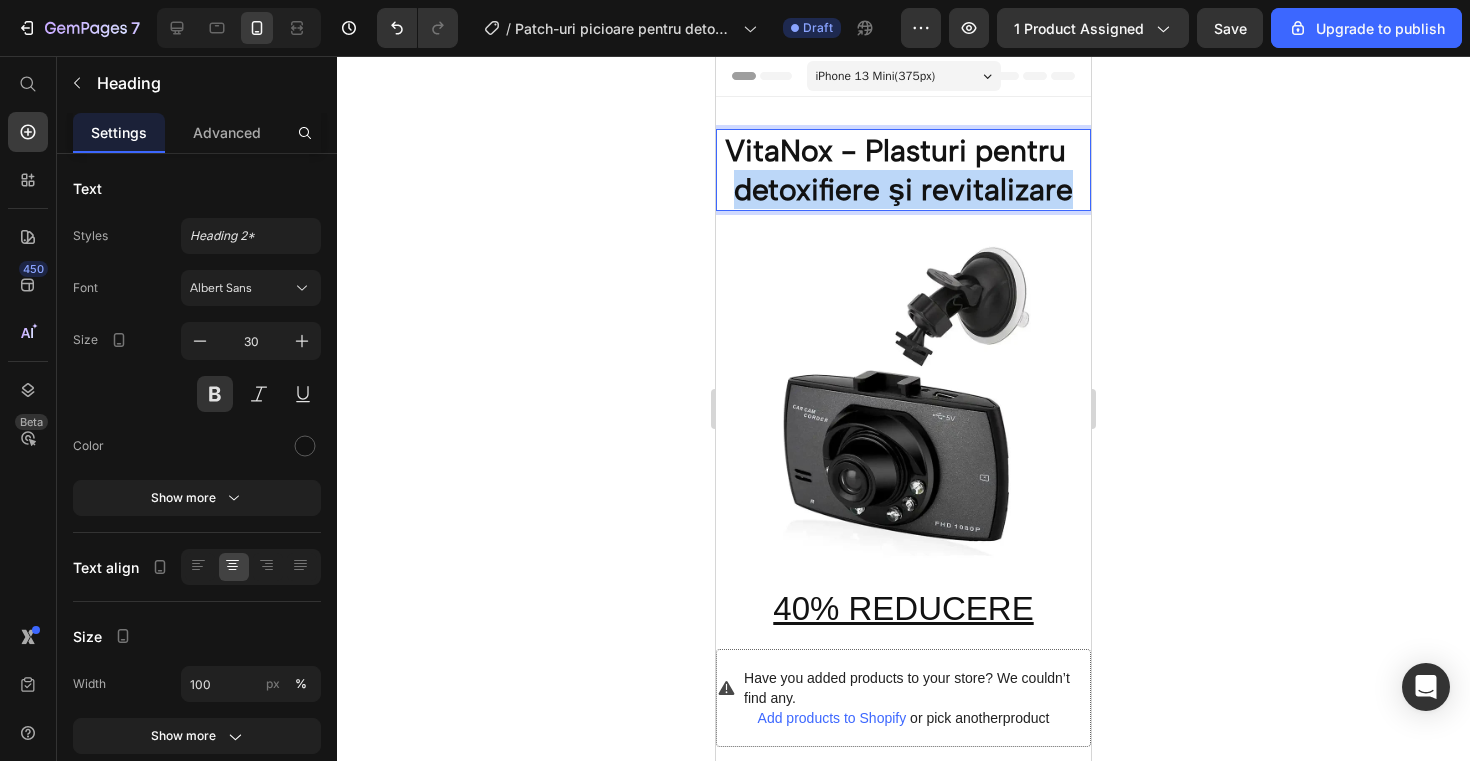 drag, startPoint x: 1082, startPoint y: 189, endPoint x: 721, endPoint y: 193, distance: 361.02216 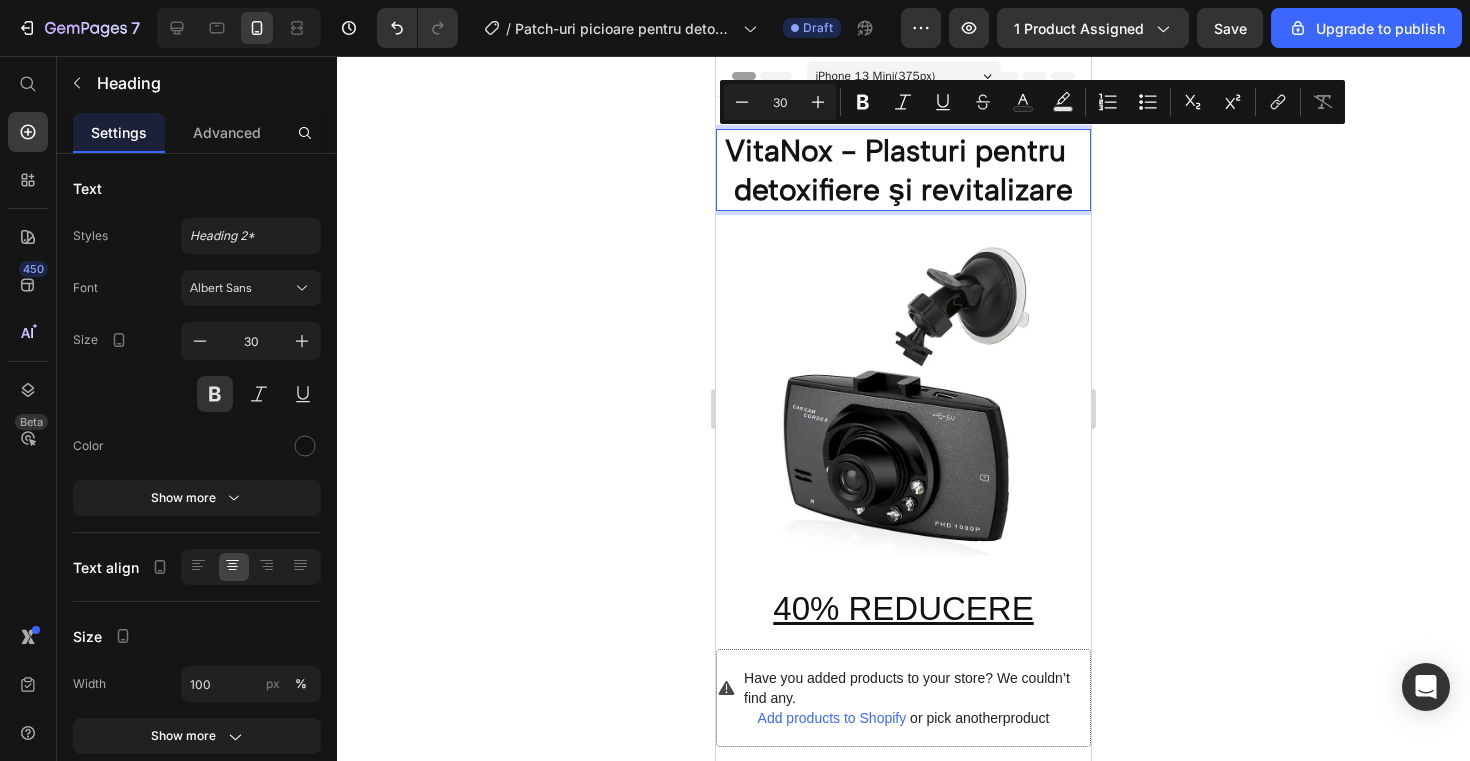 scroll, scrollTop: 0, scrollLeft: 1, axis: horizontal 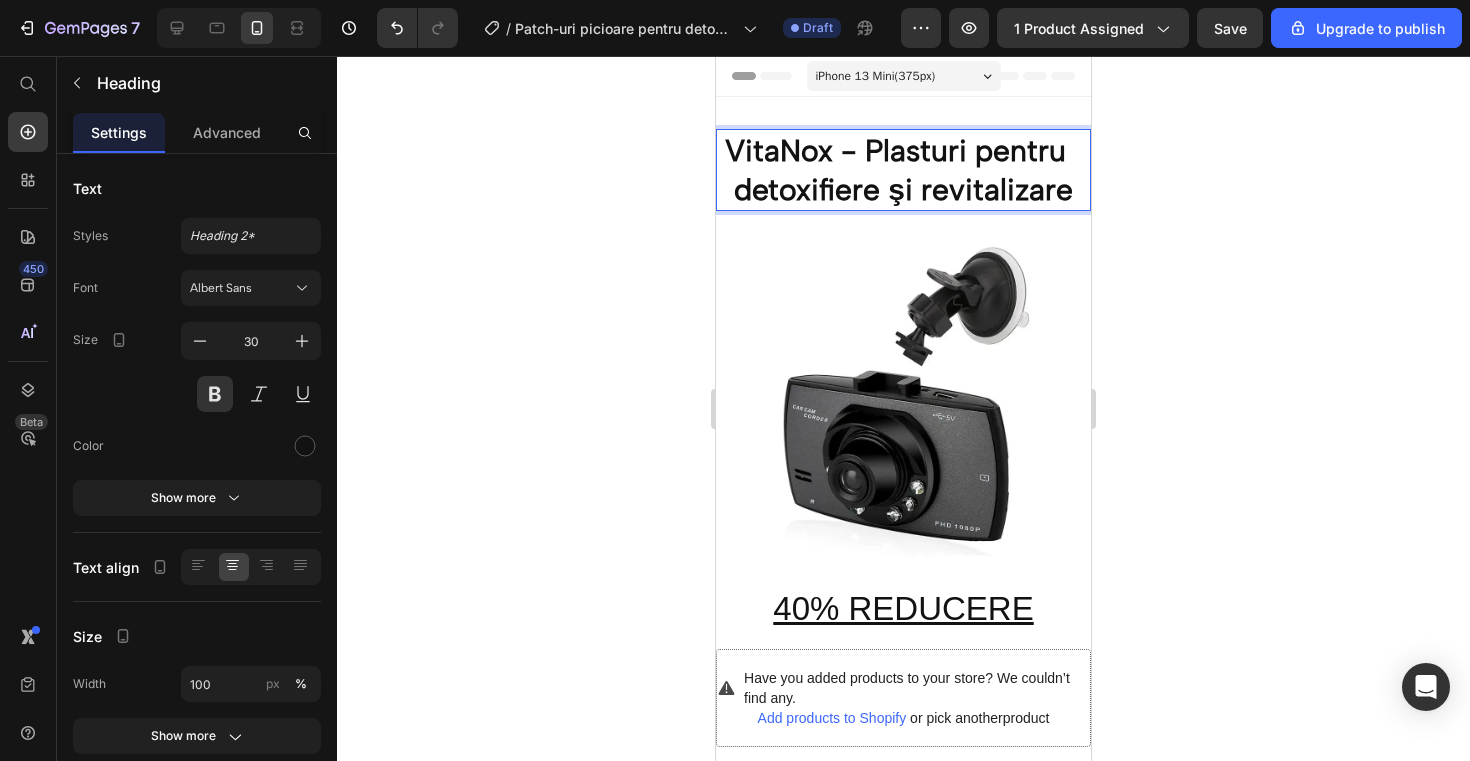 click 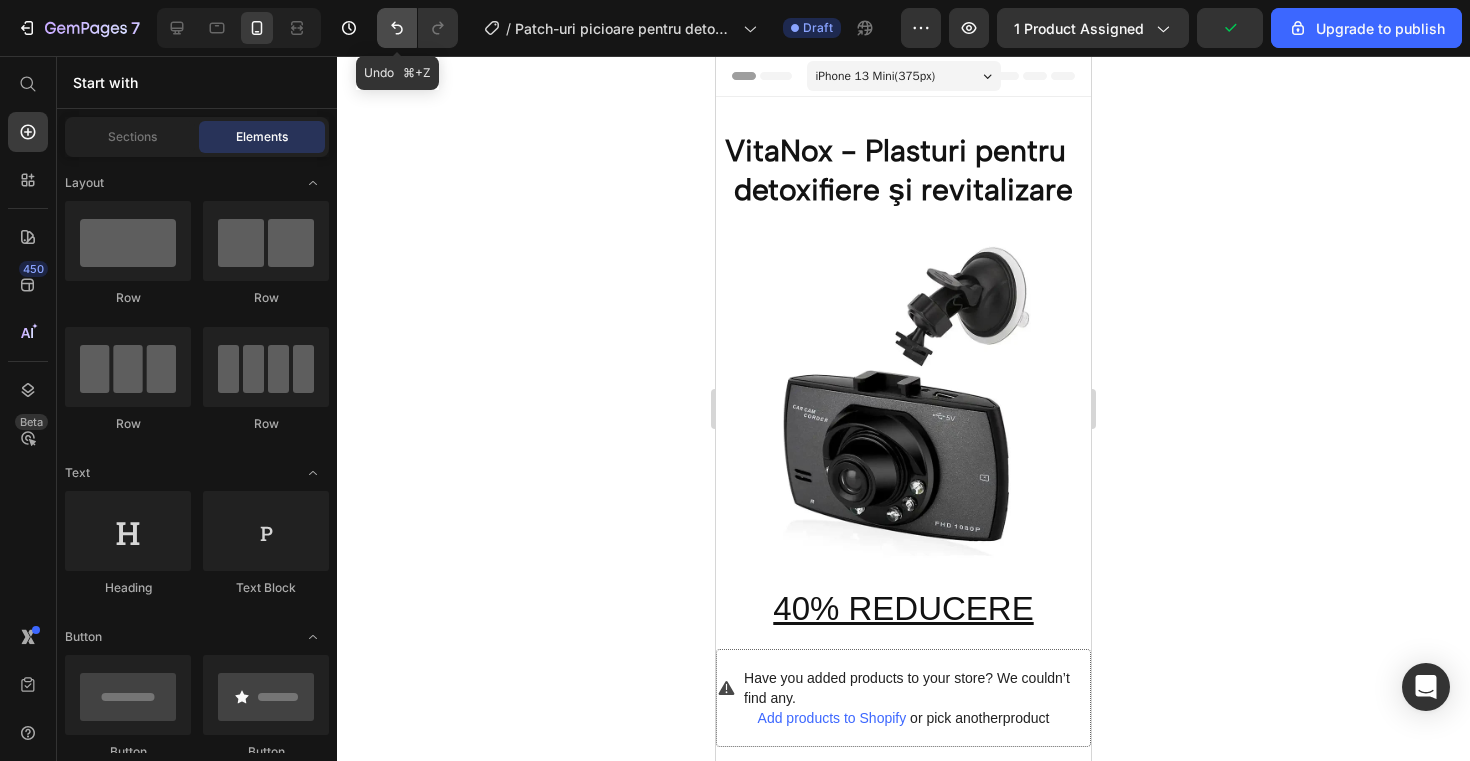 click 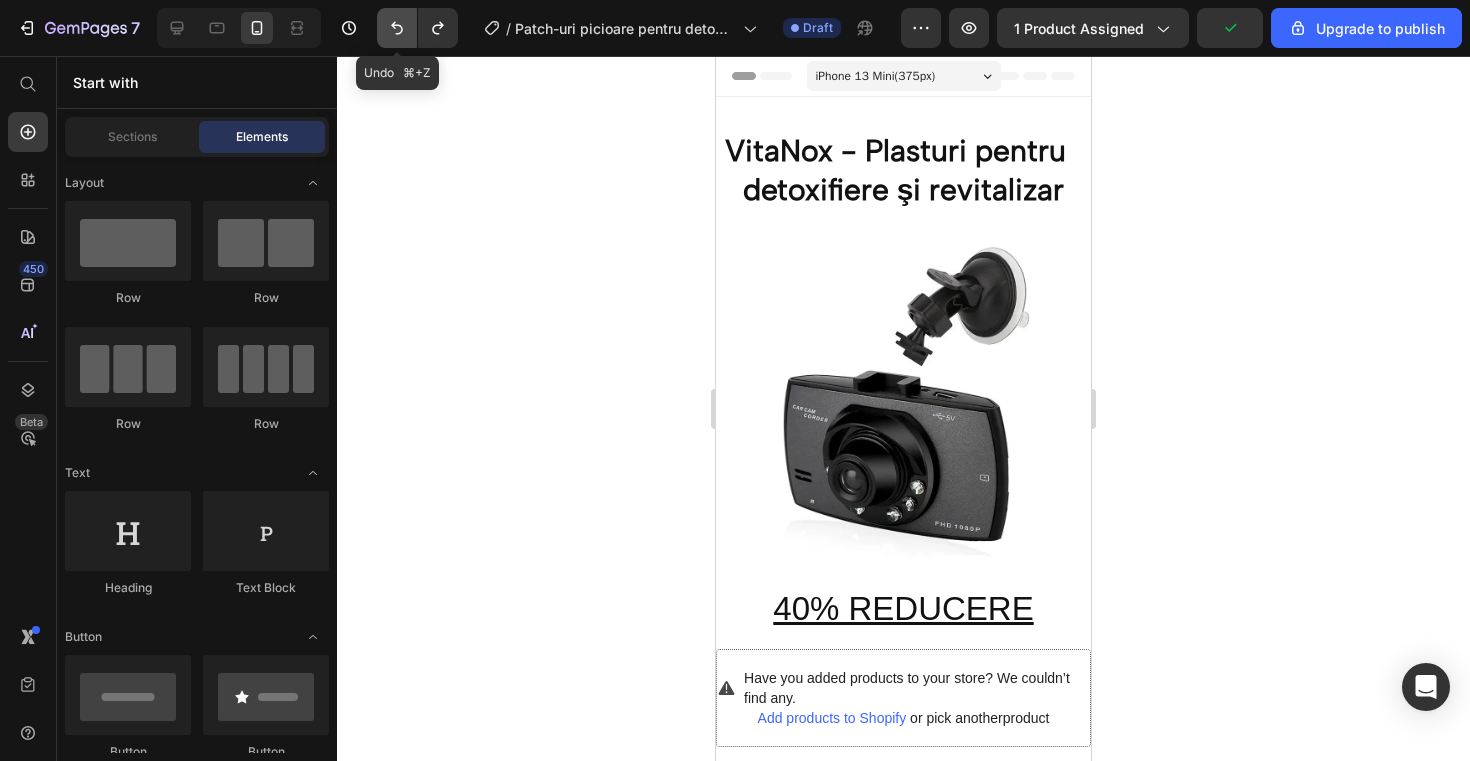 click 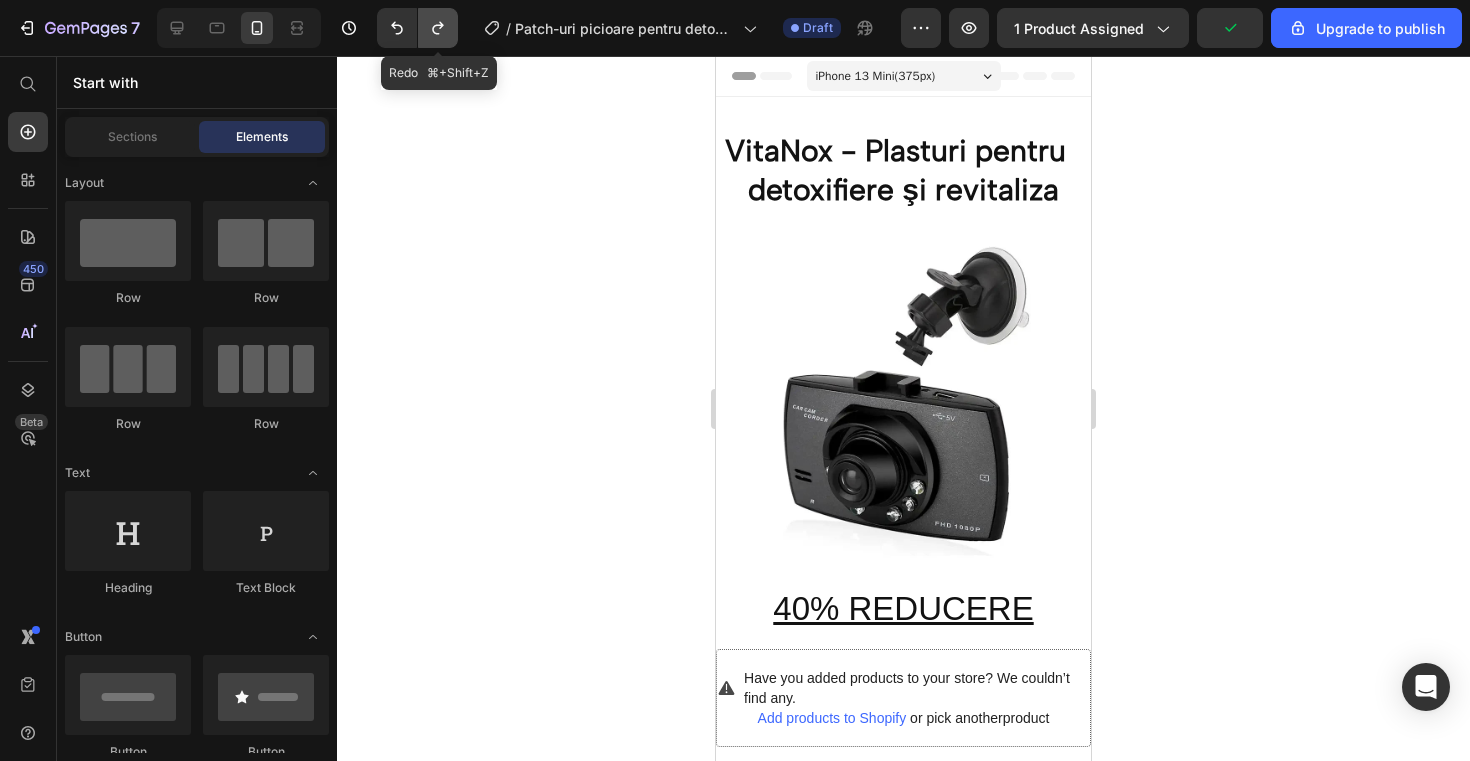 click 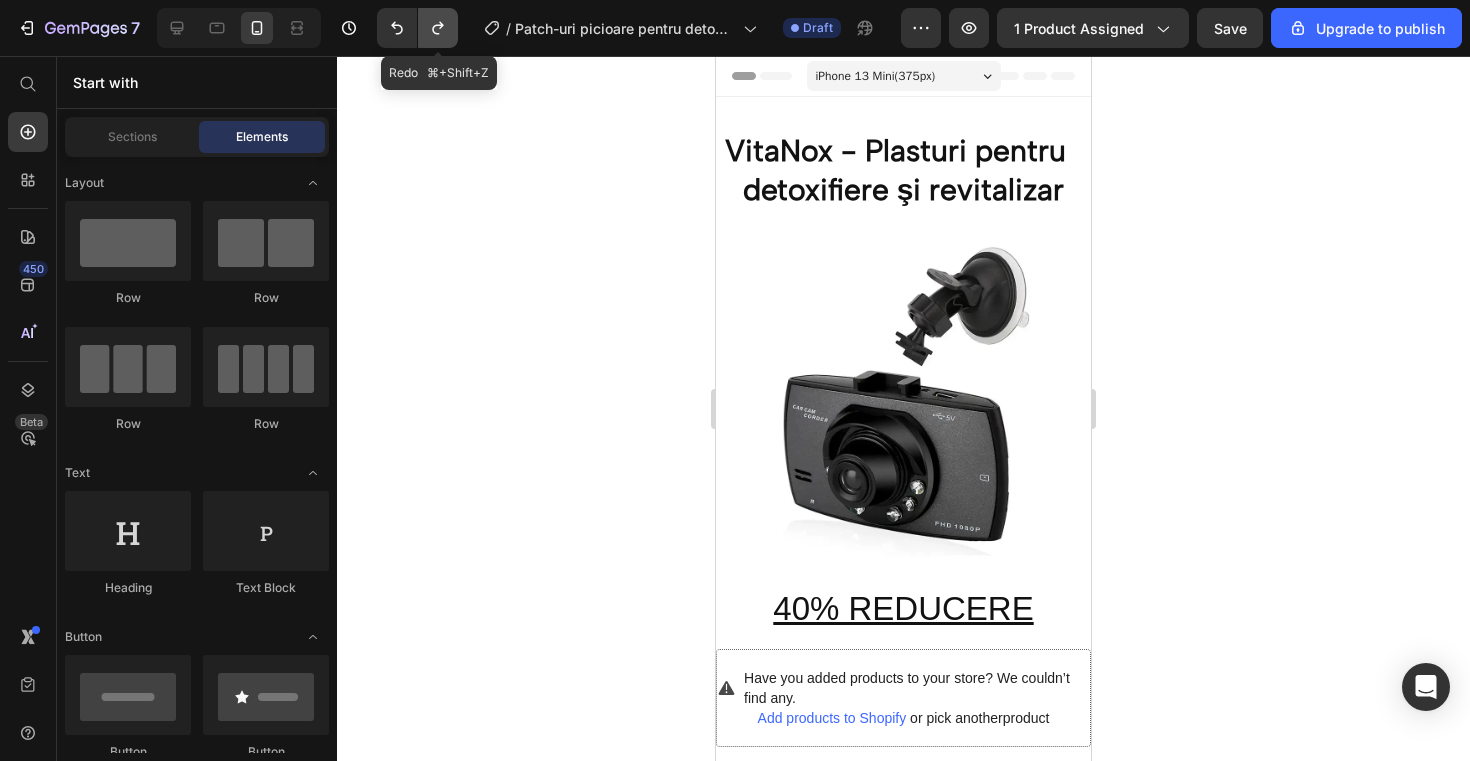 click 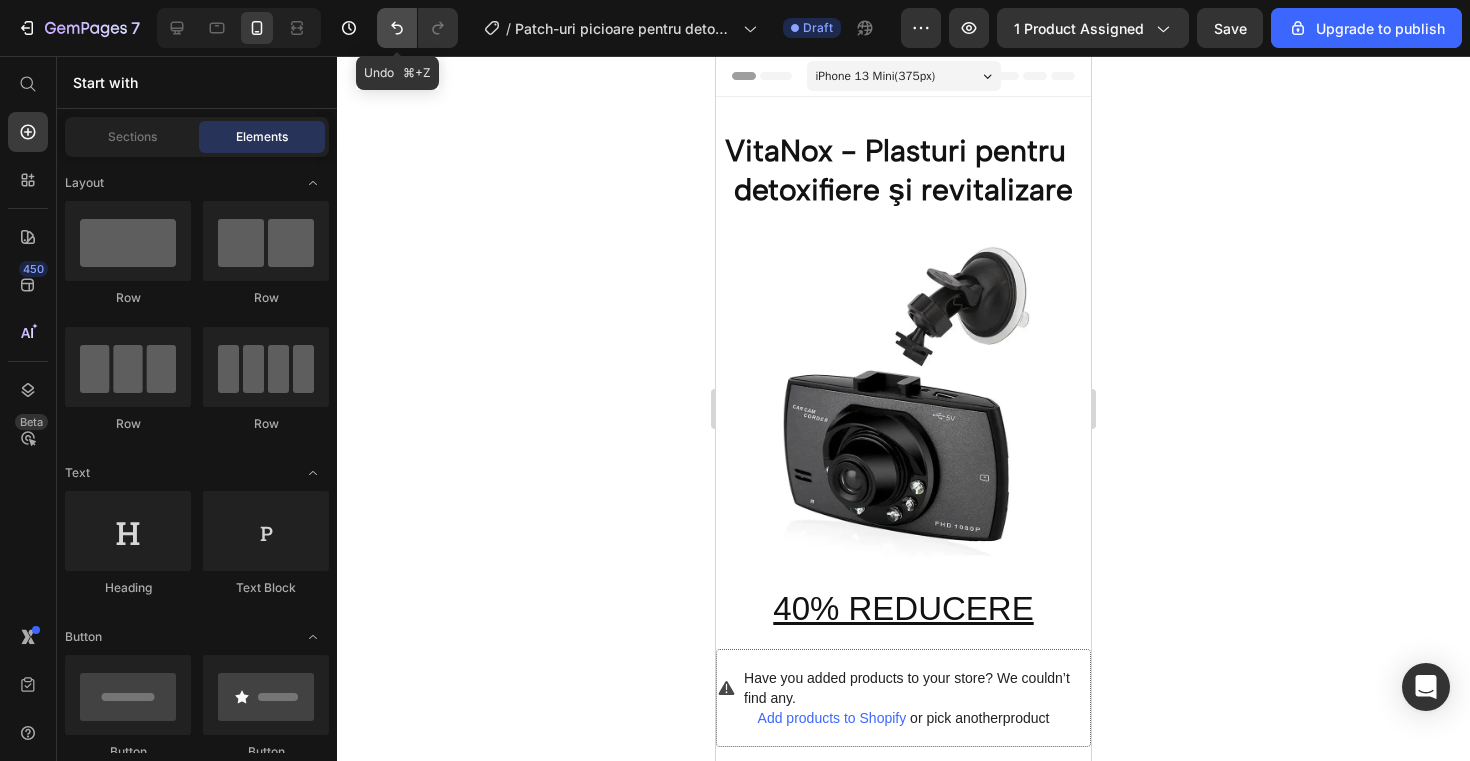 click 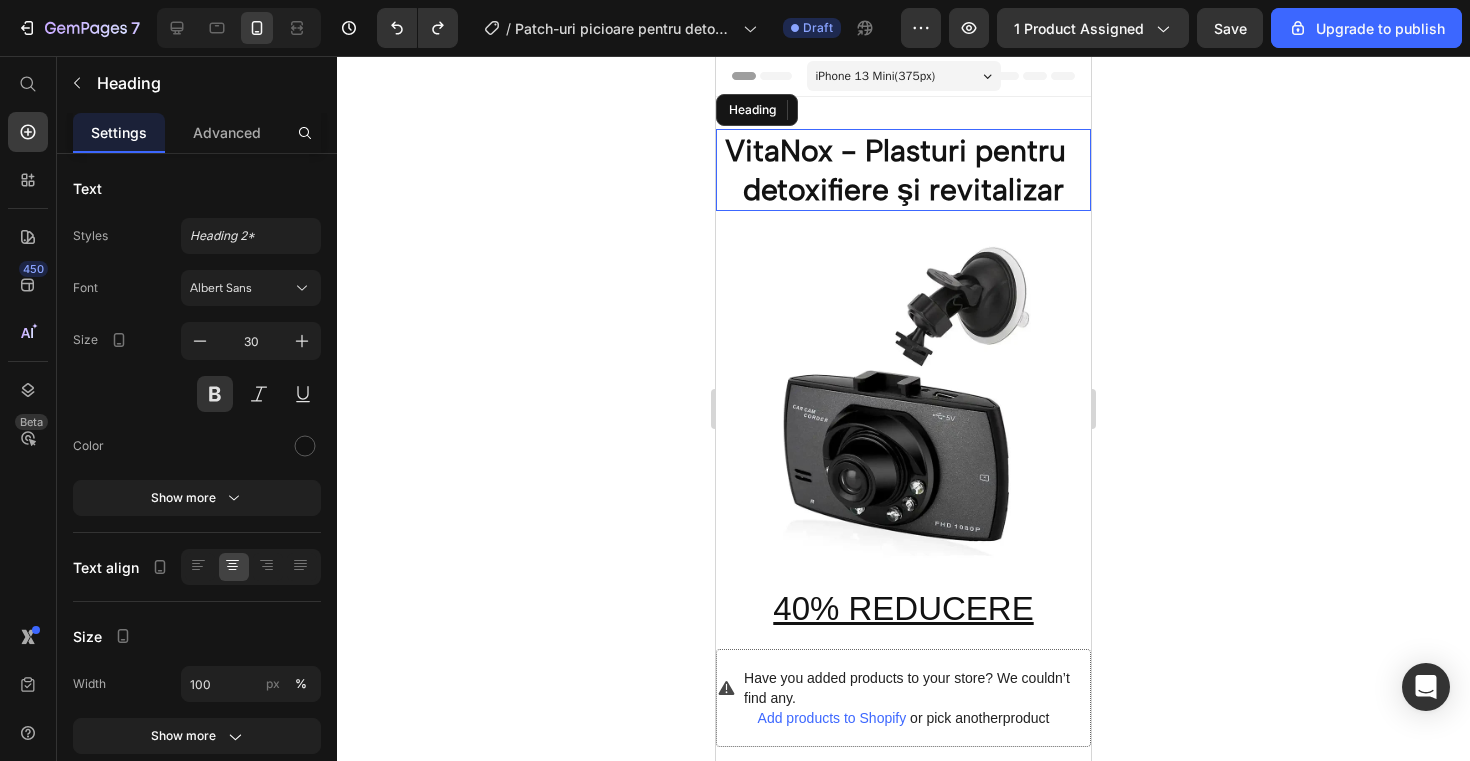 click on "VitaNox - Plasturi pentru   detoxifiere şi revitalizar" at bounding box center (903, 170) 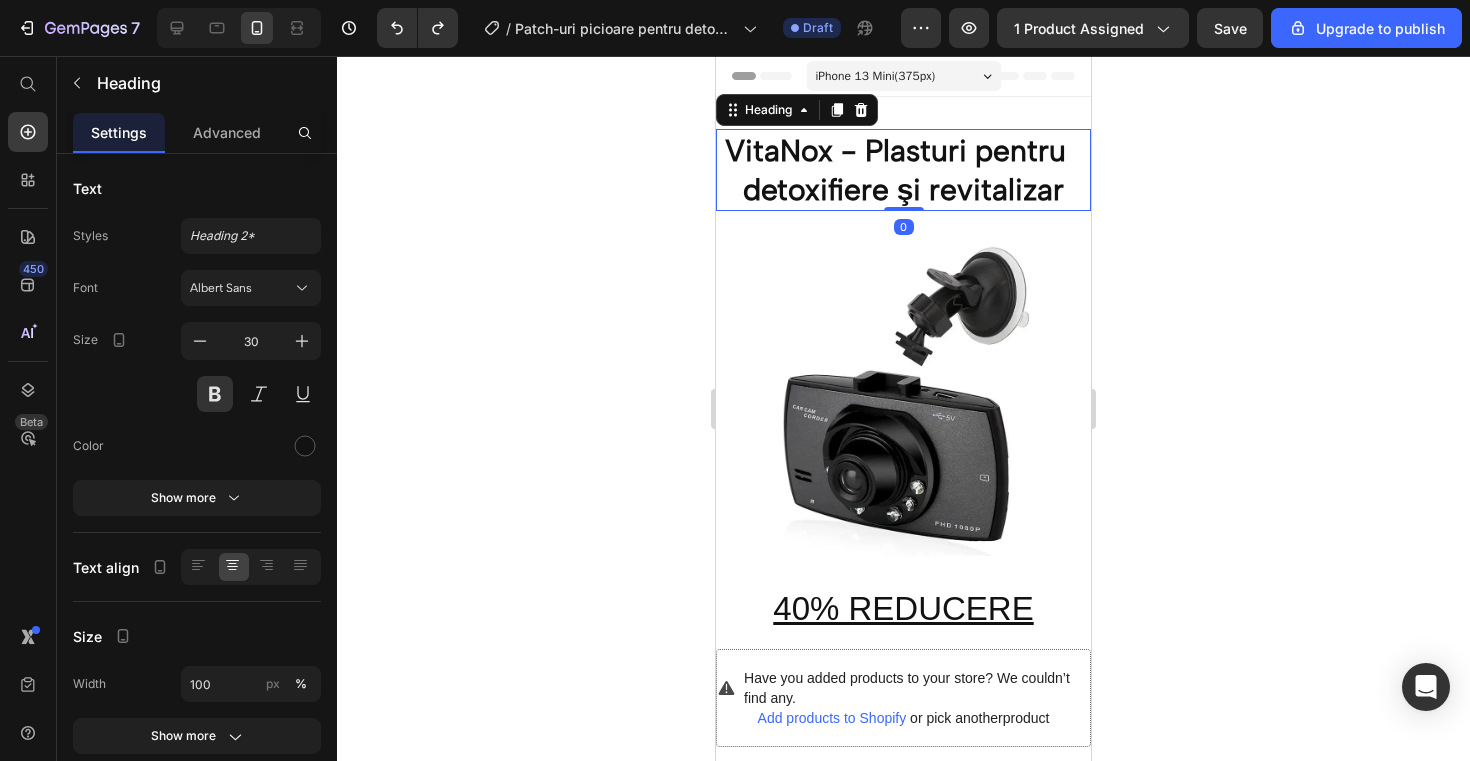 click on "VitaNox - Plasturi pentru   detoxifiere şi revitalizar" at bounding box center [903, 170] 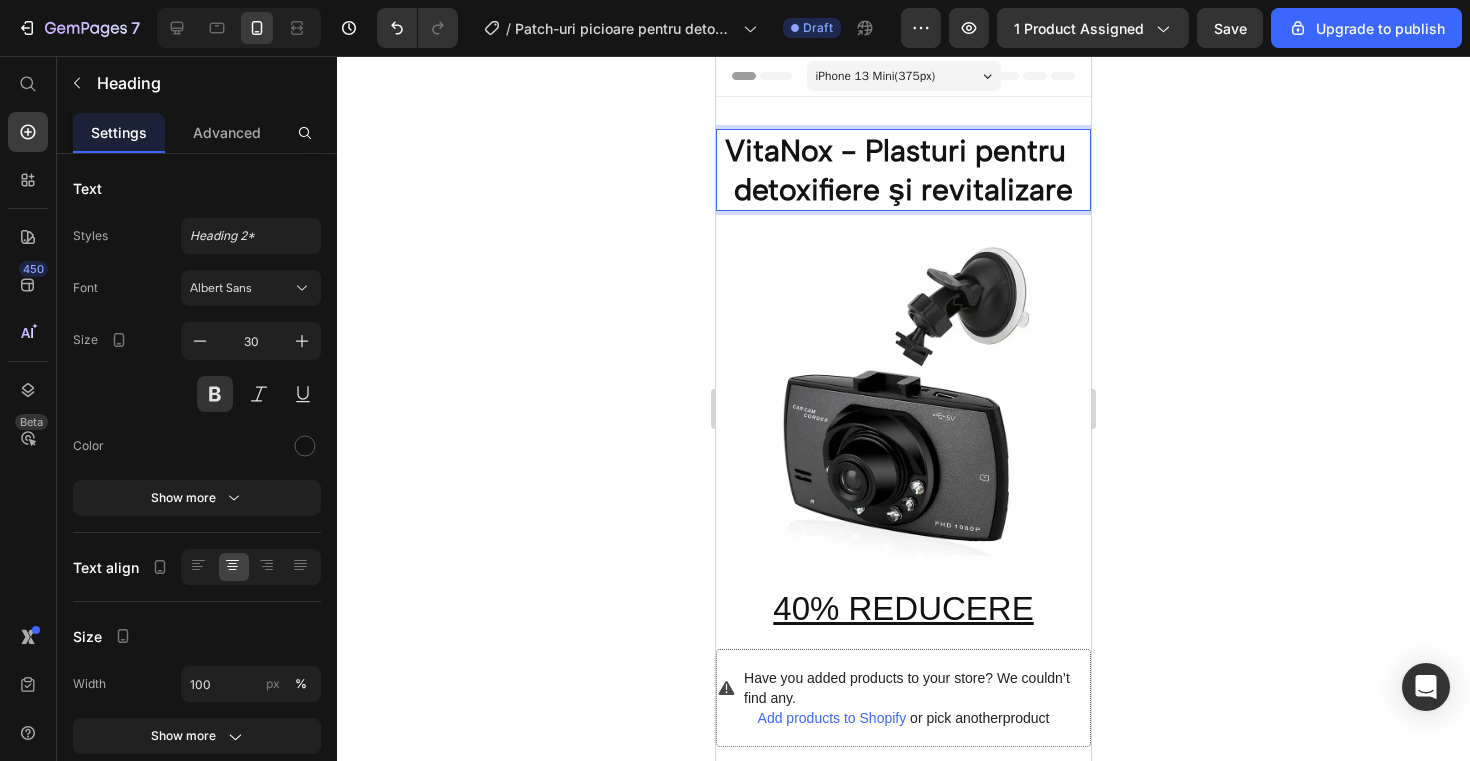 click 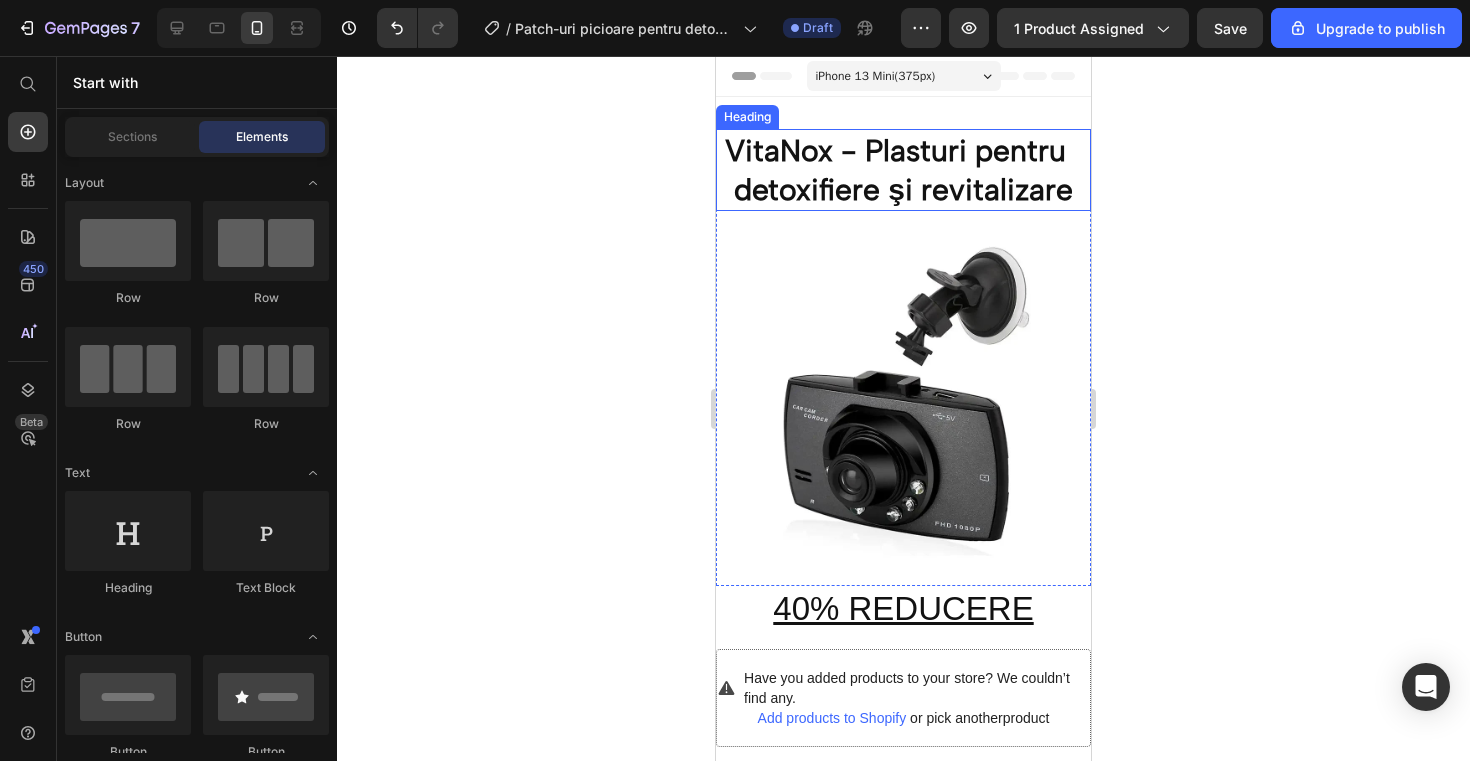 click on "VitaNox - Plasturi pentru   detoxifiere şi revitalizare" at bounding box center (903, 170) 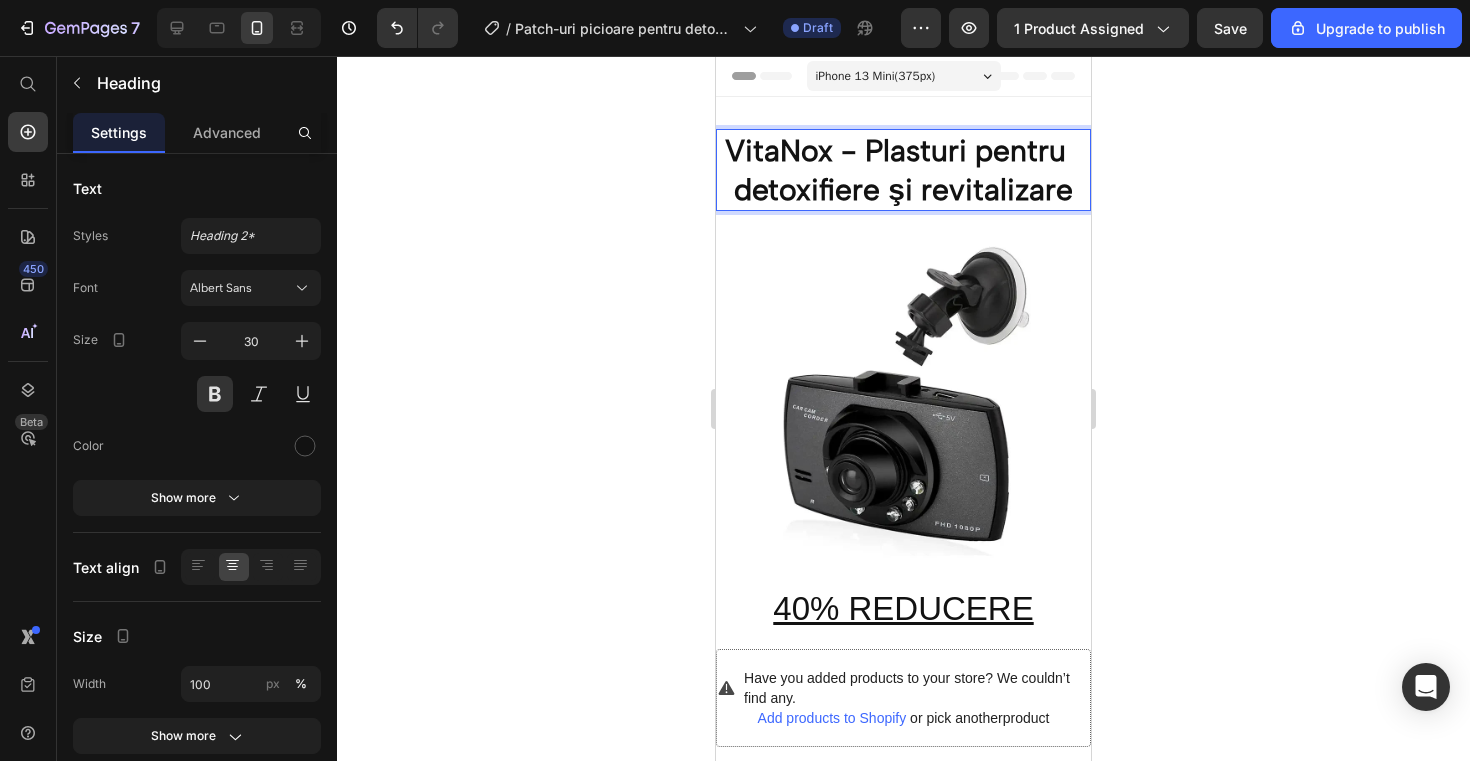 click on "VitaNox - Plasturi pentru   detoxifiere şi revitalizare" at bounding box center [903, 170] 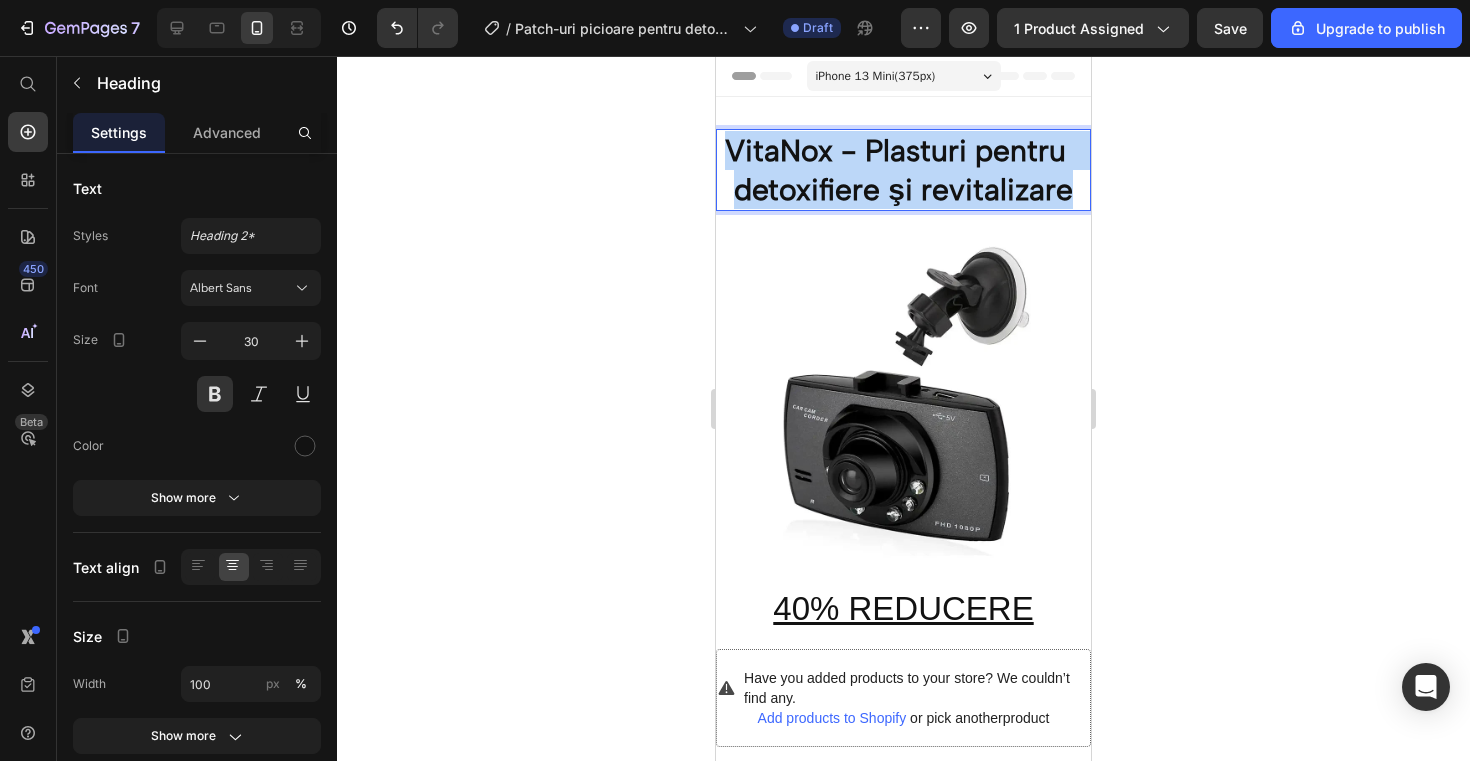 drag, startPoint x: 1080, startPoint y: 198, endPoint x: 721, endPoint y: 132, distance: 365.01645 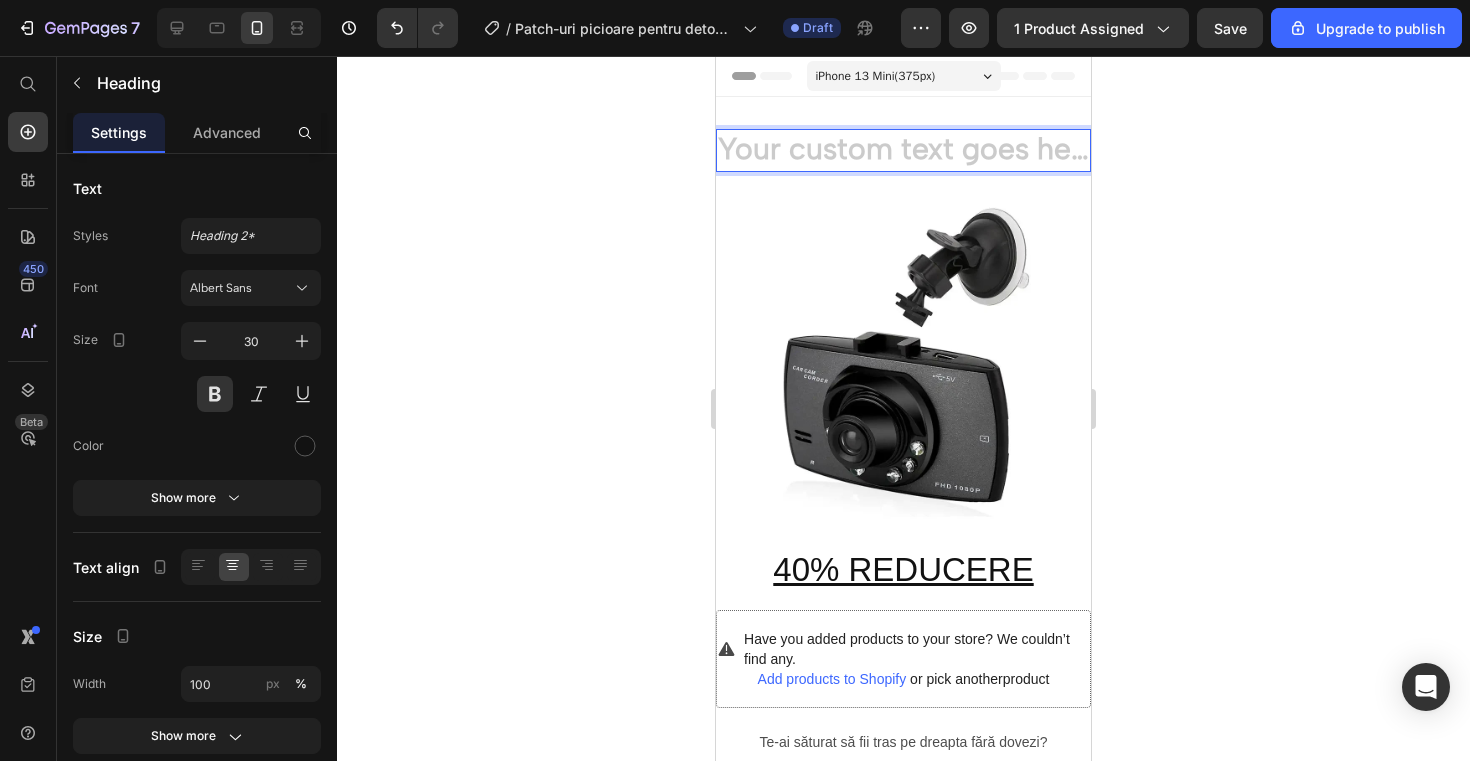 click 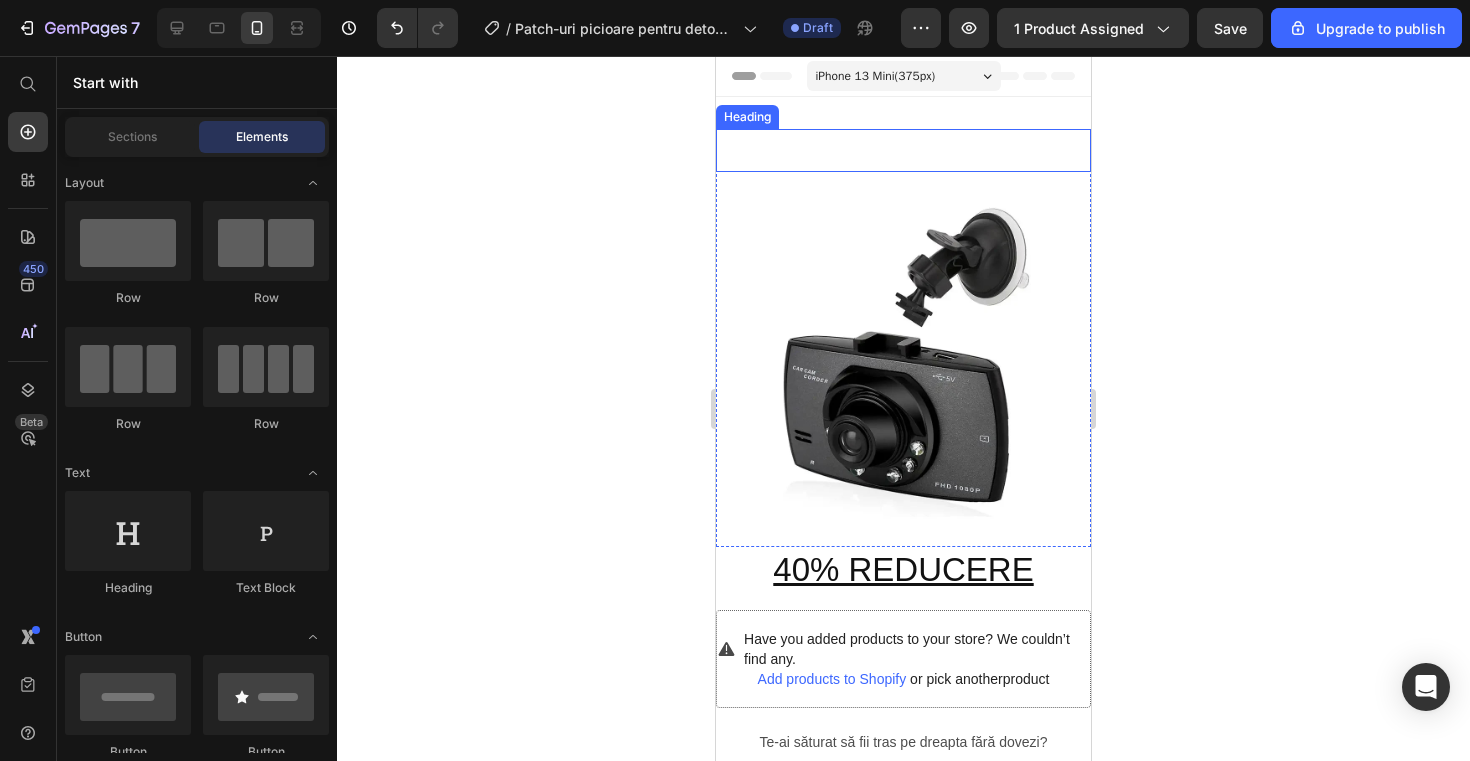 click at bounding box center (903, 150) 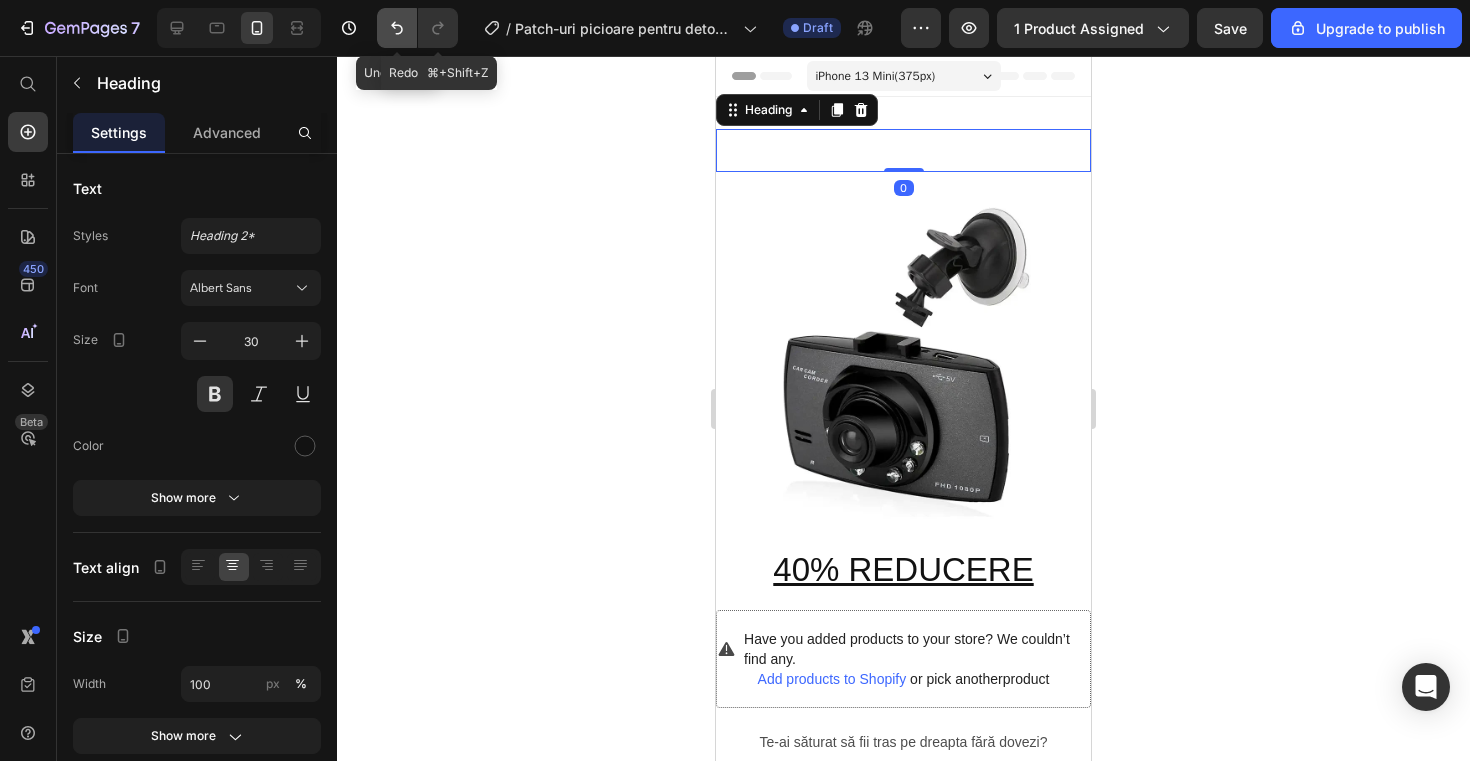 click 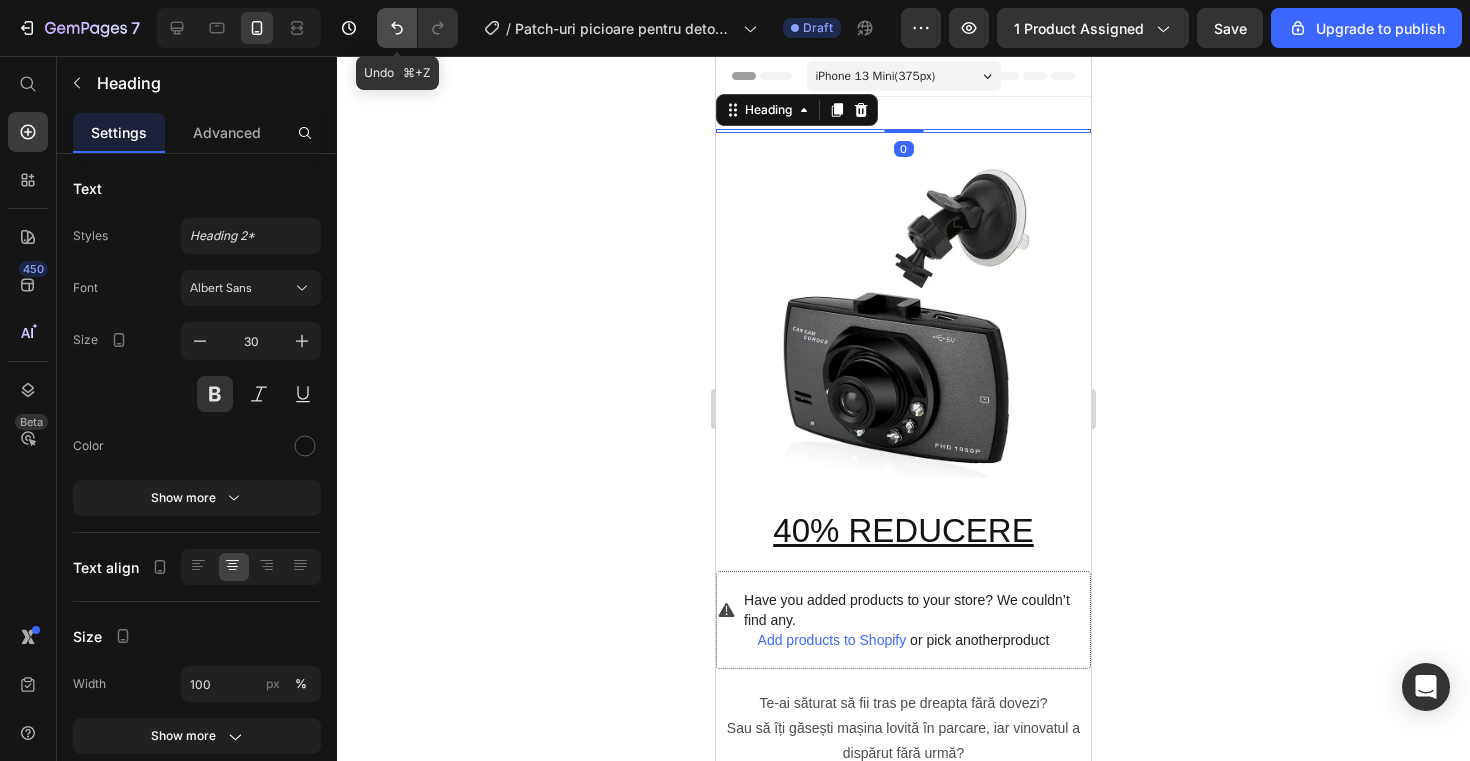 click 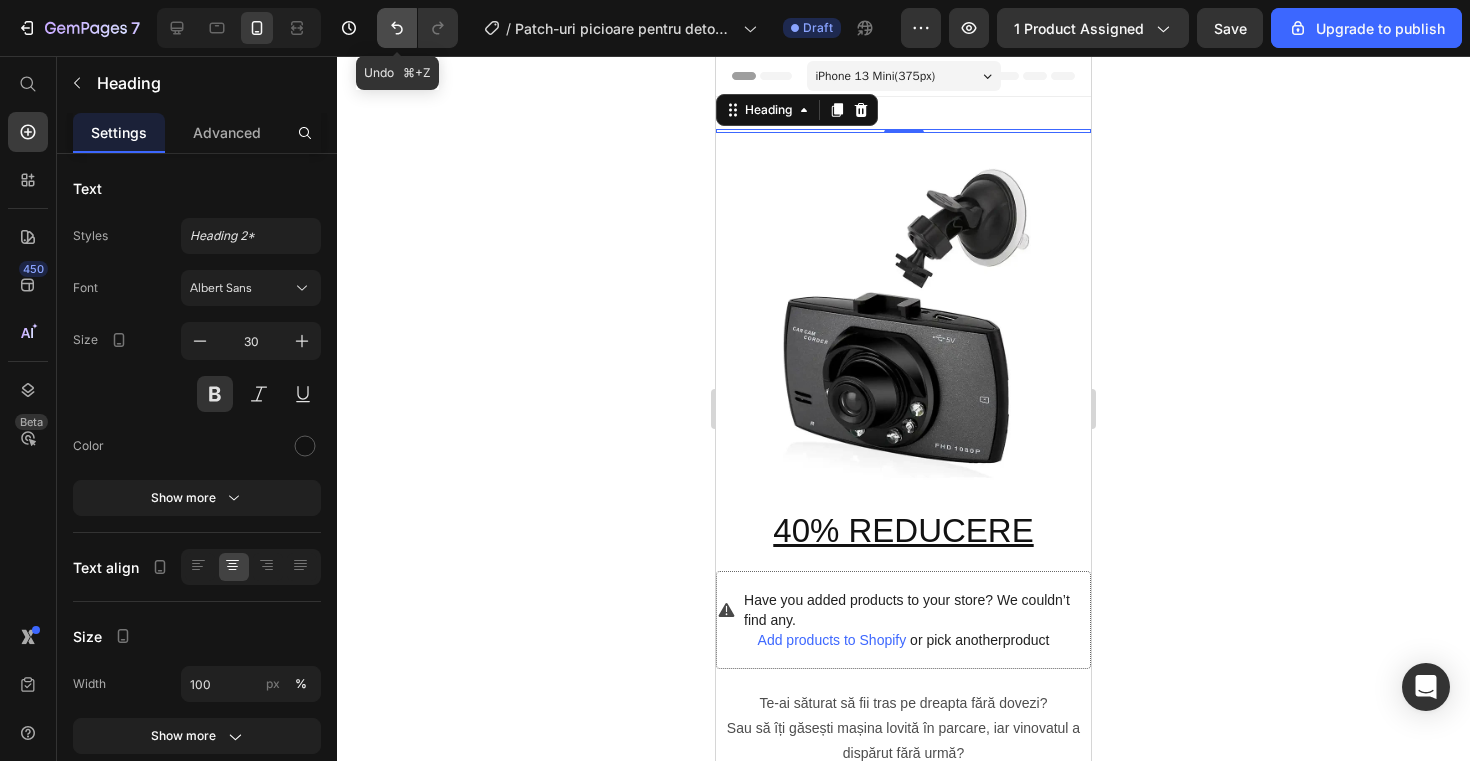 click 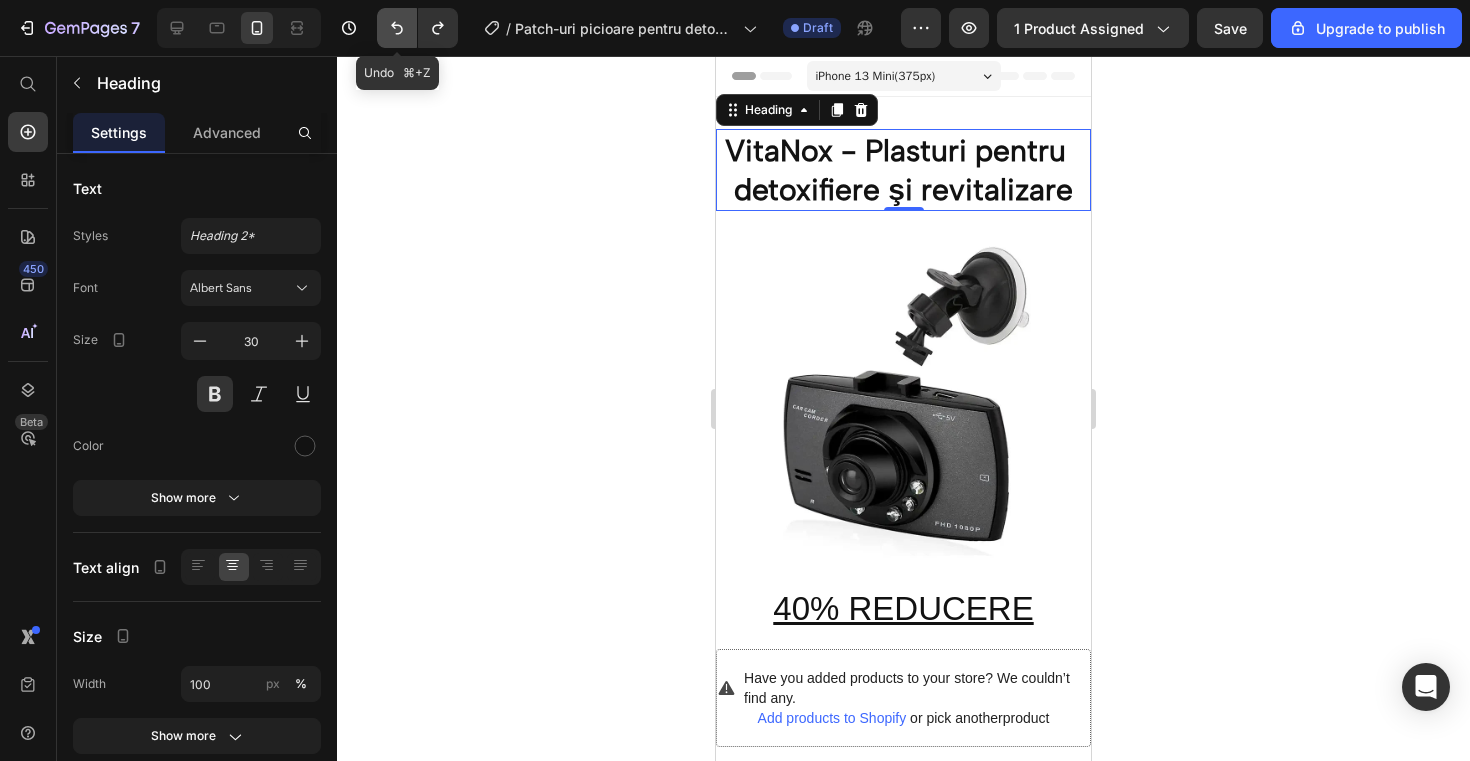 click 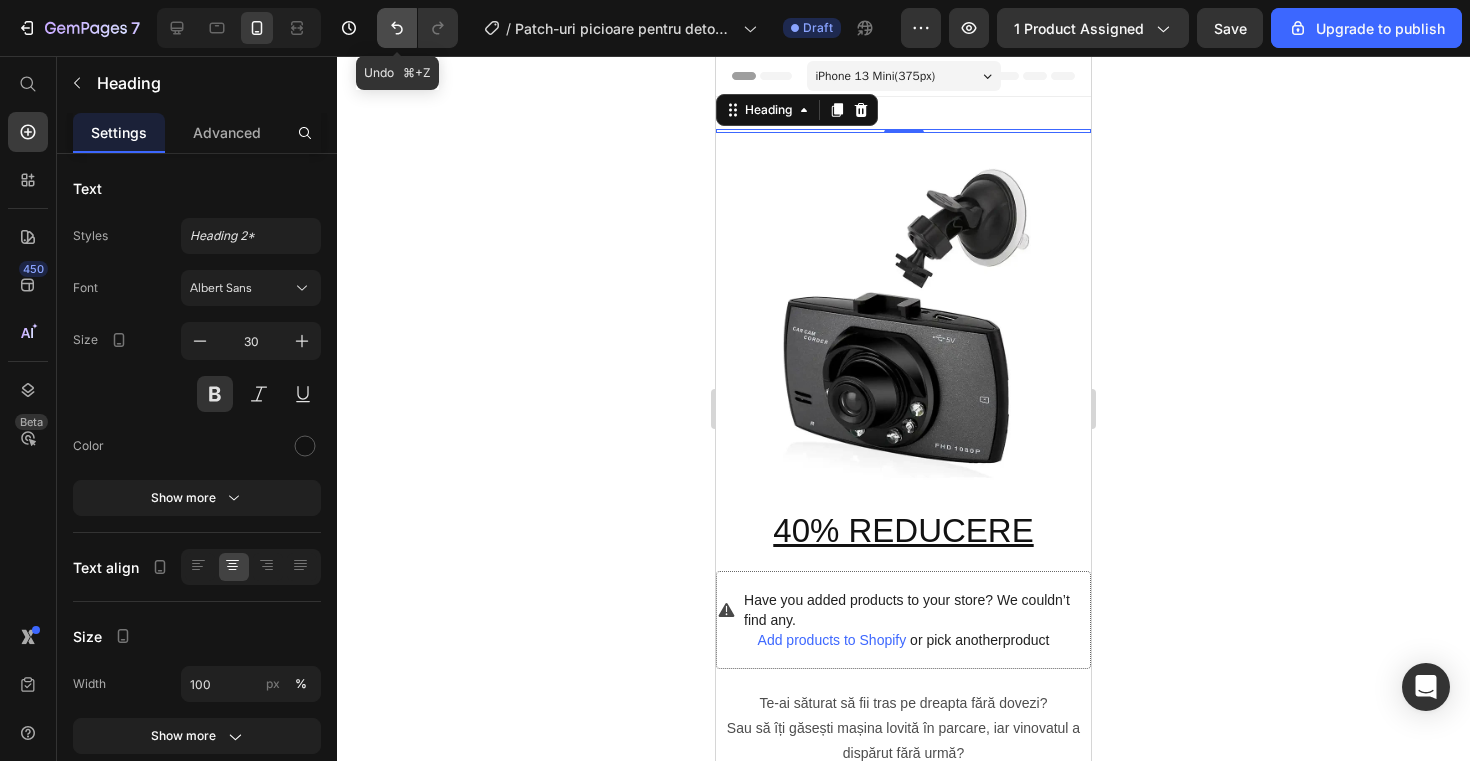 click 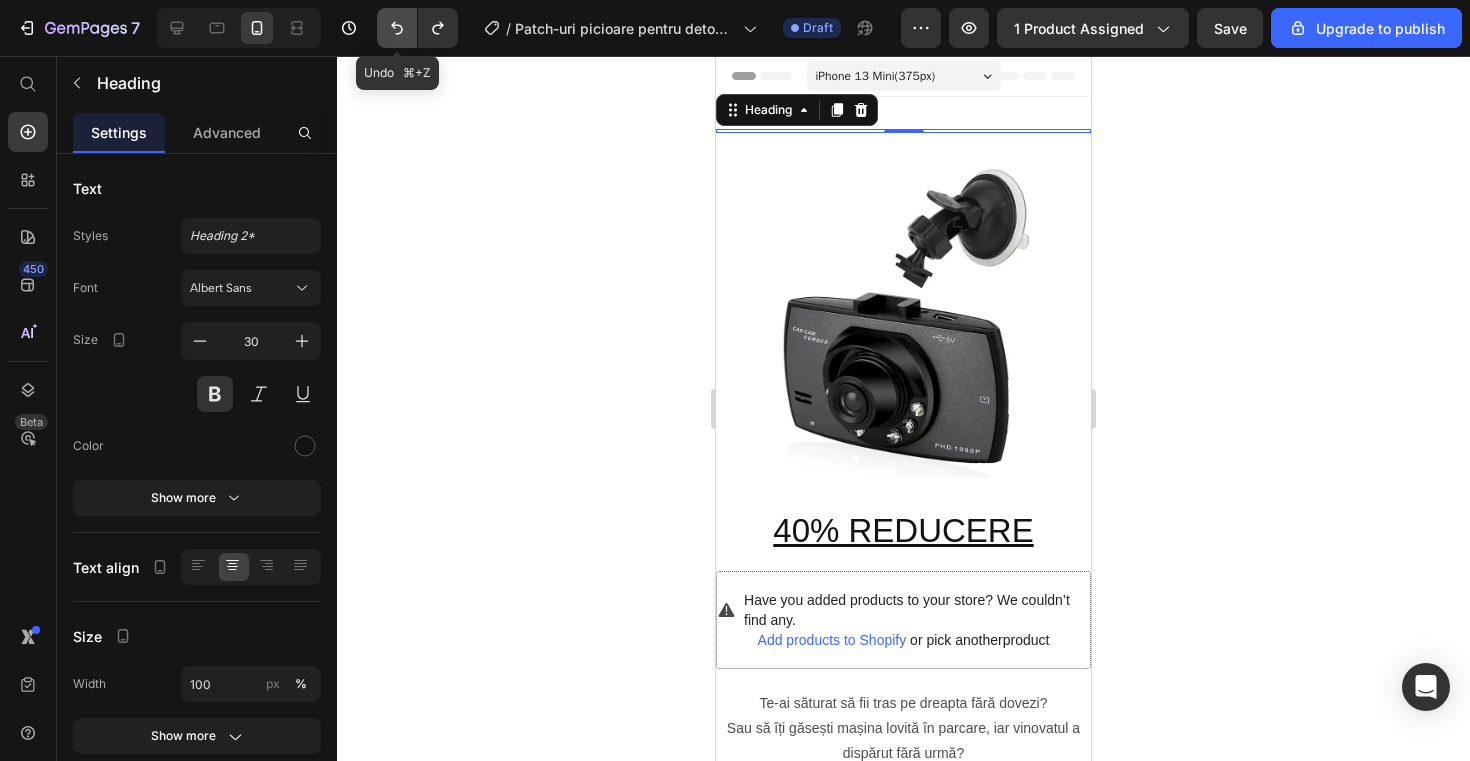 click 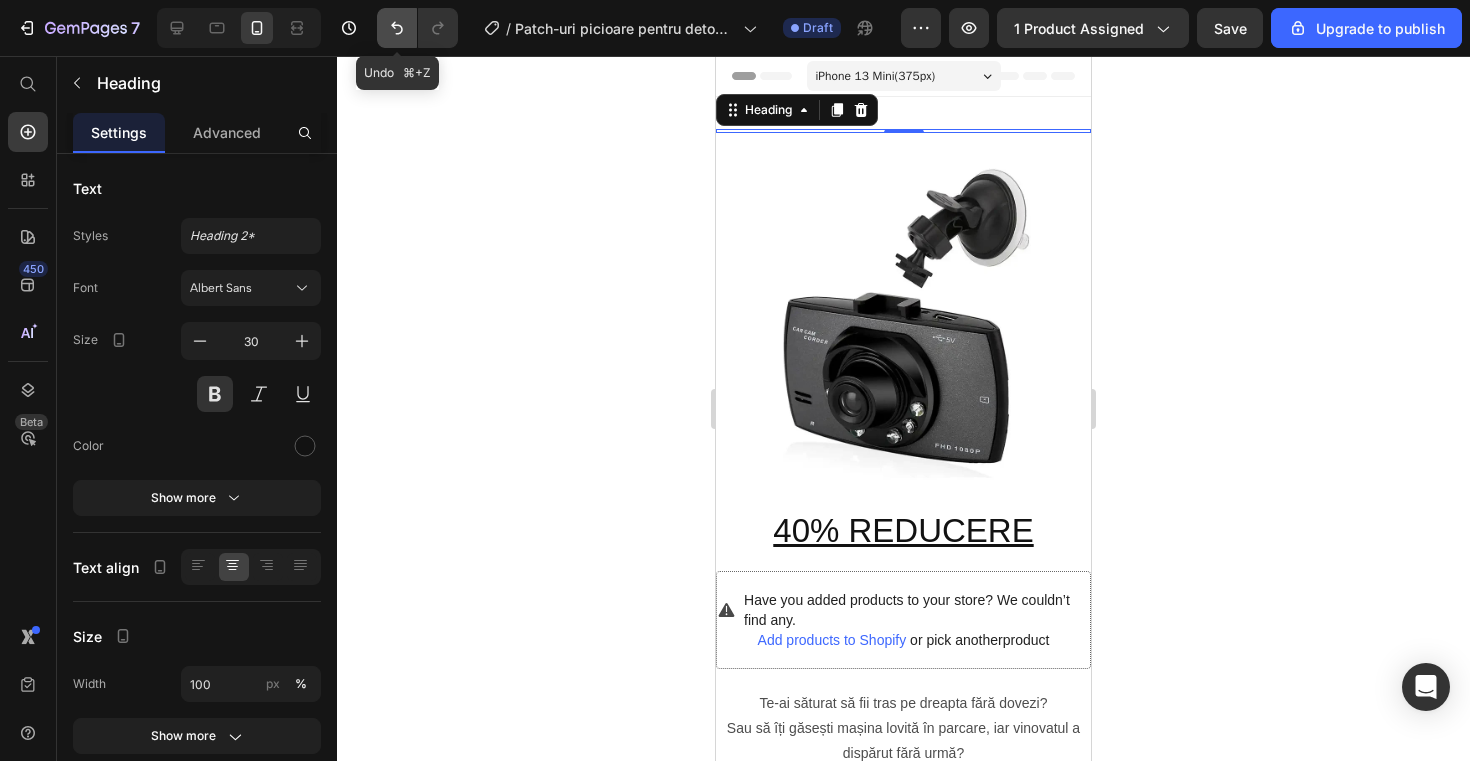 click 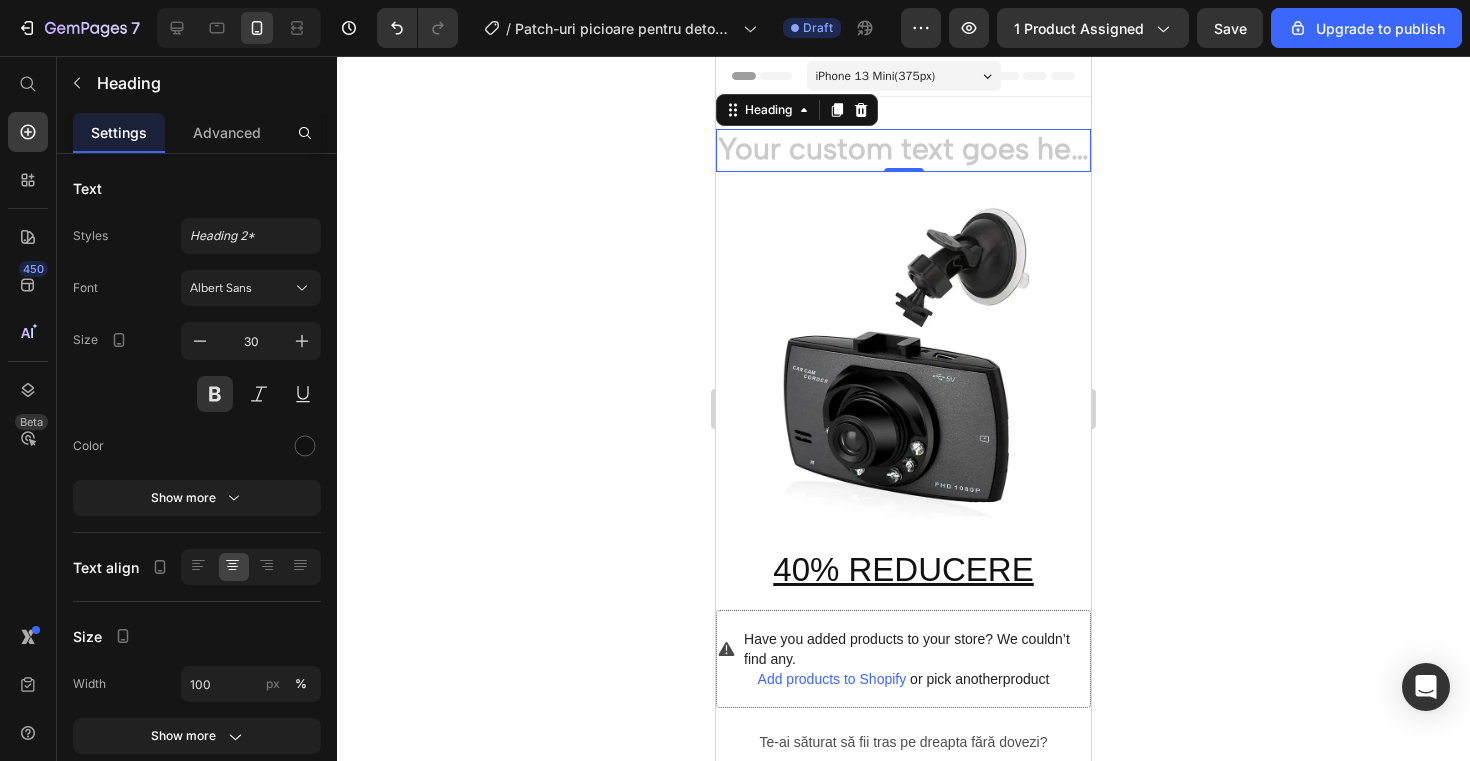 click at bounding box center (903, 150) 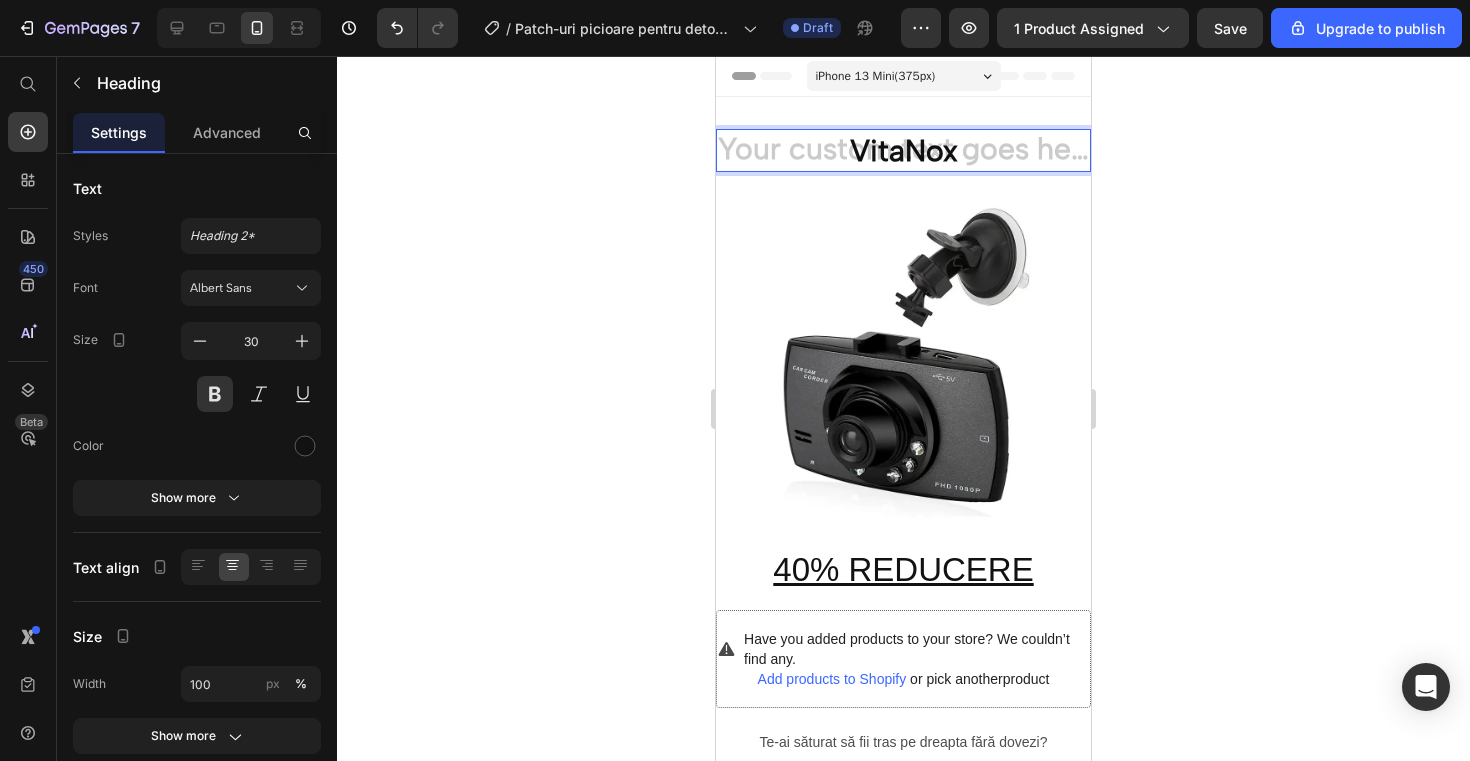 click 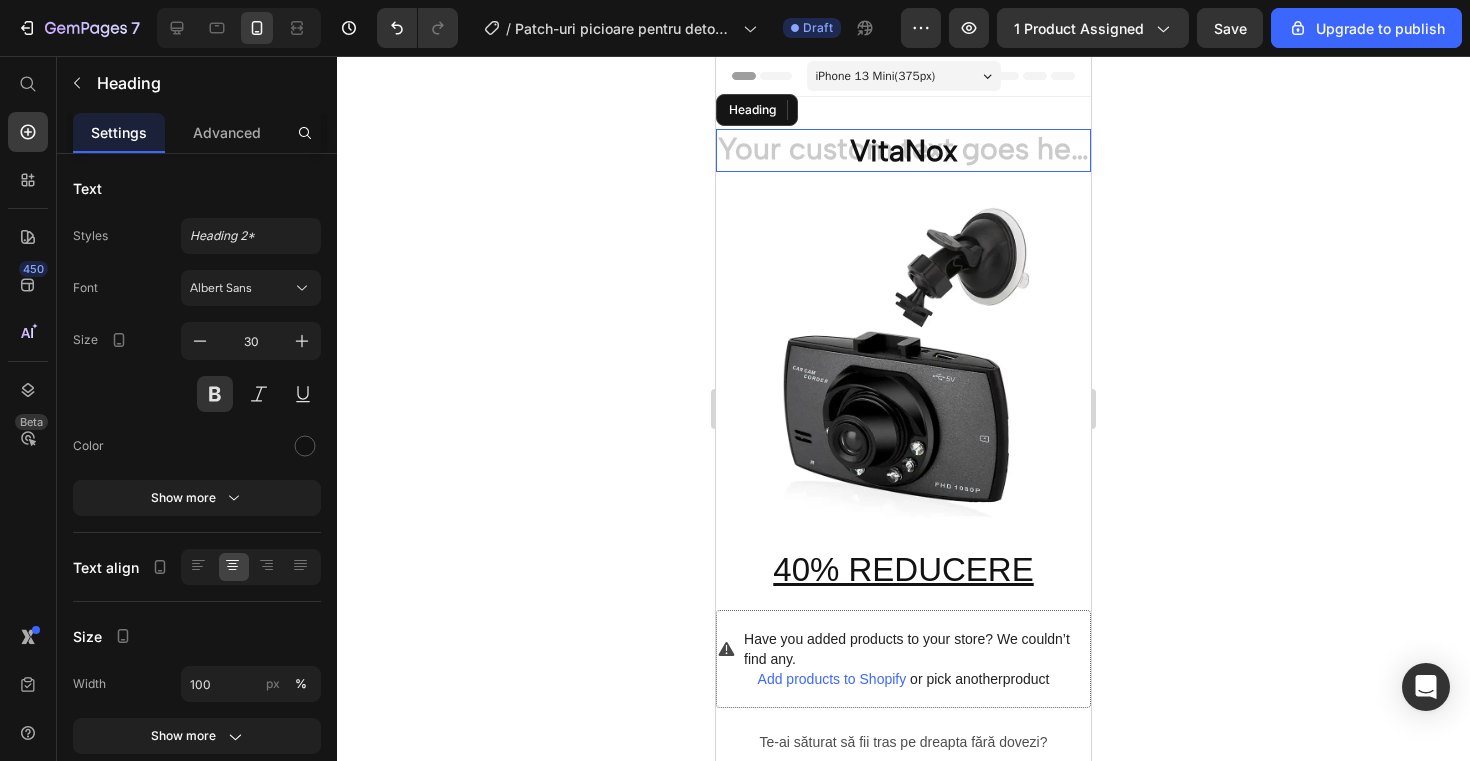 click on "VitaNox" at bounding box center [903, 150] 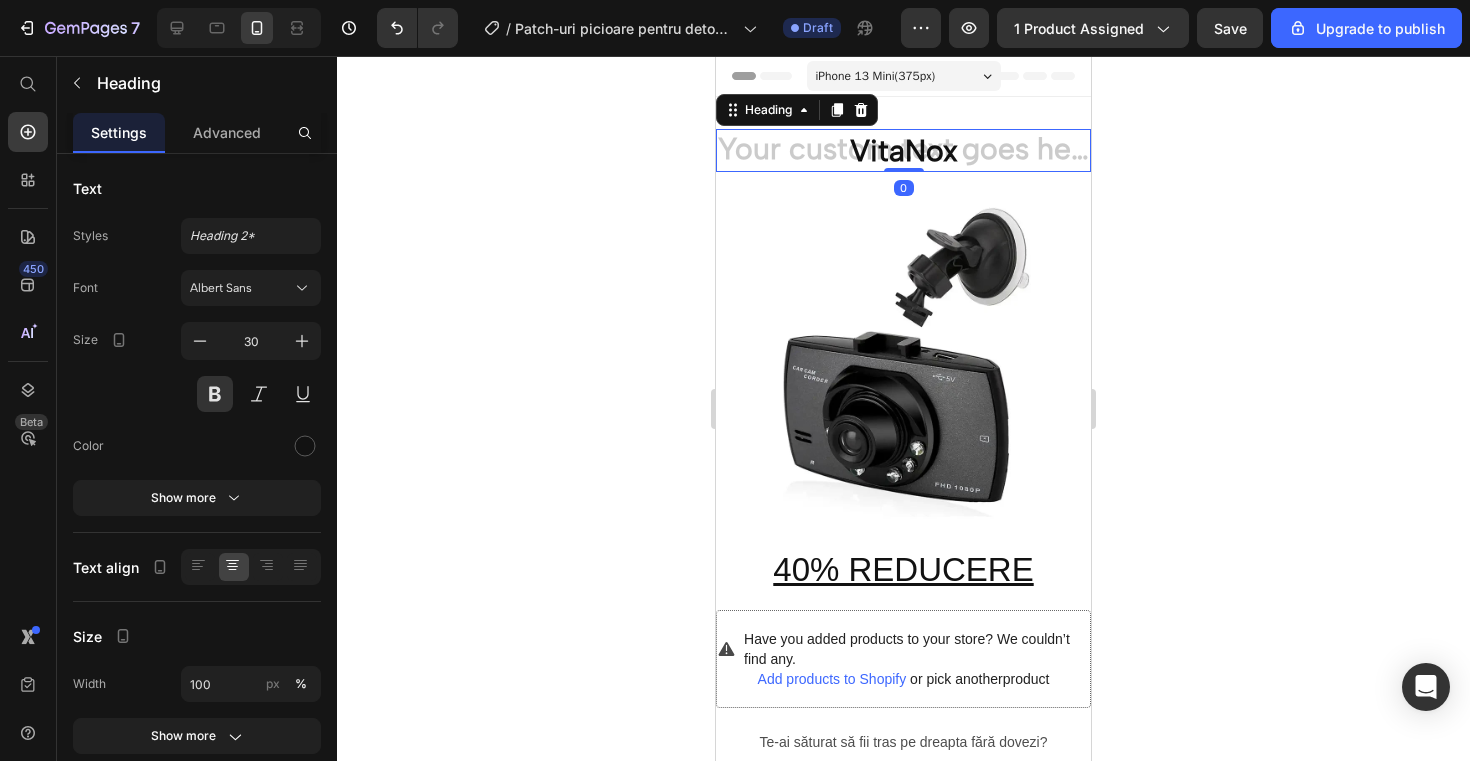 click on "VitaNox" at bounding box center [903, 150] 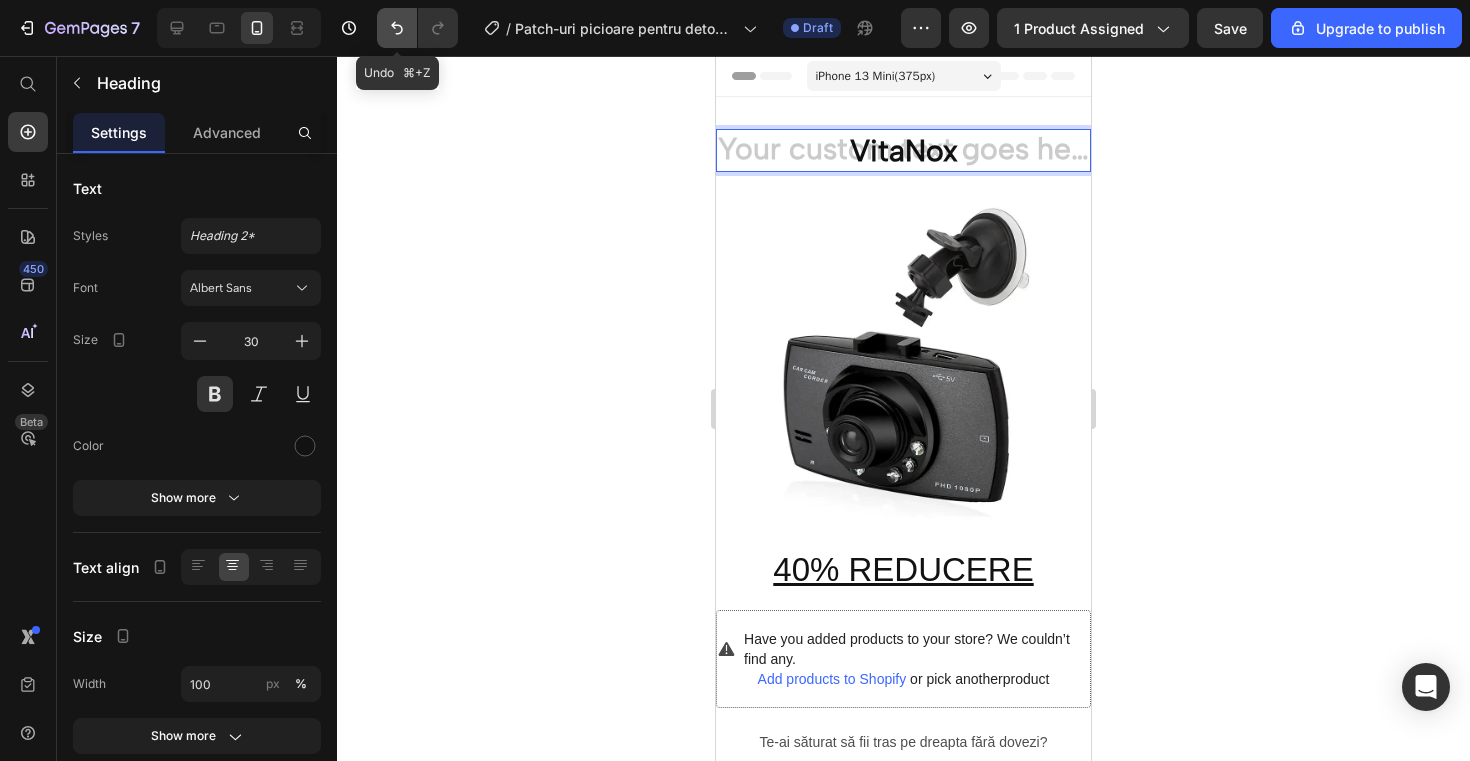 click 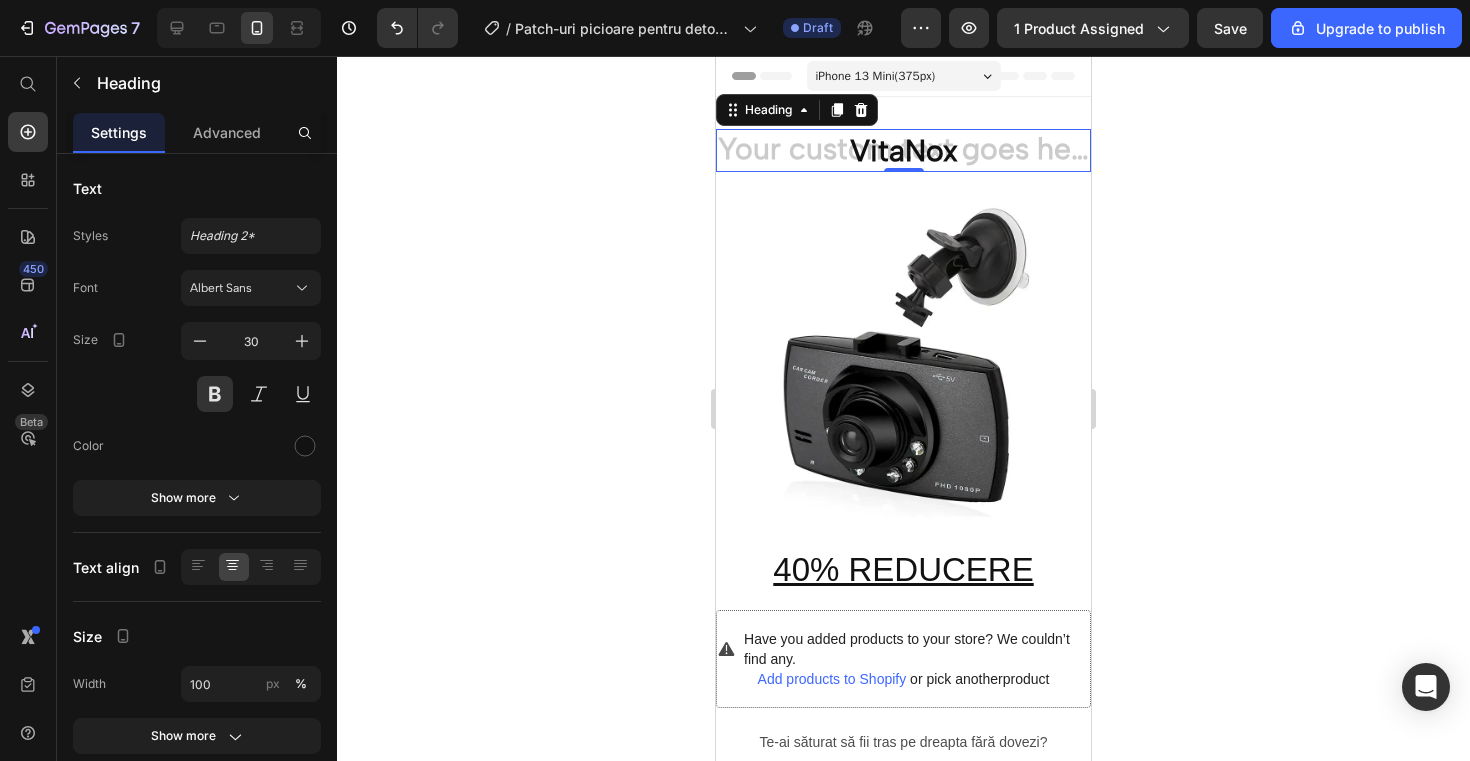 click on "VitaNox" at bounding box center [903, 150] 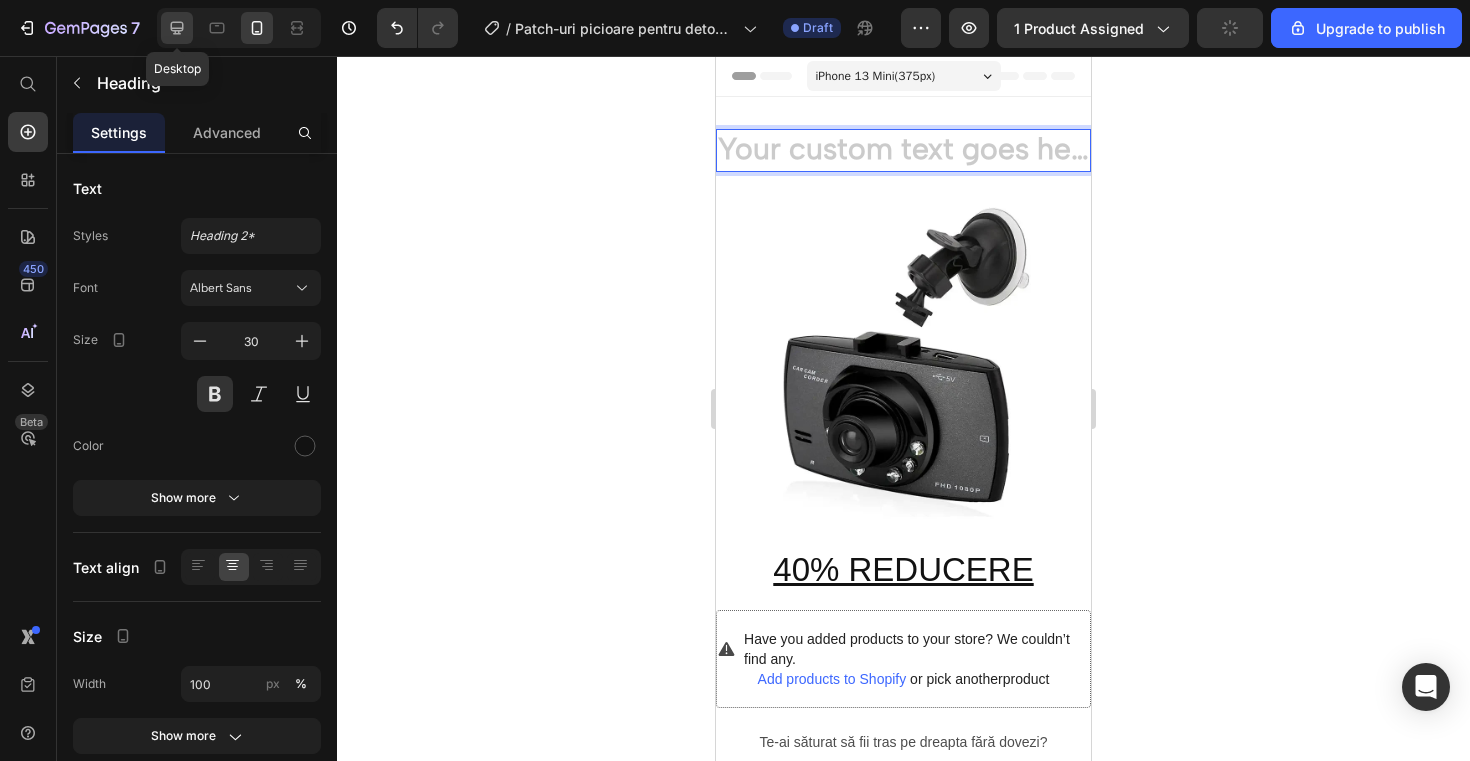 click 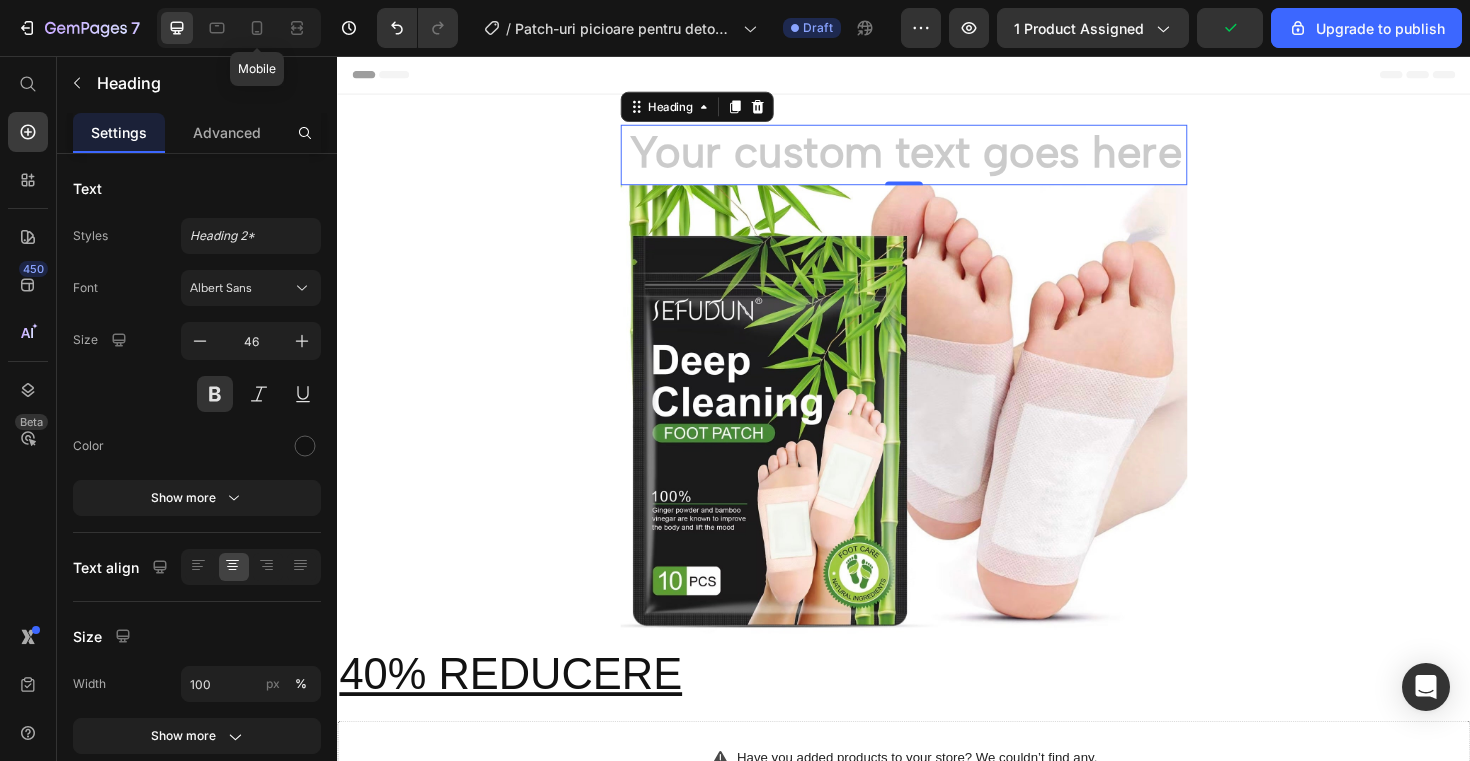 scroll, scrollTop: 3, scrollLeft: 0, axis: vertical 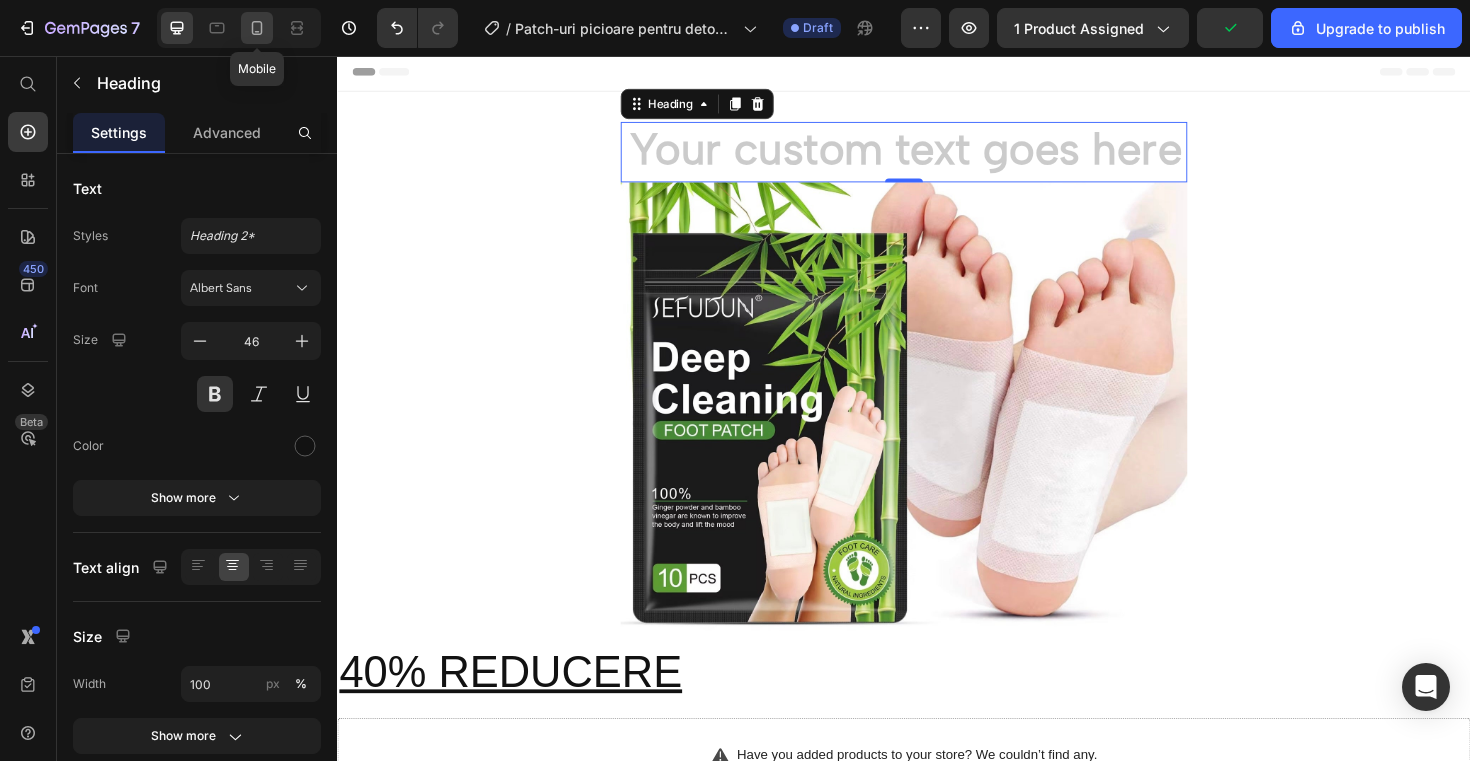 click 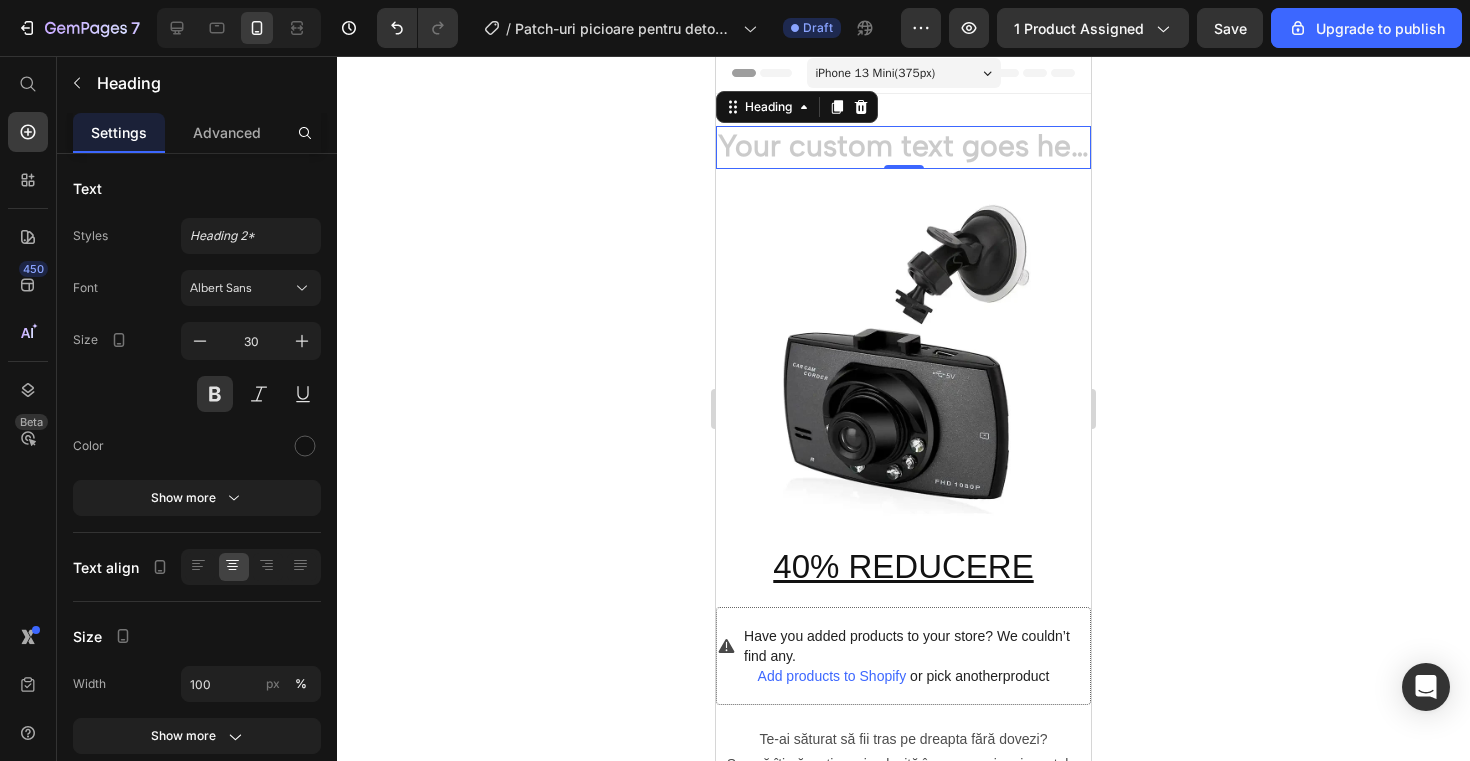 click at bounding box center [903, 147] 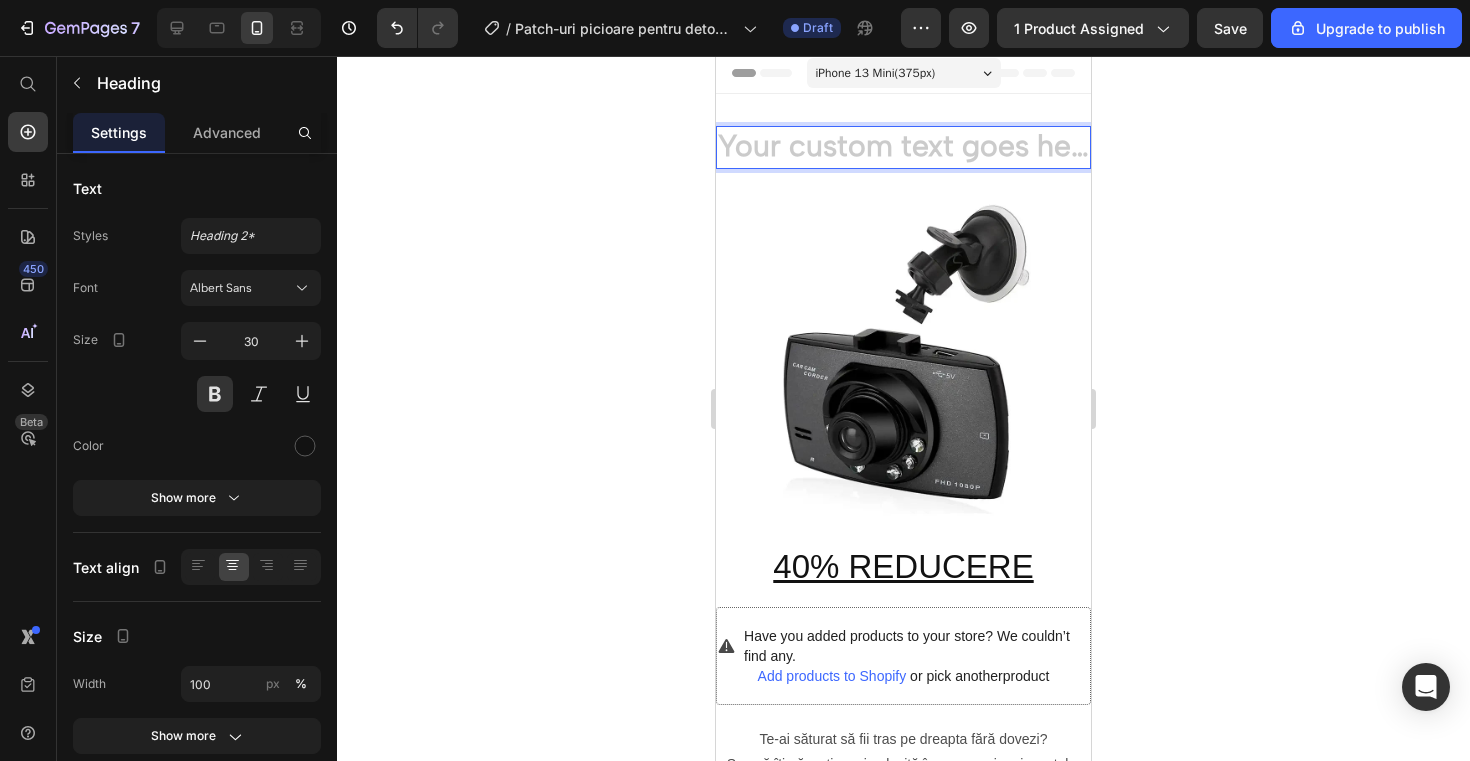 click at bounding box center [903, 147] 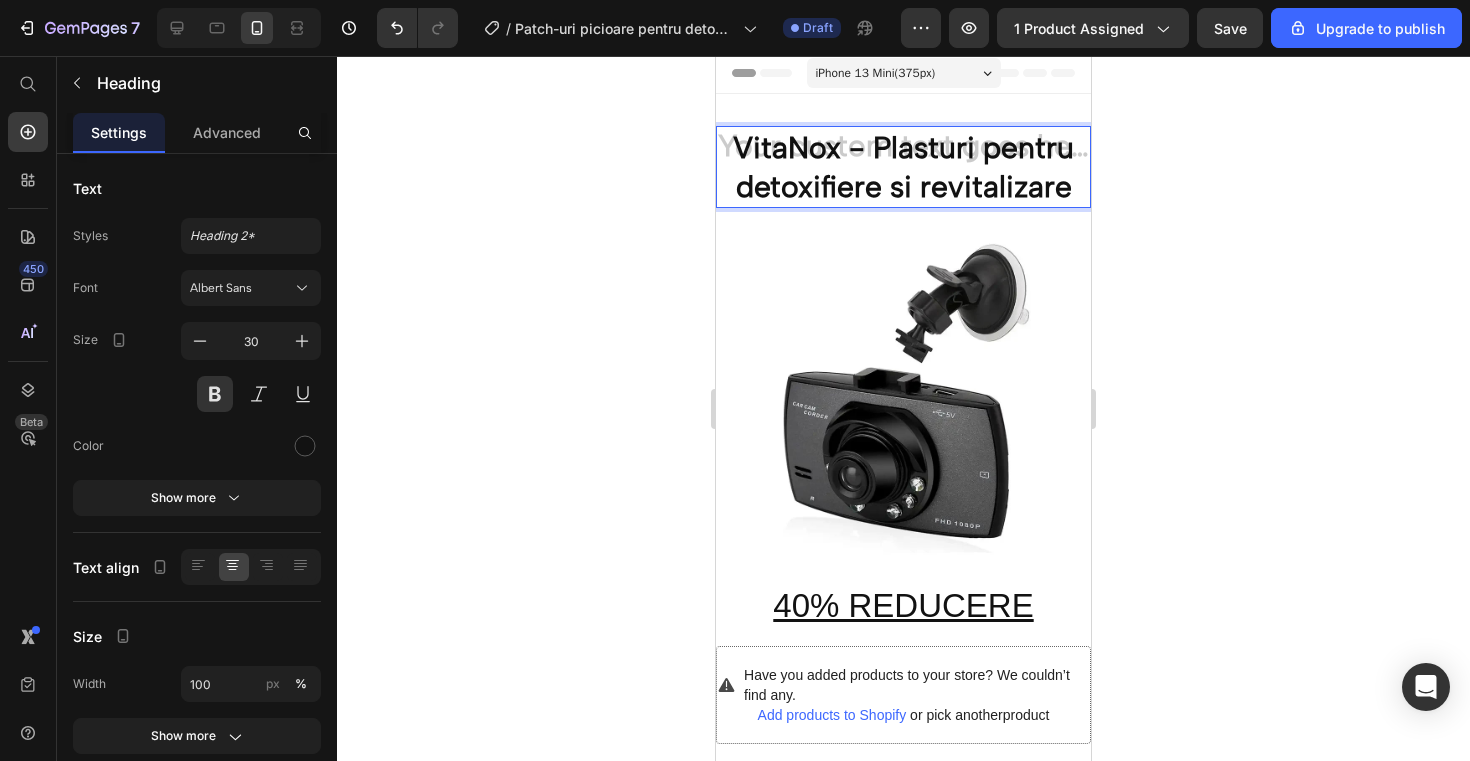 click 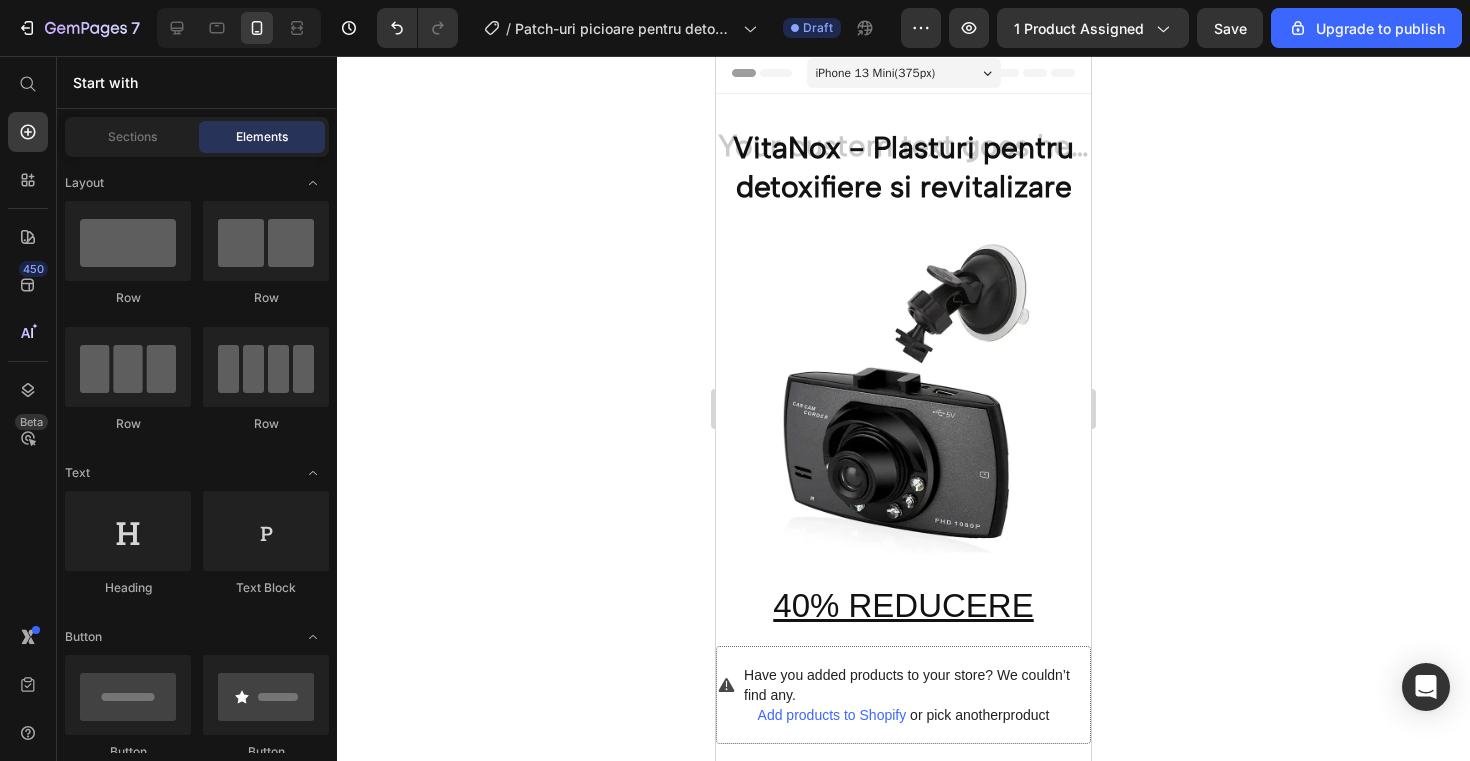 click 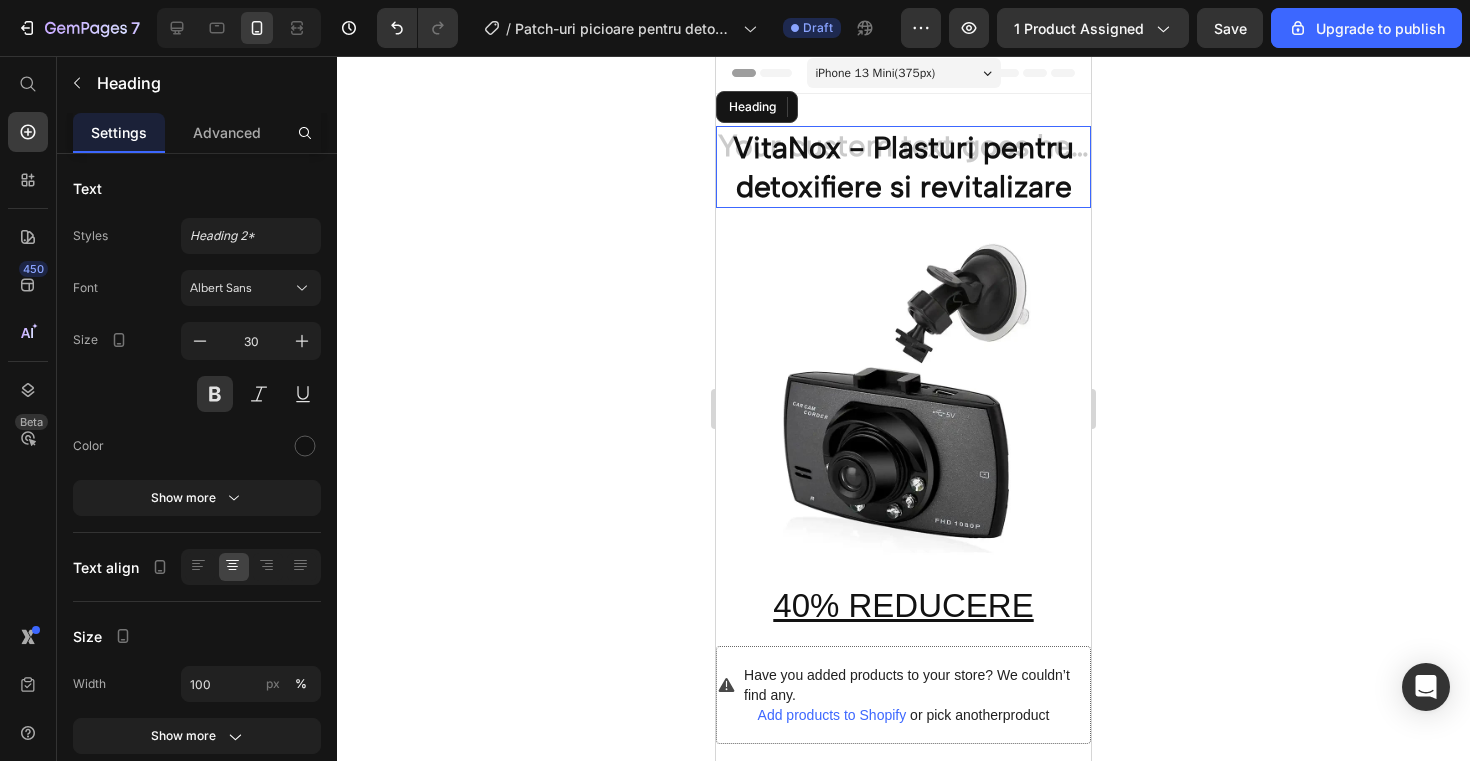click on "VitaNox - Plasturi pentru detoxifiere si revitalizare" at bounding box center (903, 167) 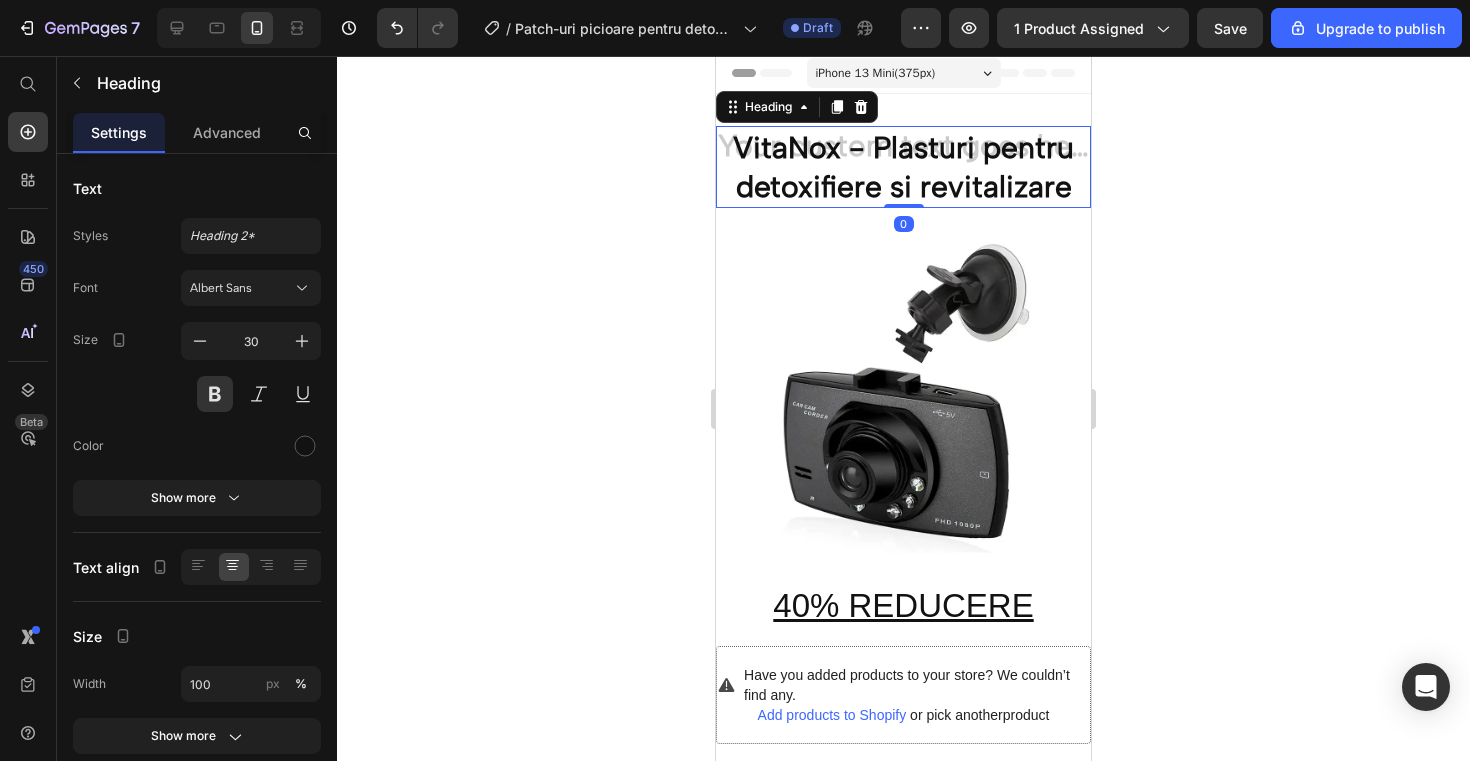 click on "VitaNox - Plasturi pentru detoxifiere si revitalizare" at bounding box center (903, 167) 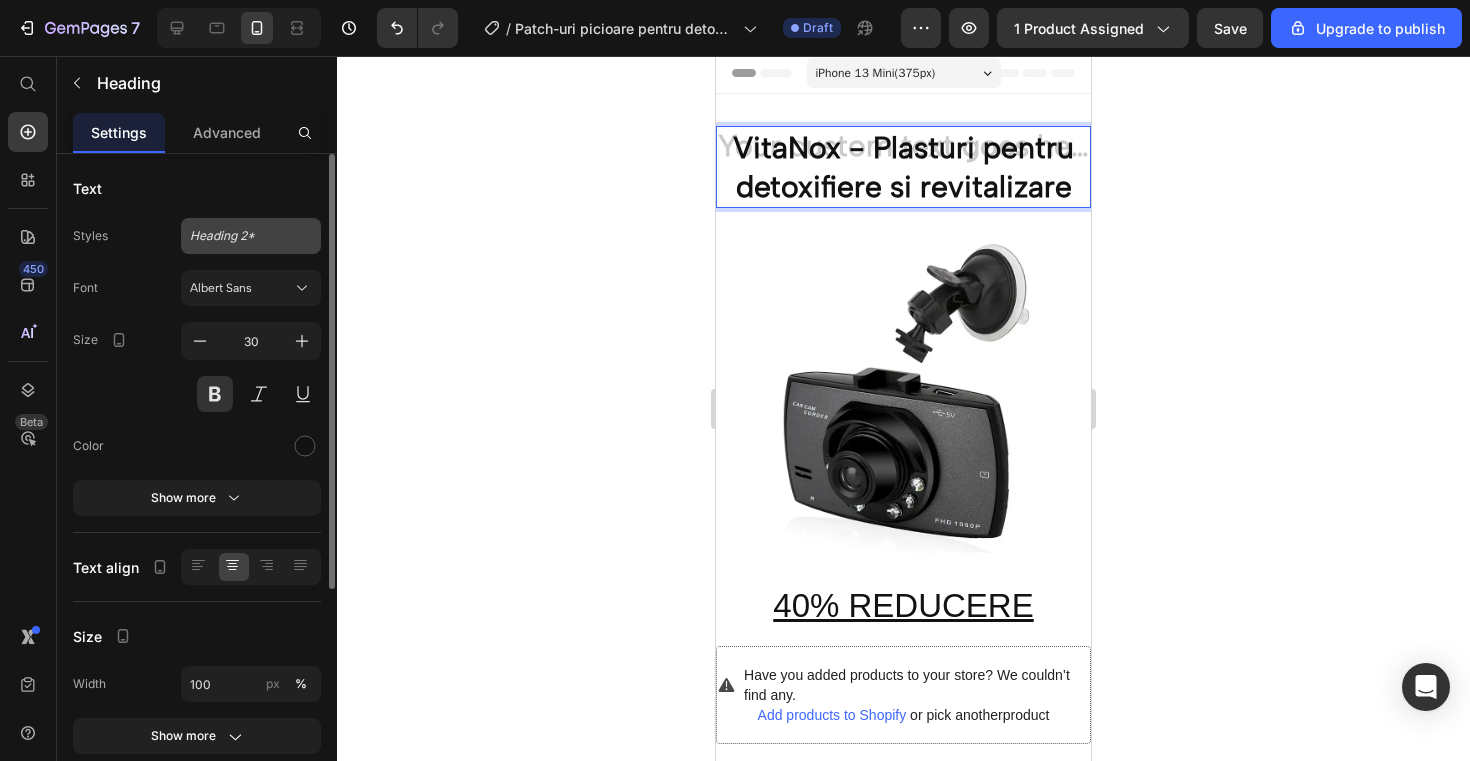 click on "Heading 2*" at bounding box center [239, 236] 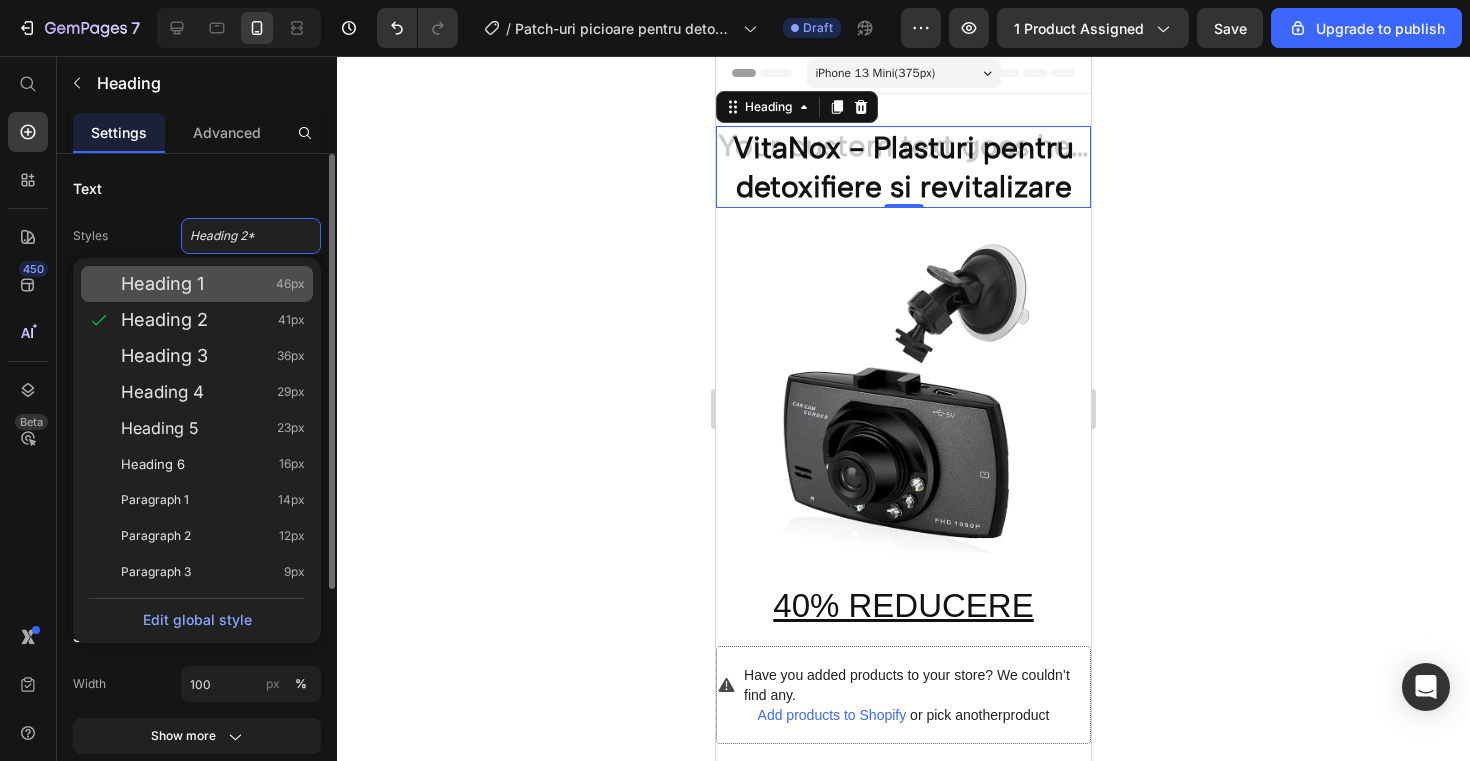click on "Heading 1 46px" at bounding box center (213, 284) 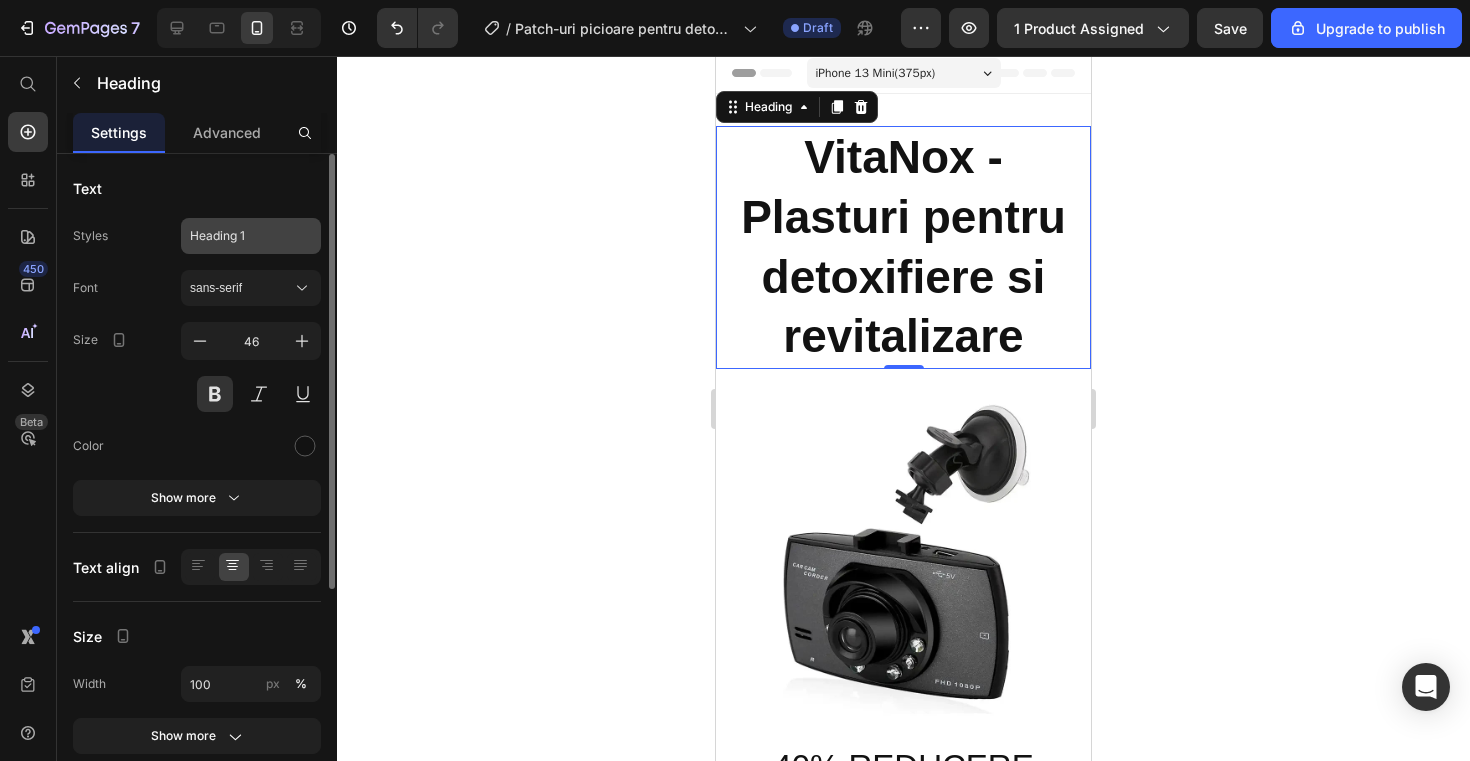 click on "Heading 1" at bounding box center [239, 236] 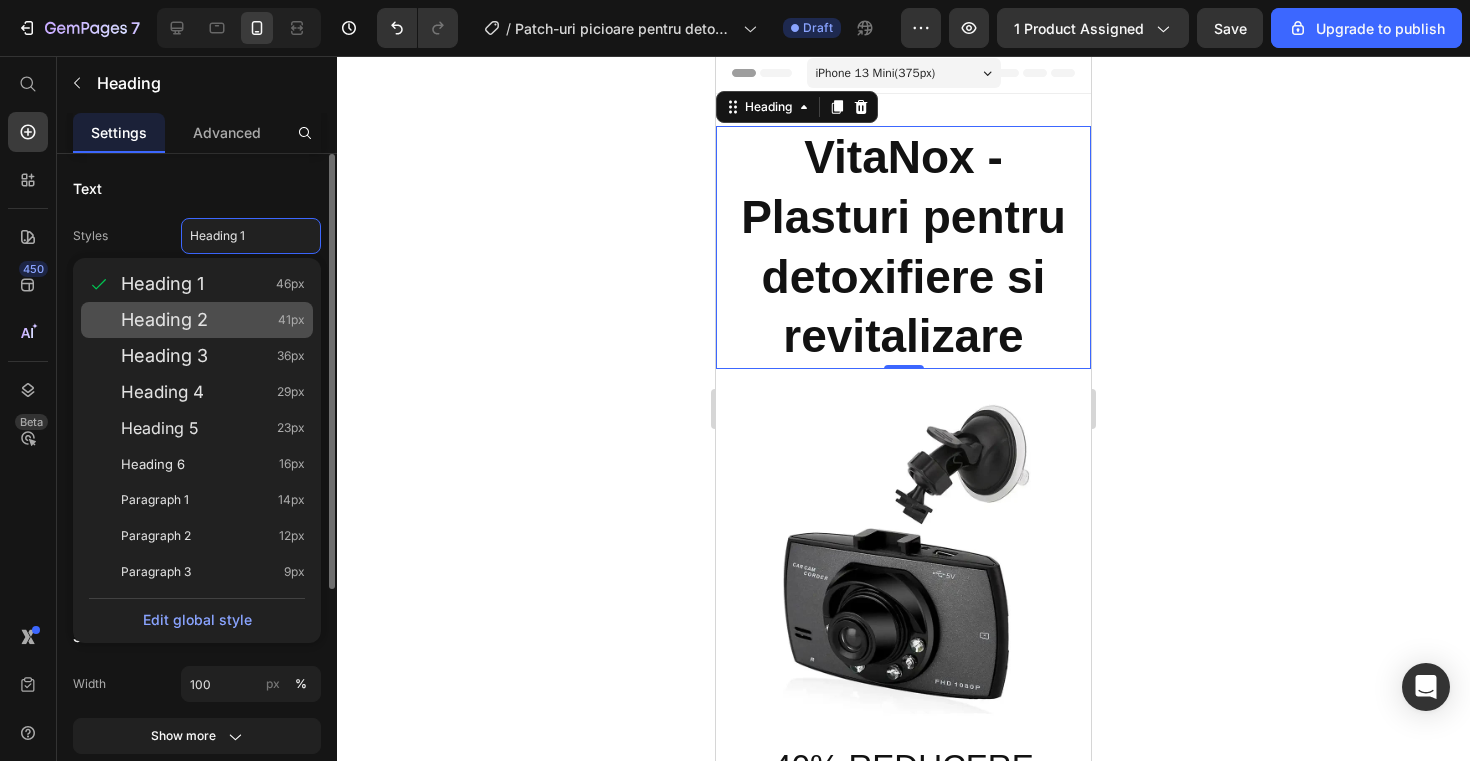 click on "Heading 2 41px" 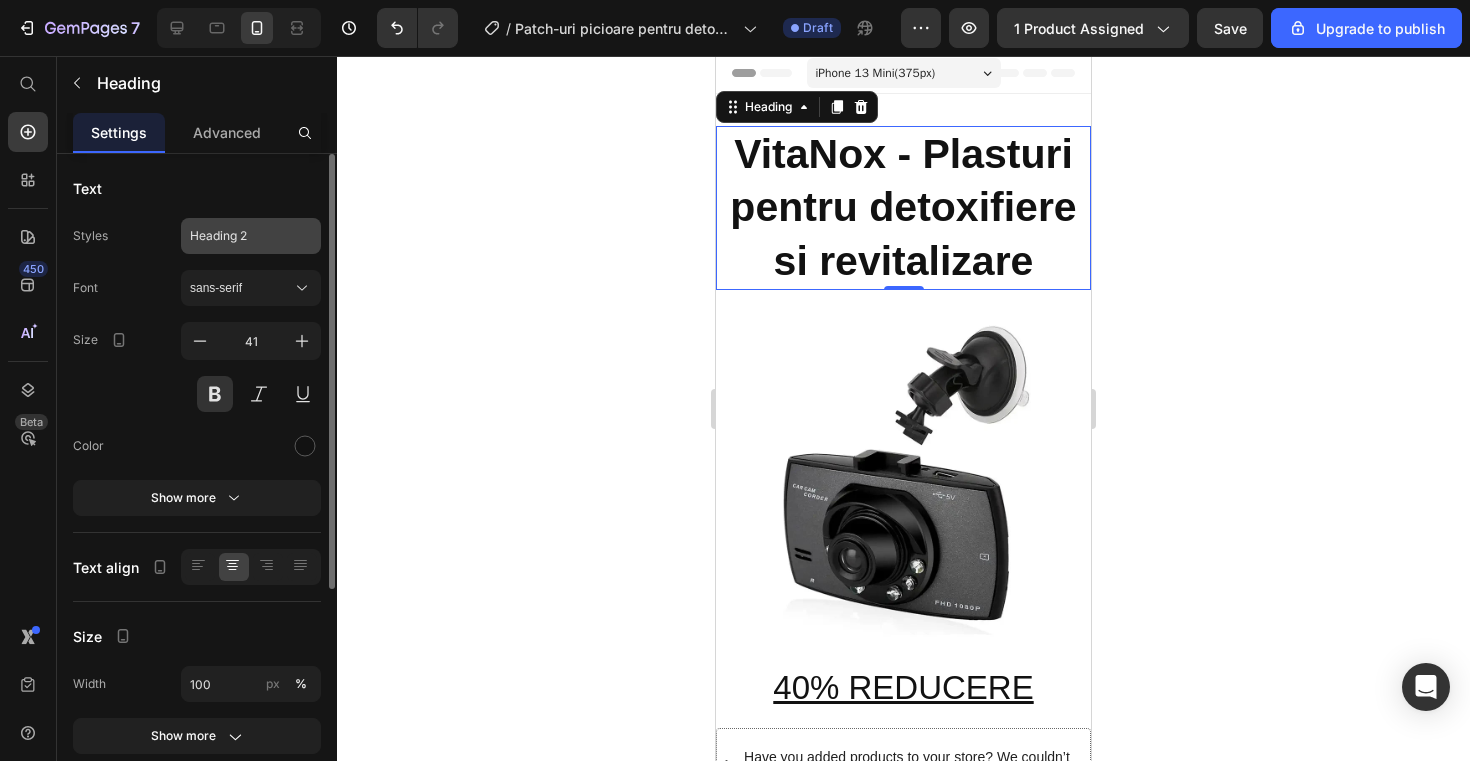 click on "Heading 2" at bounding box center [239, 236] 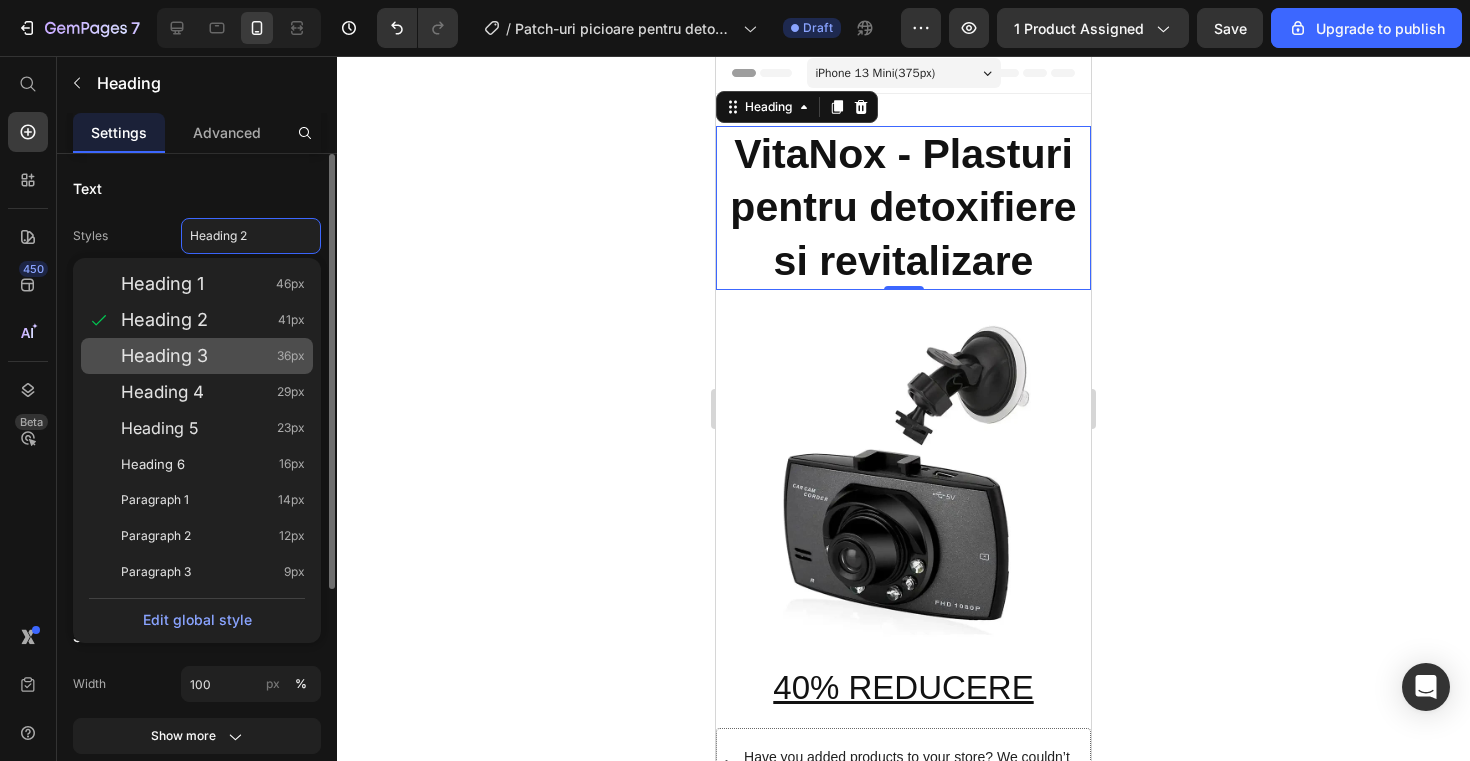 click on "Heading 3 36px" at bounding box center (213, 356) 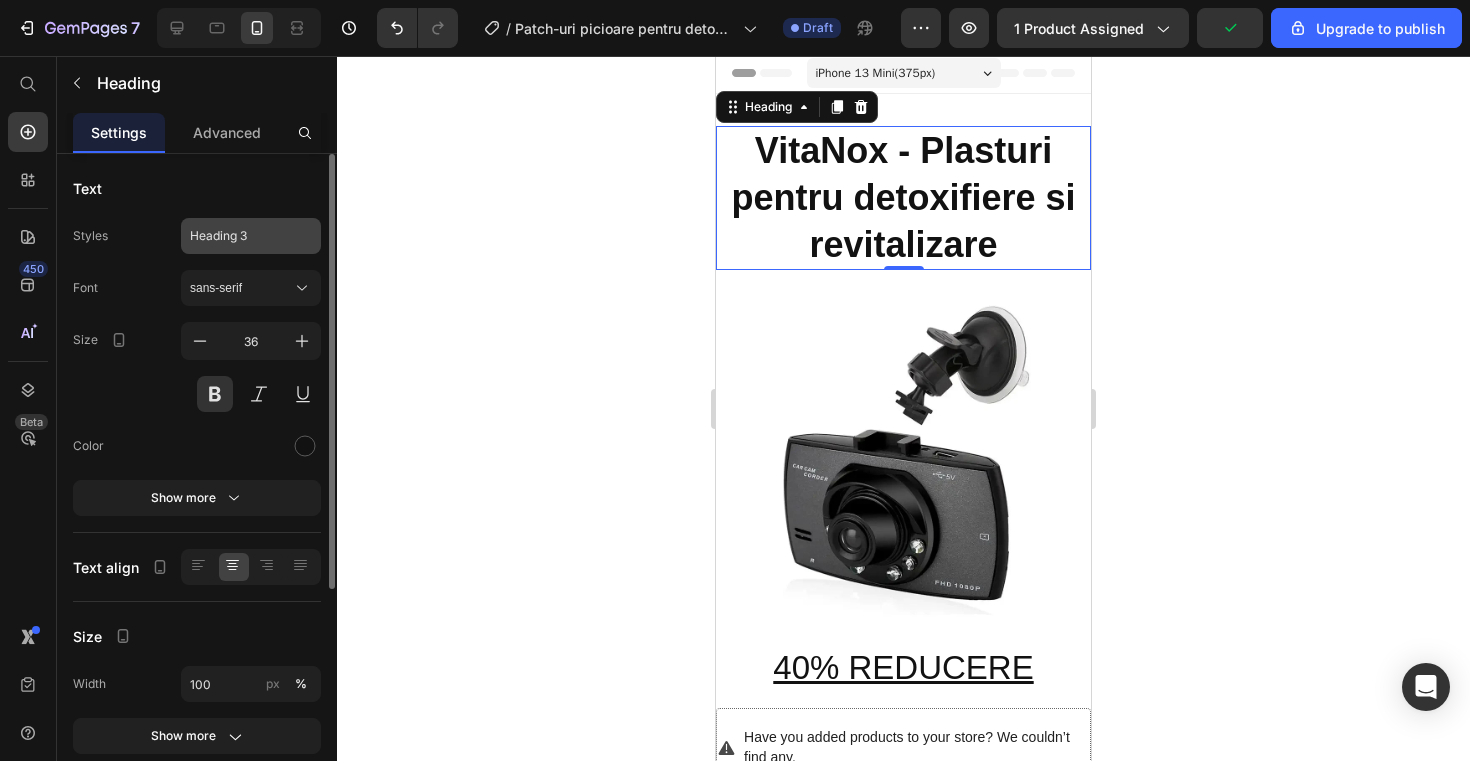 click on "Heading 3" at bounding box center [251, 236] 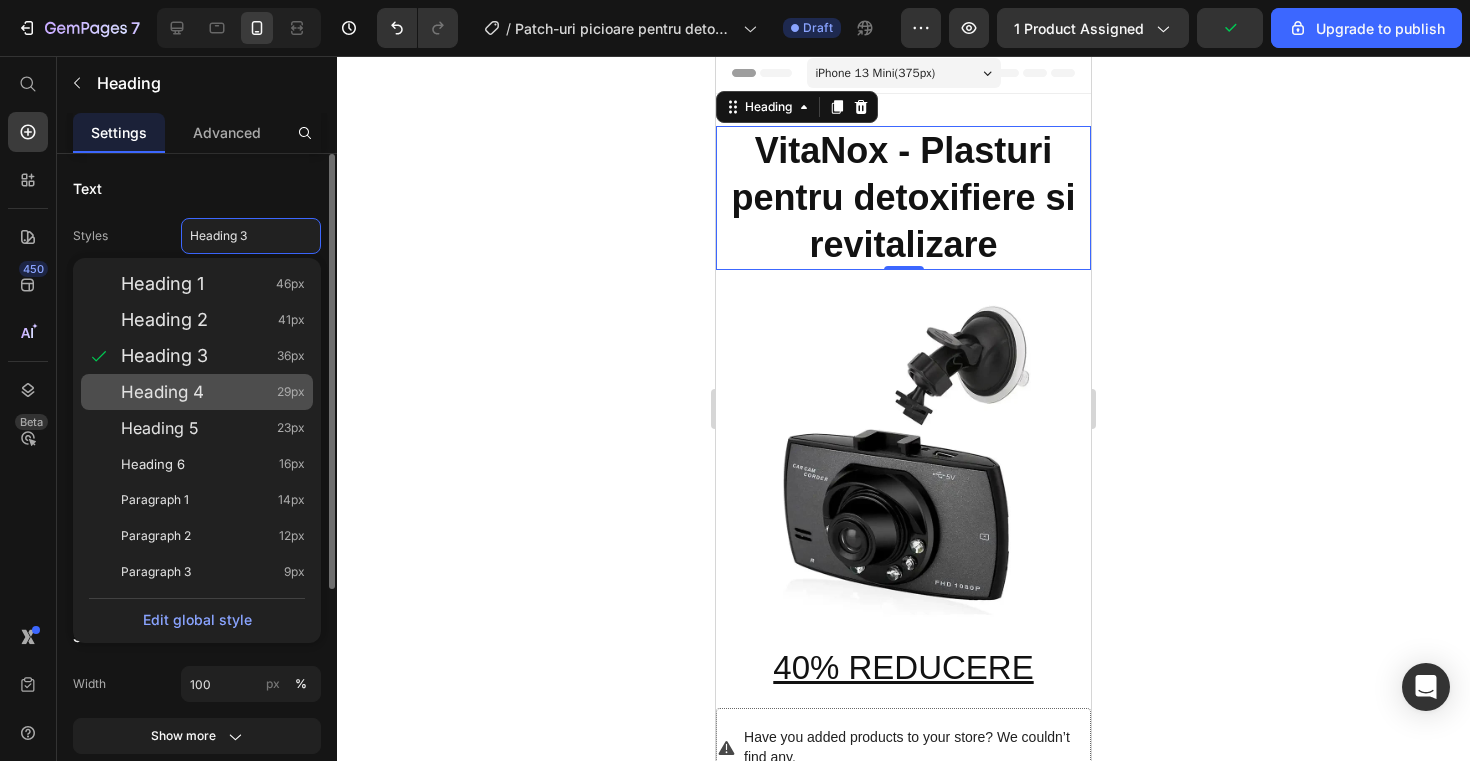 click on "Heading 4 29px" 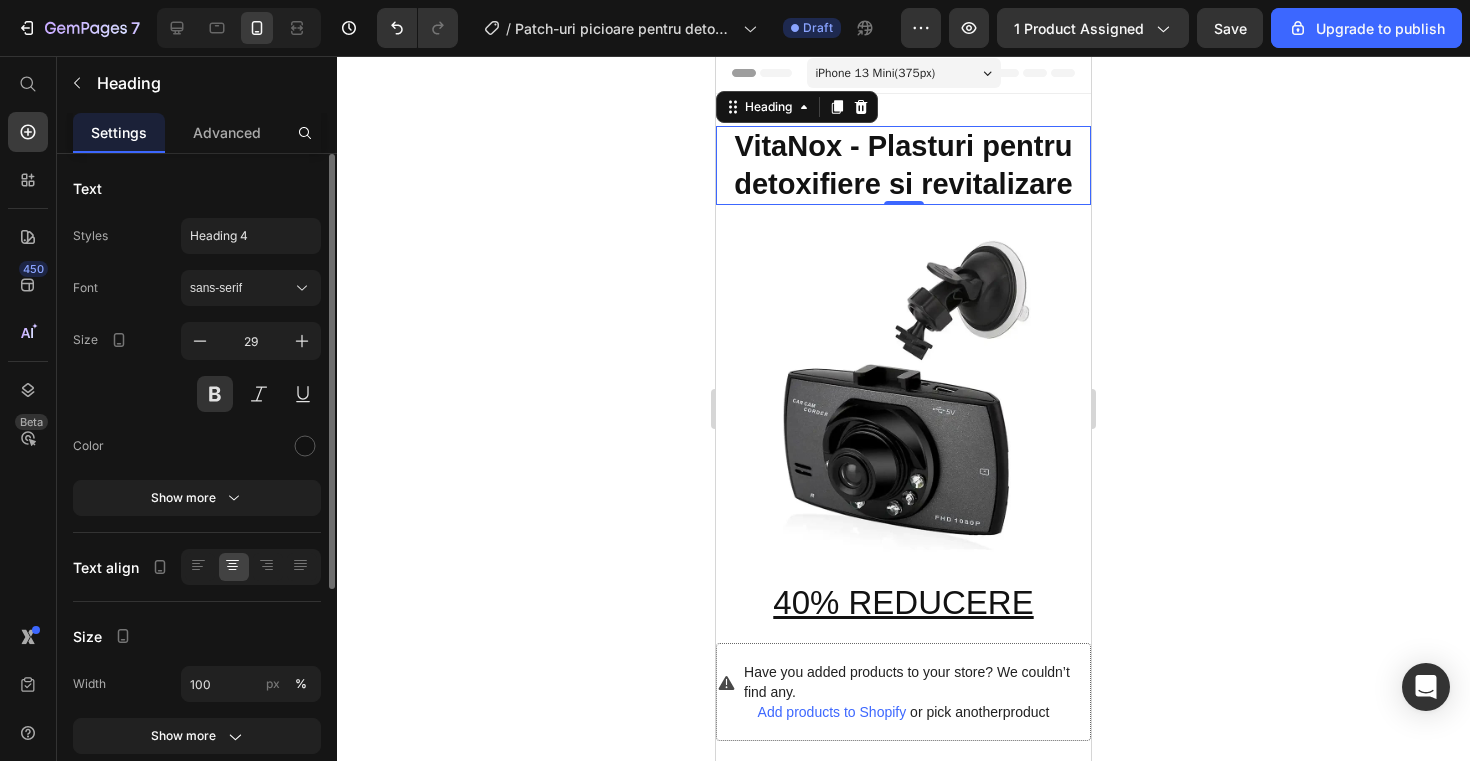 click 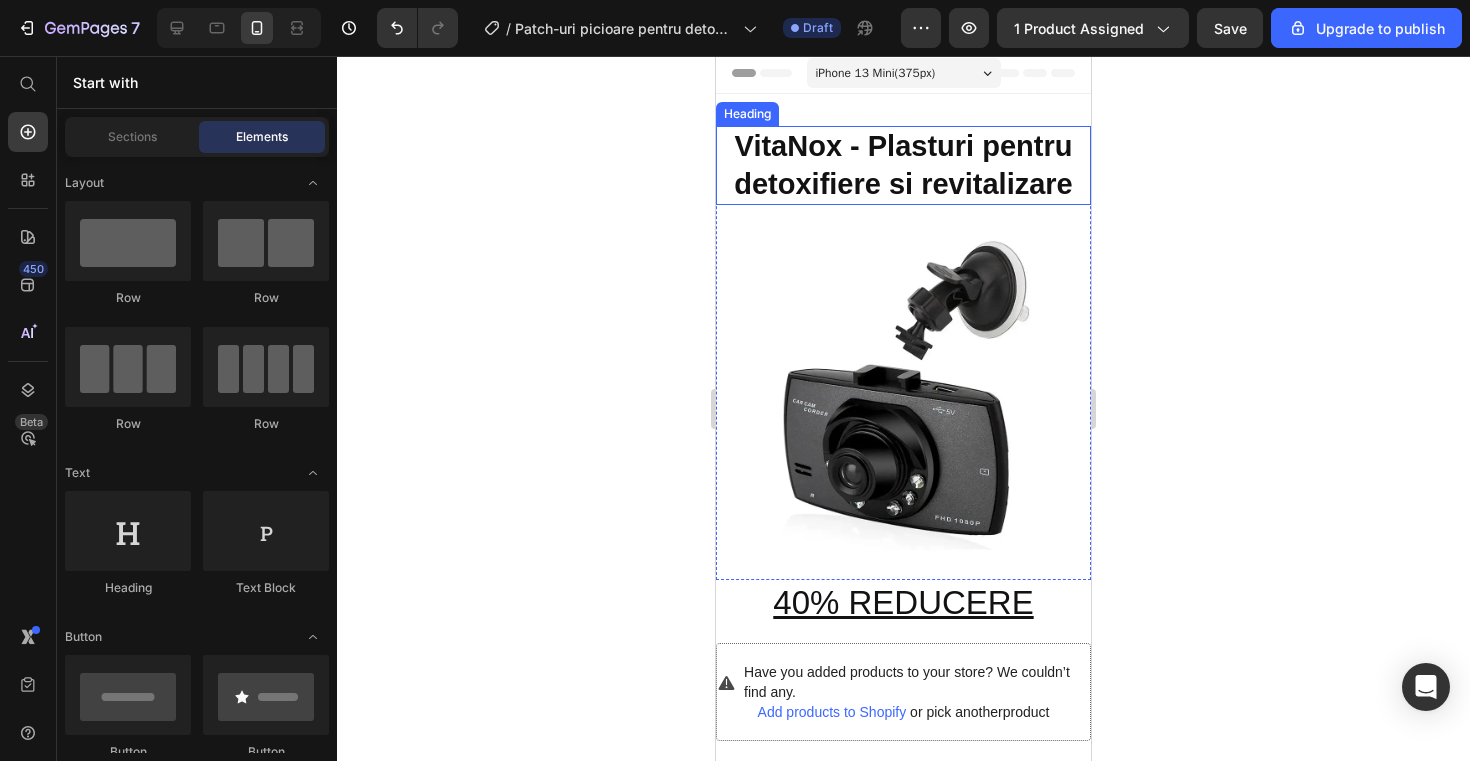 click on "VitaNox - Plasturi pentru detoxifiere si revitalizare" at bounding box center (903, 165) 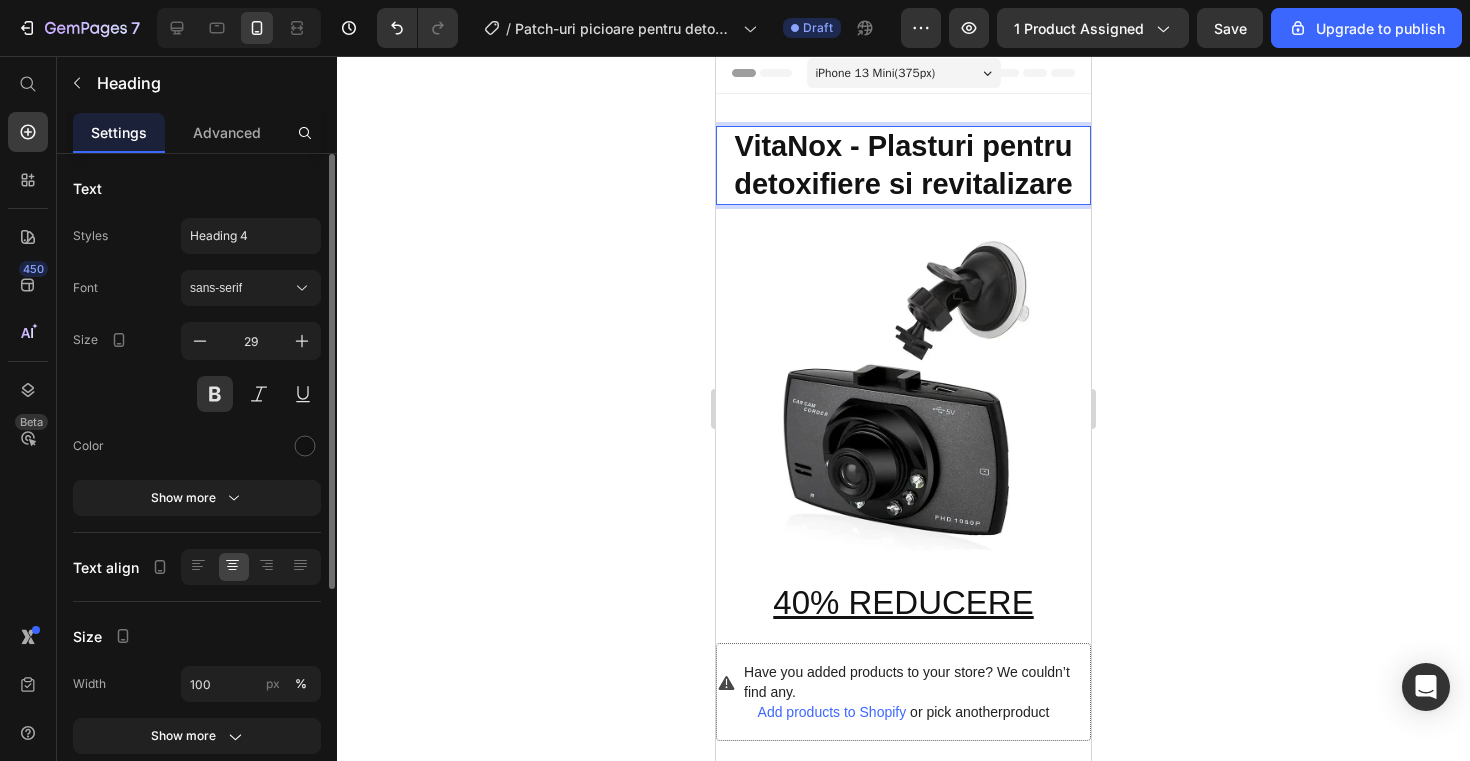 click on "VitaNox - Plasturi pentru detoxifiere si revitalizare" at bounding box center [903, 165] 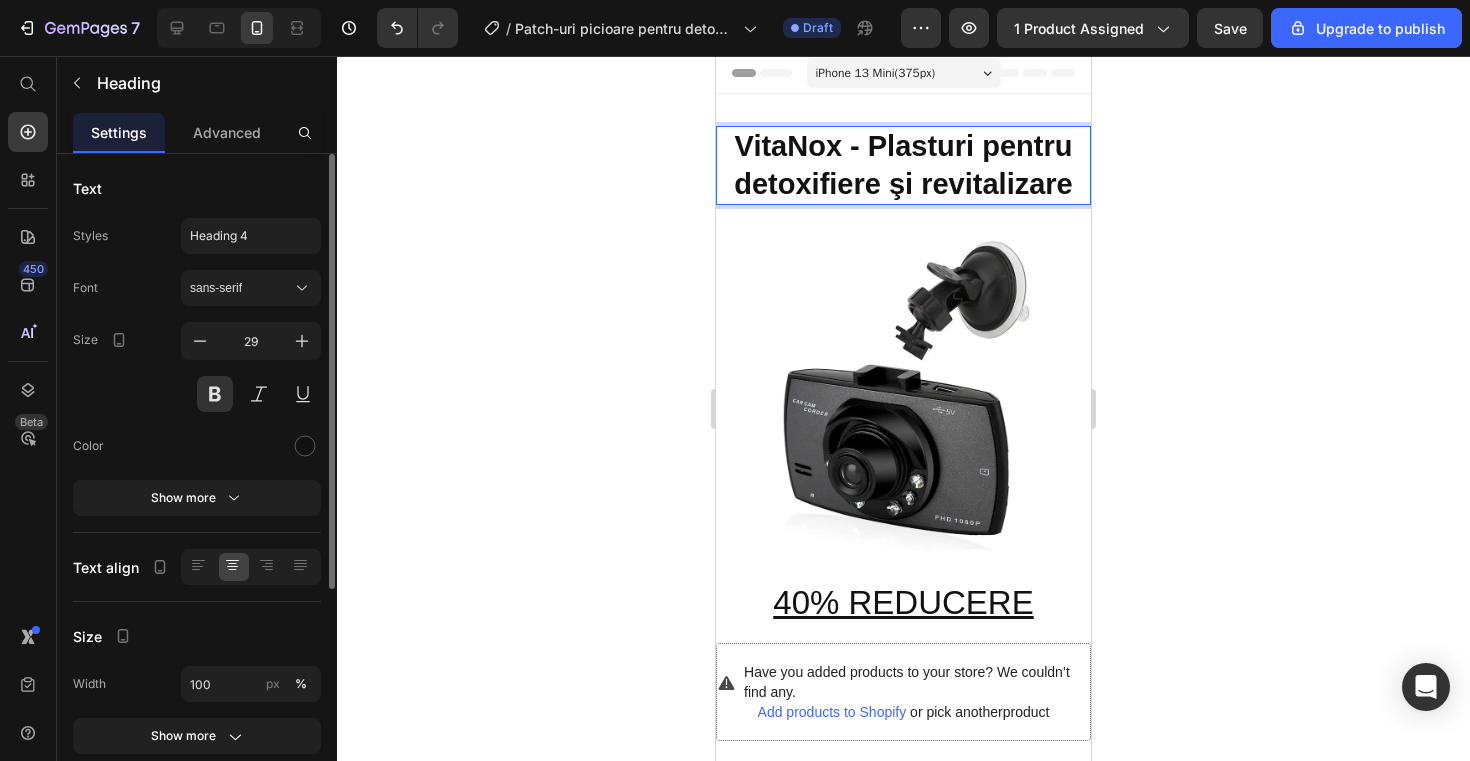 click 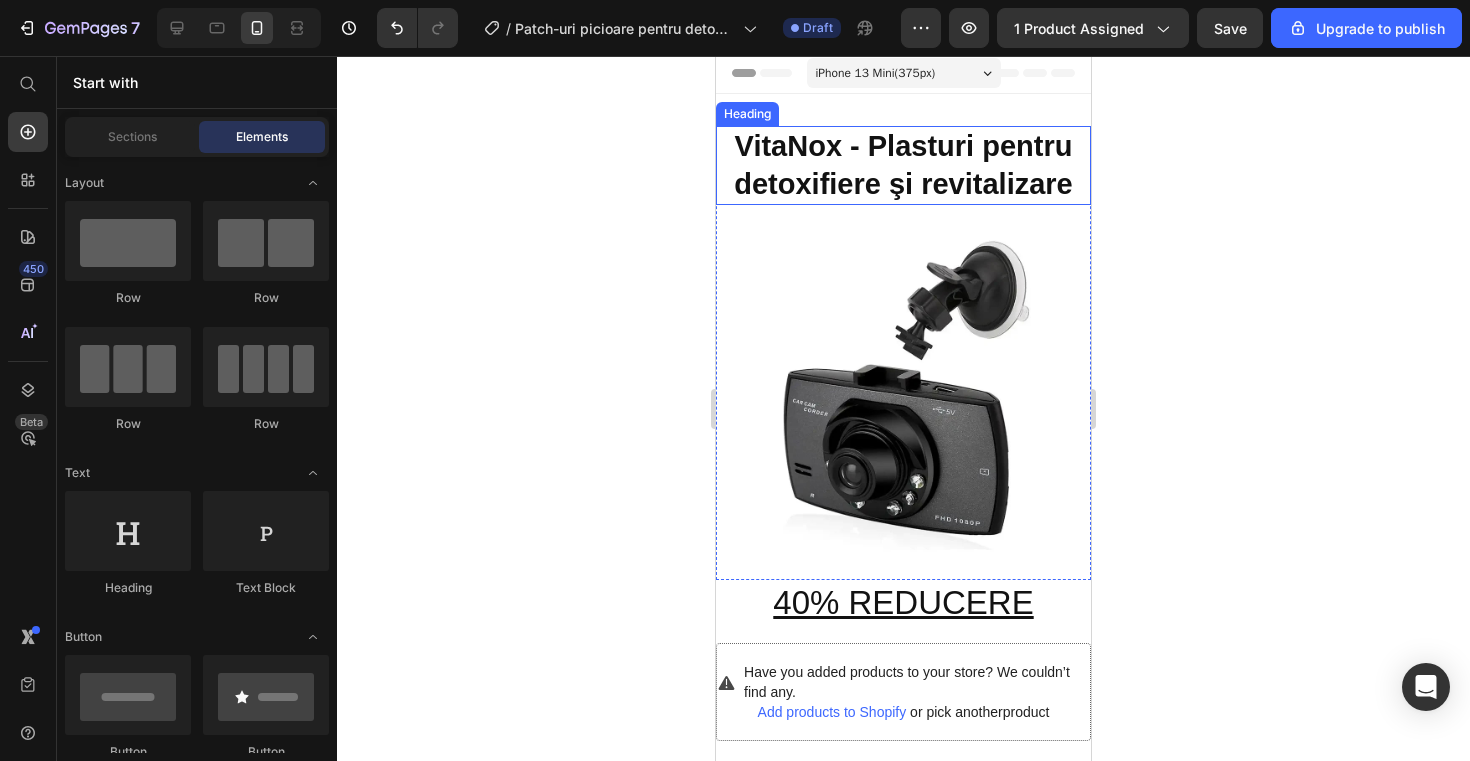 click 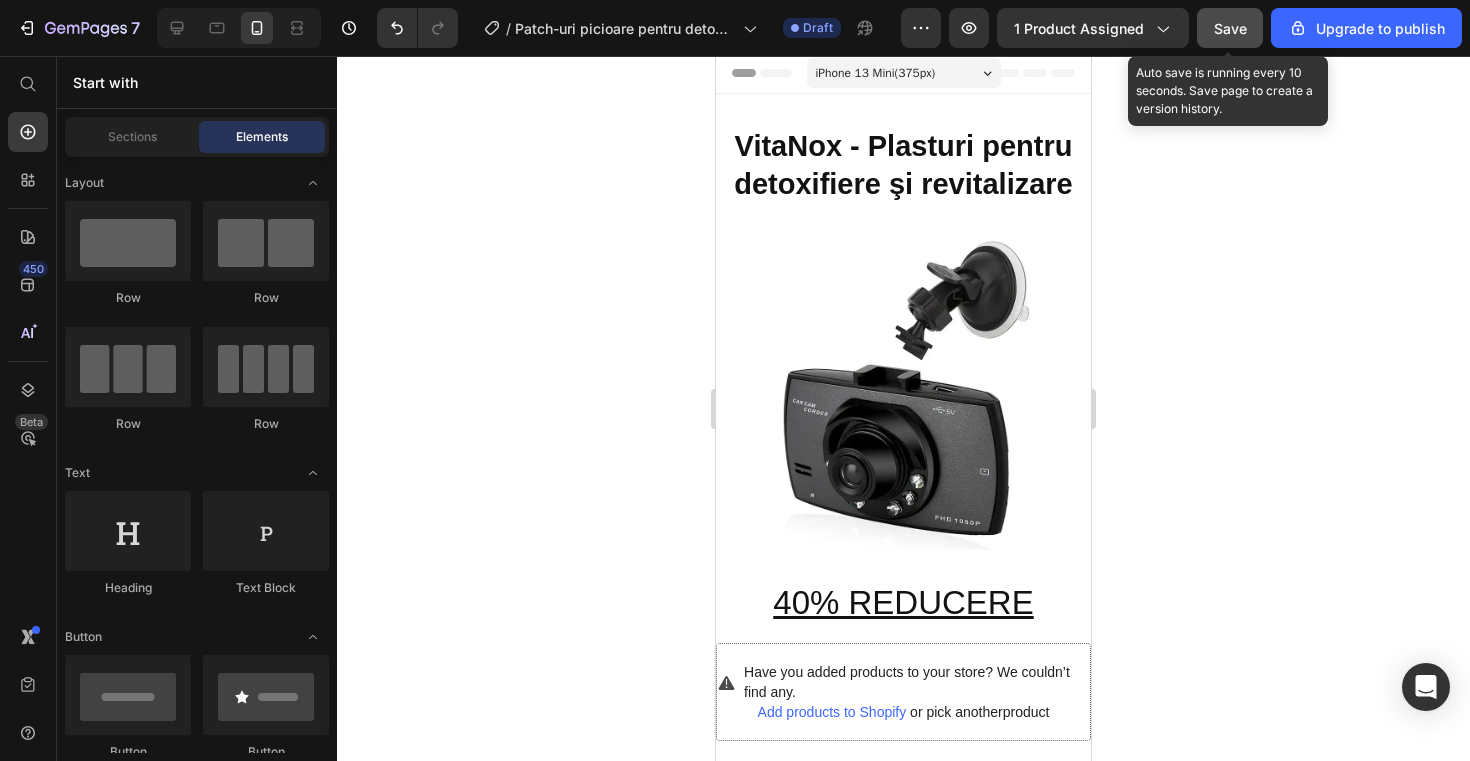 click on "Save" at bounding box center (1230, 28) 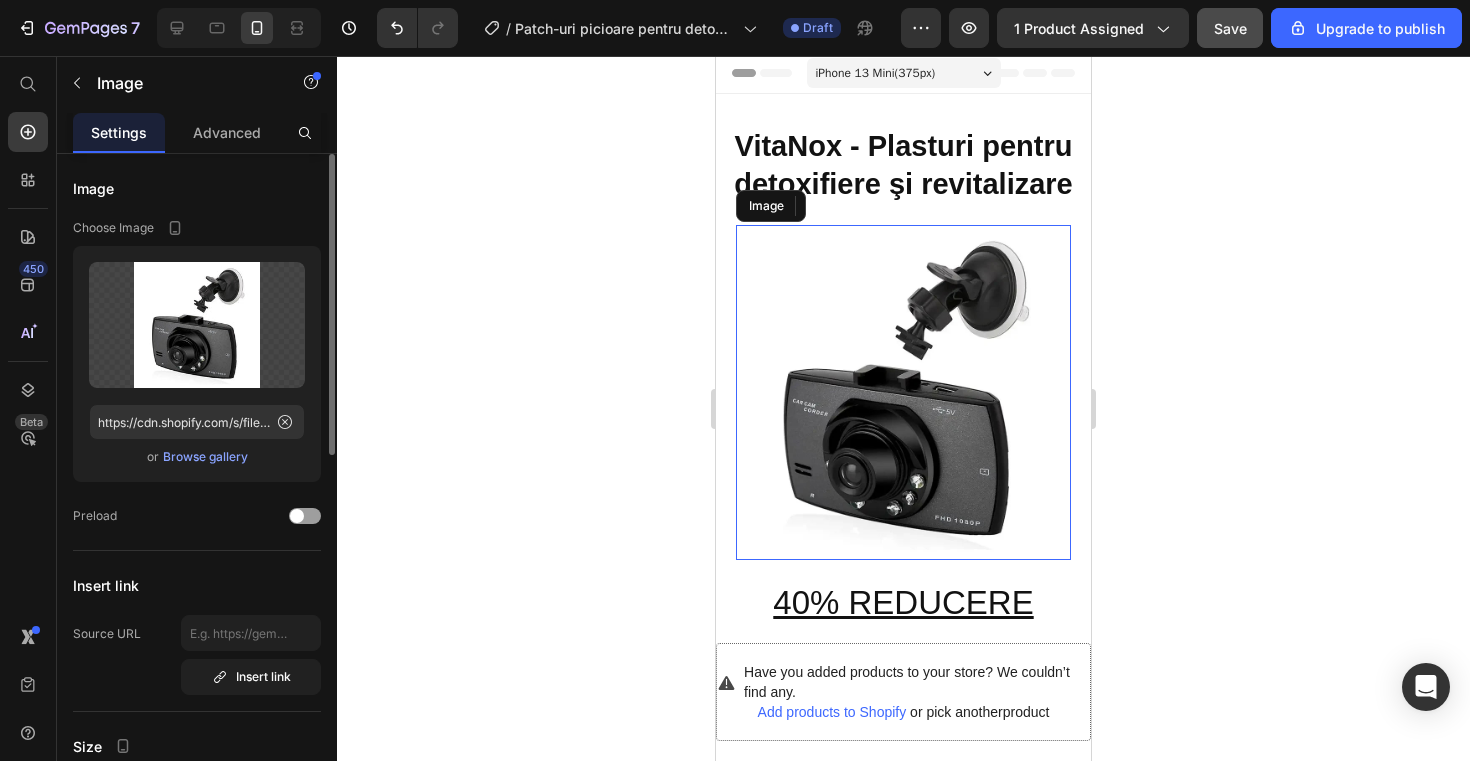 click at bounding box center (903, 392) 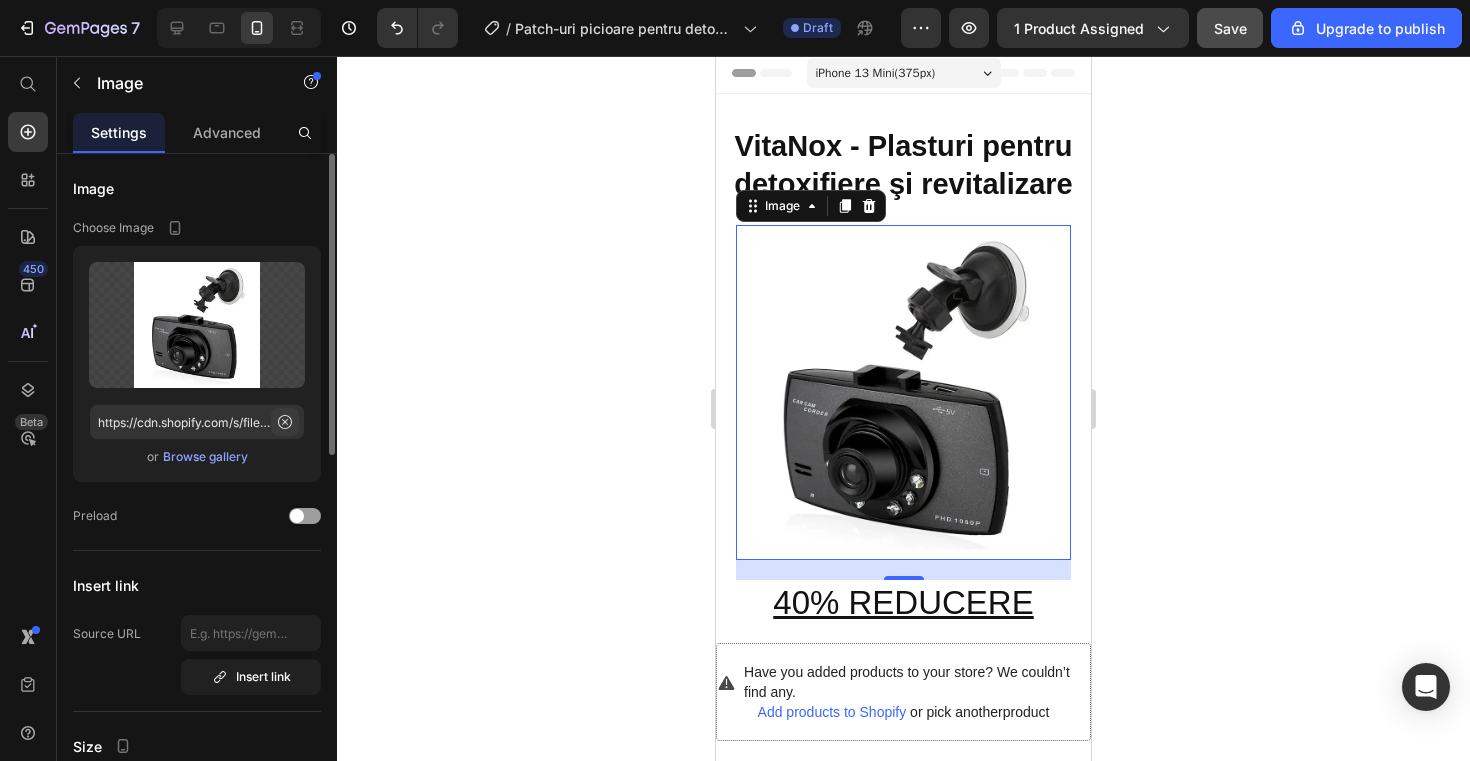 click 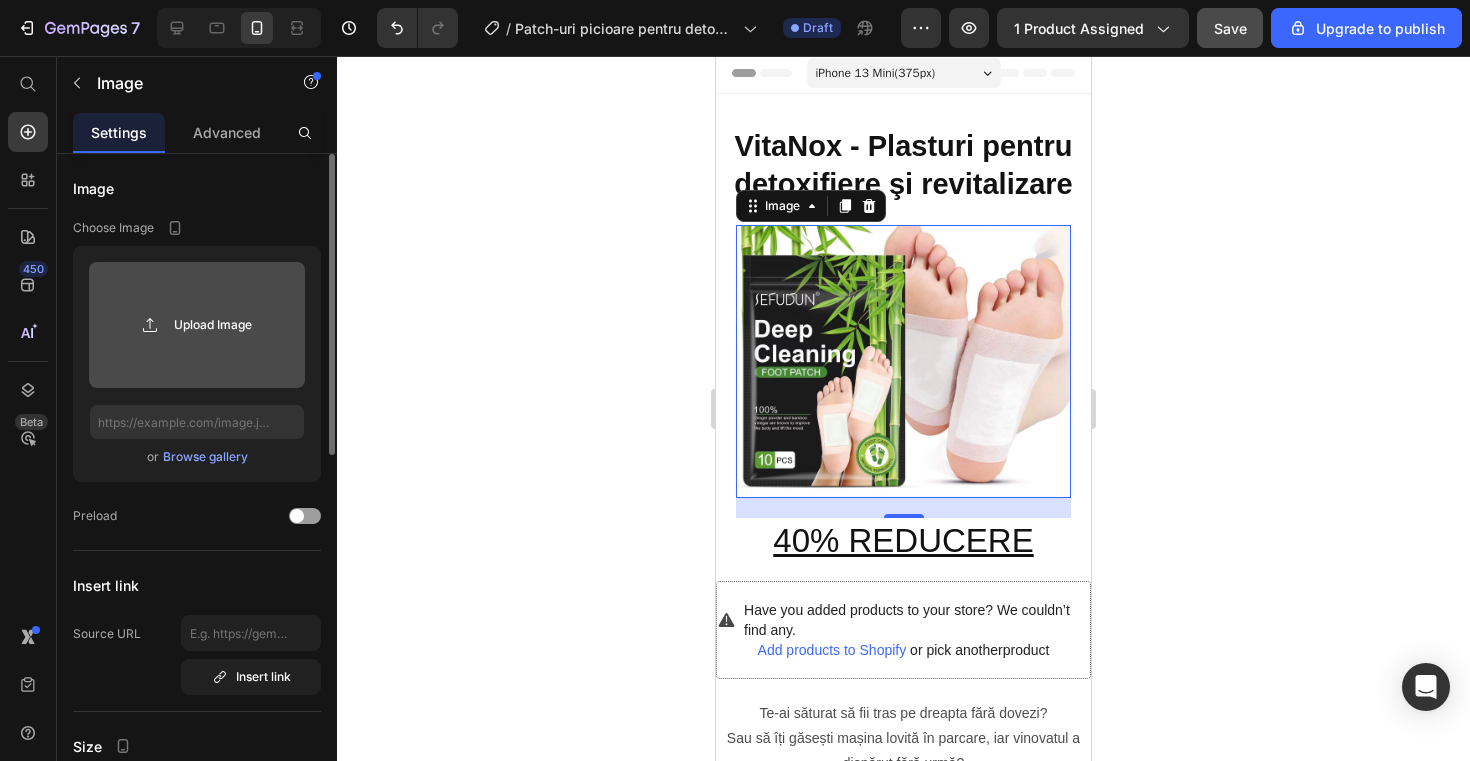 click 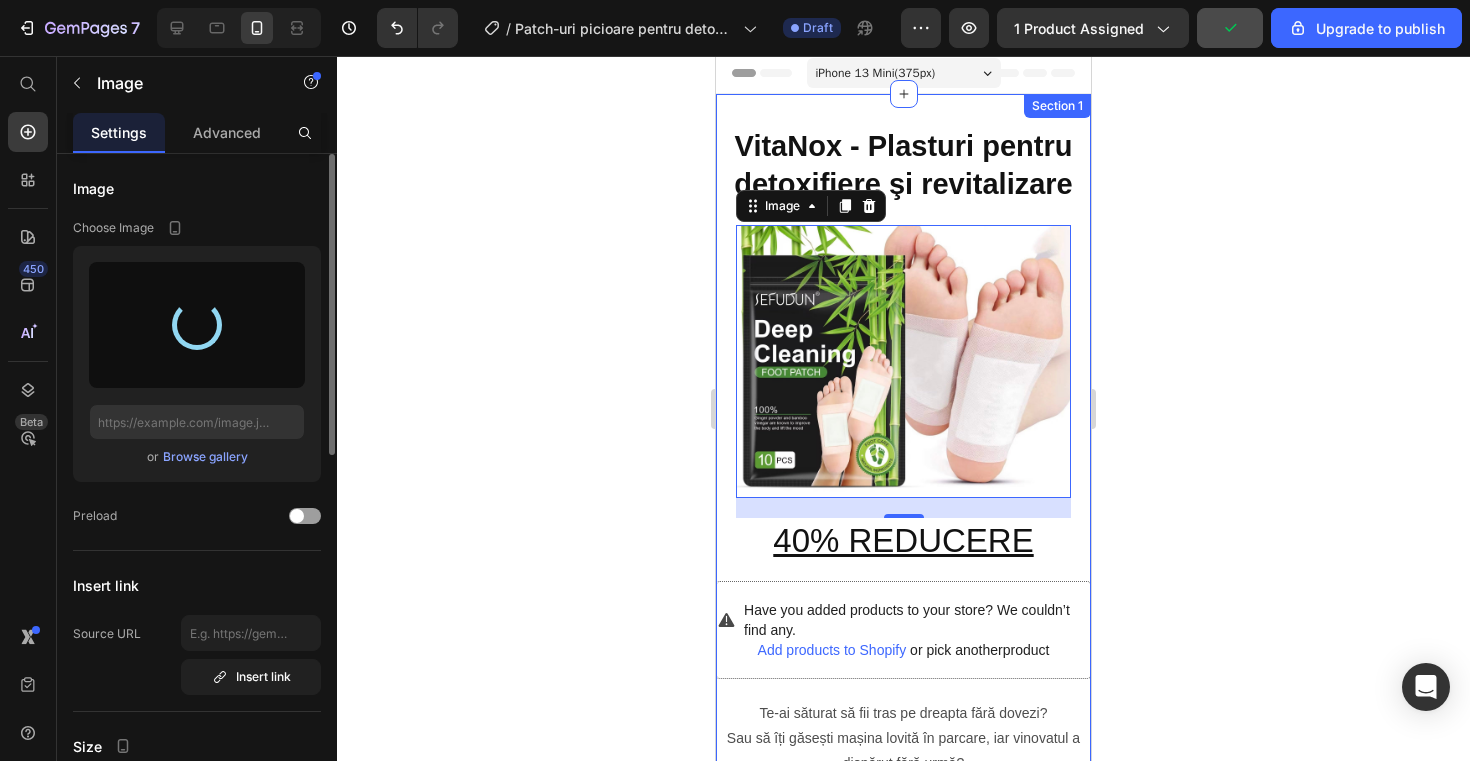 type on "https://cdn.shopify.com/s/files/1/0926/5646/8352/files/gempages_571677566075667271-8949e40e-8f37-4dcc-bc80-3f13abd941ff.jpg" 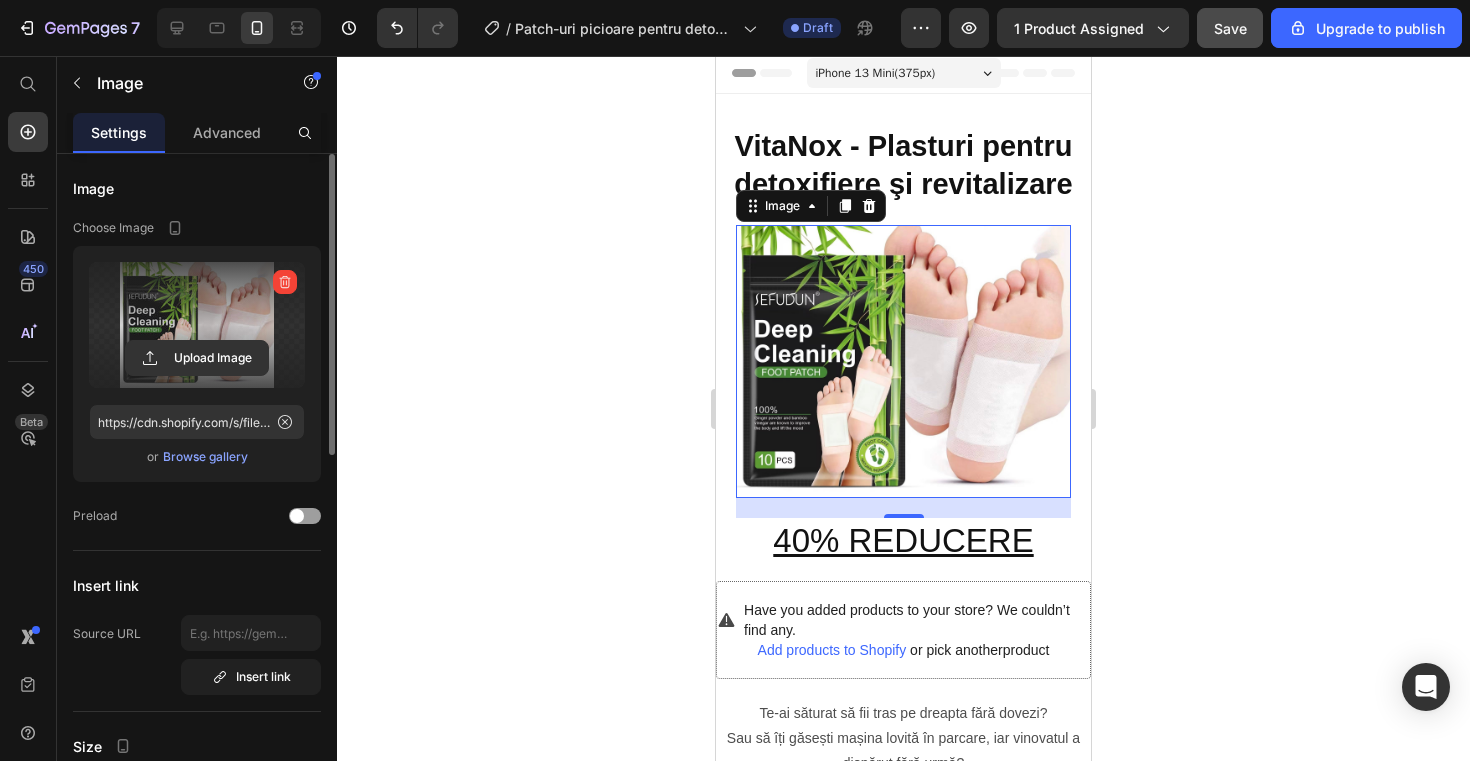 click 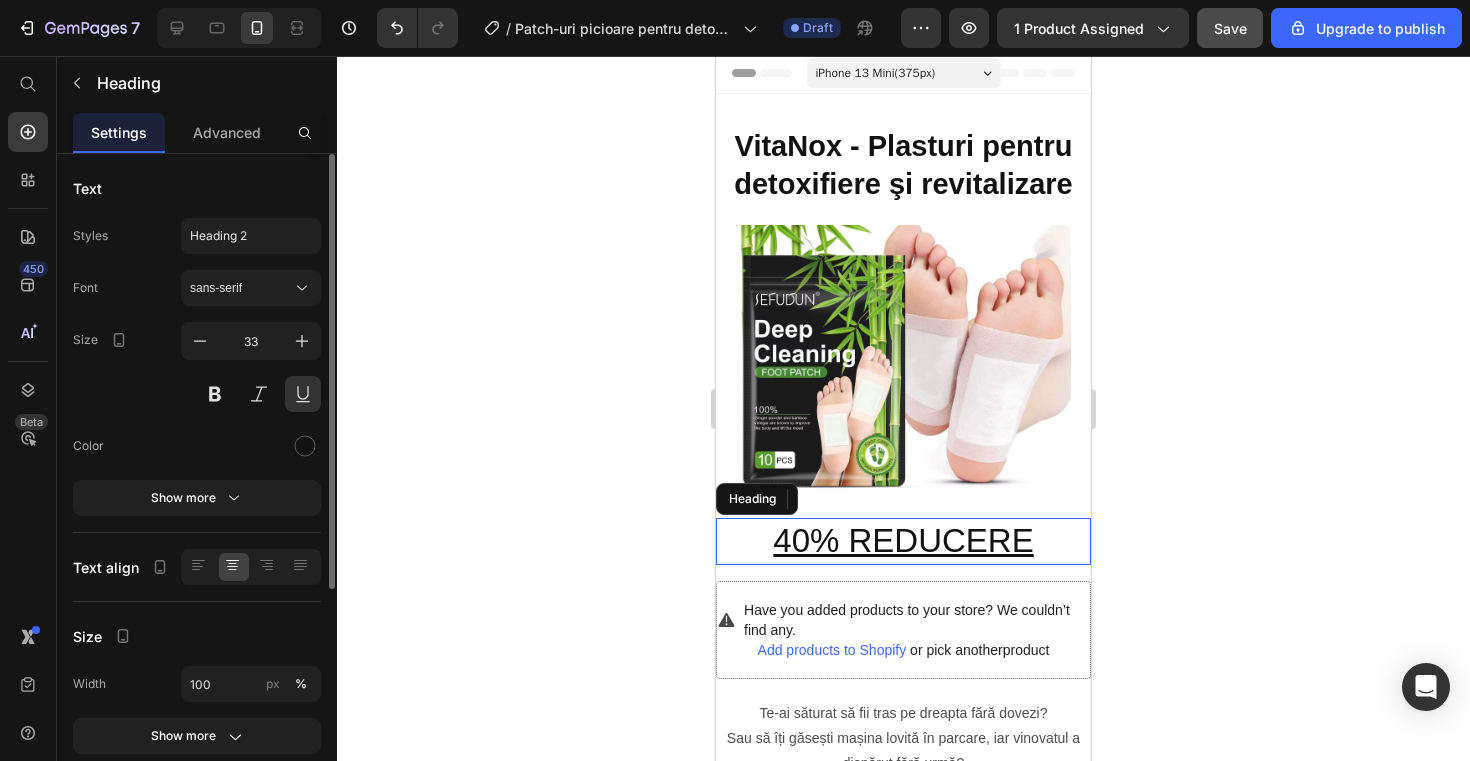 click on "40% REDUCERE" at bounding box center [903, 541] 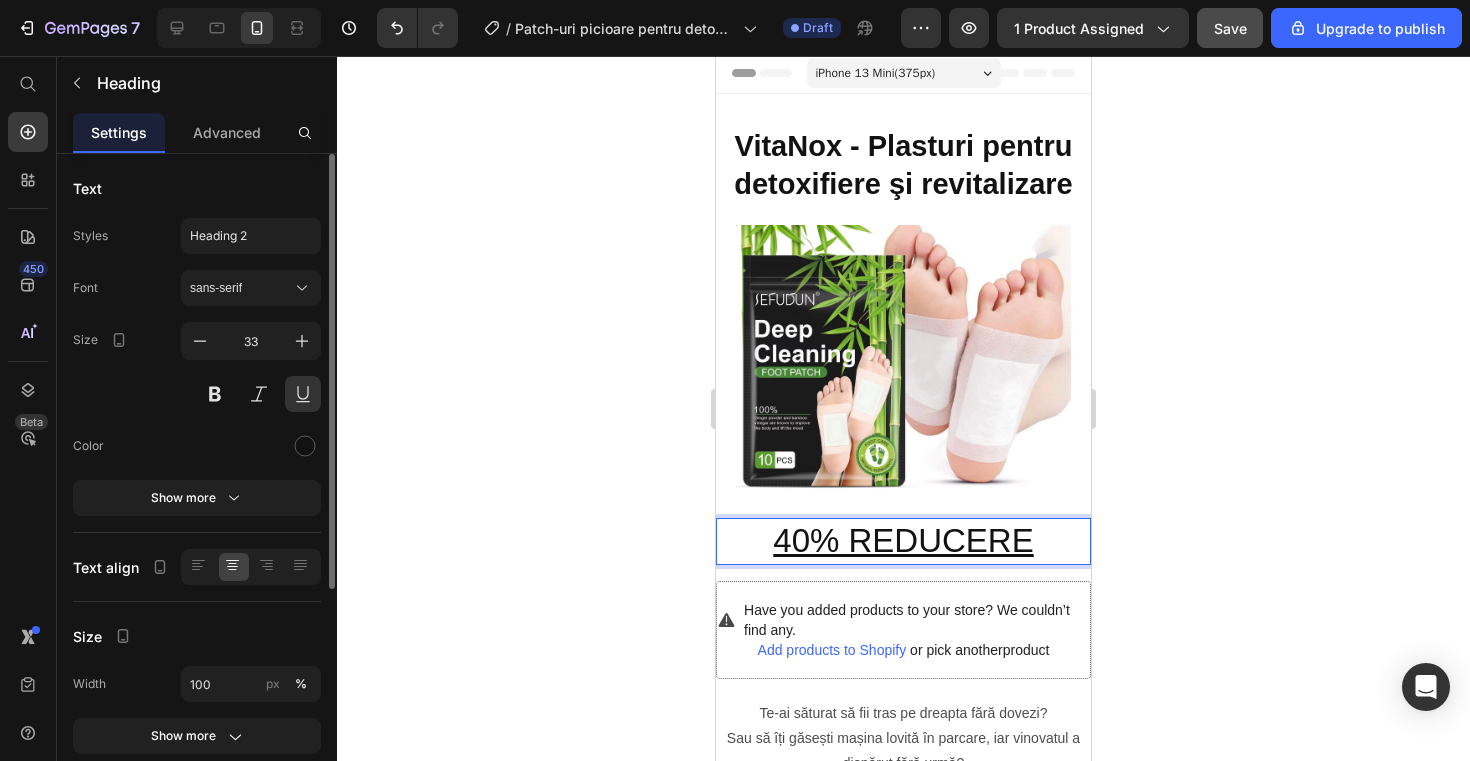 click on "40% REDUCERE" at bounding box center [903, 541] 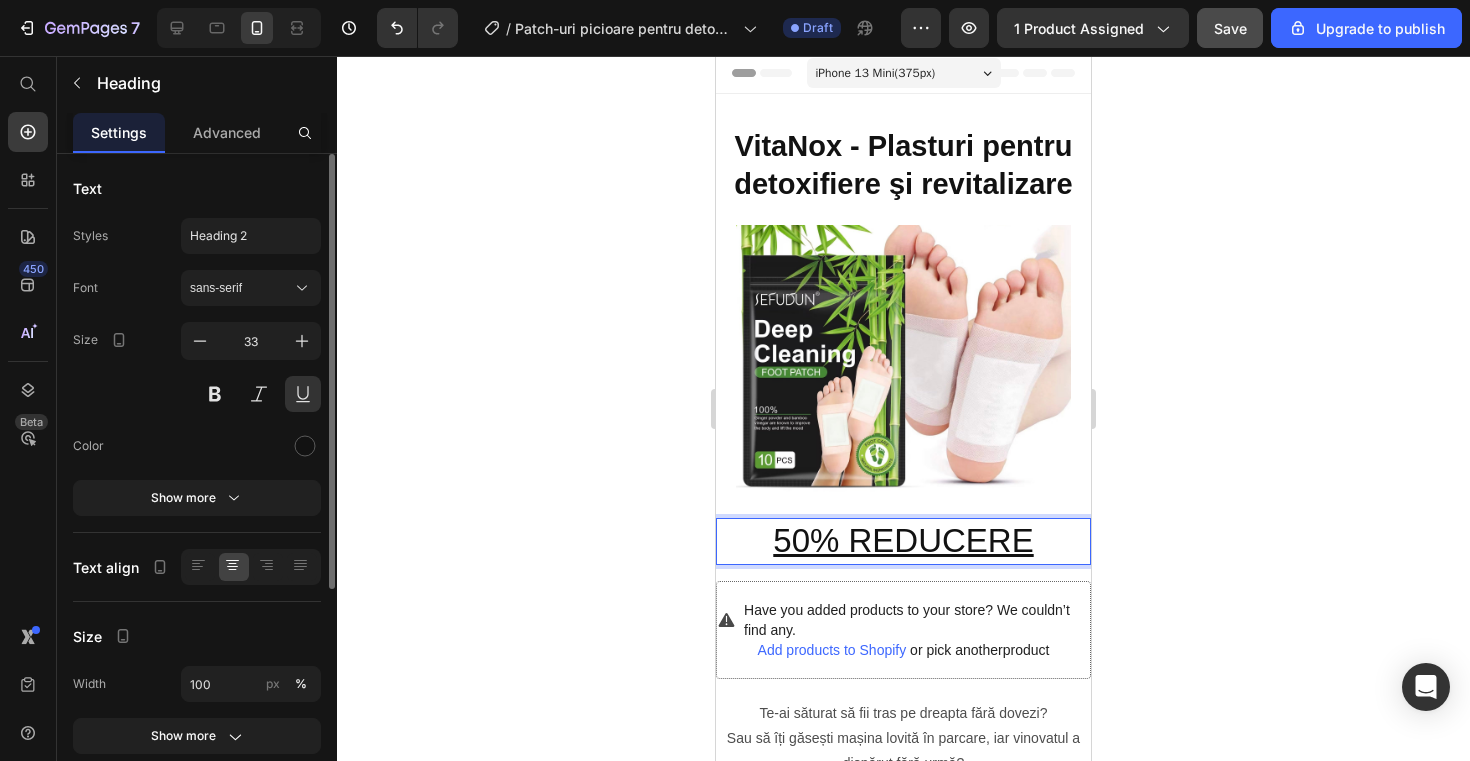 click 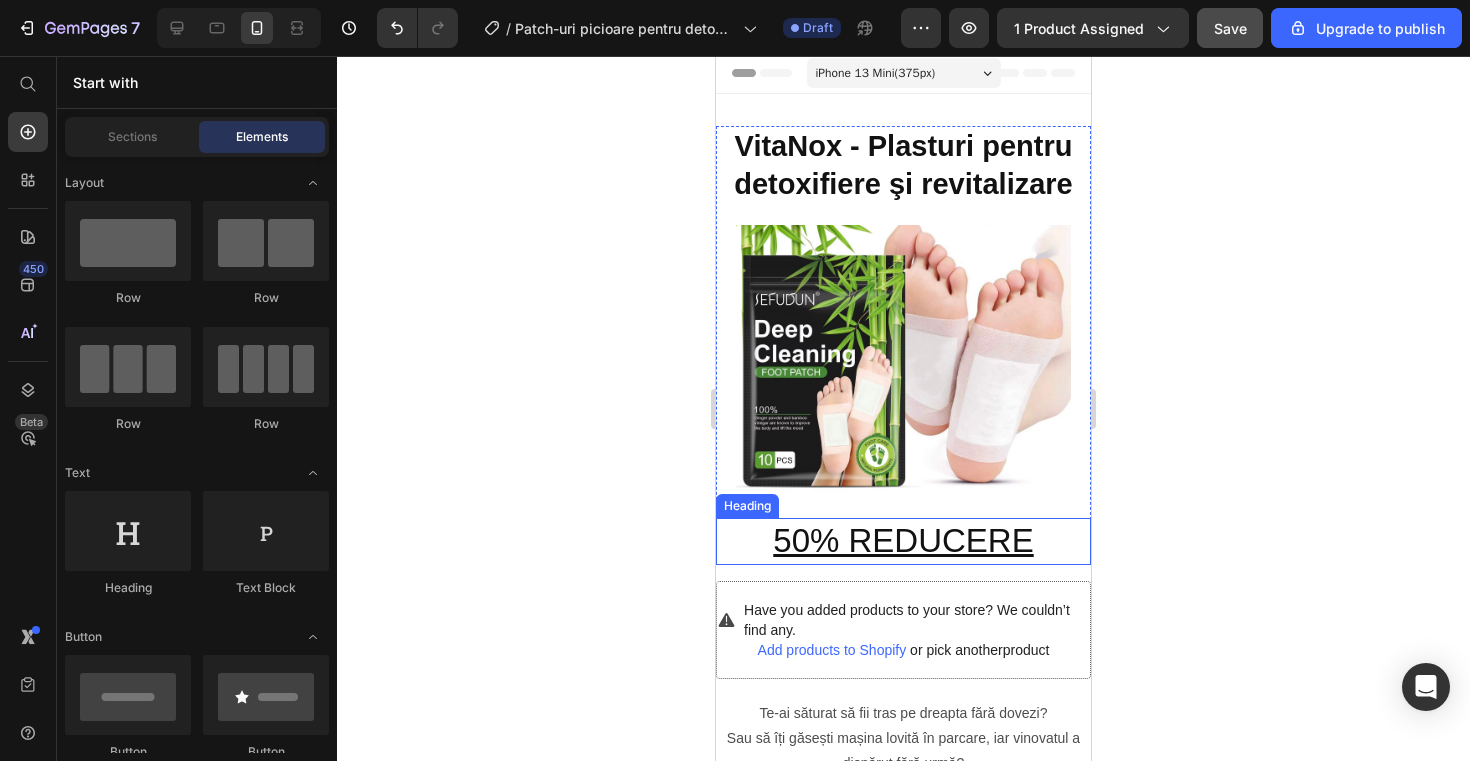 click on "50% REDUCERE" at bounding box center (903, 541) 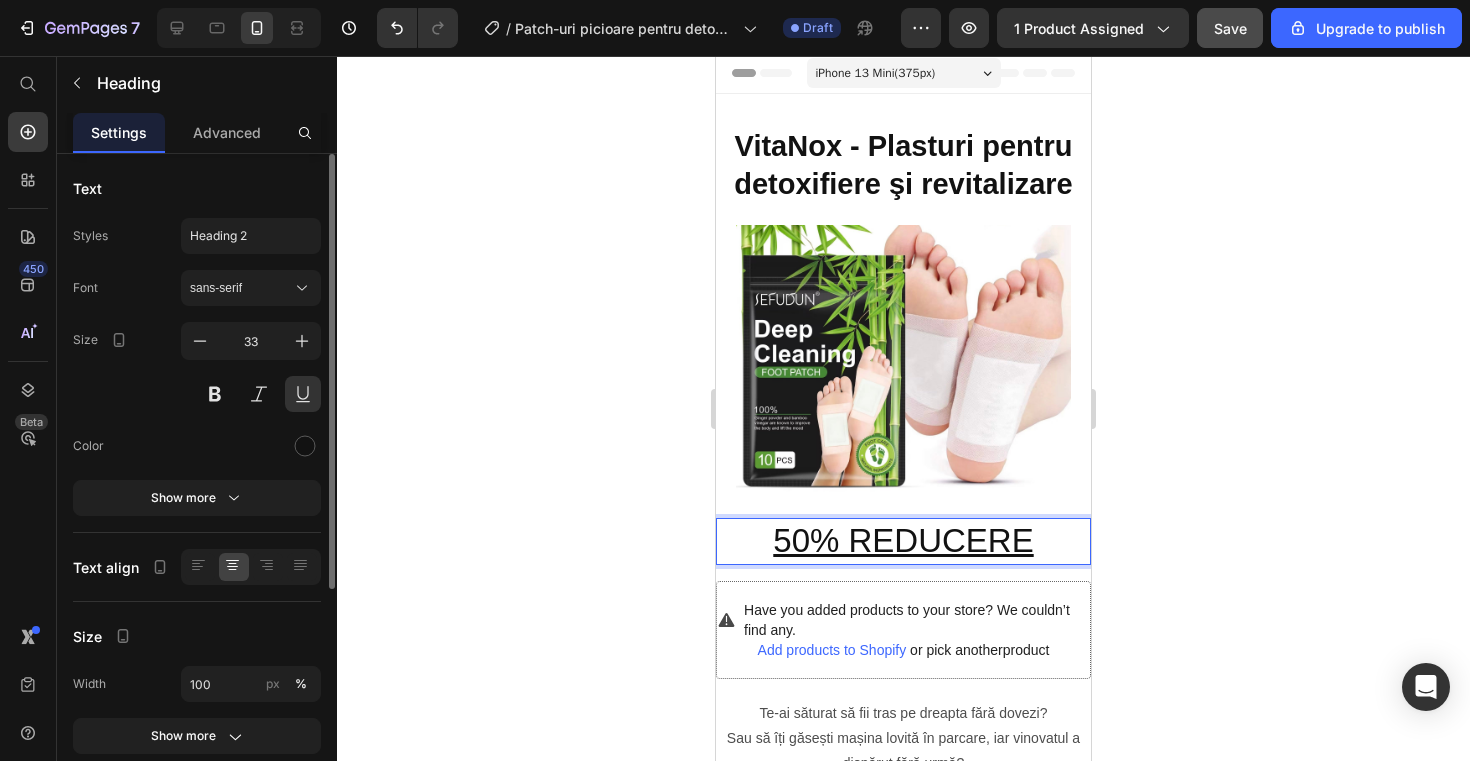 click on "50% REDUCERE" at bounding box center (903, 541) 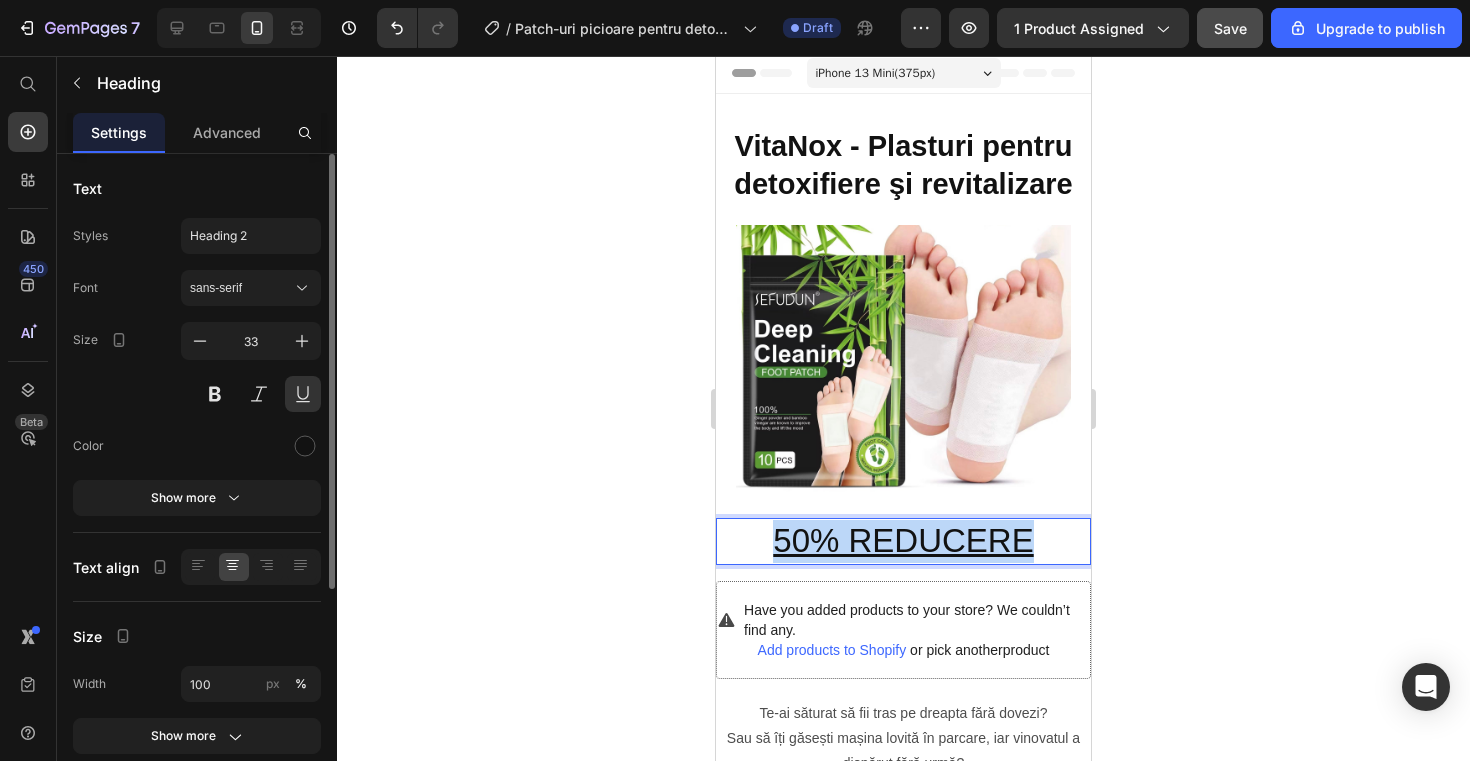 drag, startPoint x: 1035, startPoint y: 543, endPoint x: 714, endPoint y: 529, distance: 321.30515 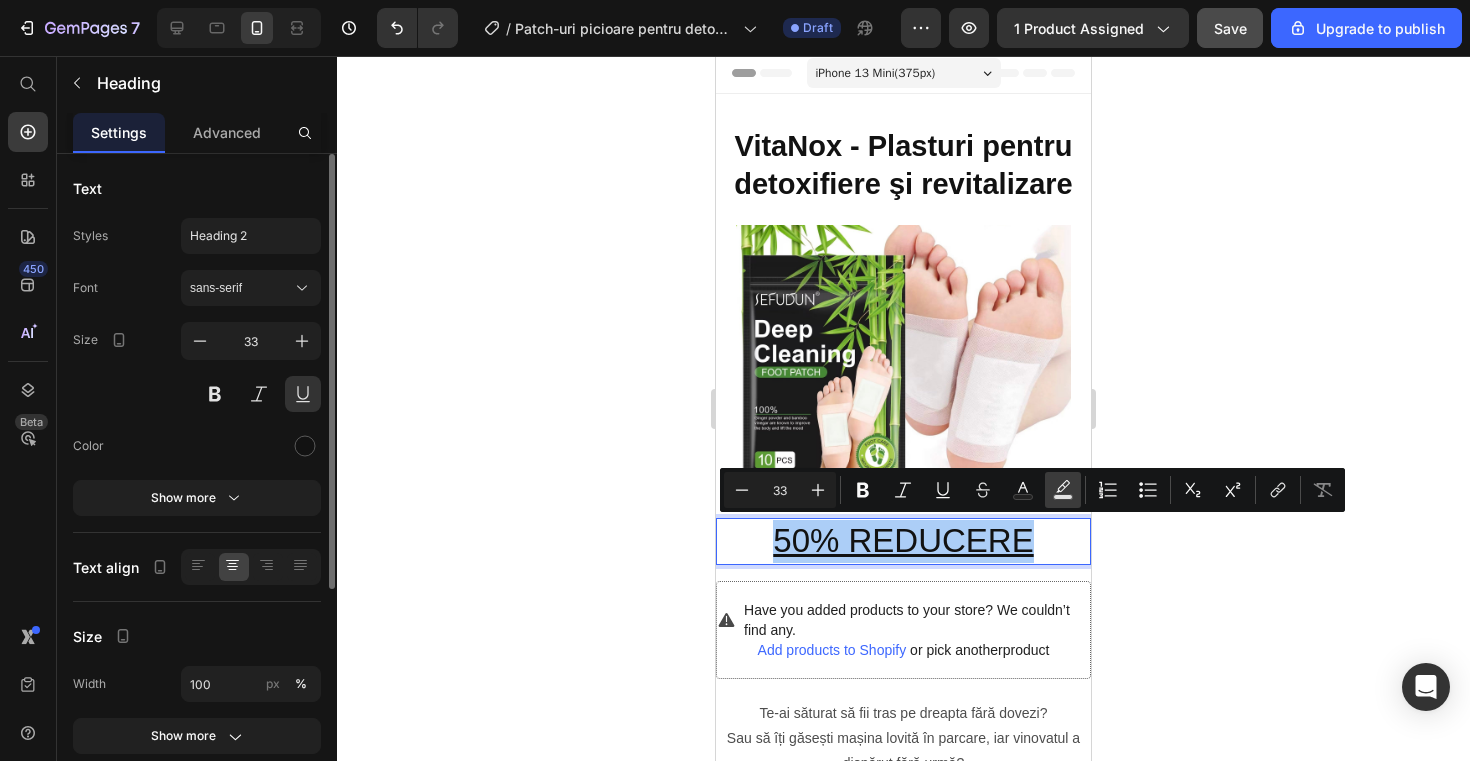 click 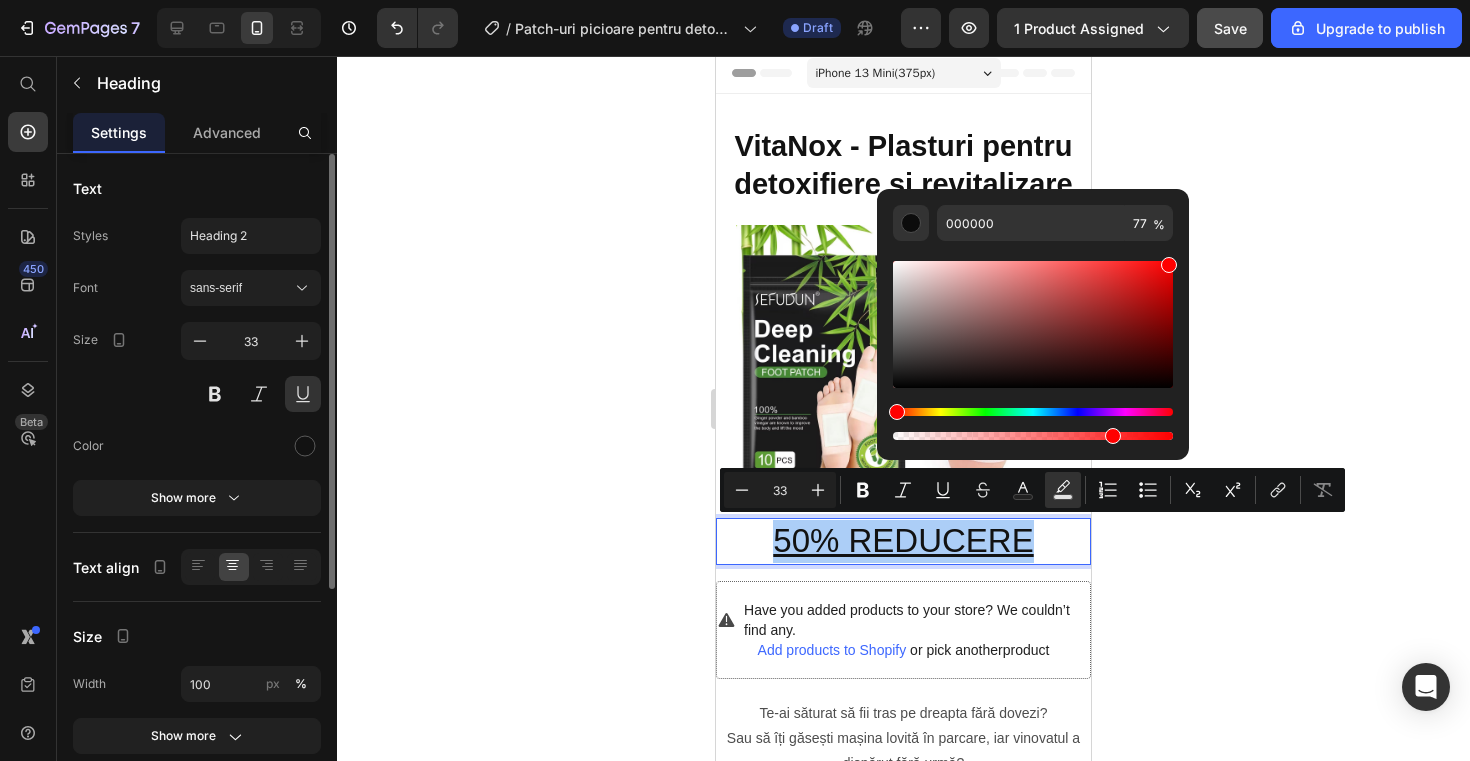 drag, startPoint x: 1144, startPoint y: 289, endPoint x: 1185, endPoint y: 242, distance: 62.369865 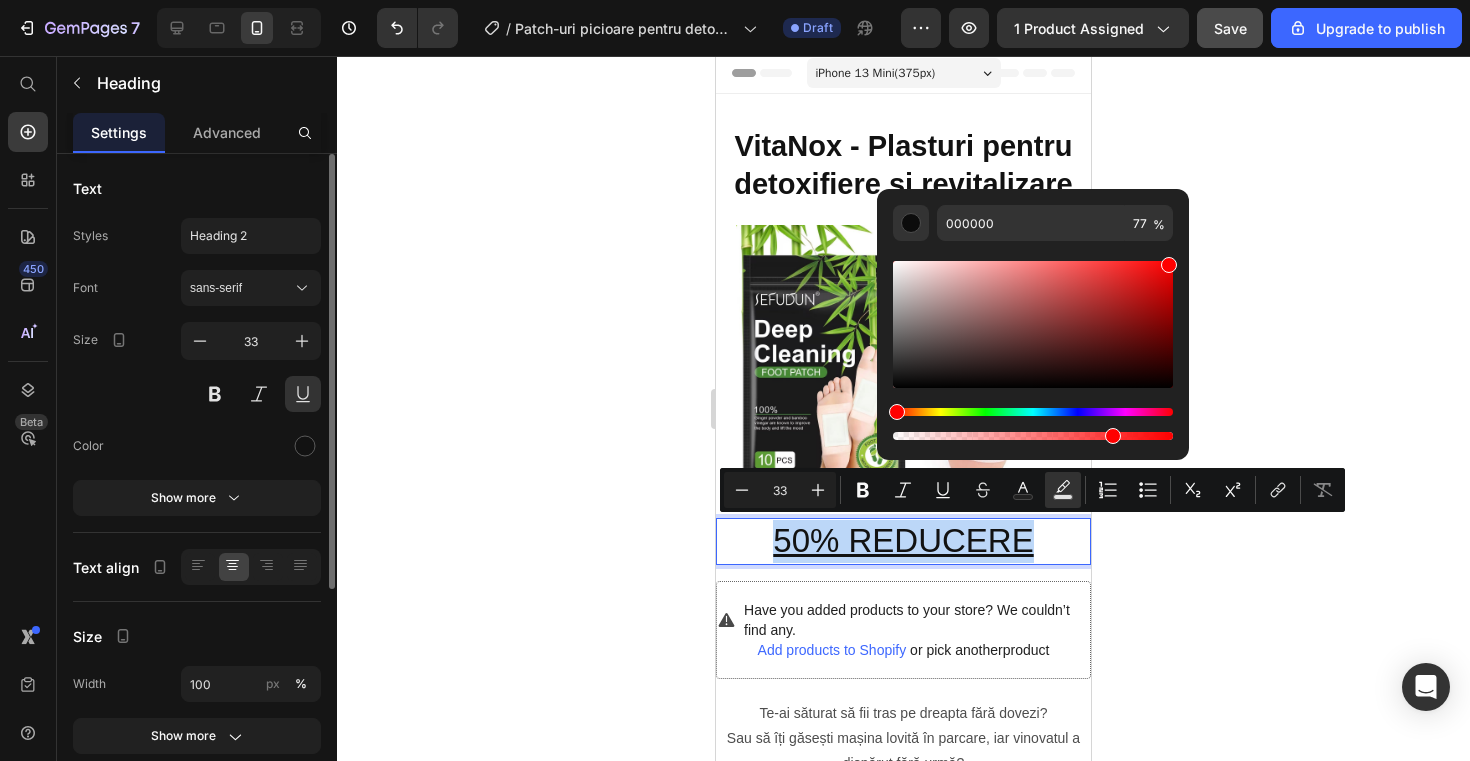 type on "FF0000" 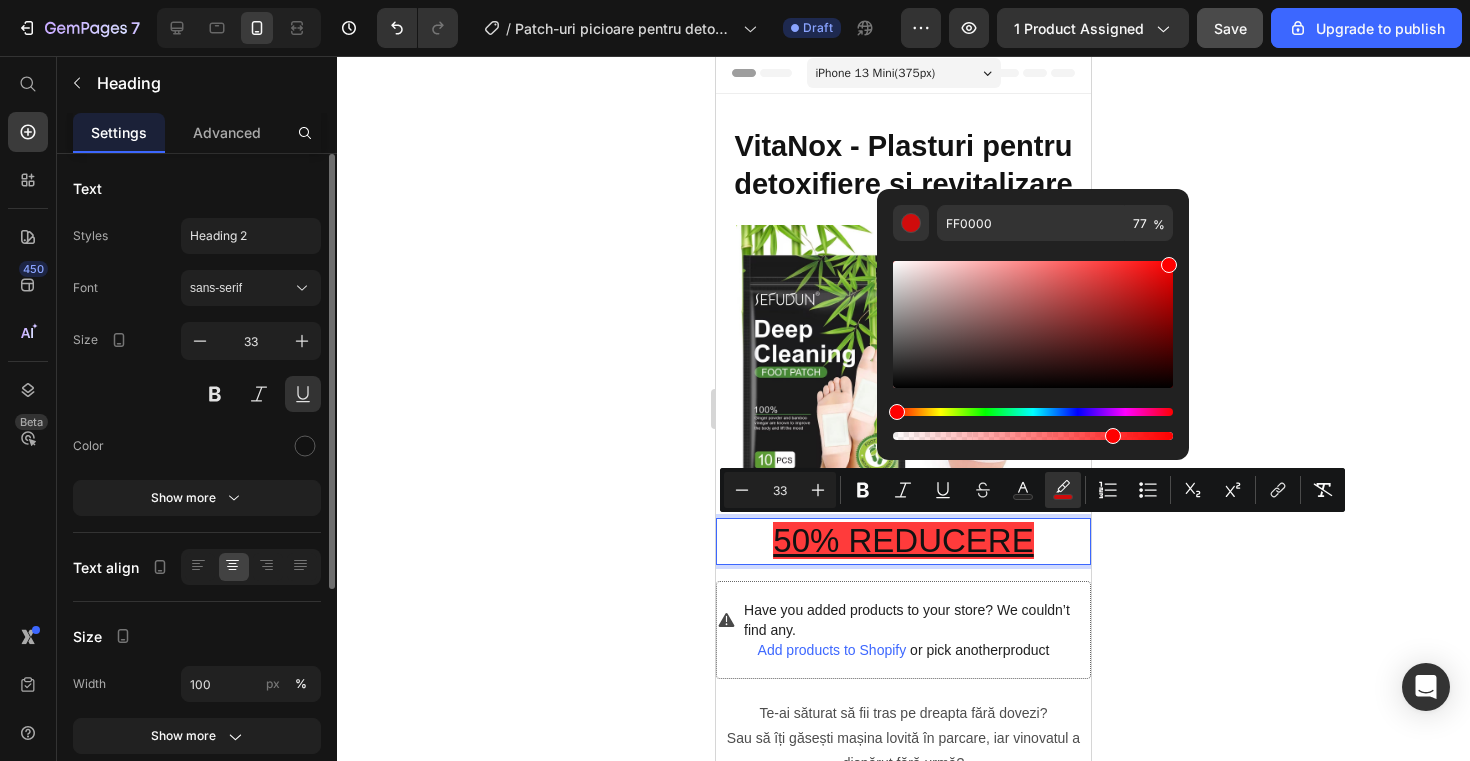 click 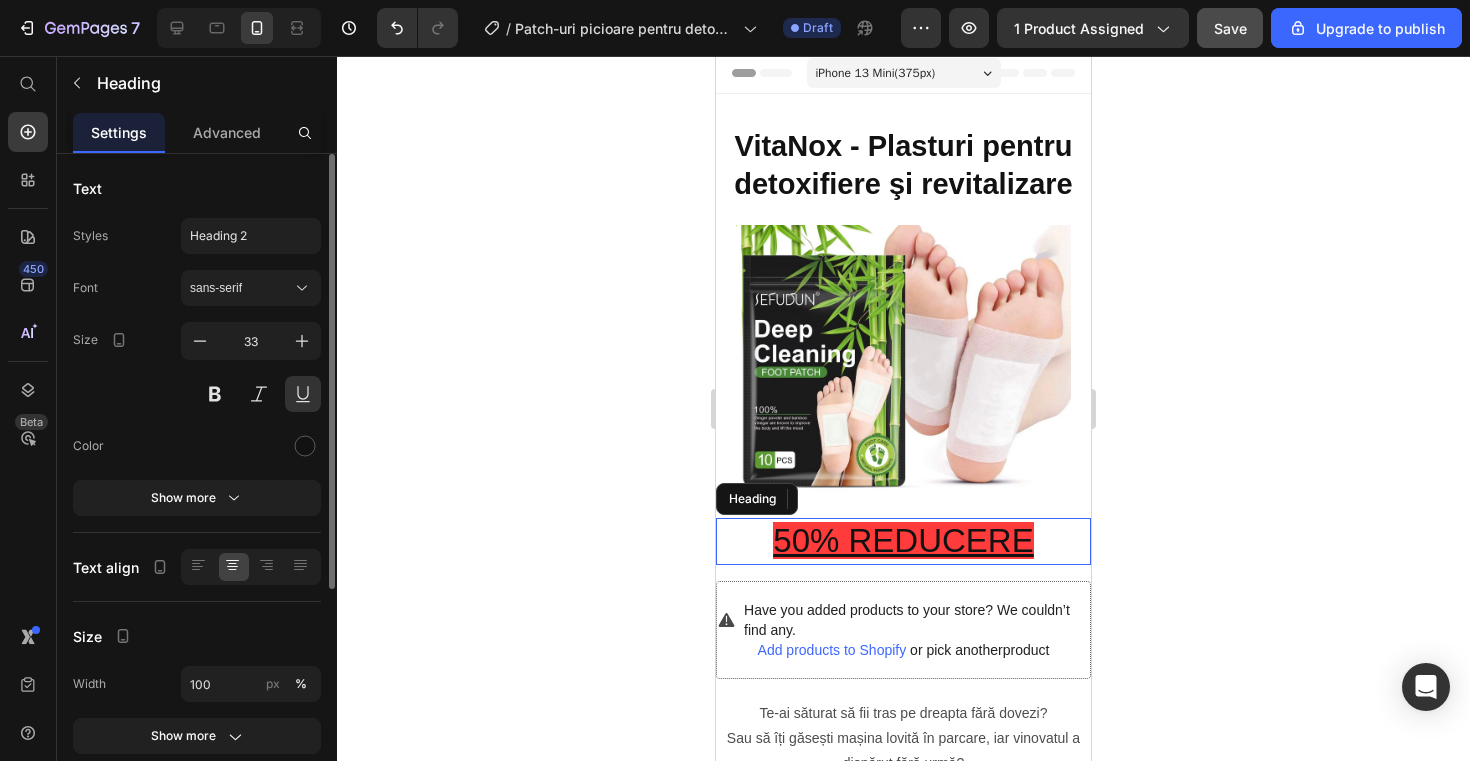 click on "50% REDUCERE" at bounding box center (903, 540) 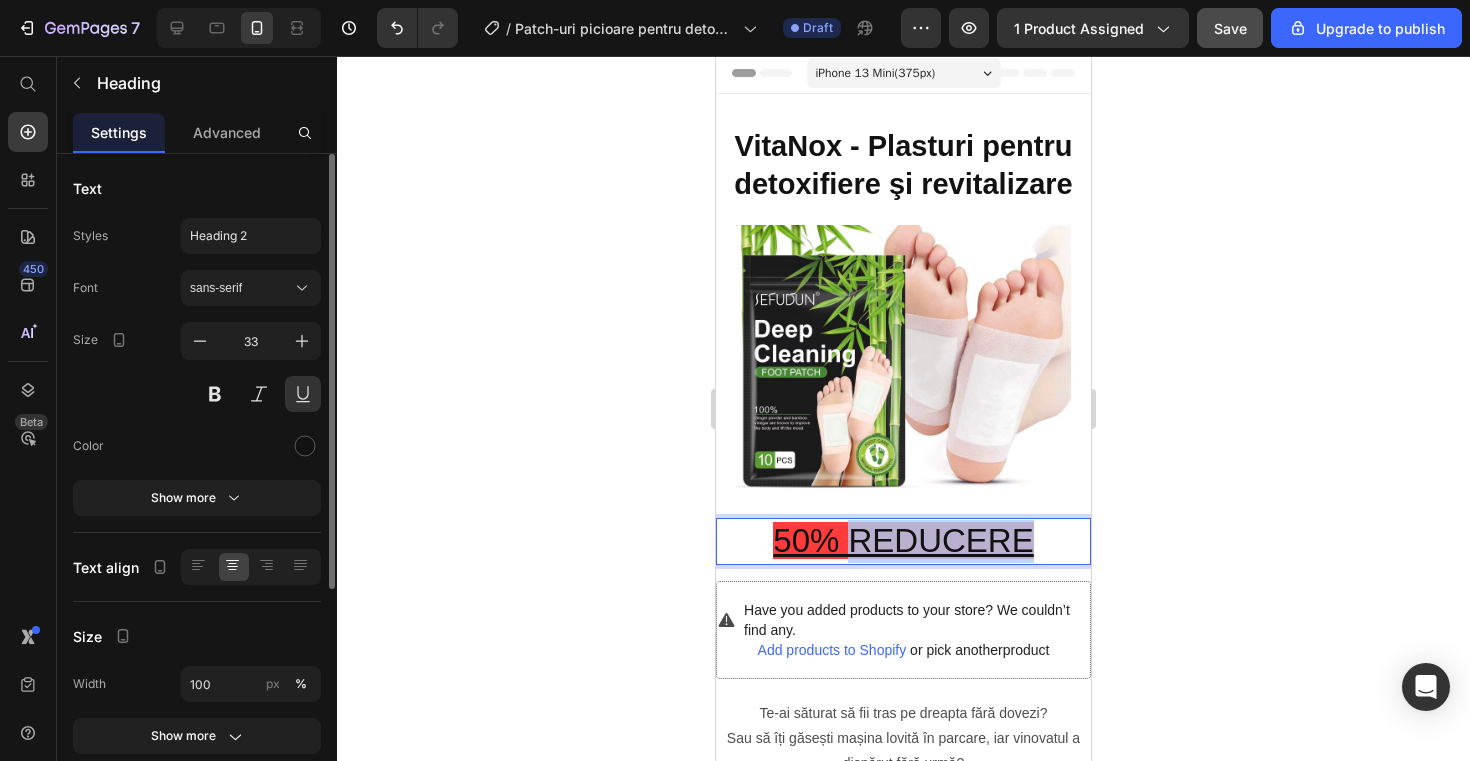 click on "50% REDUCERE" at bounding box center [903, 540] 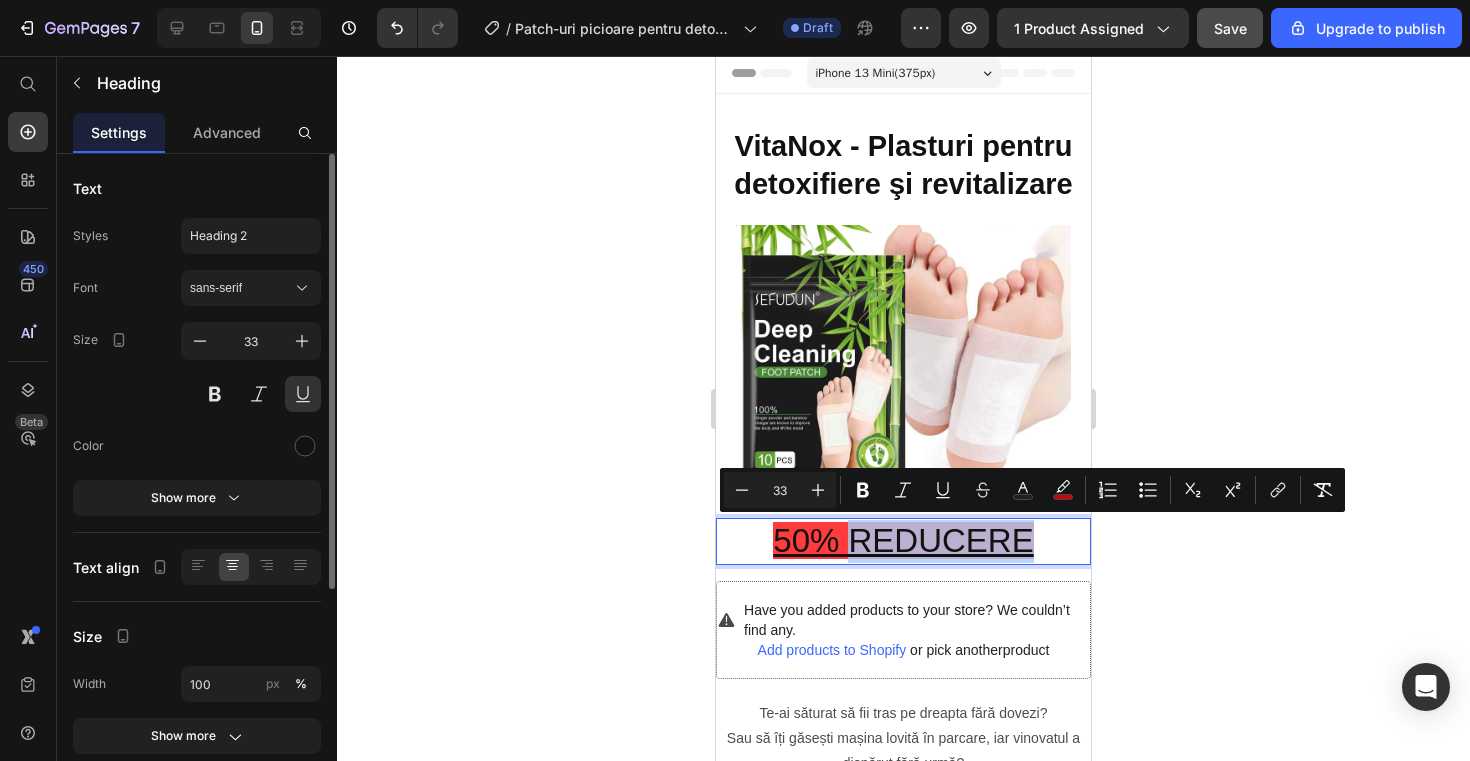 click on "50% REDUCERE" at bounding box center [903, 541] 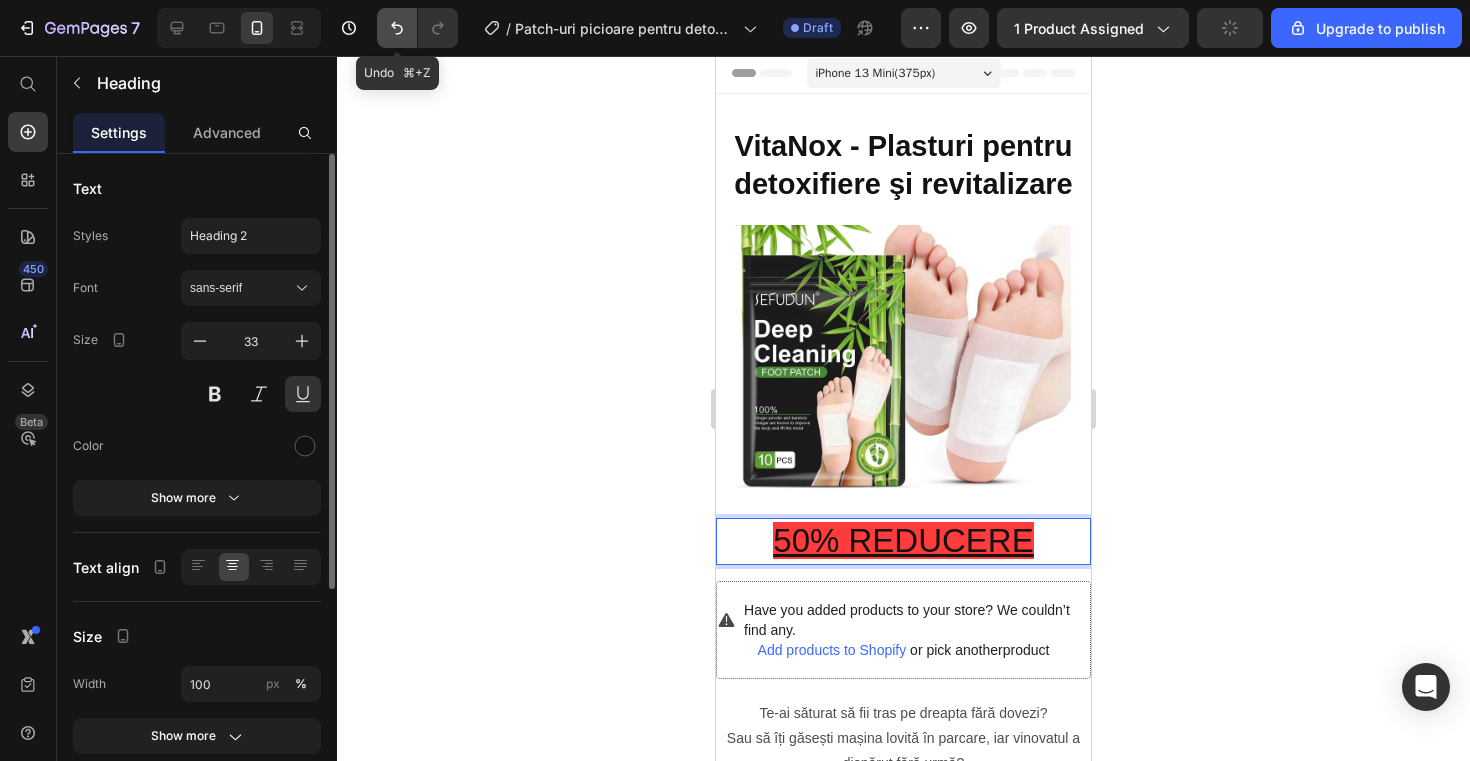 click 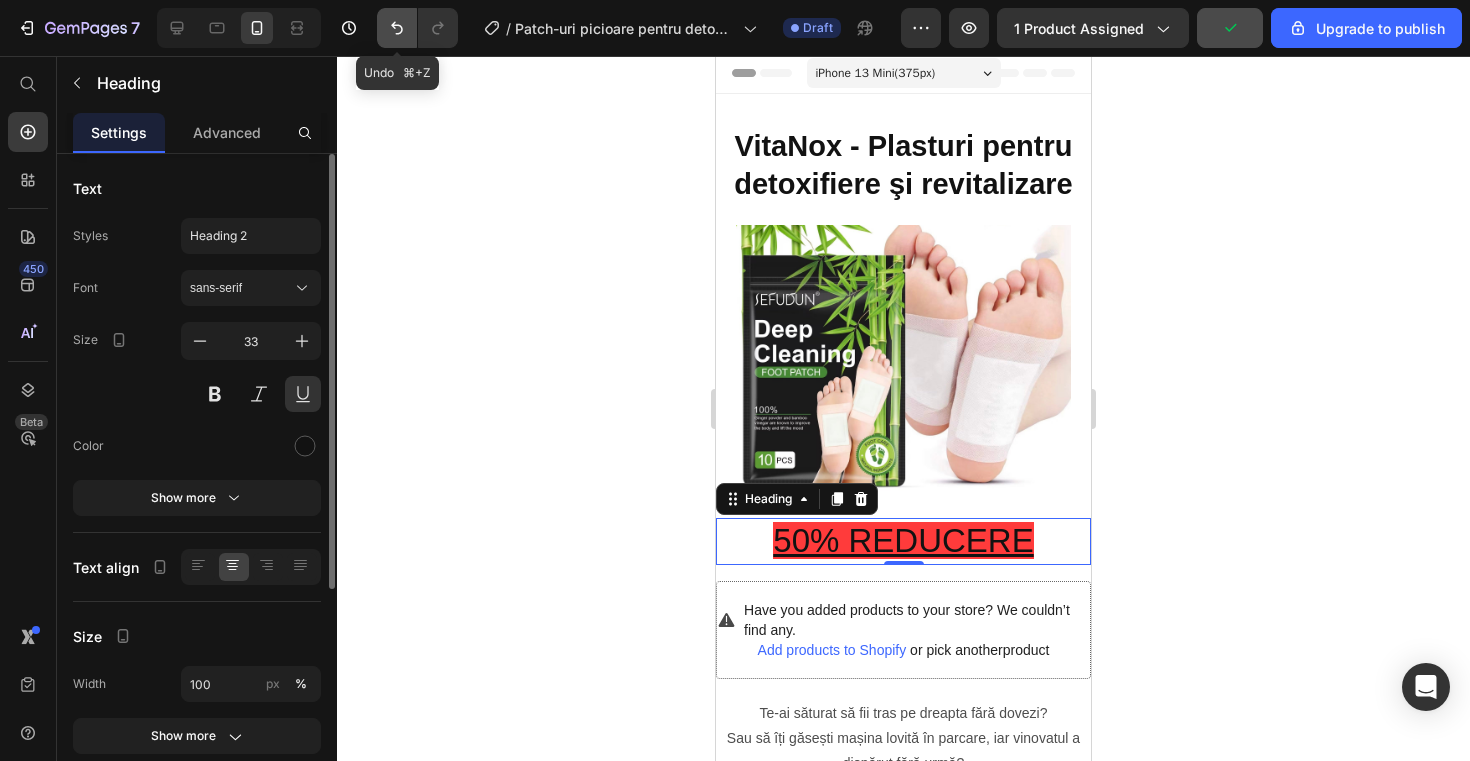 click 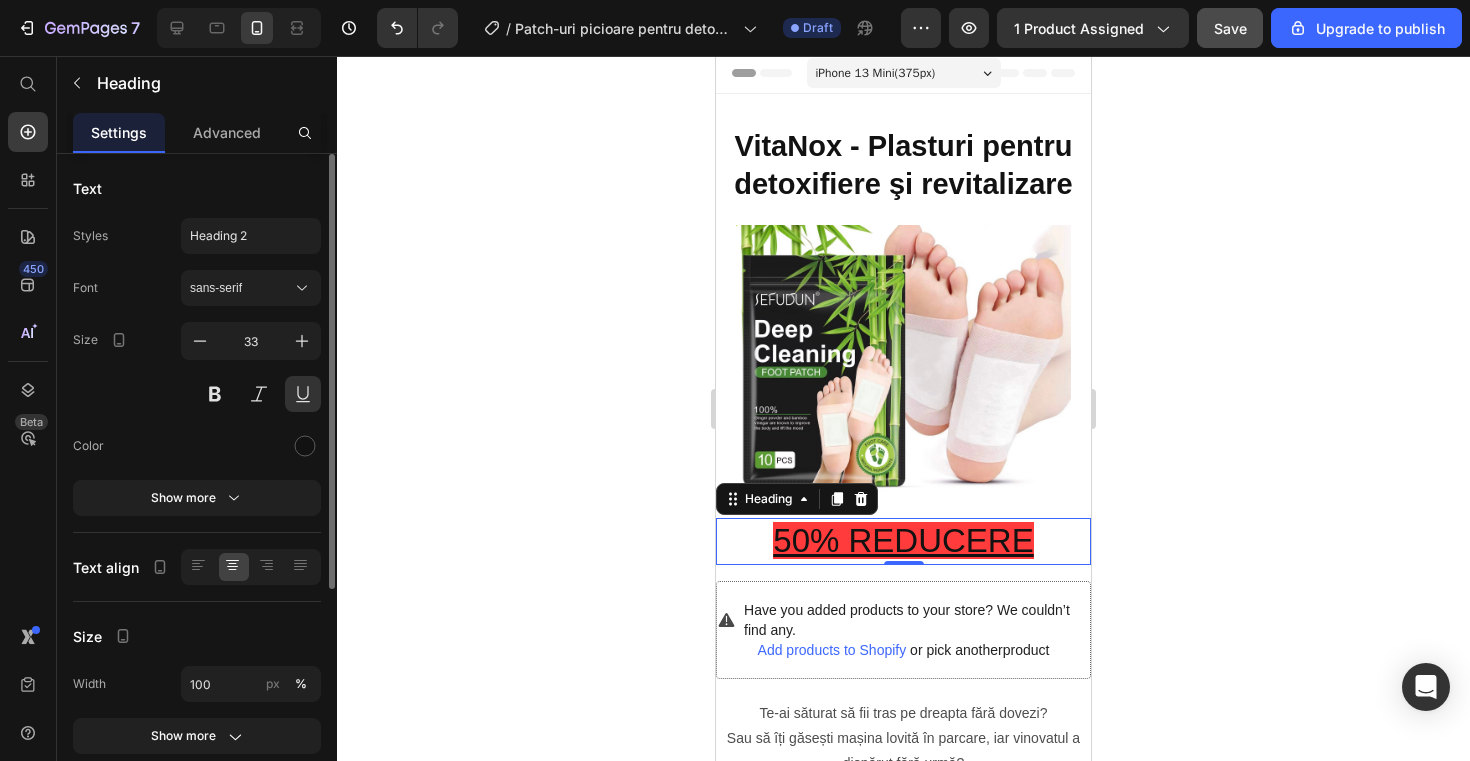 click 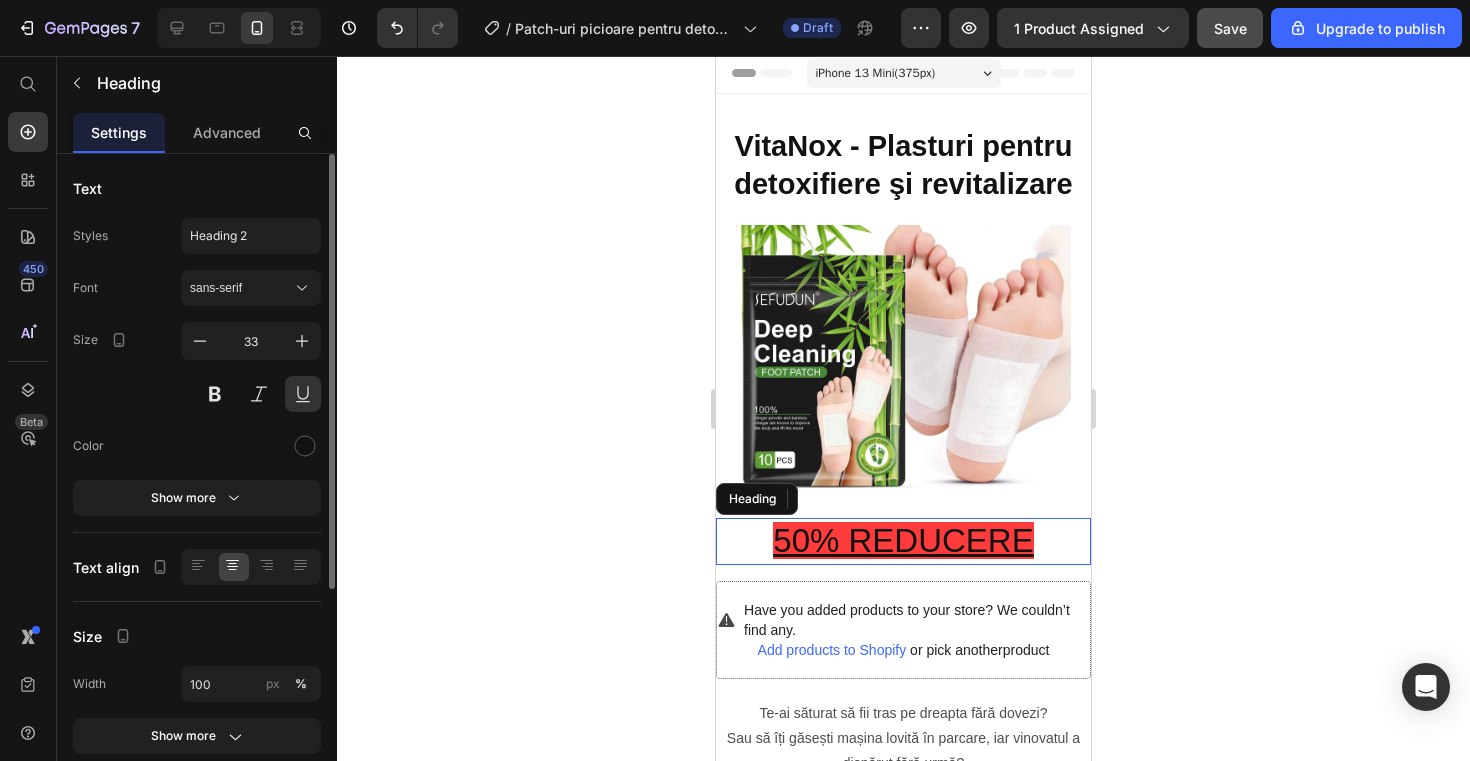click on "50% REDUCERE" at bounding box center (903, 540) 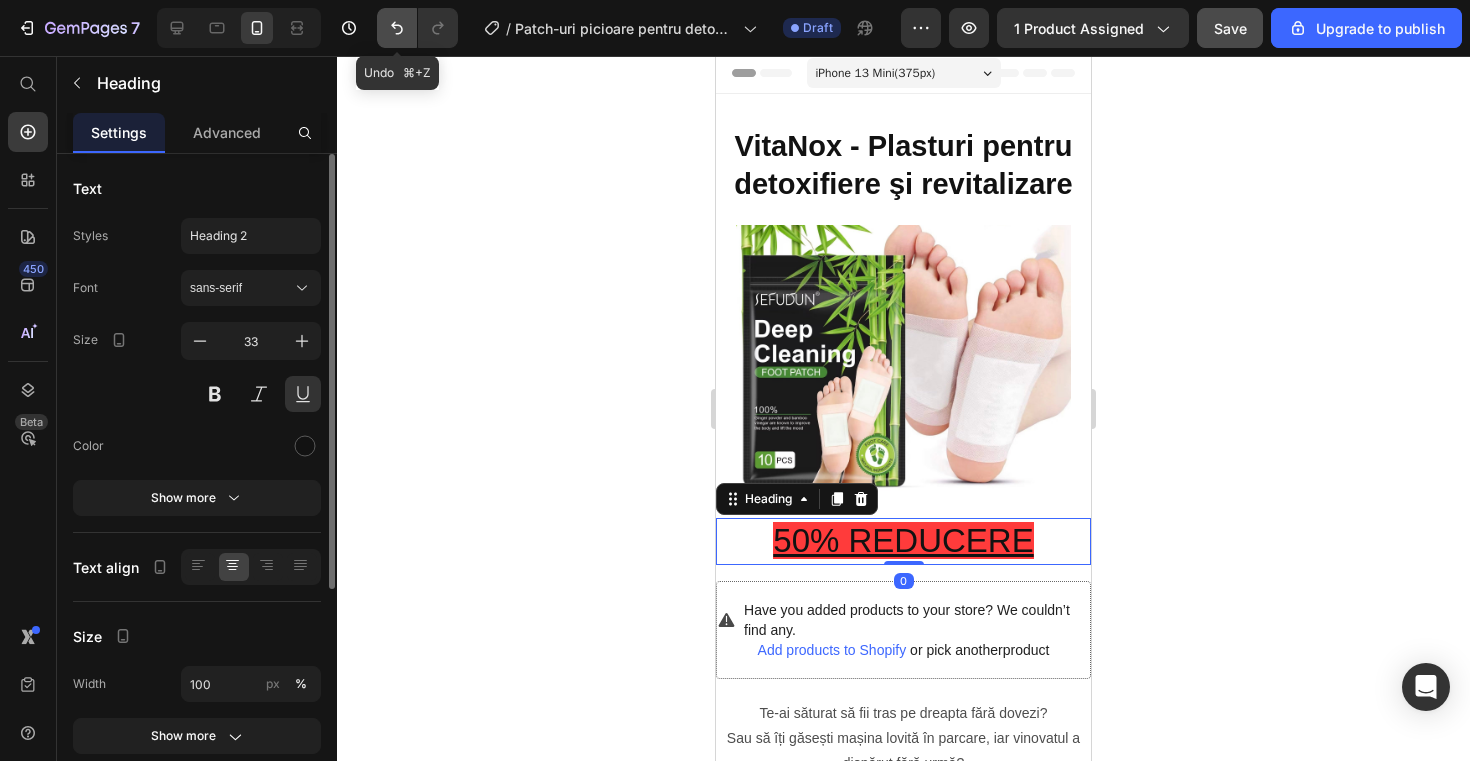 click 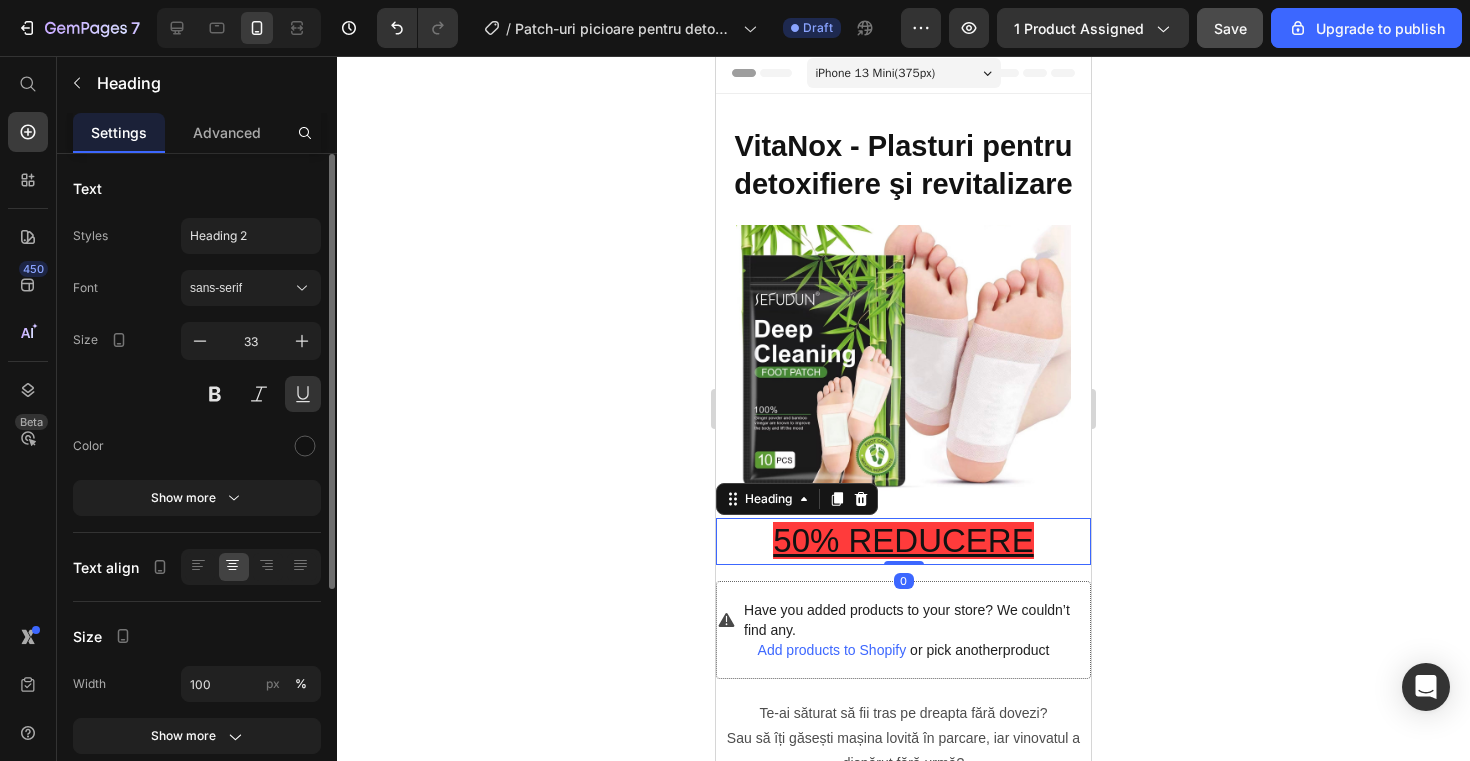 click 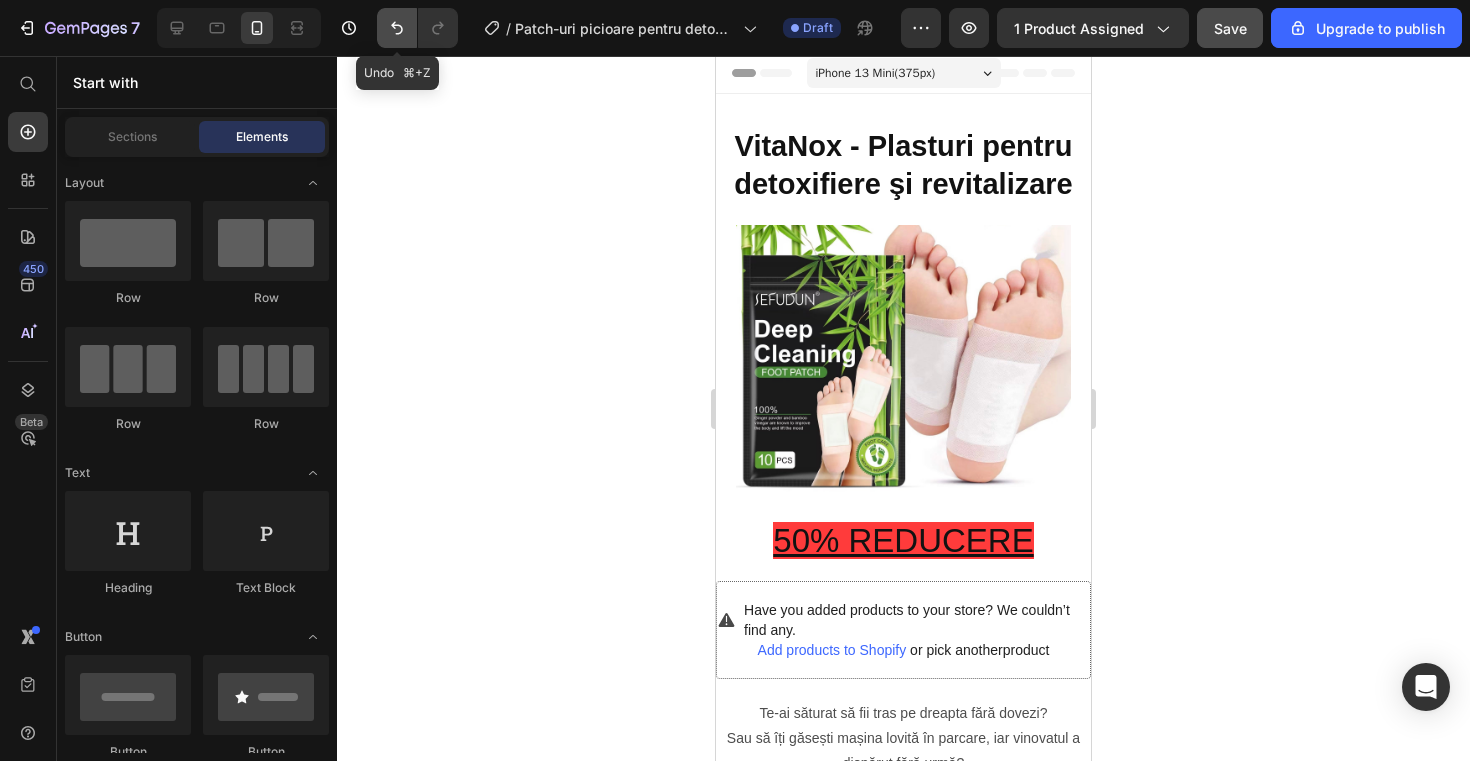 click 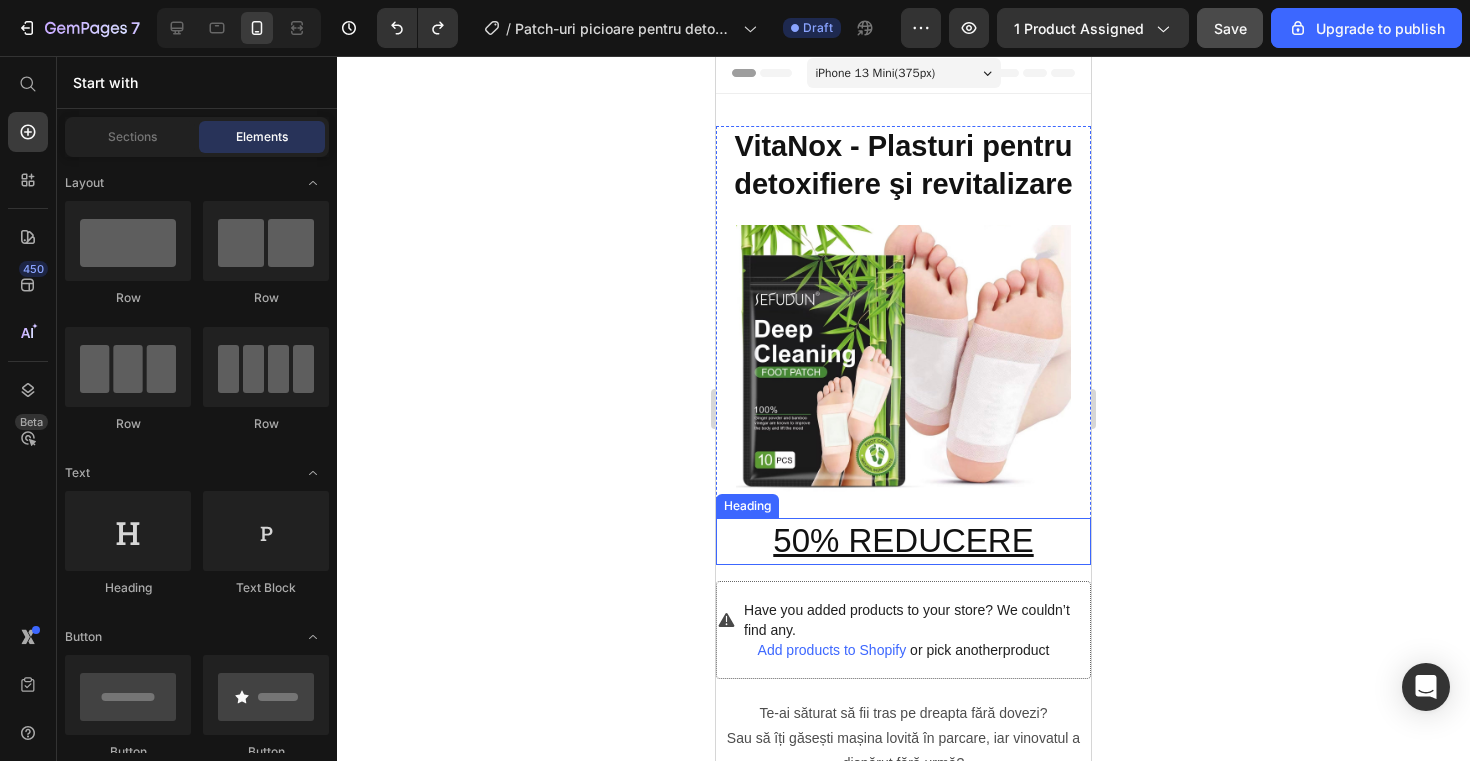 click on "50% REDUCERE" at bounding box center (903, 541) 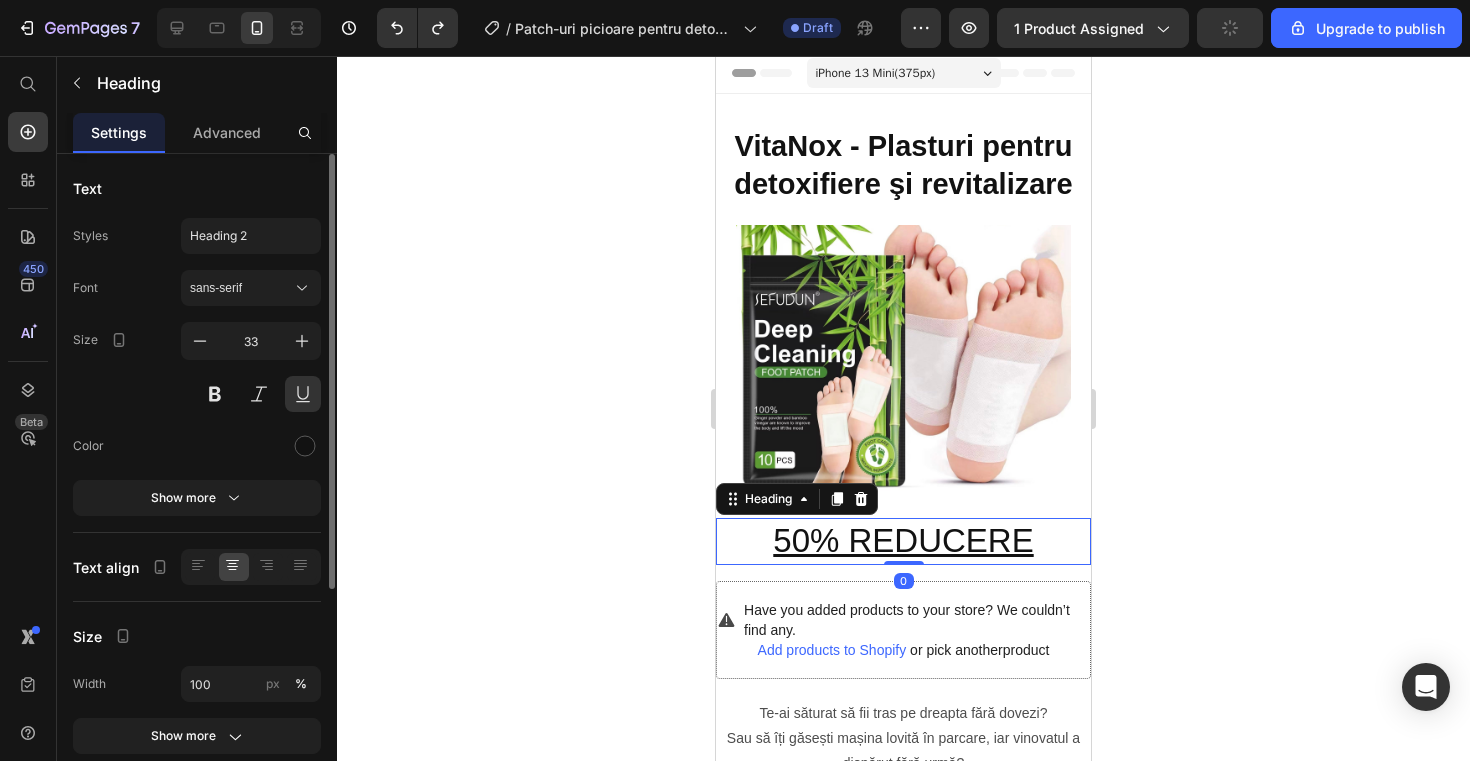 click on "50% REDUCERE" at bounding box center [903, 541] 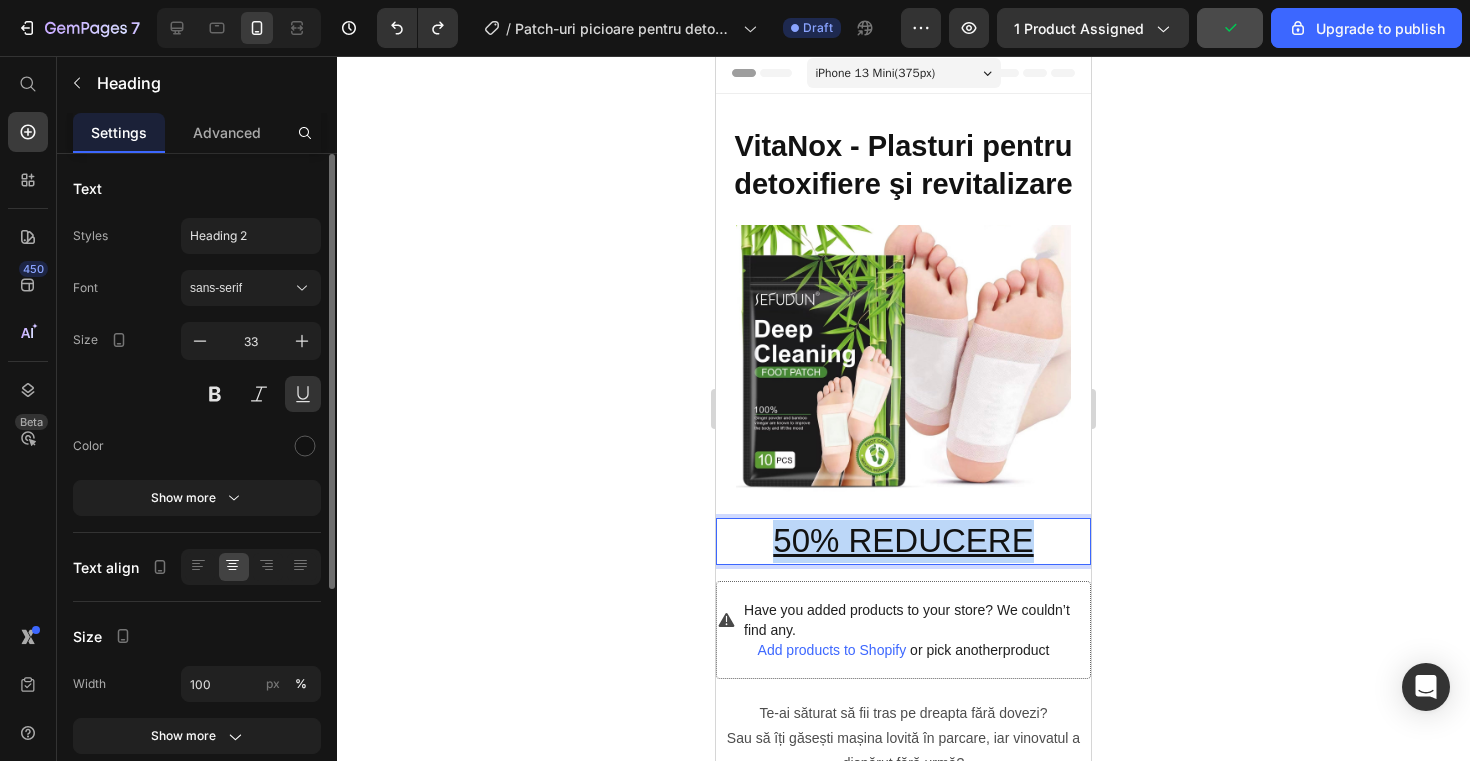 click on "50% REDUCERE" at bounding box center (903, 541) 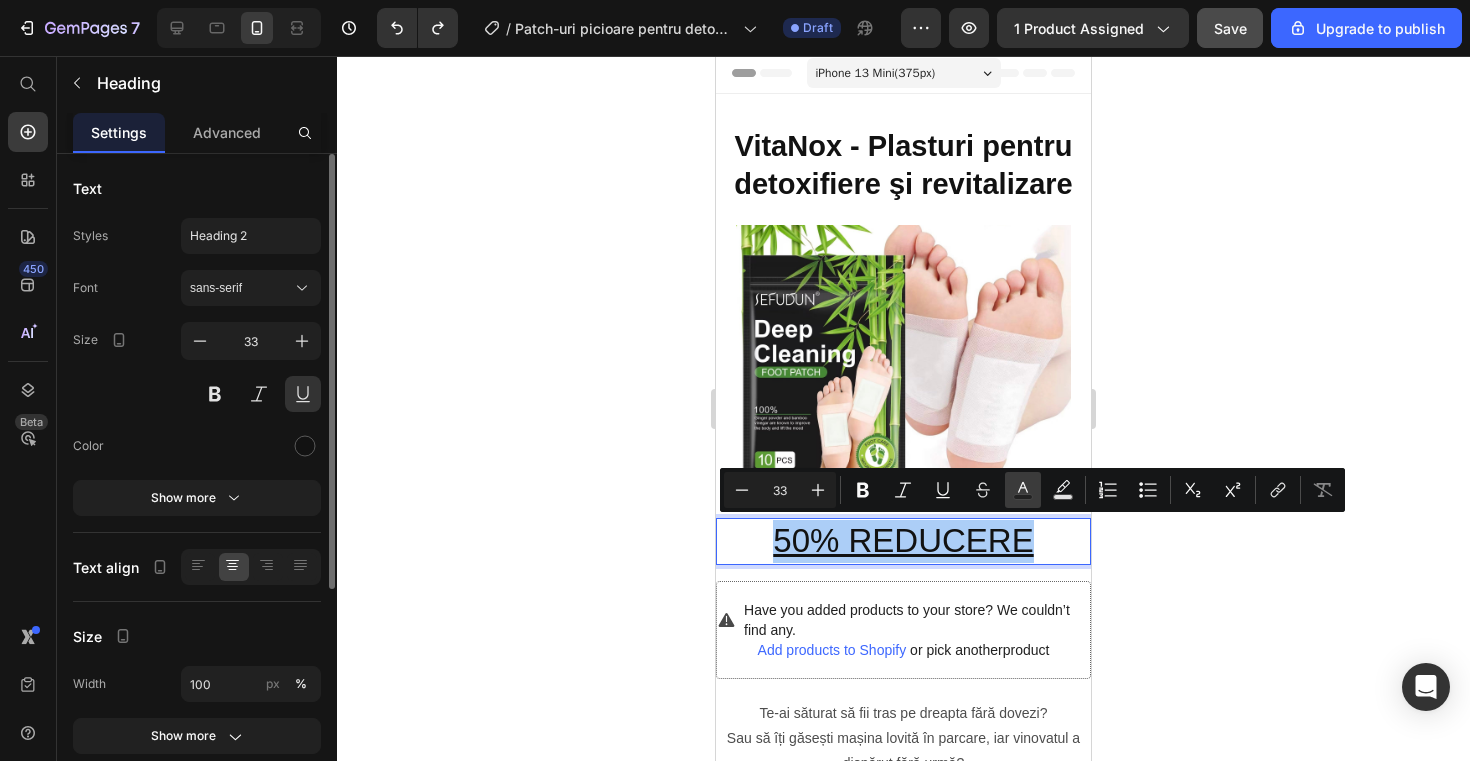 click 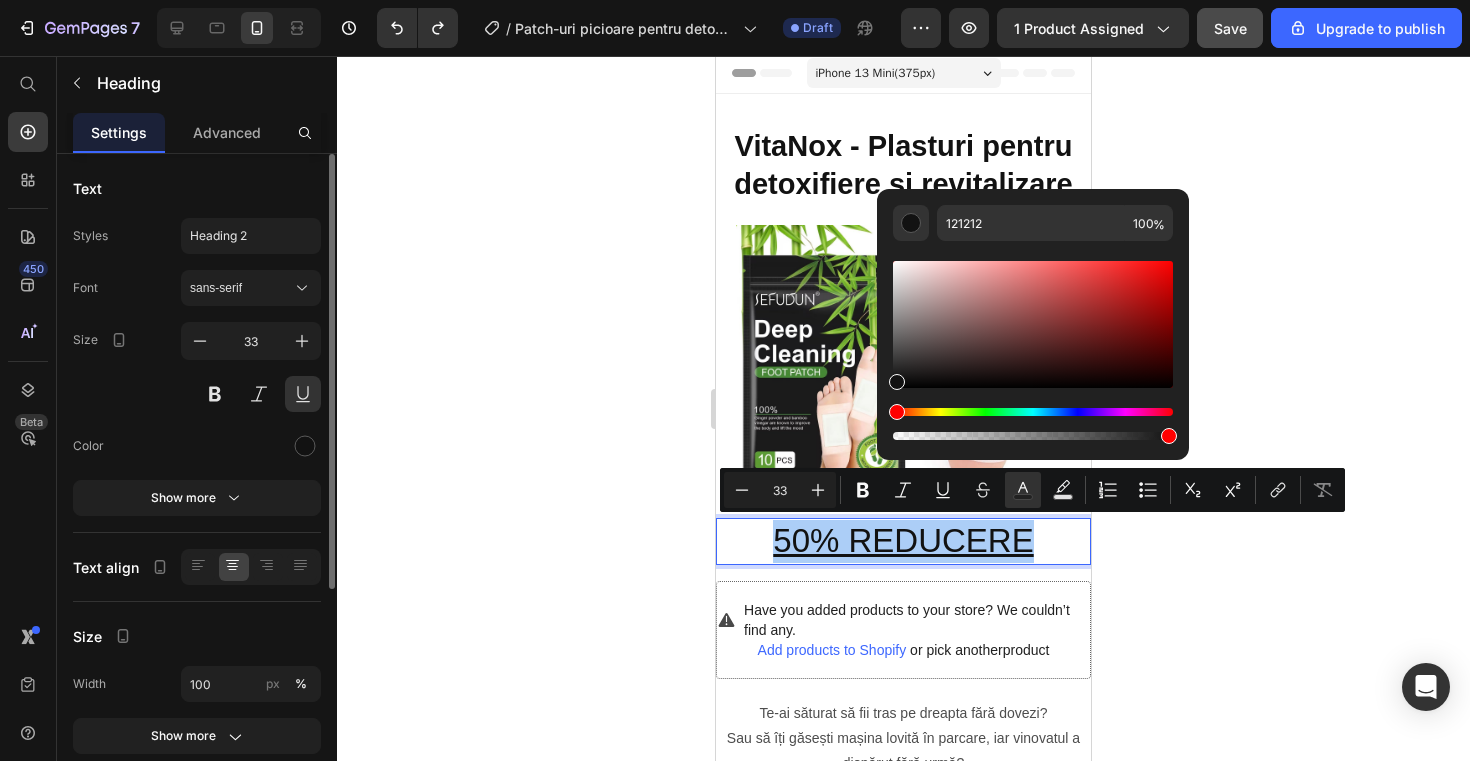 click at bounding box center (897, 412) 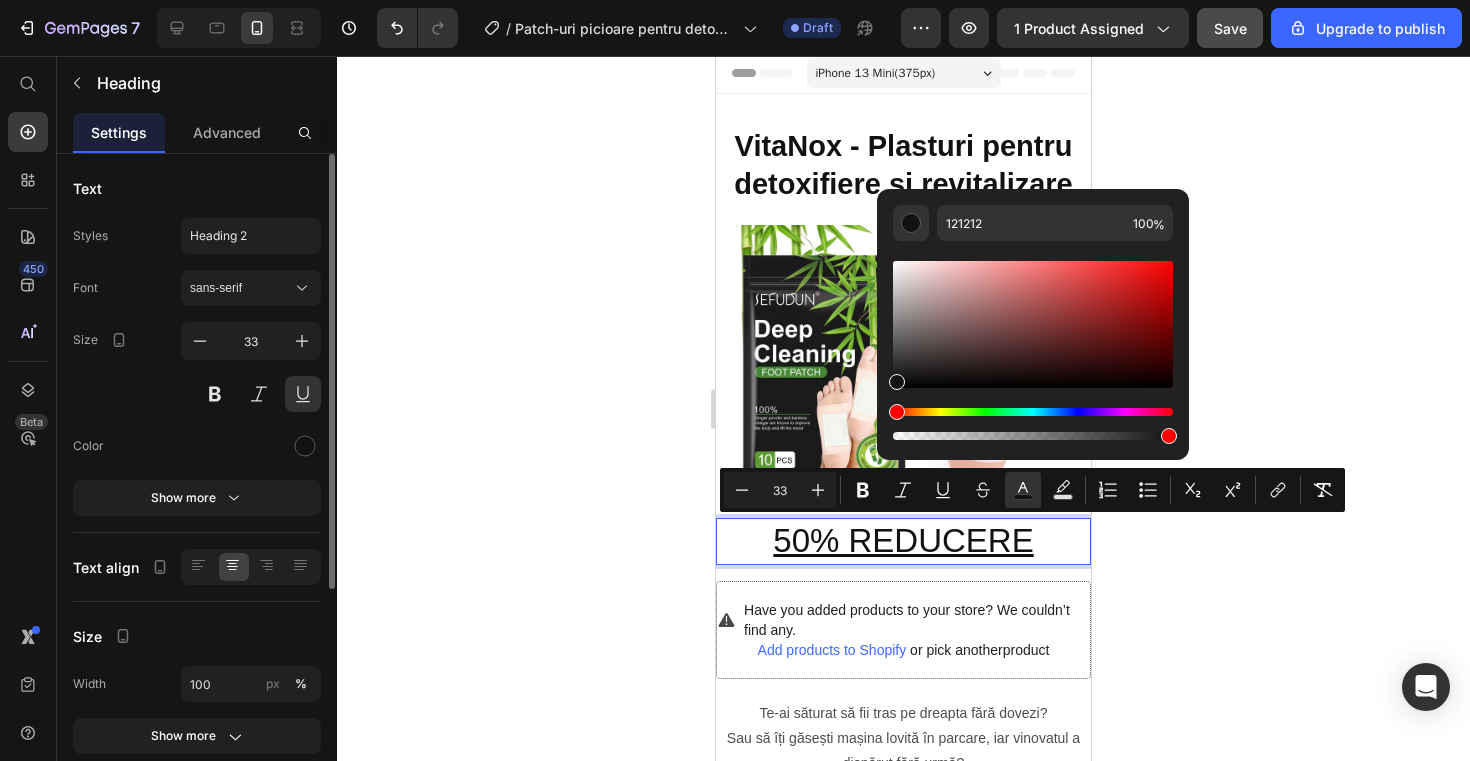 click on "50% REDUCERE" at bounding box center [903, 541] 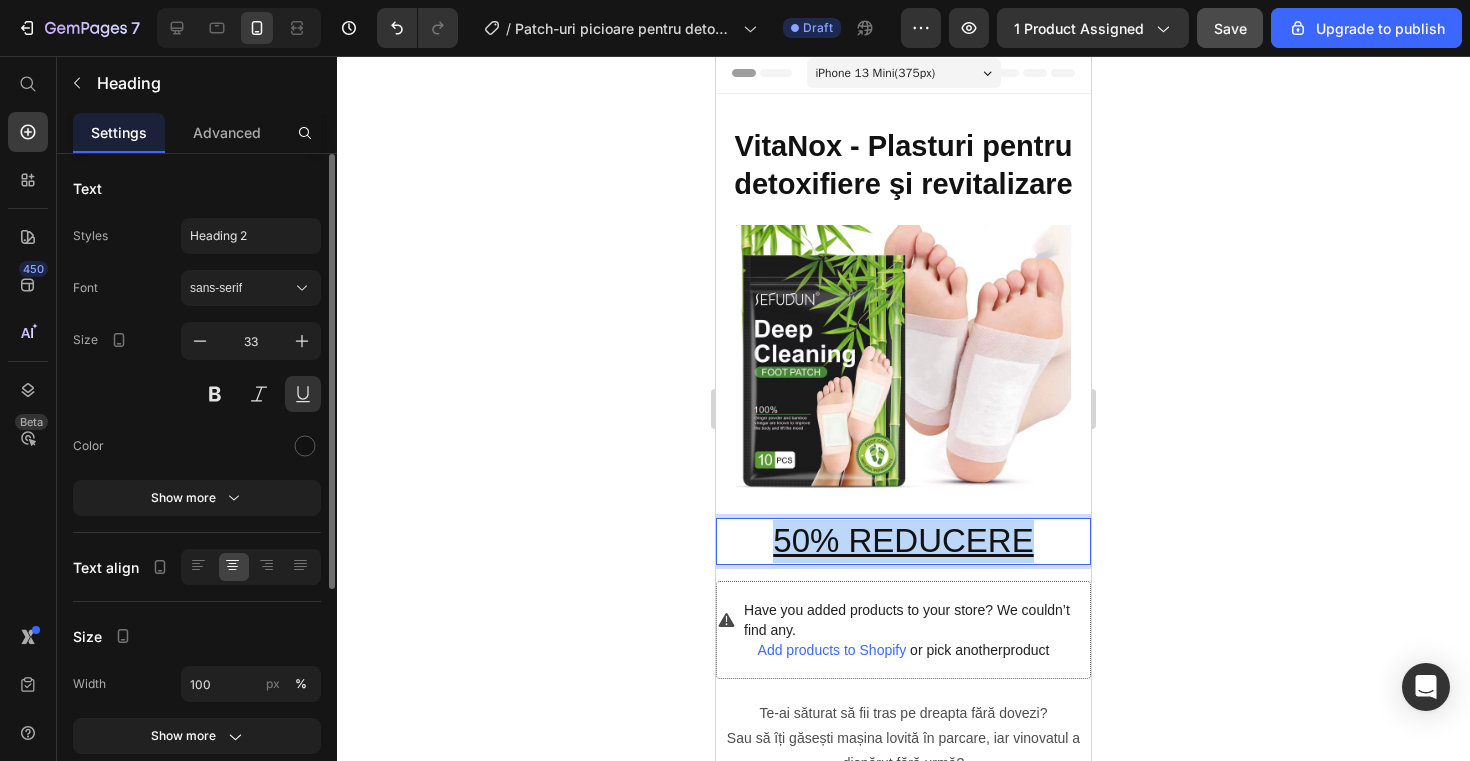 drag, startPoint x: 1041, startPoint y: 545, endPoint x: 760, endPoint y: 535, distance: 281.1779 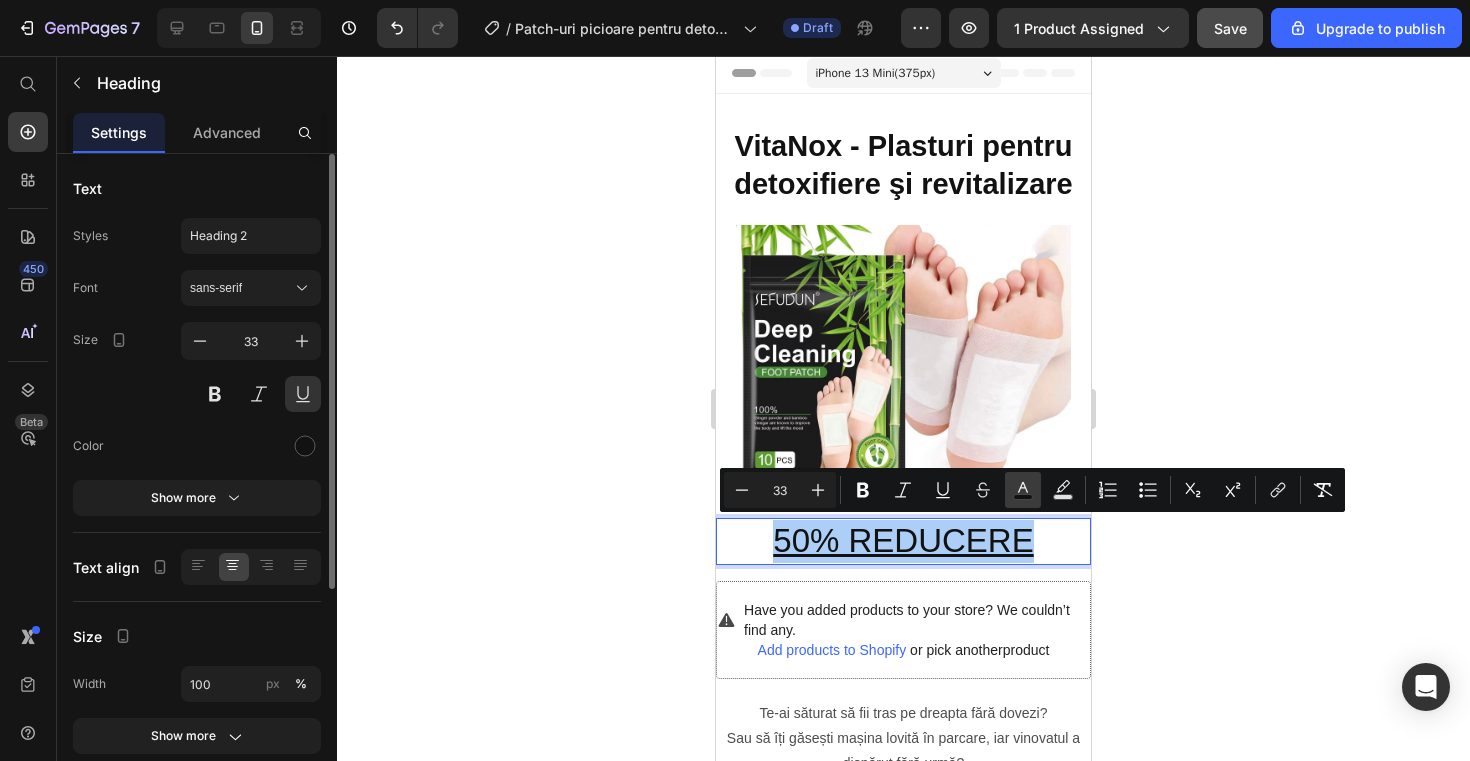 click on "color" at bounding box center [1023, 490] 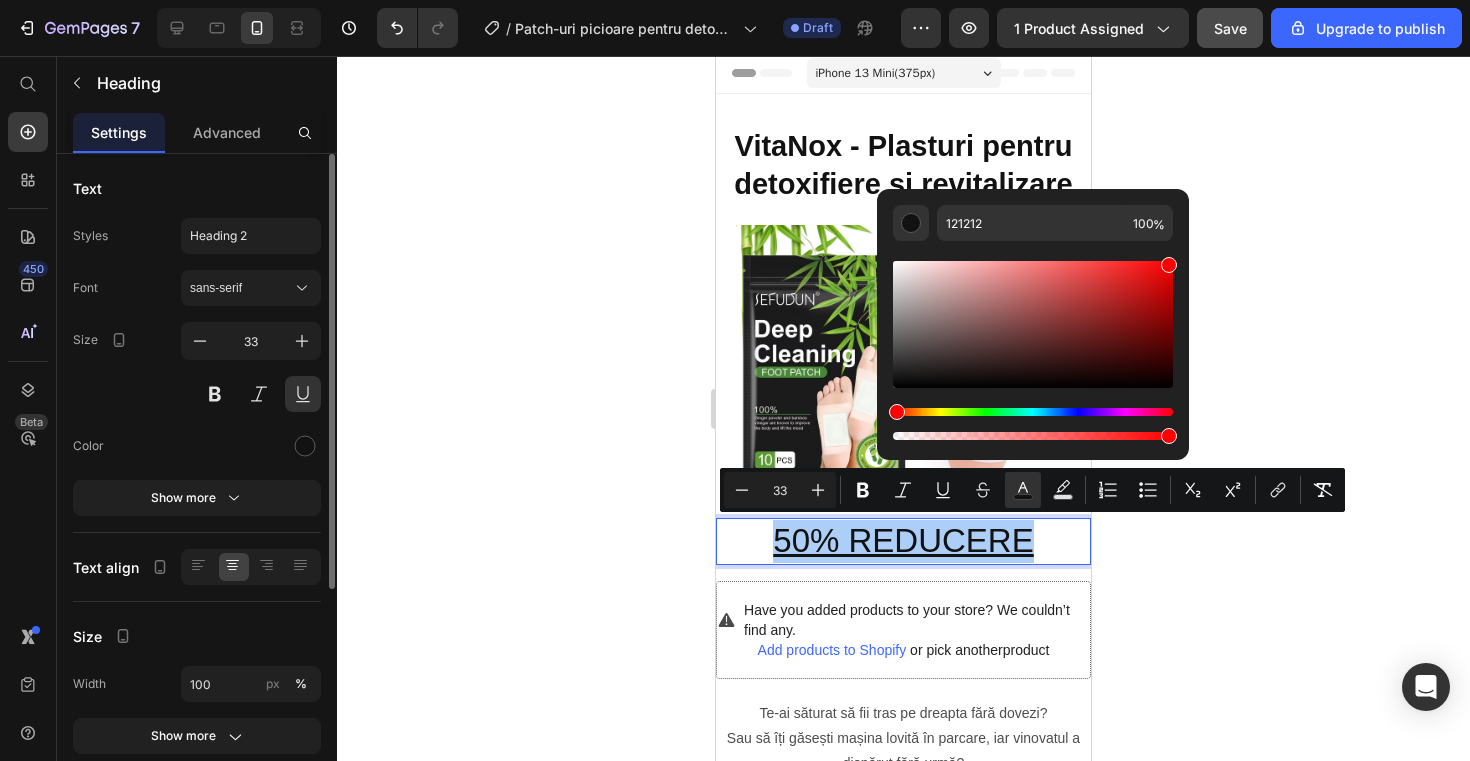 drag, startPoint x: 1130, startPoint y: 294, endPoint x: 1178, endPoint y: 242, distance: 70.76723 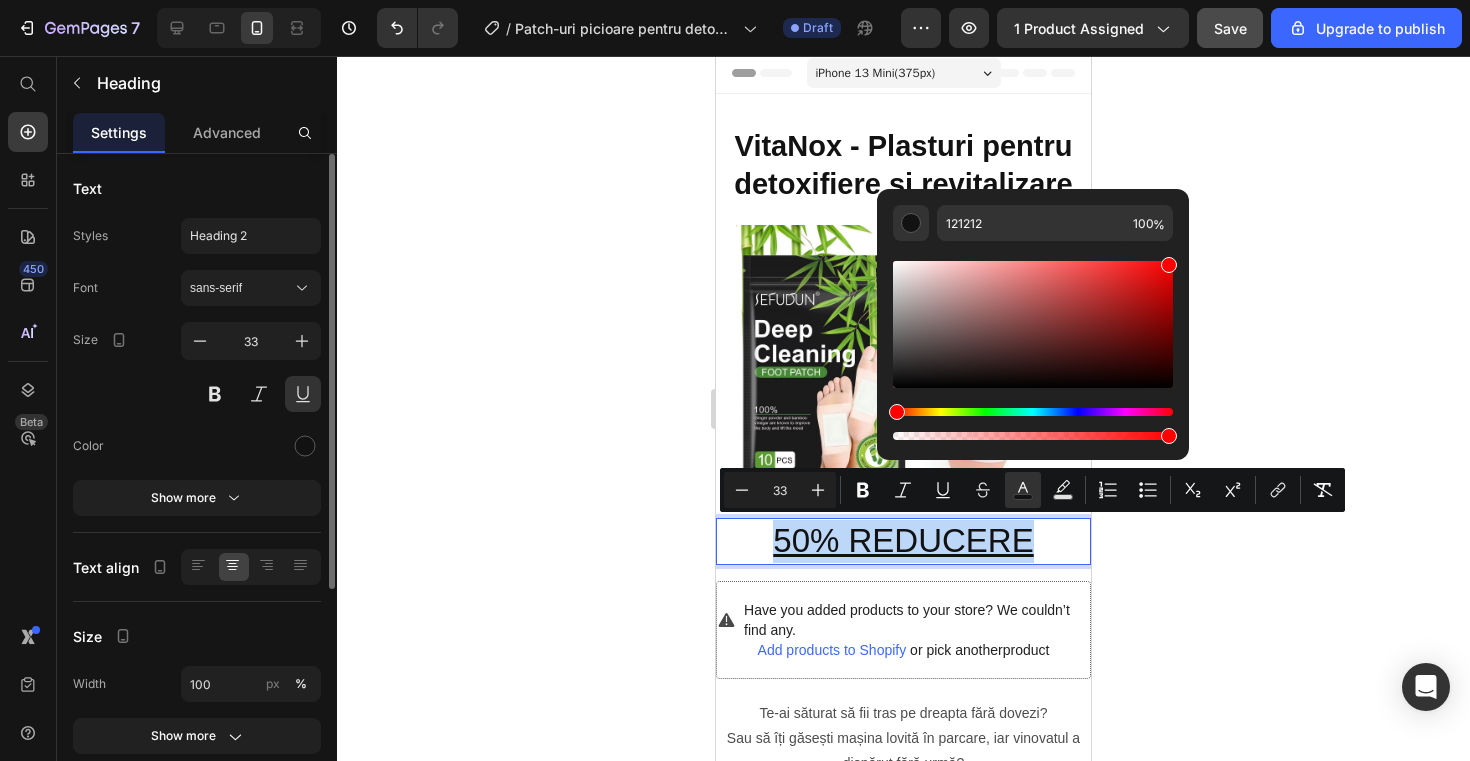 type on "FF0000" 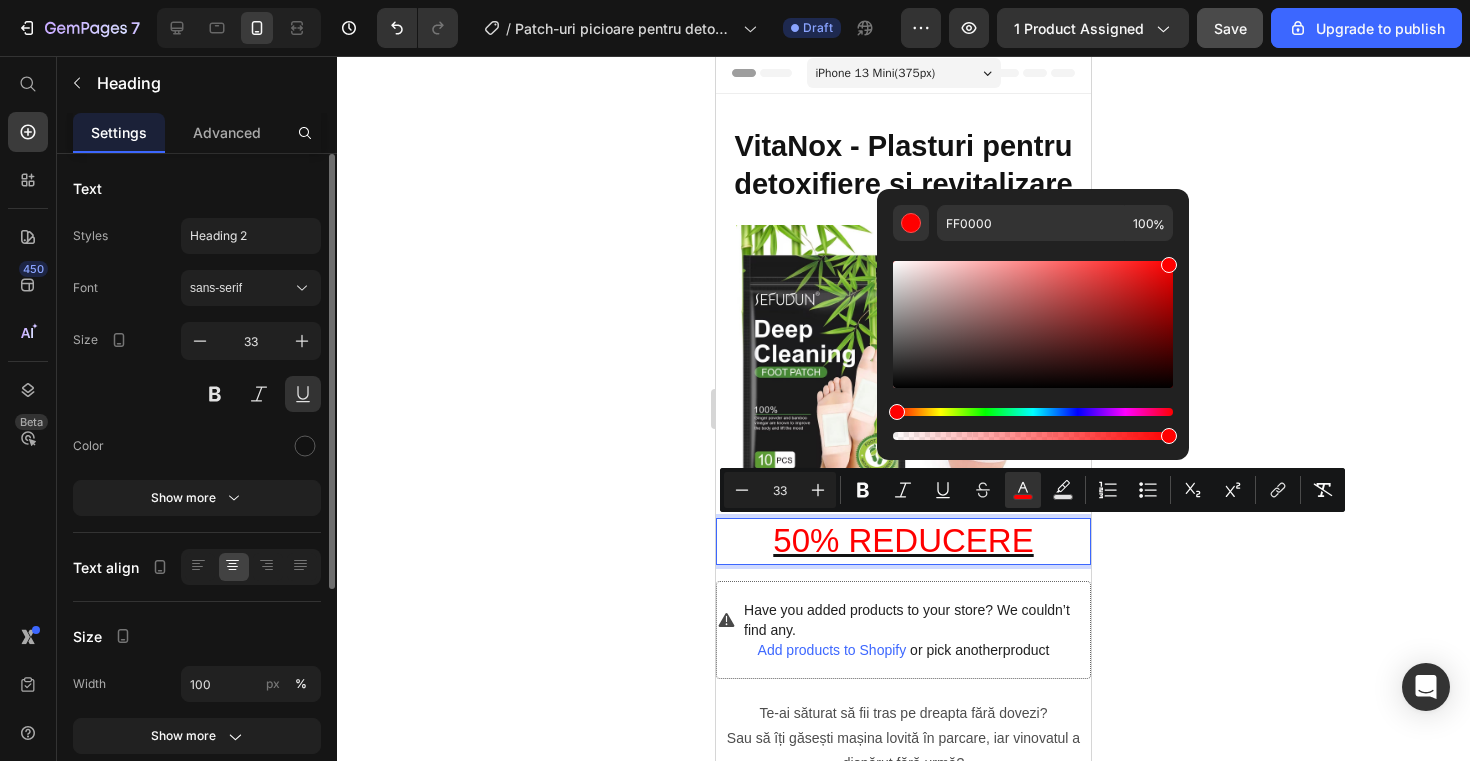 click 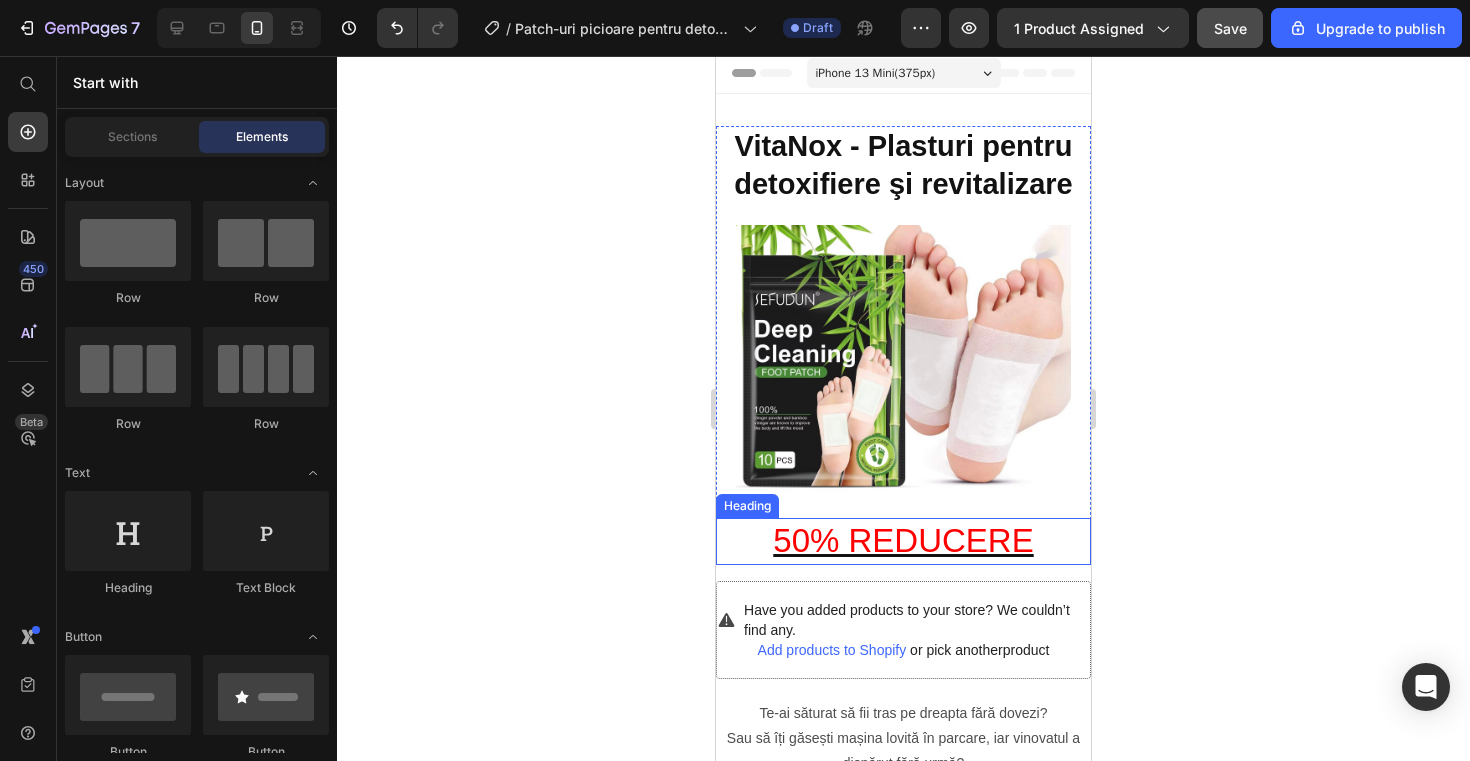 click on "50% REDUCERE" at bounding box center (903, 540) 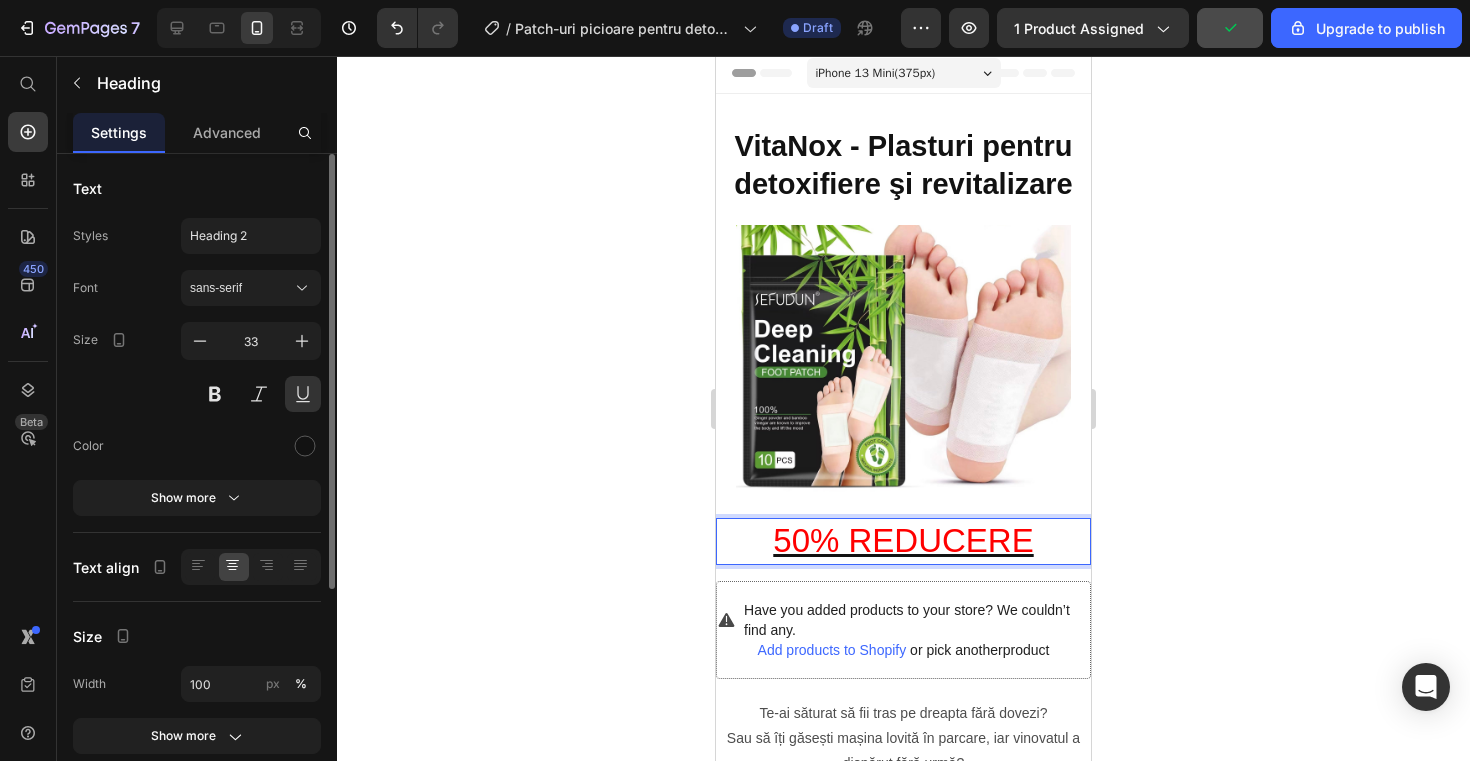 click on "50% REDUCERE" at bounding box center (903, 541) 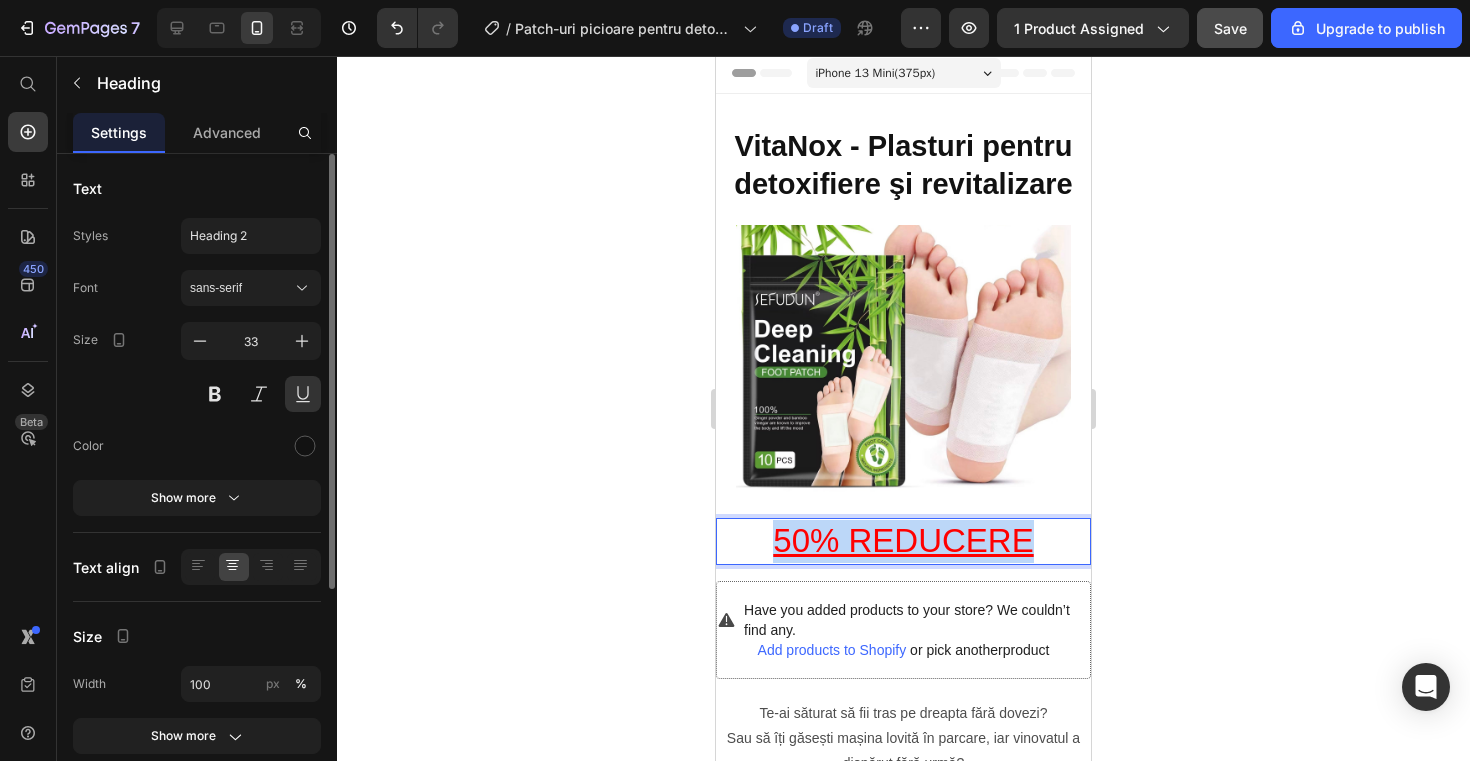 click on "50% REDUCERE" at bounding box center (903, 541) 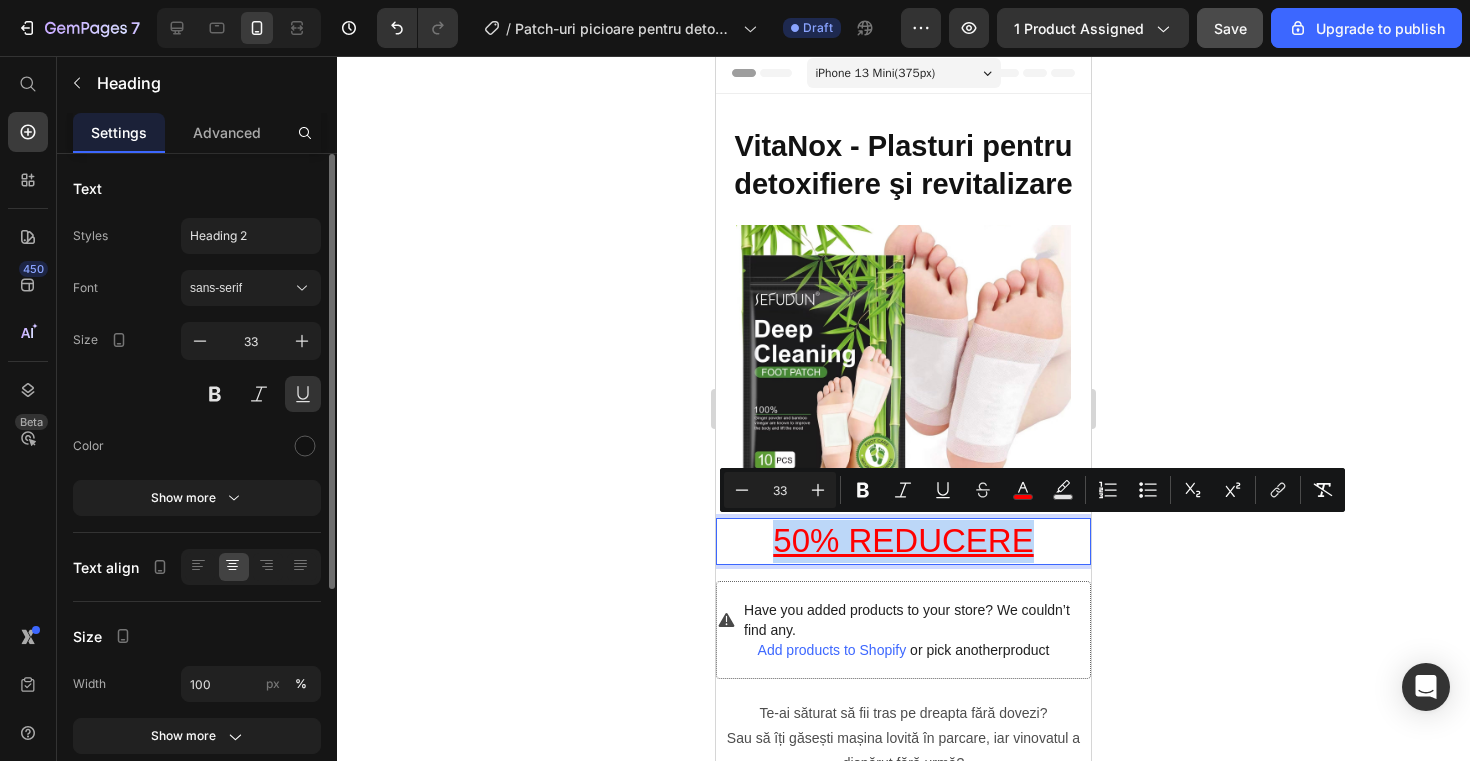 click on "50% REDUCERE" at bounding box center [903, 541] 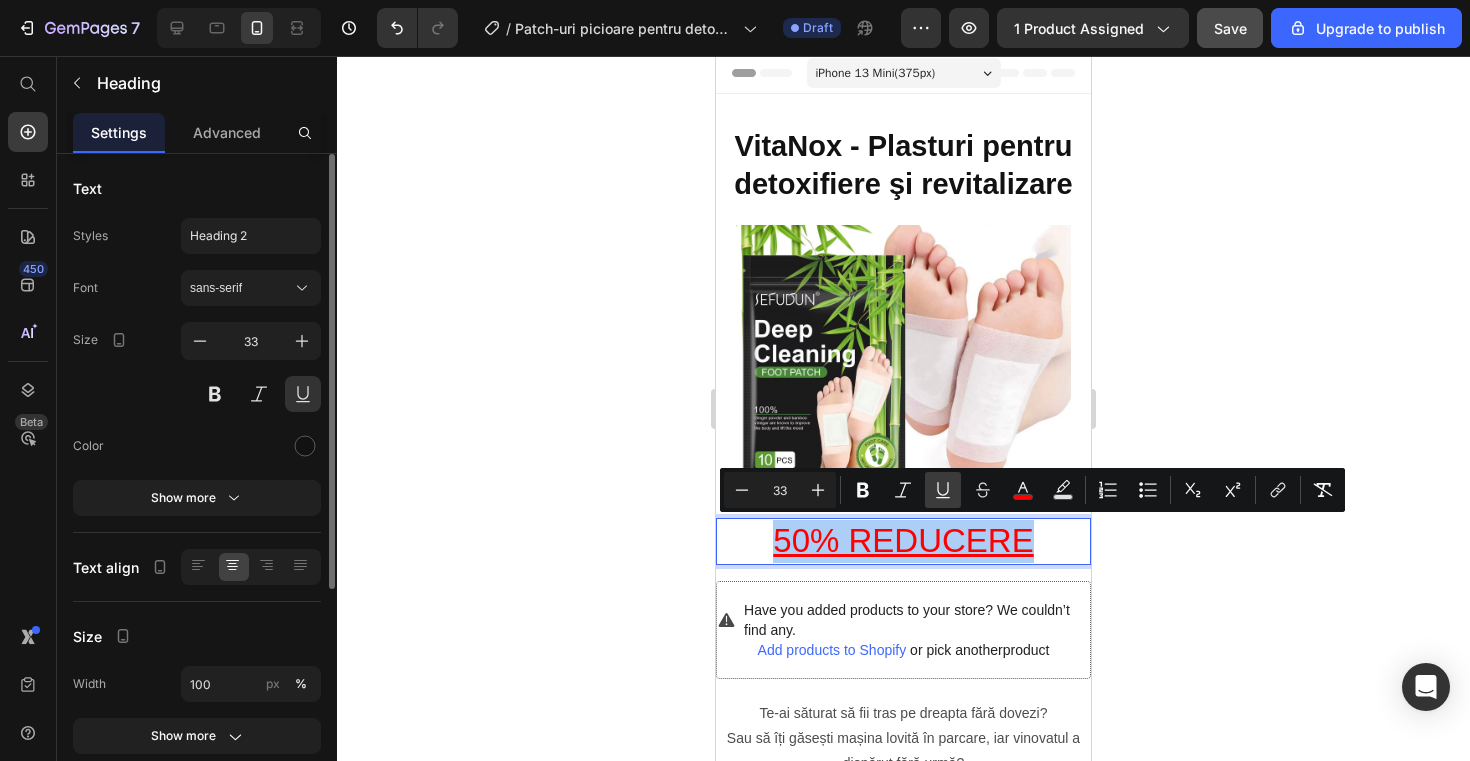 click on "Underline" at bounding box center [943, 490] 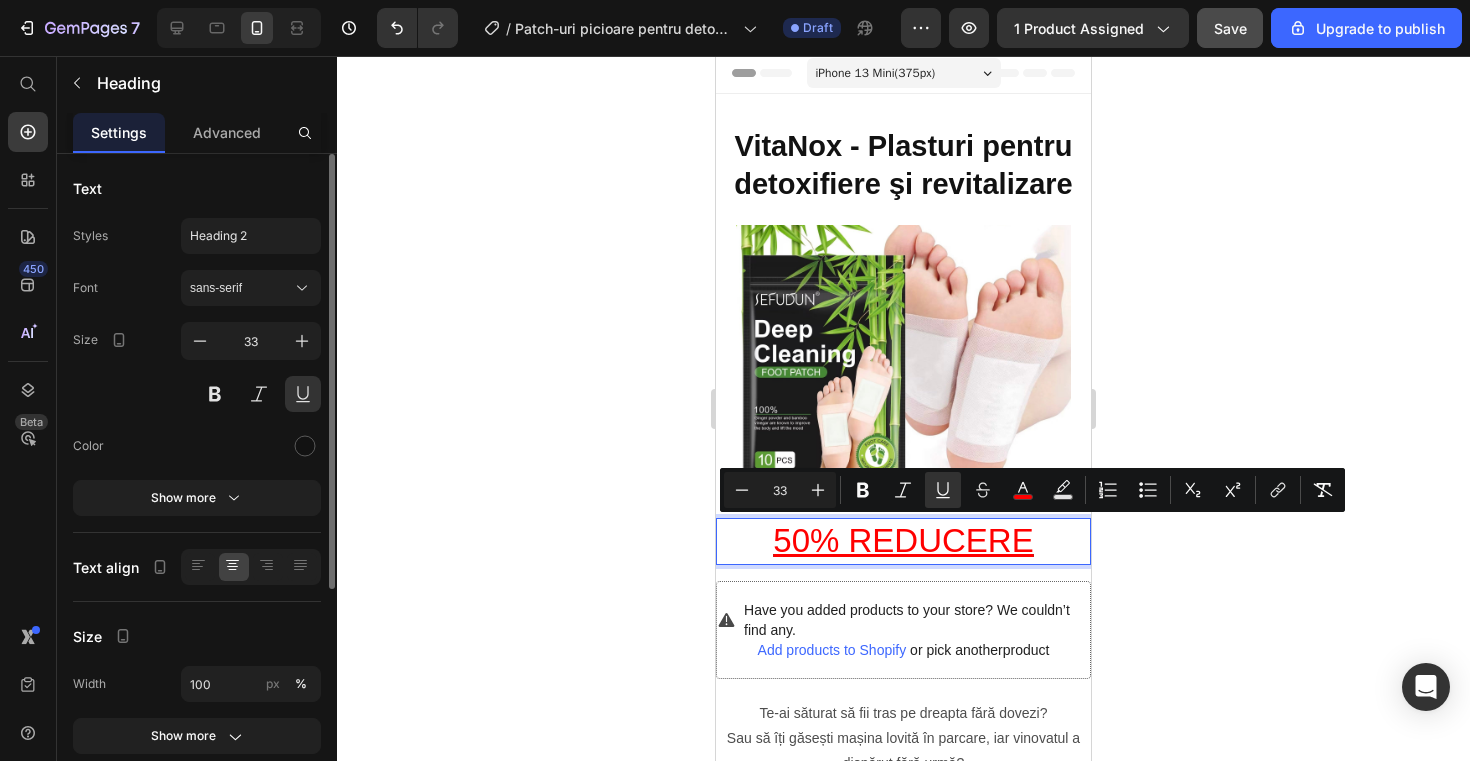 click 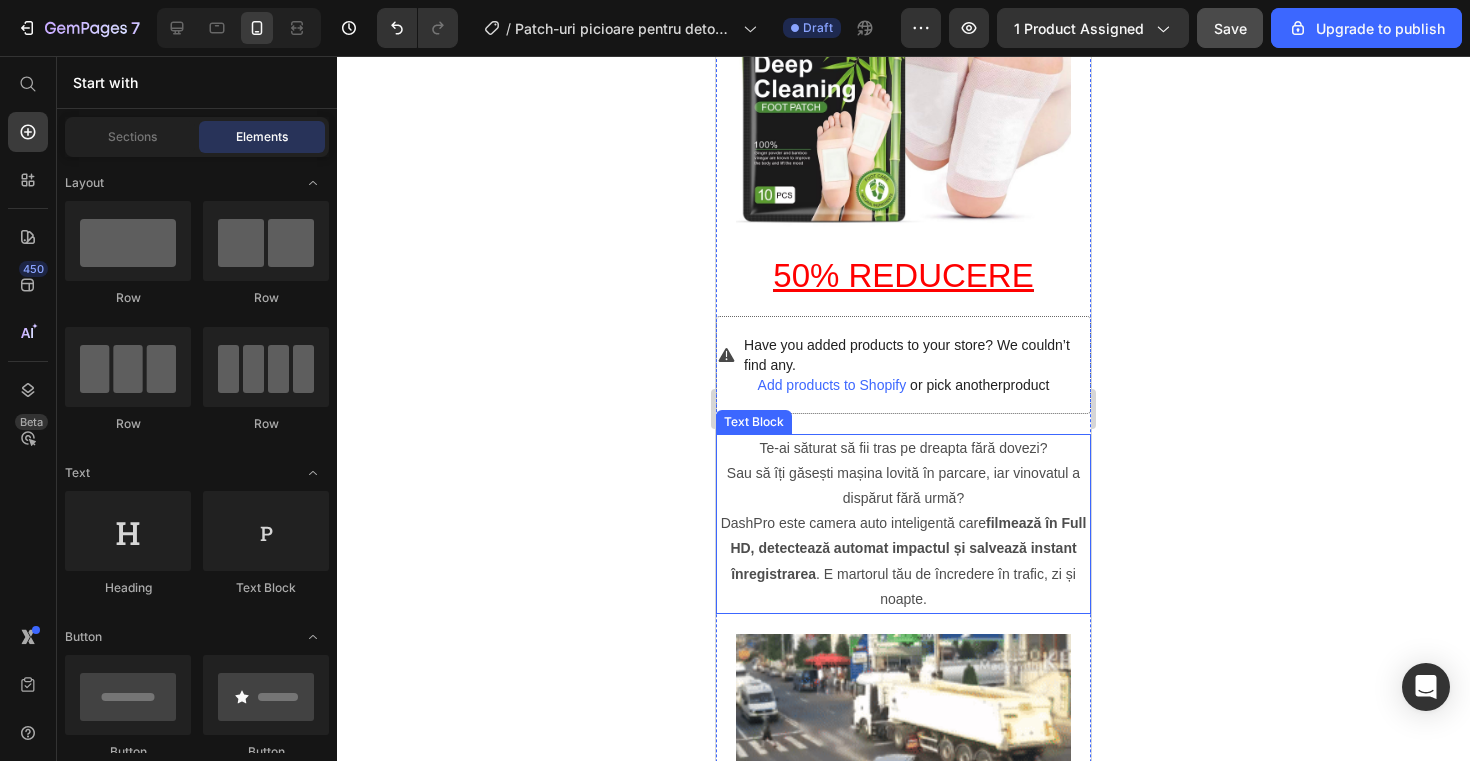 scroll, scrollTop: 280, scrollLeft: 0, axis: vertical 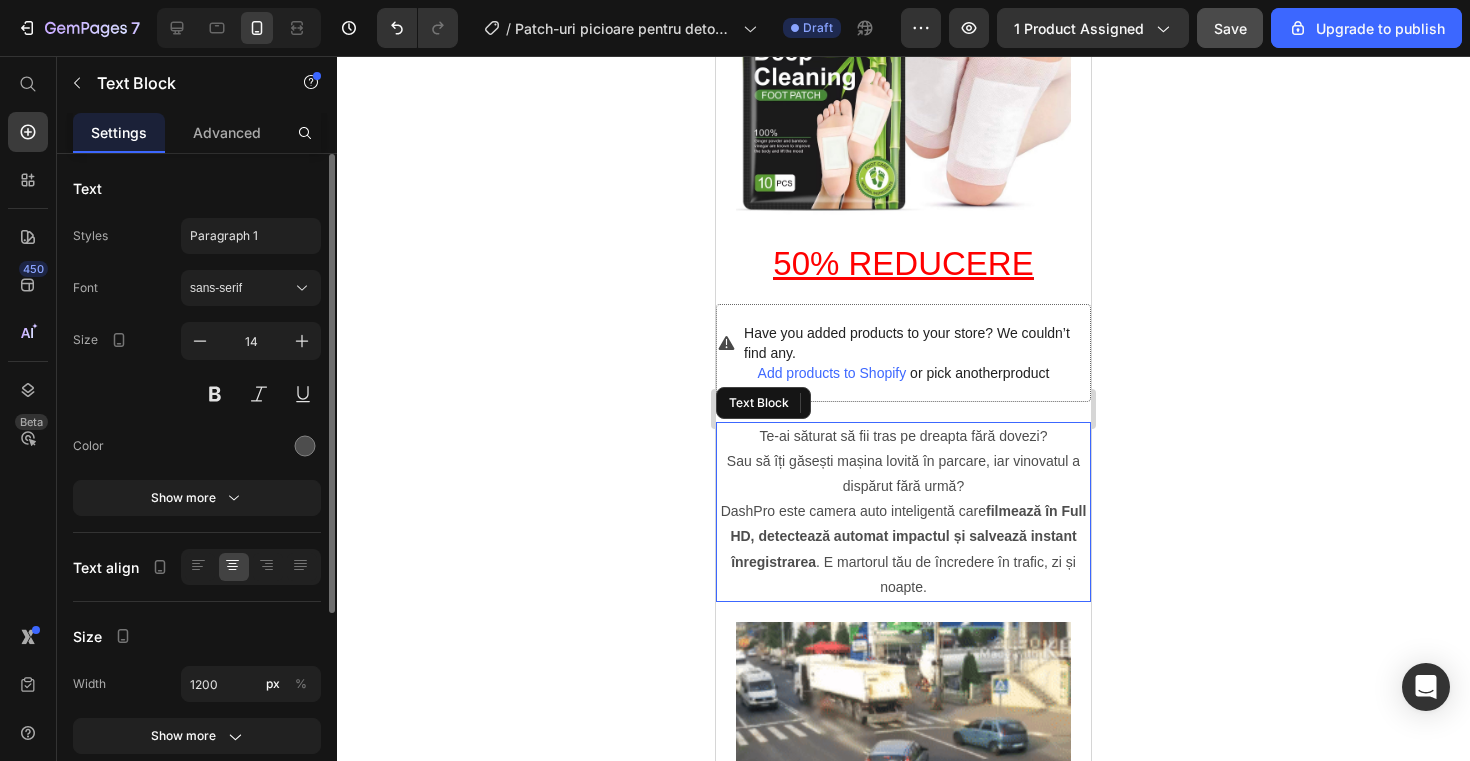 click on "Te-ai săturat să fii tras pe dreapta fără dovezi?" at bounding box center [903, 436] 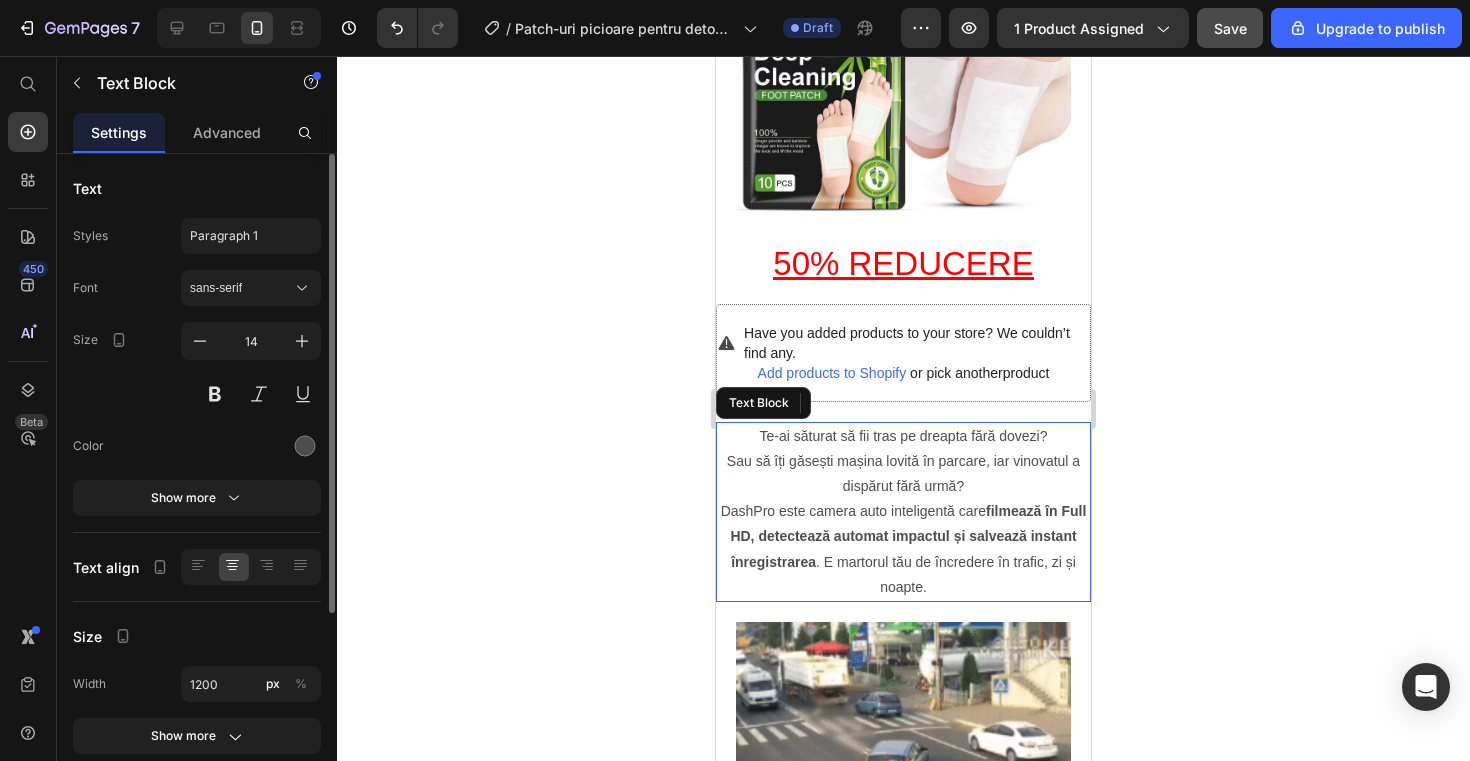 click on "Te-ai săturat să fii tras pe dreapta fără dovezi?" at bounding box center (903, 436) 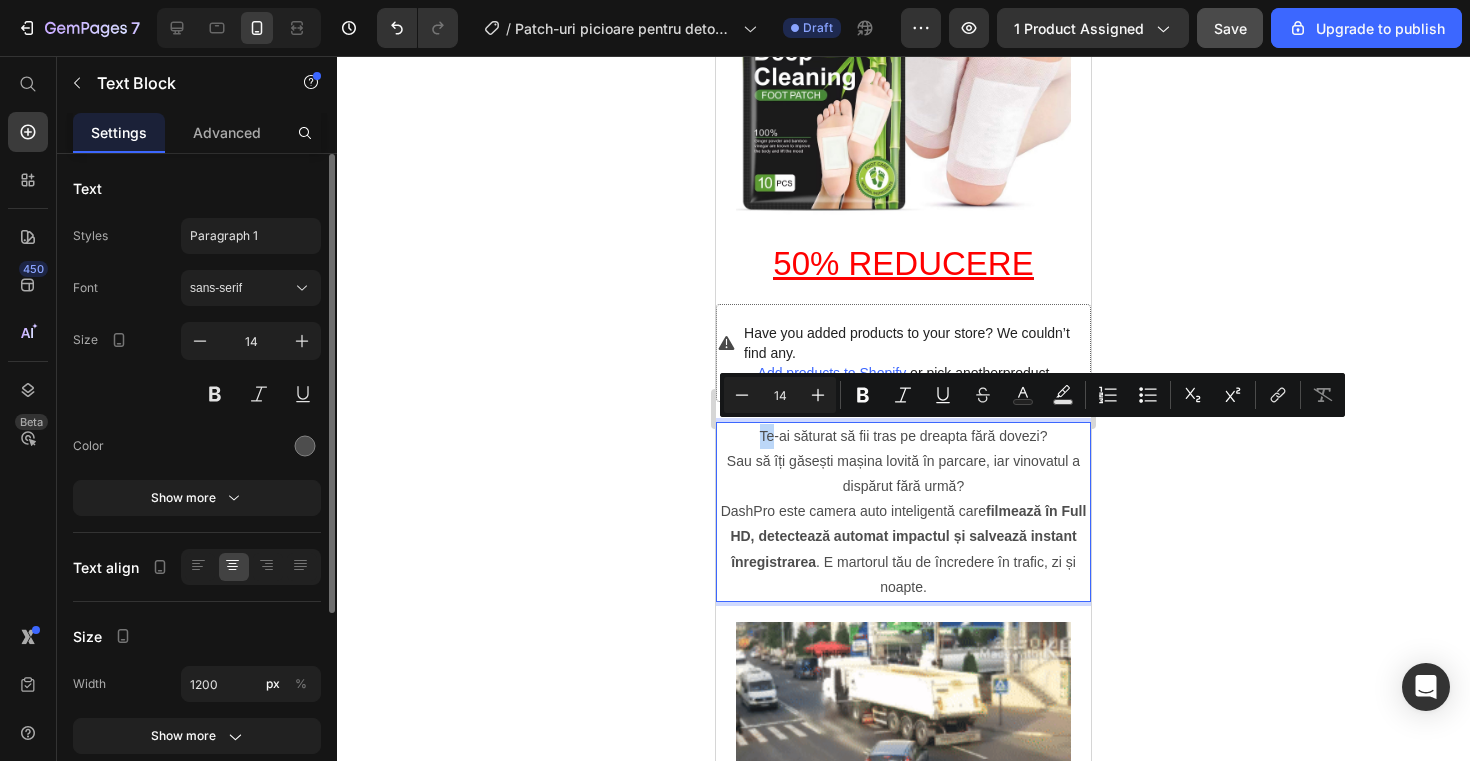 click on "Te-ai săturat să fii tras pe dreapta fără dovezi?" at bounding box center (903, 436) 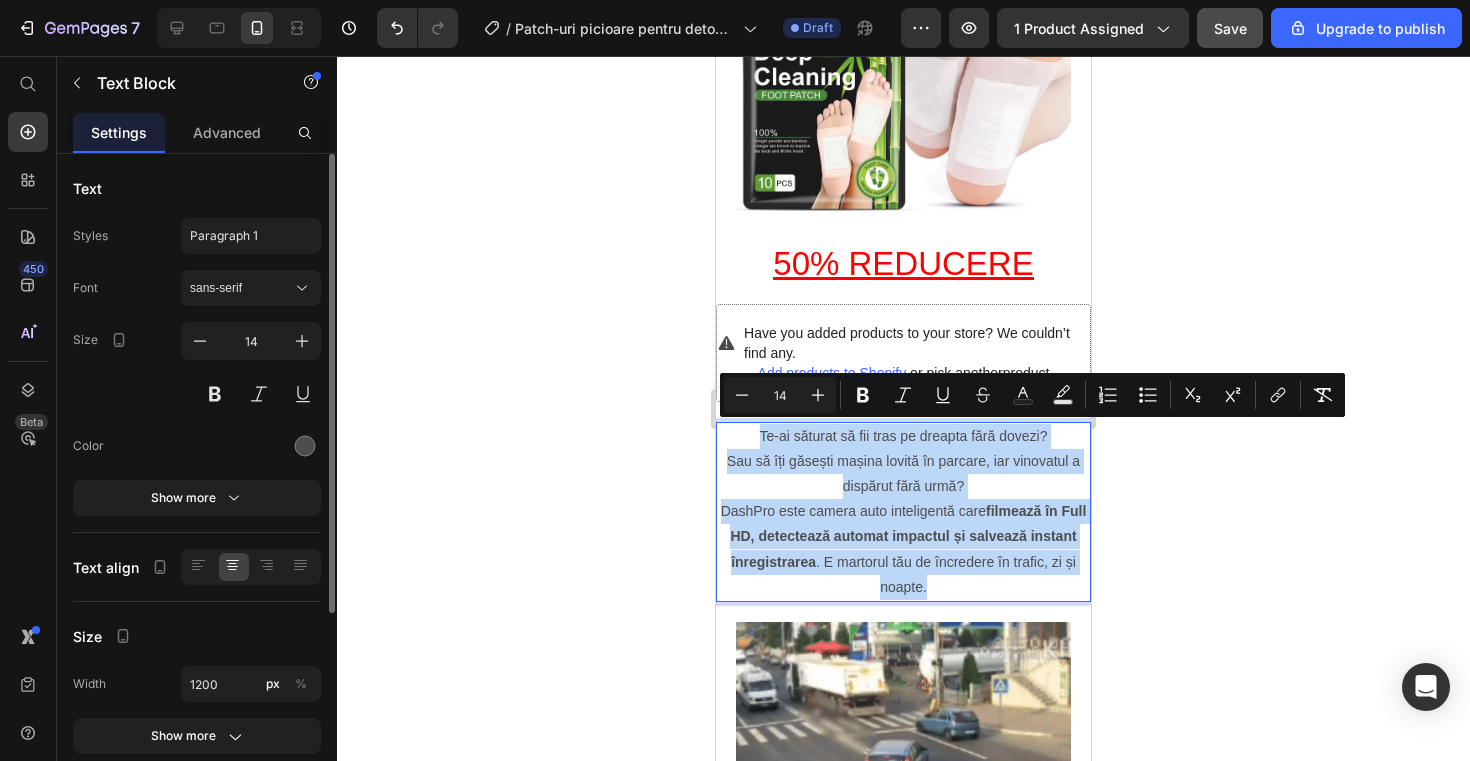 drag, startPoint x: 758, startPoint y: 427, endPoint x: 977, endPoint y: 582, distance: 268.30206 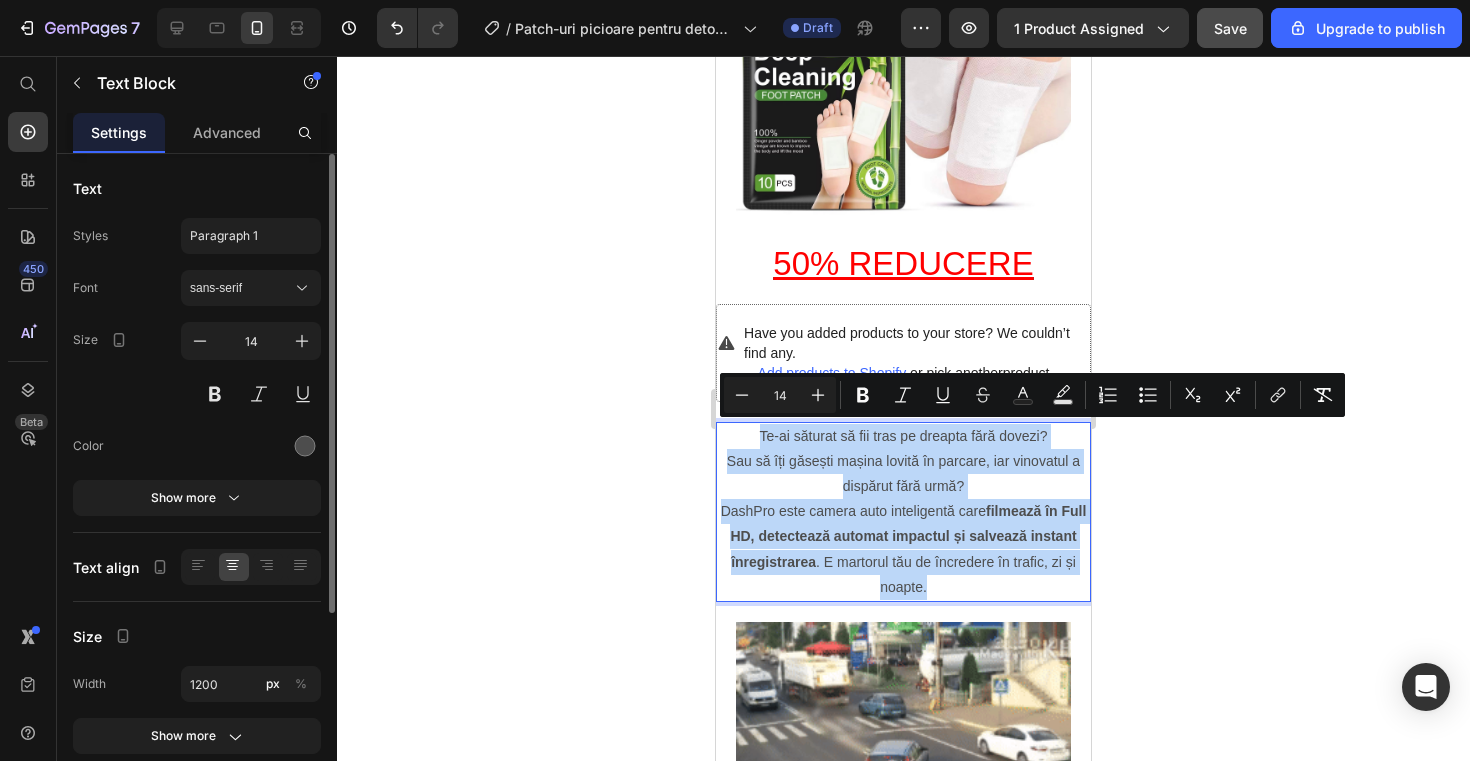 click on "Te-ai săturat să fii tras pe dreapta fără dovezi? Sau să îți găsești mașina lovită în parcare, iar vinovatul a dispărut fără urmă? DashPro este camera auto inteligentă care  filmează în Full HD, detectează automat impactul și salvează instant înregistrarea . E martorul tău de încredere în trafic, zi și noapte." at bounding box center (903, 512) 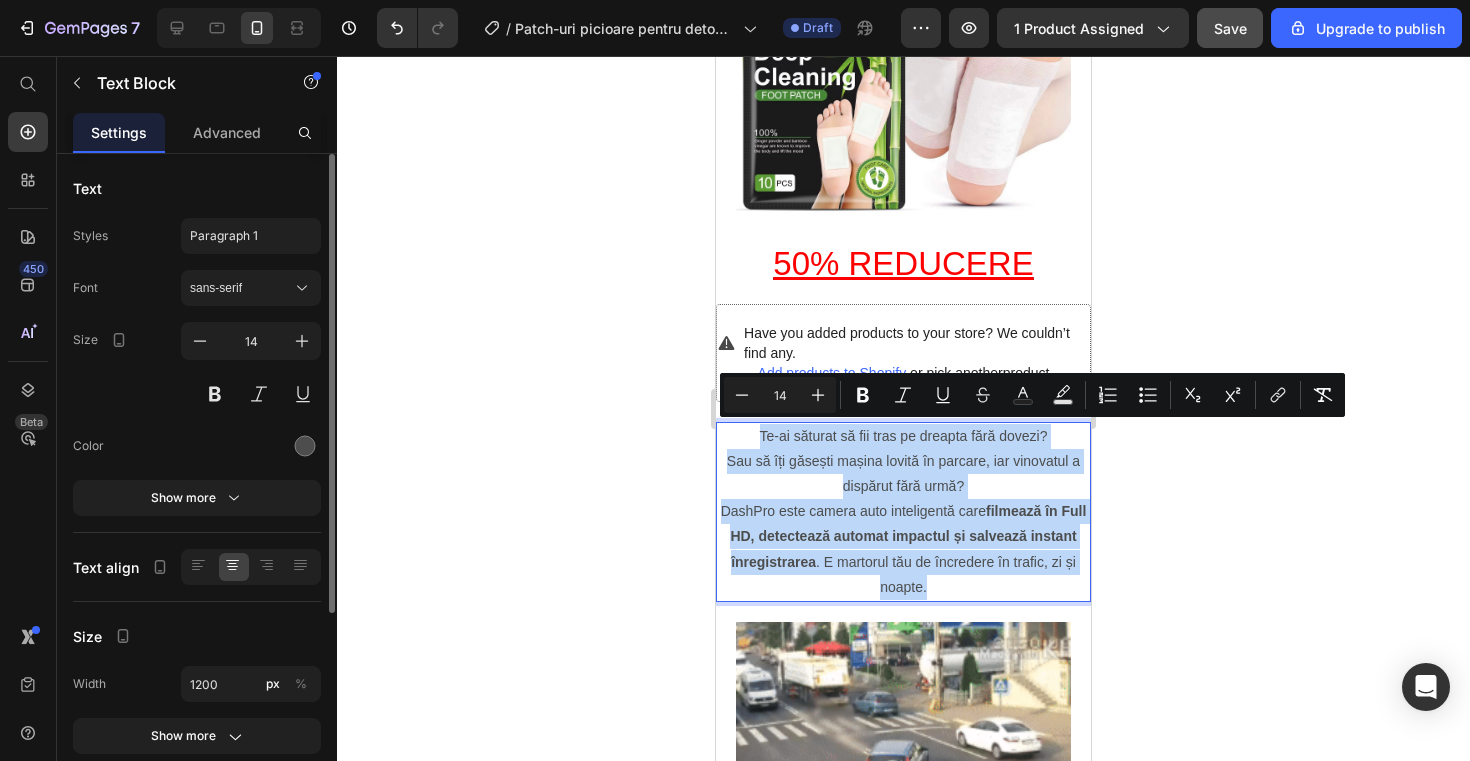 copy on "Te-ai săturat să fii tras pe dreapta fără dovezi? Sau să îți găsești mașina lovită în parcare, iar vinovatul a dispărut fără urmă? DashPro este camera auto inteligentă care  filmează în Full HD, detectează automat impactul și salvează instant înregistrarea . E martorul tău de încredere în trafic, zi și noapte." 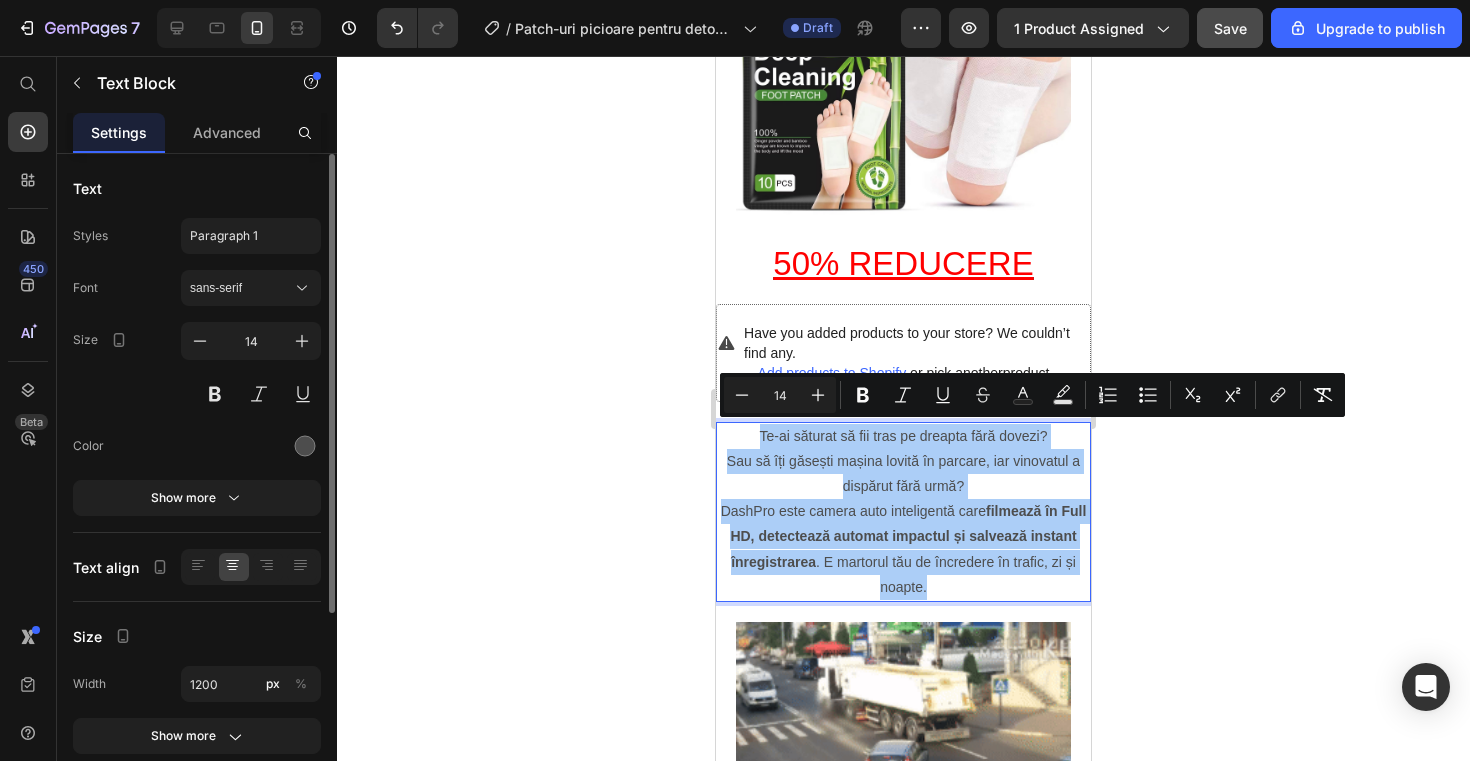 click 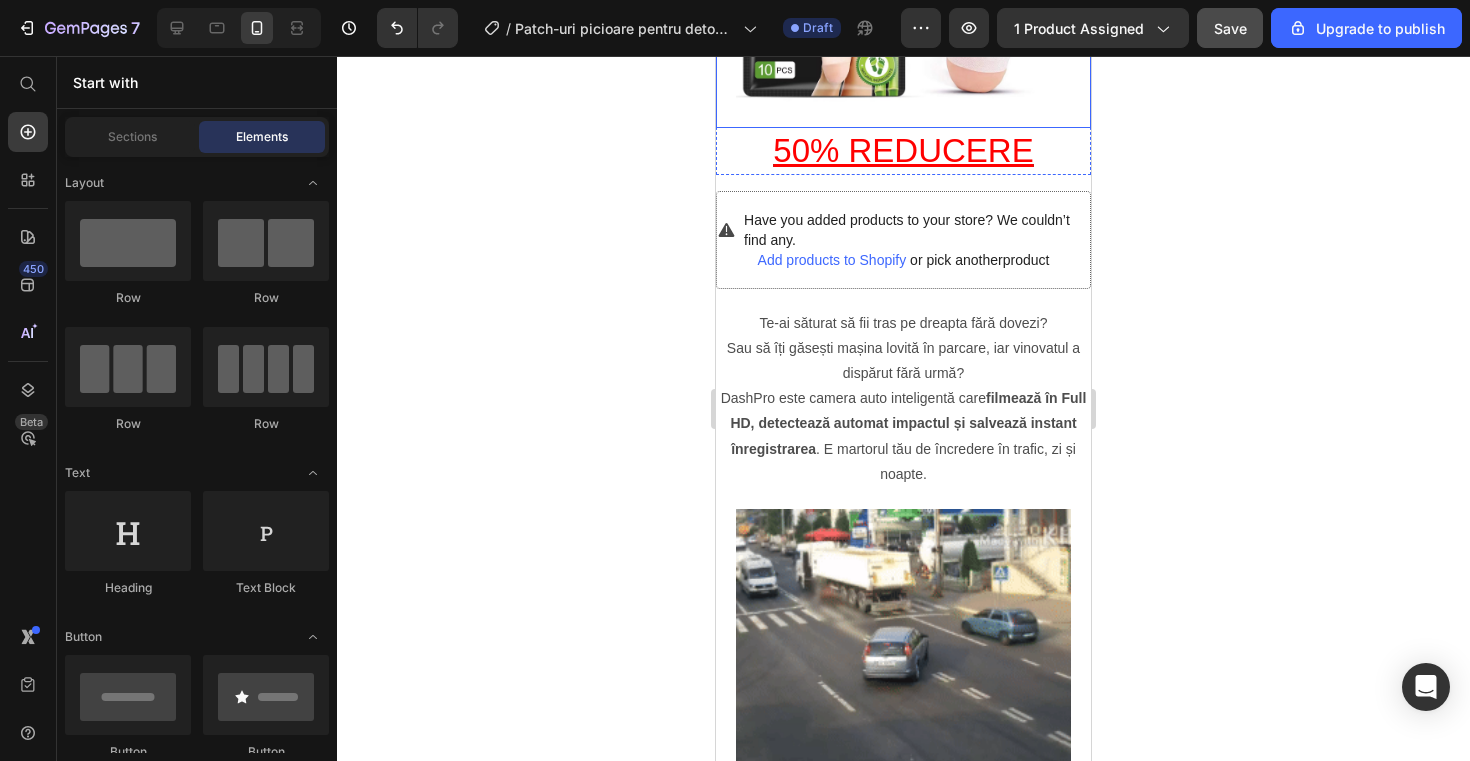 scroll, scrollTop: 388, scrollLeft: 0, axis: vertical 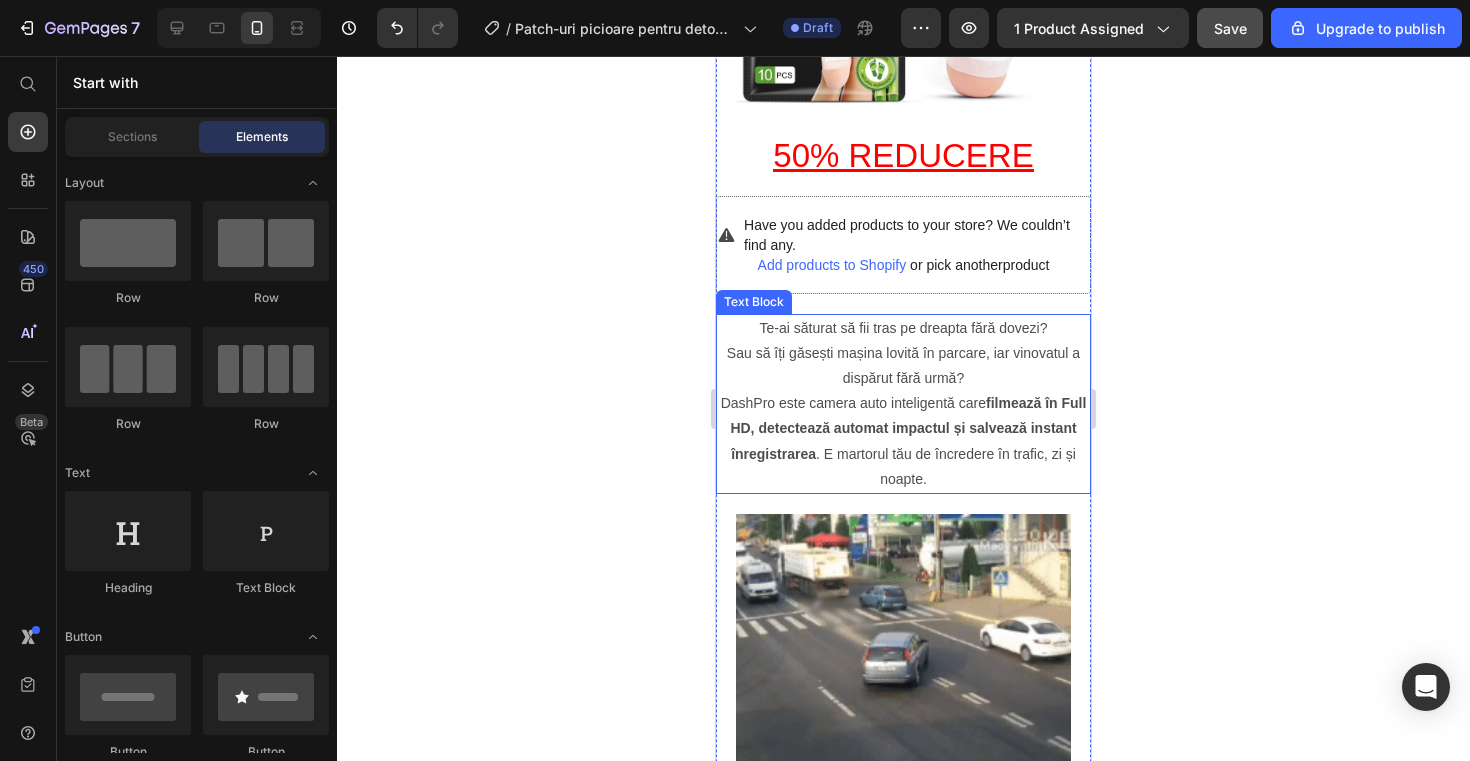 click on "DashPro este camera auto inteligentă care  filmează în Full HD, detectează automat impactul și salvează instant înregistrarea . E martorul tău de încredere în trafic, zi și noapte." at bounding box center [903, 441] 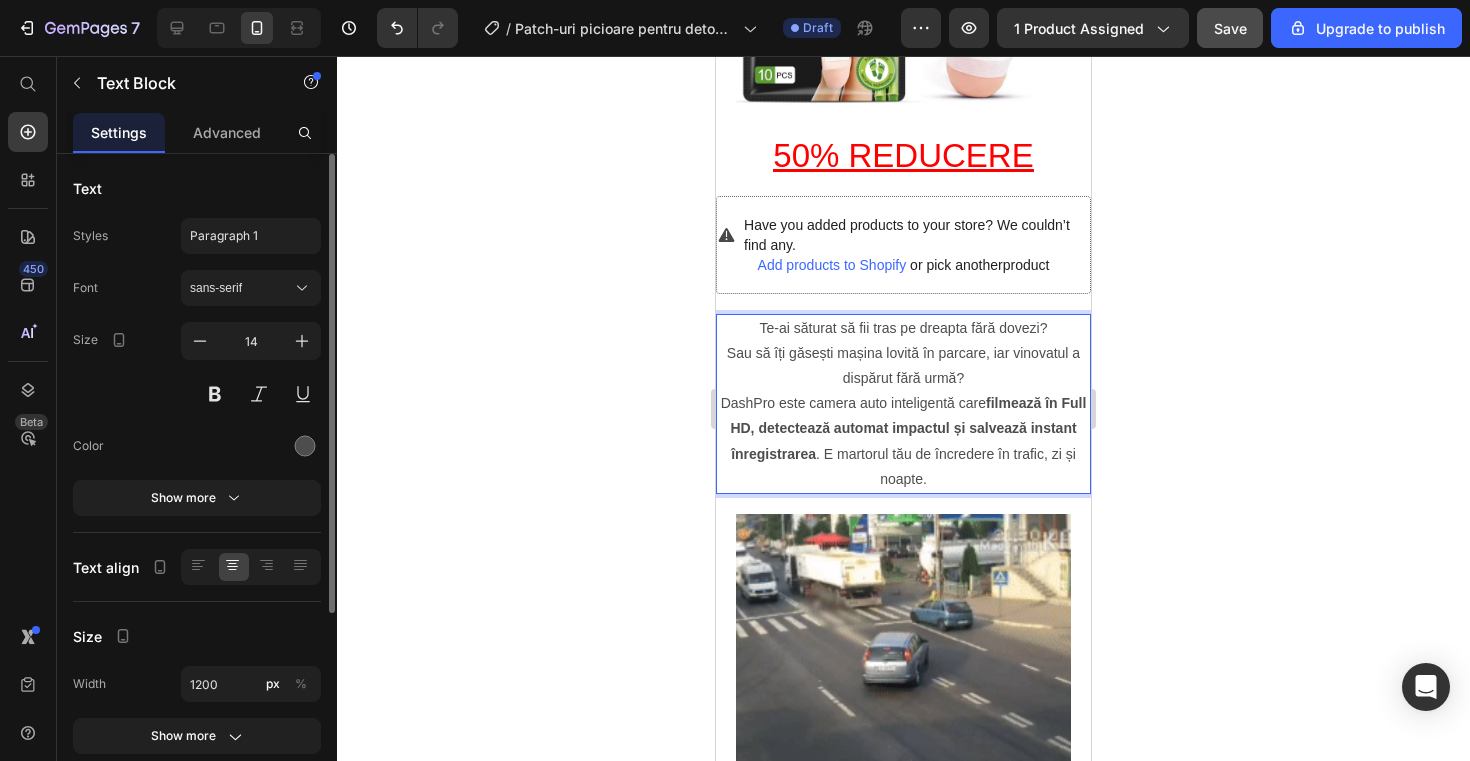 click on "DashPro este camera auto inteligentă care  filmează în Full HD, detectează automat impactul și salvează instant înregistrarea . E martorul tău de încredere în trafic, zi și noapte." at bounding box center [903, 441] 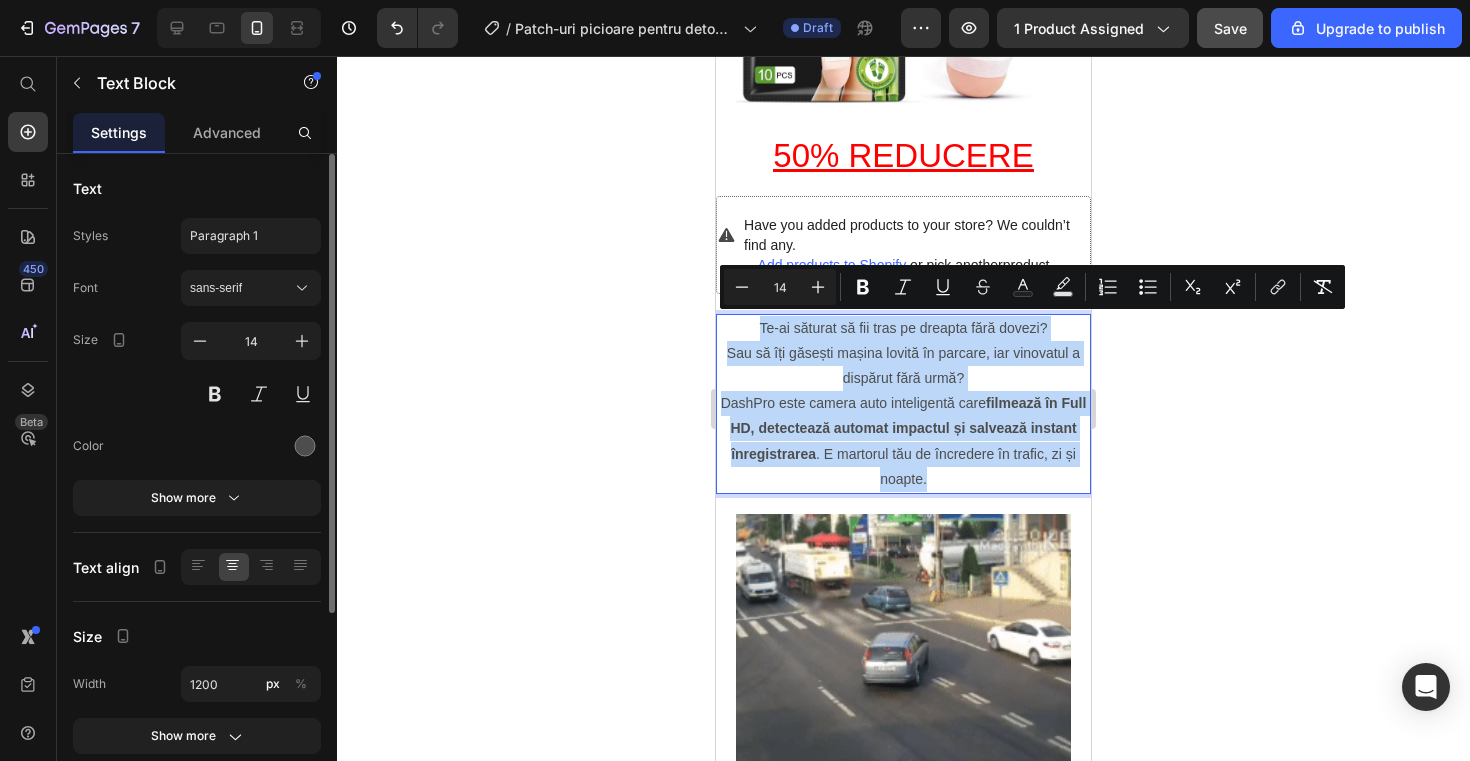 drag, startPoint x: 933, startPoint y: 469, endPoint x: 759, endPoint y: 328, distance: 223.95758 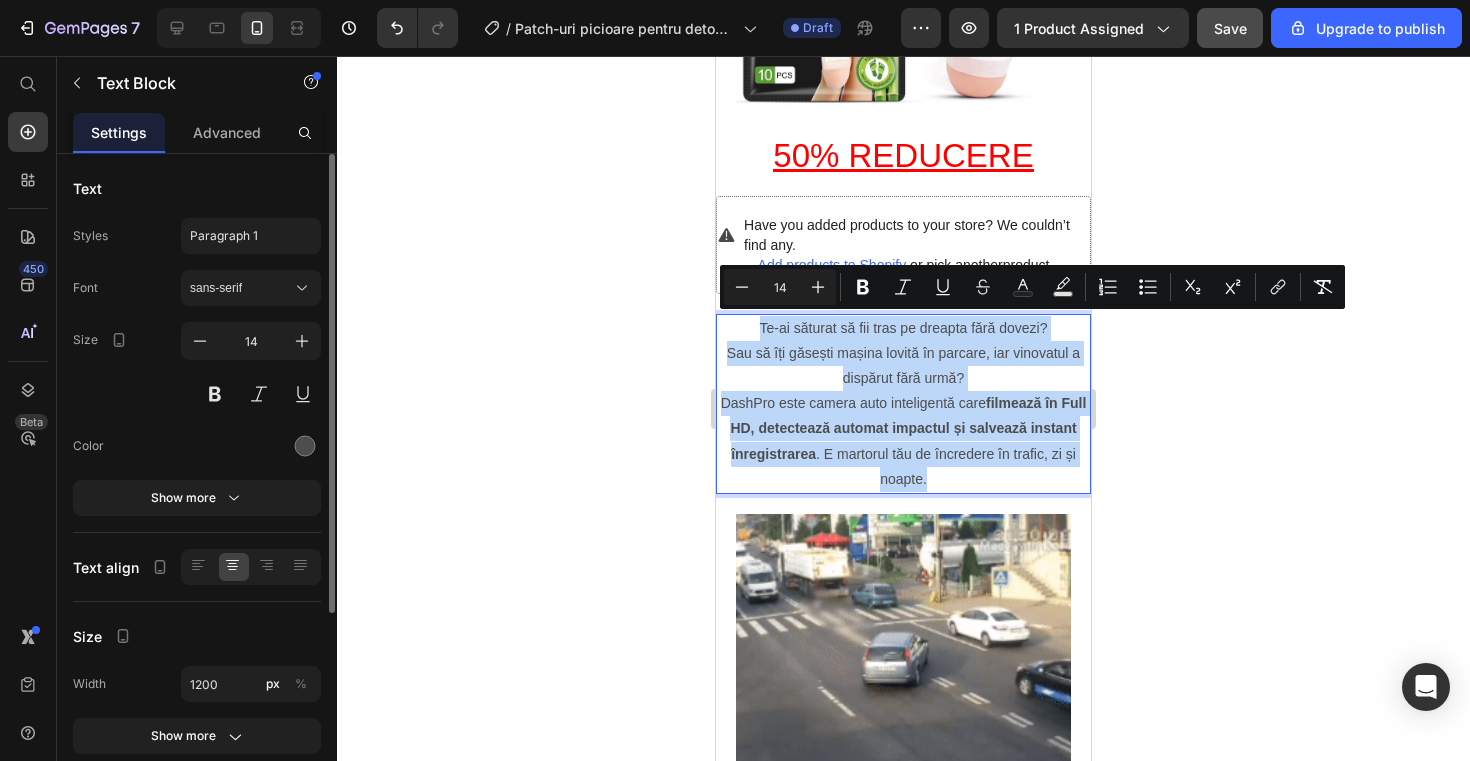 click on "Te-ai săturat să fii tras pe dreapta fără dovezi? Sau să îți găsești mașina lovită în parcare, iar vinovatul a dispărut fără urmă? DashPro este camera auto inteligentă care  filmează în Full HD, detectează automat impactul și salvează instant înregistrarea . E martorul tău de încredere în trafic, zi și noapte." at bounding box center [903, 404] 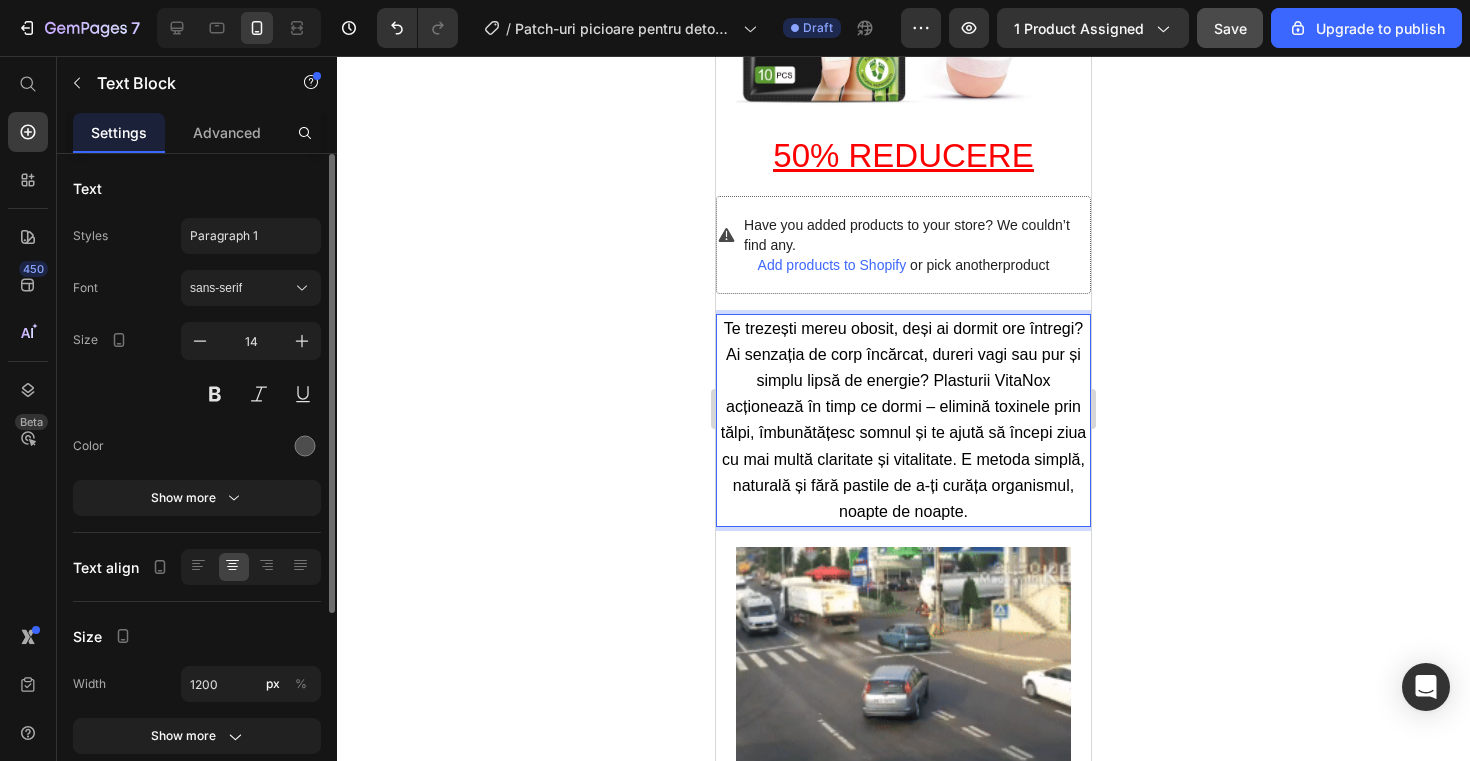 click 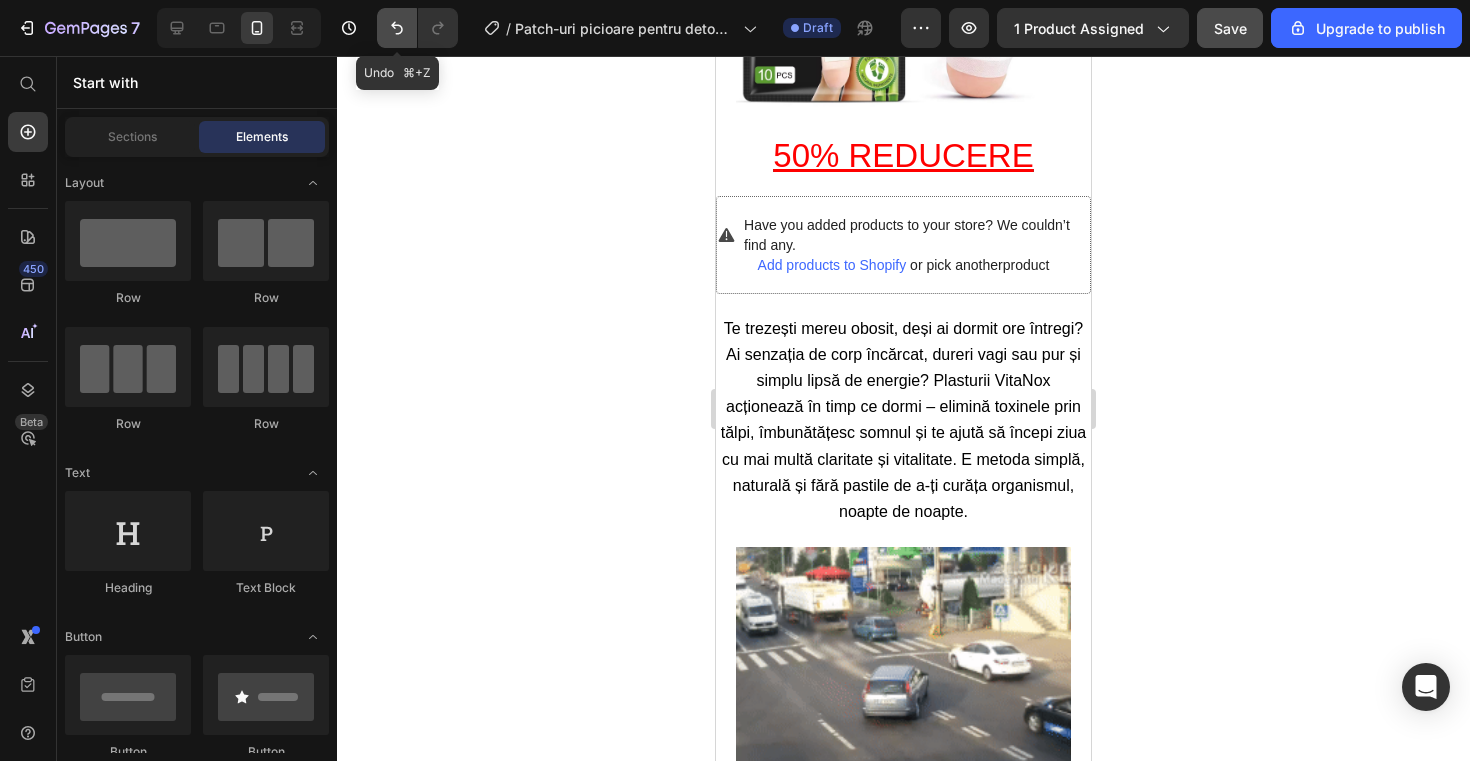 click 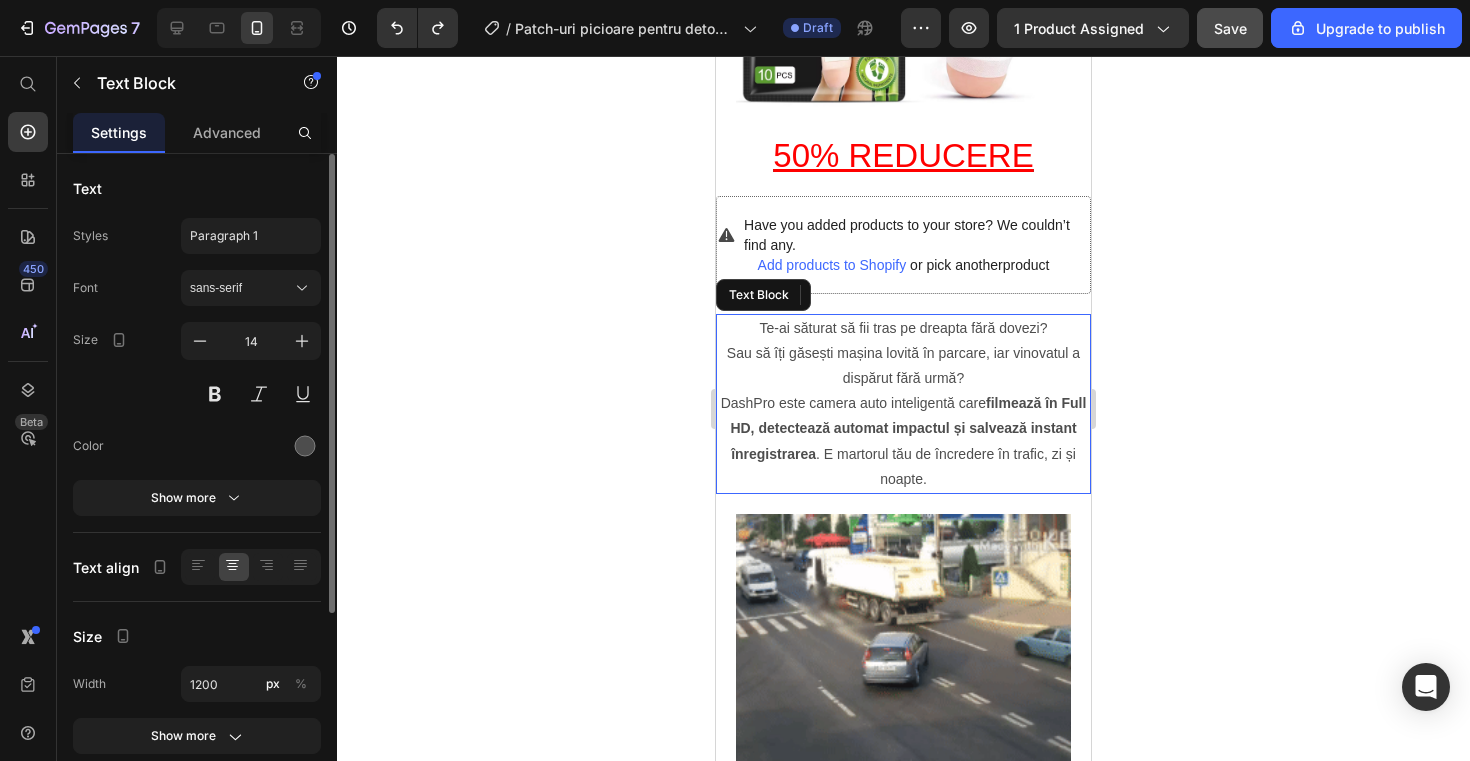 click on "DashPro este camera auto inteligentă care  filmează în Full HD, detectează automat impactul și salvează instant înregistrarea . E martorul tău de încredere în trafic, zi și noapte." at bounding box center (903, 441) 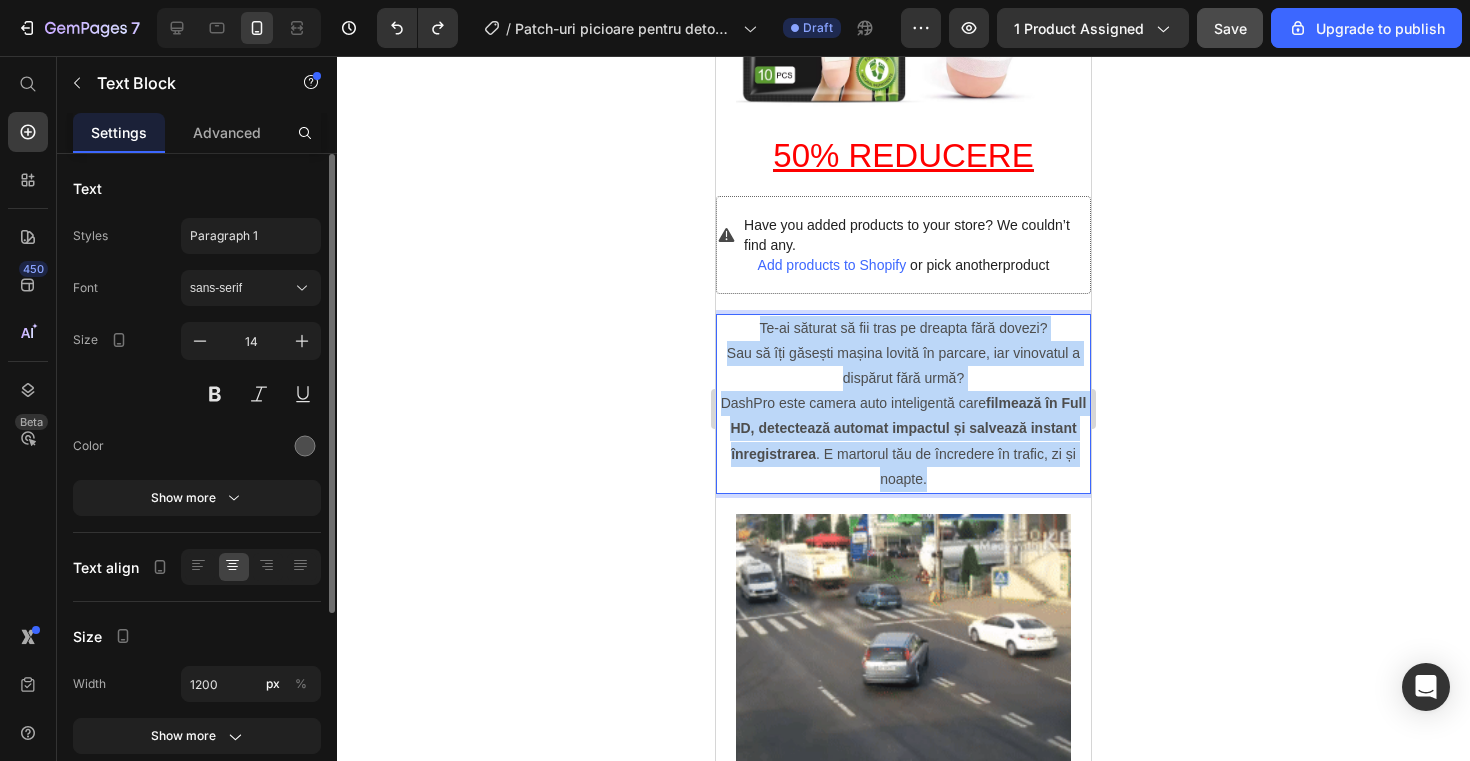 drag, startPoint x: 940, startPoint y: 470, endPoint x: 761, endPoint y: 329, distance: 227.864 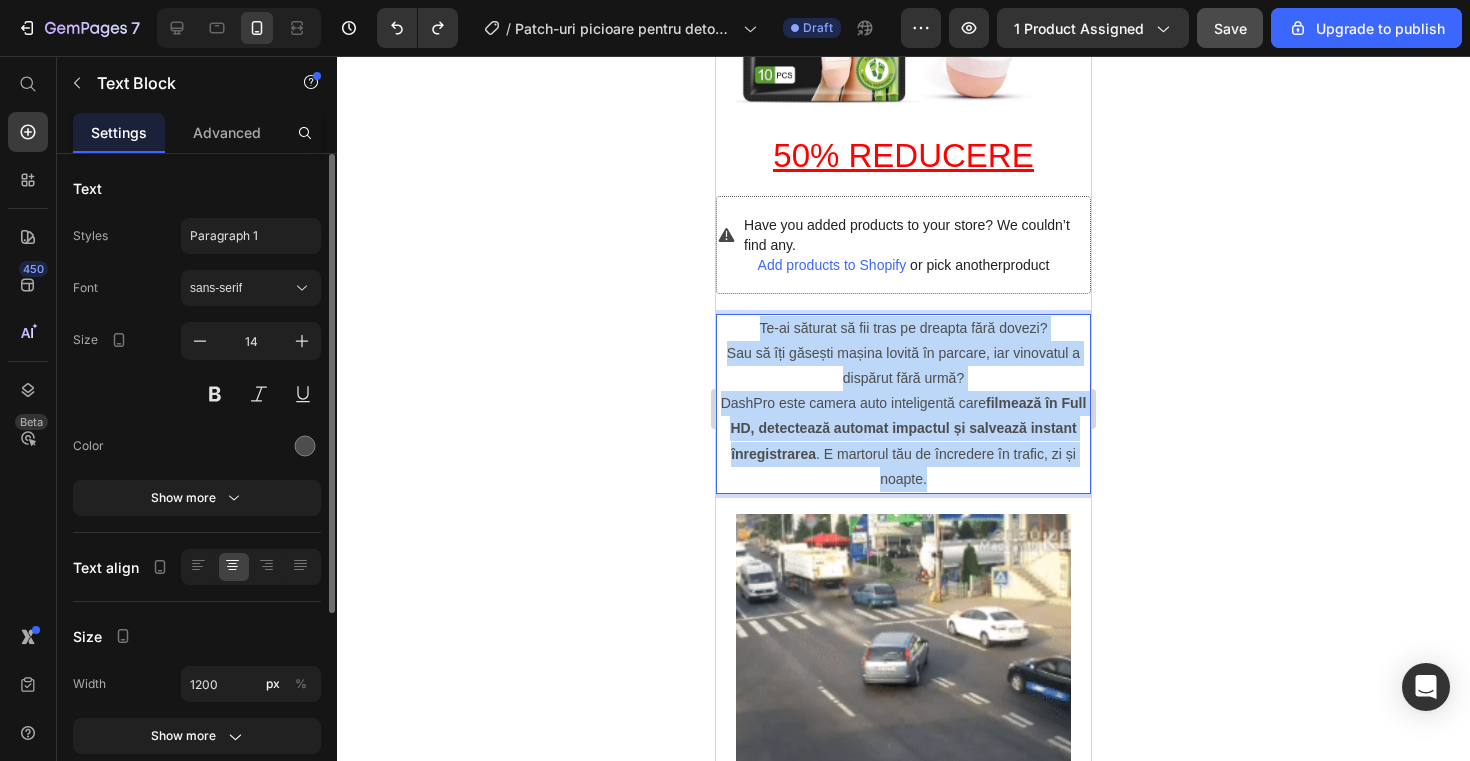 click on "Te-ai săturat să fii tras pe dreapta fără dovezi? Sau să îți găsești mașina lovită în parcare, iar vinovatul a dispărut fără urmă? DashPro este camera auto inteligentă care  filmează în Full HD, detectează automat impactul și salvează instant înregistrarea . E martorul tău de încredere în trafic, zi și noapte." at bounding box center [903, 404] 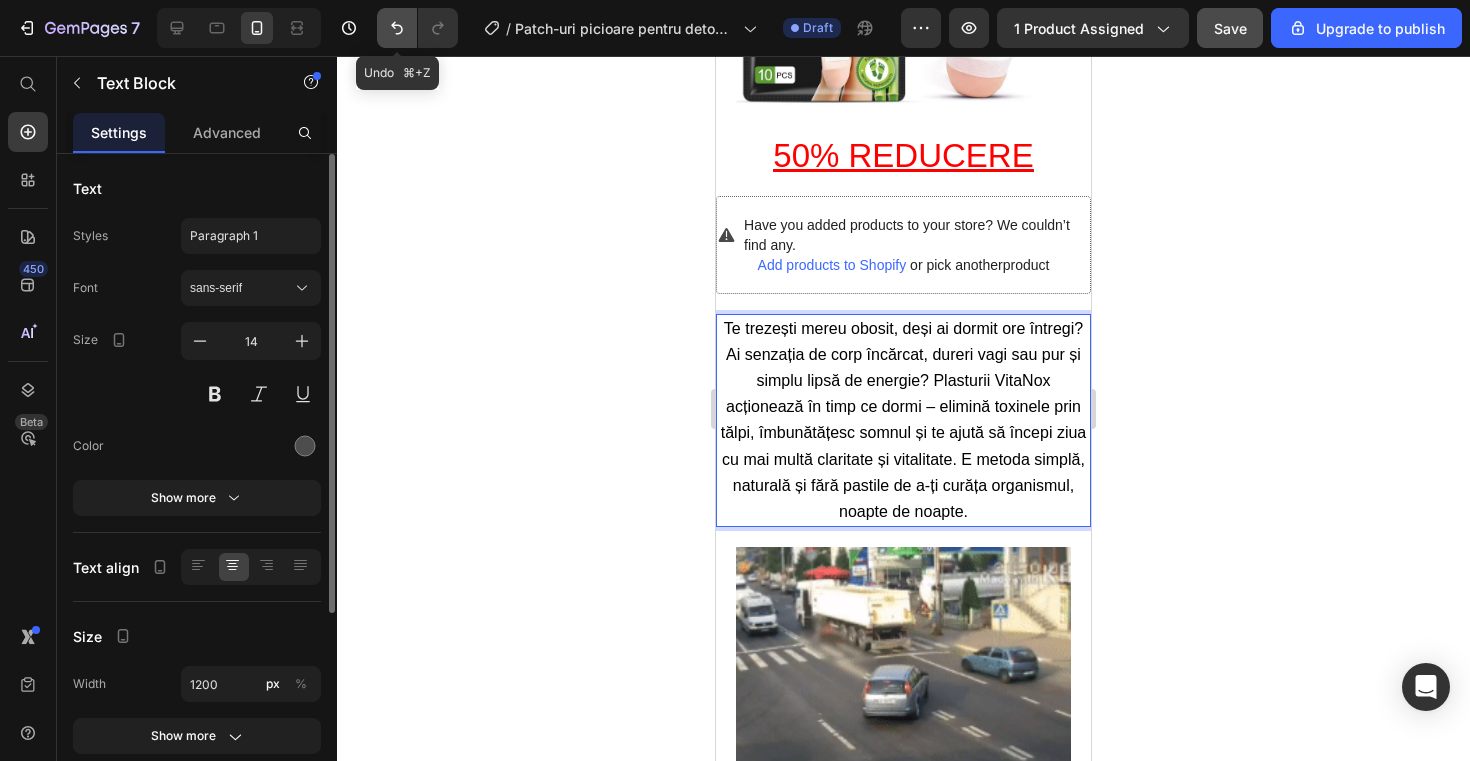 click 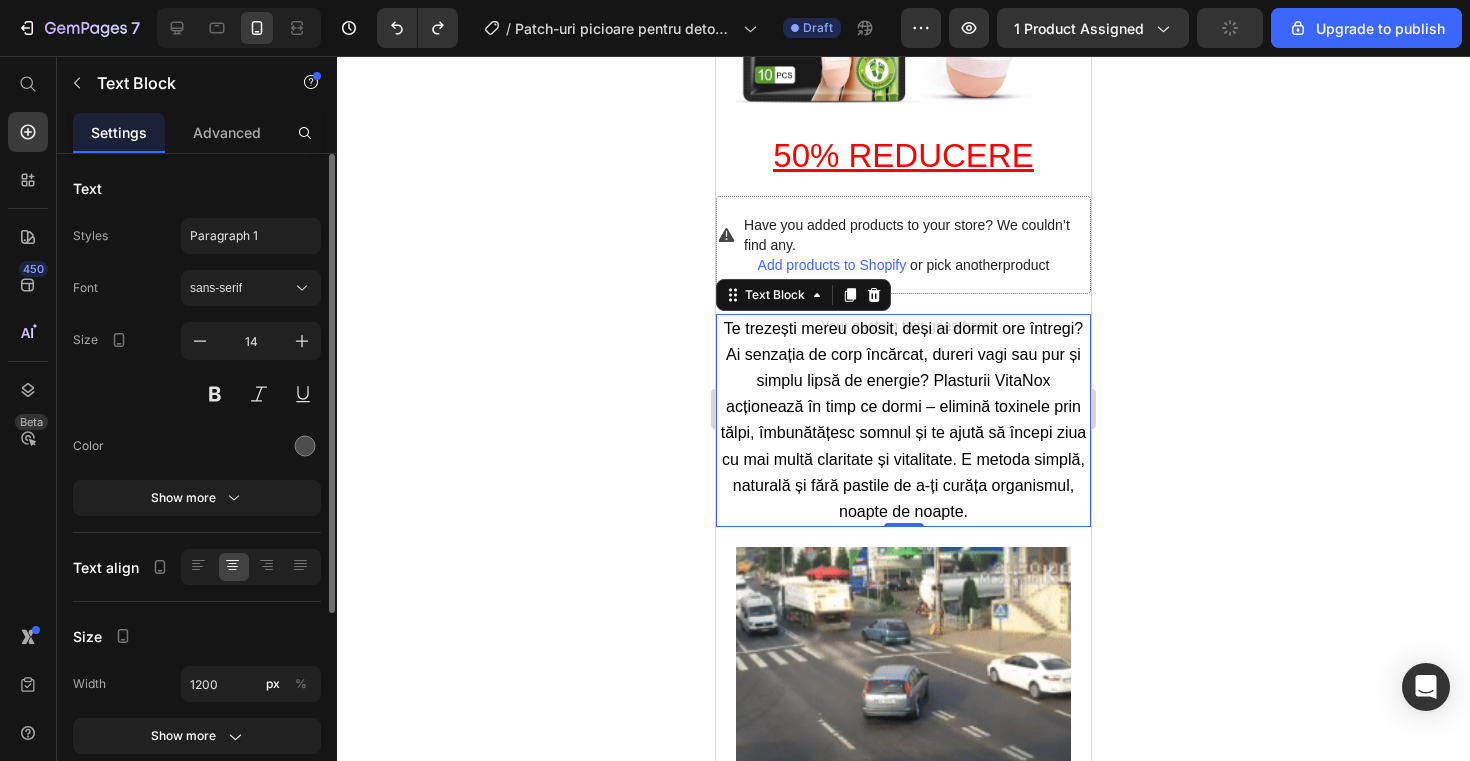 click 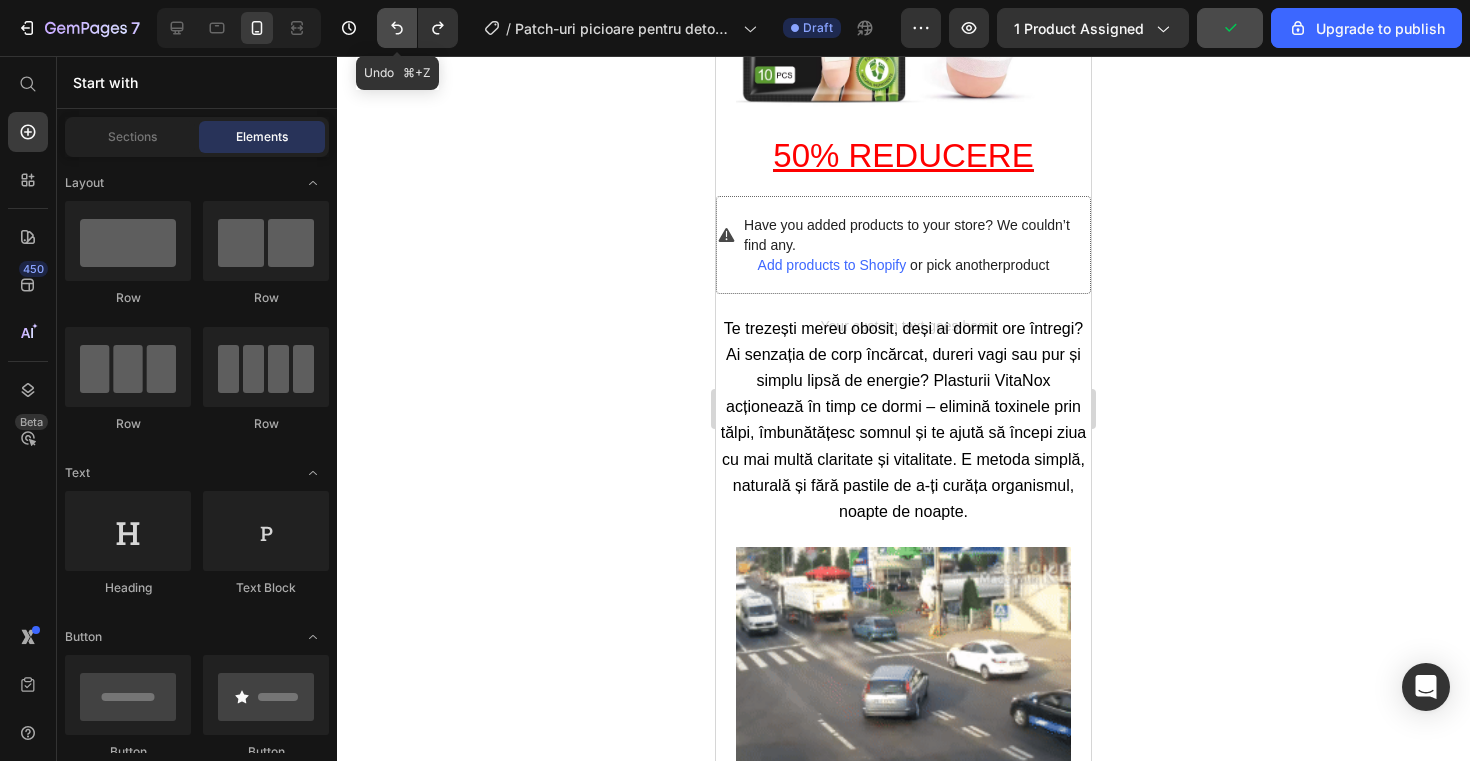 click 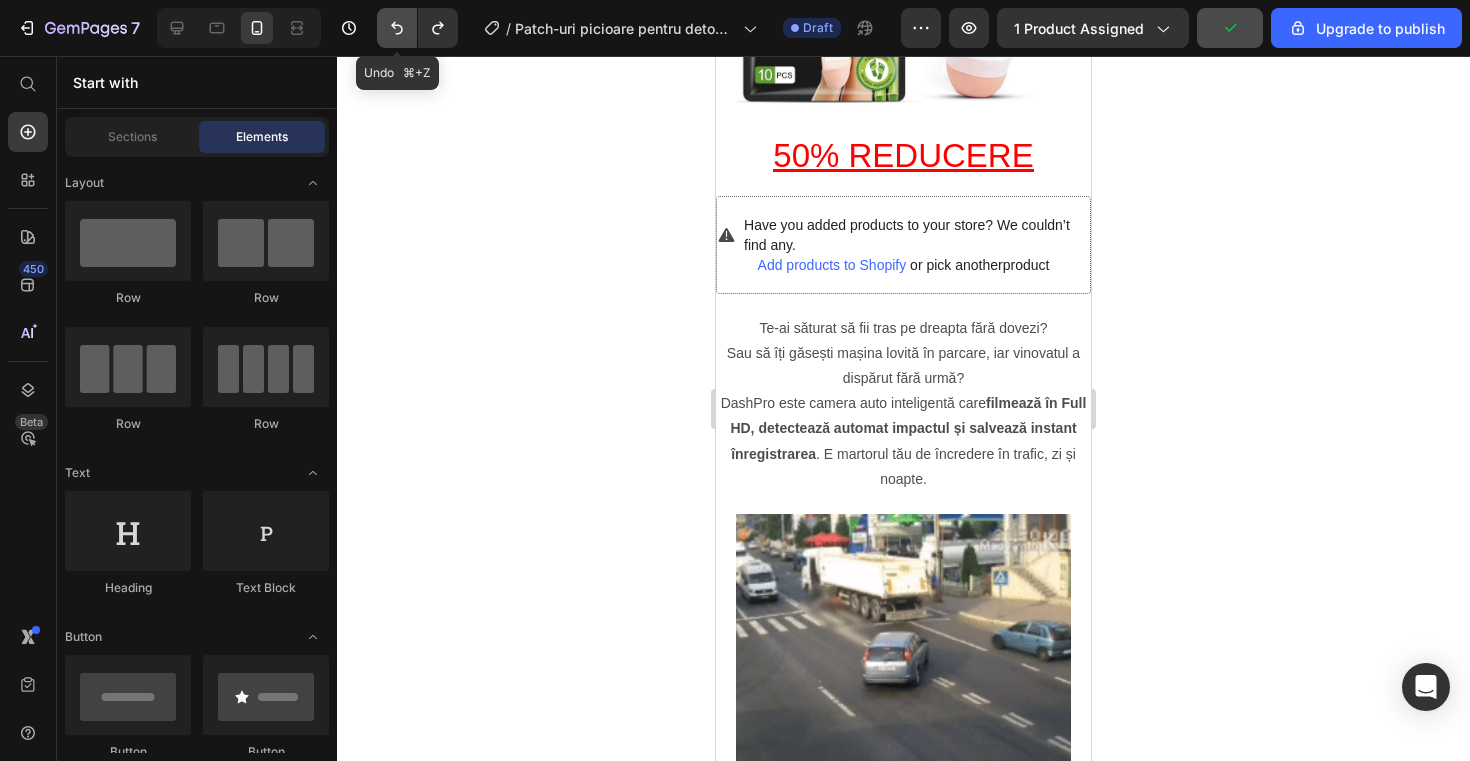 click 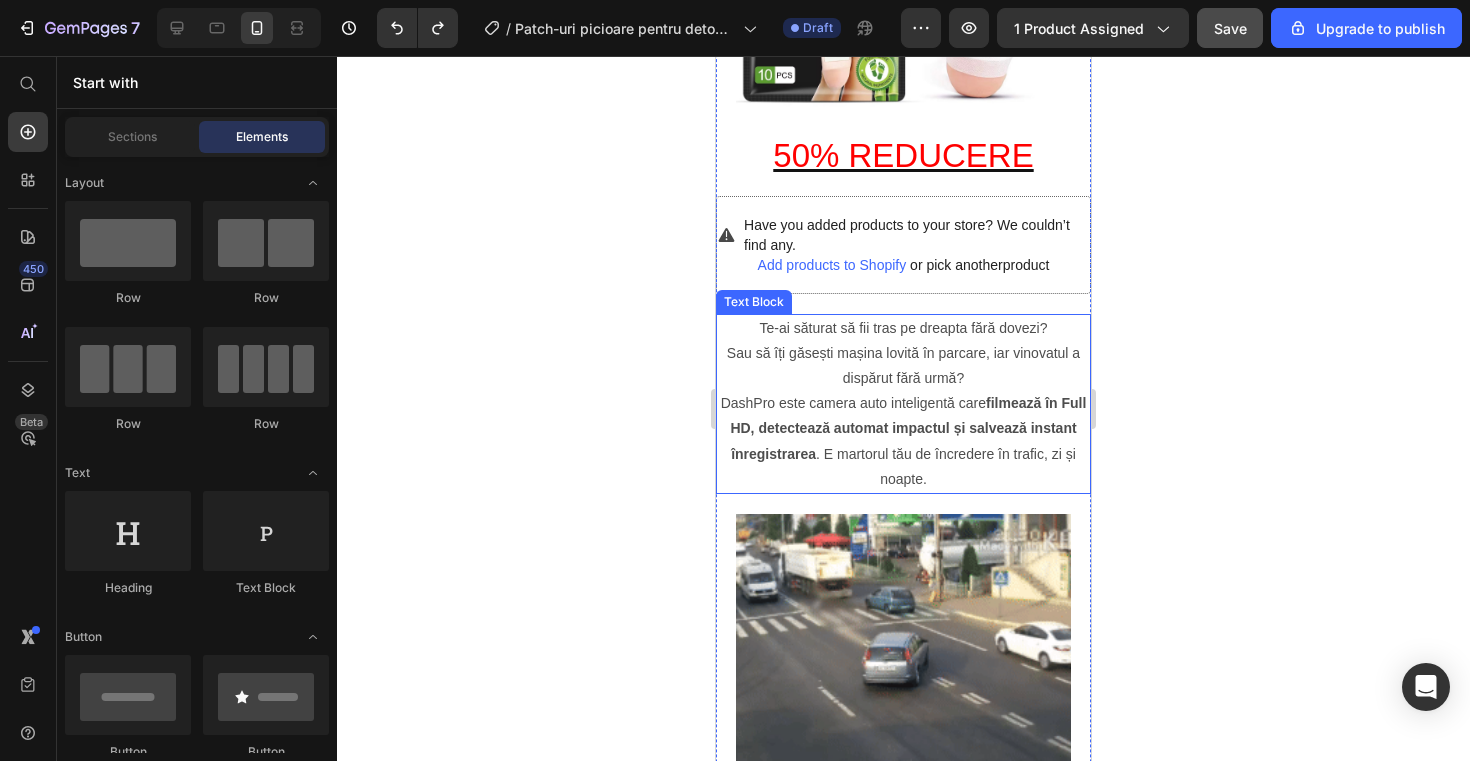 click on "DashPro este camera auto inteligentă care  filmează în Full HD, detectează automat impactul și salvează instant înregistrarea . E martorul tău de încredere în trafic, zi și noapte." at bounding box center [903, 441] 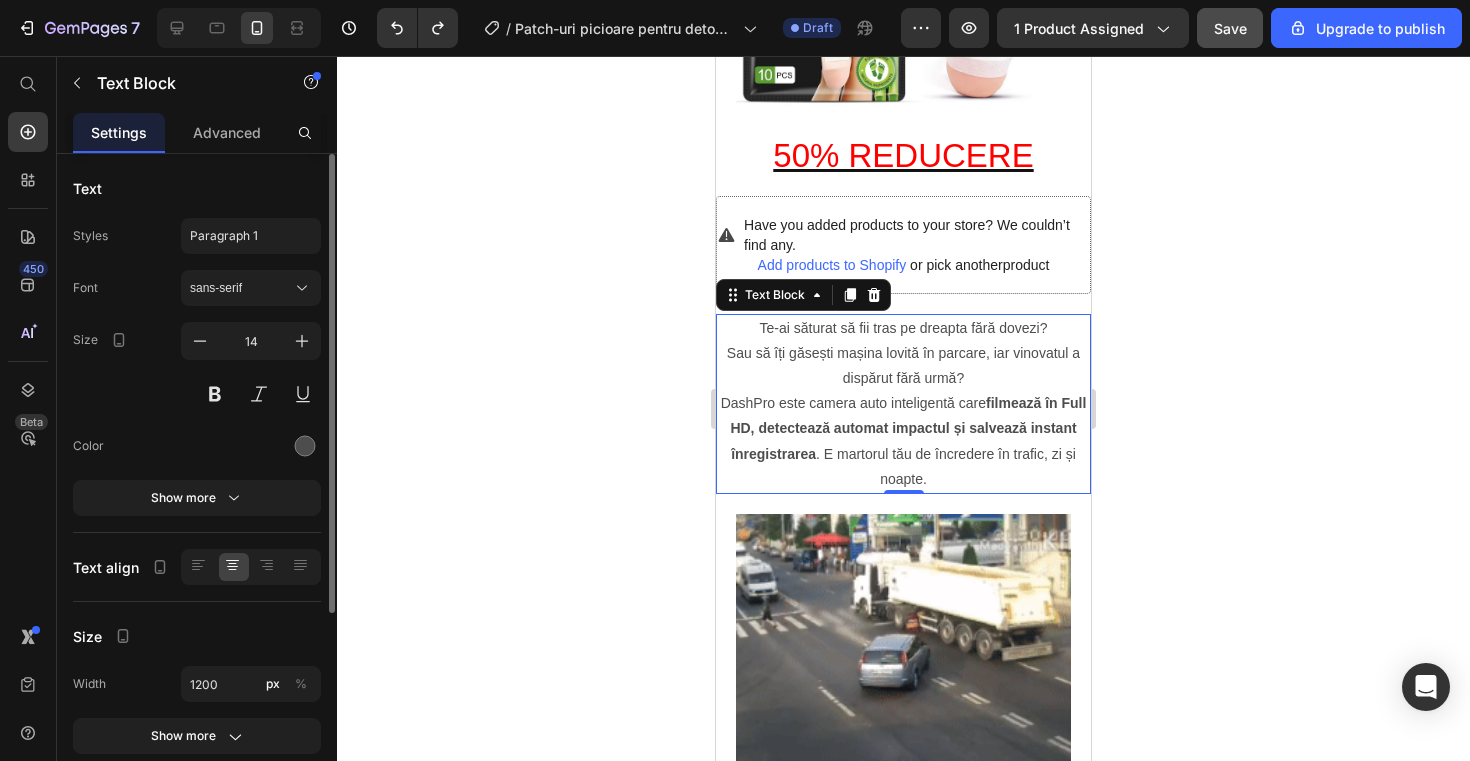 click 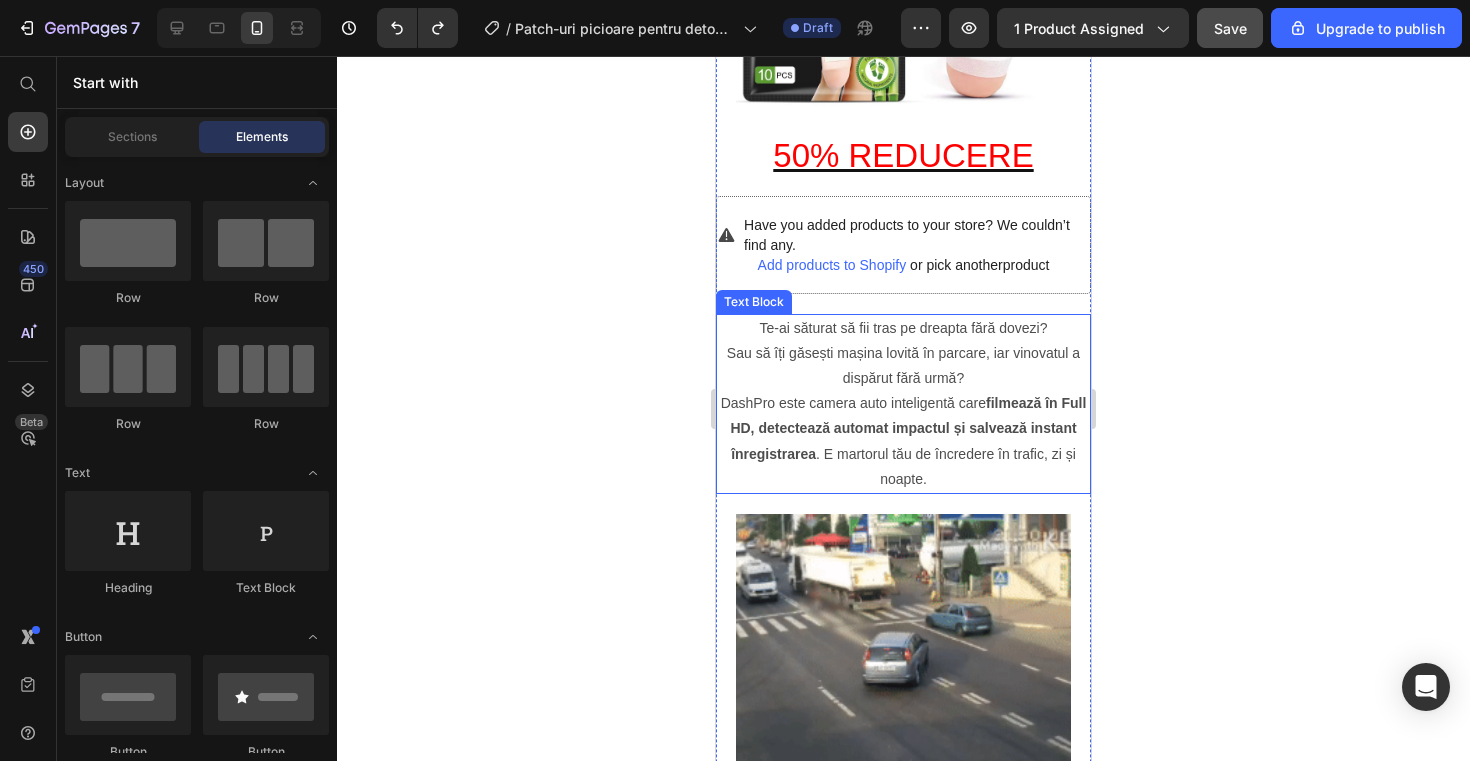 click on "filmează în Full HD, detectează automat impactul și salvează instant înregistrarea" at bounding box center [908, 428] 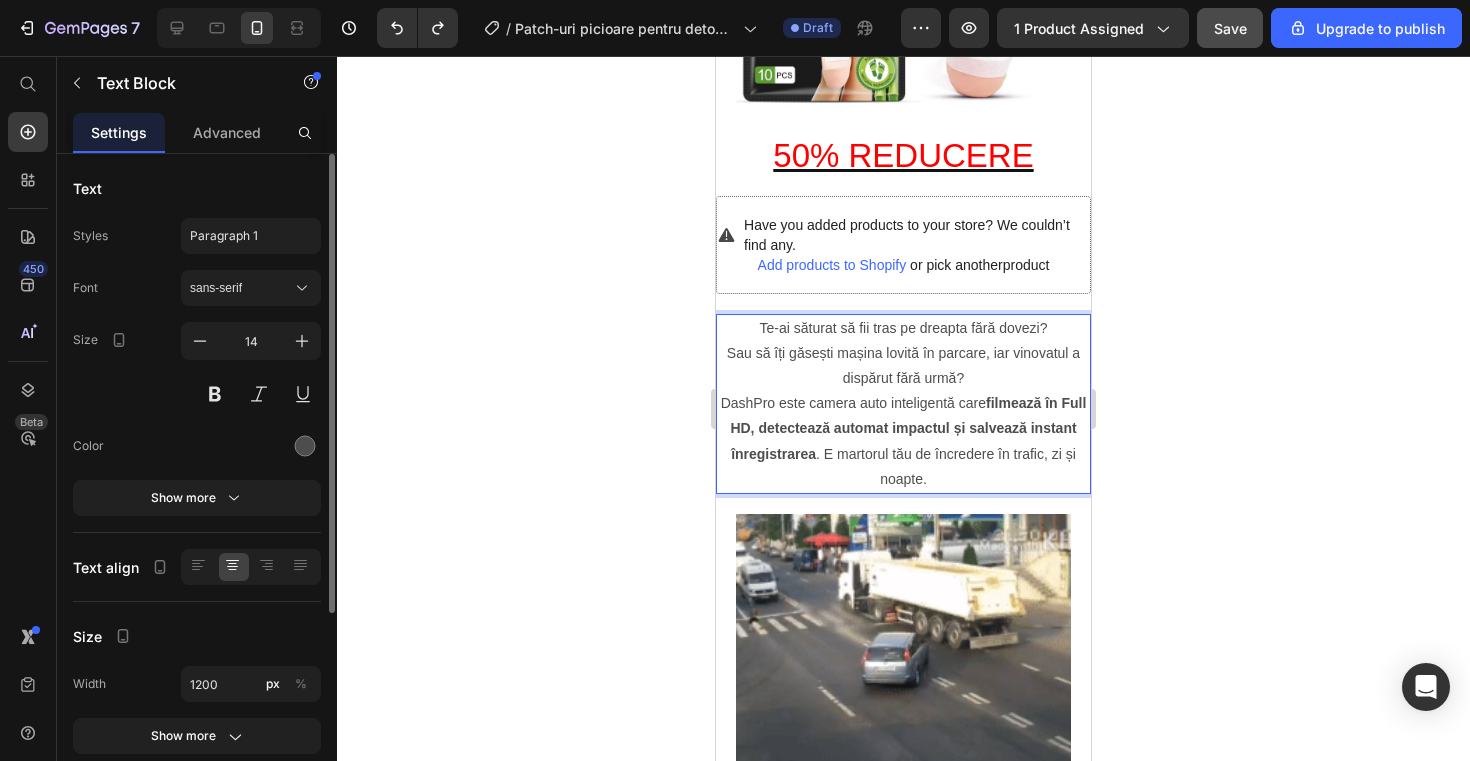 click on "DashPro este camera auto inteligentă care  filmează în Full HD, detectează automat impactul și salvează instant înregistrarea . E martorul tău de încredere în trafic, zi și noapte." at bounding box center [903, 441] 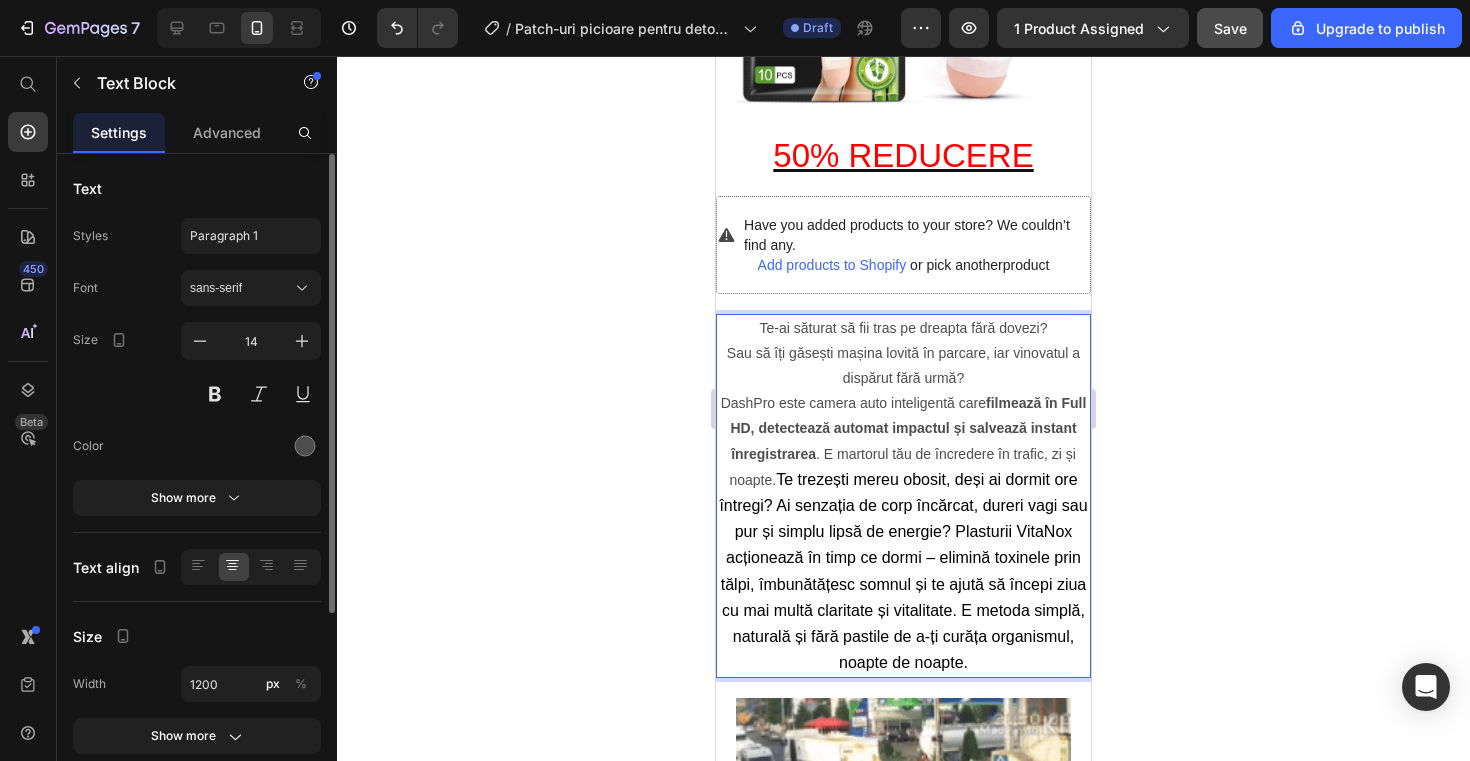 click on "filmează în Full HD, detectează automat impactul și salvează instant înregistrarea" at bounding box center (908, 428) 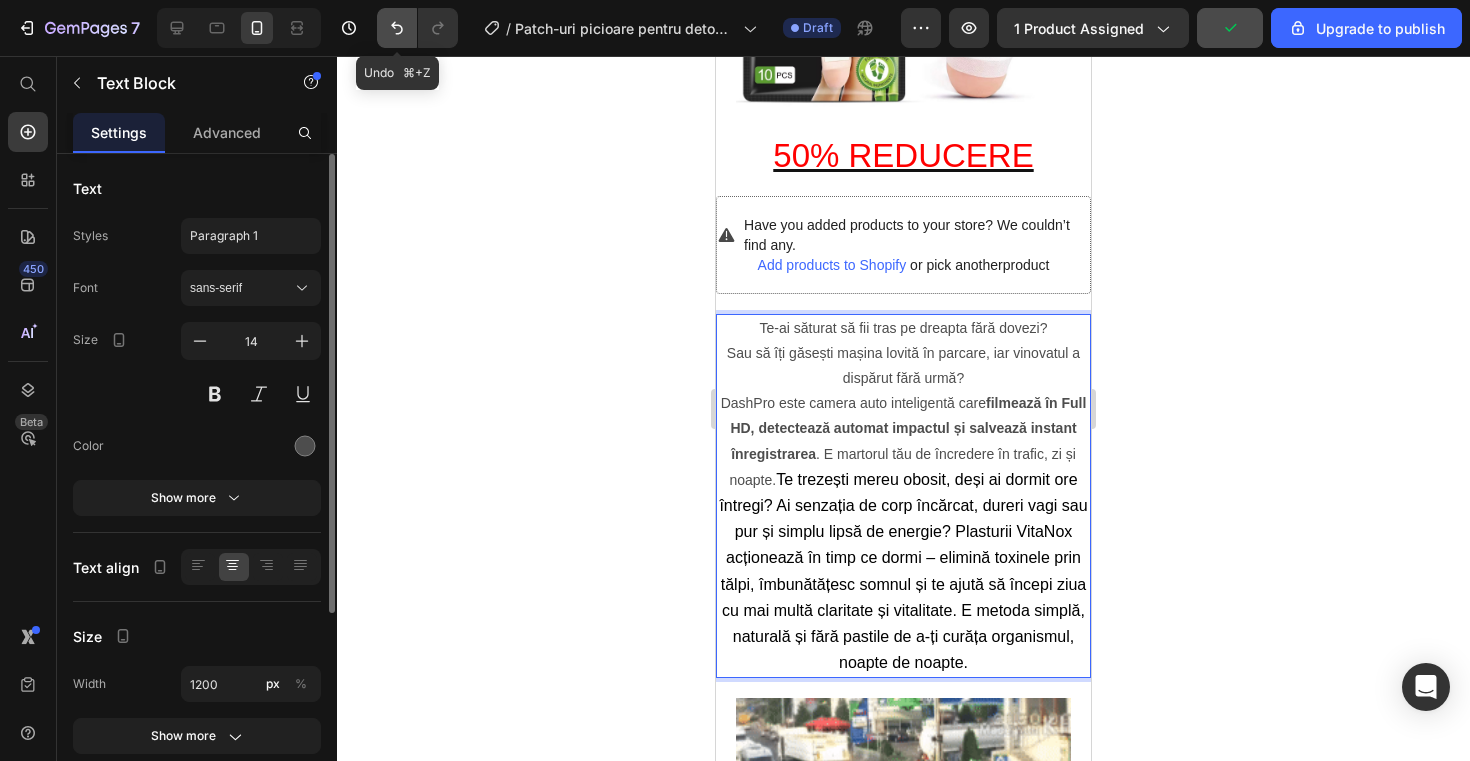 click 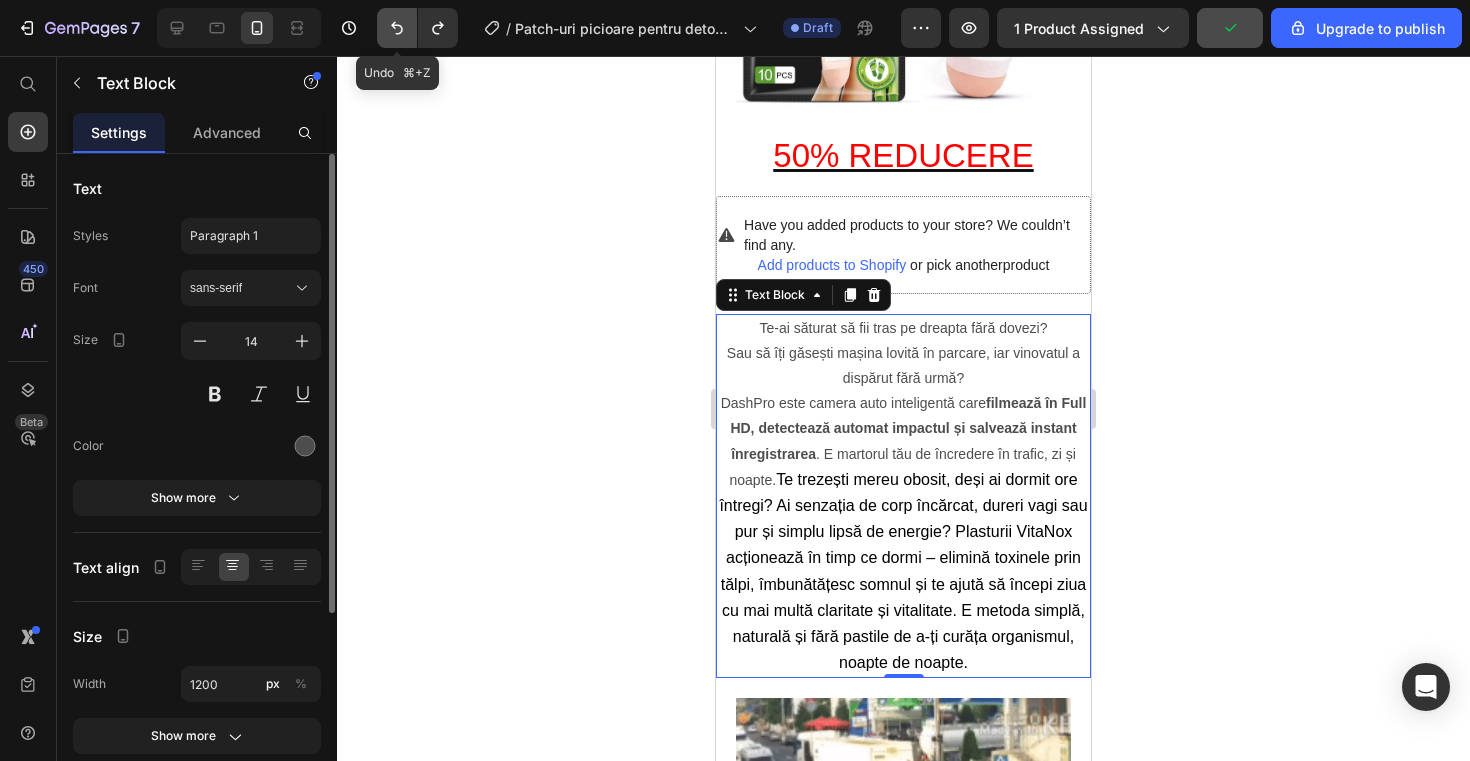 click 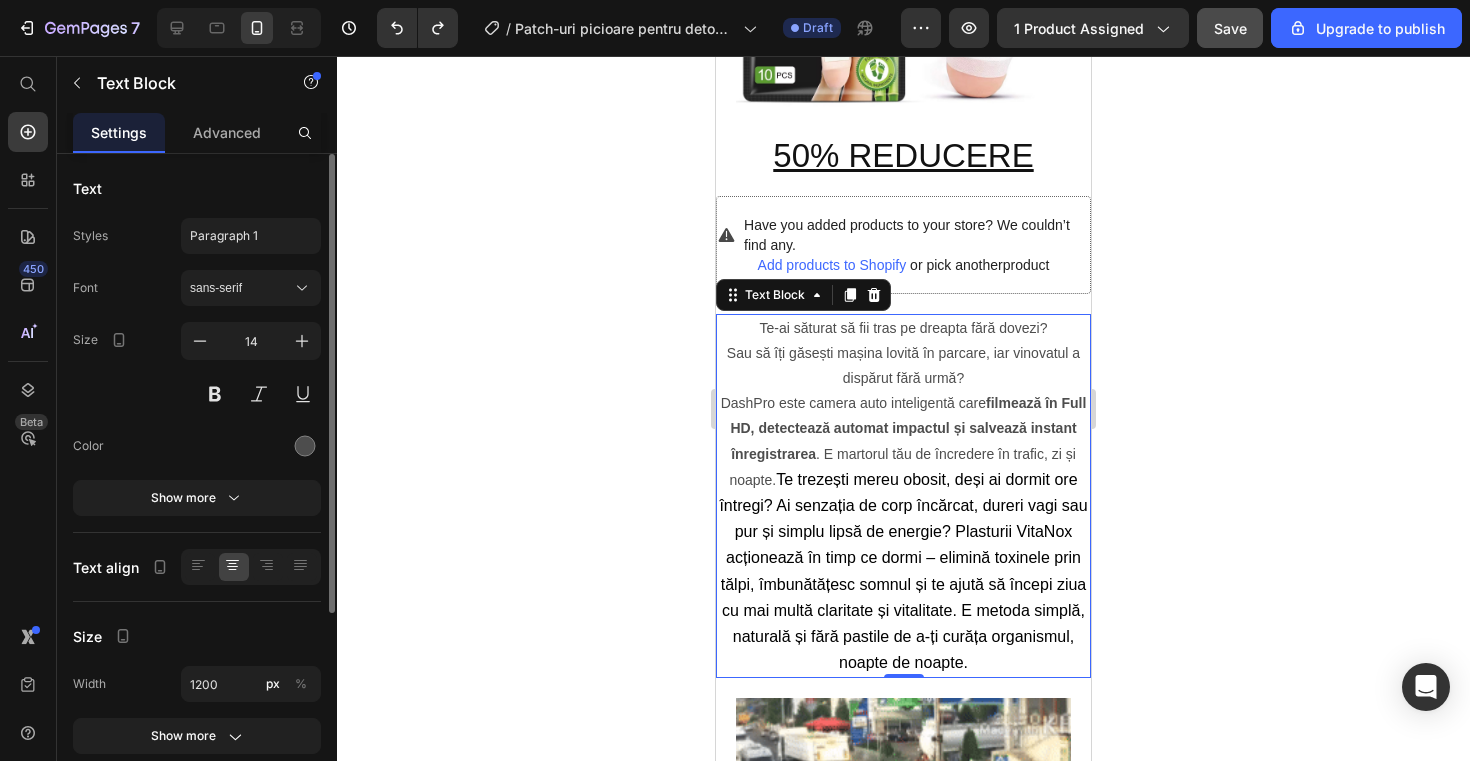 click 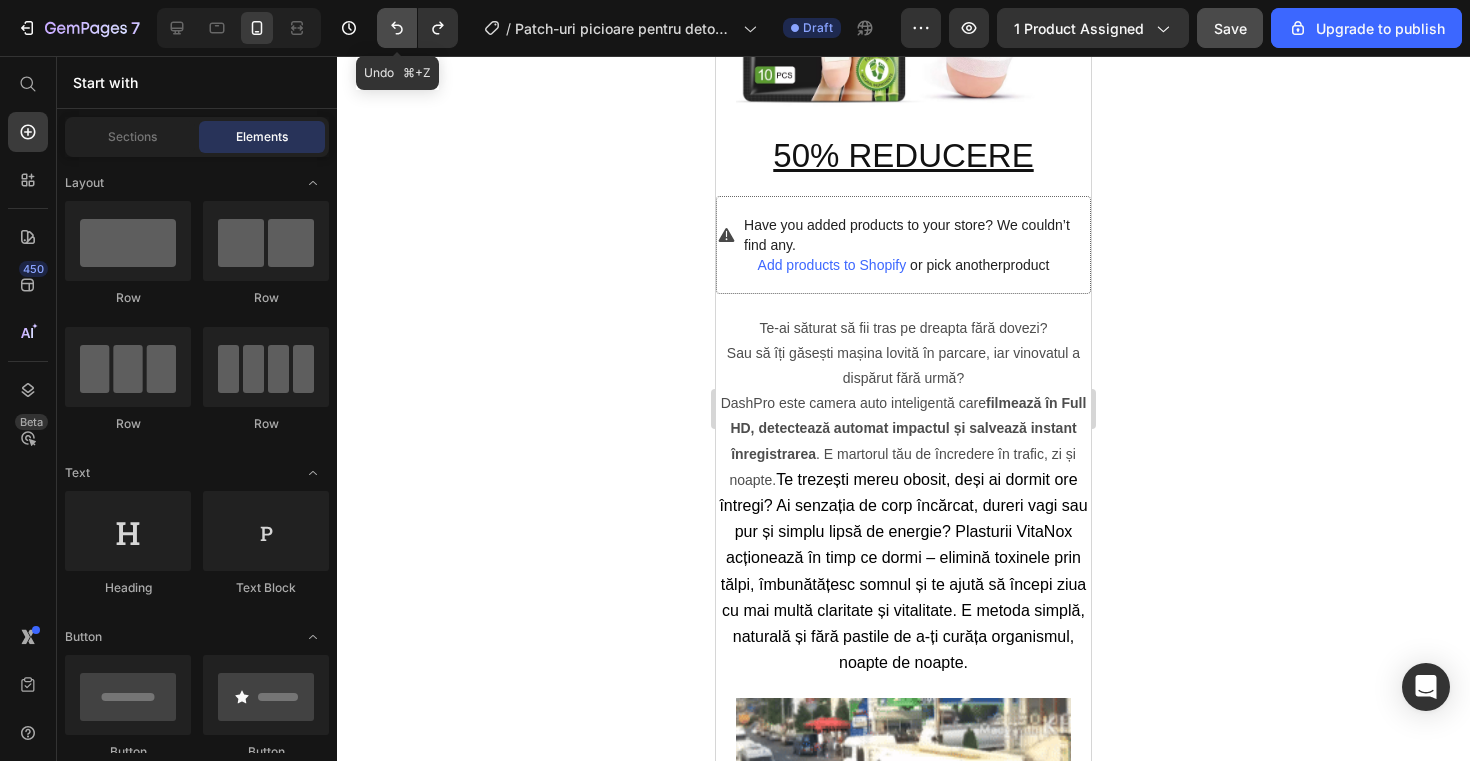 click 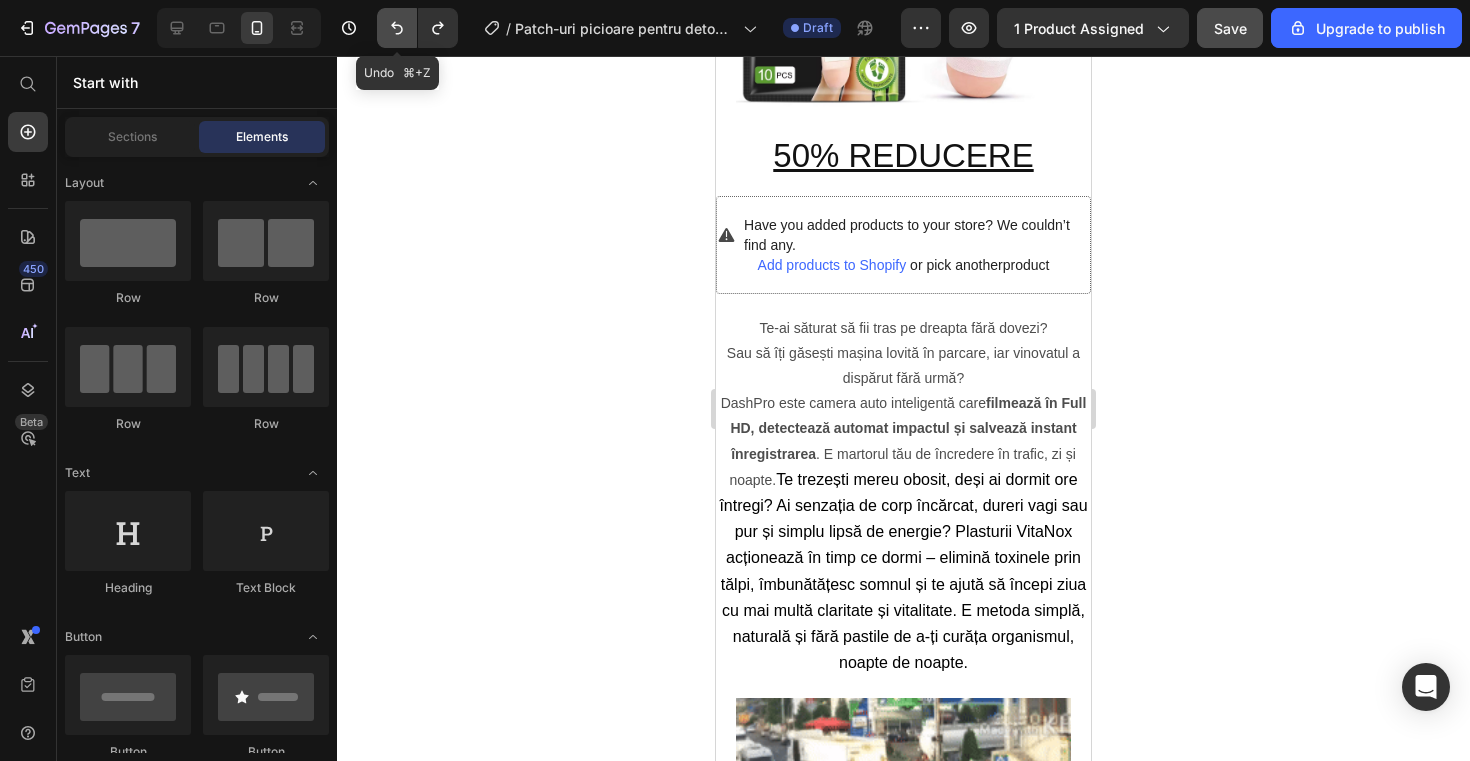 click 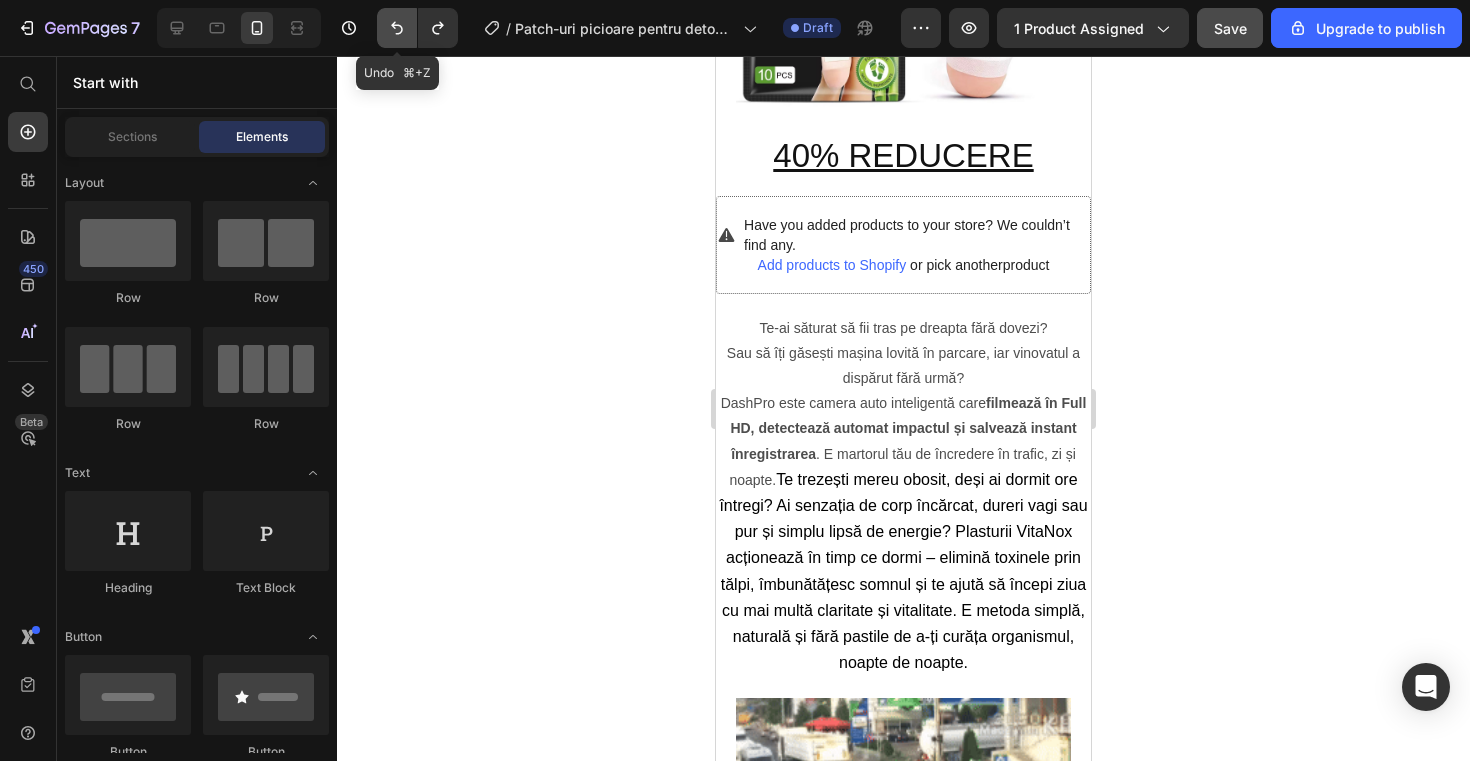 click 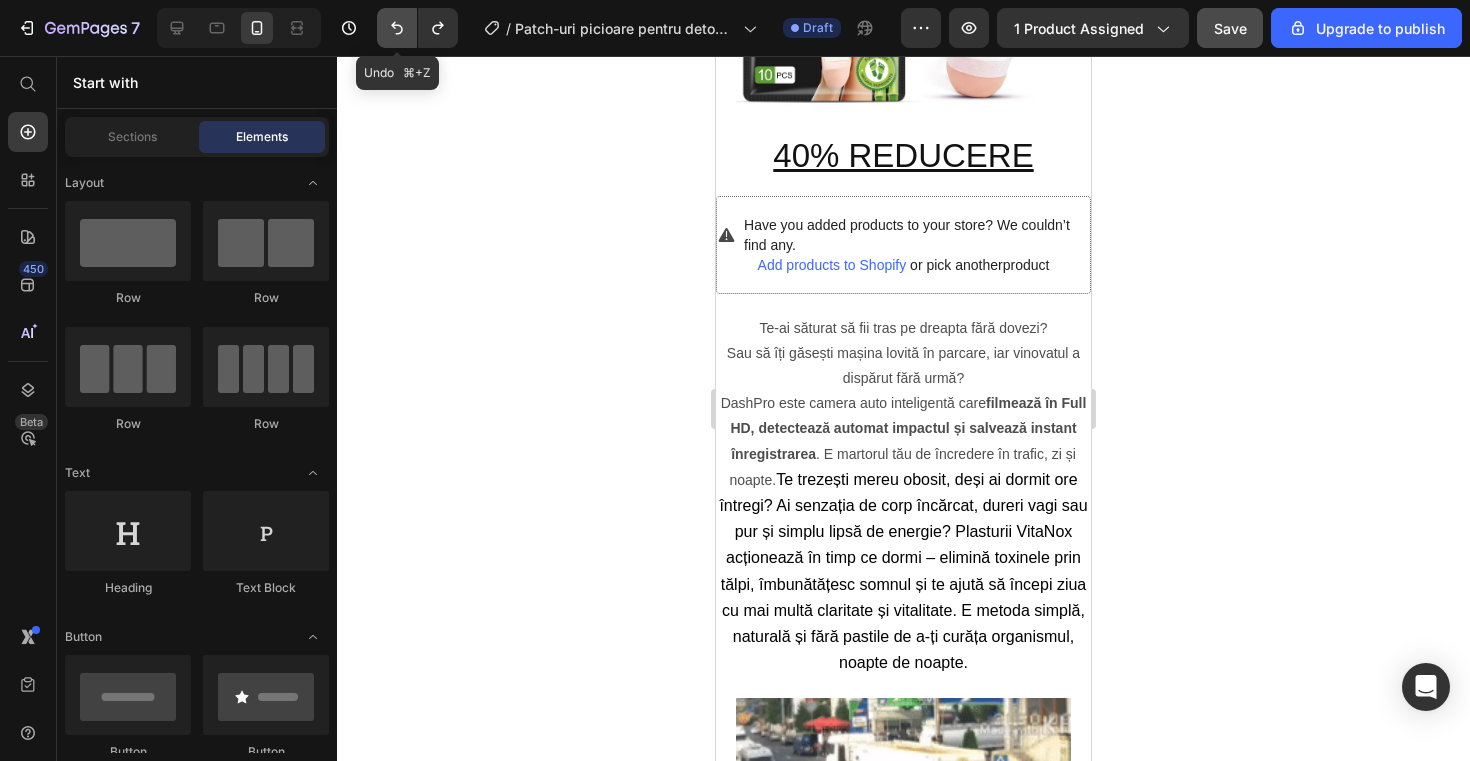 click 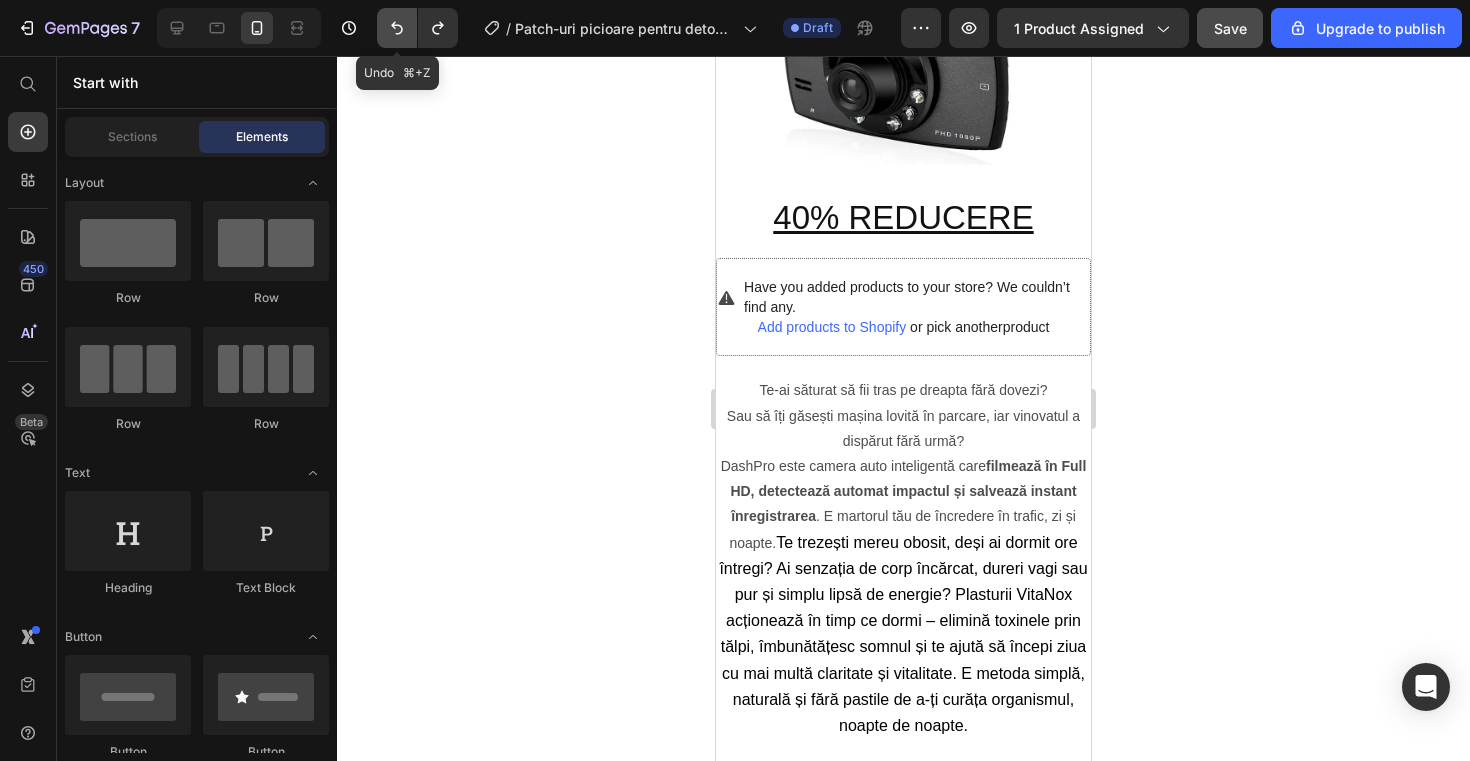 click 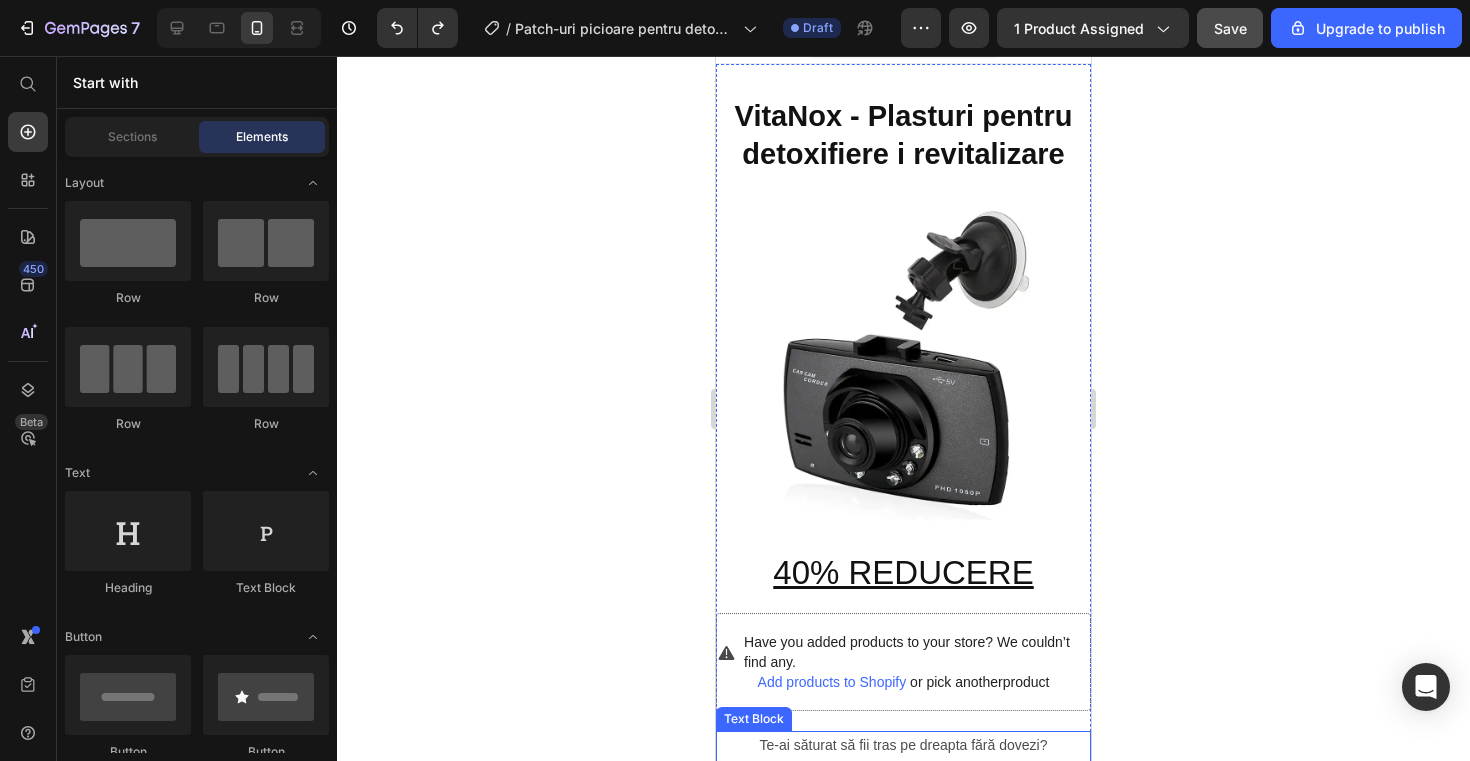 scroll, scrollTop: 30, scrollLeft: 0, axis: vertical 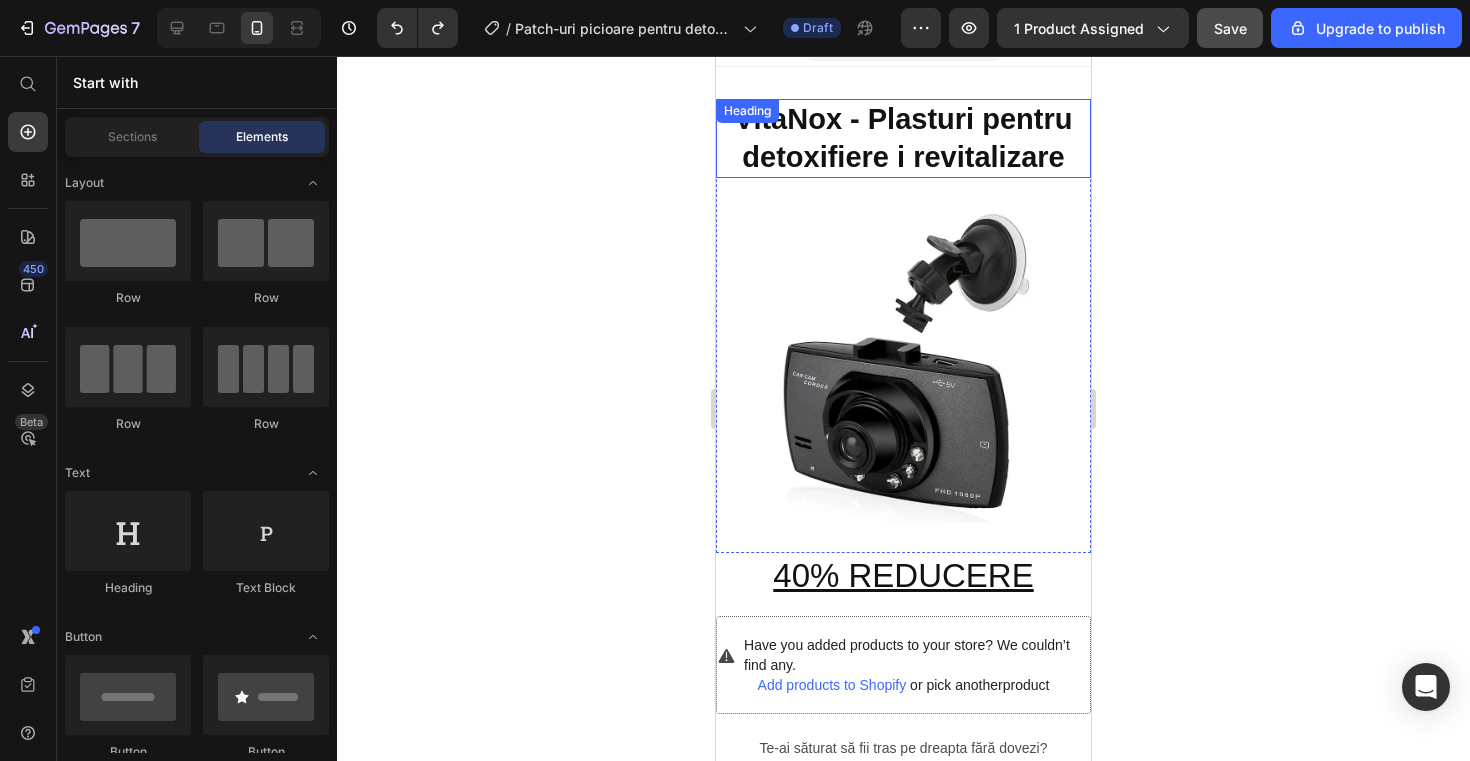click on "VitaNox - Plasturi pentru detoxifiere i revitalizare" at bounding box center (903, 138) 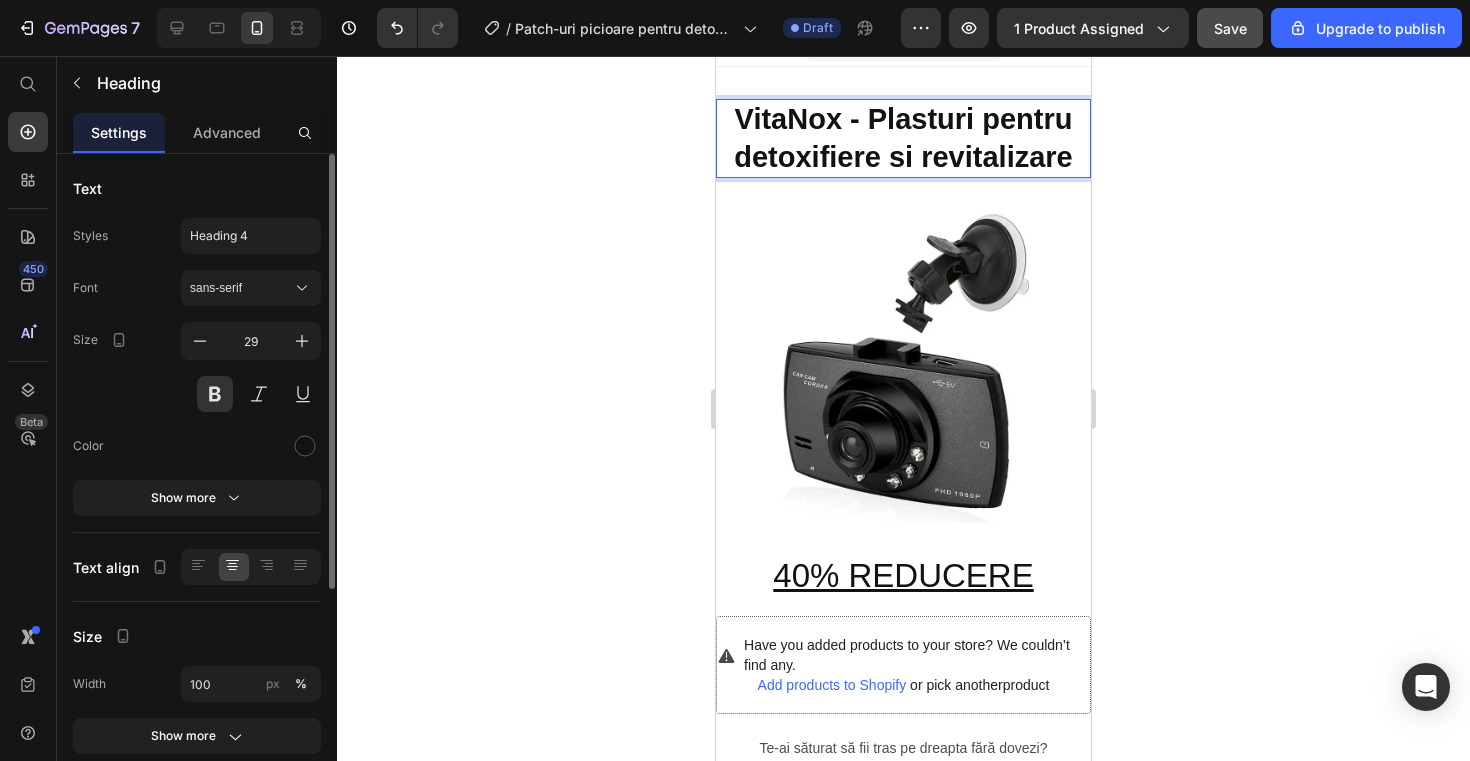 click 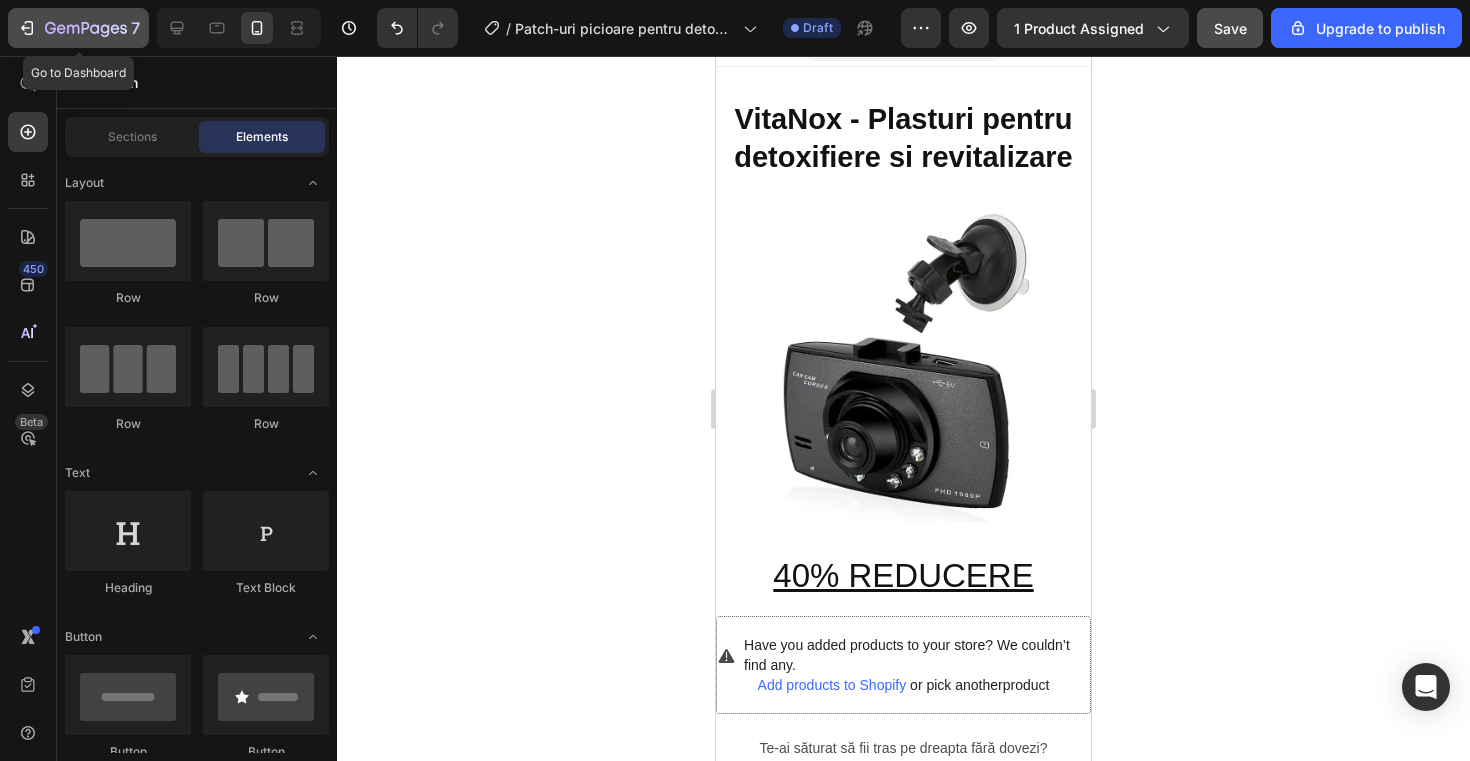 click 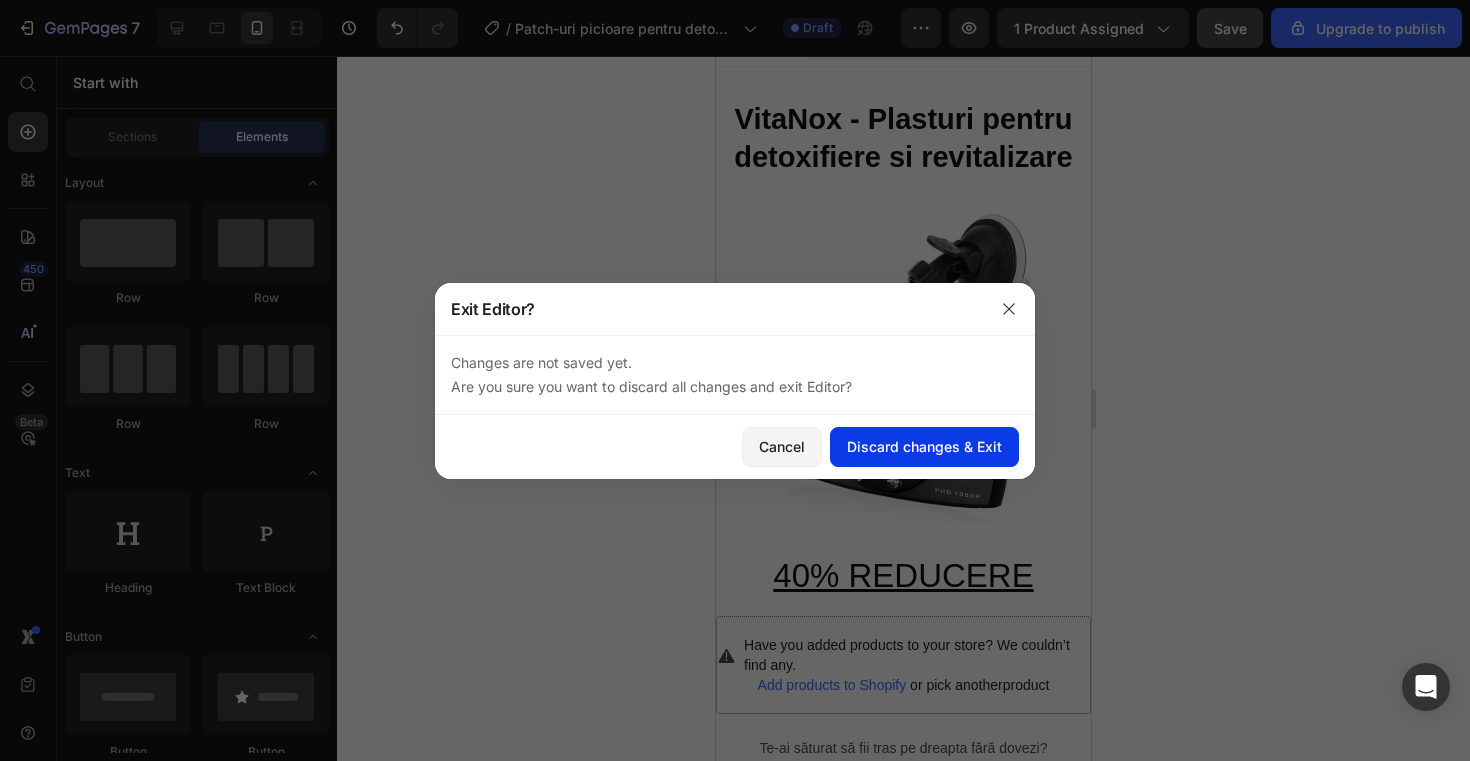 click on "Discard changes & Exit" 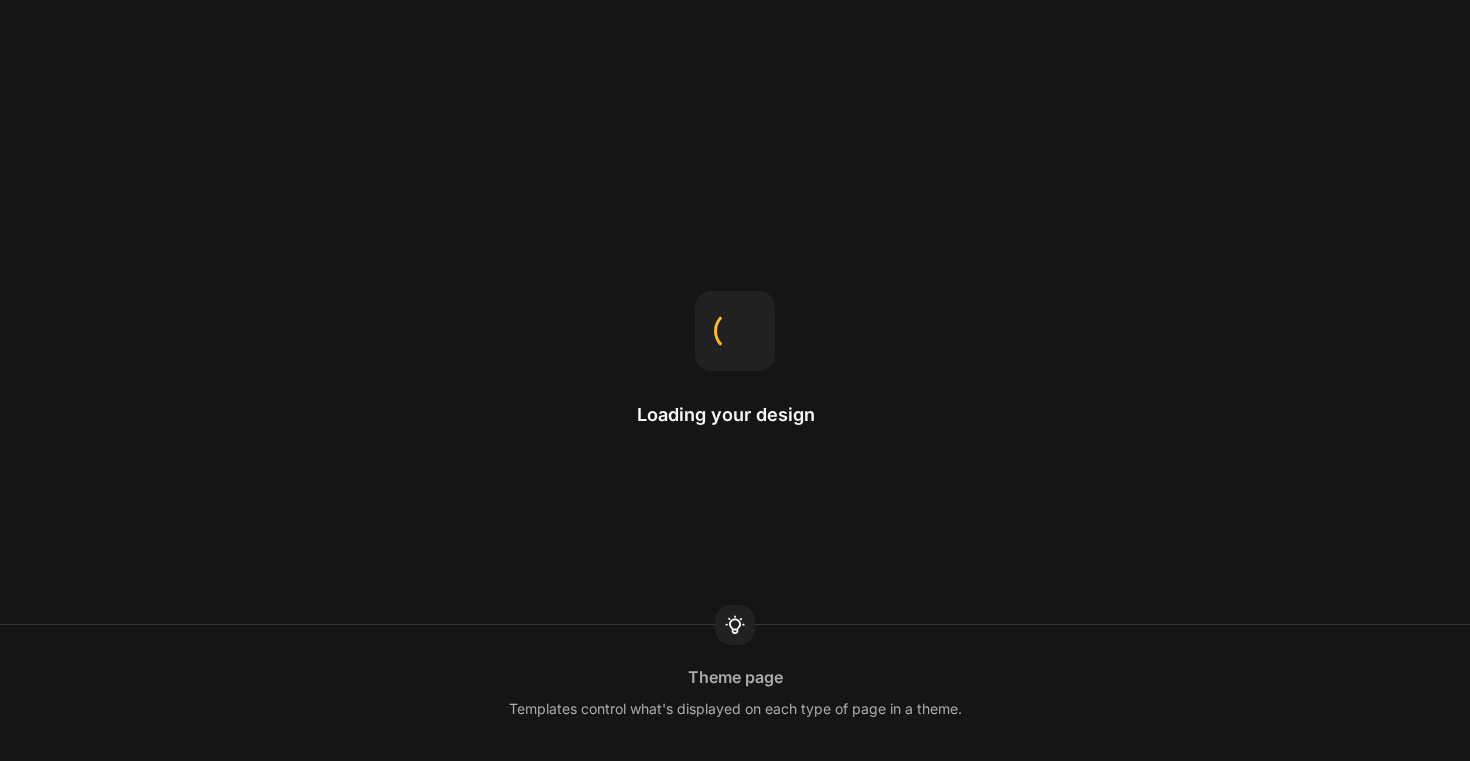 scroll, scrollTop: 0, scrollLeft: 0, axis: both 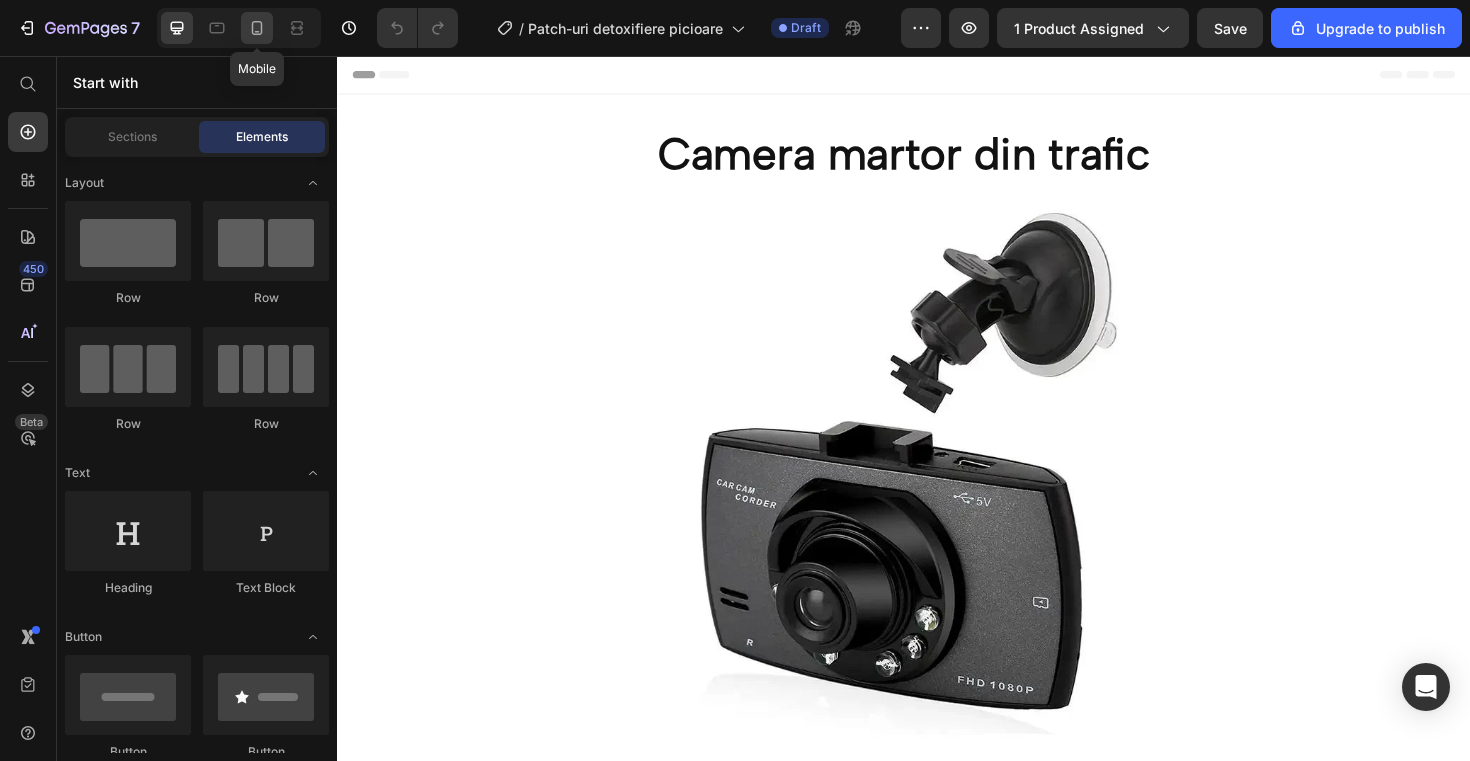 click 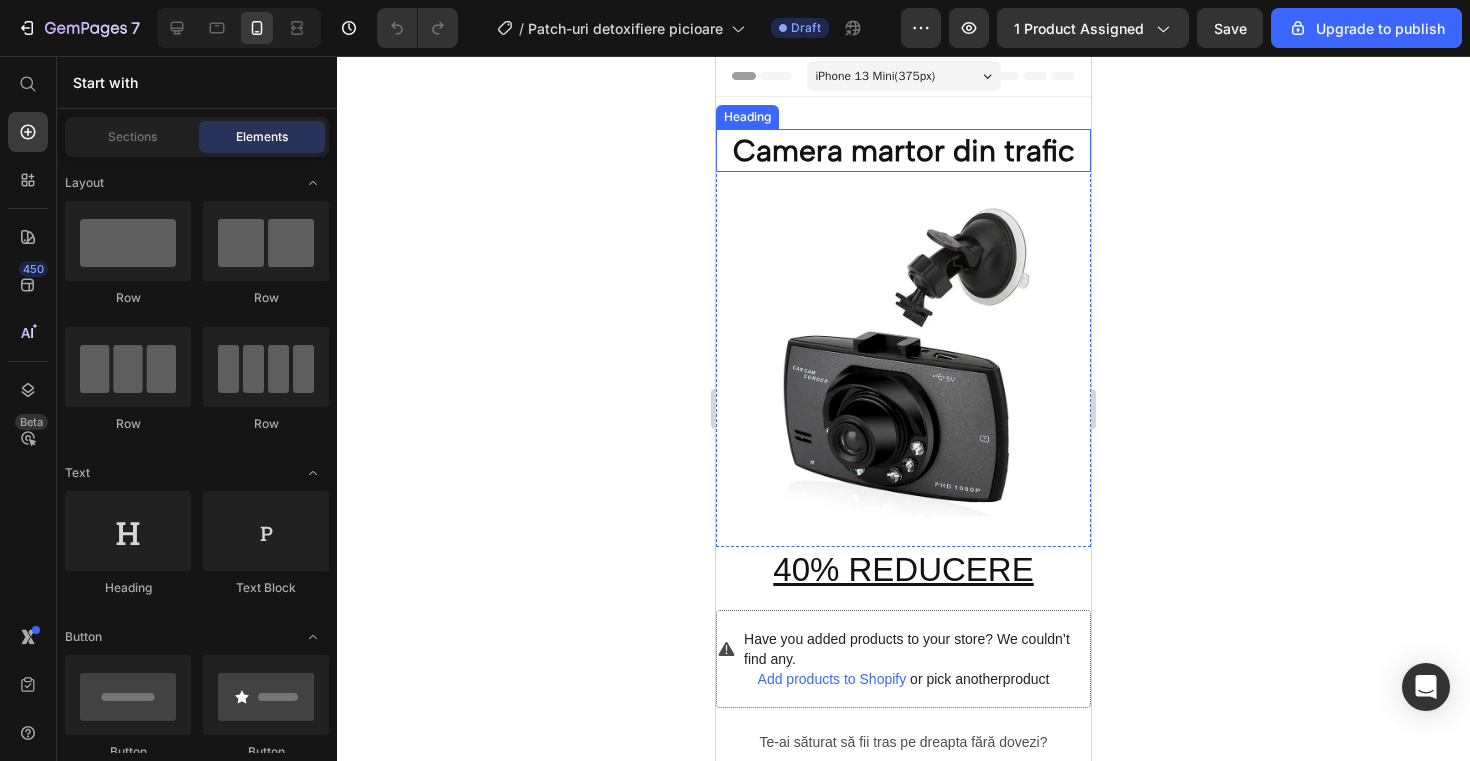 click on "Camera martor din trafic" at bounding box center (903, 150) 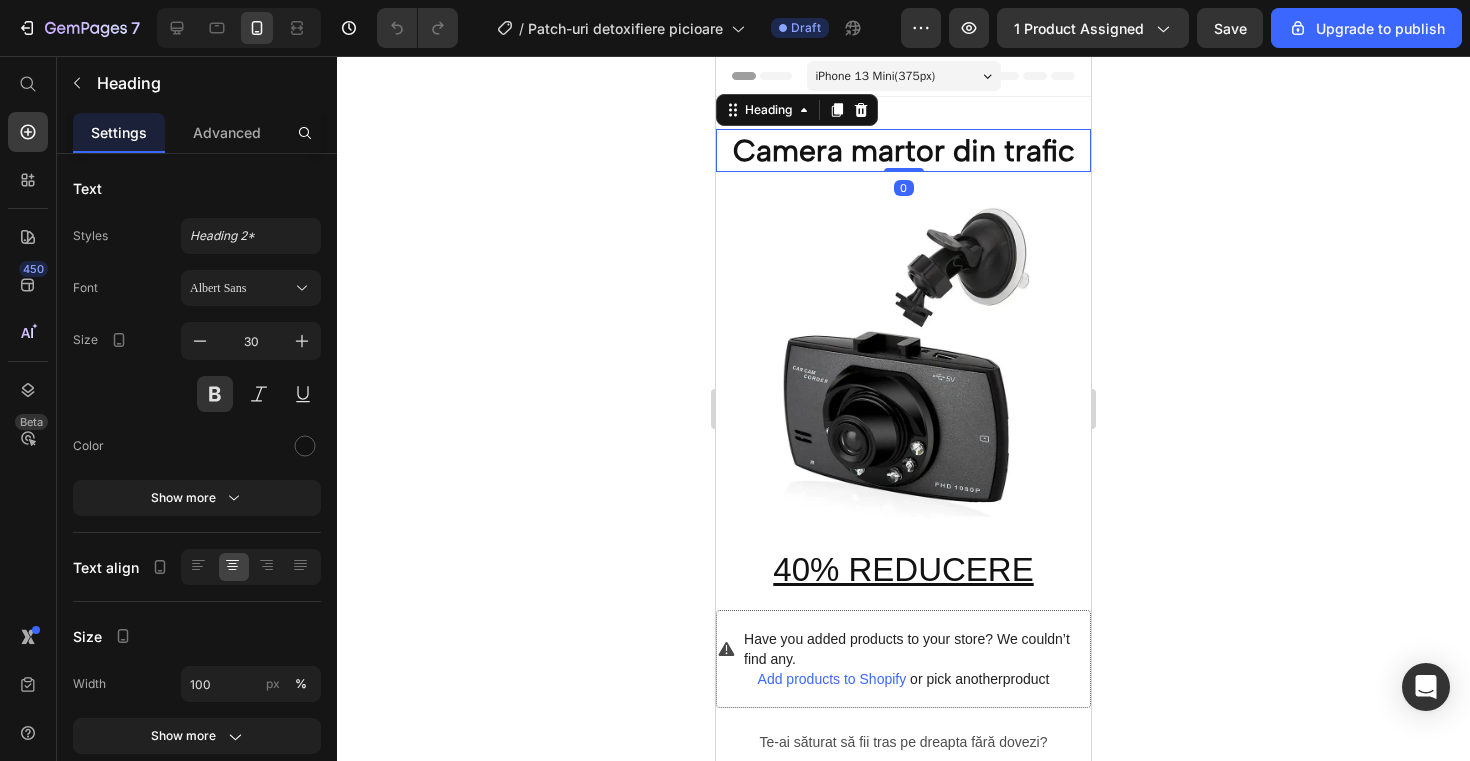 click on "Camera martor din trafic" at bounding box center [903, 150] 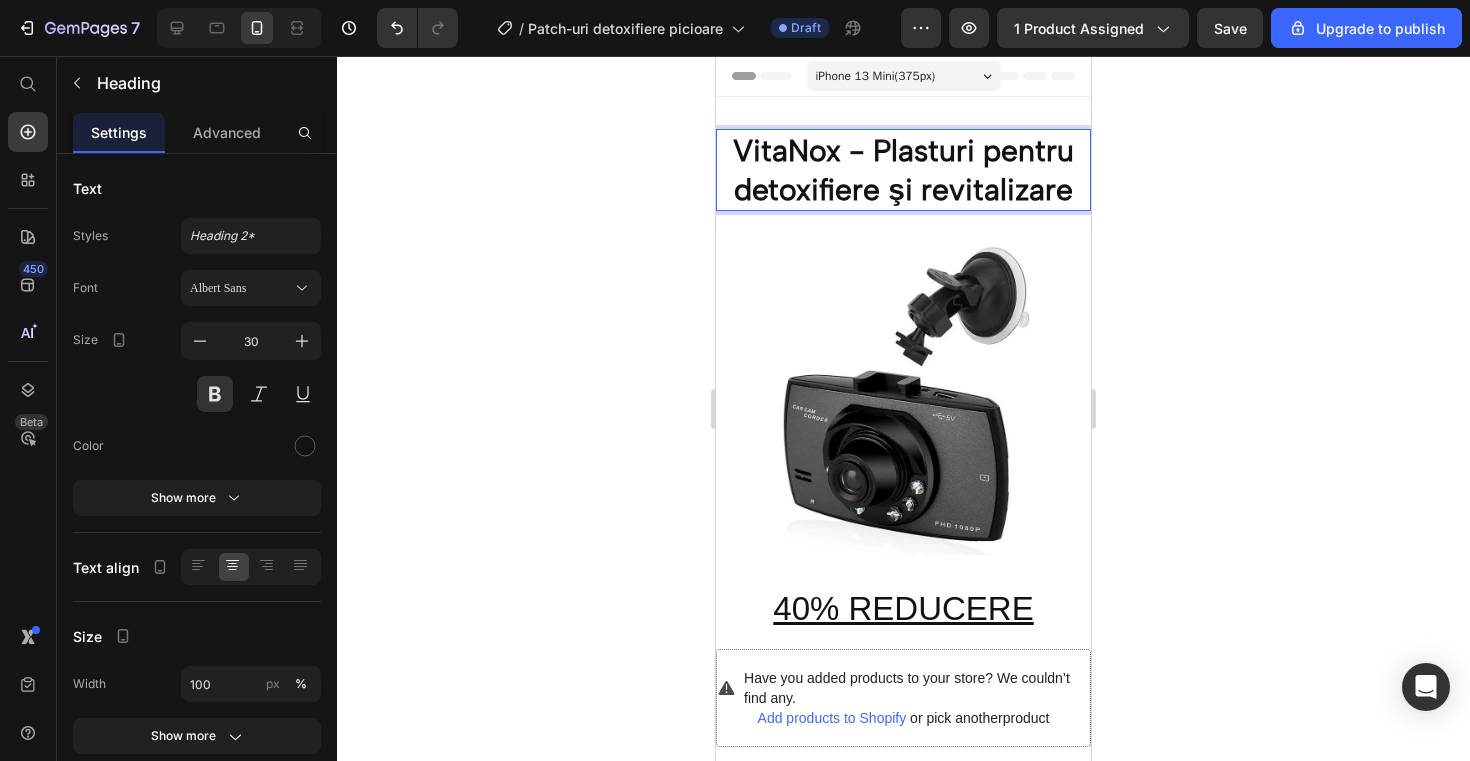 click 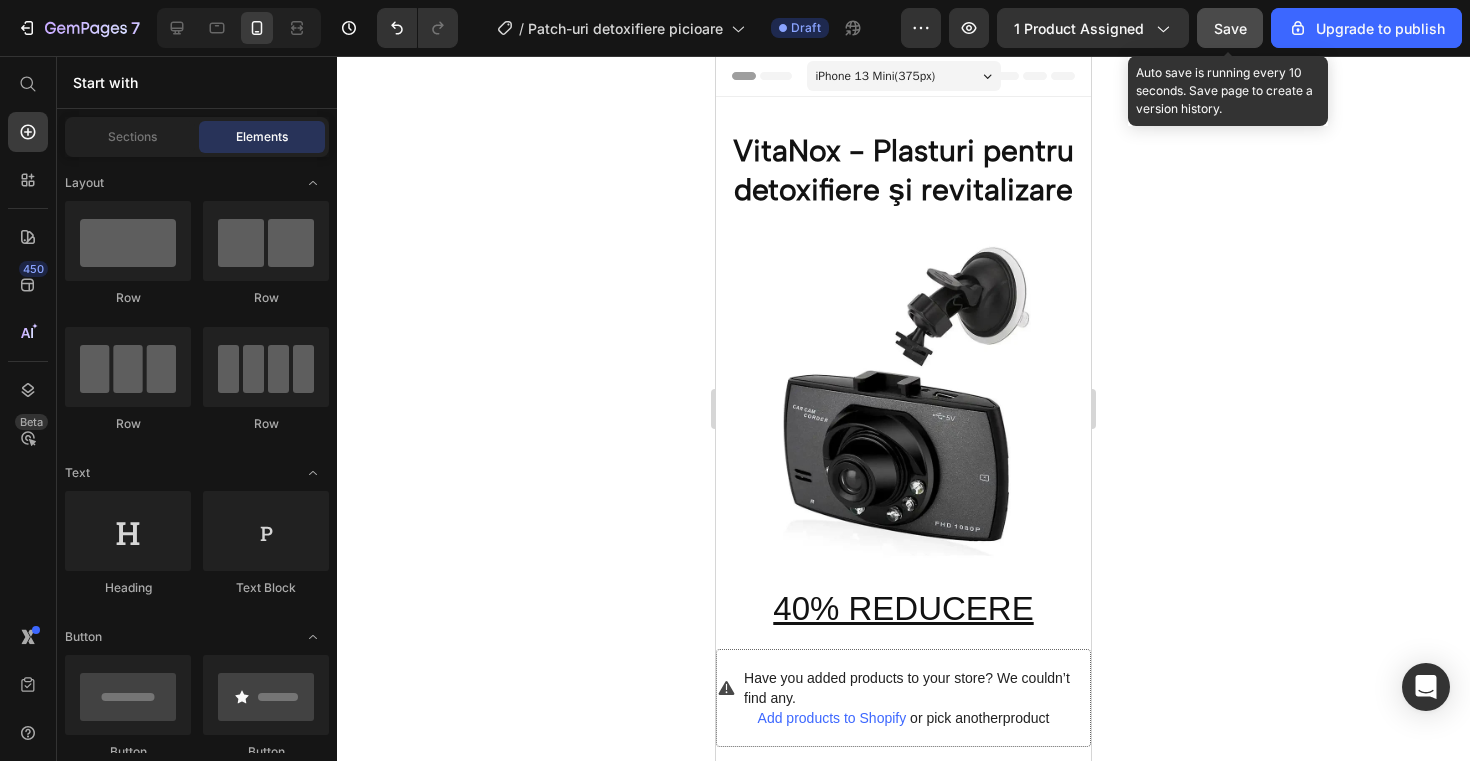 click on "Save" 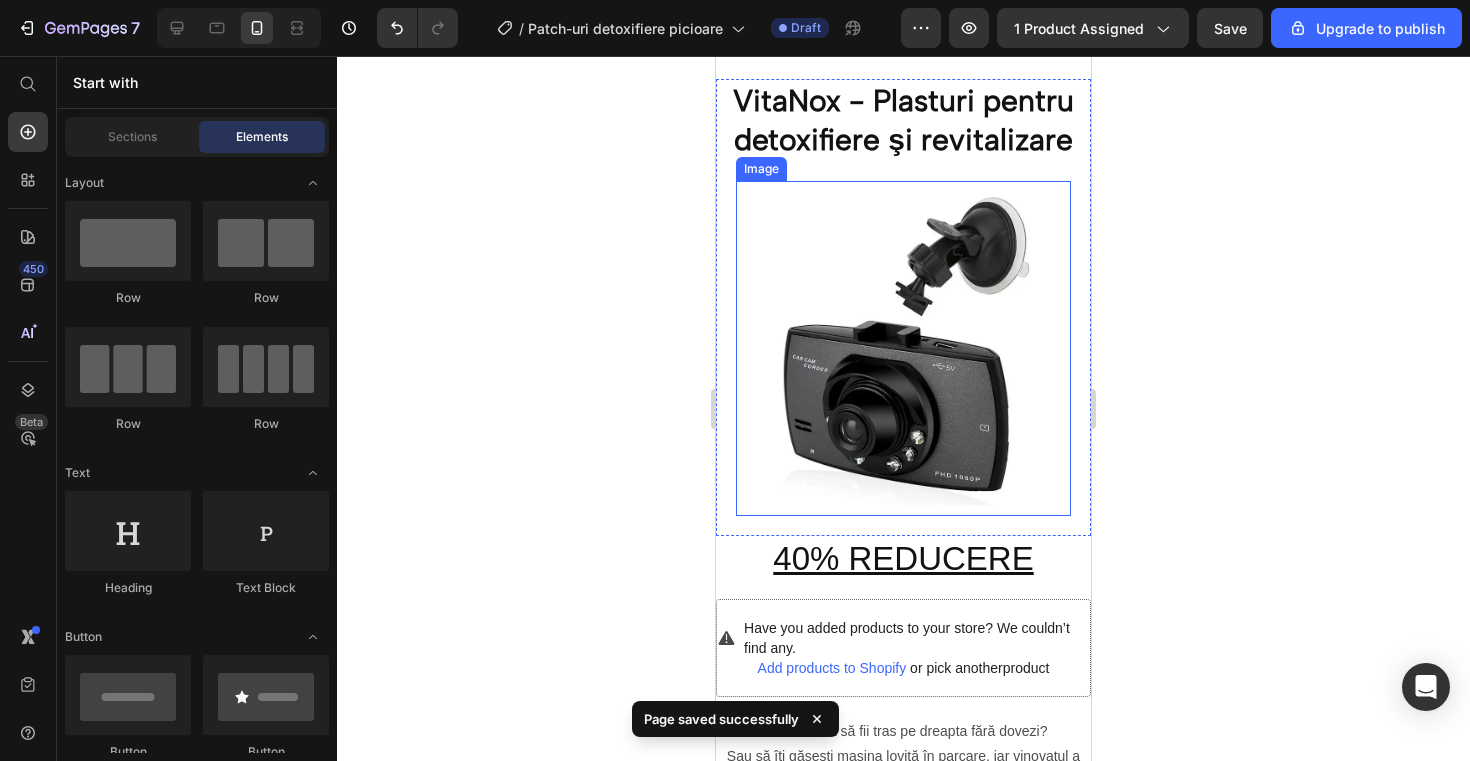 scroll, scrollTop: 45, scrollLeft: 0, axis: vertical 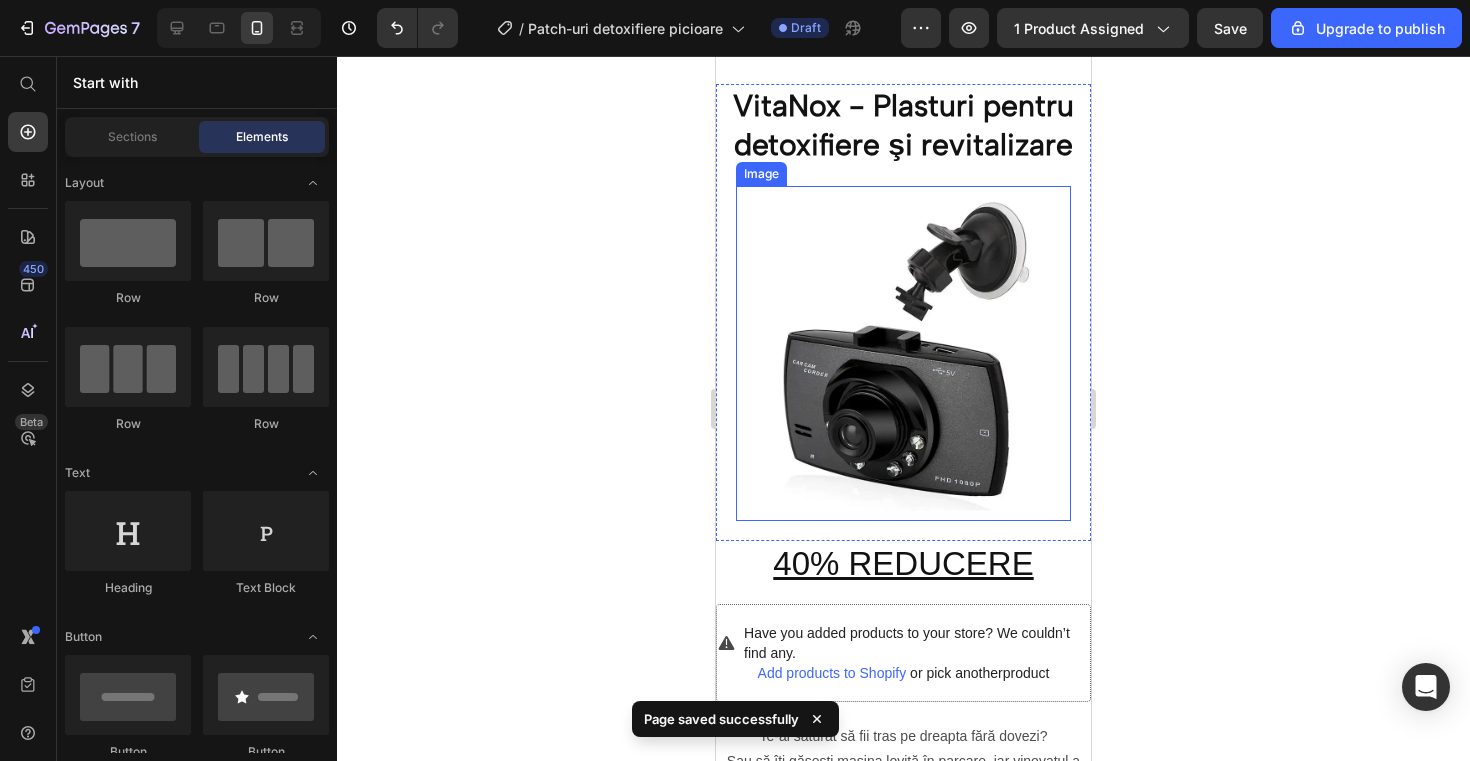 click at bounding box center [903, 353] 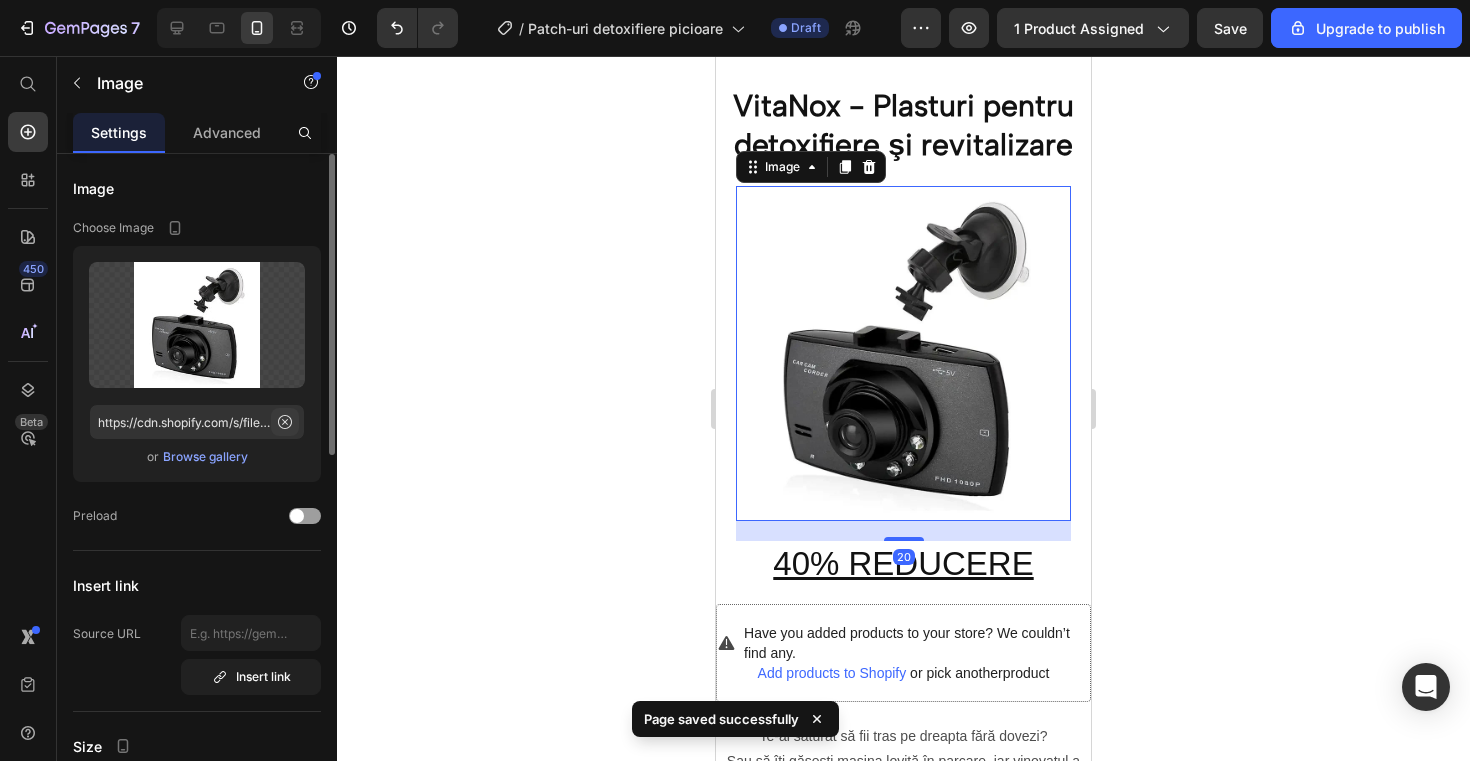 click 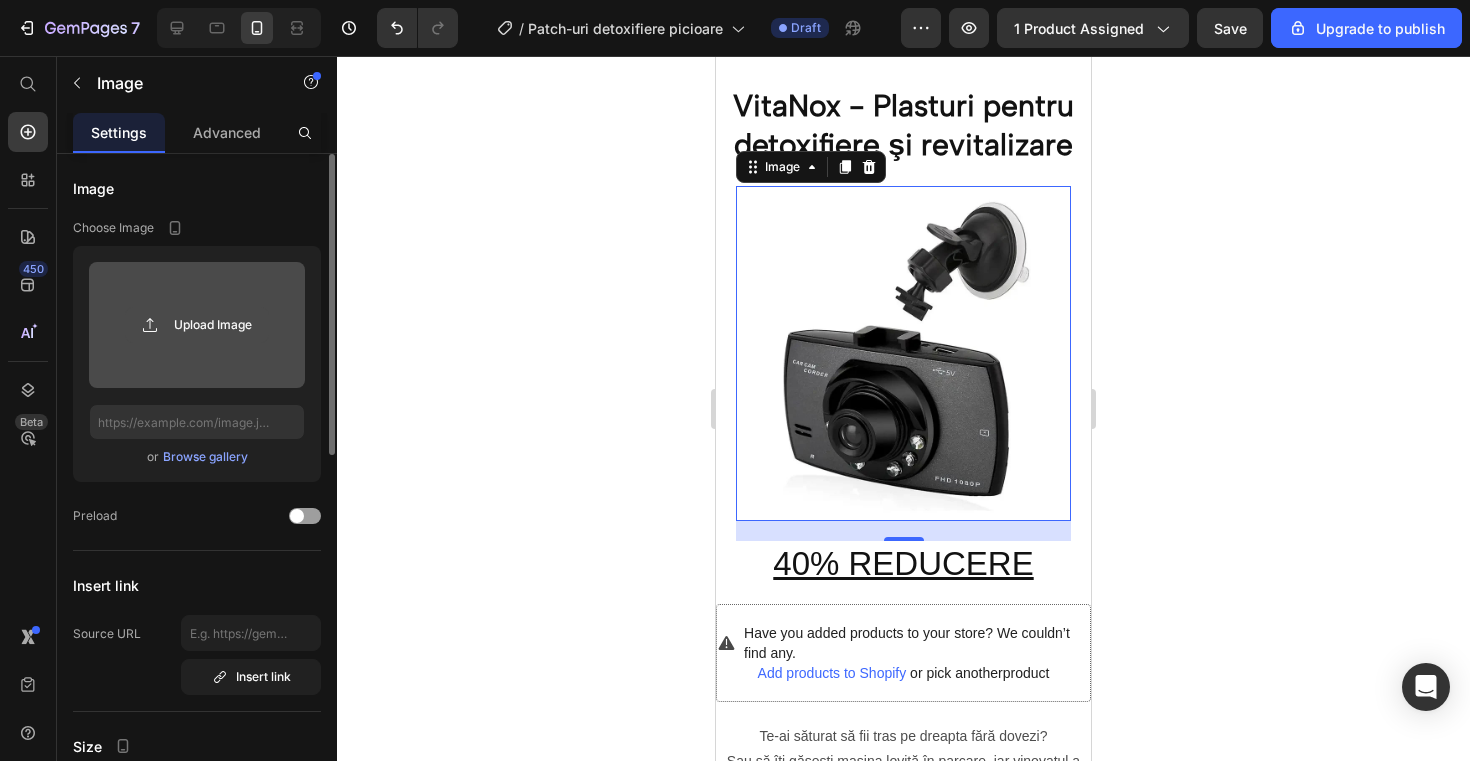 click 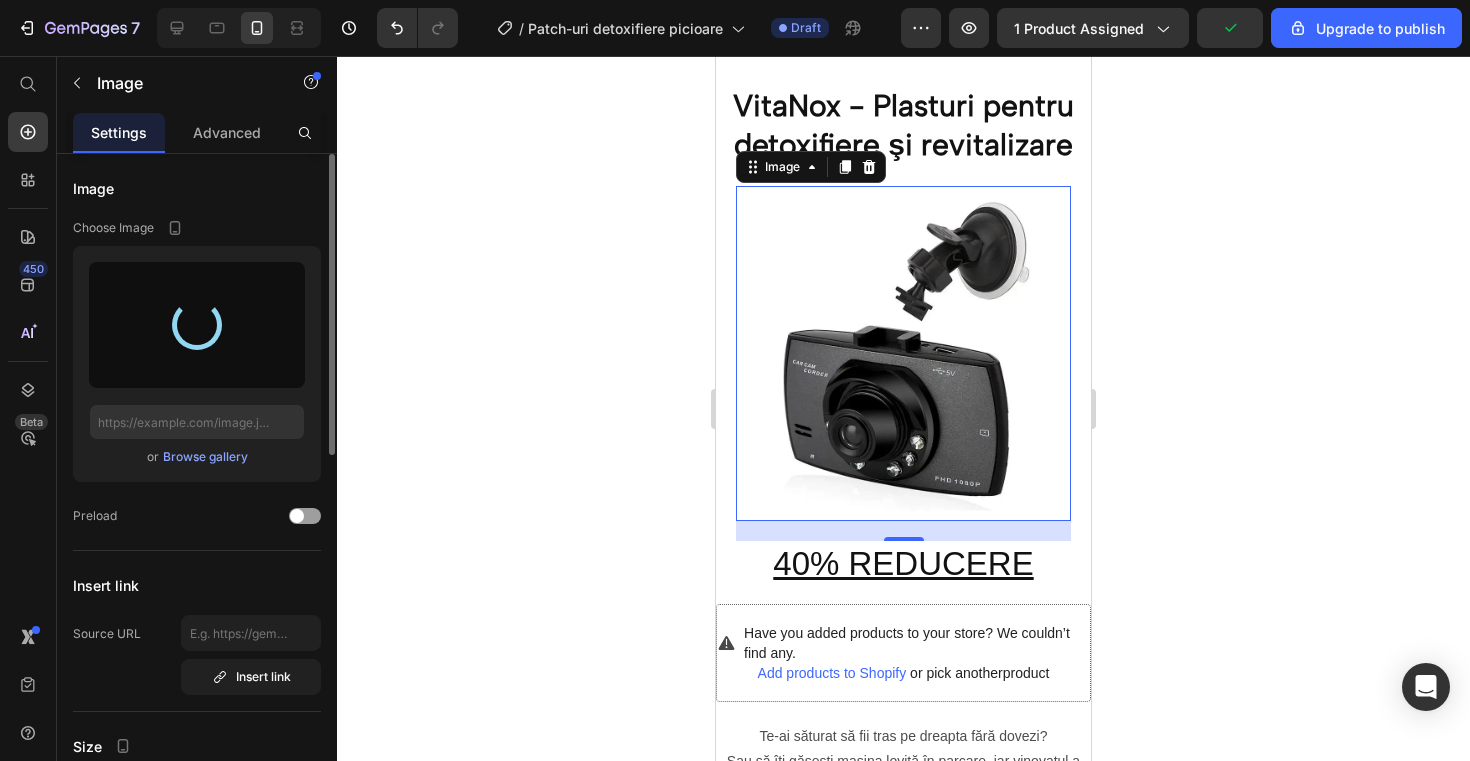 type on "https://cdn.shopify.com/s/files/1/0926/5646/8352/files/gempages_571677566075667271-8949e40e-8f37-4dcc-bc80-3f13abd941ff.jpg" 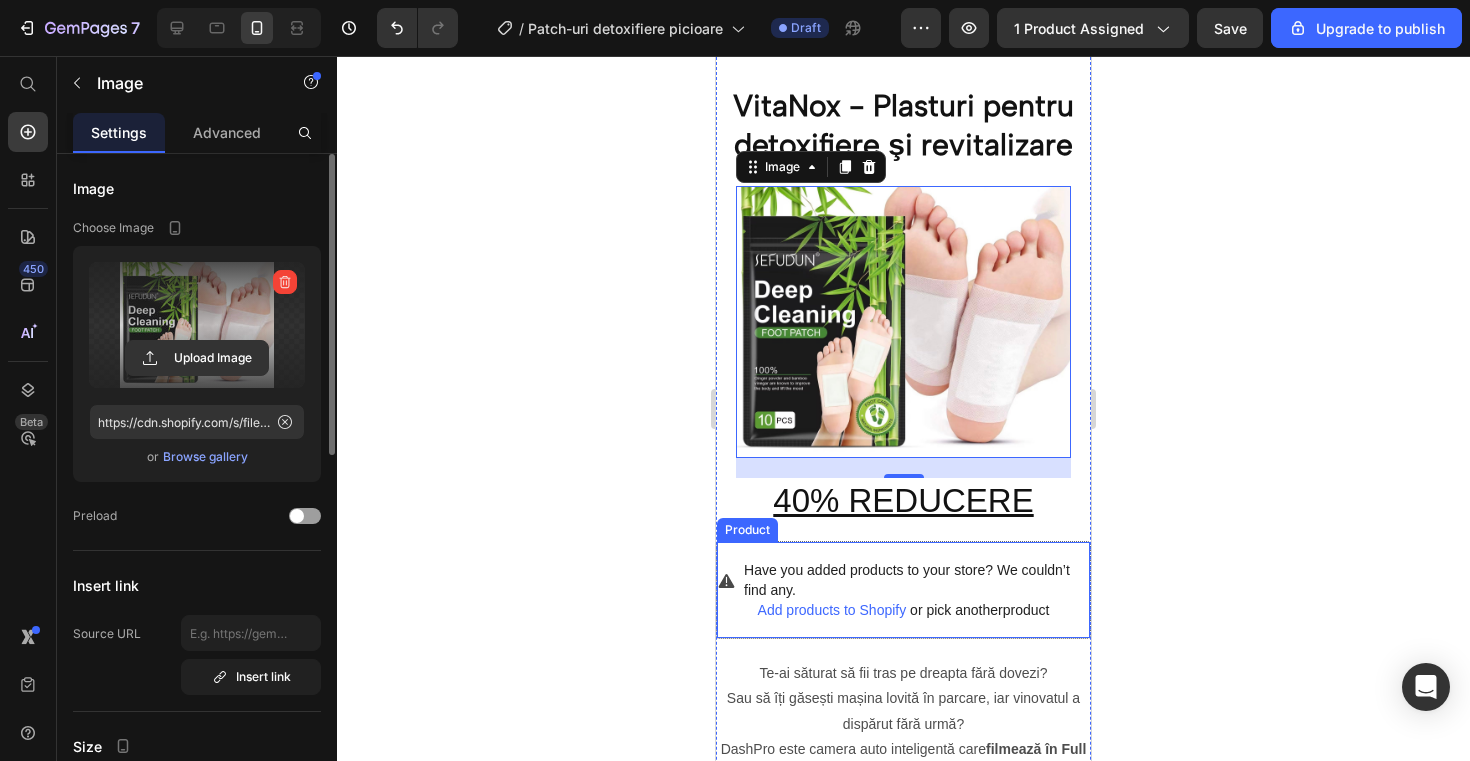 click 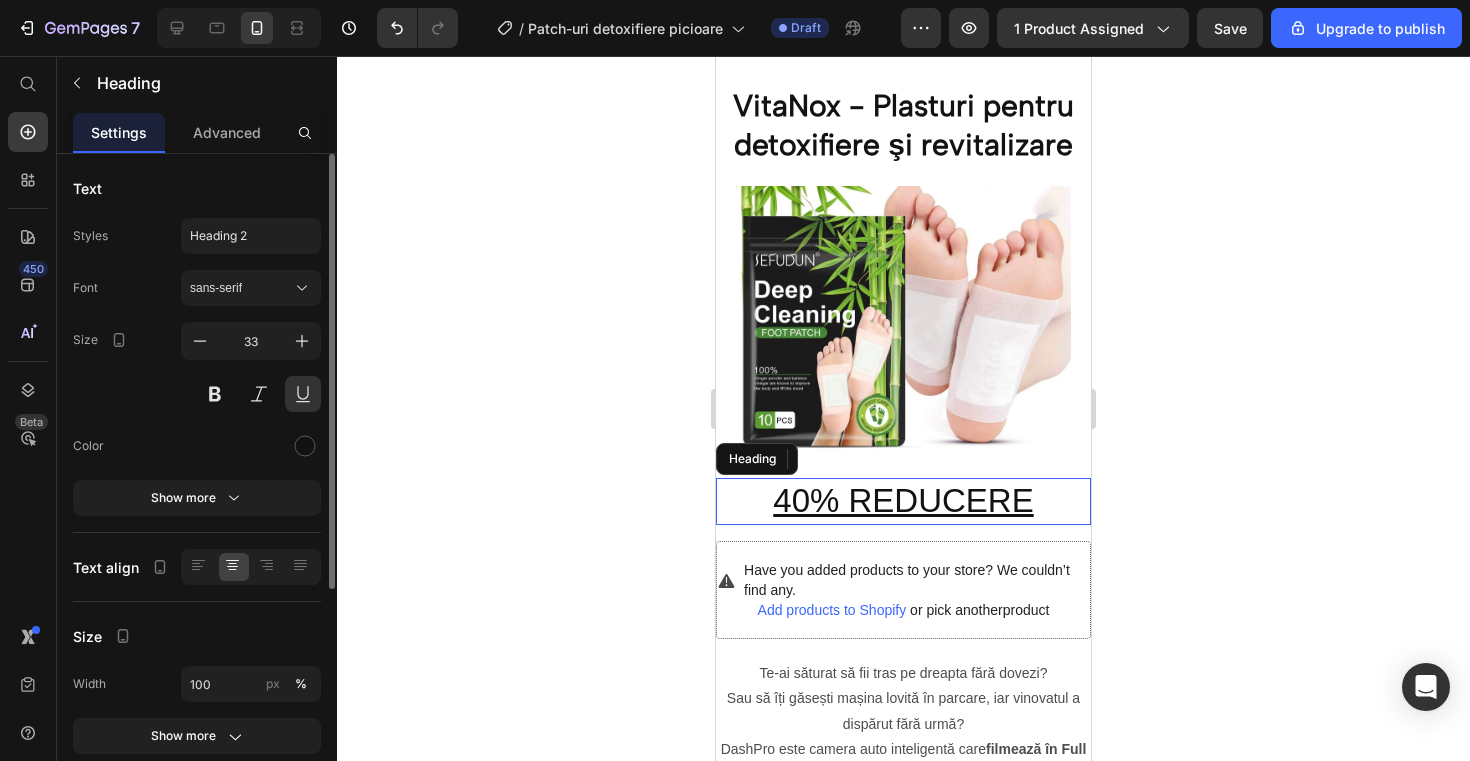 click on "40% REDUCERE" at bounding box center (903, 501) 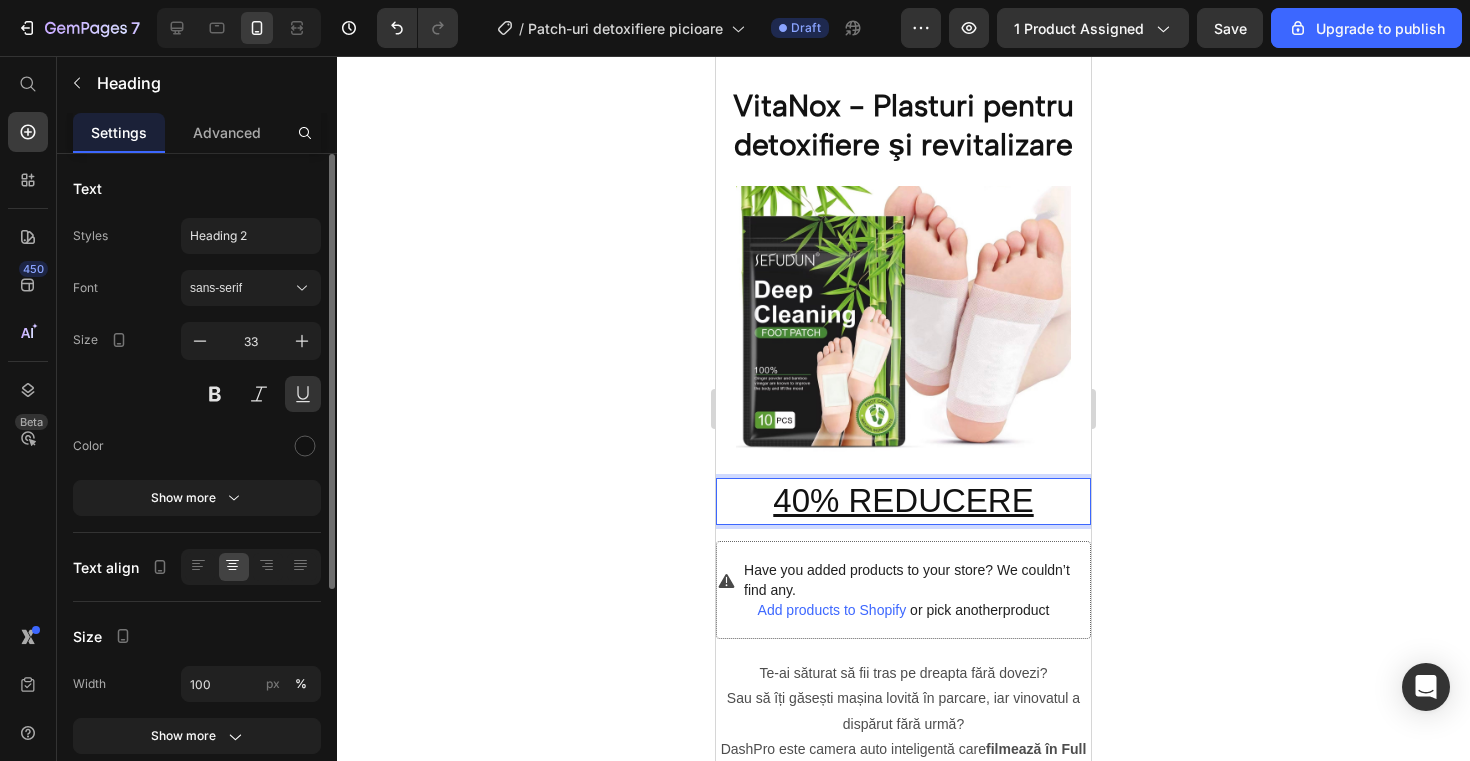 click on "40% REDUCERE" at bounding box center [903, 501] 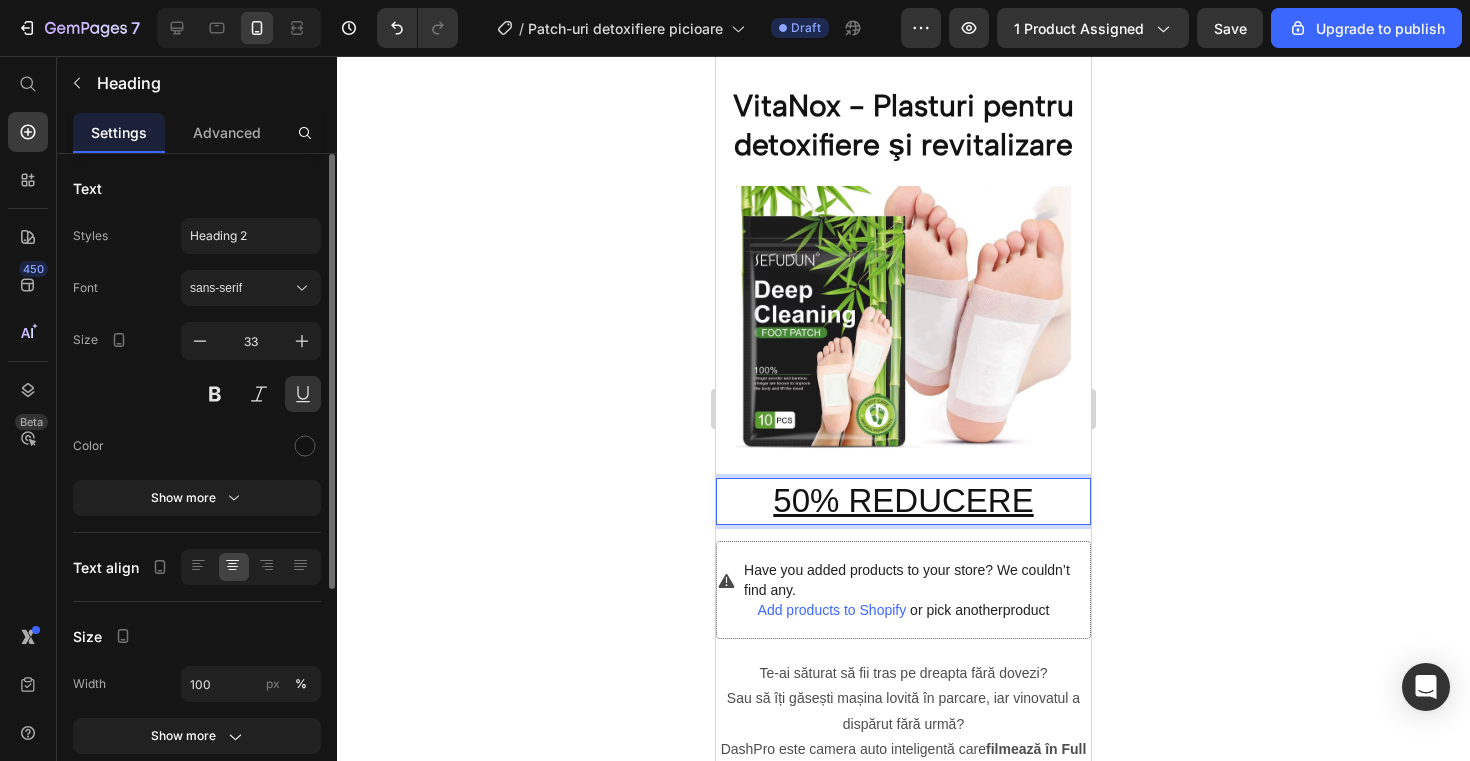 click on "50% REDUCERE" at bounding box center (903, 501) 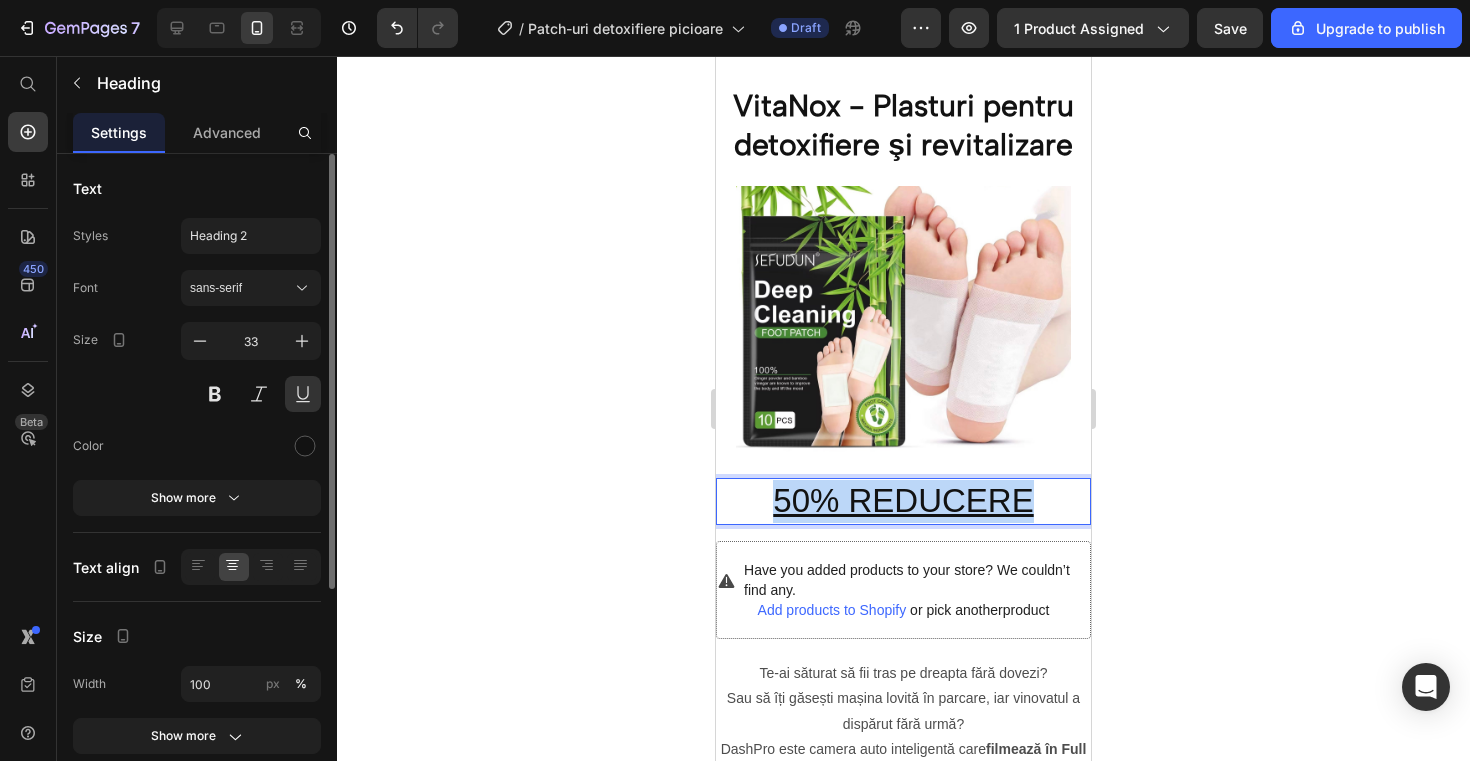 click on "50% REDUCERE" at bounding box center [903, 501] 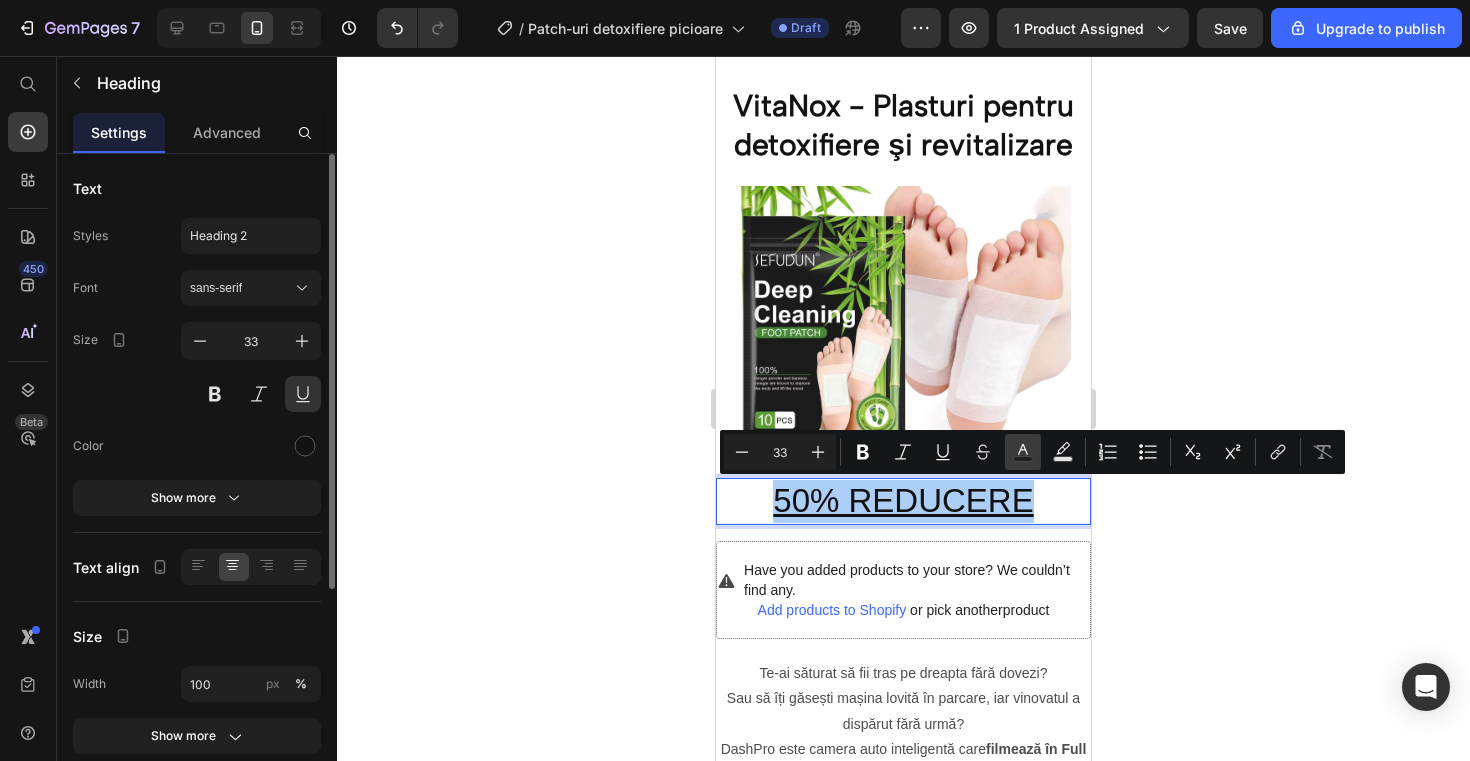 click 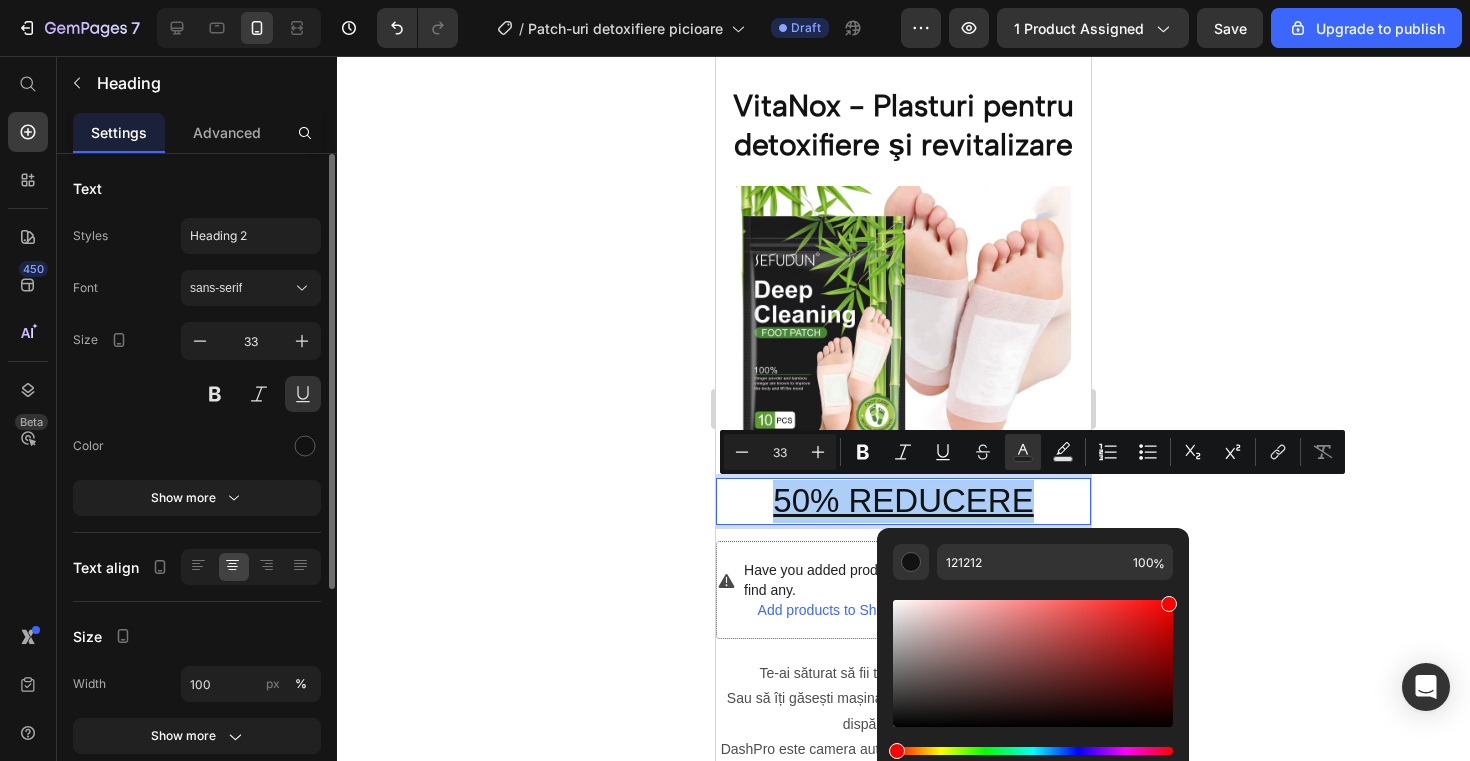 drag, startPoint x: 1135, startPoint y: 619, endPoint x: 1186, endPoint y: 593, distance: 57.245087 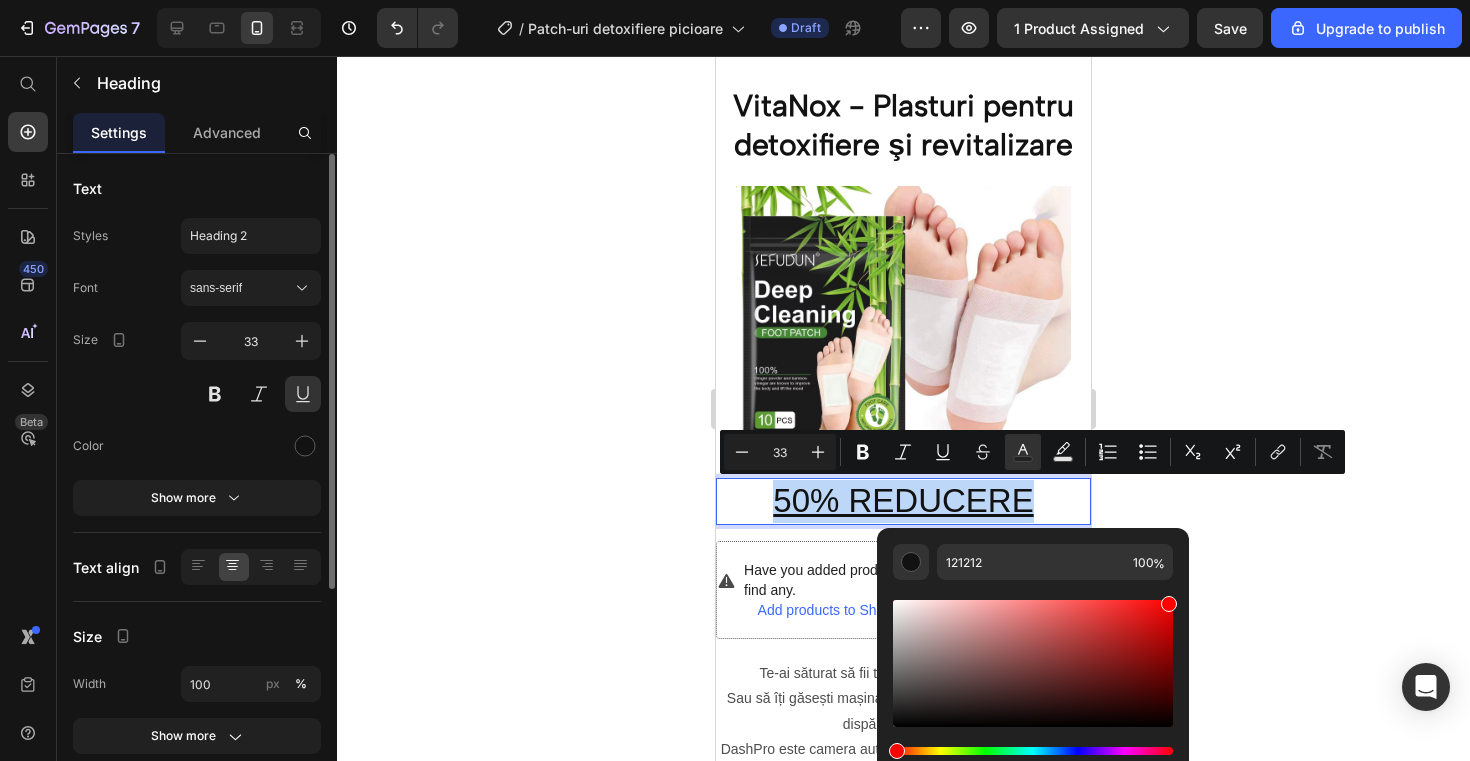 type on "FF0000" 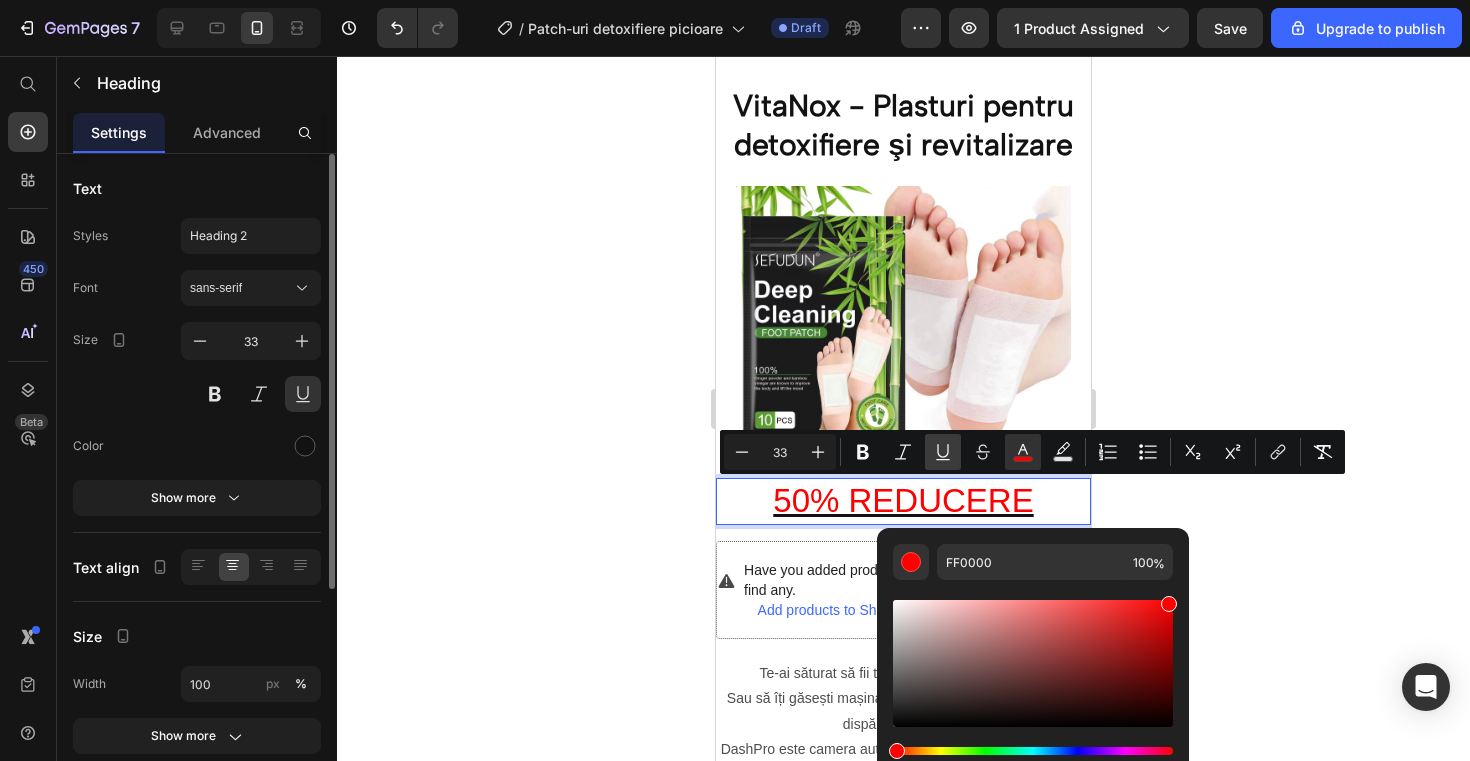click on "Underline" at bounding box center [943, 452] 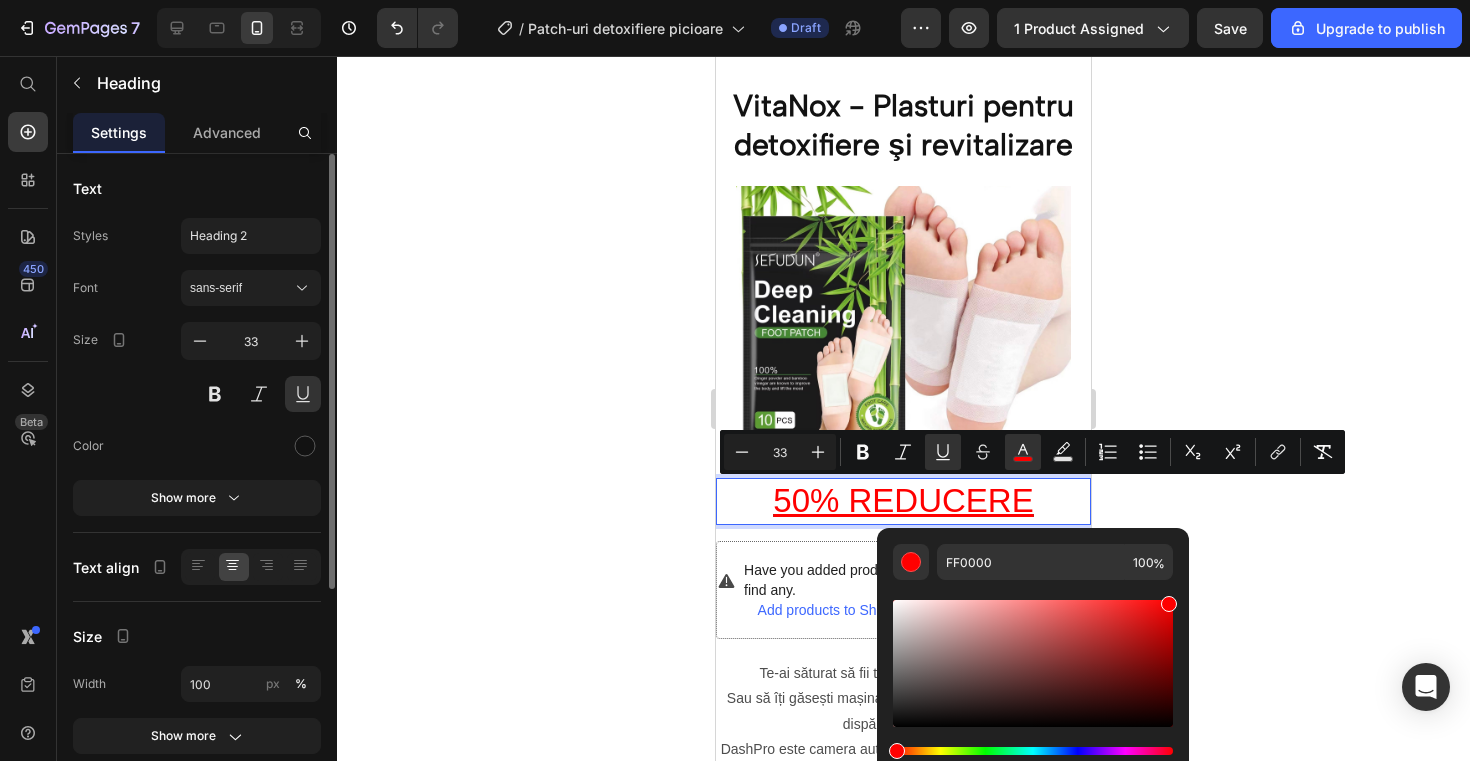 click 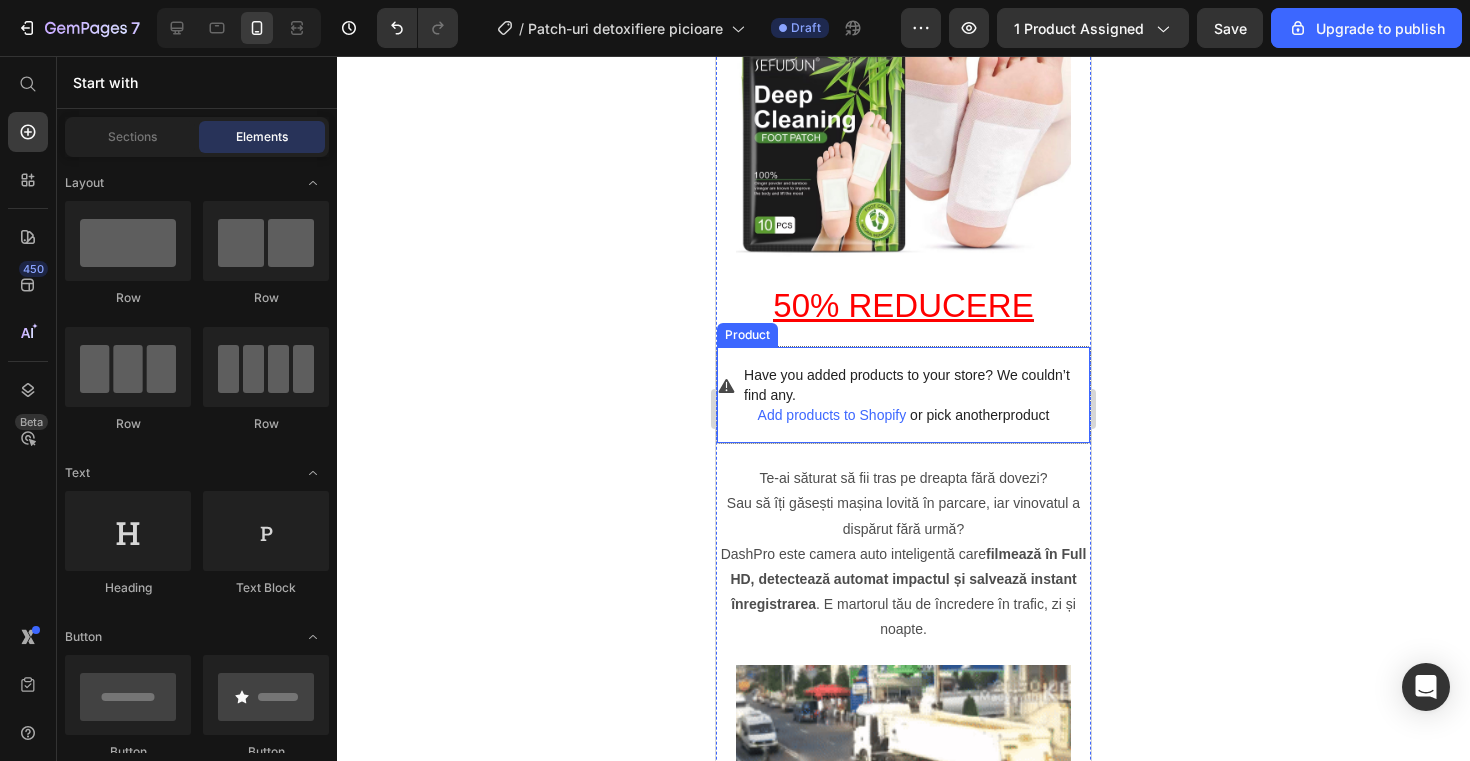 scroll, scrollTop: 242, scrollLeft: 0, axis: vertical 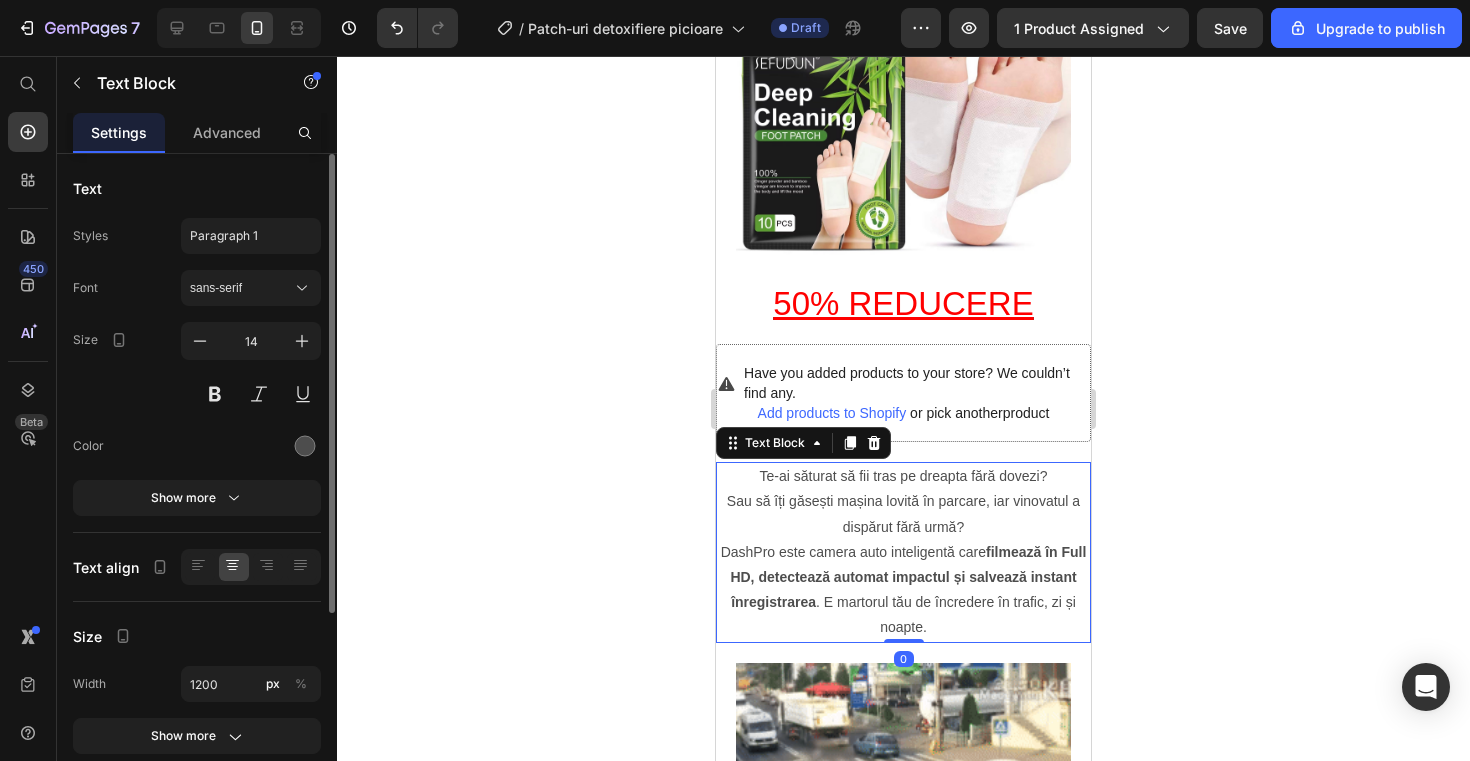 click on "Te-ai săturat să fii tras pe dreapta fără dovezi?" at bounding box center [903, 476] 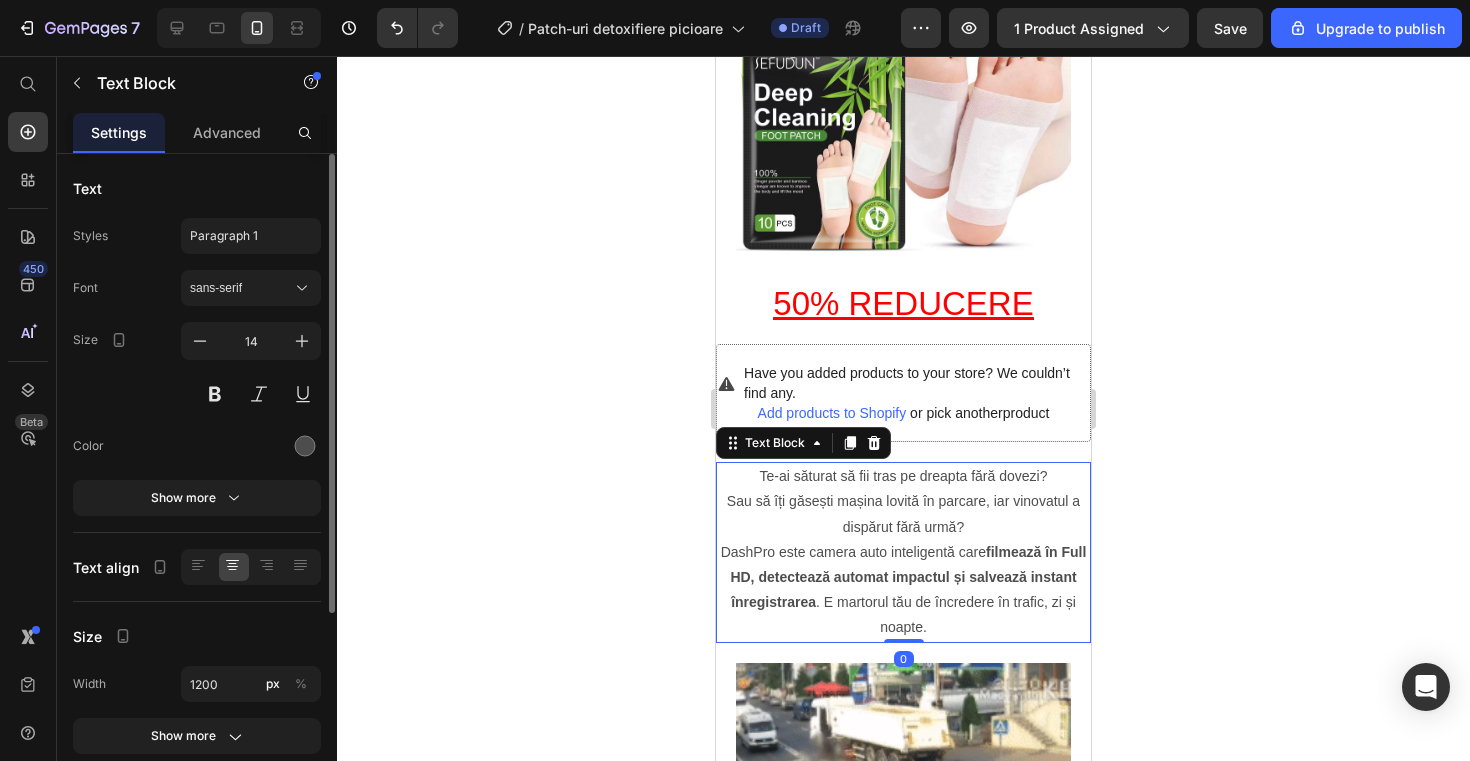 click on "DashPro este camera auto inteligentă care  filmează în Full HD, detectează automat impactul și salvează instant înregistrarea . E martorul tău de încredere în trafic, zi și noapte." at bounding box center [903, 590] 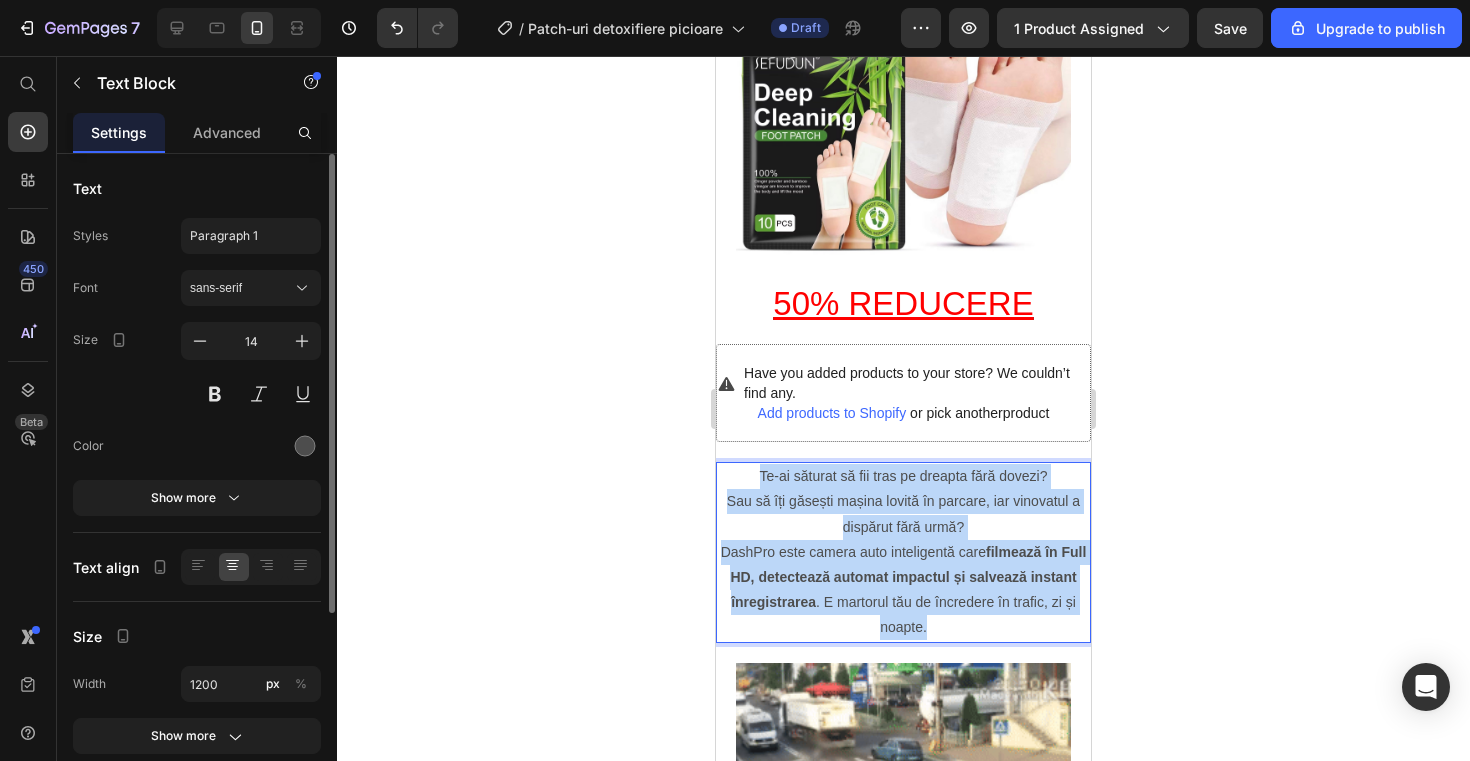 drag, startPoint x: 933, startPoint y: 617, endPoint x: 760, endPoint y: 469, distance: 227.66862 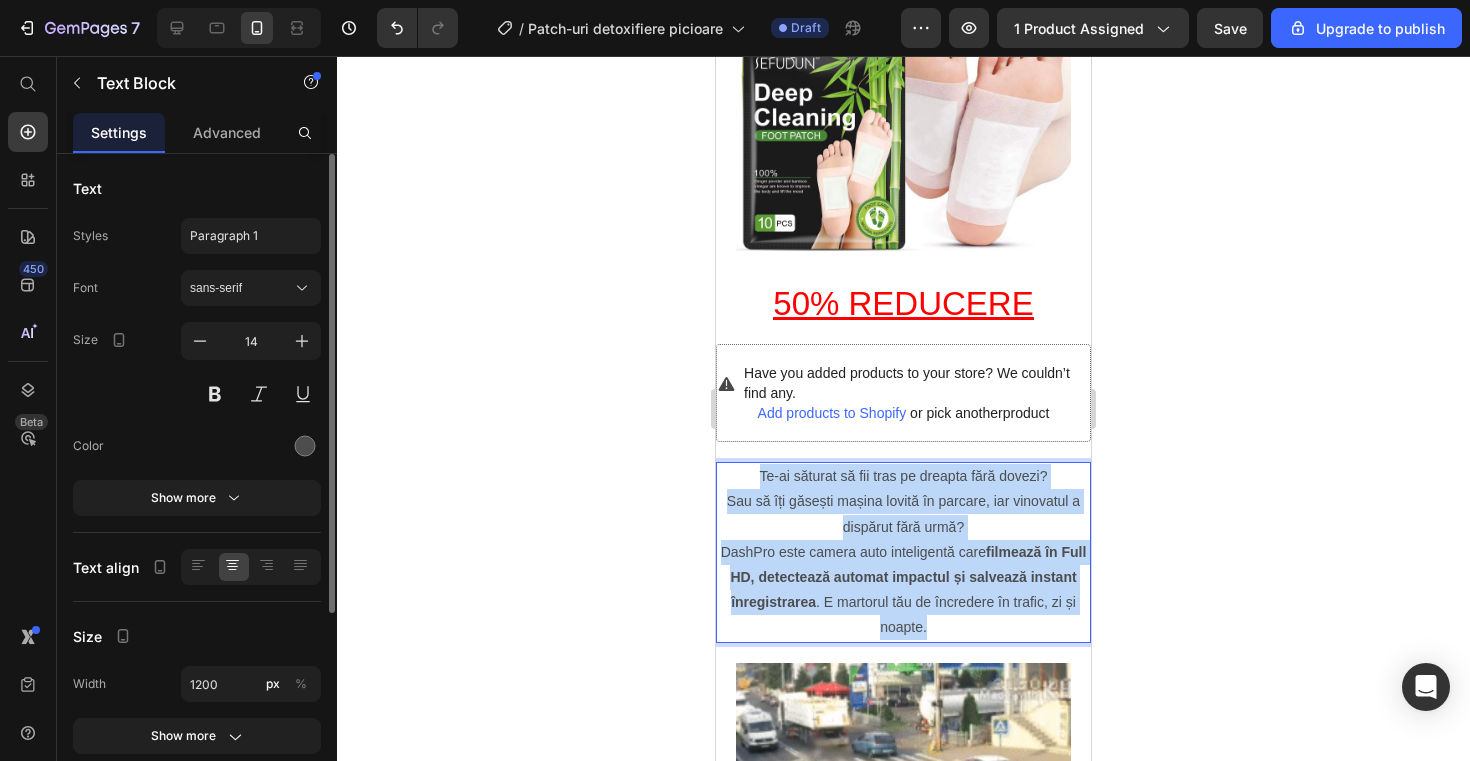 click on "Te-ai săturat să fii tras pe dreapta fără dovezi? Sau să îți găsești mașina lovită în parcare, iar vinovatul a dispărut fără urmă? DashPro este camera auto inteligentă care  filmează în Full HD, detectează automat impactul și salvează instant înregistrarea . E martorul tău de încredere în trafic, zi și noapte." at bounding box center (903, 552) 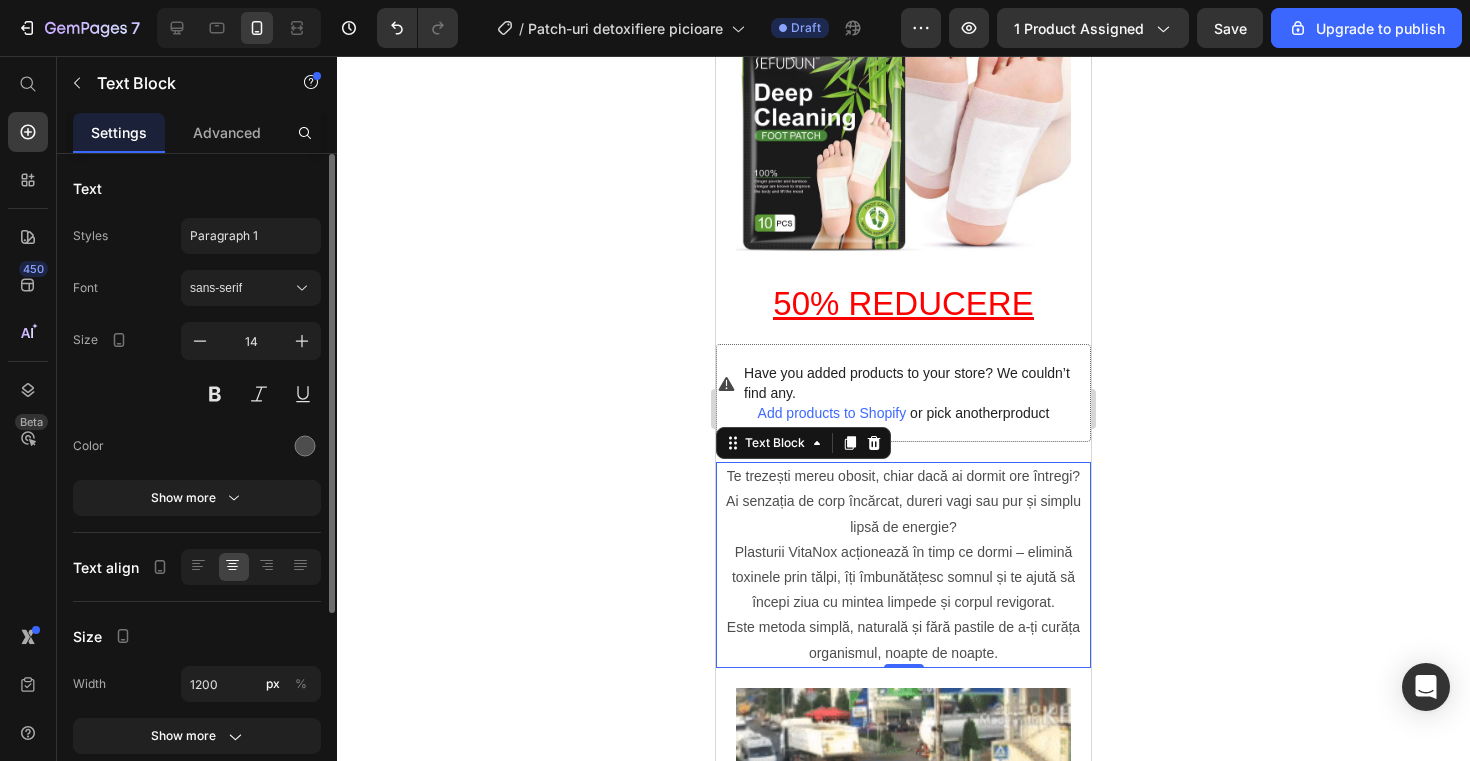 click 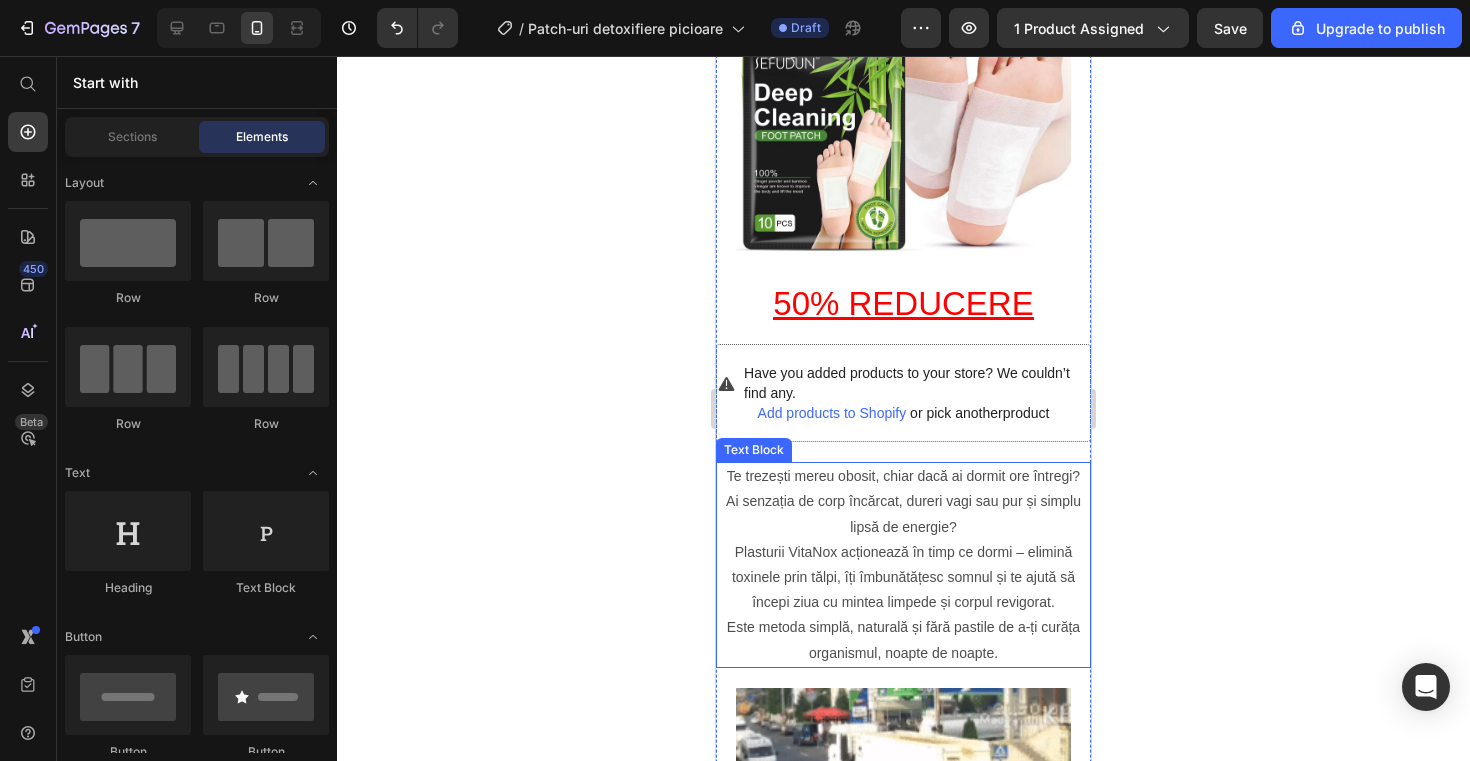 click on "Plasturii VitaNox acționează în timp ce dormi – elimină toxinele prin tălpi, îți îmbunătățesc somnul și te ajută să începi ziua cu mintea limpede și corpul revigorat. Este metoda simplă, naturală și fără pastile de a-ți curăța organismul, noapte de noapte." at bounding box center [903, 603] 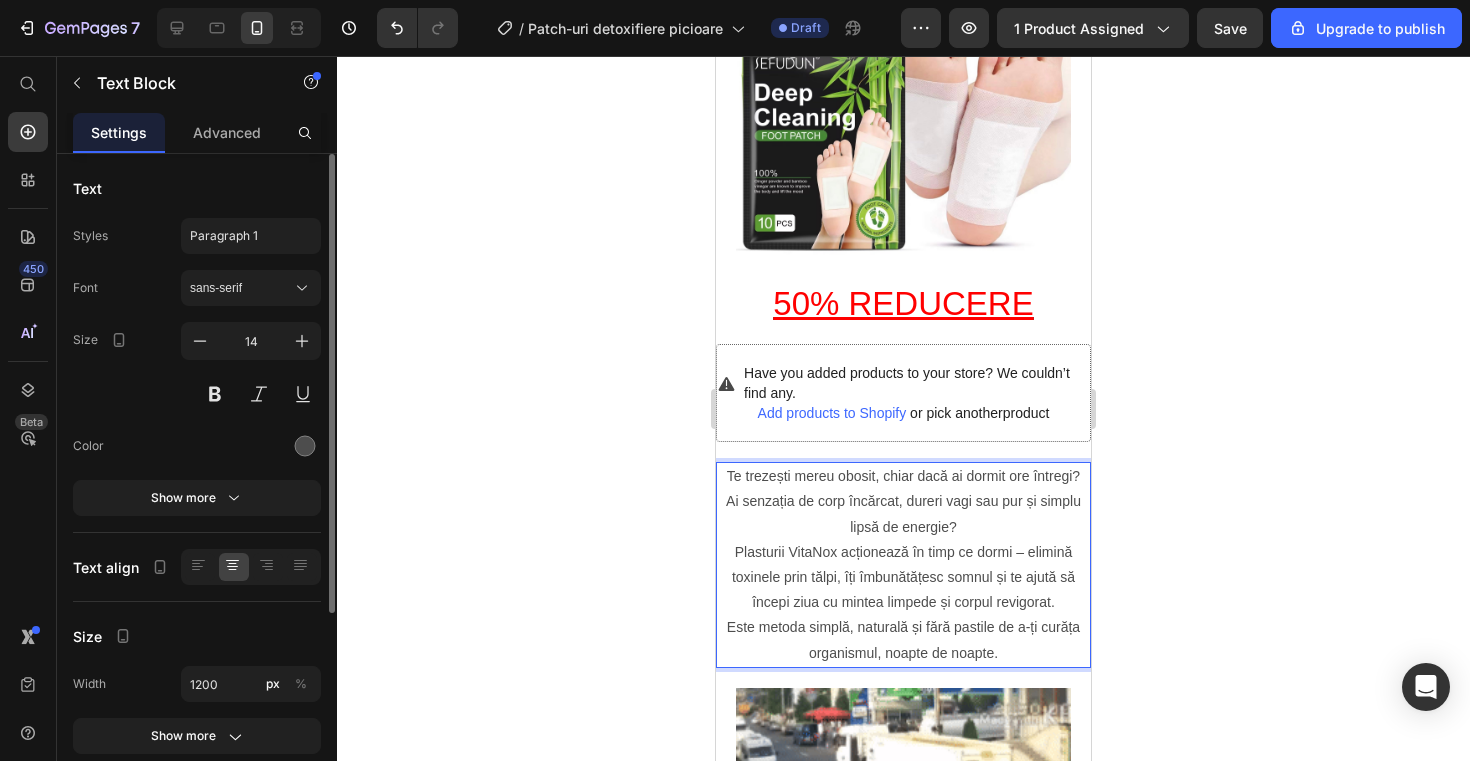 click 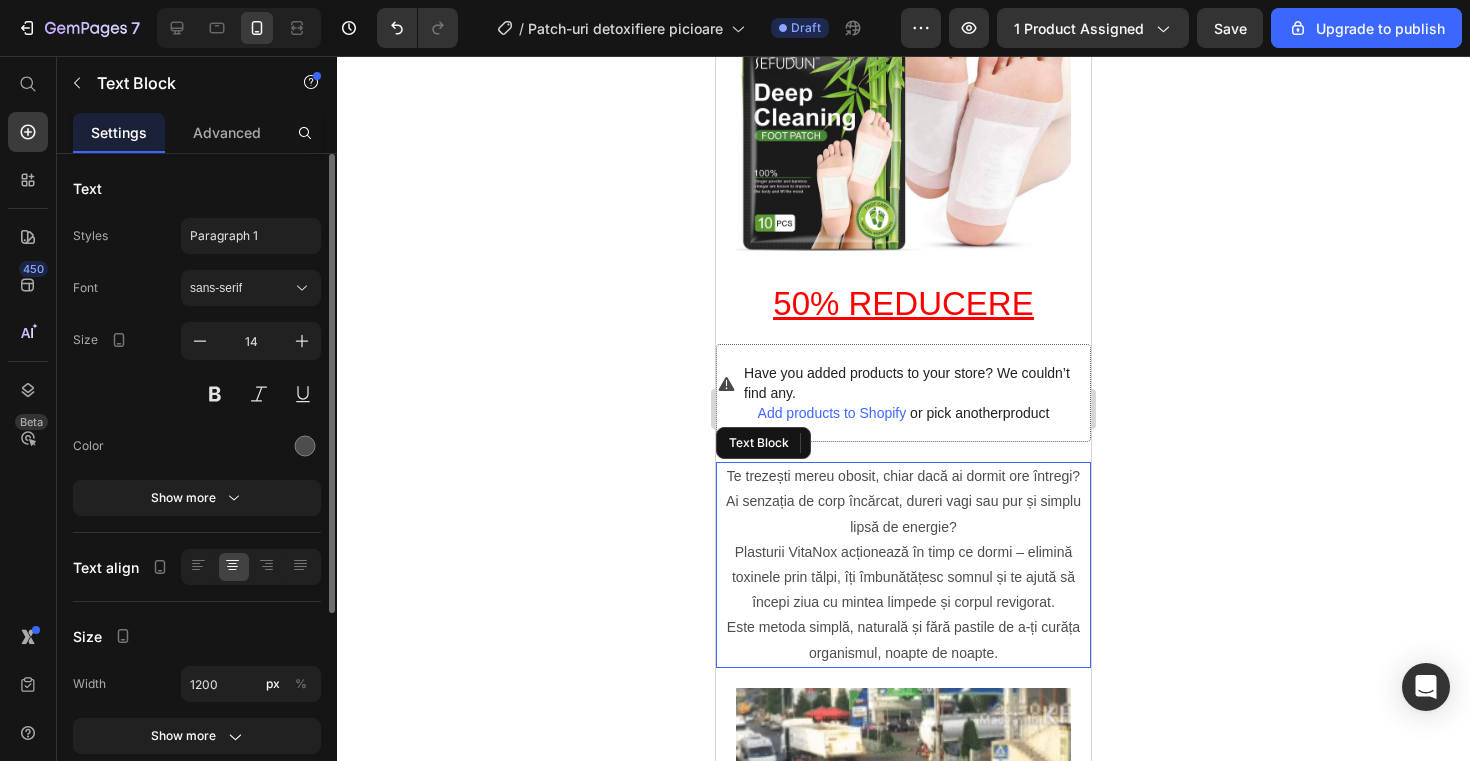click on "Plasturii VitaNox acționează în timp ce dormi – elimină toxinele prin tălpi, îți îmbunătățesc somnul și te ajută să începi ziua cu mintea limpede și corpul revigorat. Este metoda simplă, naturală și fără pastile de a-ți curăța organismul, noapte de noapte." at bounding box center [903, 603] 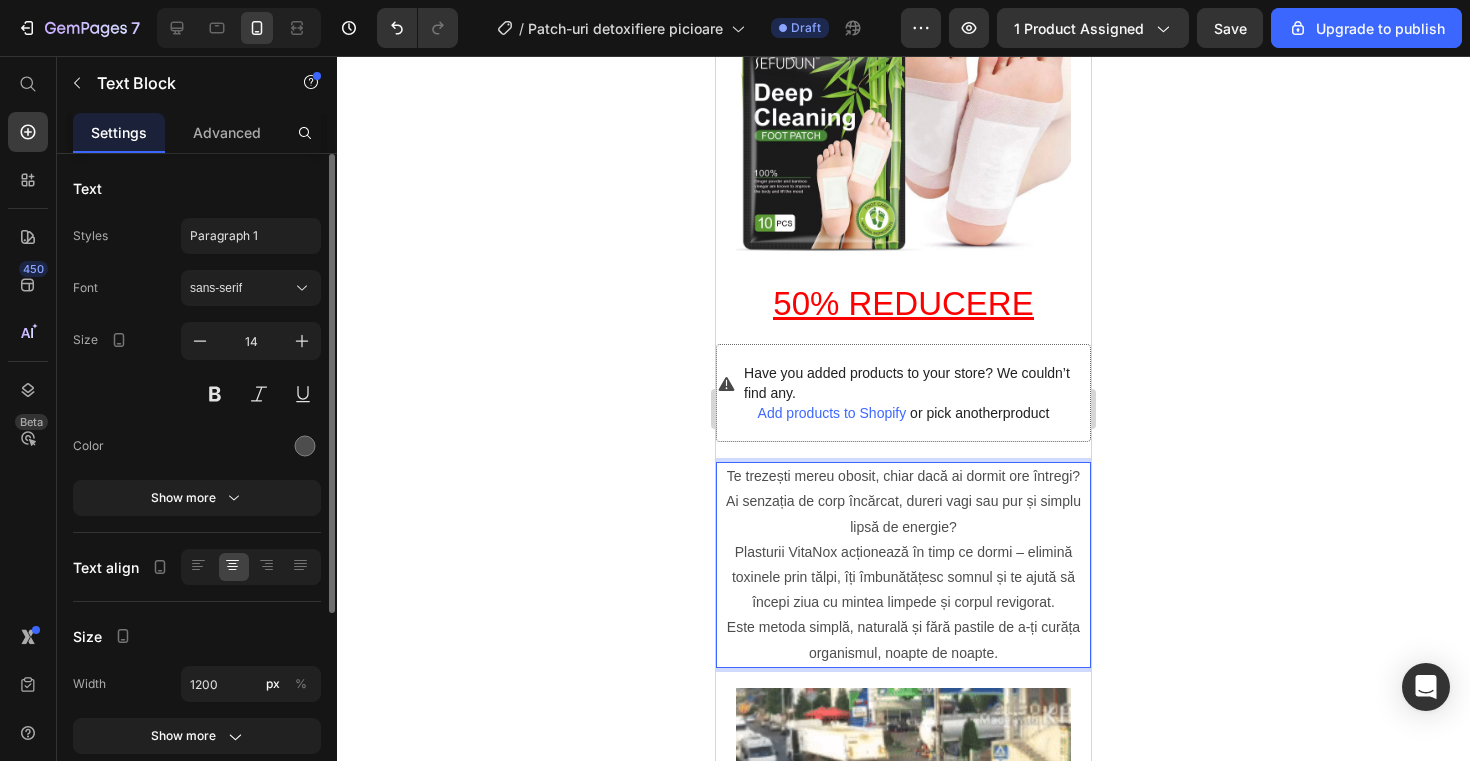 click on "Plasturii VitaNox acționează în timp ce dormi – elimină toxinele prin tălpi, îți îmbunătățesc somnul și te ajută să începi ziua cu mintea limpede și corpul revigorat. Este metoda simplă, naturală și fără pastile de a-ți curăța organismul, noapte de noapte." at bounding box center [903, 603] 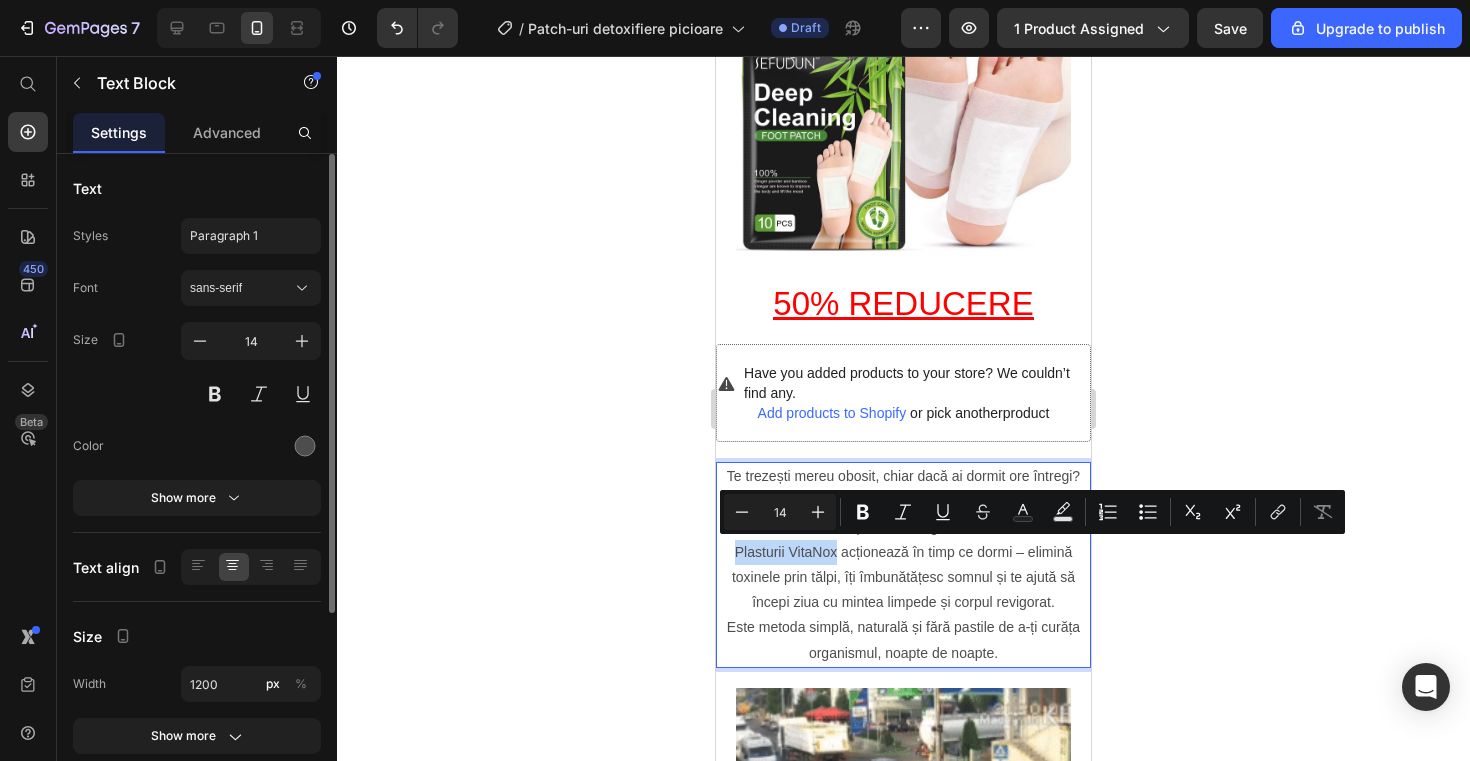 drag, startPoint x: 833, startPoint y: 551, endPoint x: 730, endPoint y: 546, distance: 103.121284 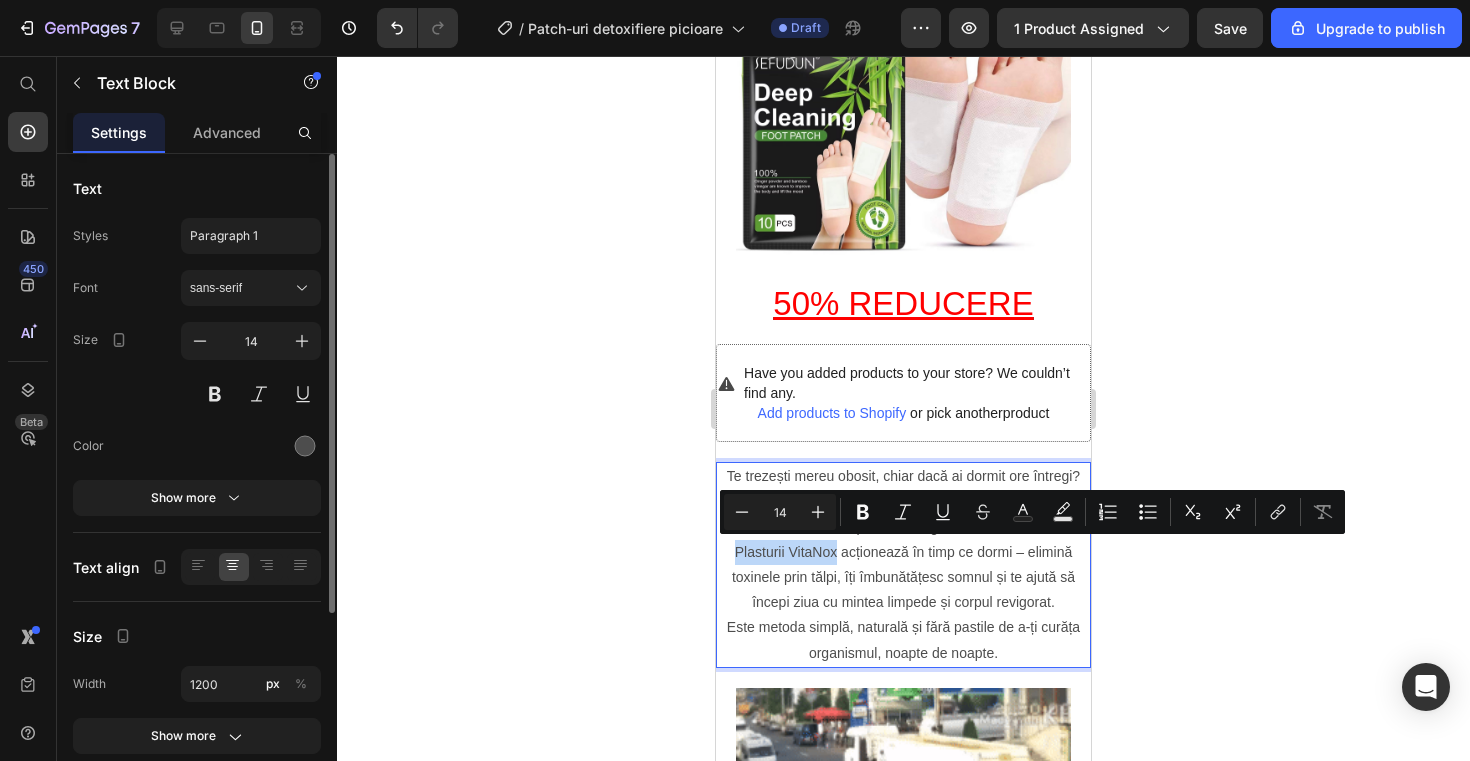 click on "Plasturii VitaNox acționează în timp ce dormi – elimină toxinele prin tălpi, îți îmbunătățesc somnul și te ajută să începi ziua cu mintea limpede și corpul revigorat. Este metoda simplă, naturală și fără pastile de a-ți curăța organismul, noapte de noapte." at bounding box center [903, 603] 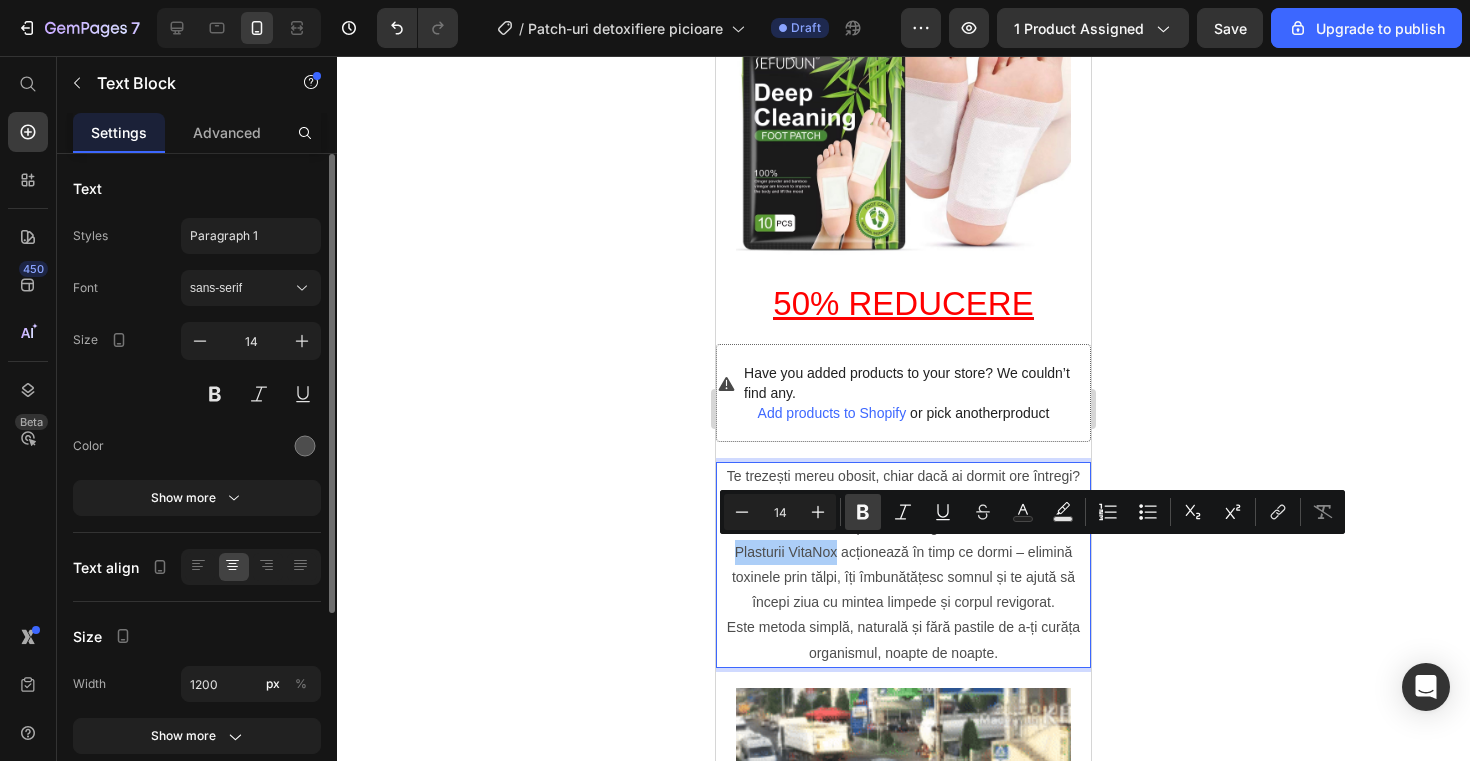 click 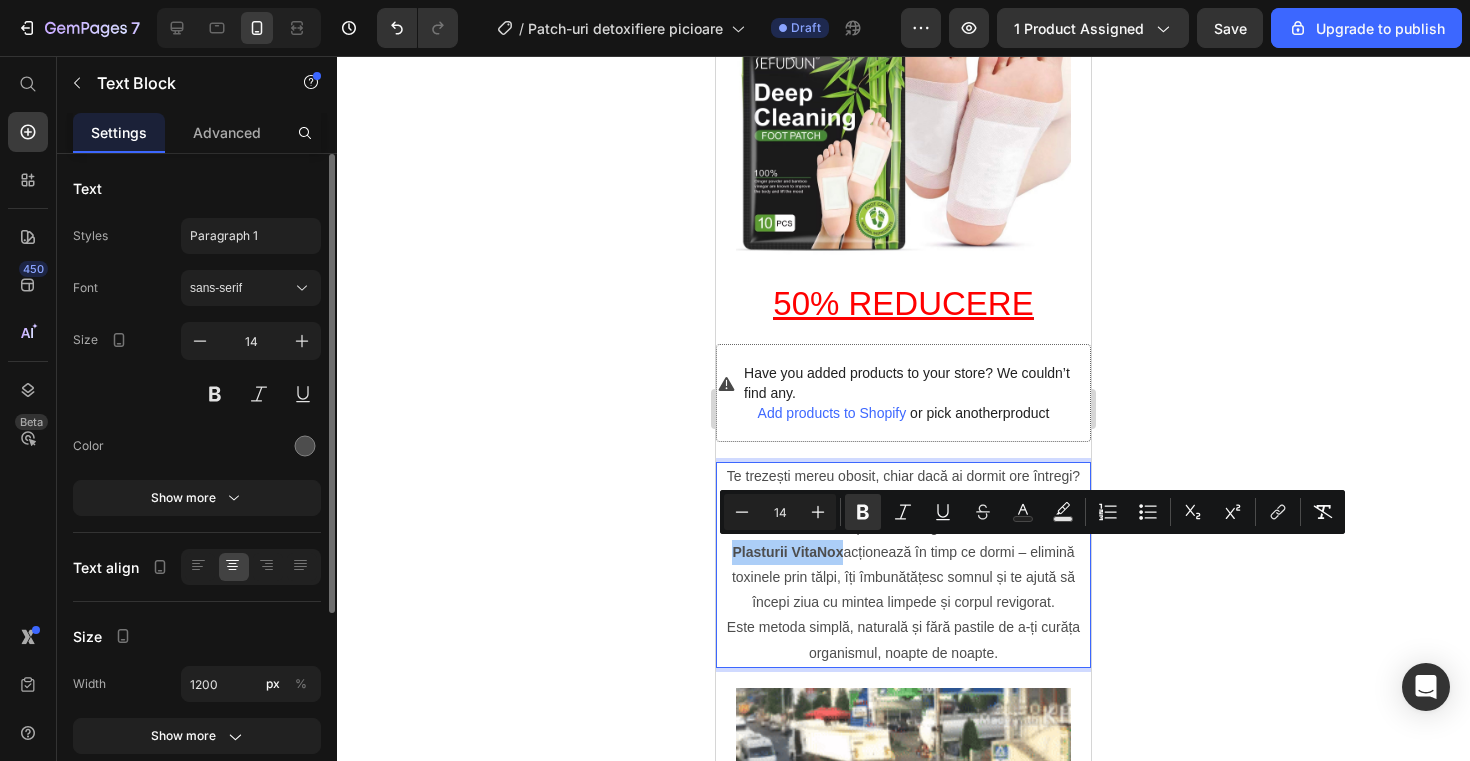 click 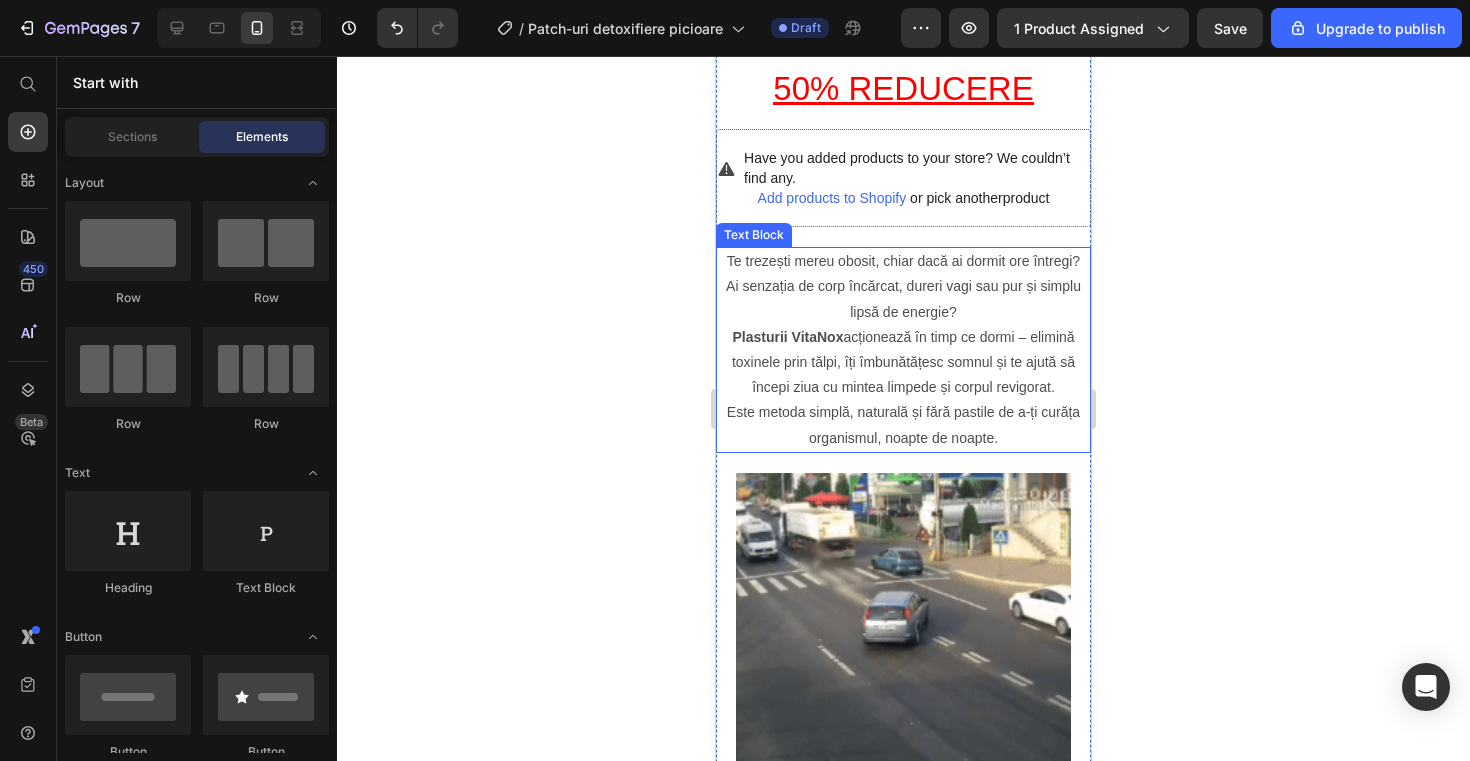 scroll, scrollTop: 464, scrollLeft: 0, axis: vertical 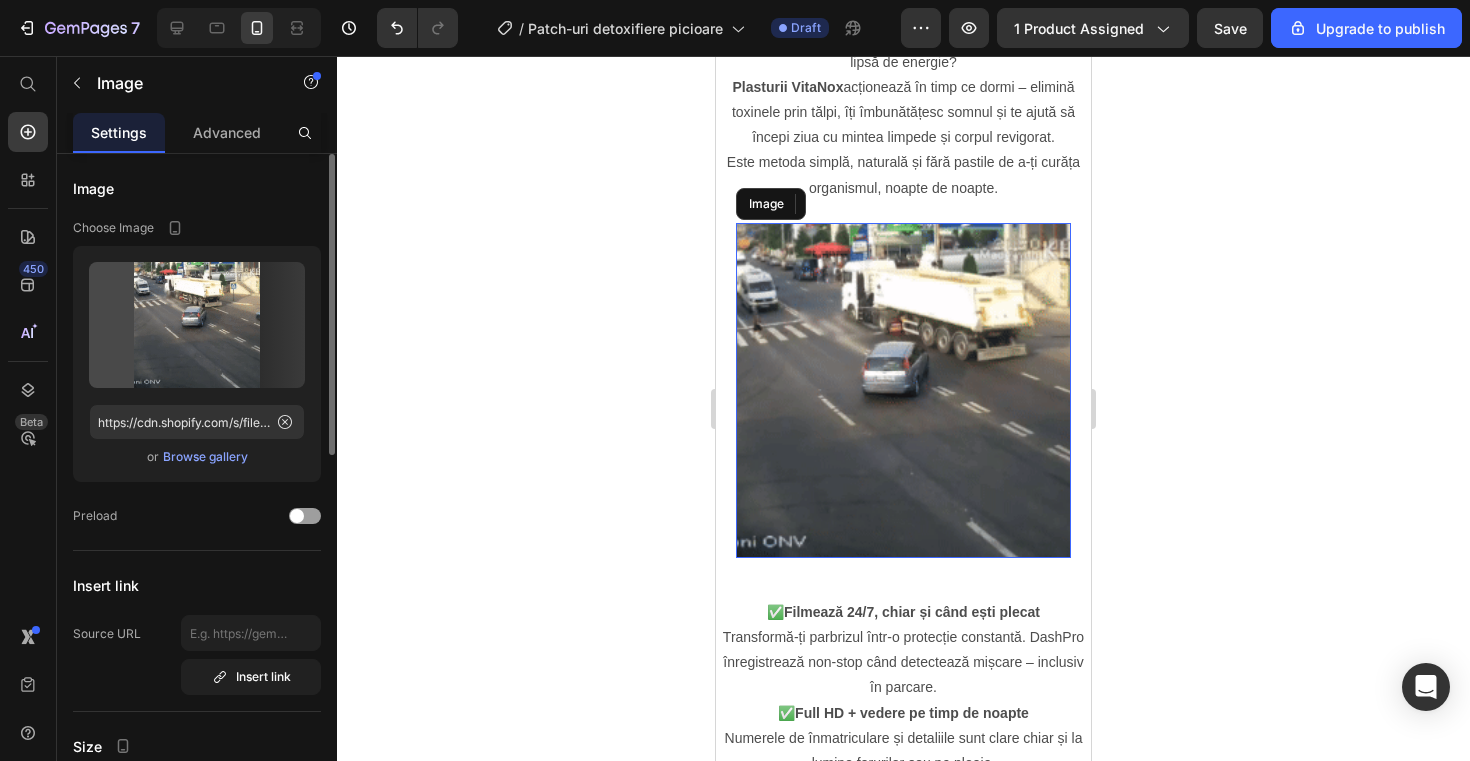 click at bounding box center [903, 390] 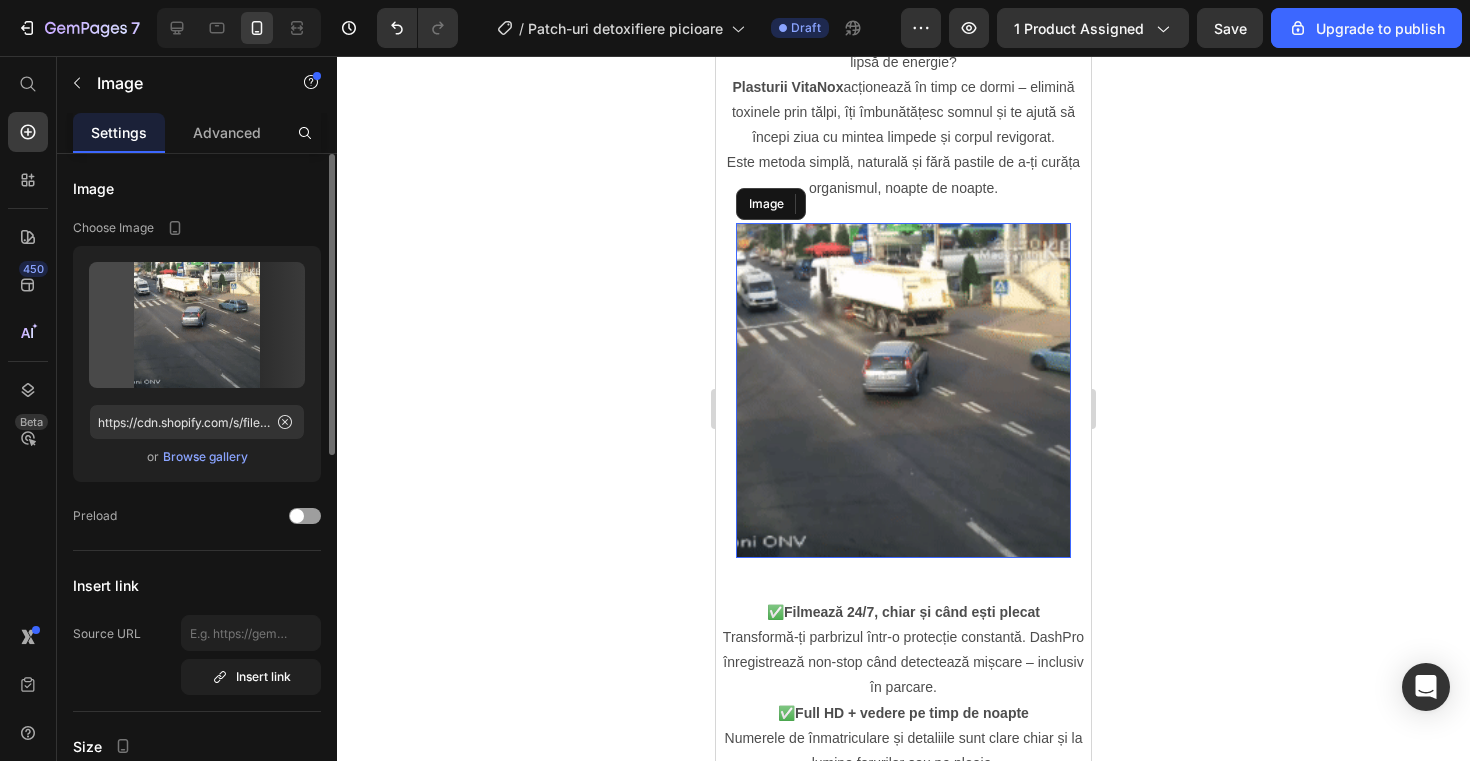 scroll, scrollTop: 709, scrollLeft: 0, axis: vertical 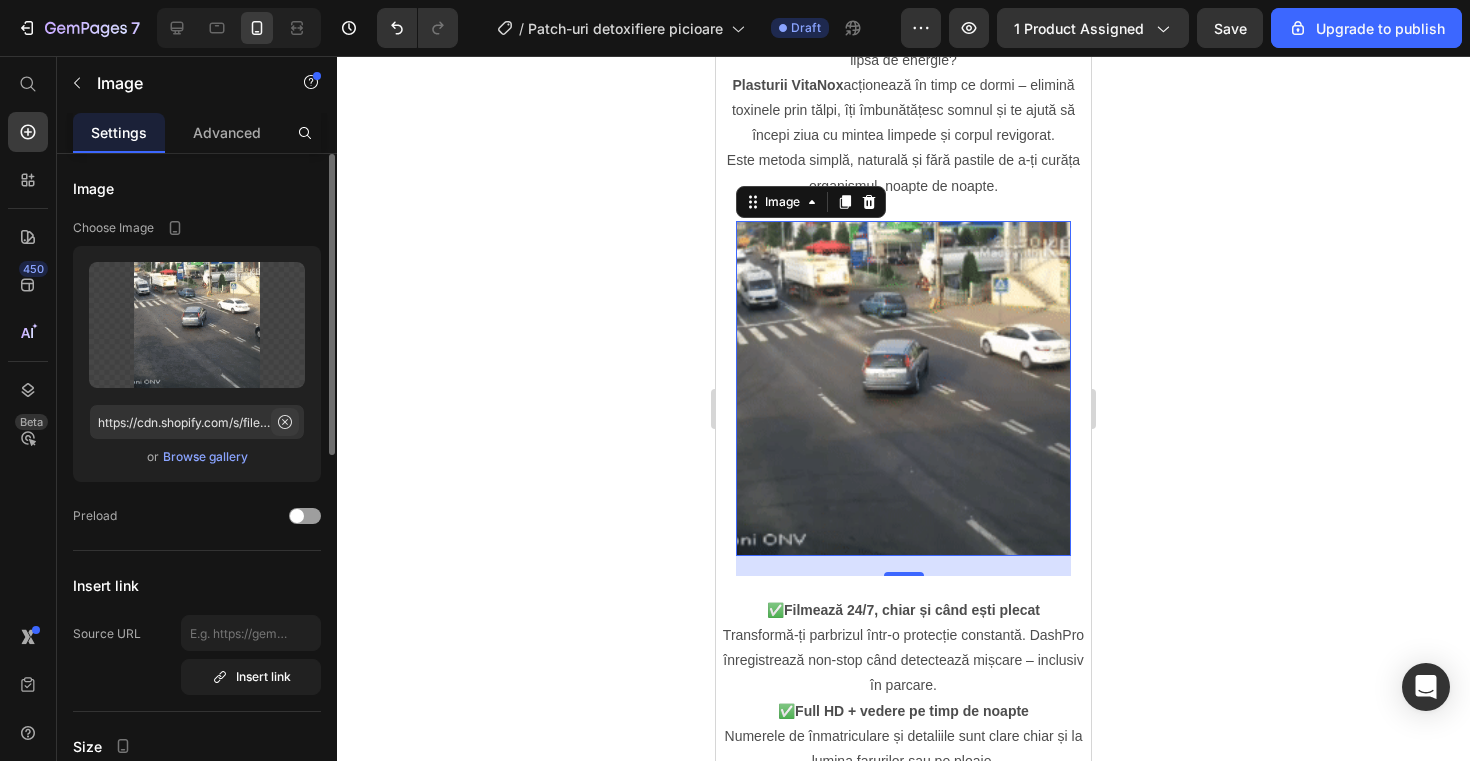 click 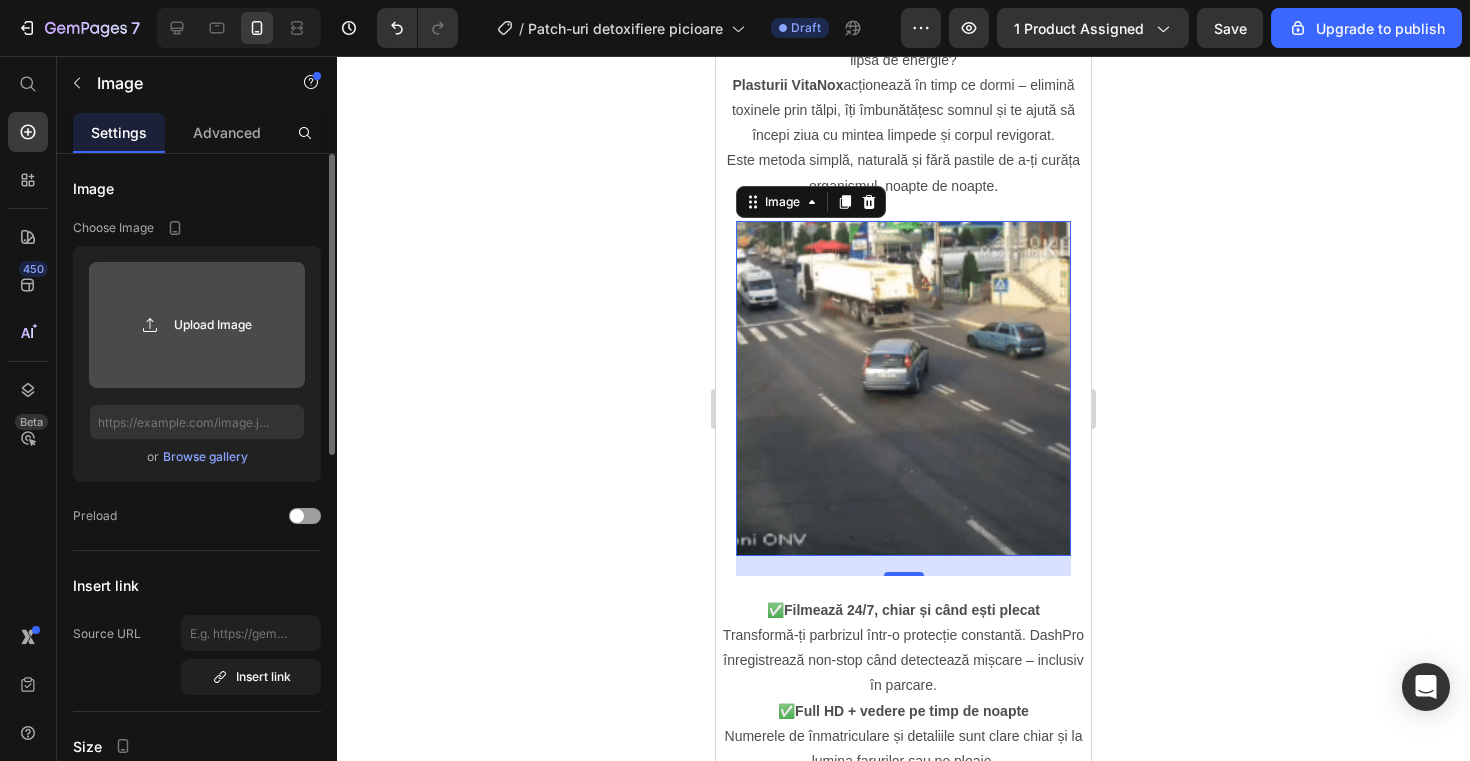 click 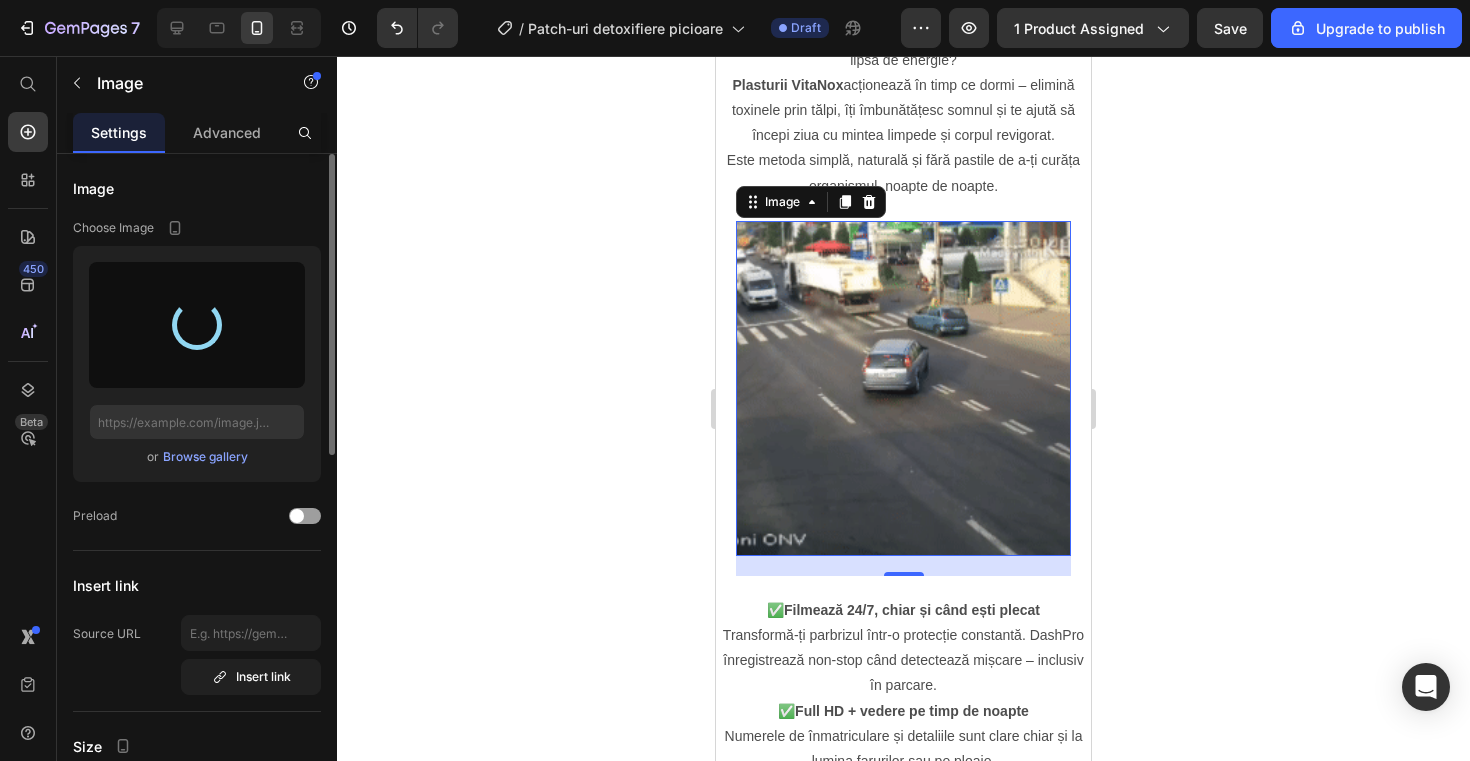 type on "https://cdn.shopify.com/s/files/1/0926/5646/8352/files/gempages_571677566075667271-5bb92553-1dde-4ea1-8a18-5eb0855423d3.gif" 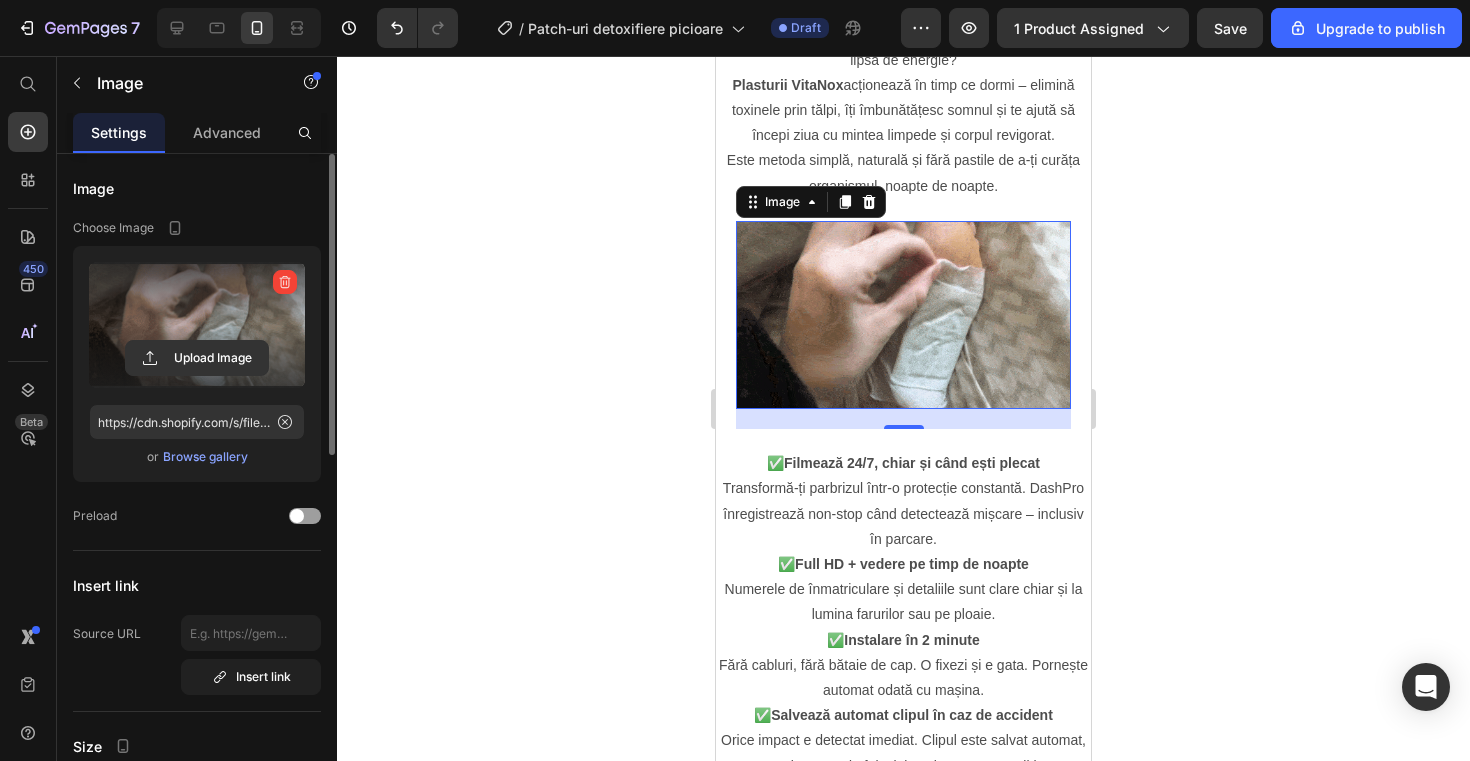 click 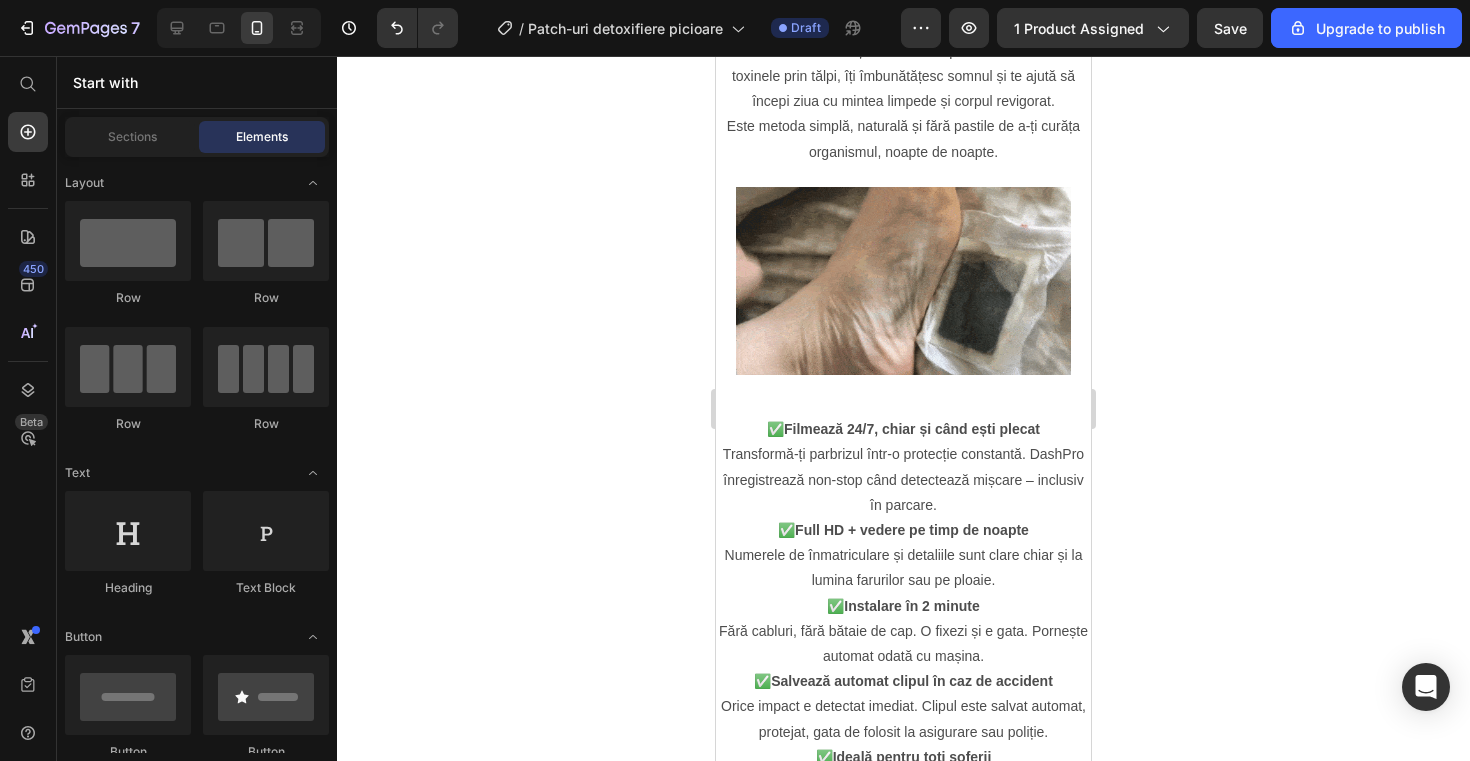 scroll, scrollTop: 742, scrollLeft: 0, axis: vertical 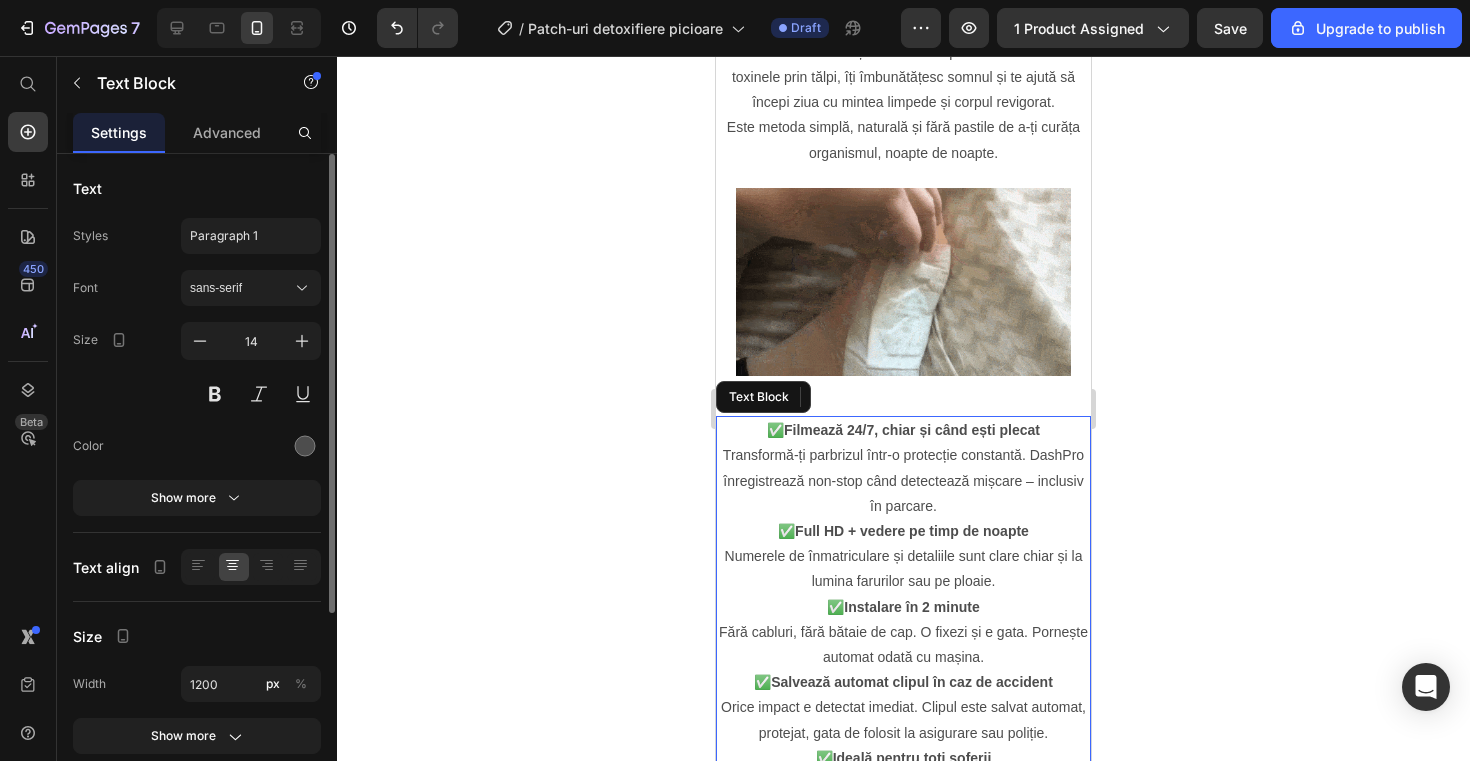 click on "✅  Filmează 24/7, chiar și când ești plecat Transformă-ți parbrizul într-o protecție constantă. DashPro înregistrează non-stop când detectează mișcare – inclusiv în parcare." at bounding box center [903, 468] 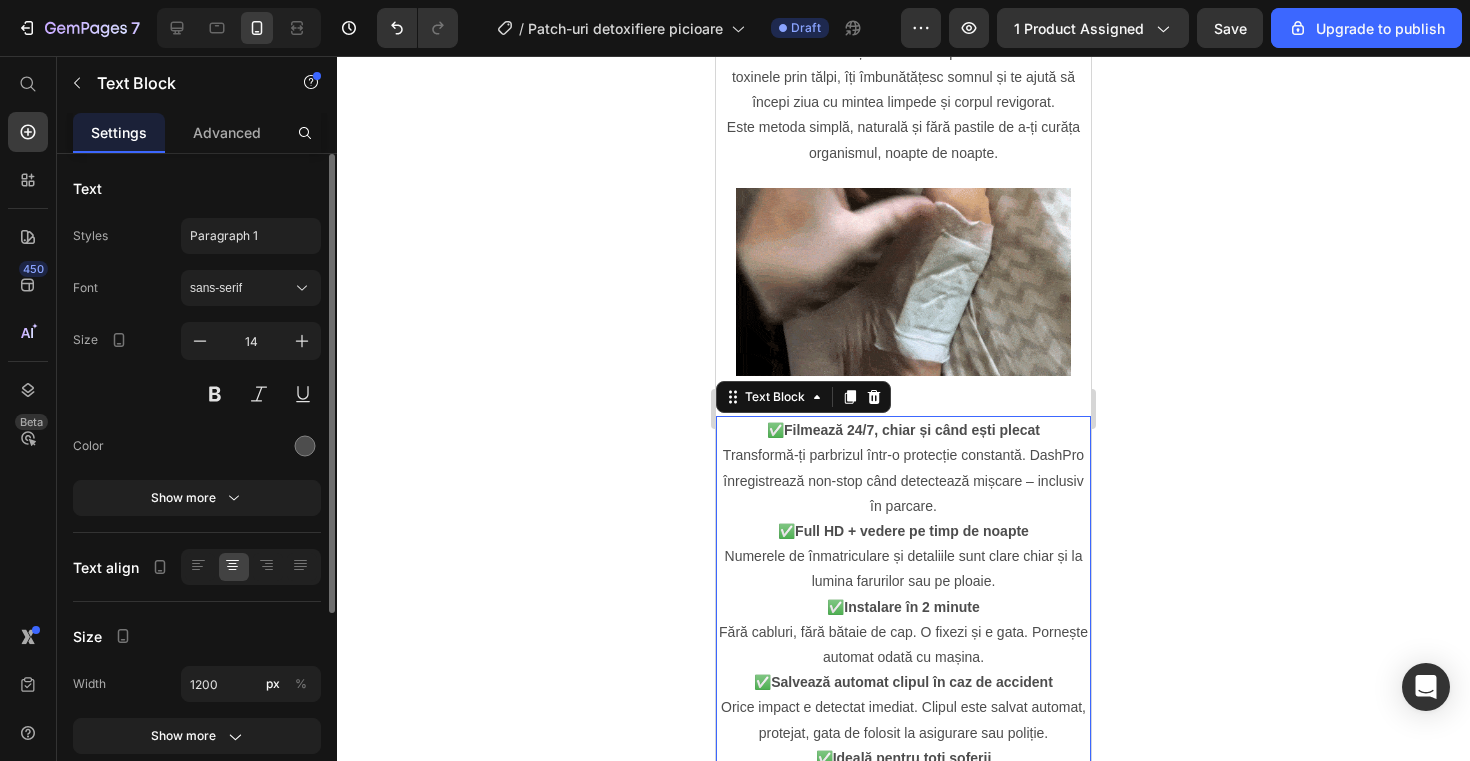 click 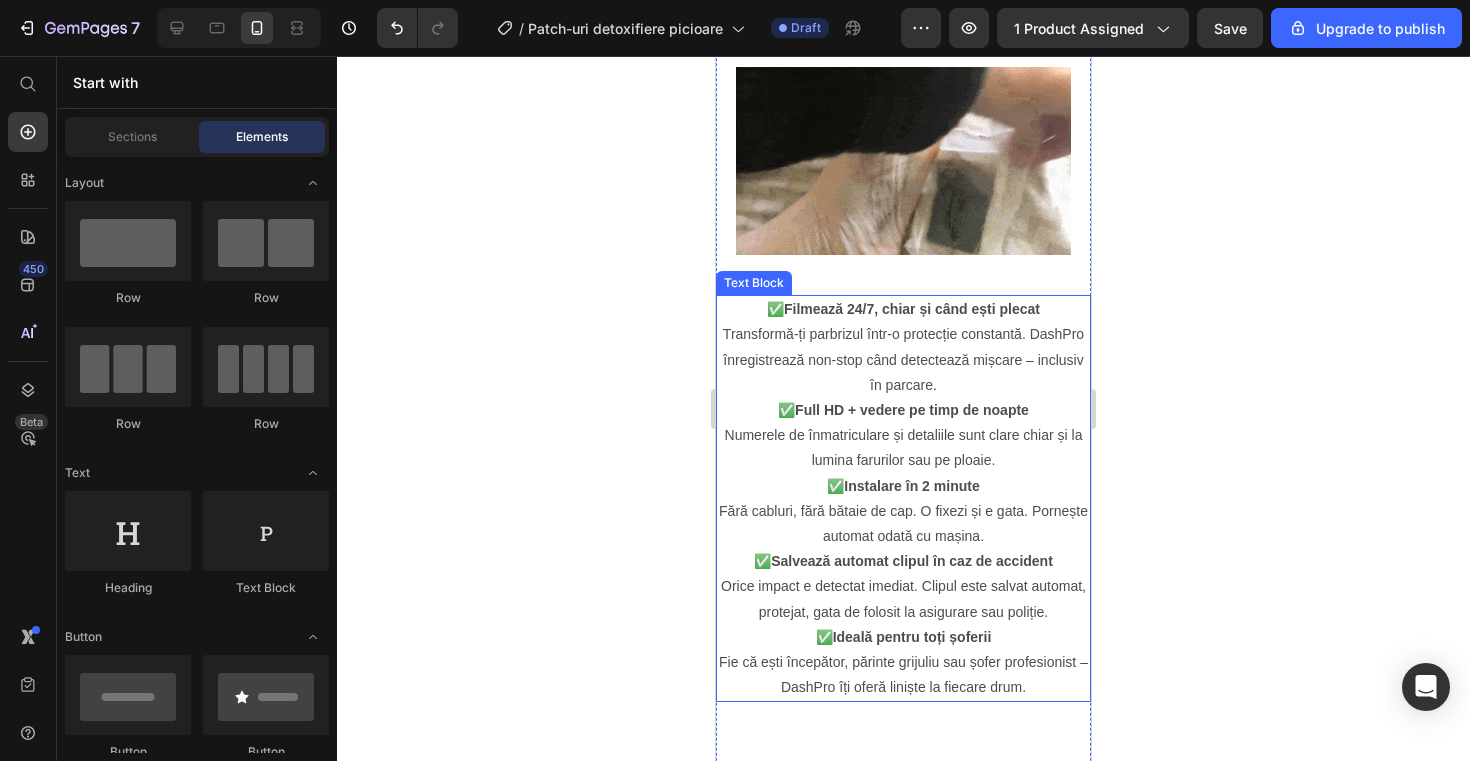 scroll, scrollTop: 864, scrollLeft: 0, axis: vertical 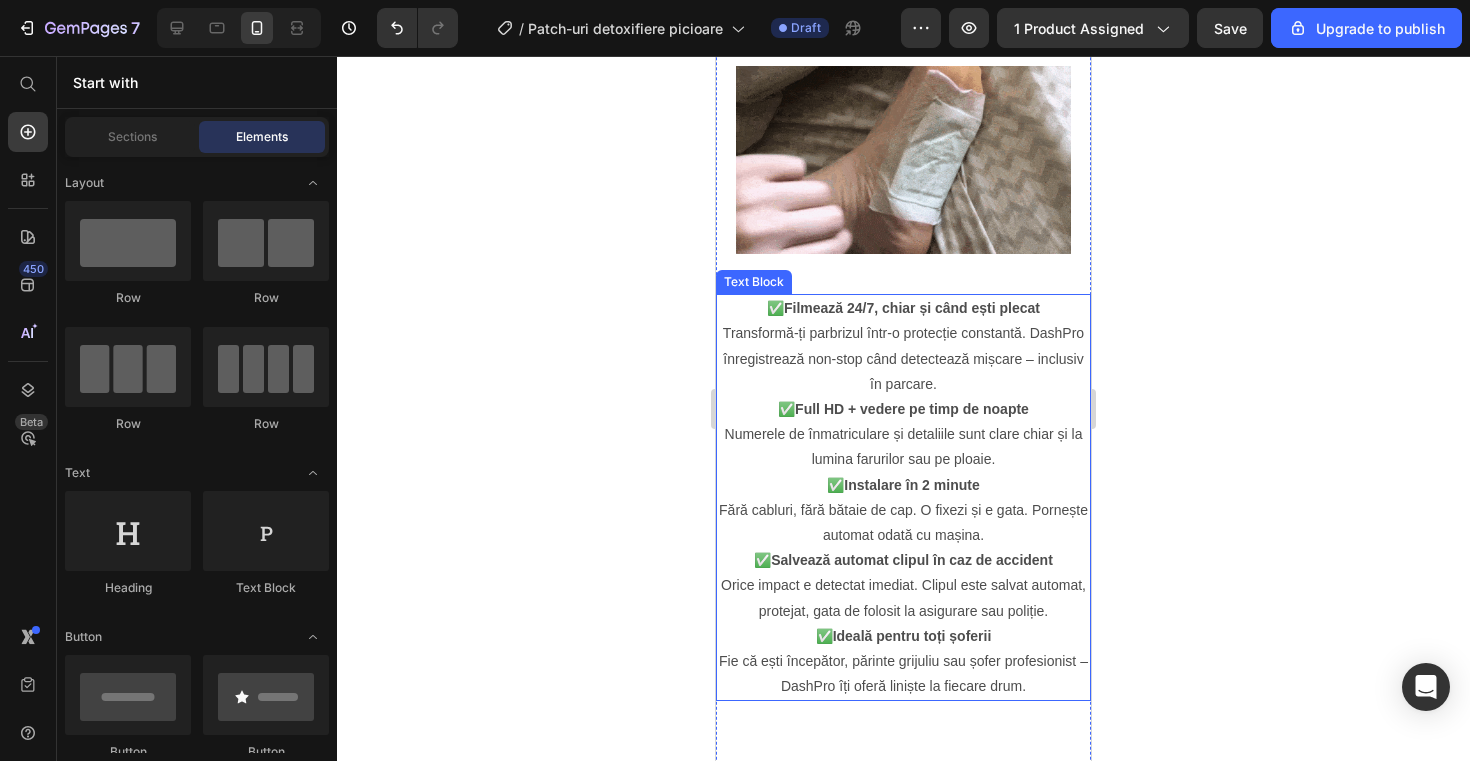 click on "✅  Filmează 24/7, chiar și când ești plecat Transformă-ți parbrizul într-o protecție constantă. DashPro înregistrează non-stop când detectează mișcare – inclusiv în parcare." at bounding box center (903, 346) 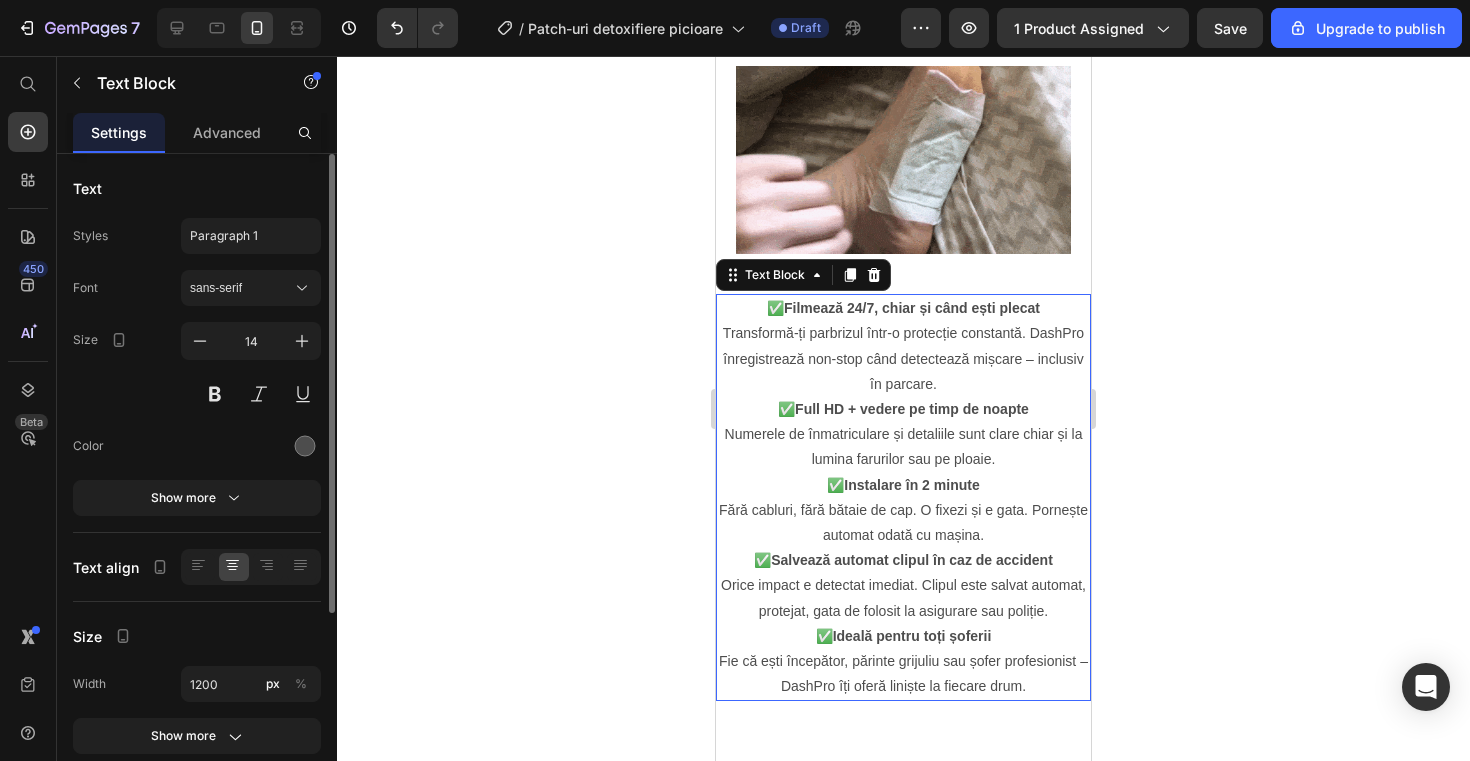 click on "✅  Filmează 24/7, chiar și când ești plecat Transformă-ți parbrizul într-o protecție constantă. DashPro înregistrează non-stop când detectează mișcare – inclusiv în parcare." at bounding box center [903, 346] 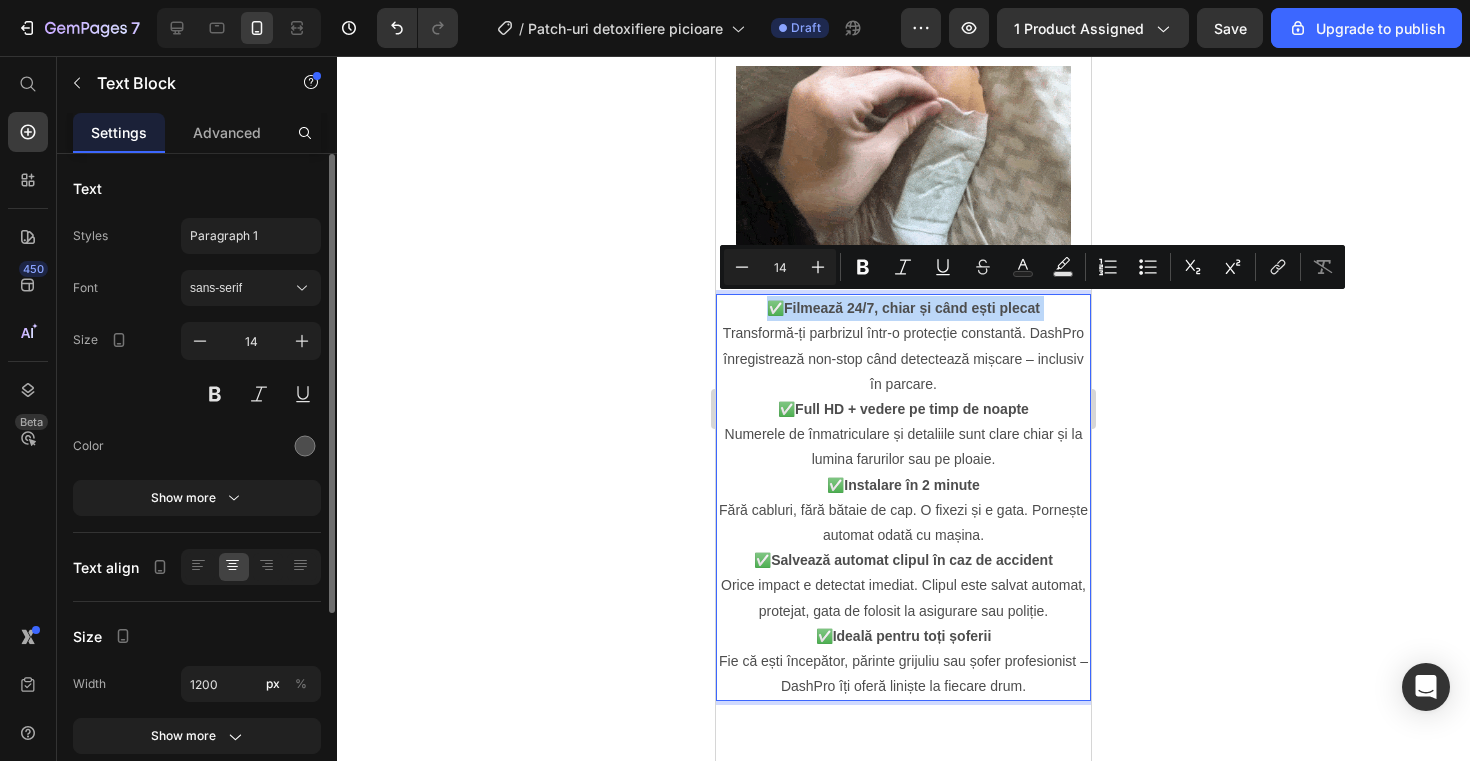 click on "✅  Filmează 24/7, chiar și când ești plecat Transformă-ți parbrizul într-o protecție constantă. DashPro înregistrează non-stop când detectează mișcare – inclusiv în parcare." at bounding box center [903, 346] 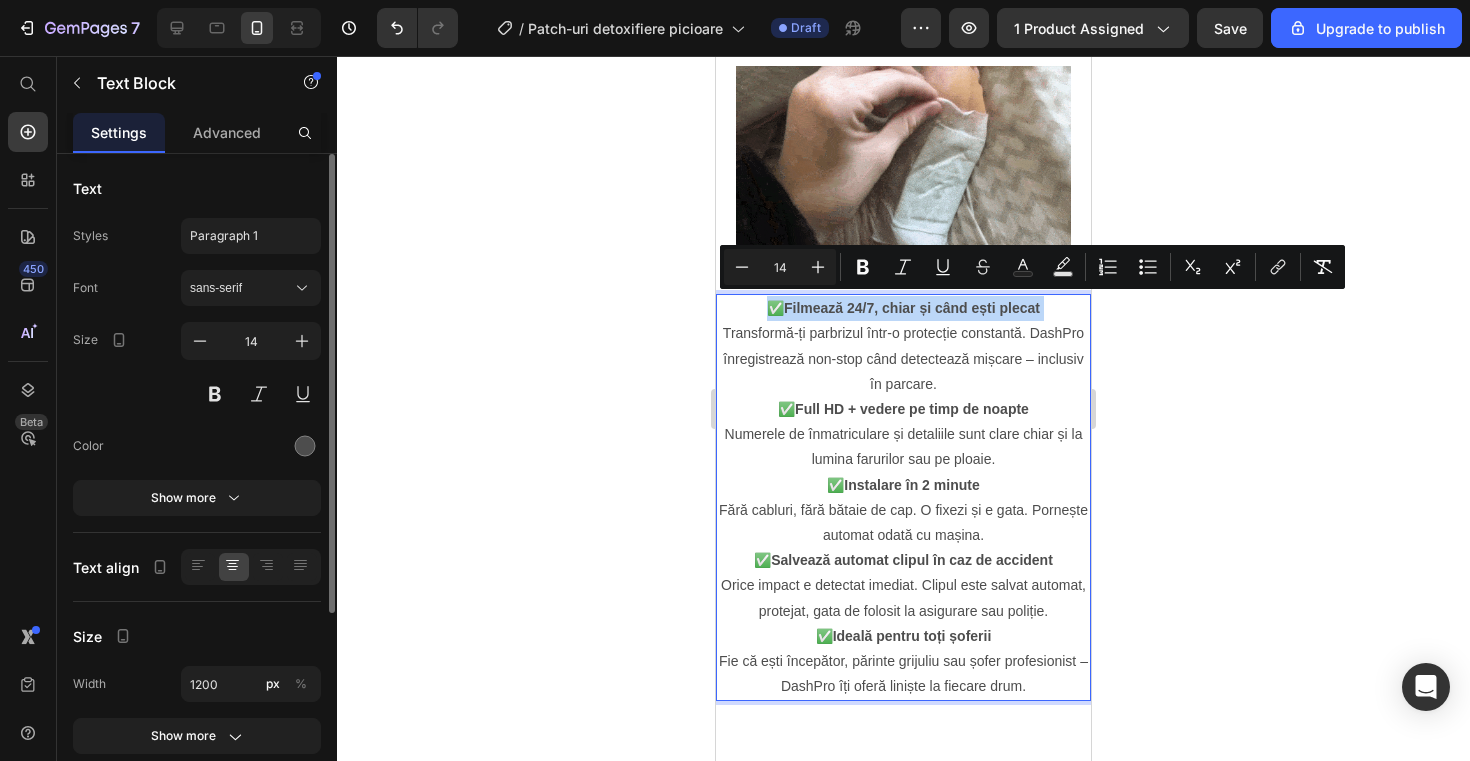 click on "✅  Filmează 24/7, chiar și când ești plecat Transformă-ți parbrizul într-o protecție constantă. DashPro înregistrează non-stop când detectează mișcare – inclusiv în parcare." at bounding box center (903, 346) 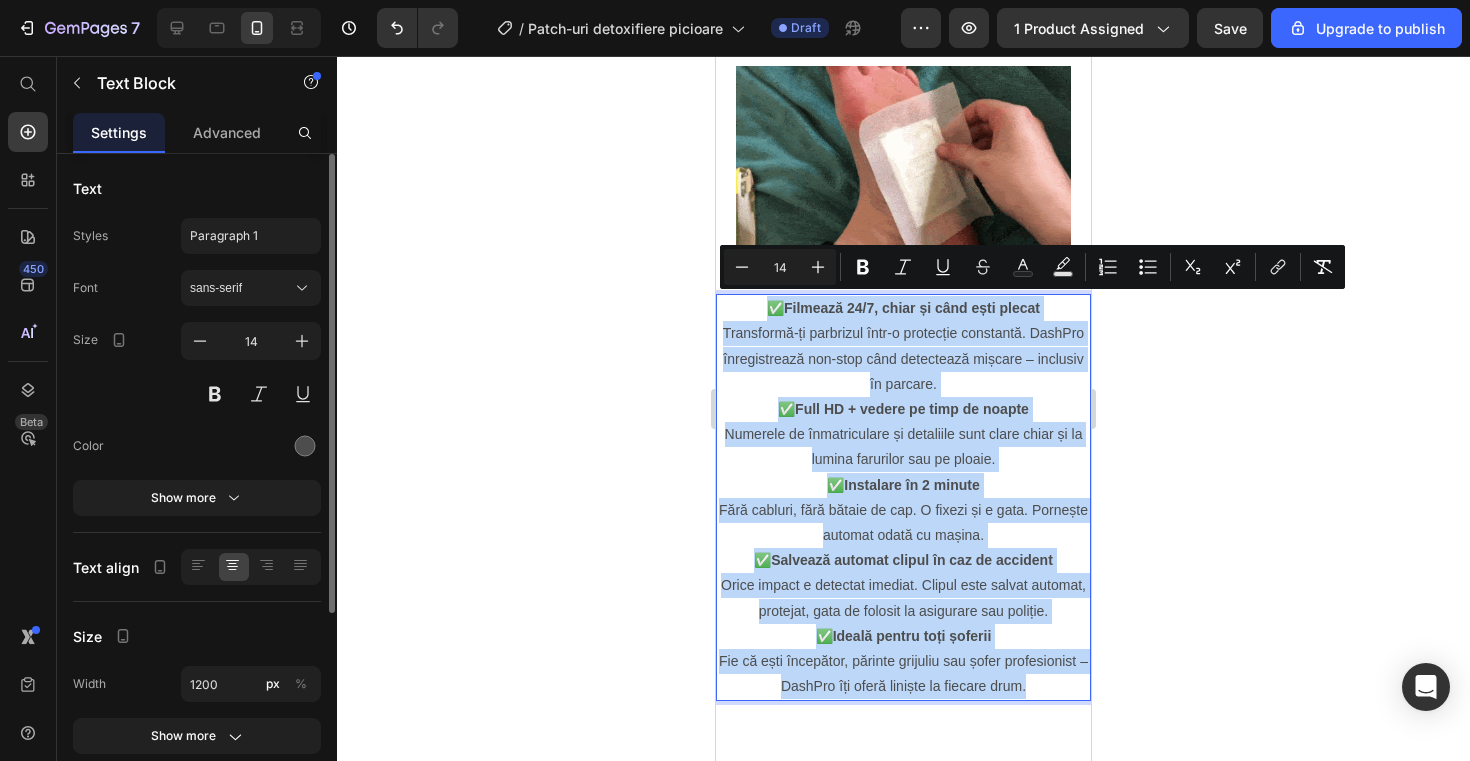 drag, startPoint x: 760, startPoint y: 304, endPoint x: 1039, endPoint y: 665, distance: 456.24774 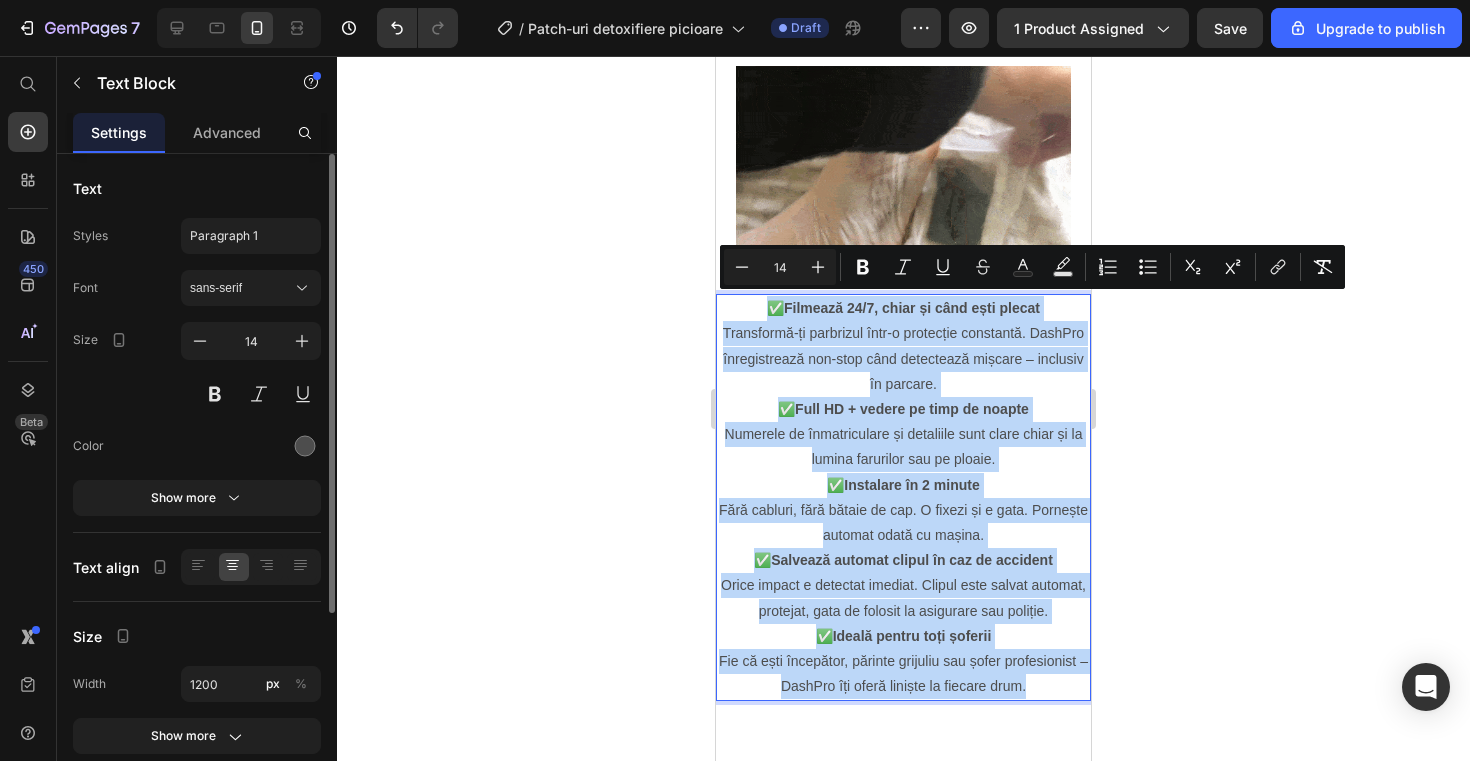 click on "✅  Filmează 24/7, chiar și când ești plecat Transformă-ți parbrizul într-o protecție constantă. DashPro înregistrează non-stop când detectează mișcare – inclusiv în parcare. ✅  Full HD + vedere pe timp de noapte Numerele de înmatriculare și detaliile sunt clare chiar și la lumina farurilor sau pe ploaie. ✅  Instalare în 2 minute Fără cabluri, fără bătaie de cap. O fixezi și e gata. Pornește automat odată cu mașina. ✅  Salvează automat clipul în caz de accident Orice impact e detectat imediat. Clipul este salvat automat, protejat, gata de folosit la asigurare sau poliție. ✅  Ideală pentru toți șoferii Fie că ești începător, părinte grijuliu sau șofer profesionist – DashPro îți oferă liniște la fiecare drum." at bounding box center [903, 497] 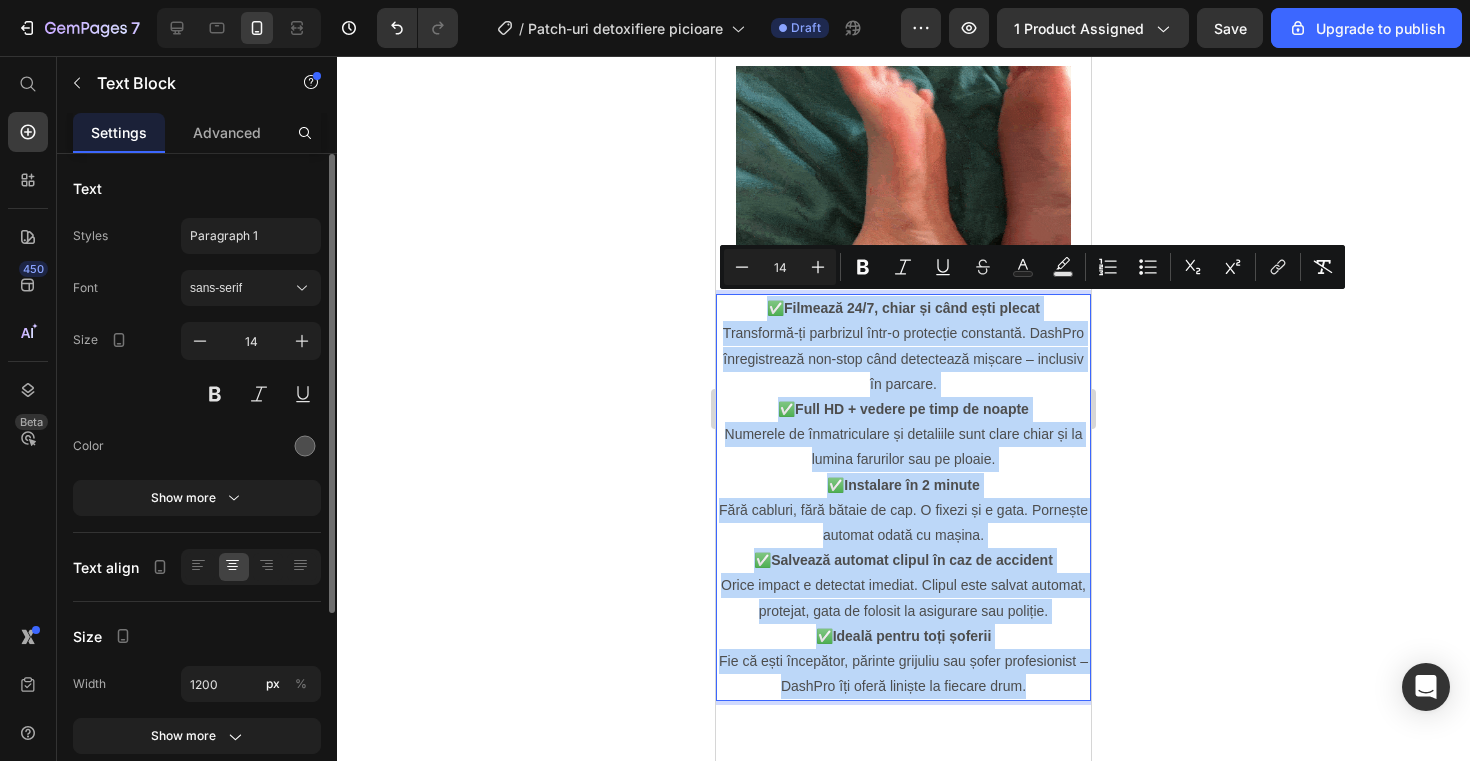 copy on "✅  Filmează 24/7, chiar și când ești plecat Transformă-ți parbrizul într-o protecție constantă. DashPro înregistrează non-stop când detectează mișcare – inclusiv în parcare. ✅  Full HD + vedere pe timp de noapte Numerele de înmatriculare și detaliile sunt clare chiar și la lumina farurilor sau pe ploaie. ✅  Instalare în 2 minute Fără cabluri, fără bătaie de cap. O fixezi și e gata. Pornește automat odată cu mașina. ✅  Salvează automat clipul în caz de accident Orice impact e detectat imediat. Clipul este salvat automat, protejat, gata de folosit la asigurare sau poliție. ✅  Ideală pentru toți șoferii Fie că ești începător, părinte grijuliu sau șofer profesionist – DashPro îți oferă liniște la fiecare drum." 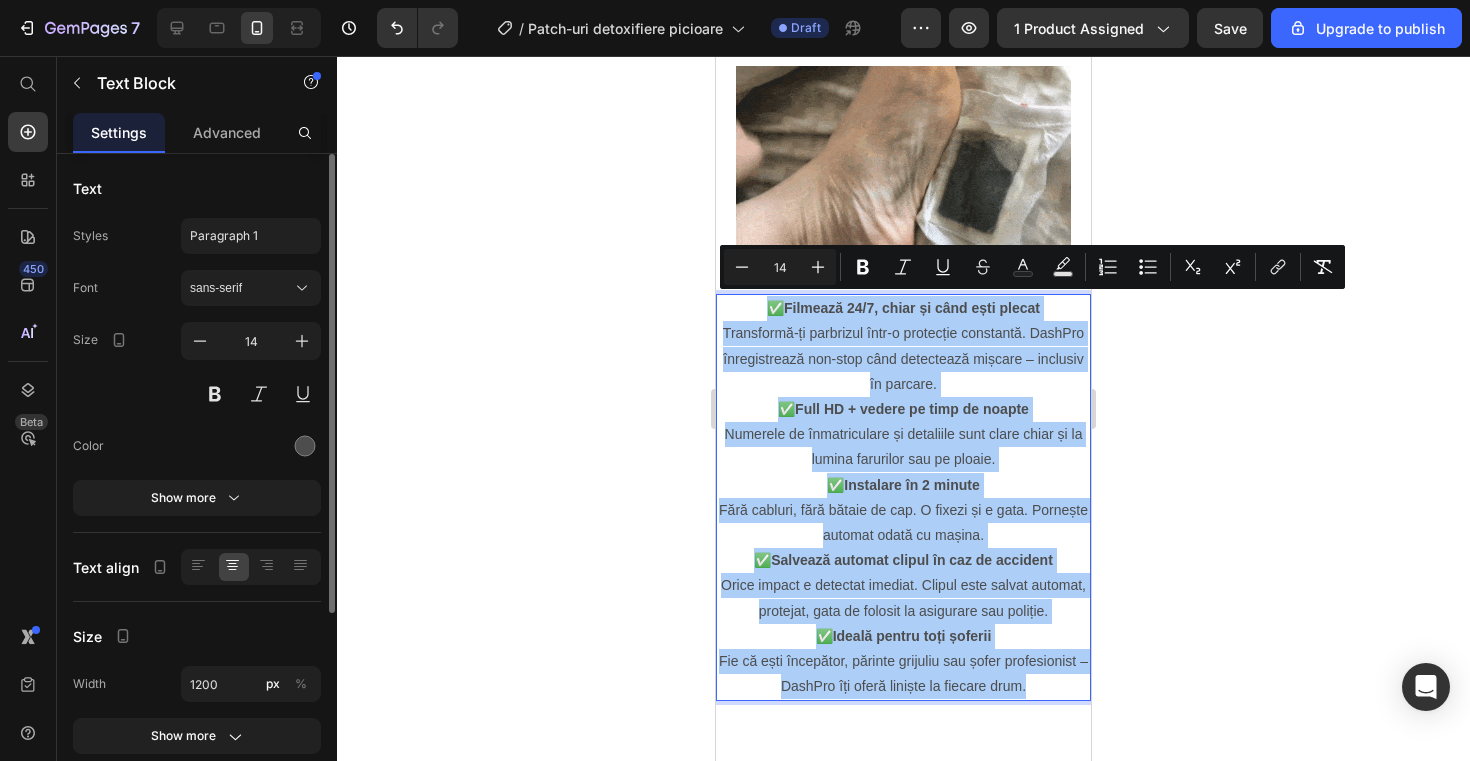 click 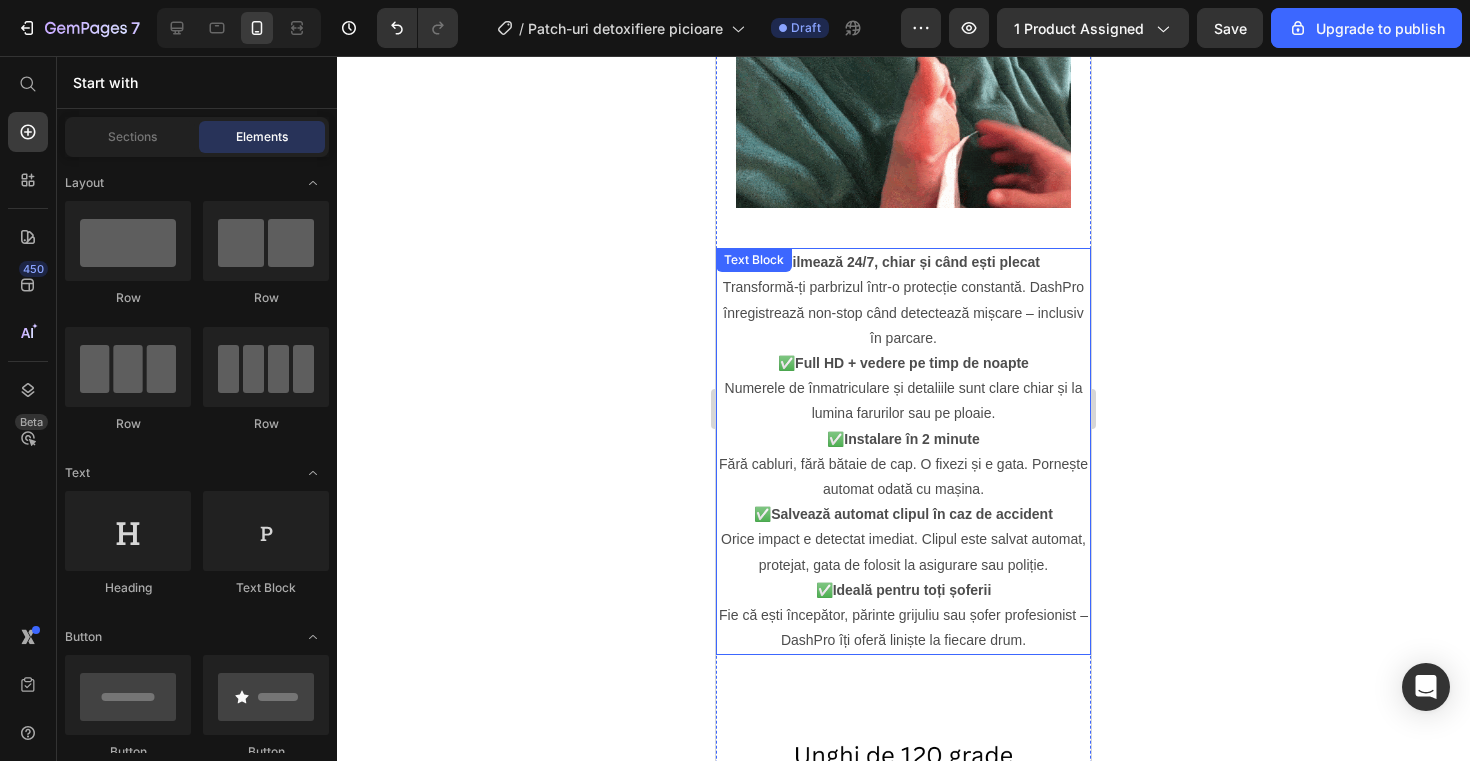 scroll, scrollTop: 908, scrollLeft: 0, axis: vertical 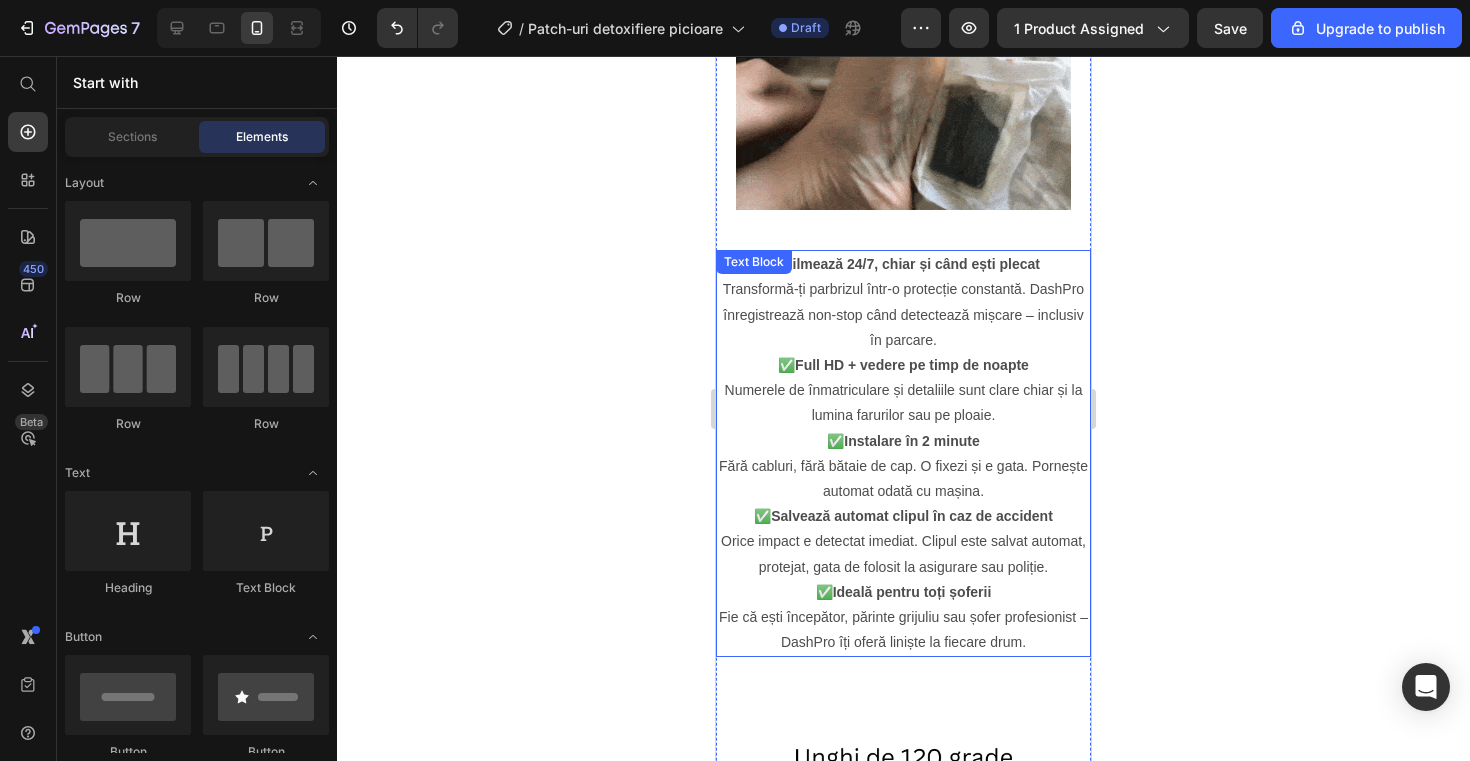 click 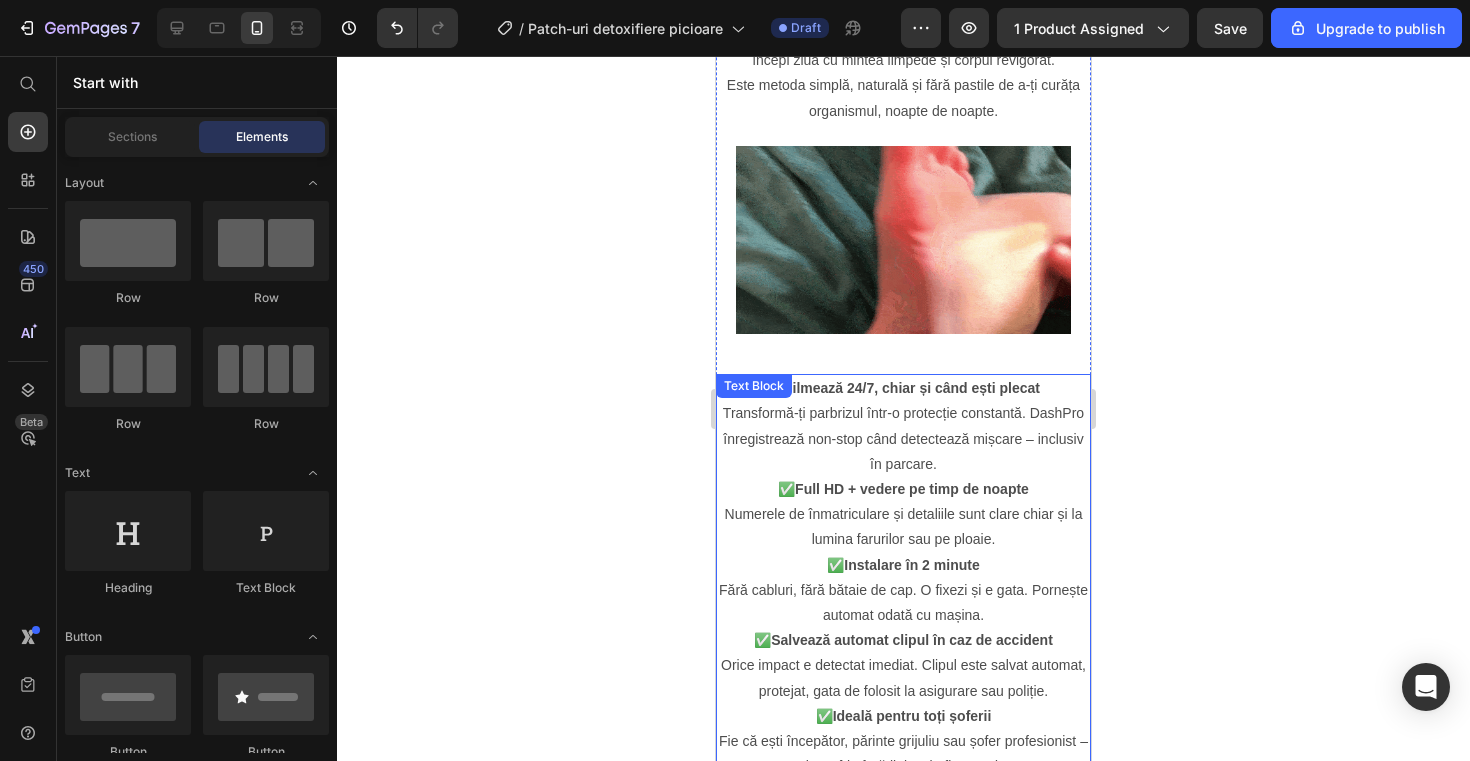 scroll, scrollTop: 780, scrollLeft: 0, axis: vertical 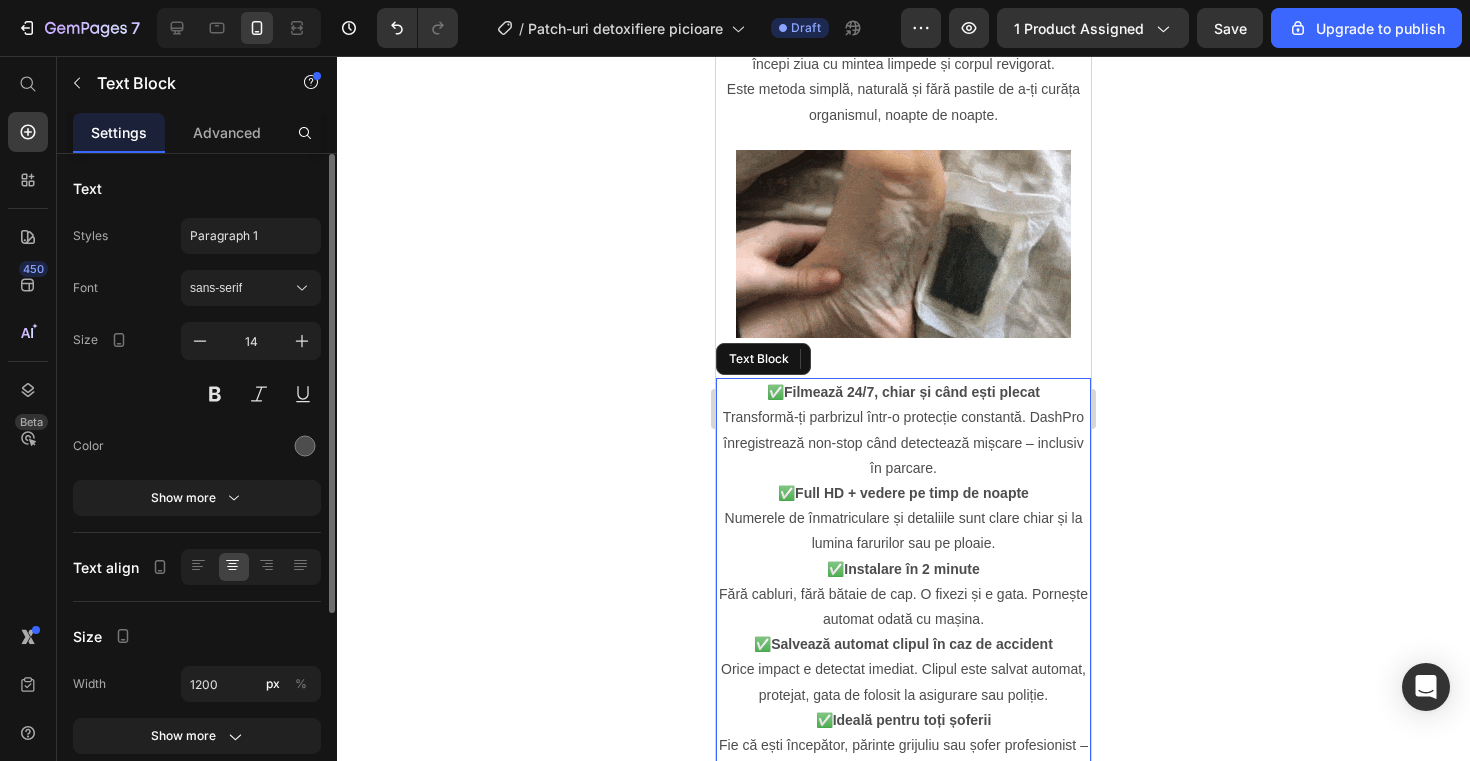 click on "✅  Full HD + vedere pe timp de noapte Numerele de înmatriculare și detaliile sunt clare chiar și la lumina farurilor sau pe ploaie." at bounding box center (903, 519) 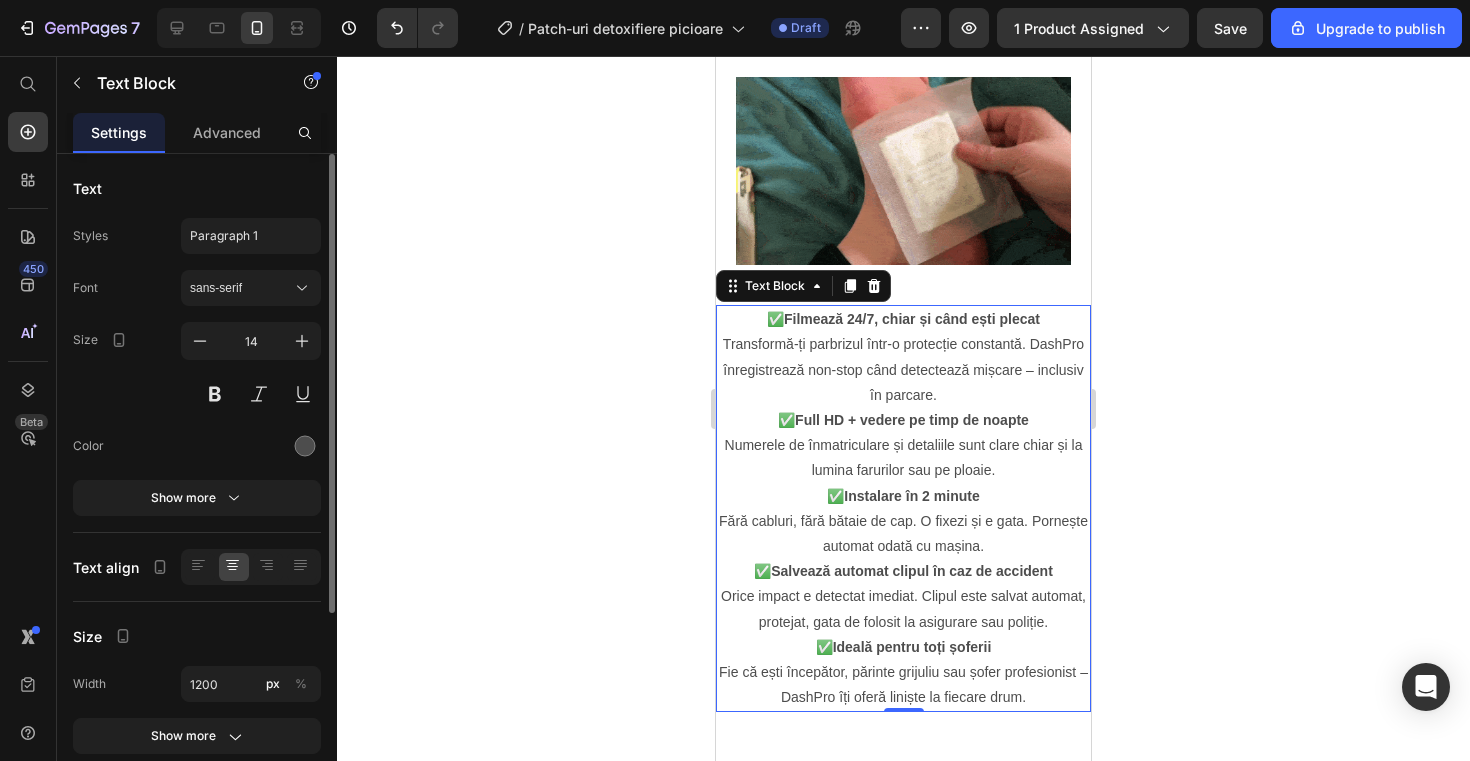 scroll, scrollTop: 857, scrollLeft: 0, axis: vertical 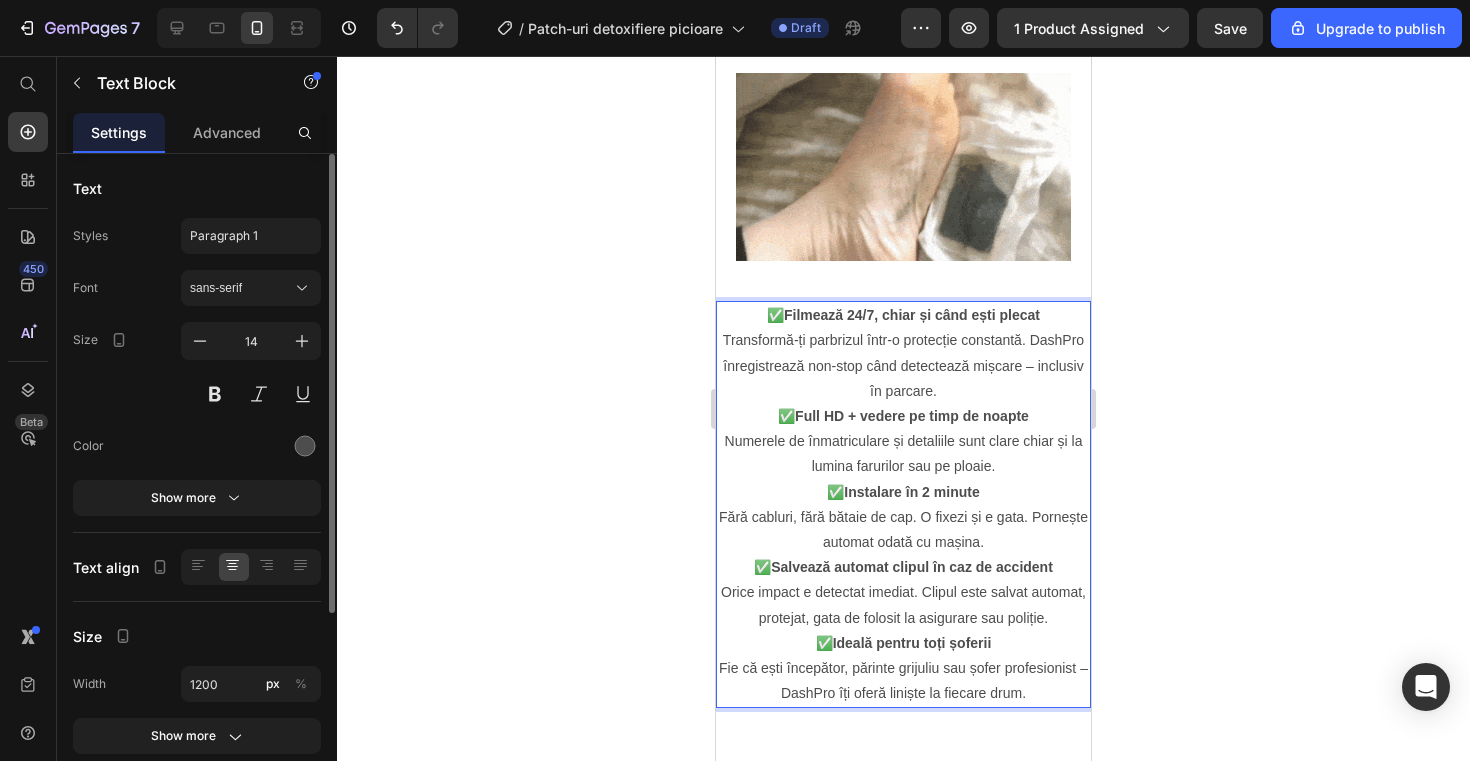 click on "✅  Filmează 24/7, chiar și când ești plecat Transformă-ți parbrizul într-o protecție constantă. DashPro înregistrează non-stop când detectează mișcare – inclusiv în parcare." at bounding box center [903, 353] 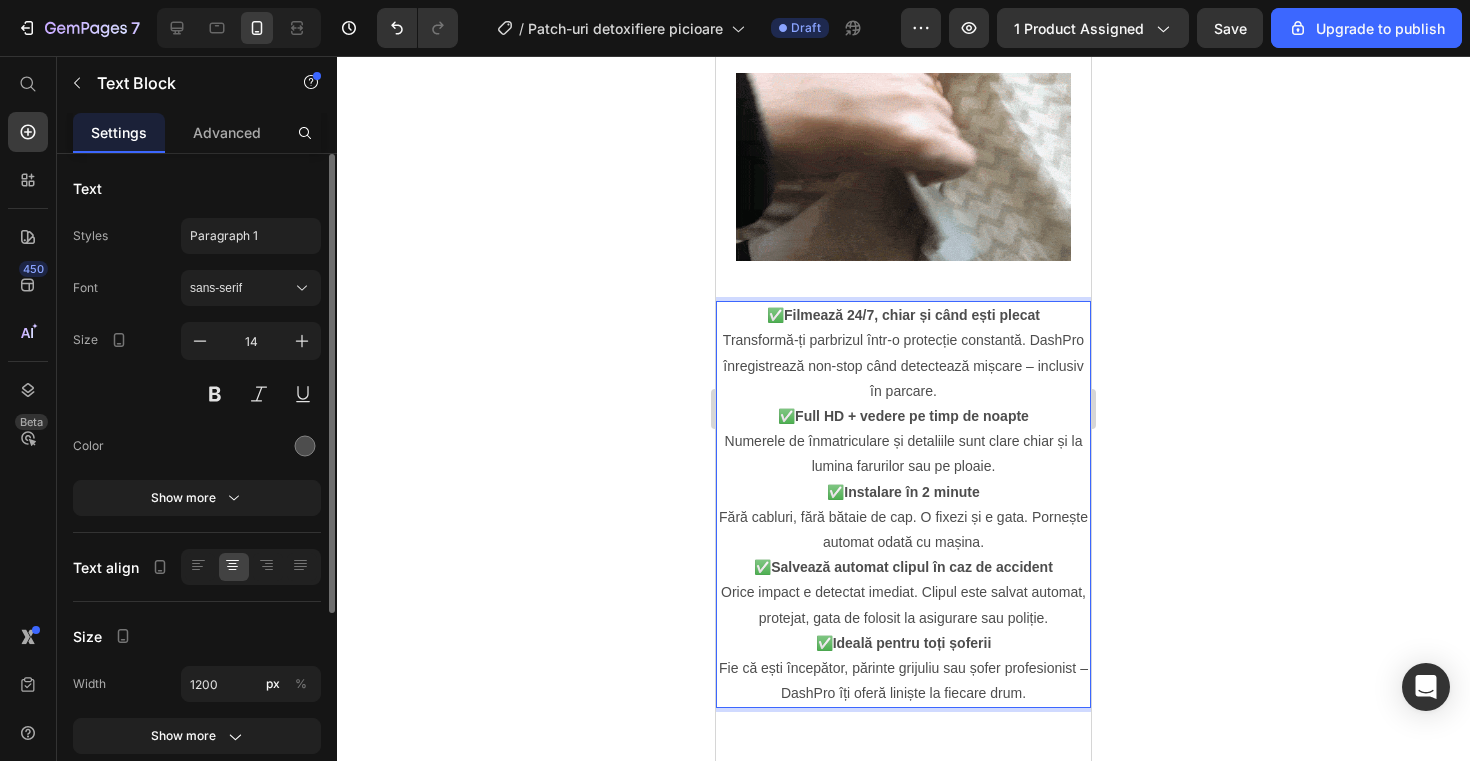 click on "✅  Filmează 24/7, chiar și când ești plecat Transformă-ți parbrizul într-o protecție constantă. DashPro înregistrează non-stop când detectează mișcare – inclusiv în parcare." at bounding box center (903, 353) 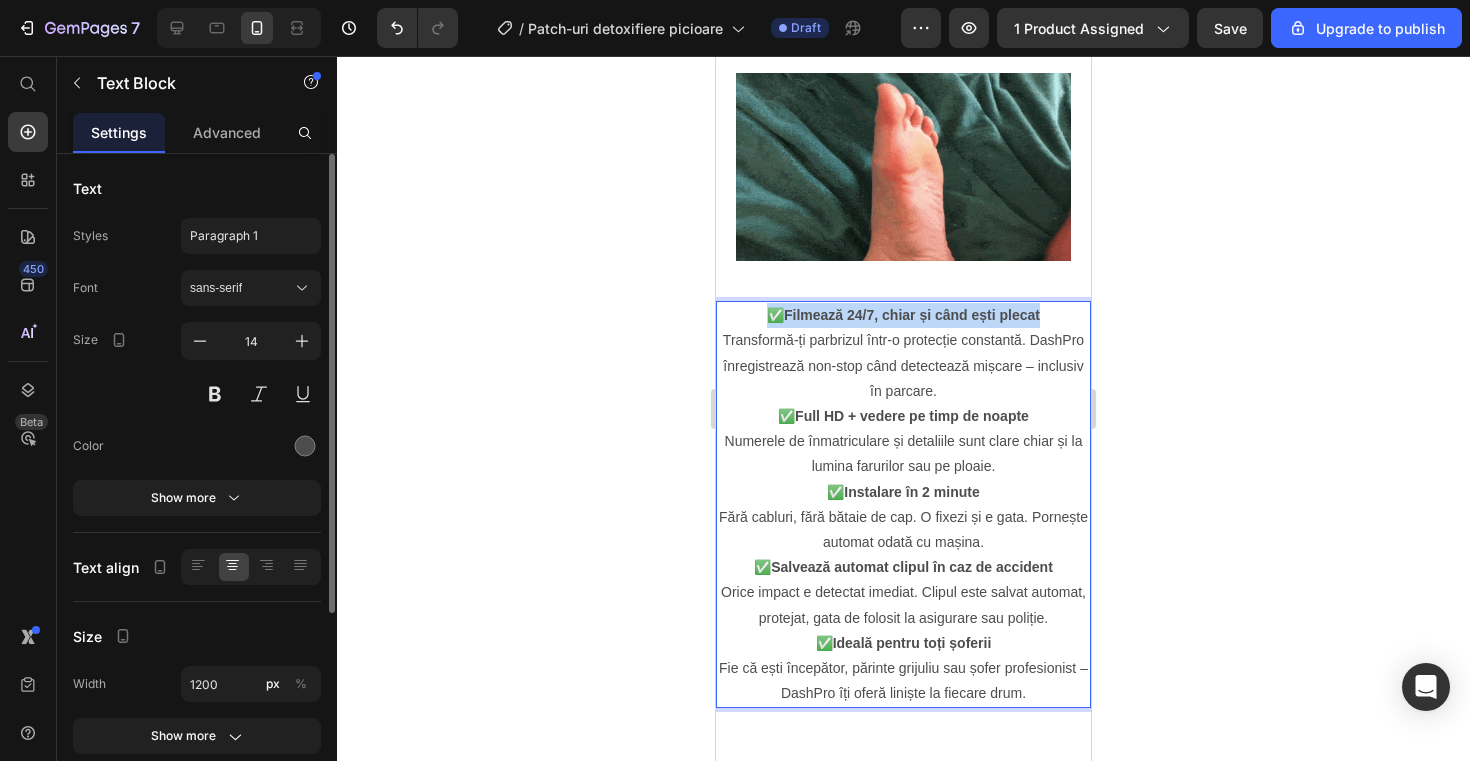 drag, startPoint x: 765, startPoint y: 310, endPoint x: 1025, endPoint y: 316, distance: 260.0692 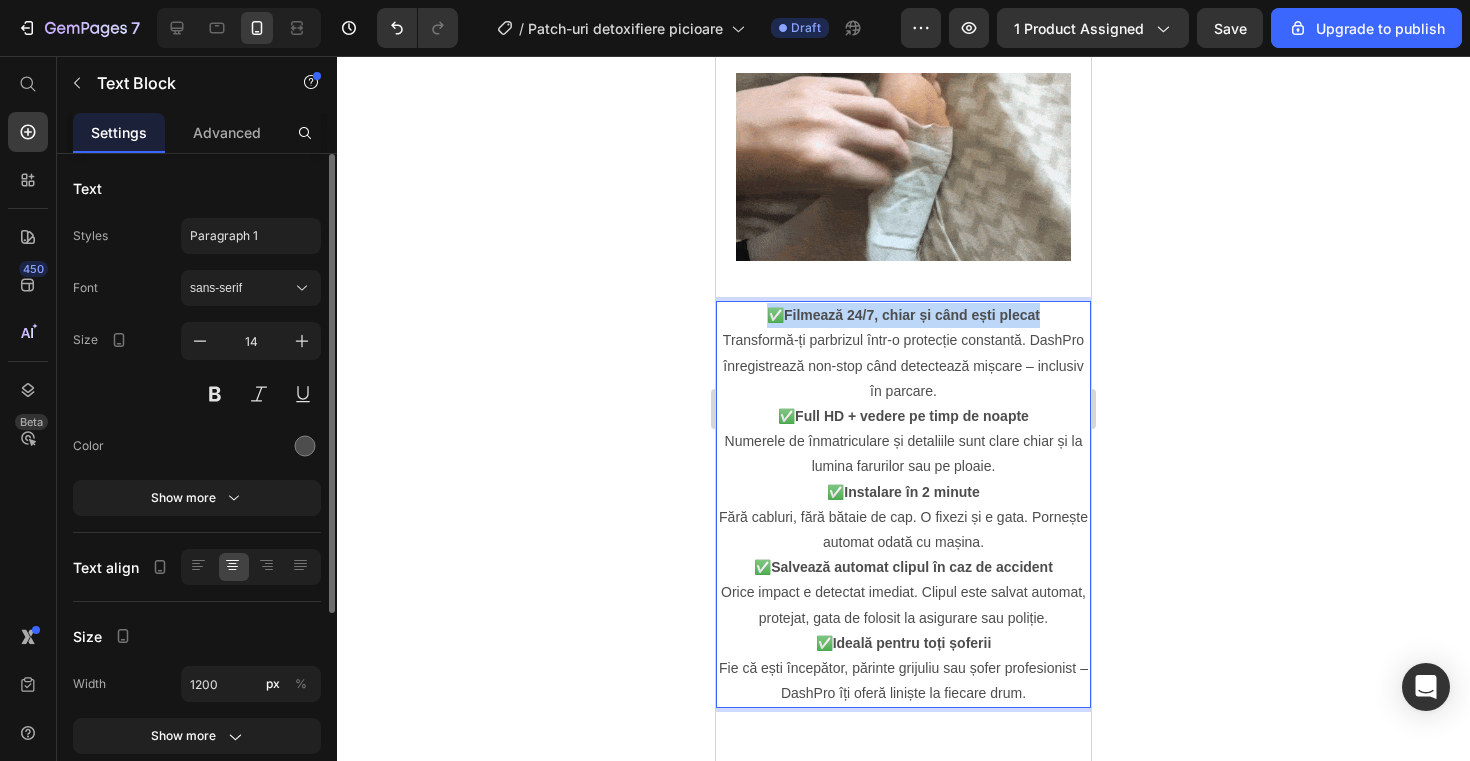 click on "✅  Filmează 24/7, chiar și când ești plecat Transformă-ți parbrizul într-o protecție constantă. DashPro înregistrează non-stop când detectează mișcare – inclusiv în parcare." at bounding box center [903, 353] 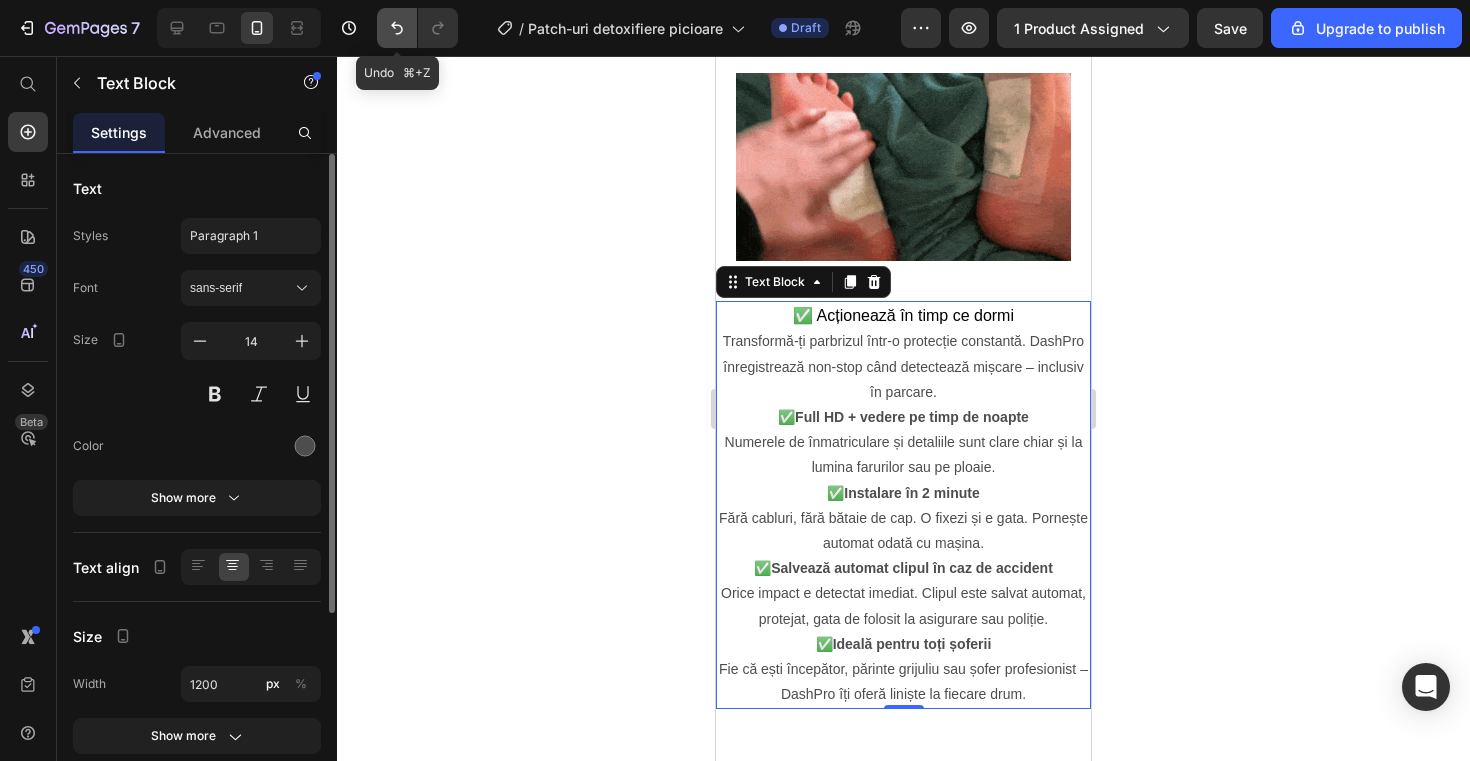click 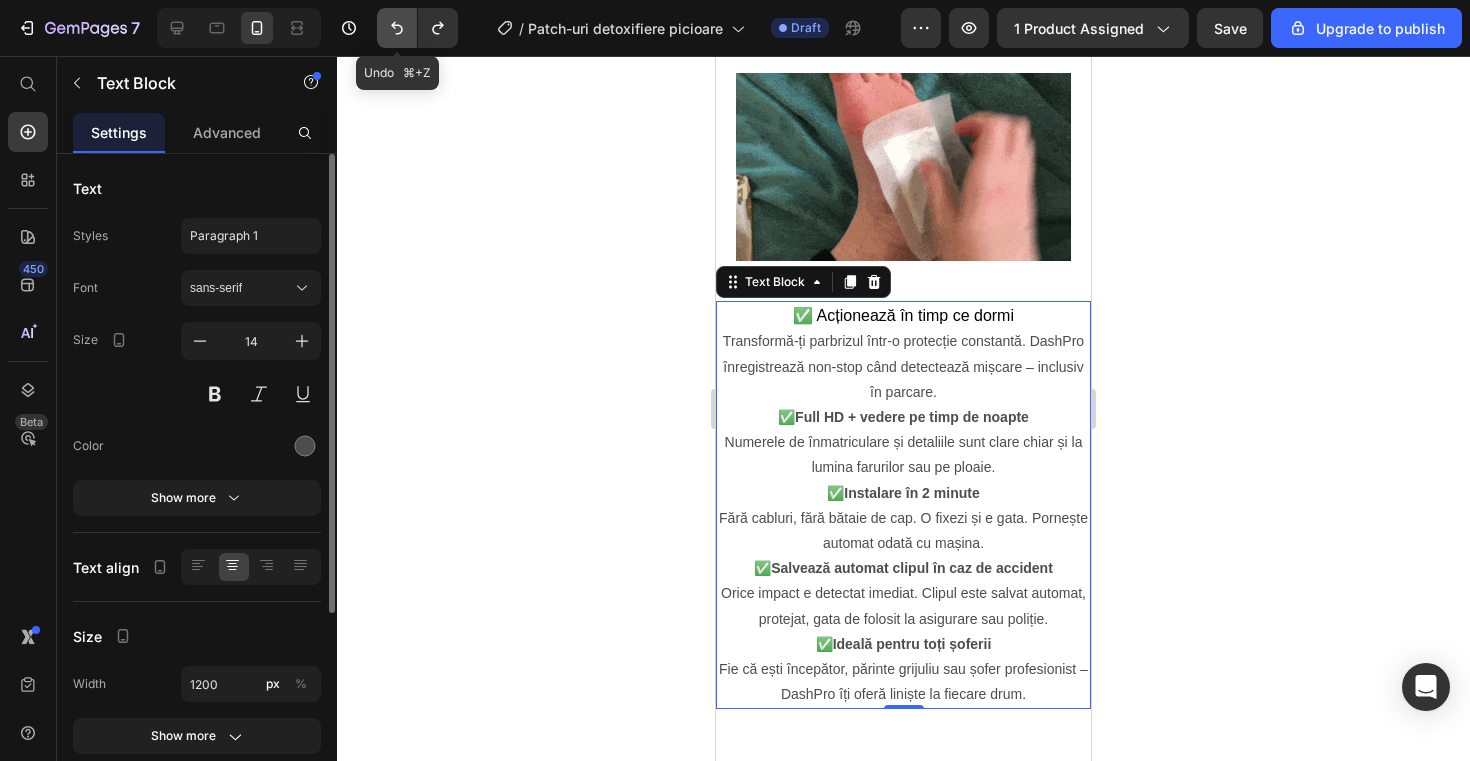 click 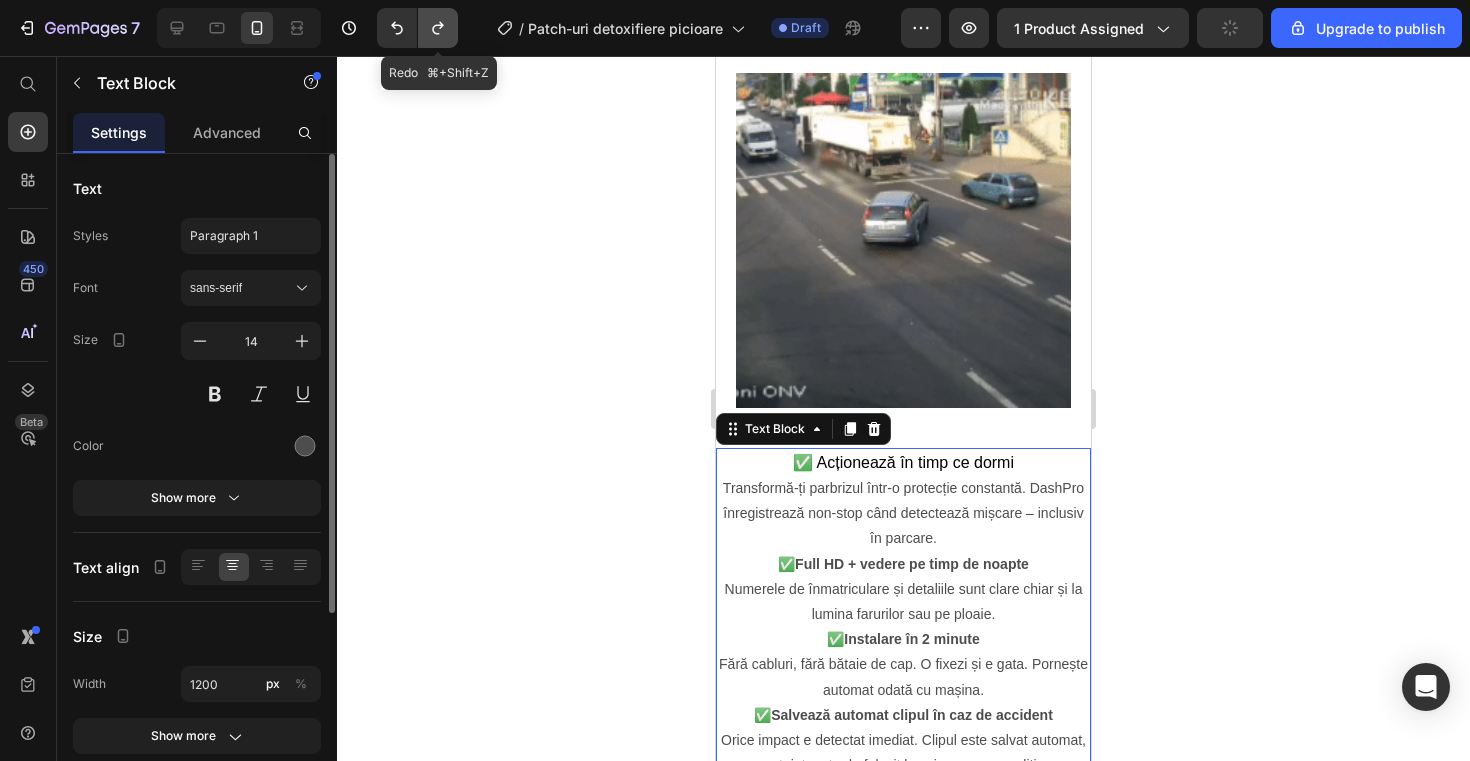click 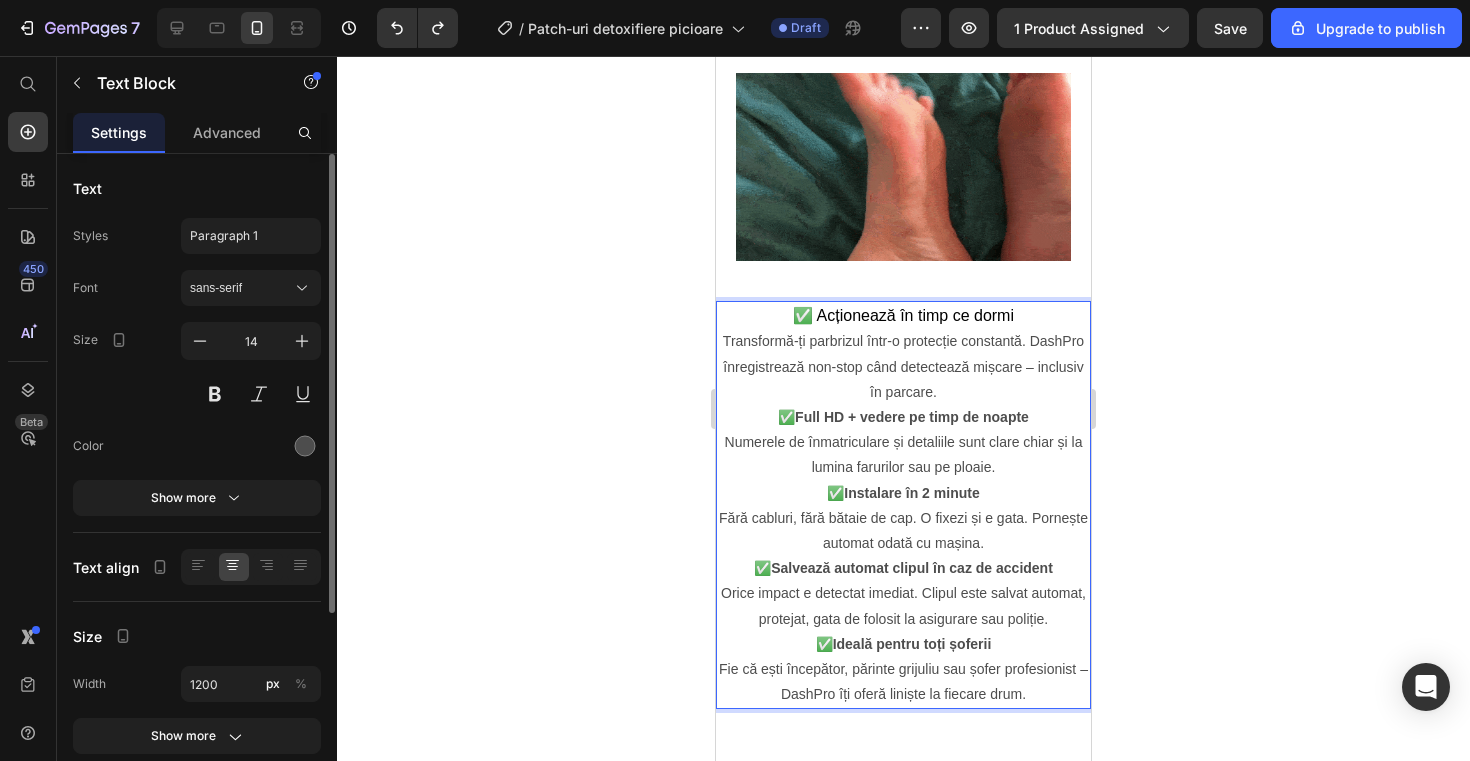 click on "✅ Acționează în timp ce dormi" at bounding box center [903, 315] 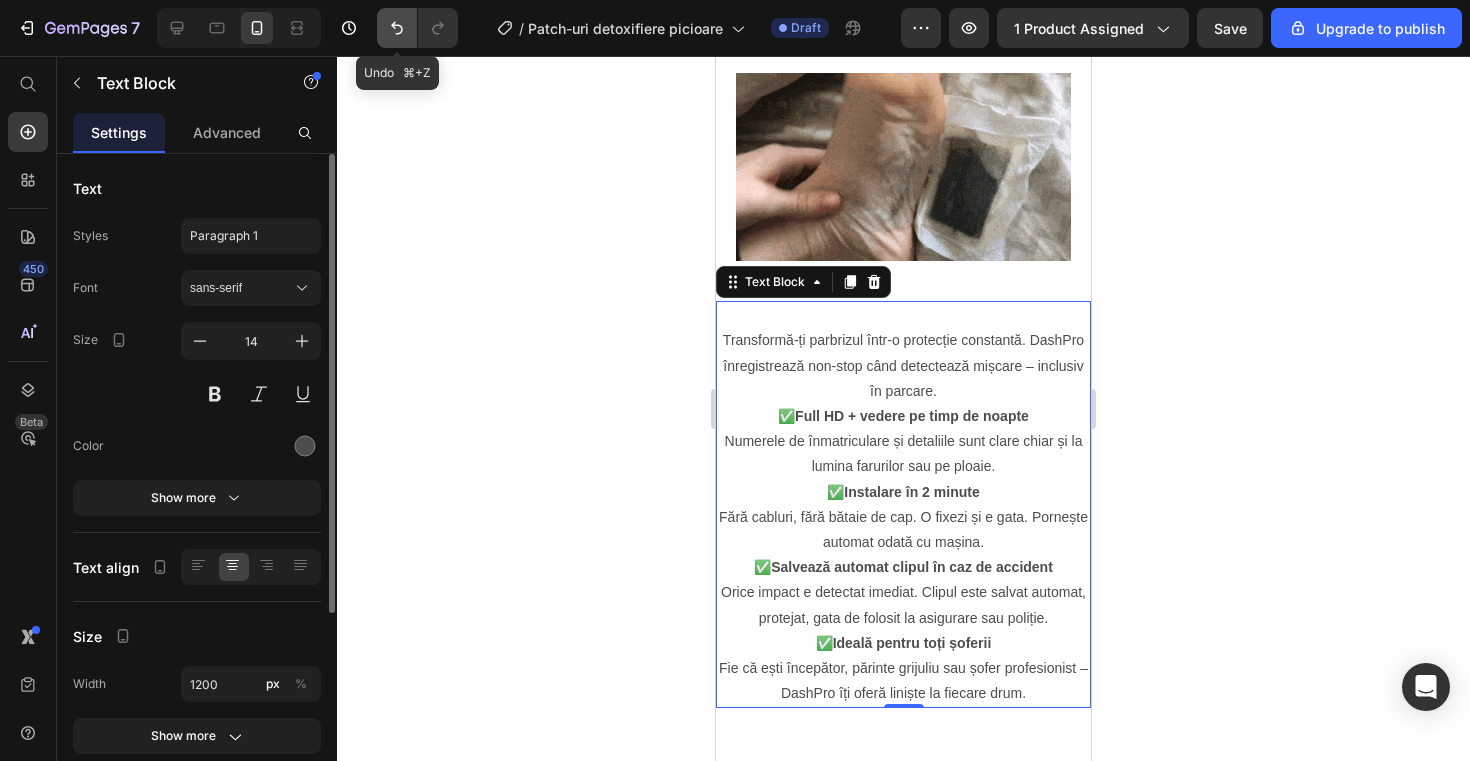 click 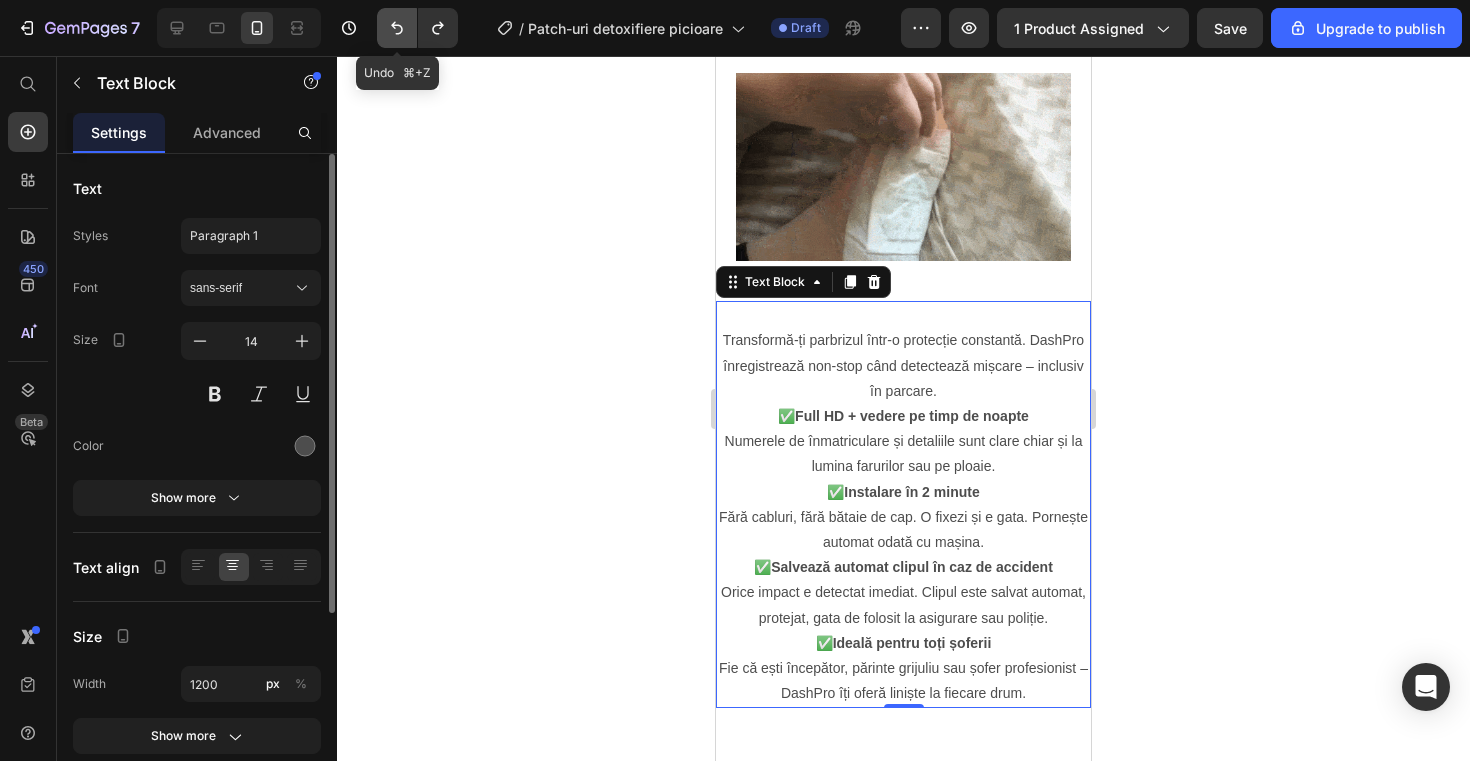 click 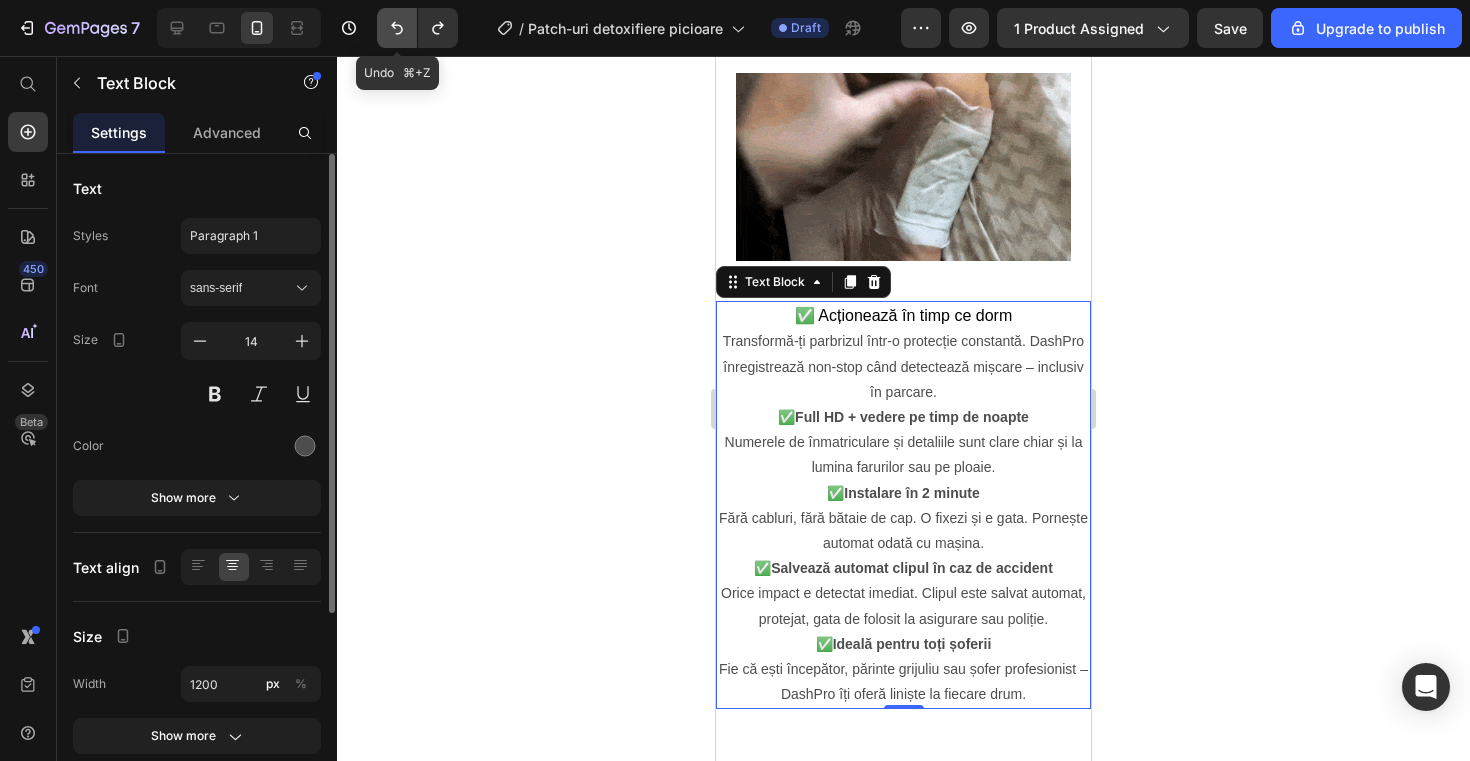 click 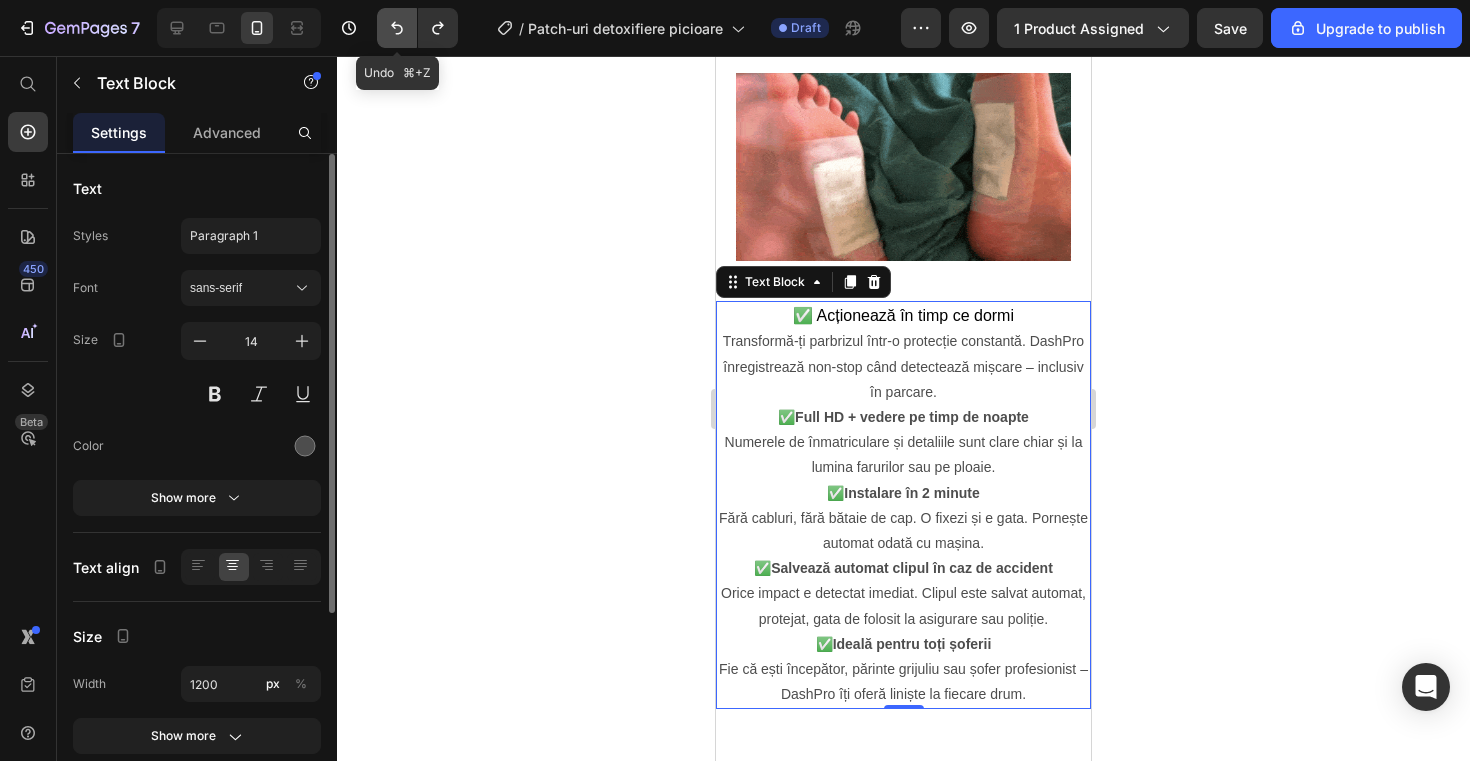 click 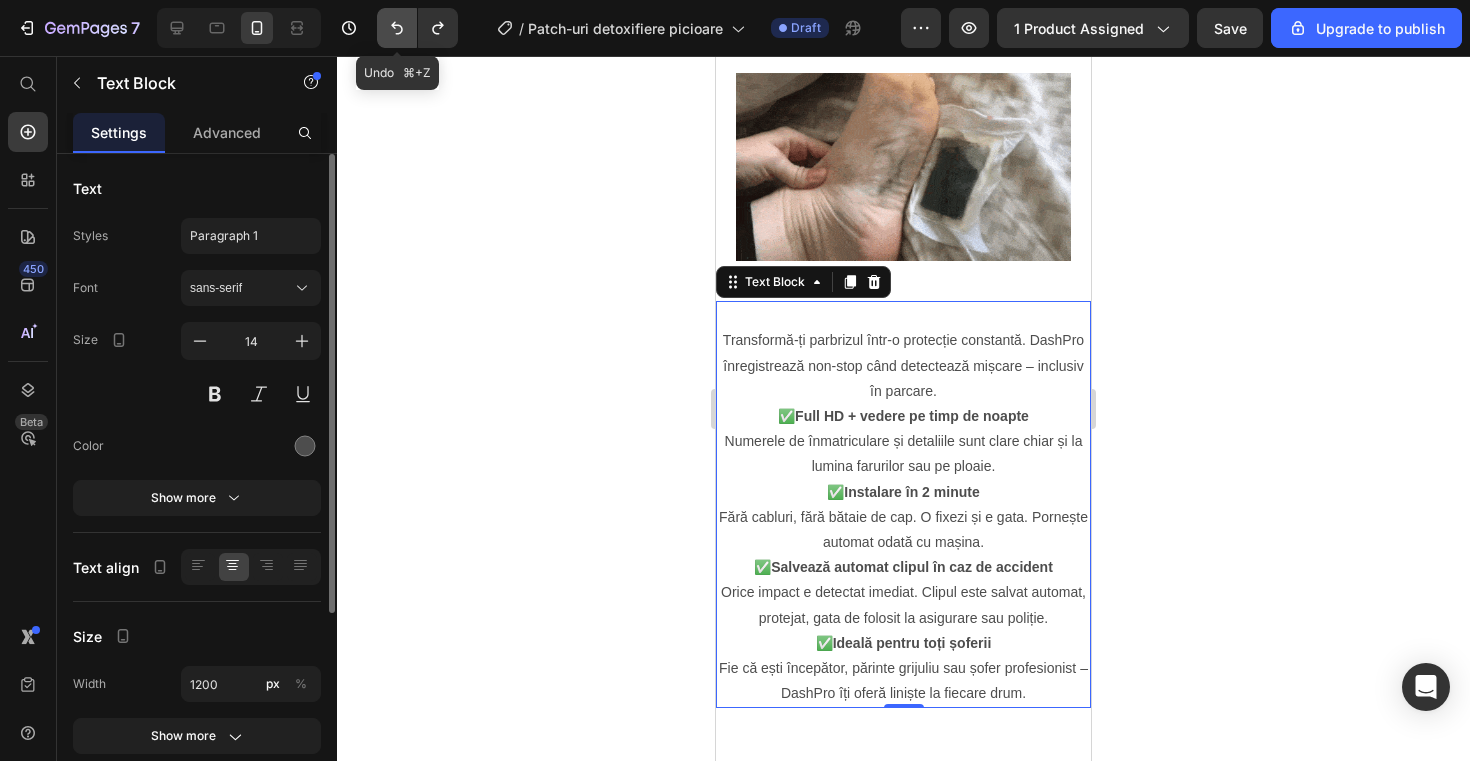 click 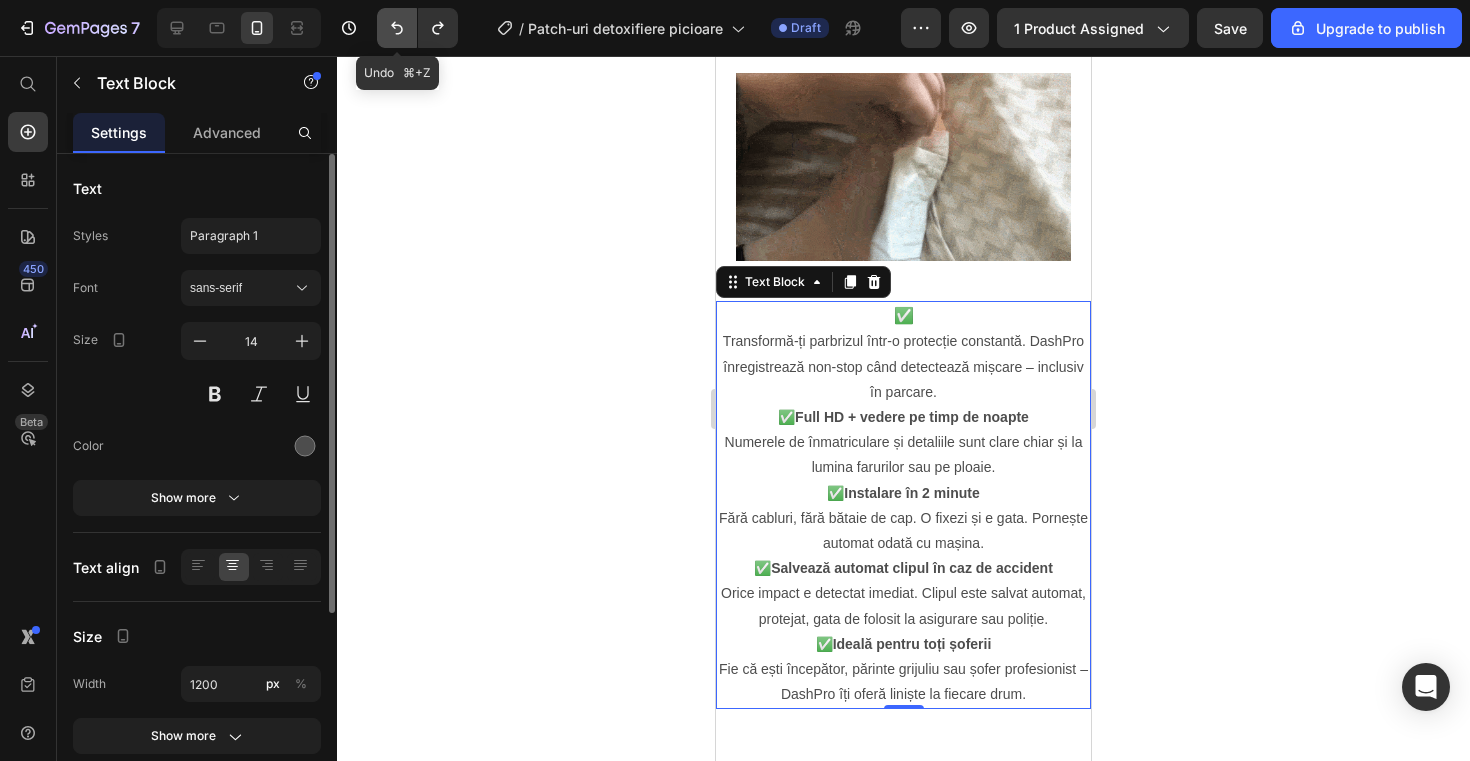 click 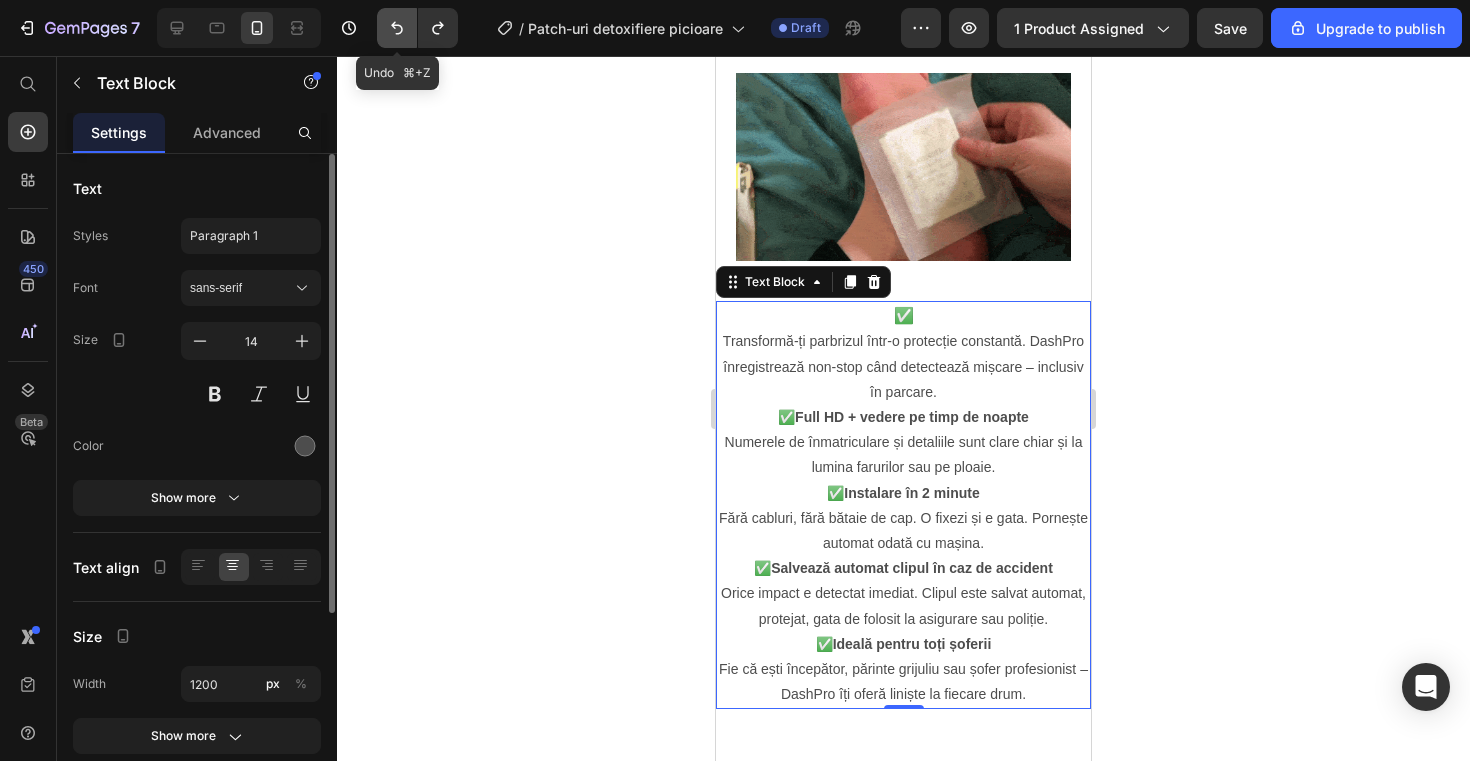 click 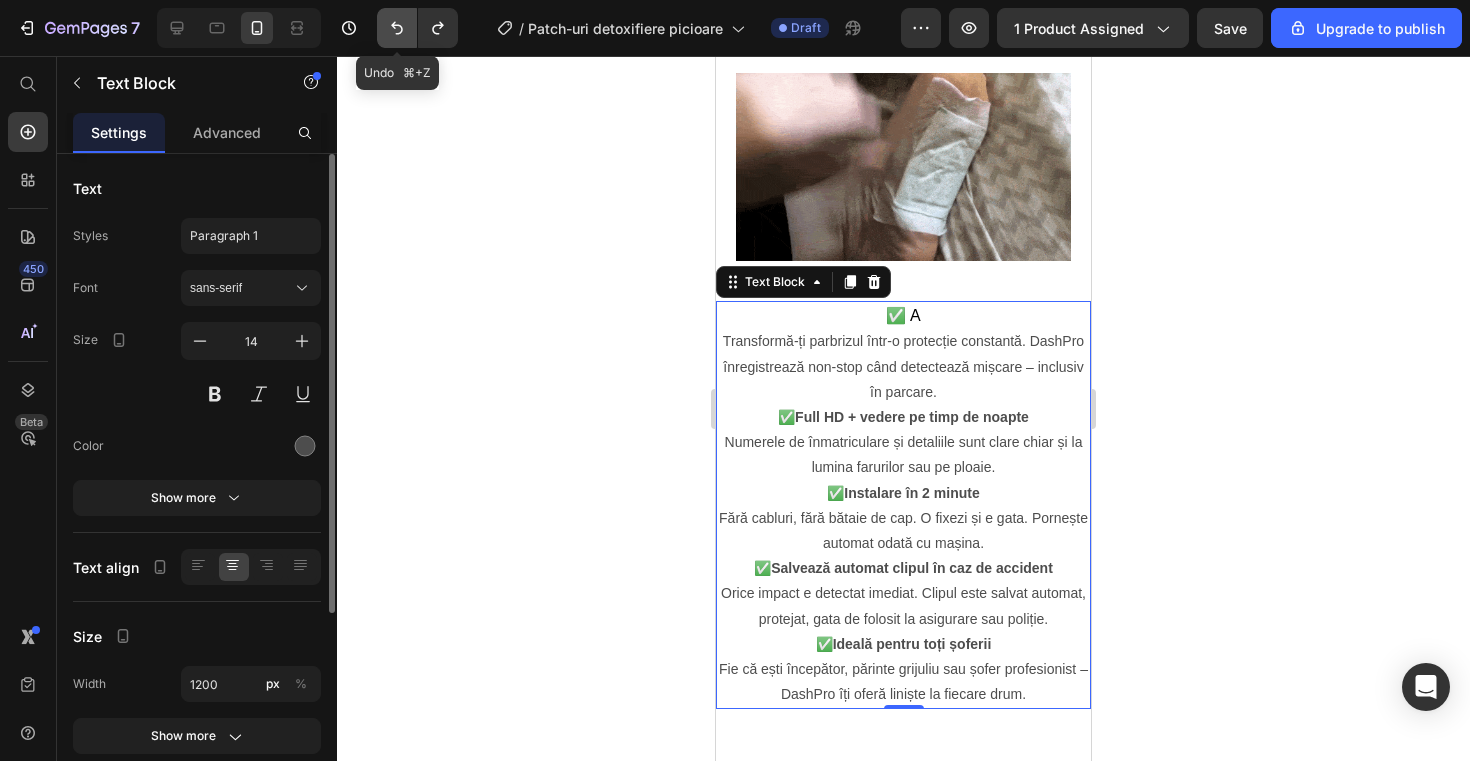 click 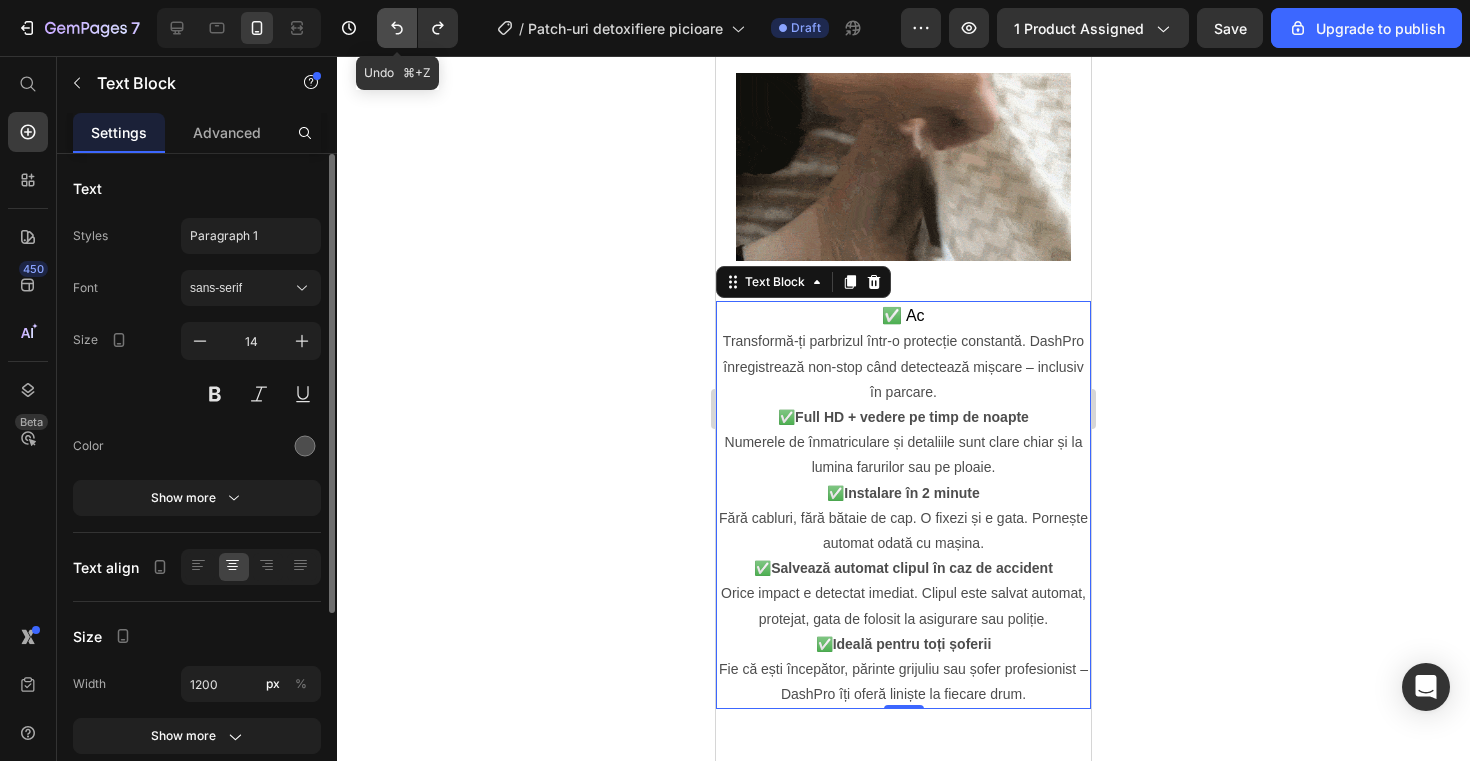 click 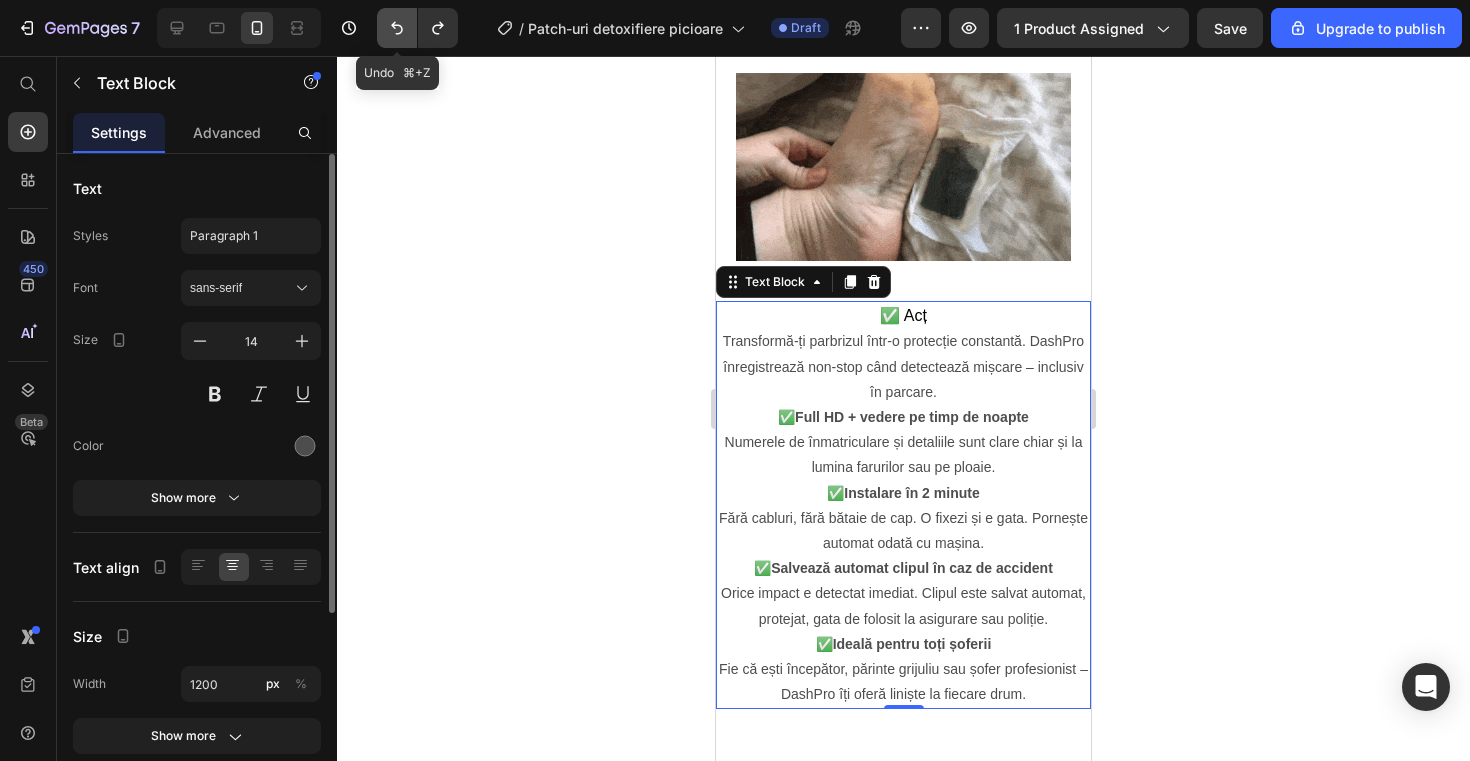 click 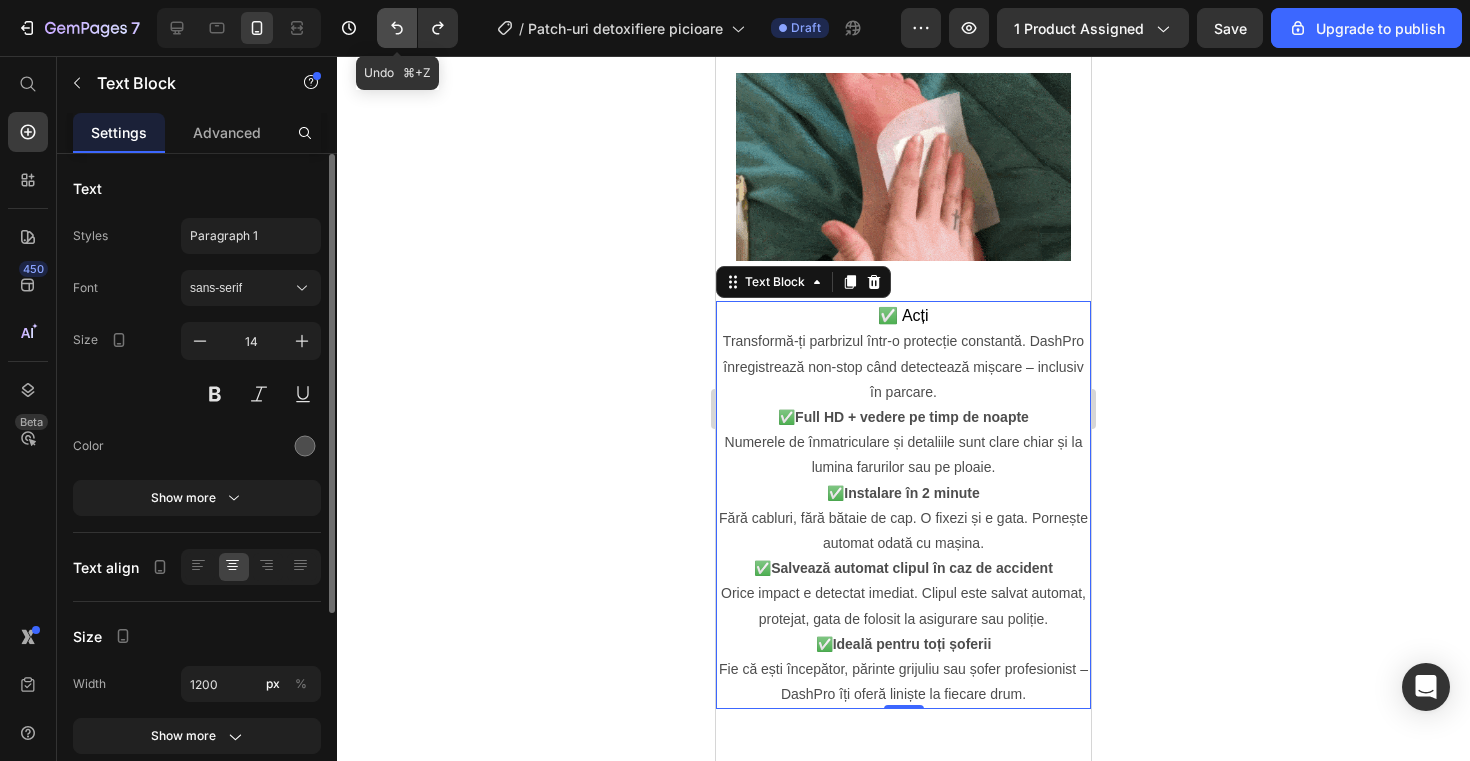 click 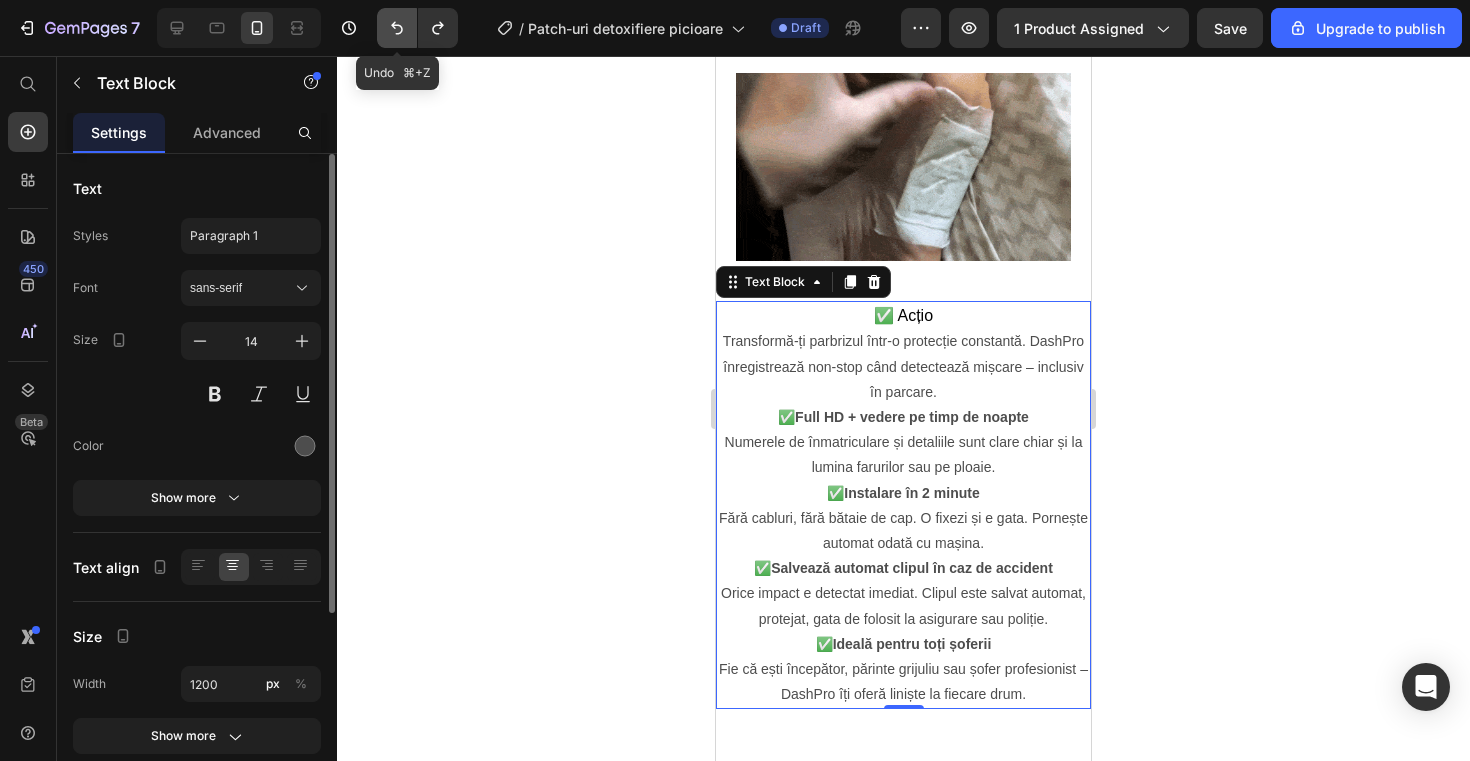 click 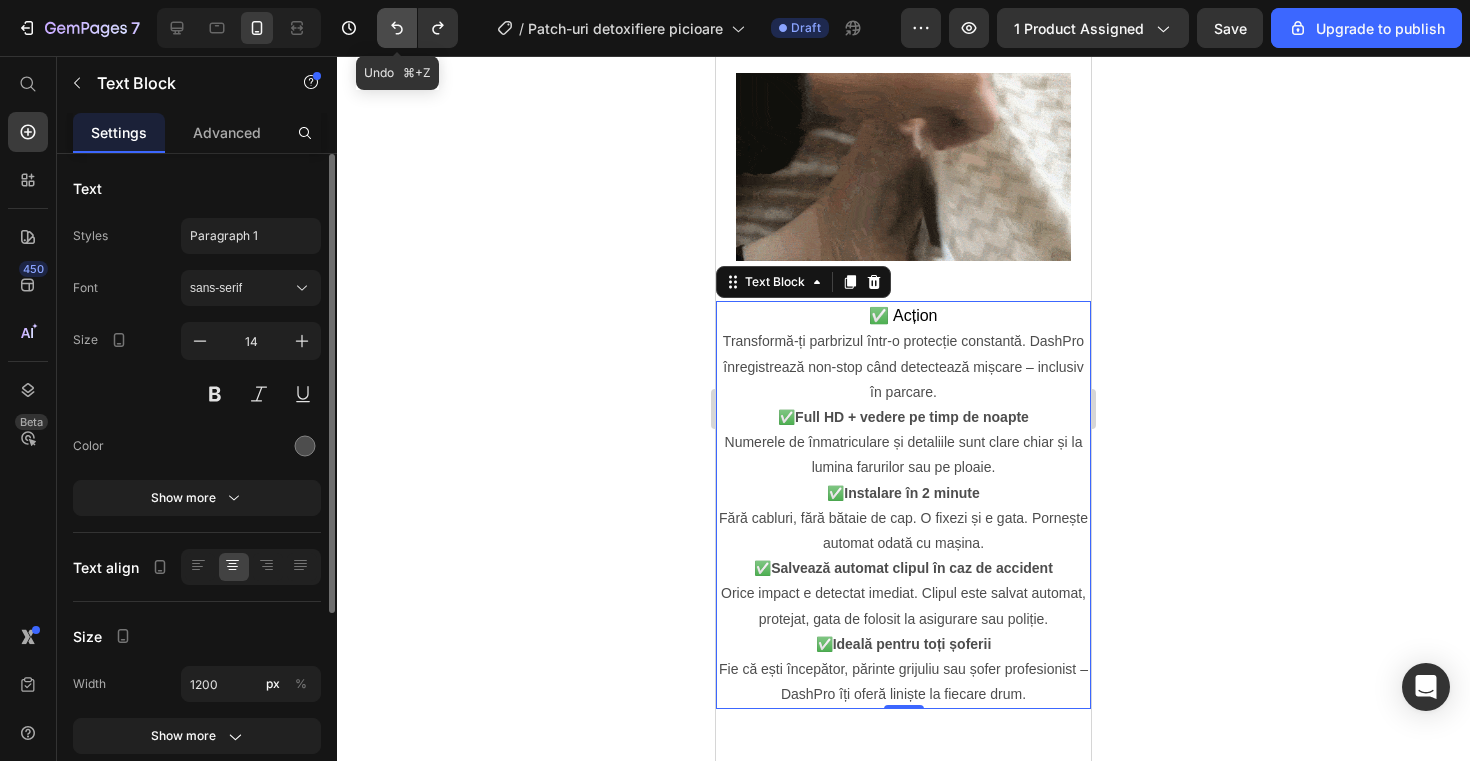 click 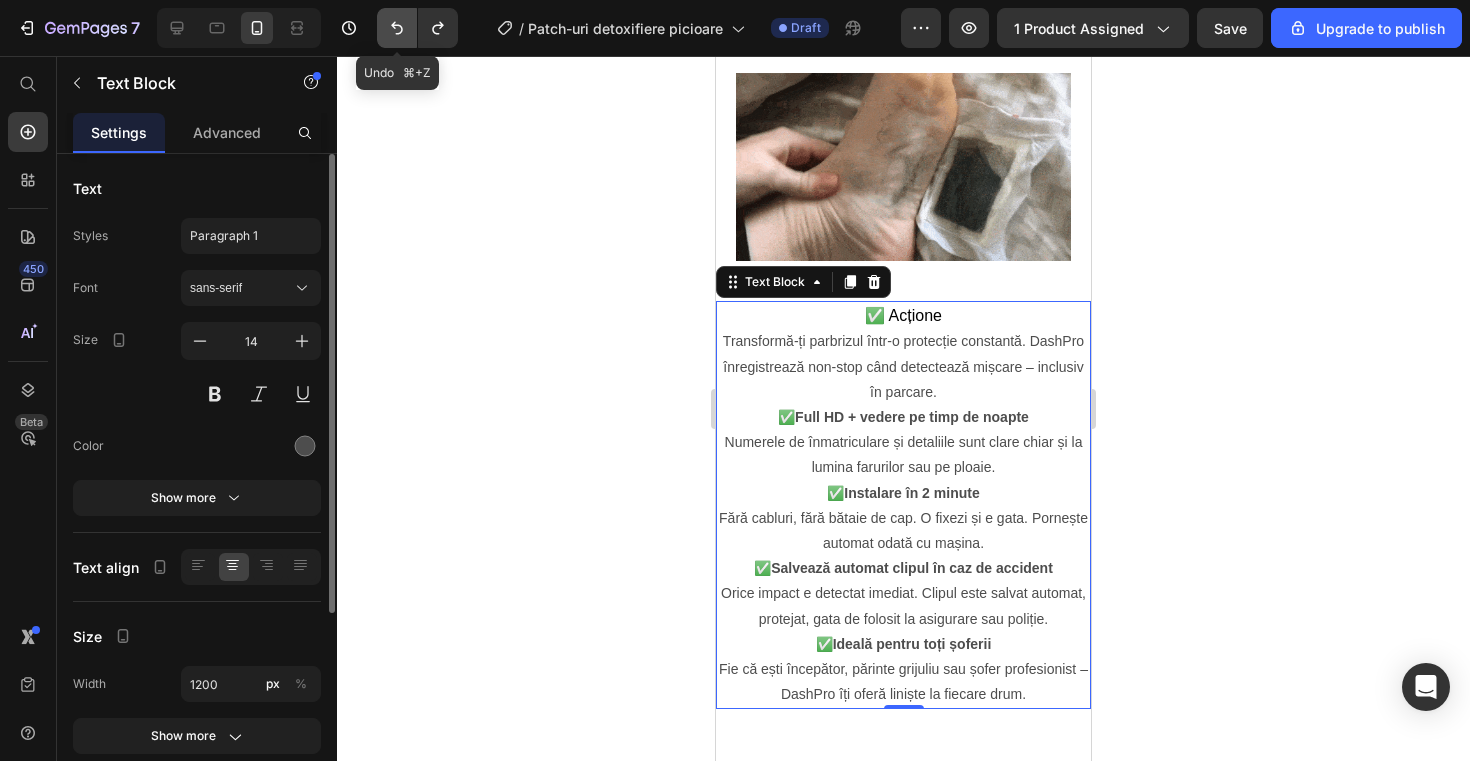click 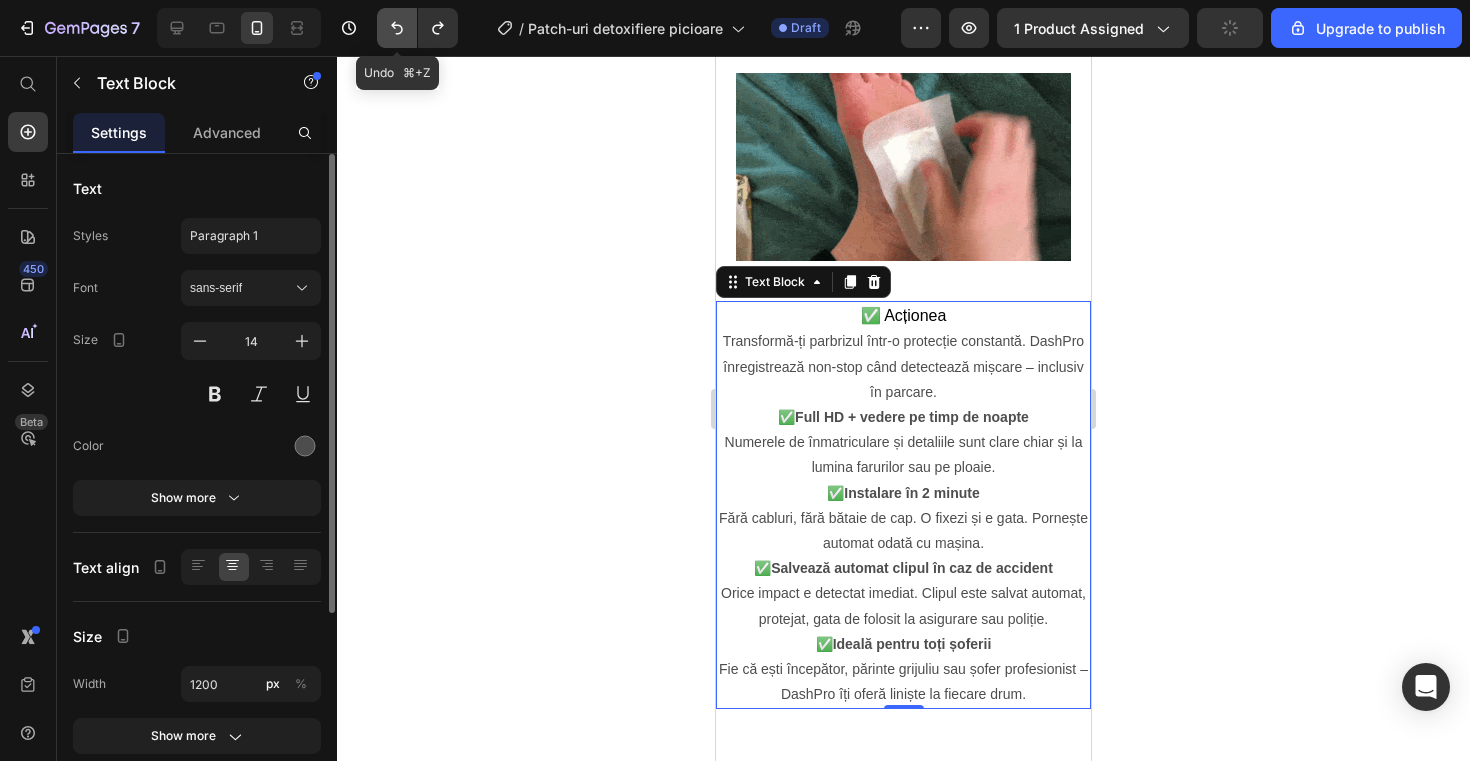 click 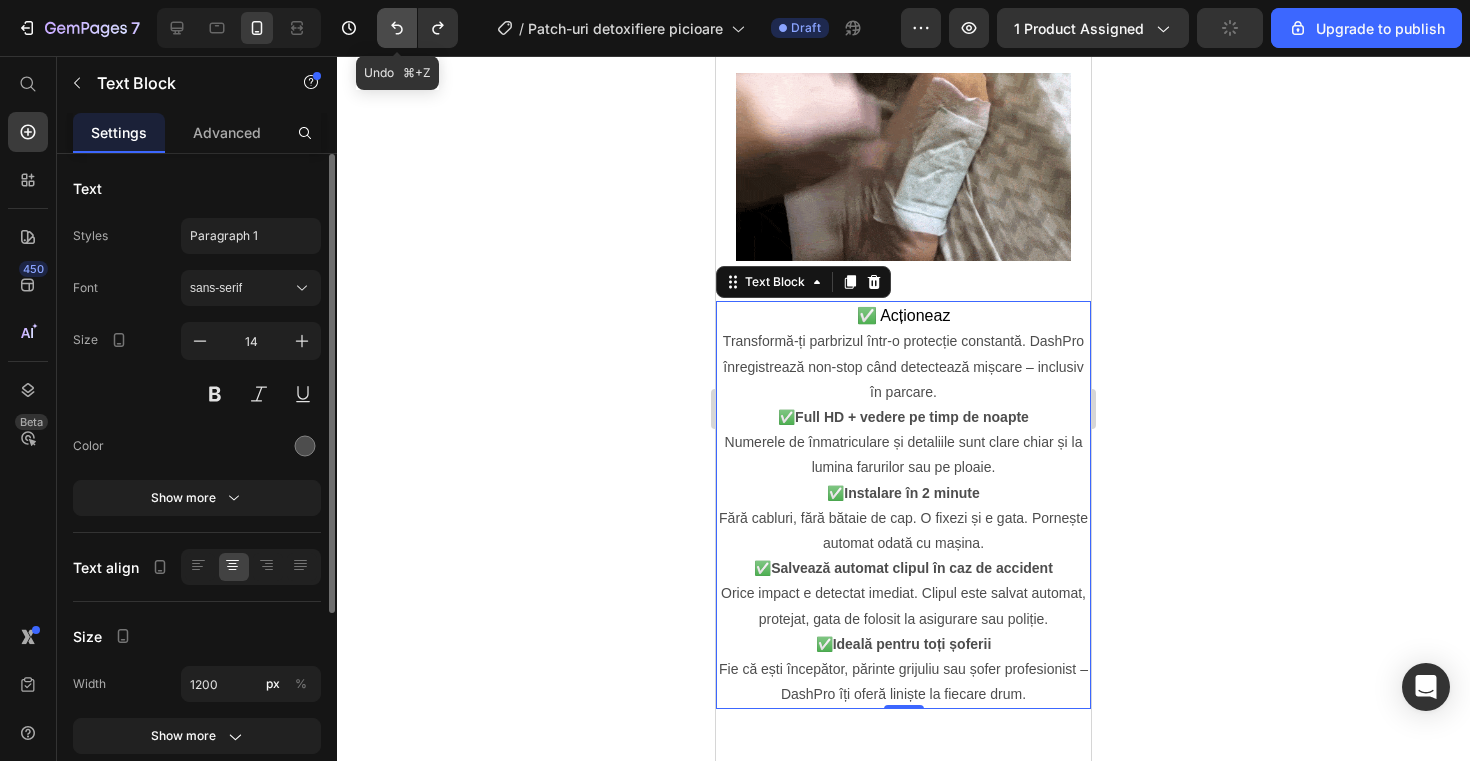 click 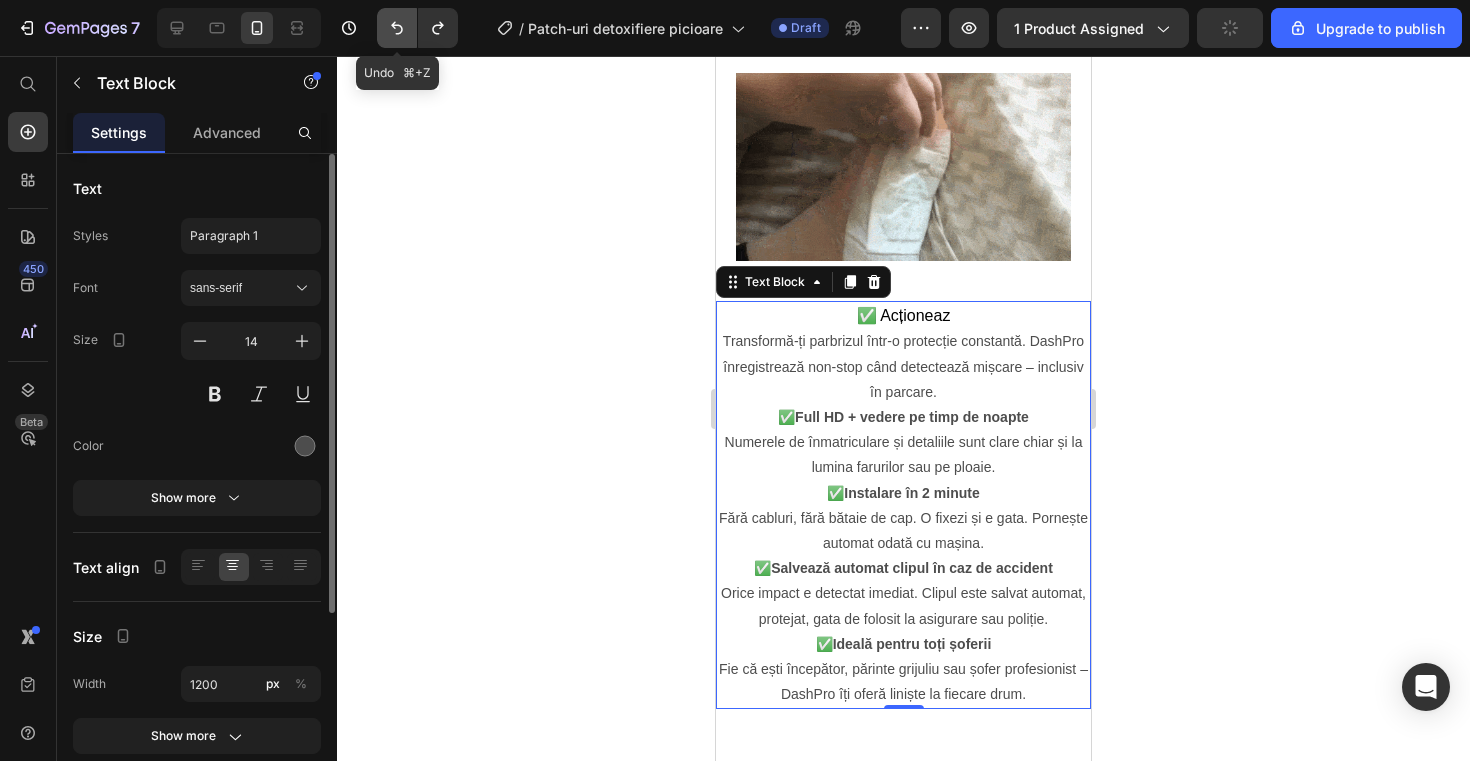click 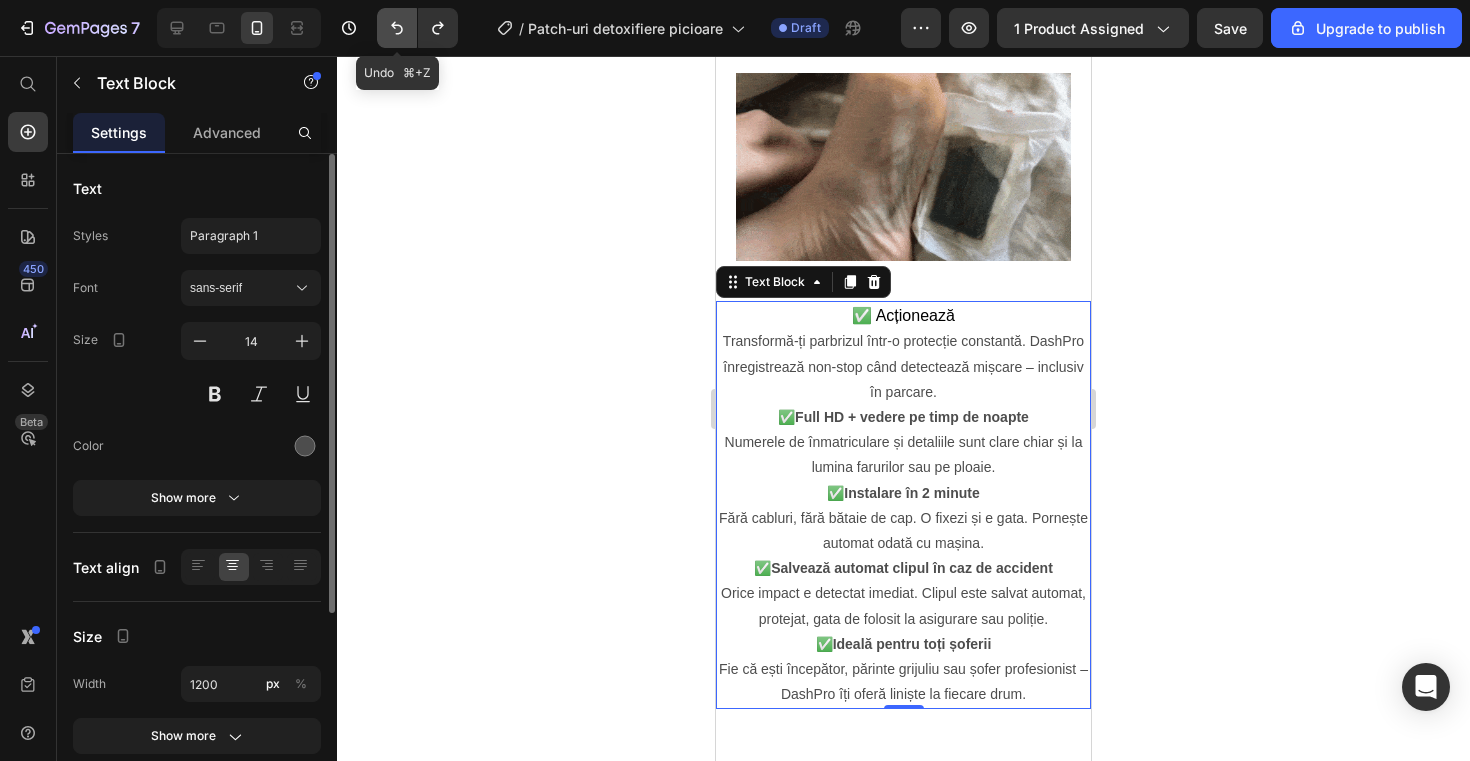 click 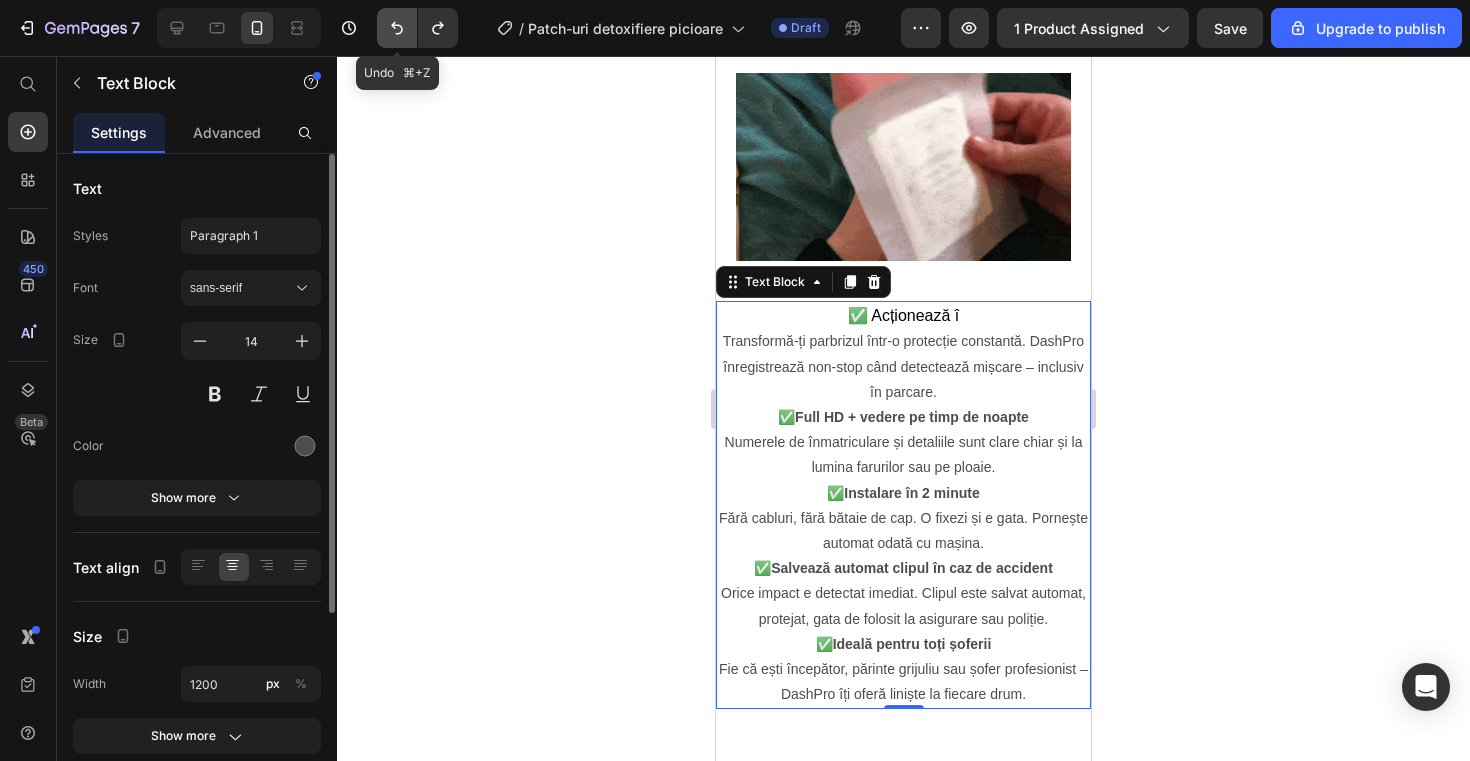 click 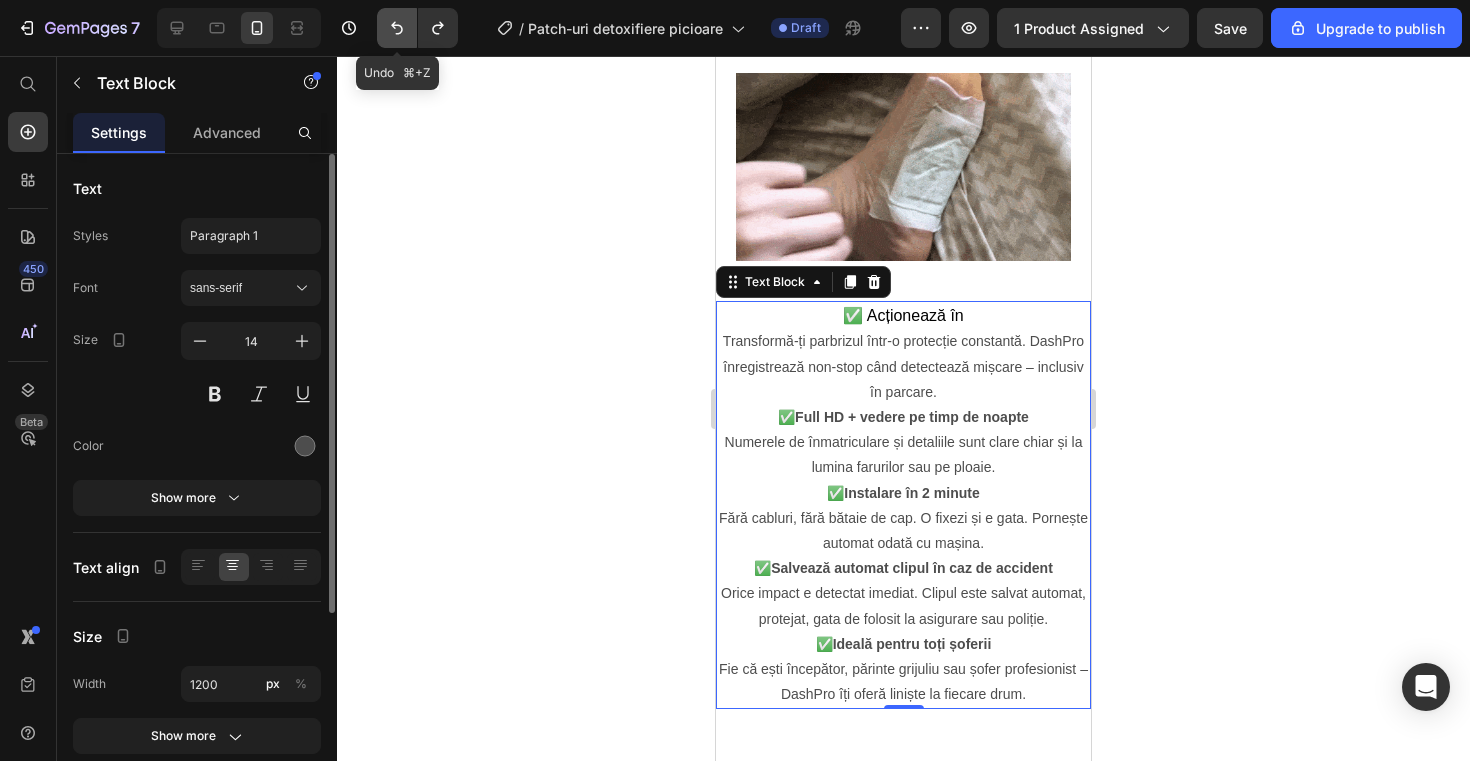 click 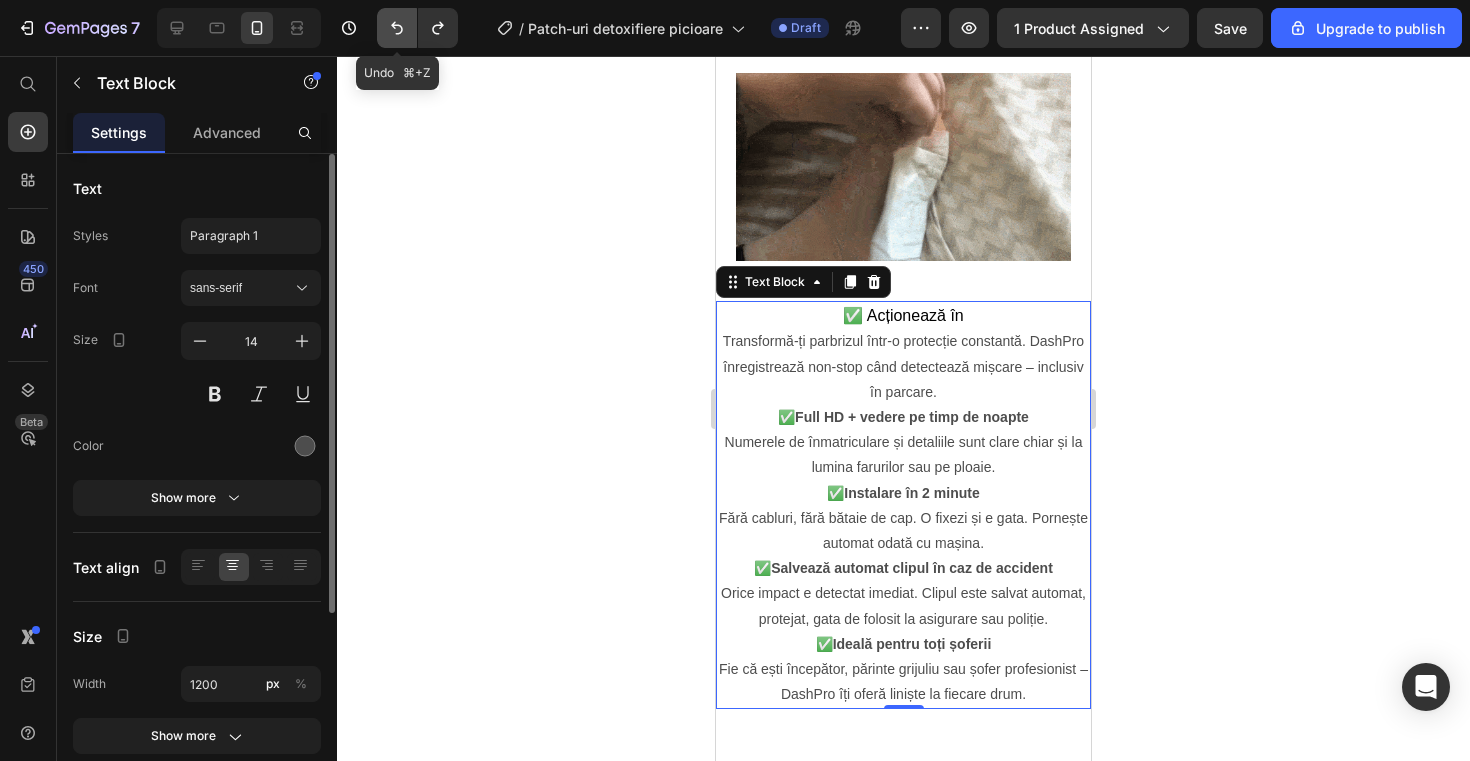 click 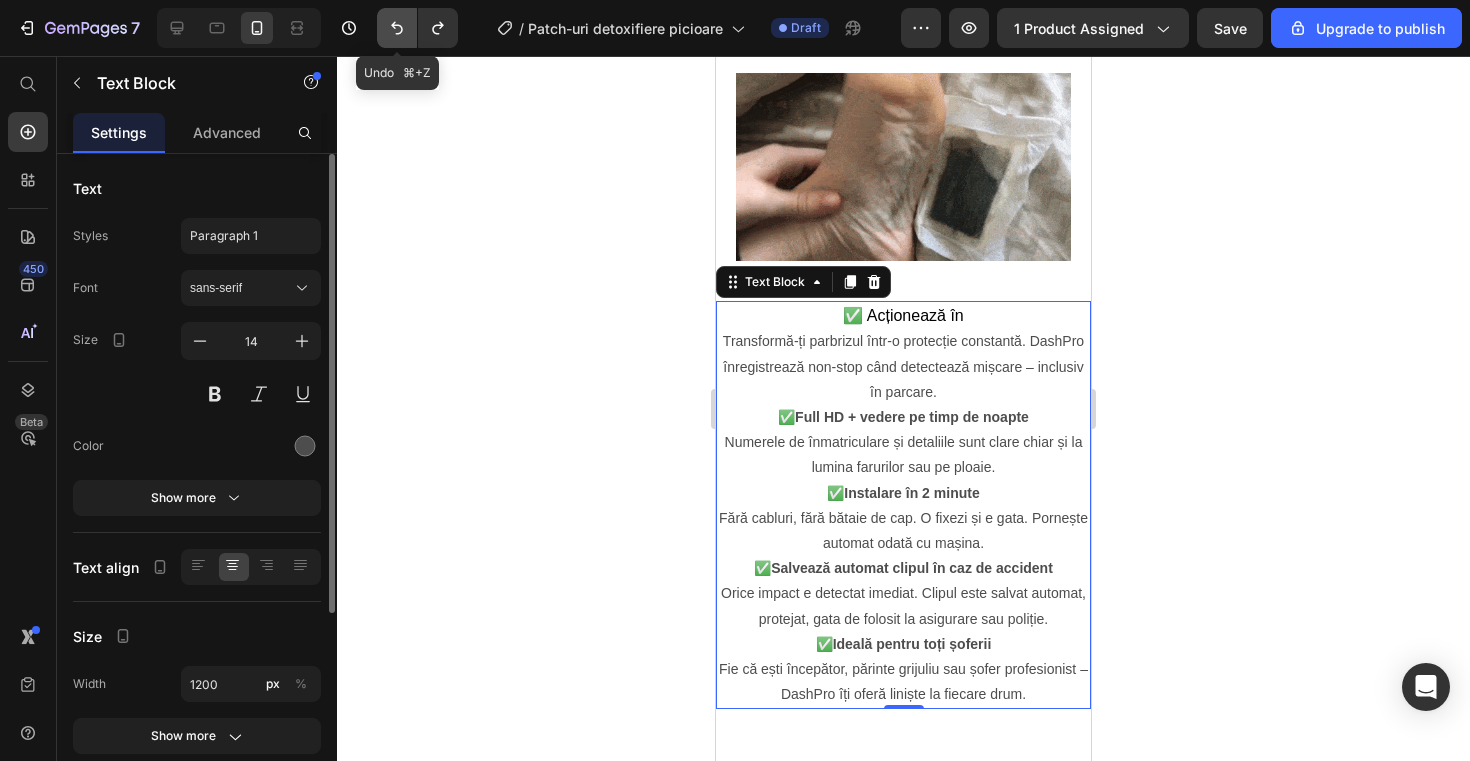 click 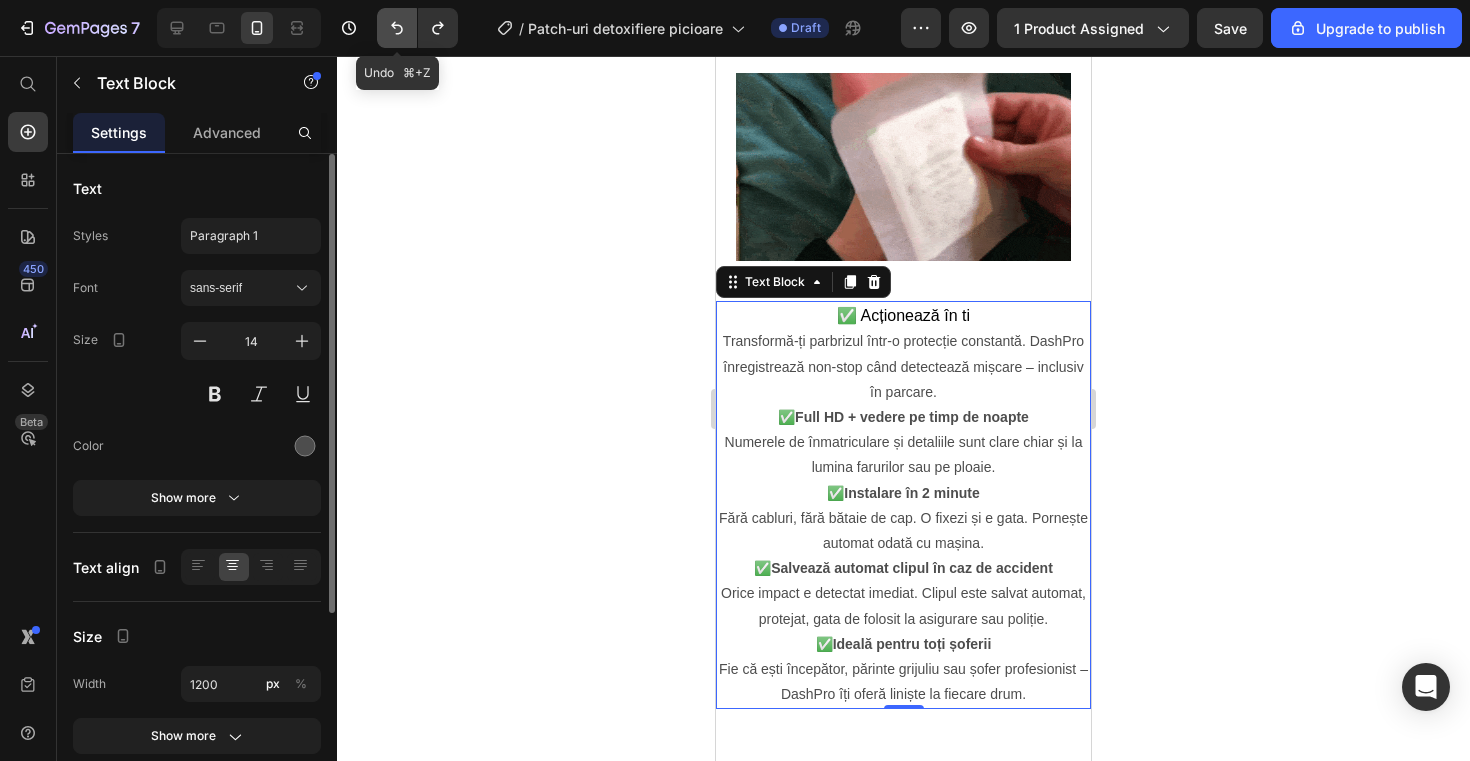 click 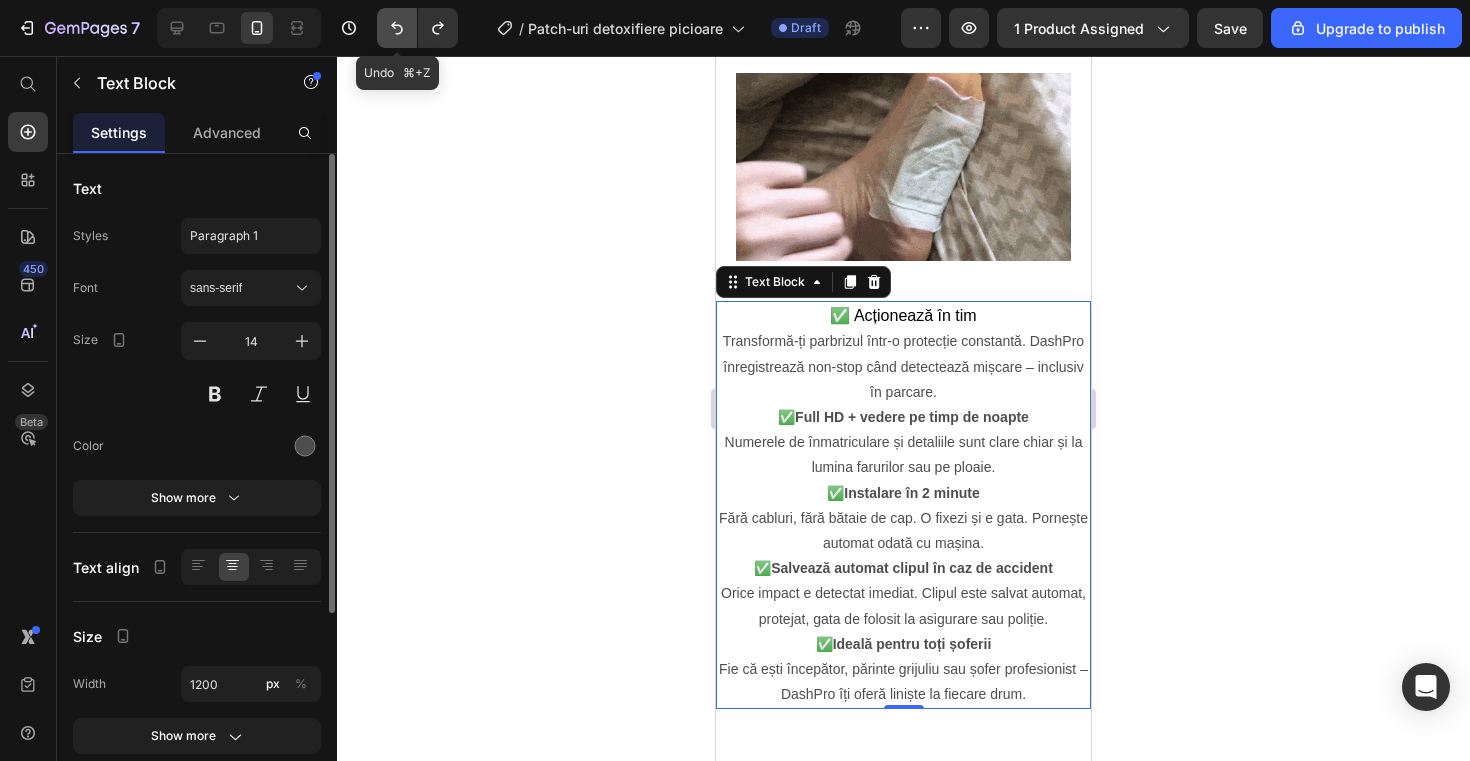click 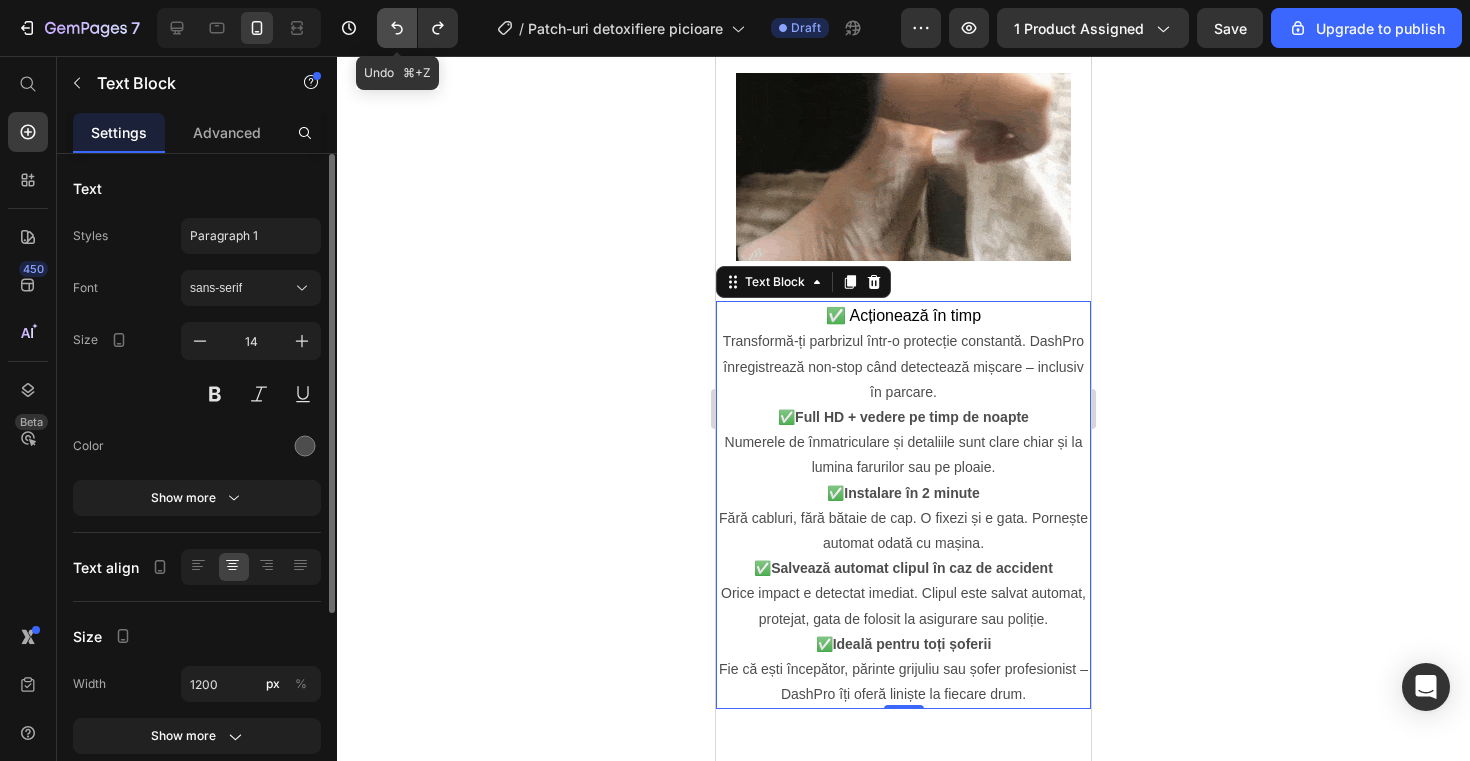 click 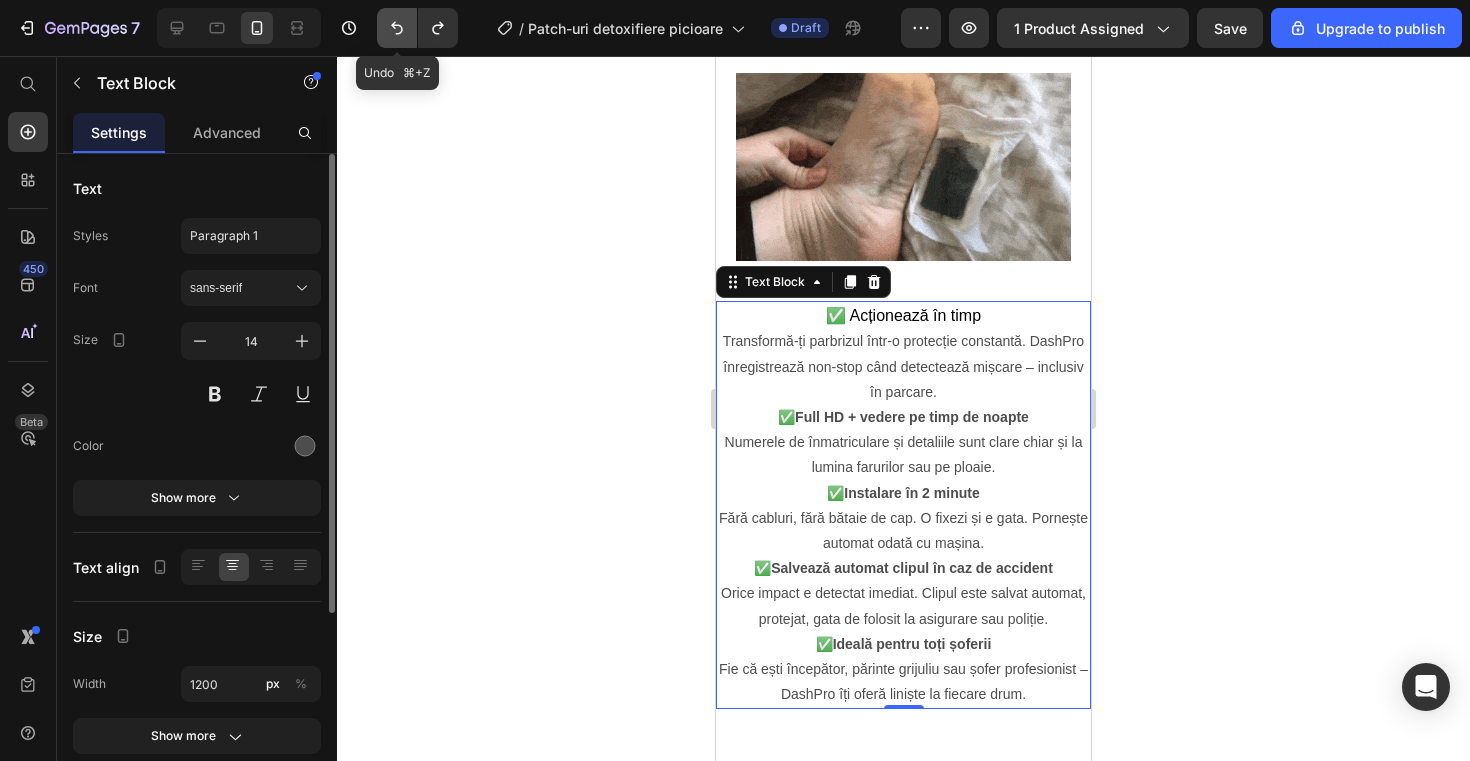 click 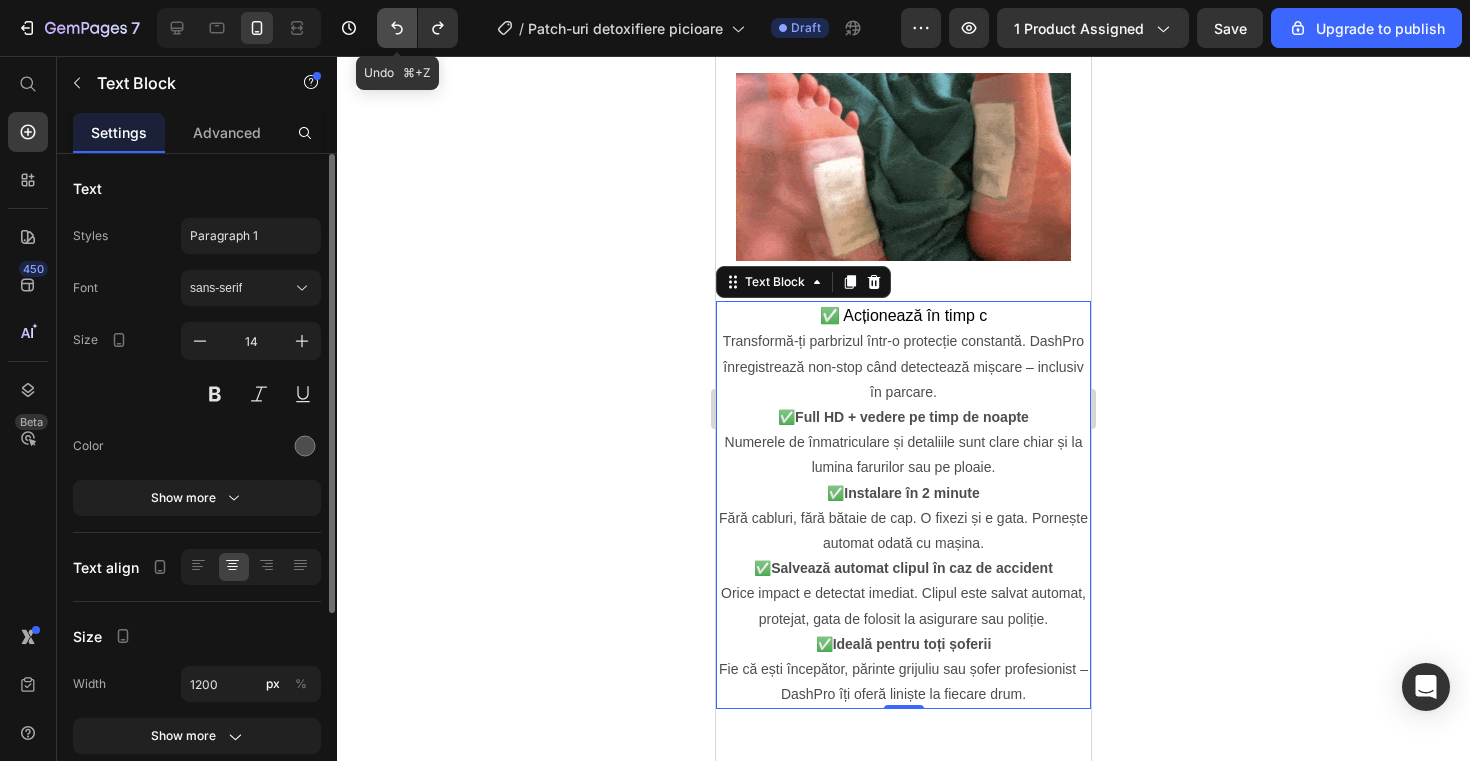 click 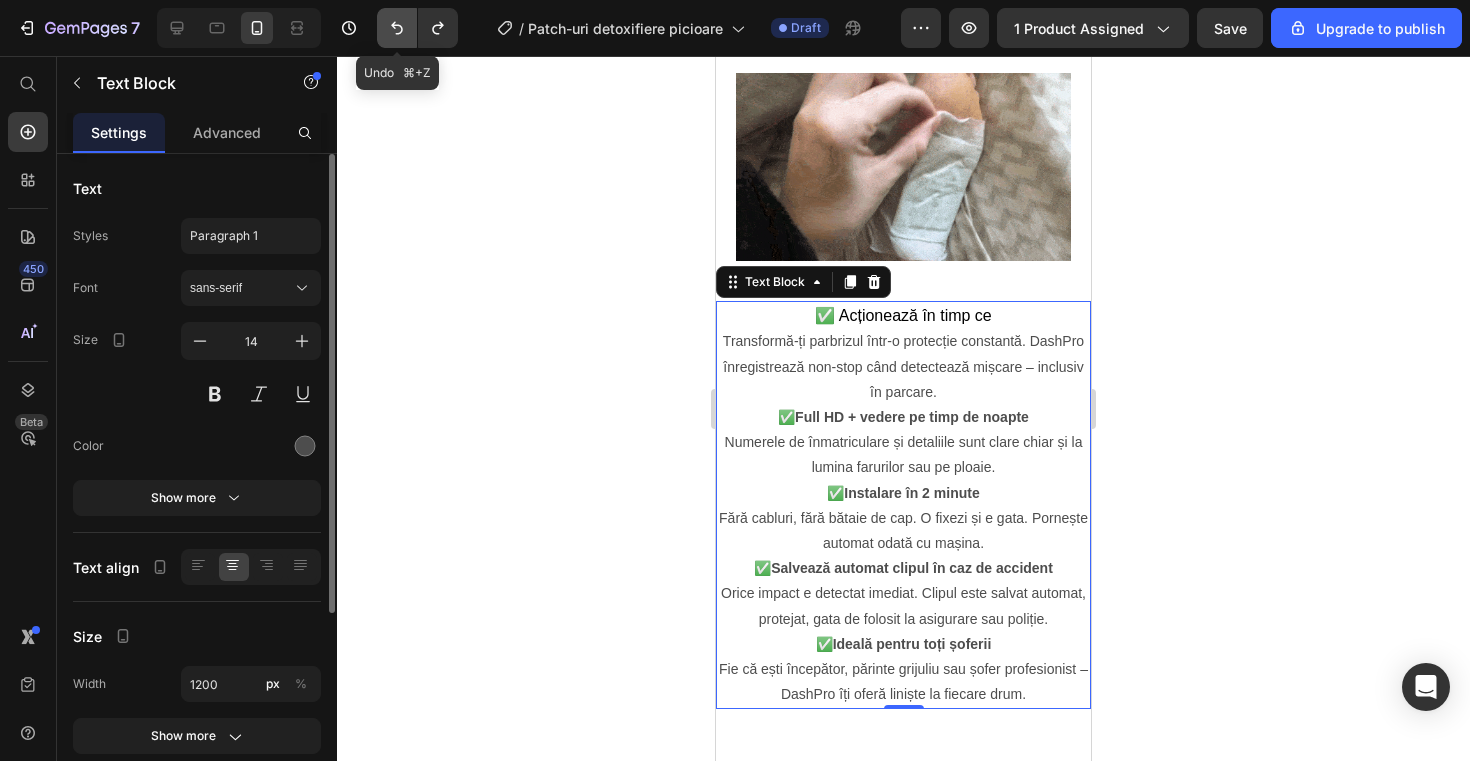 click 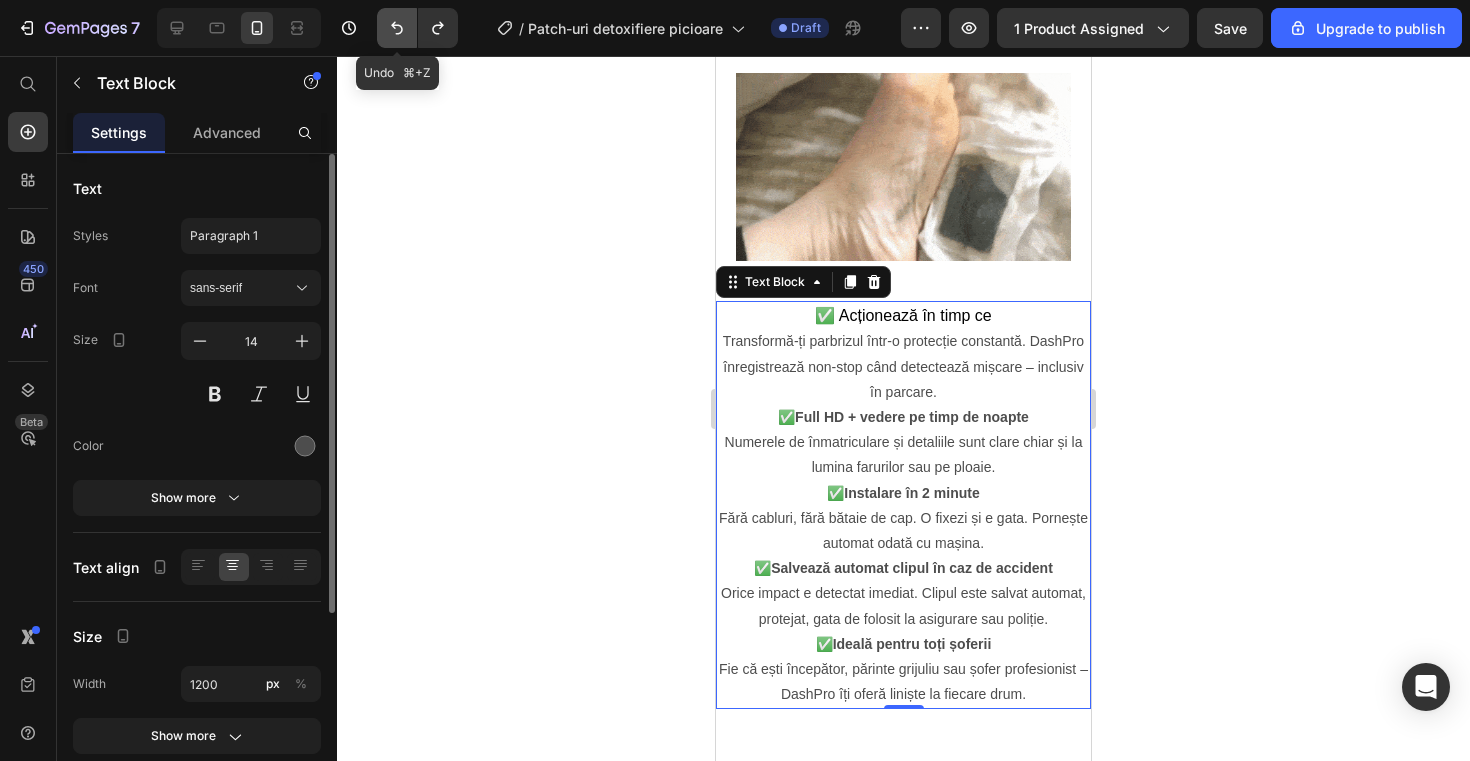 click 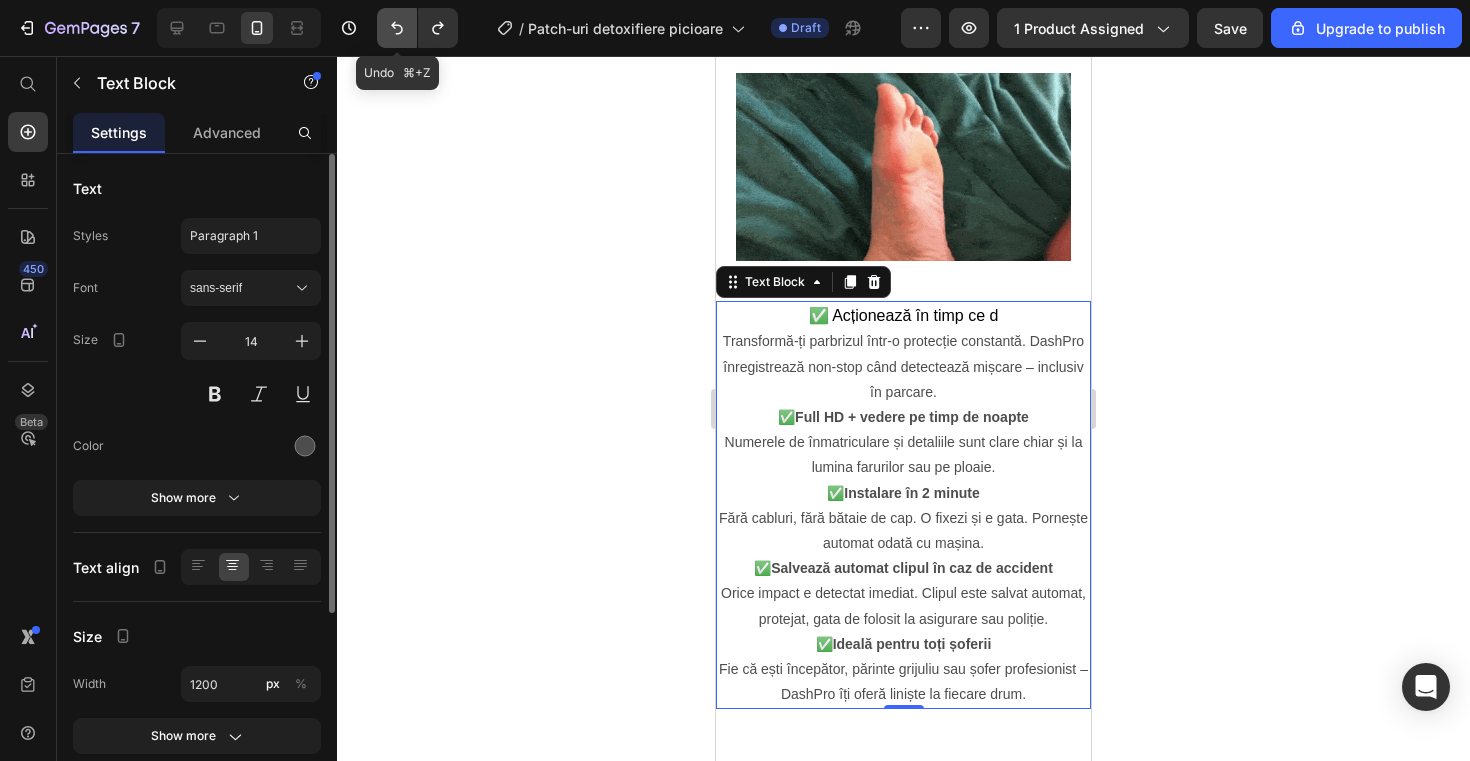 click 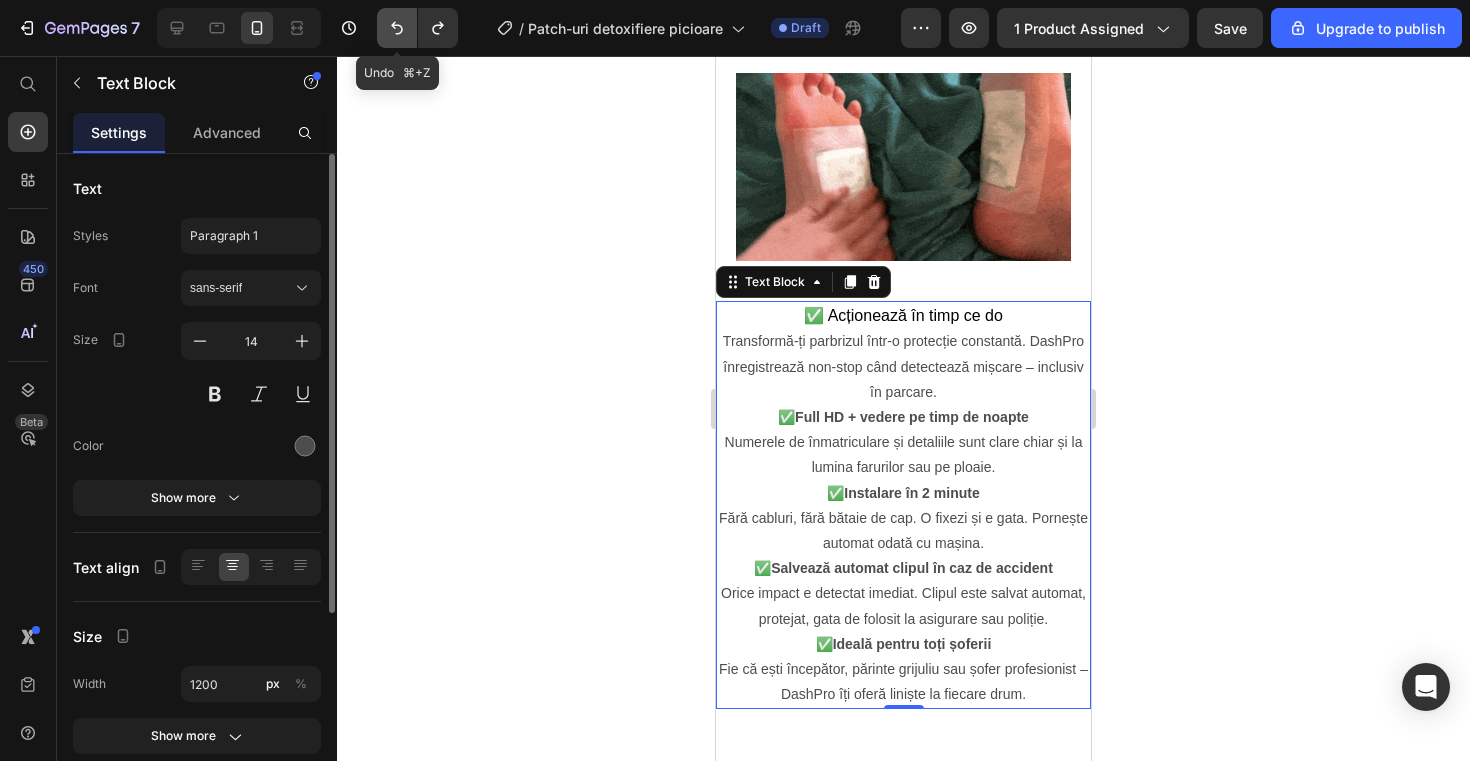 click 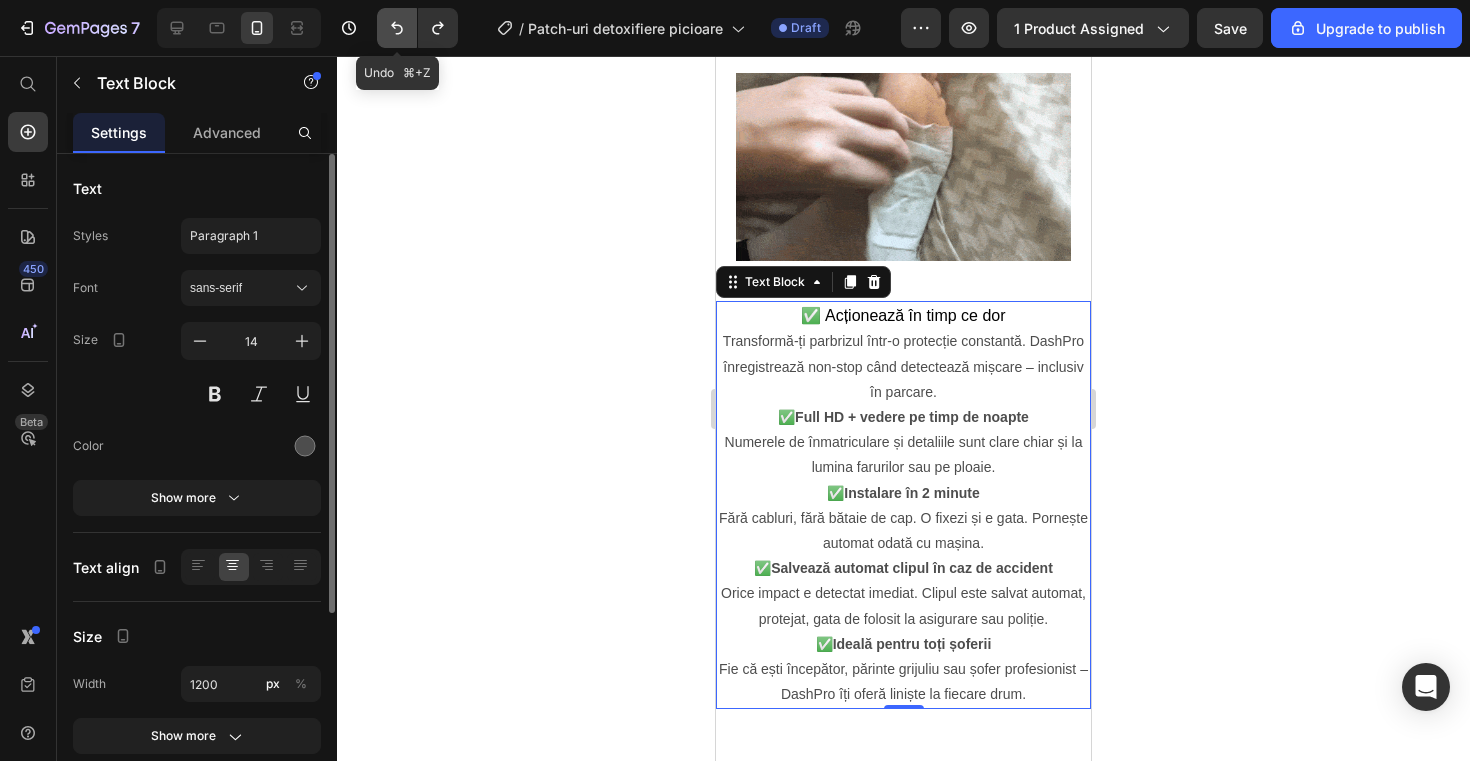 click 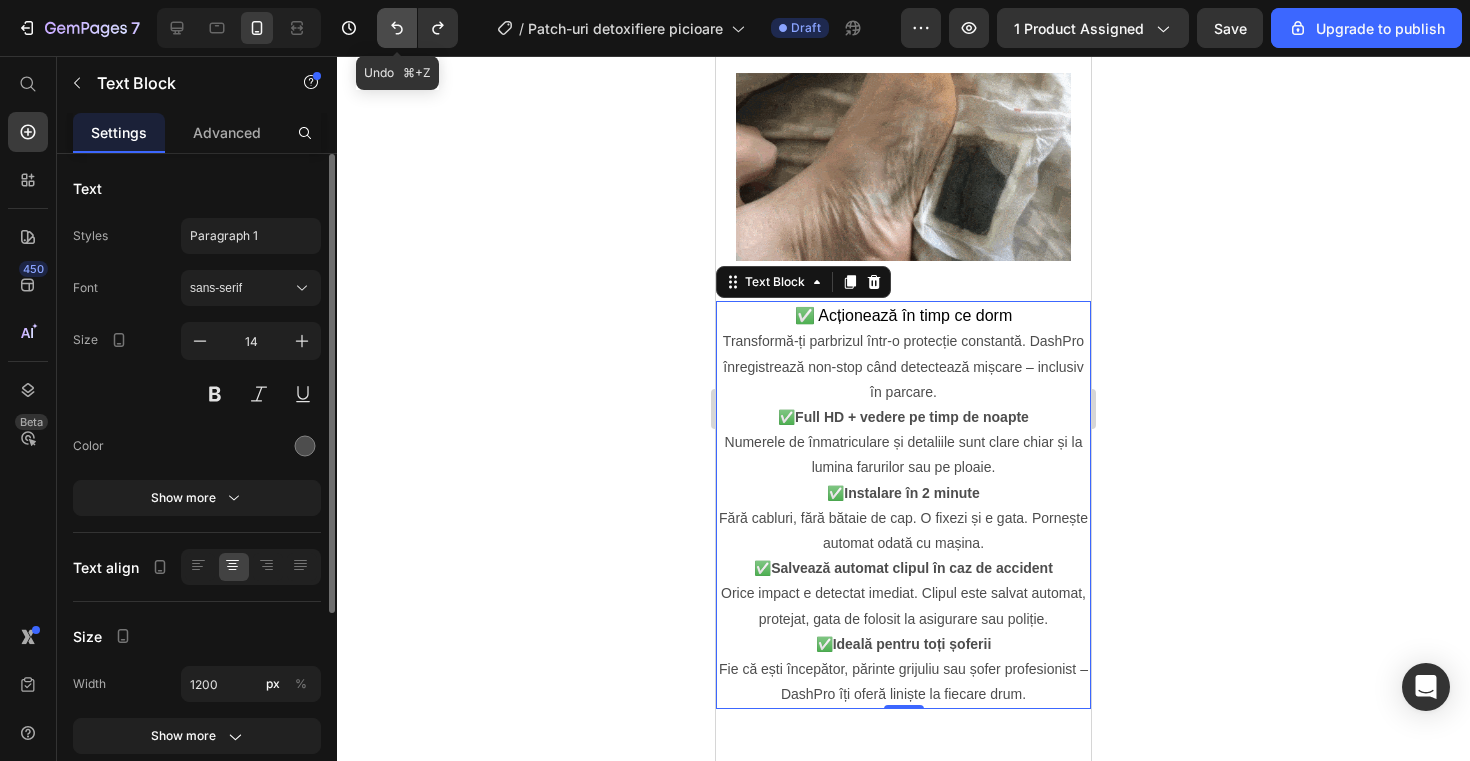 click 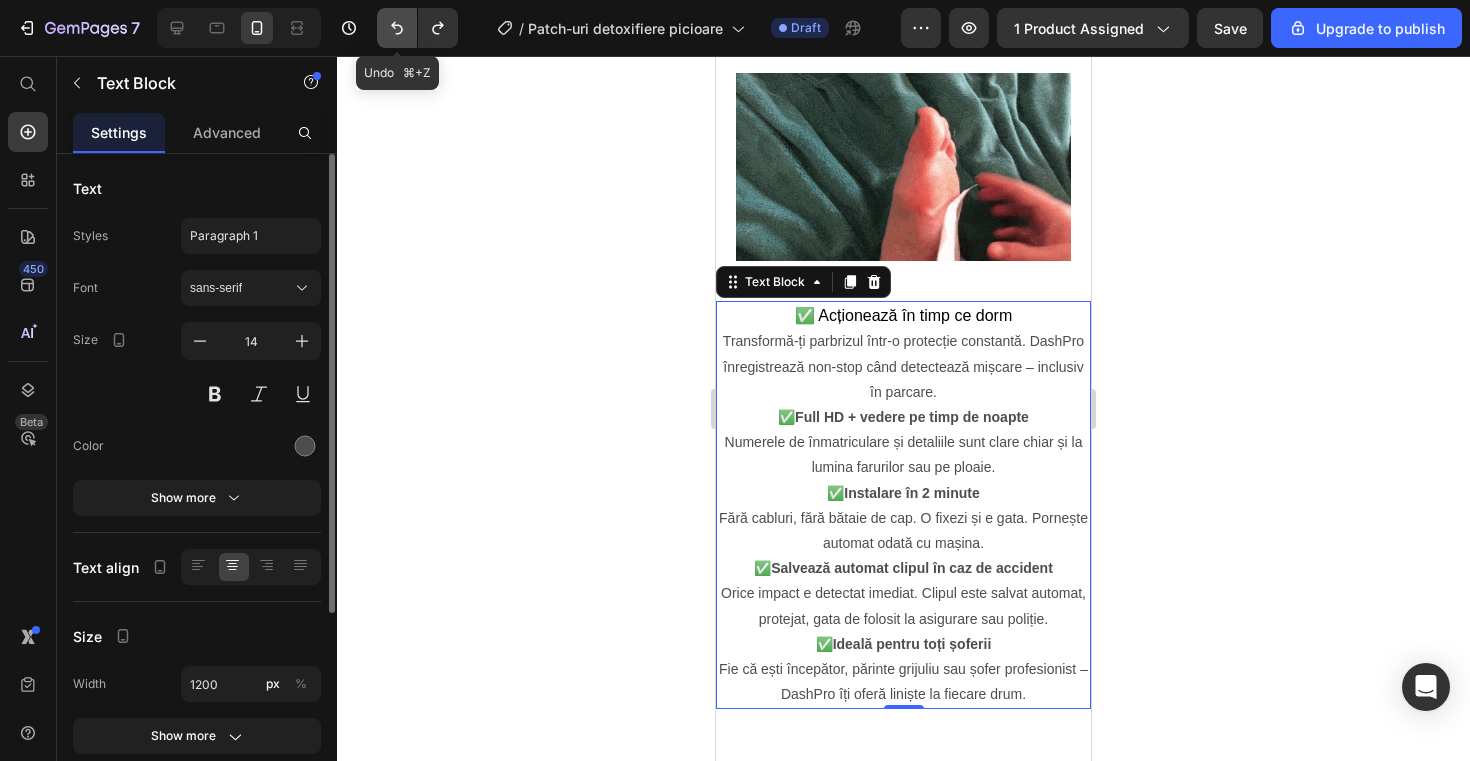 click 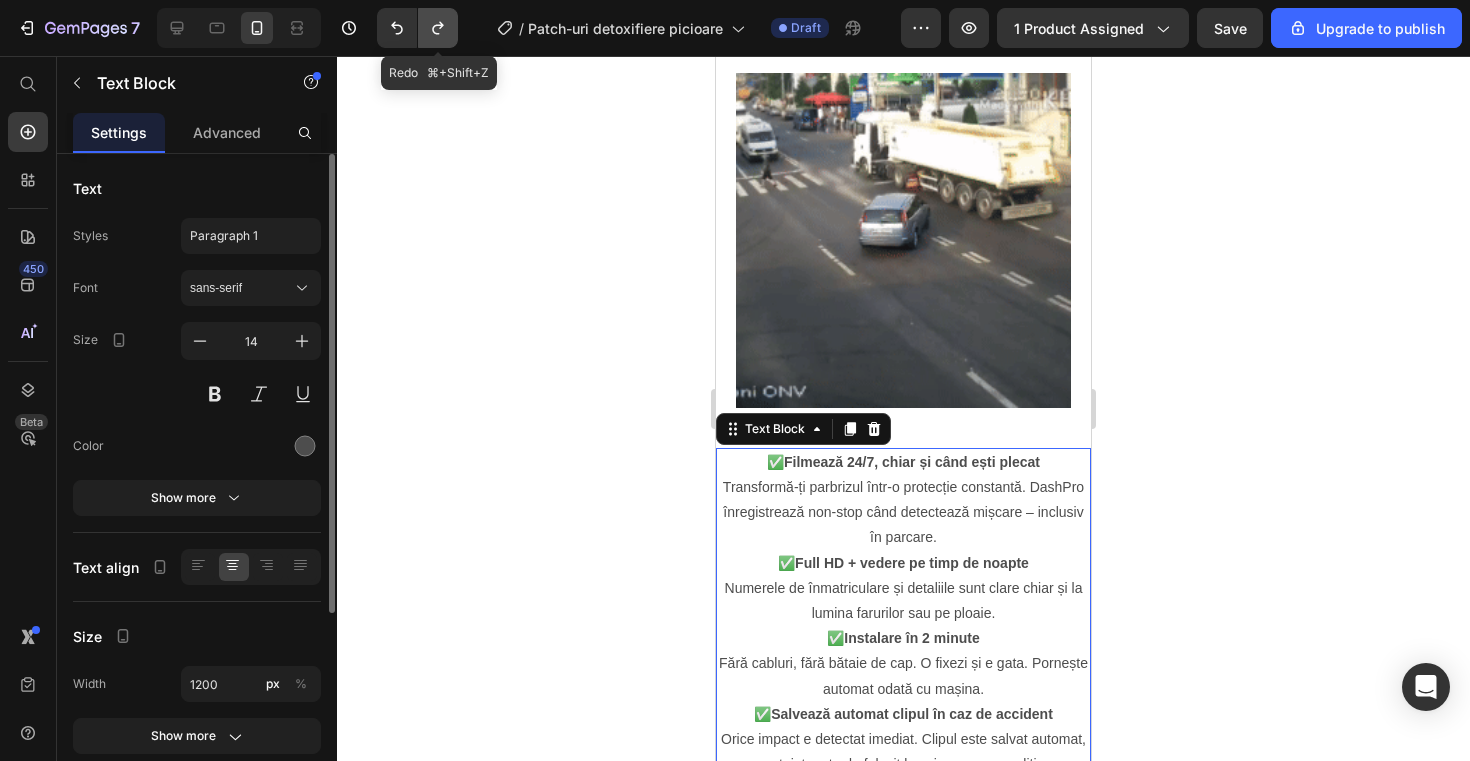 click 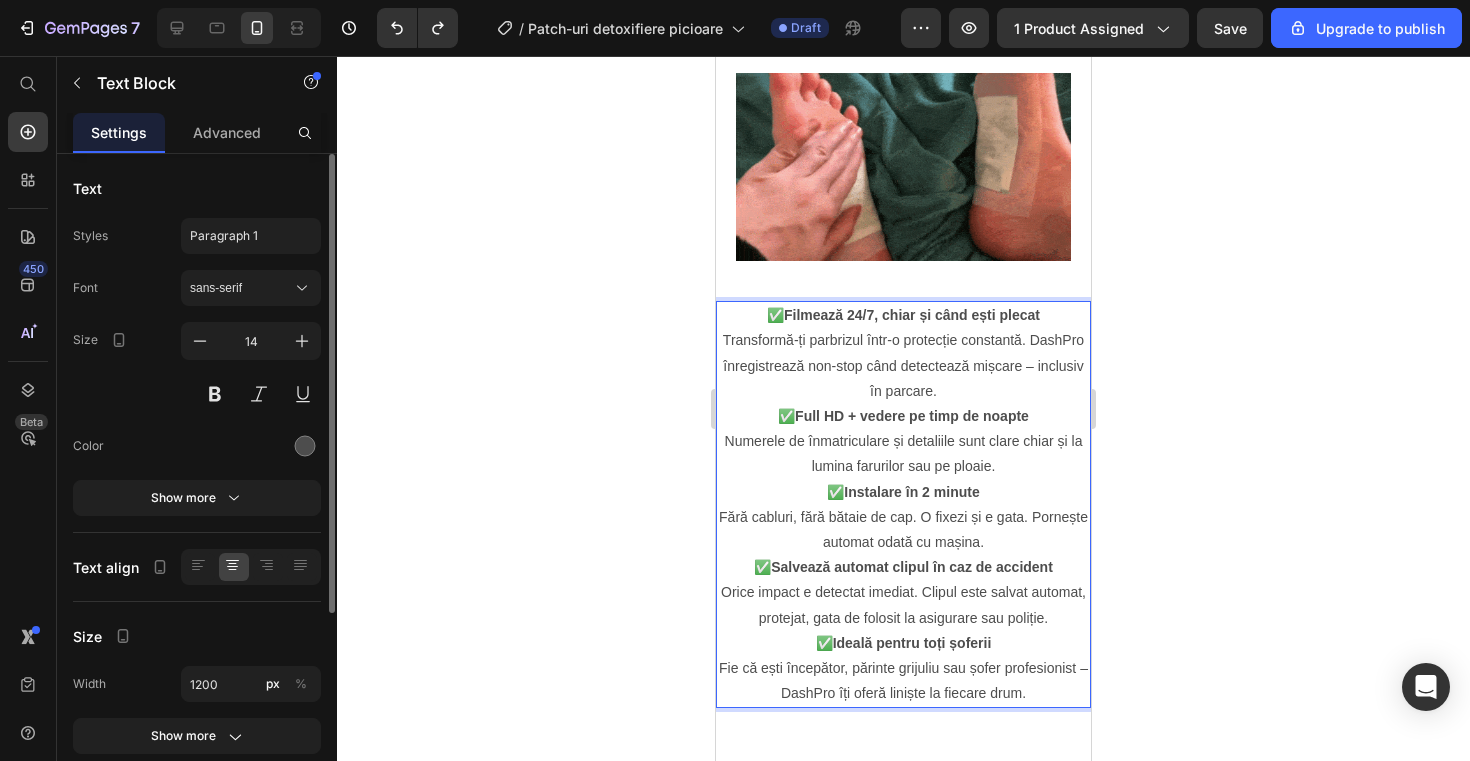 click on "✅  Filmează 24/7, chiar și când ești plecat Transformă-ți parbrizul într-o protecție constantă. DashPro înregistrează non-stop când detectează mișcare – inclusiv în parcare." at bounding box center [903, 353] 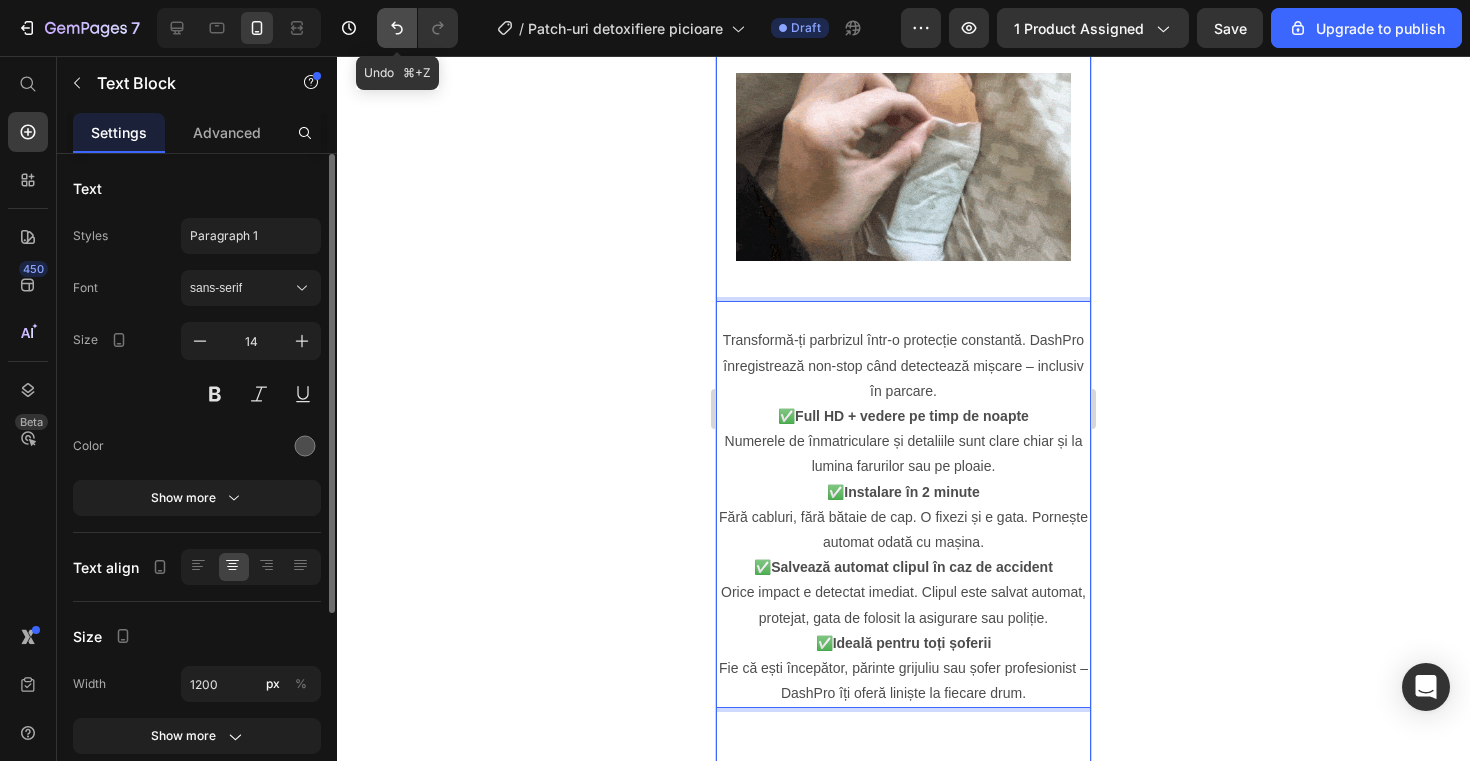 click 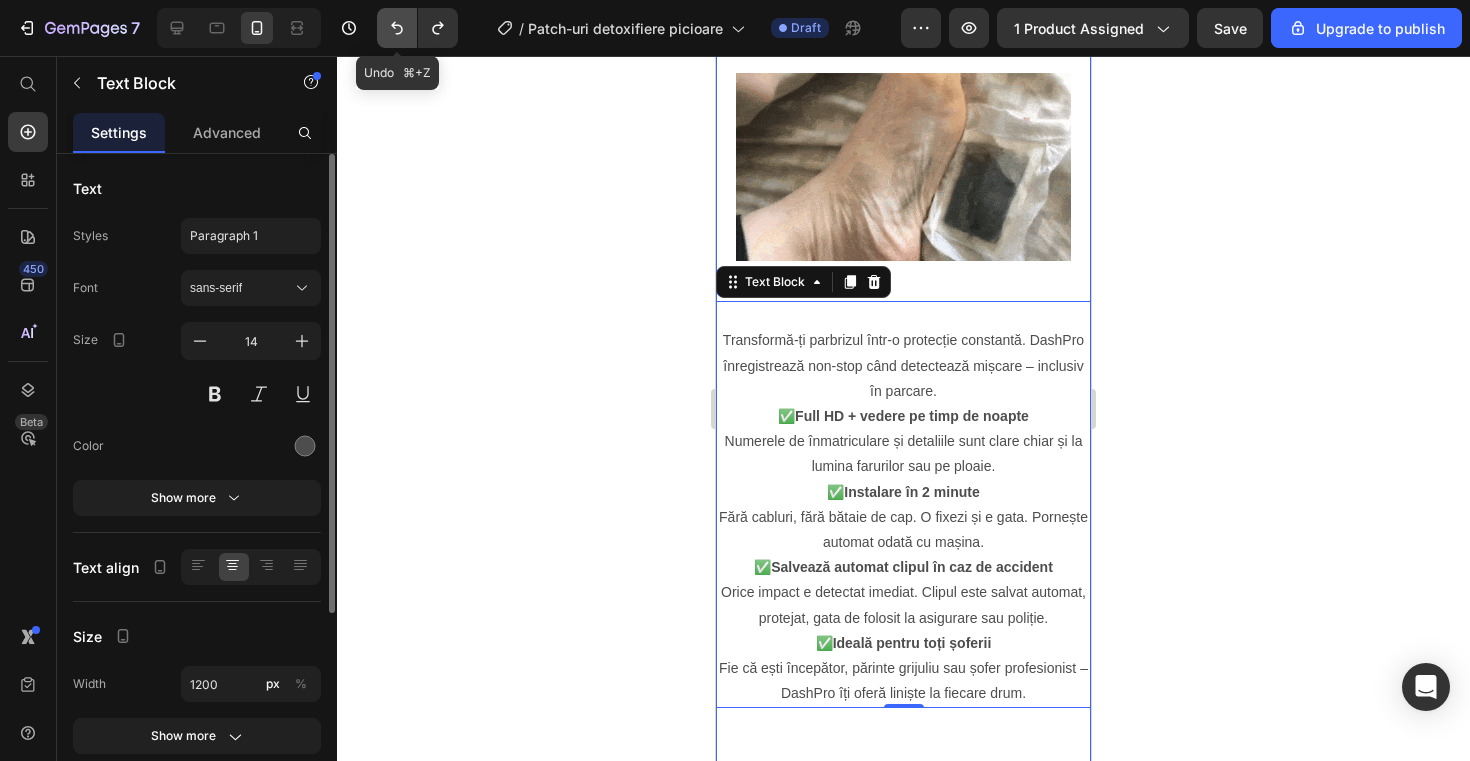 click 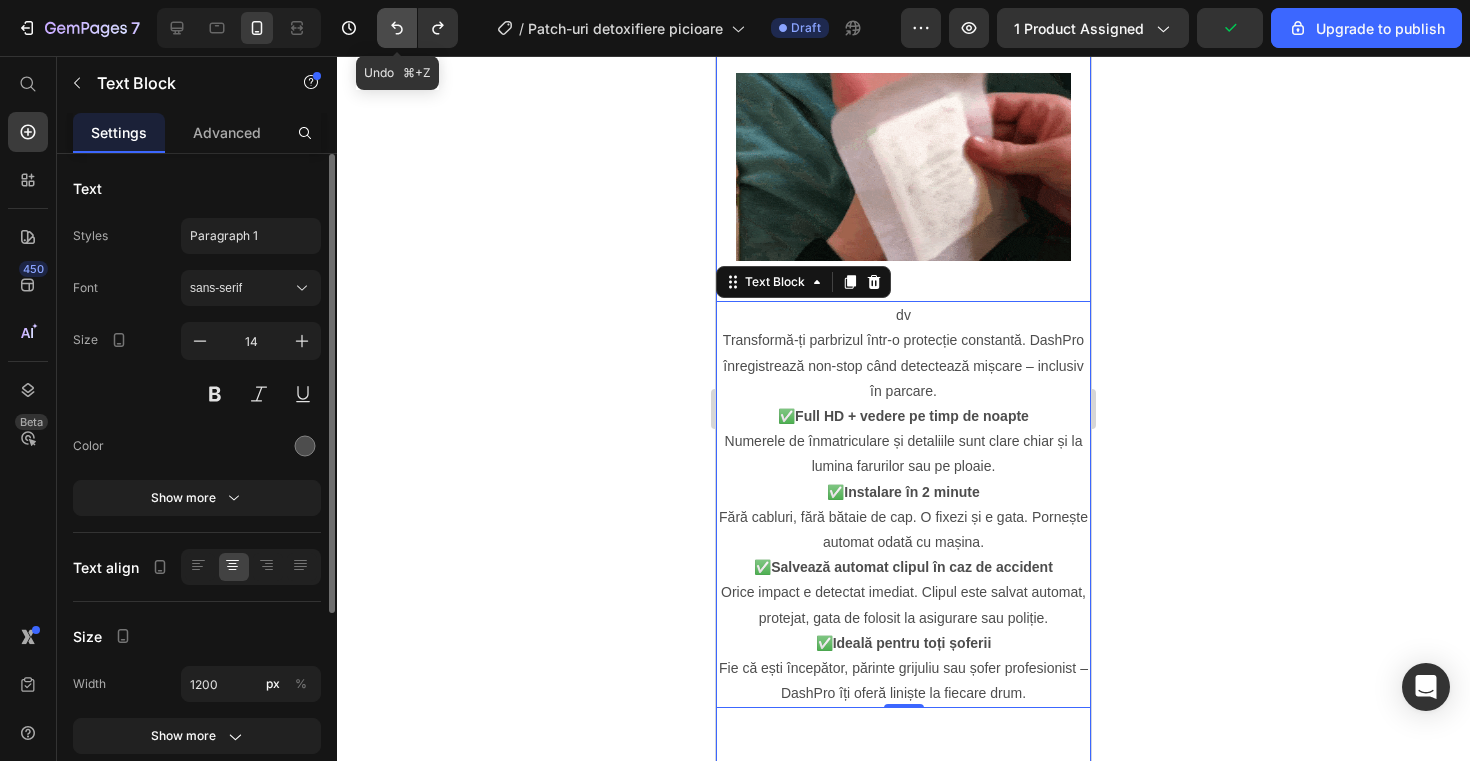 click 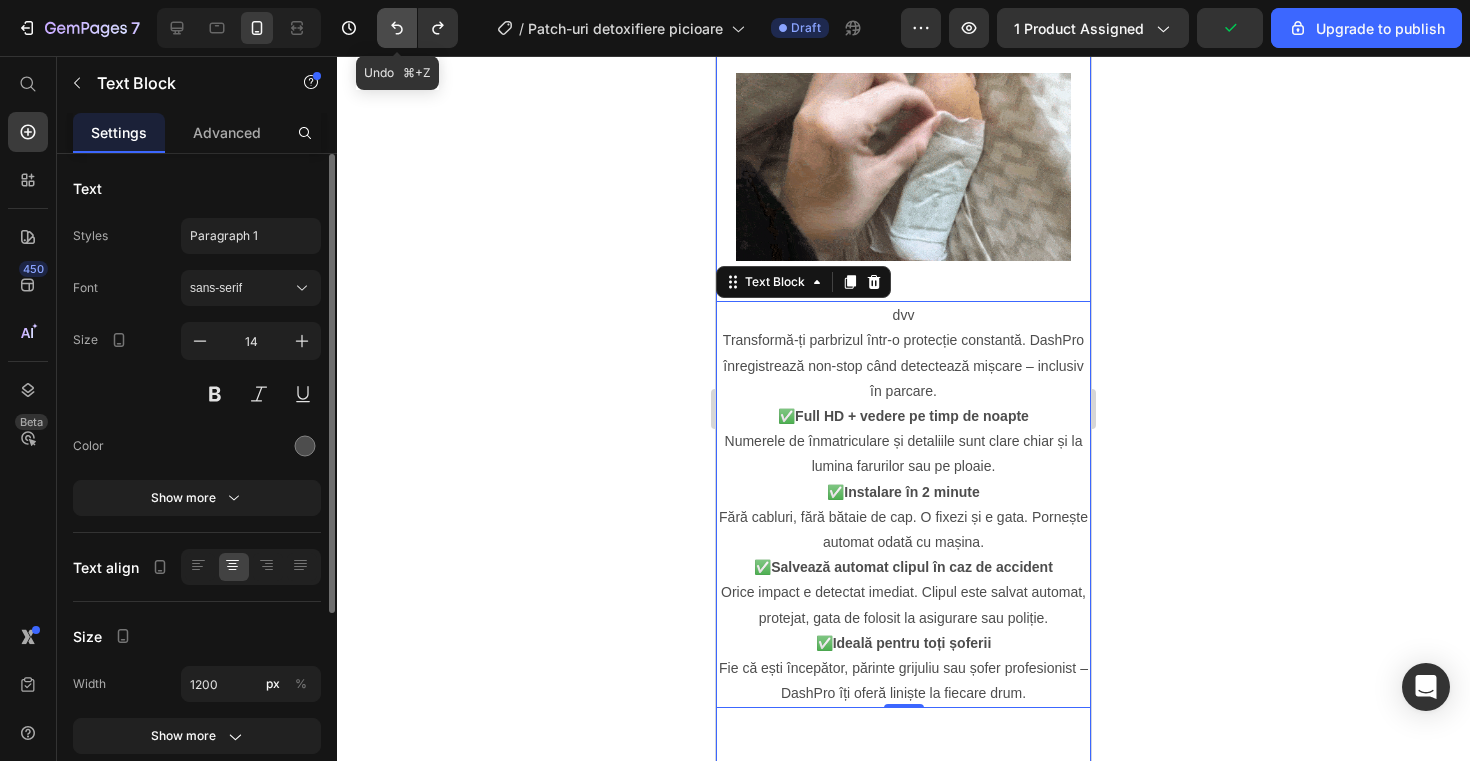 click 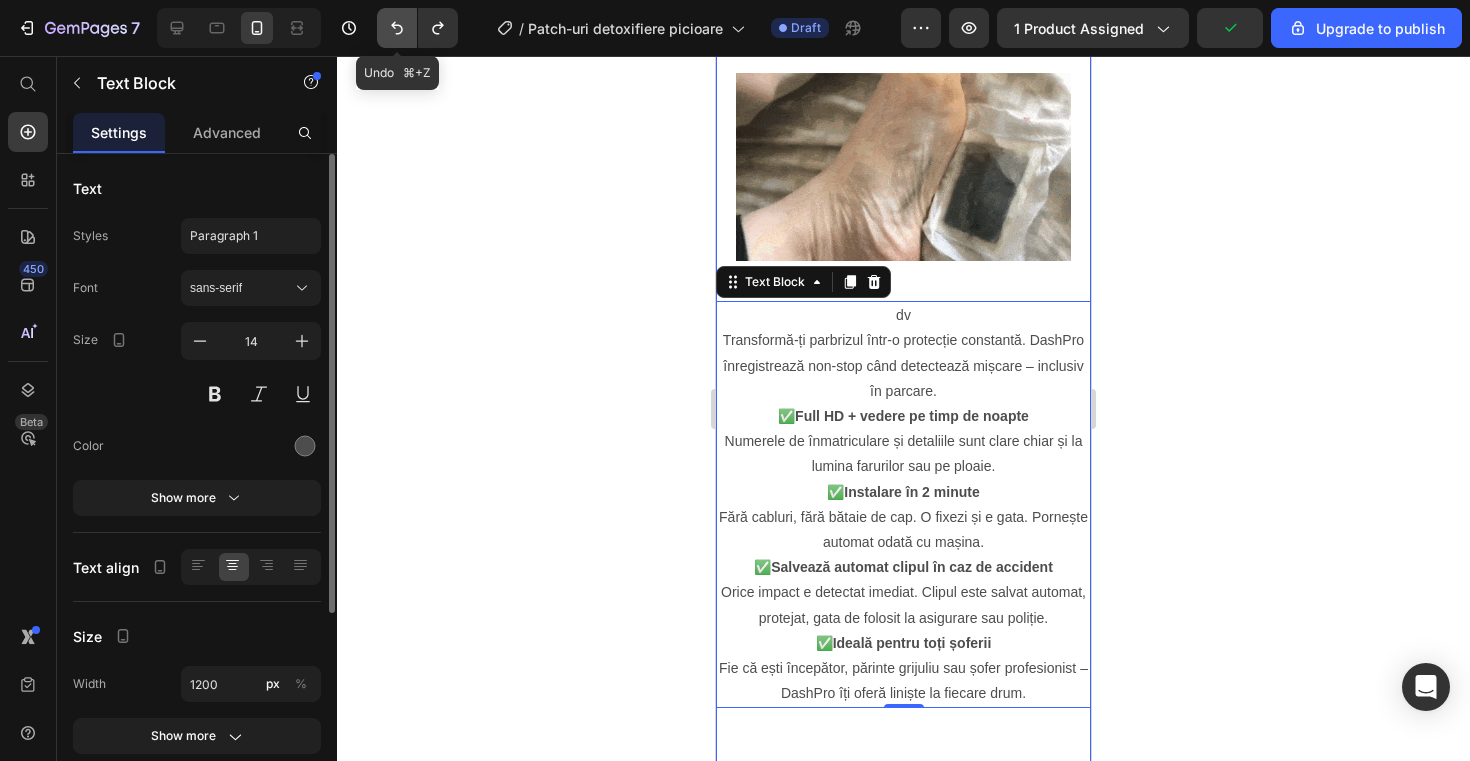 click 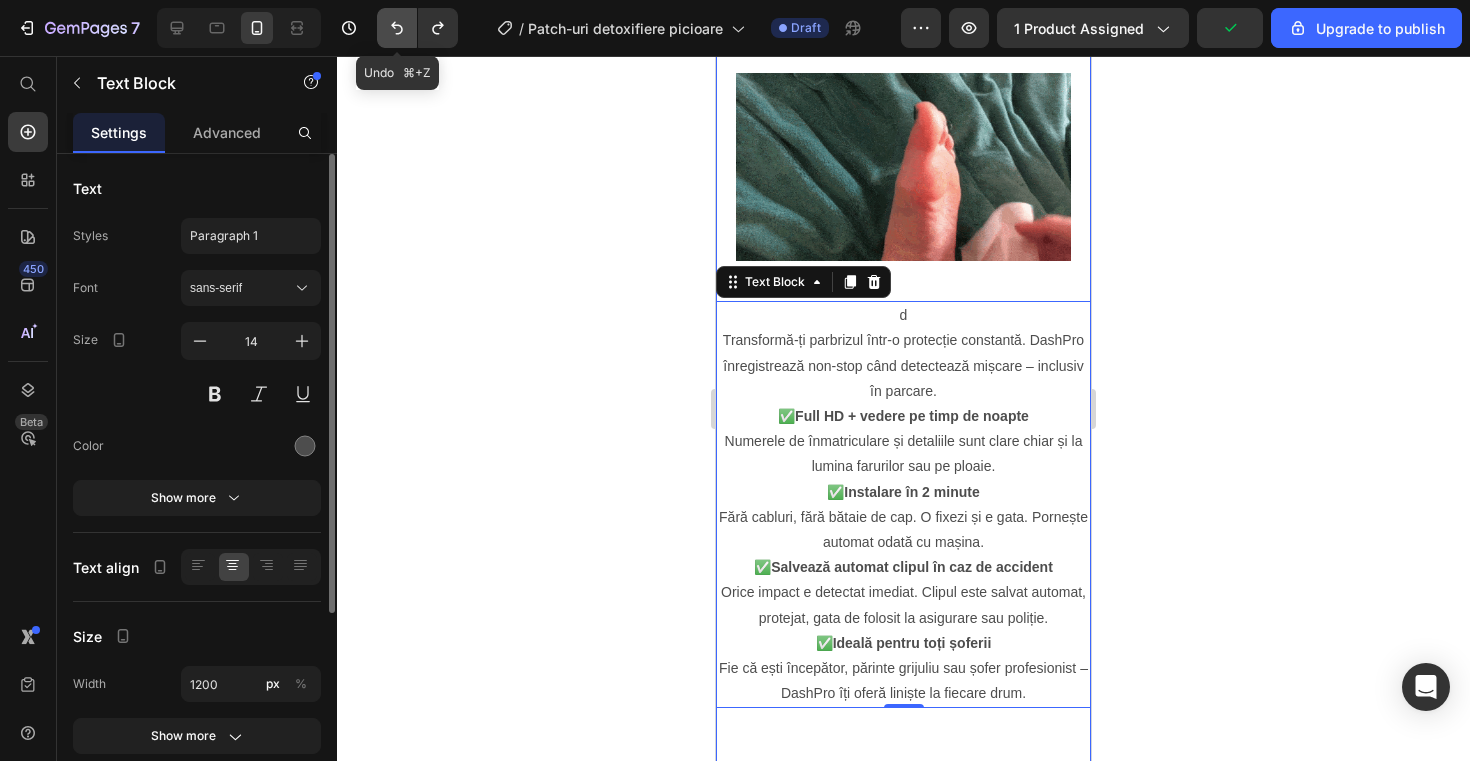 click 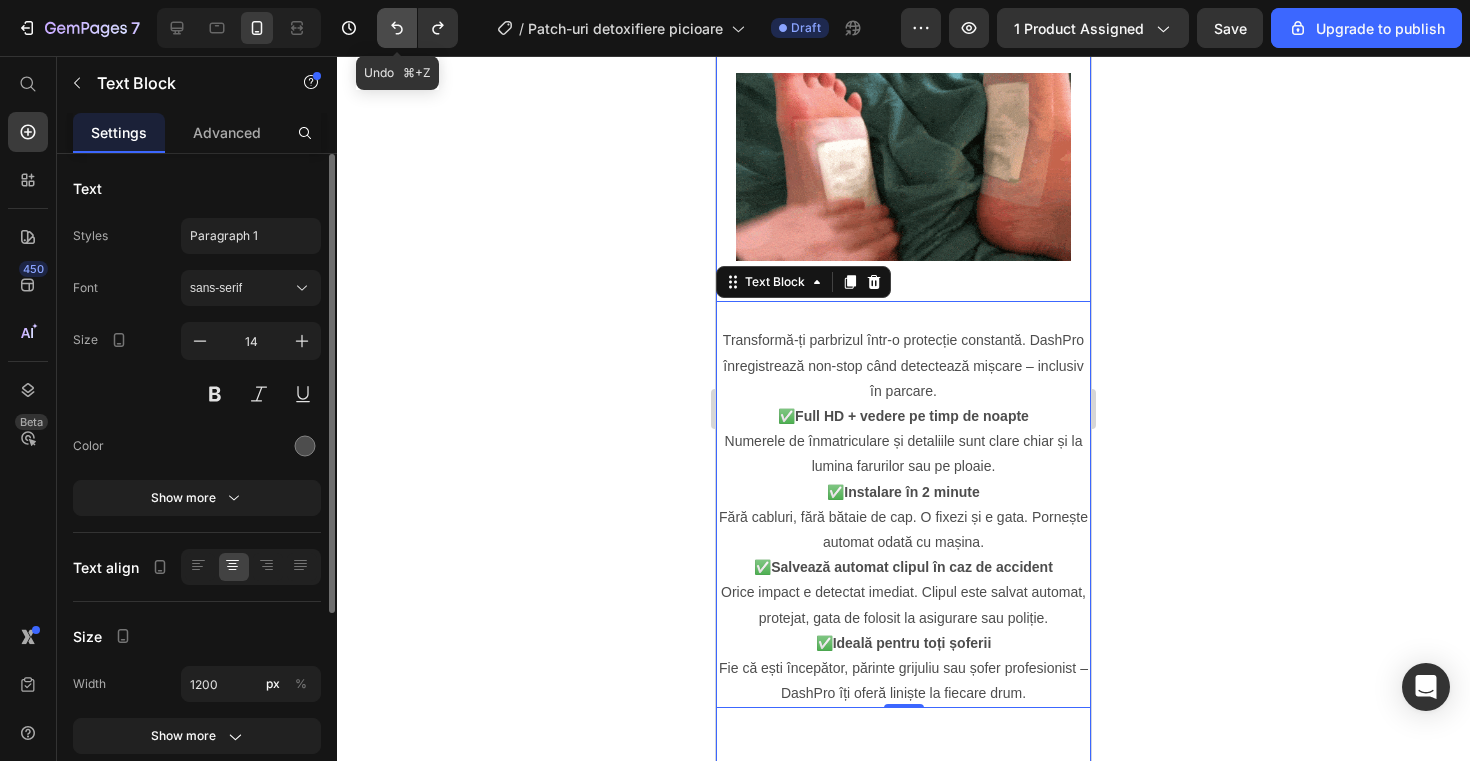 click 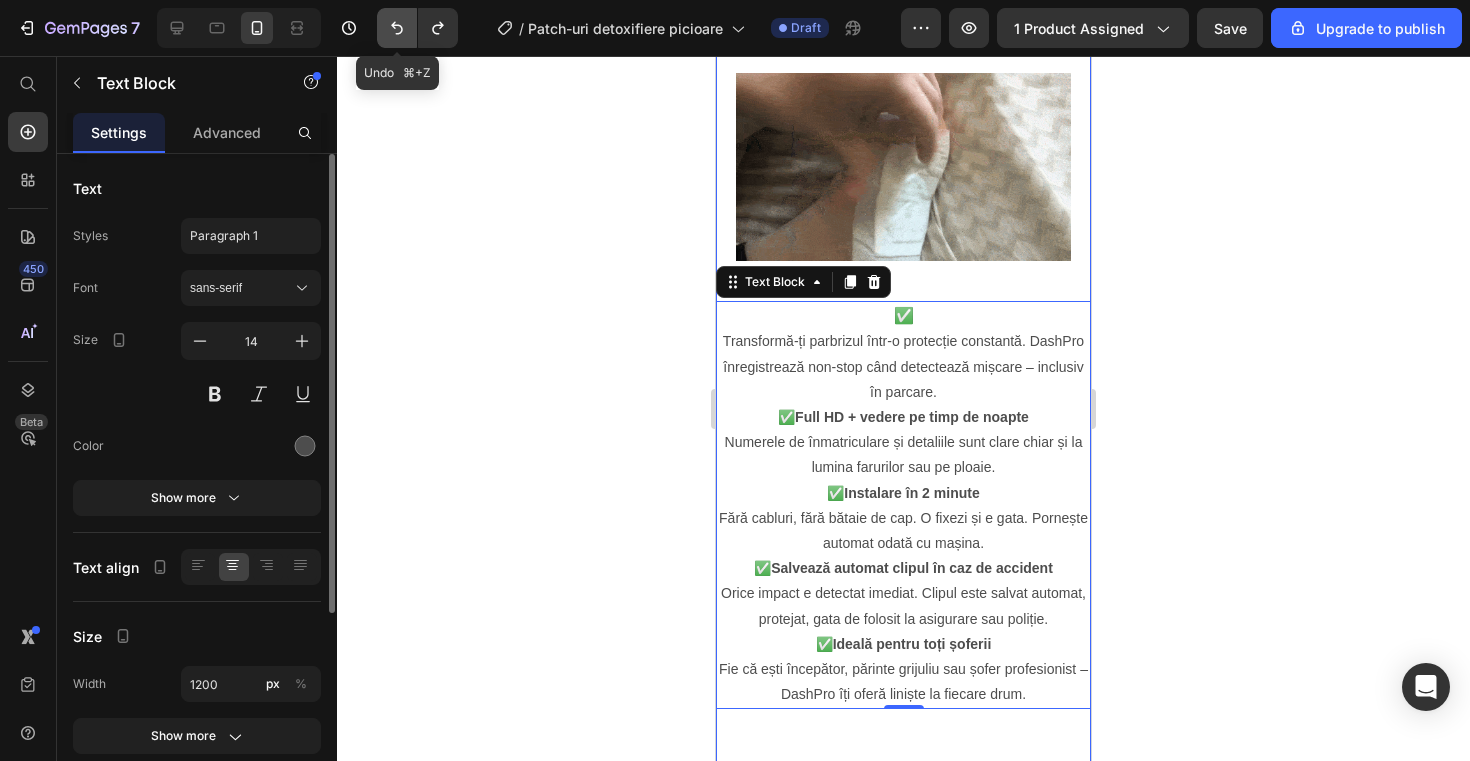 click 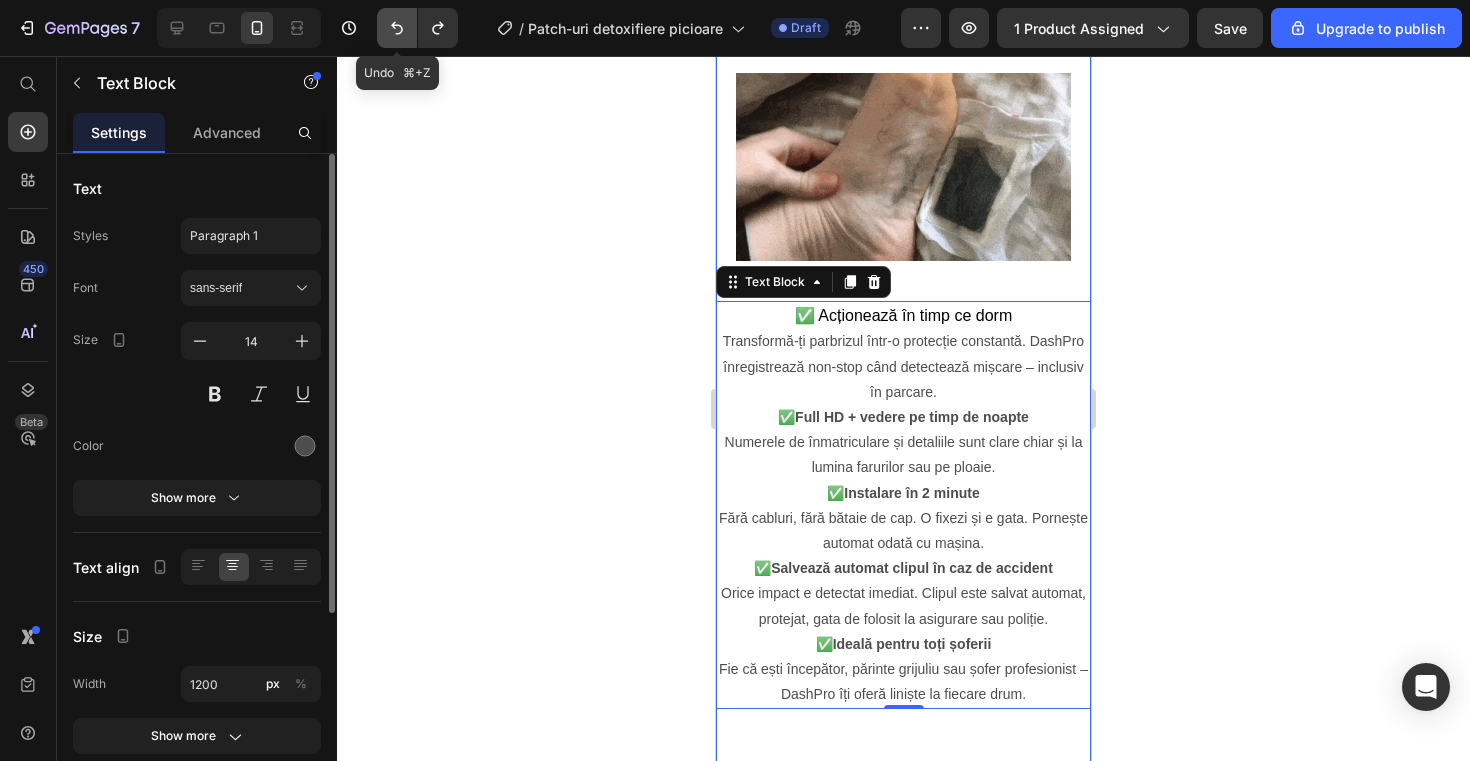 click 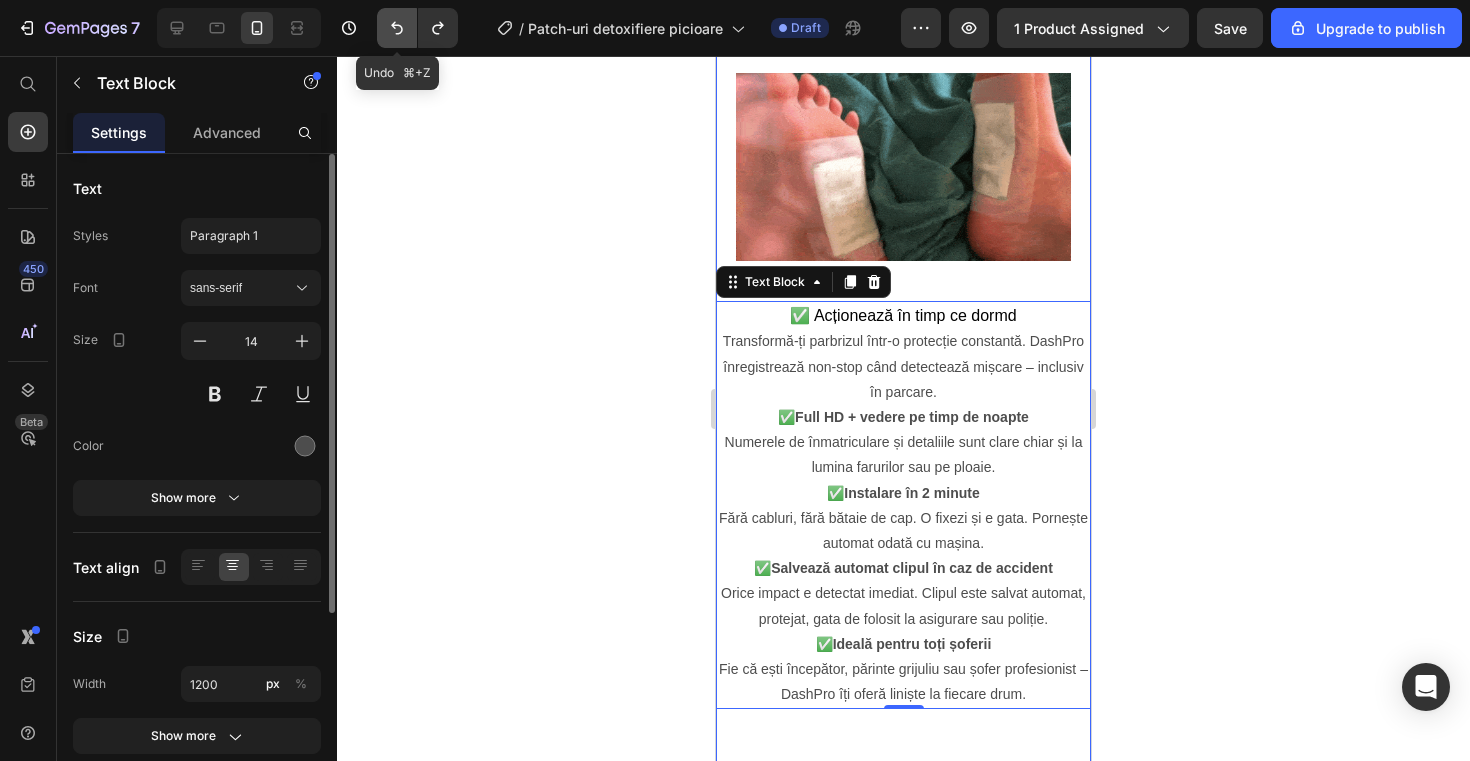 click 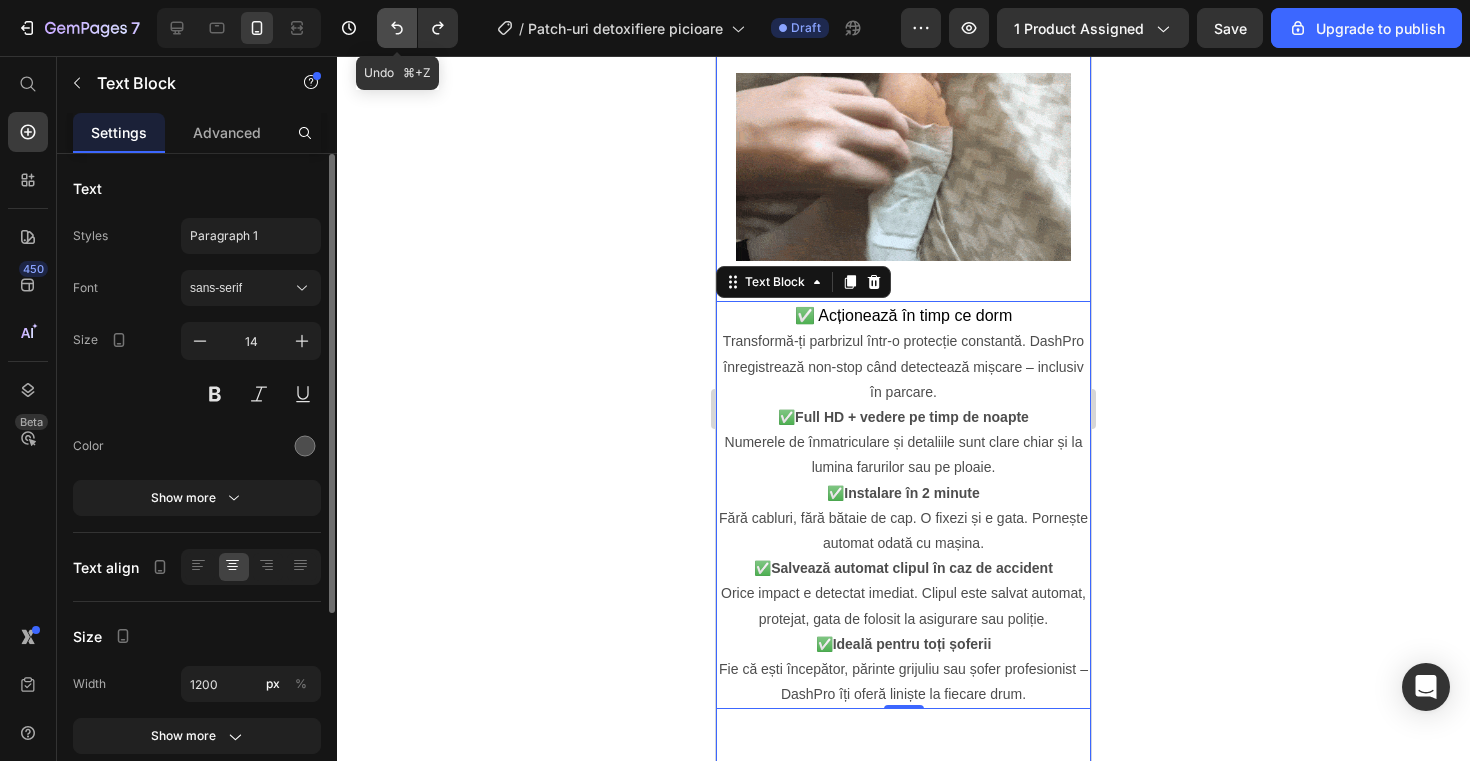 click 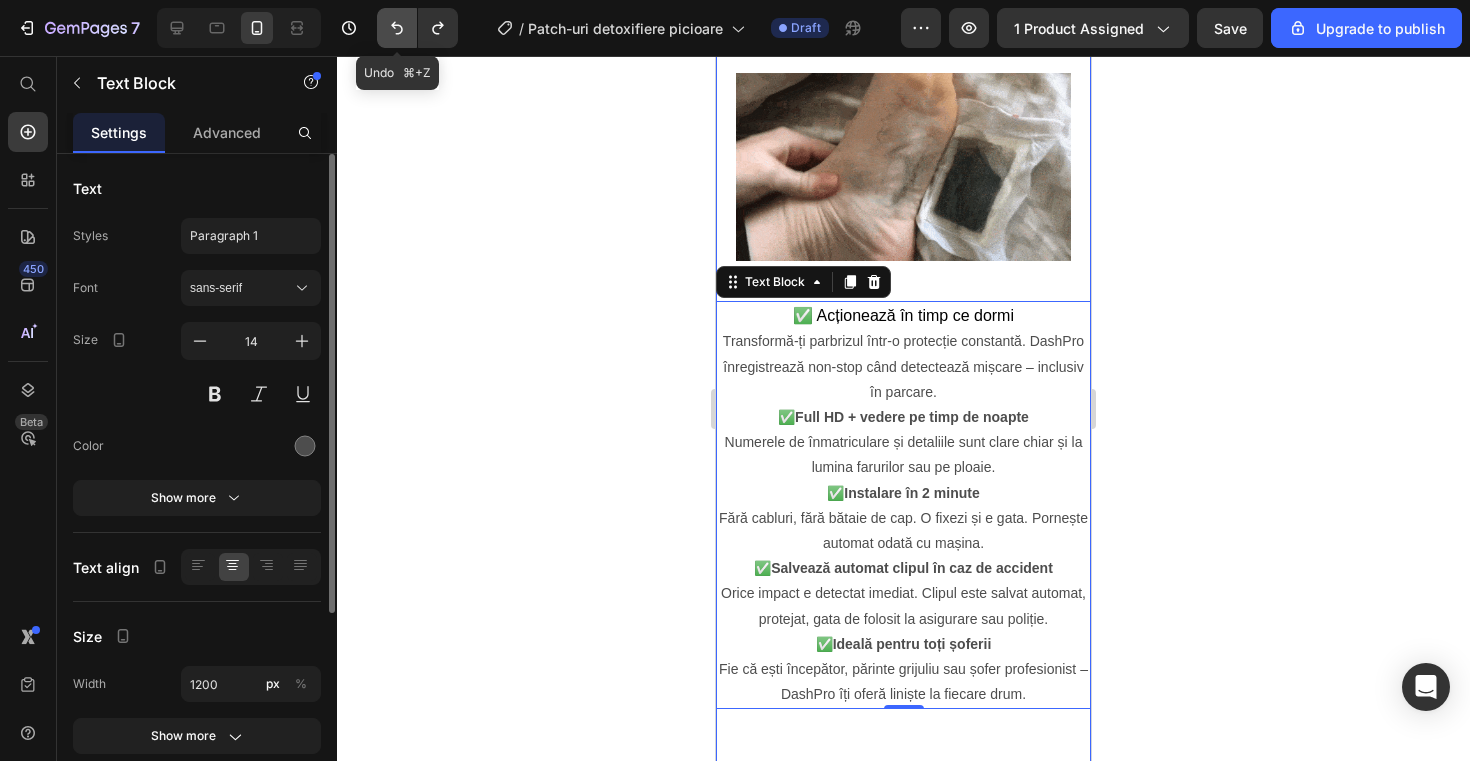 click 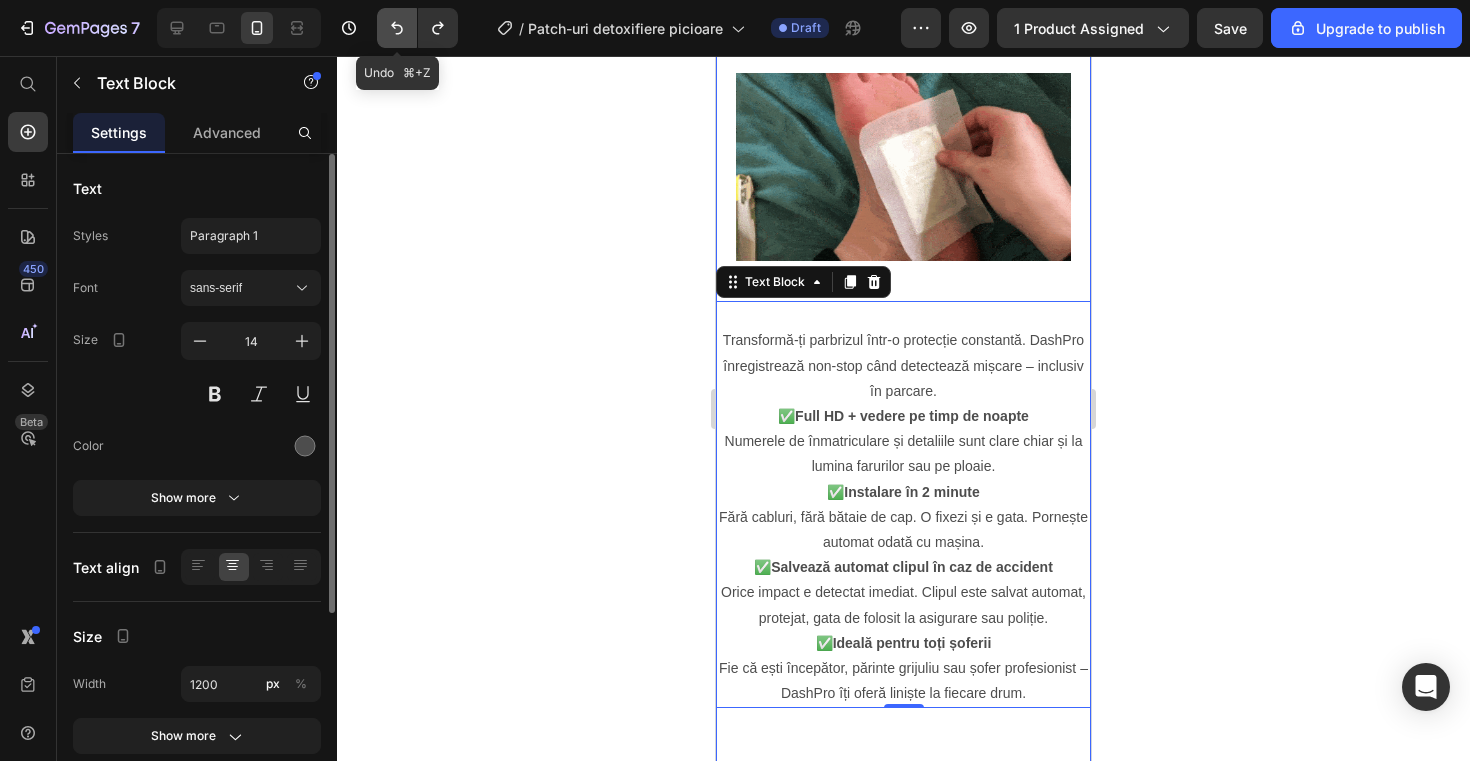click 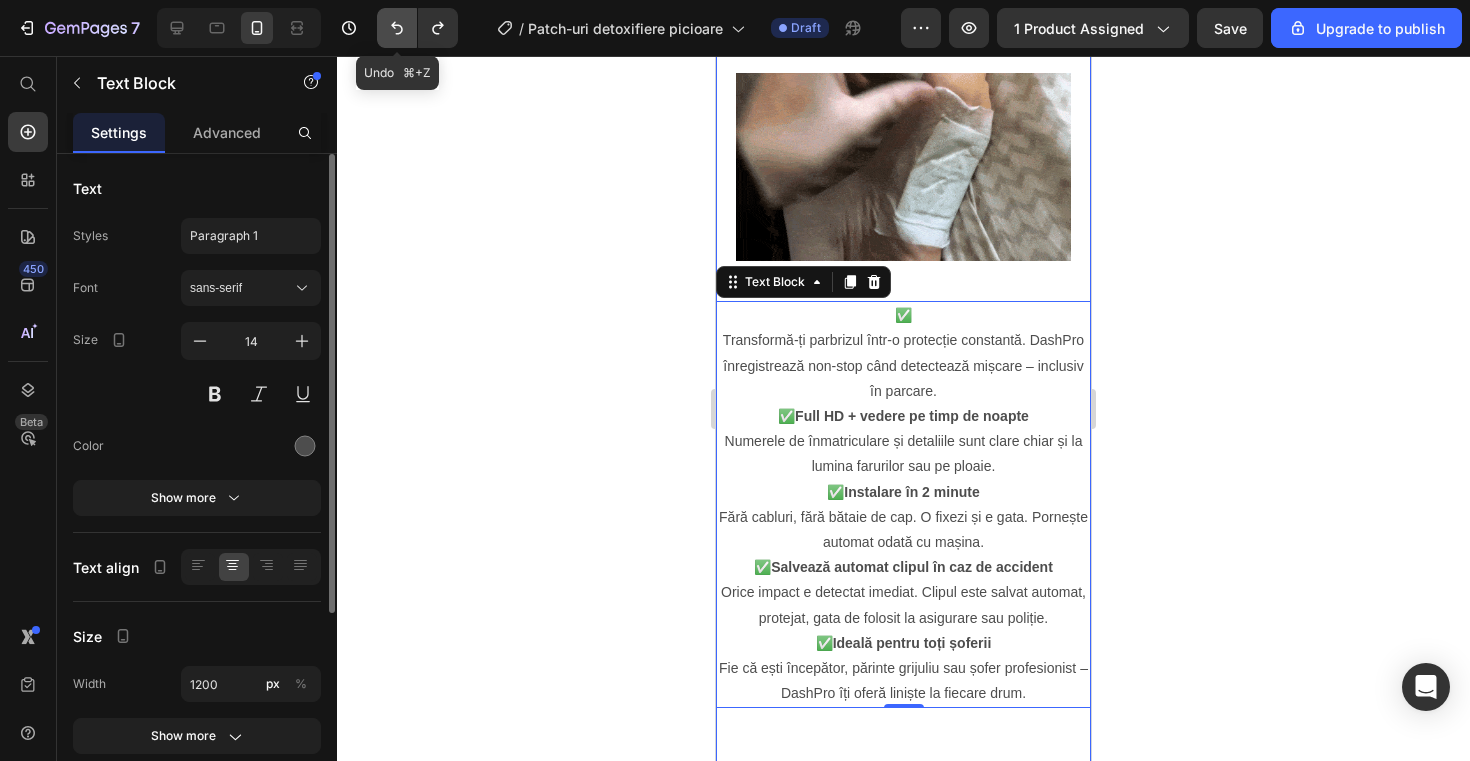 click 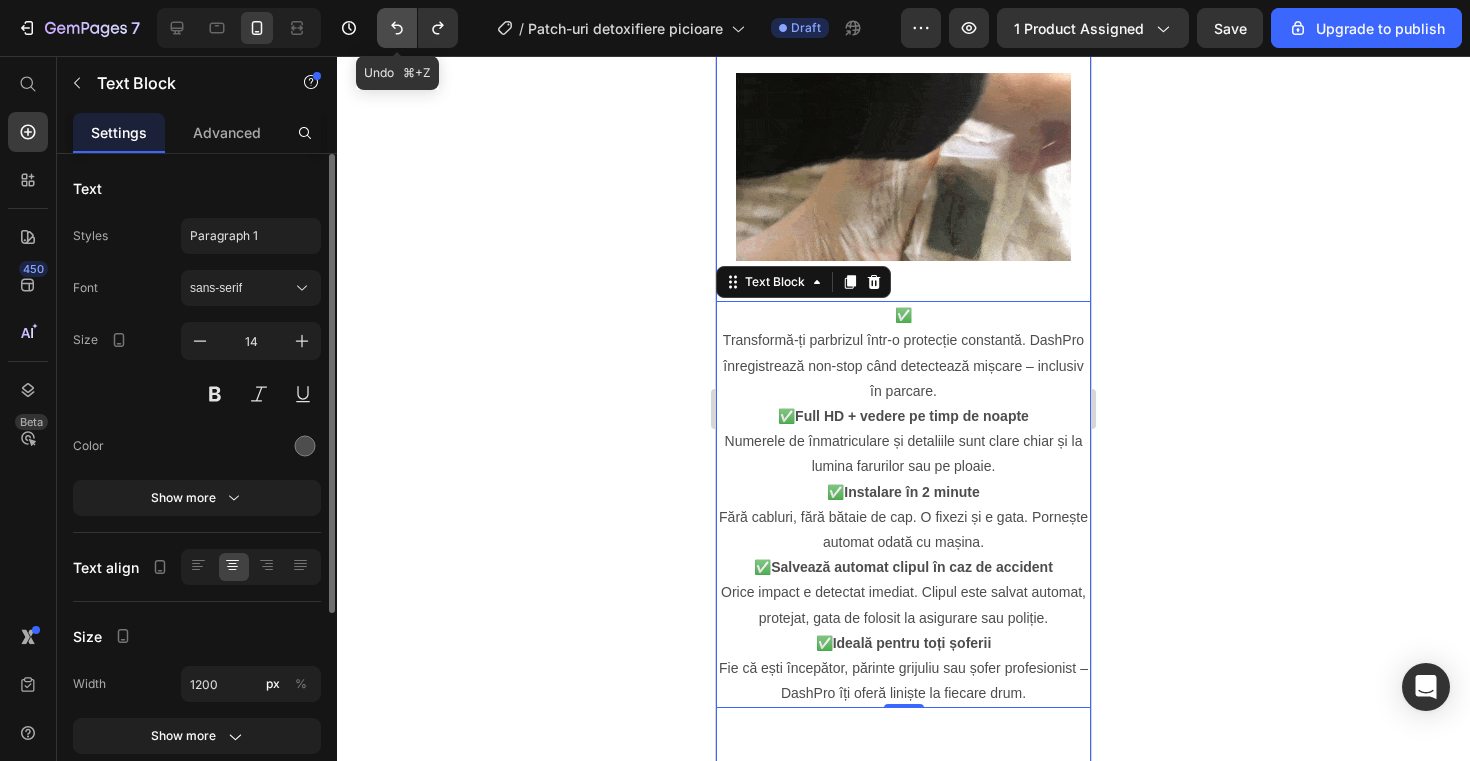 click 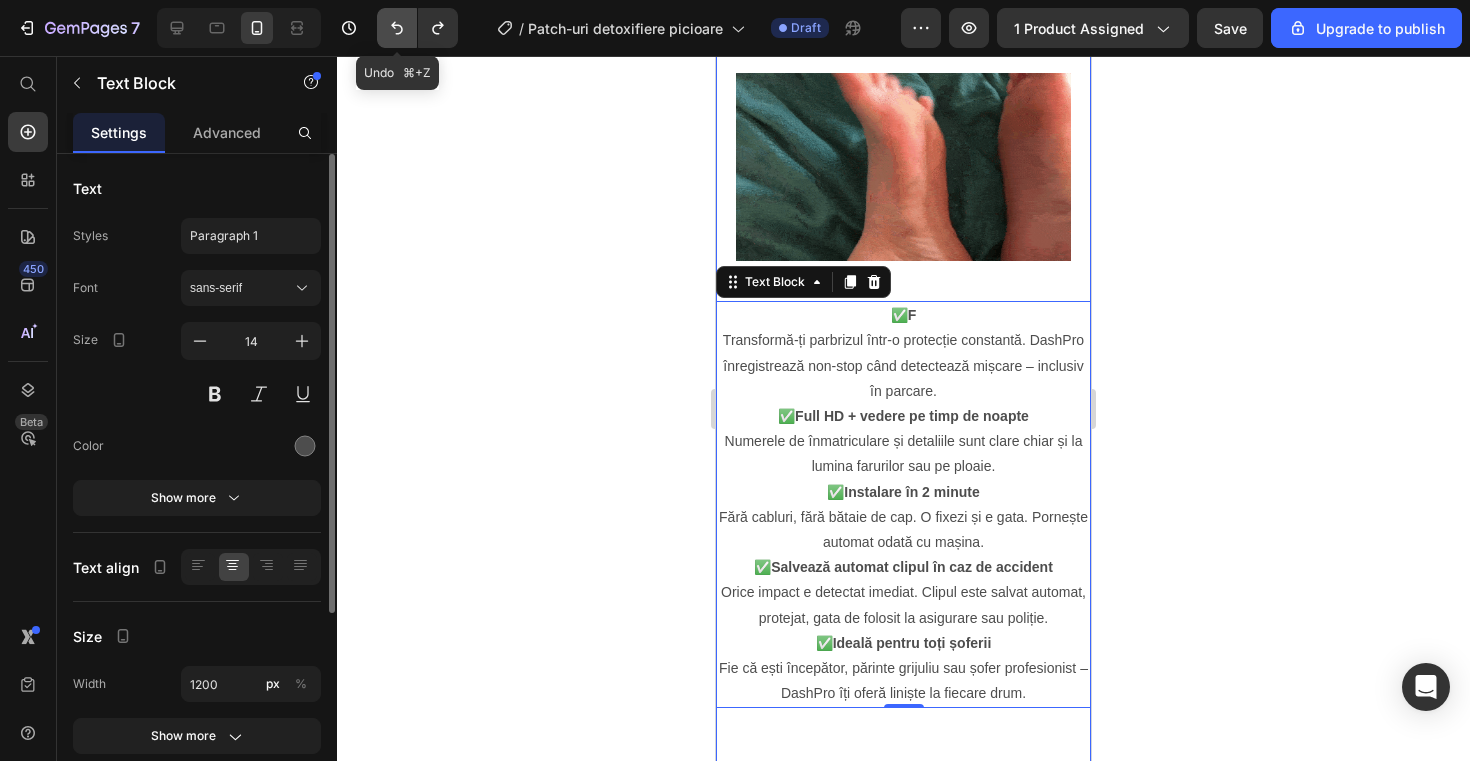 click 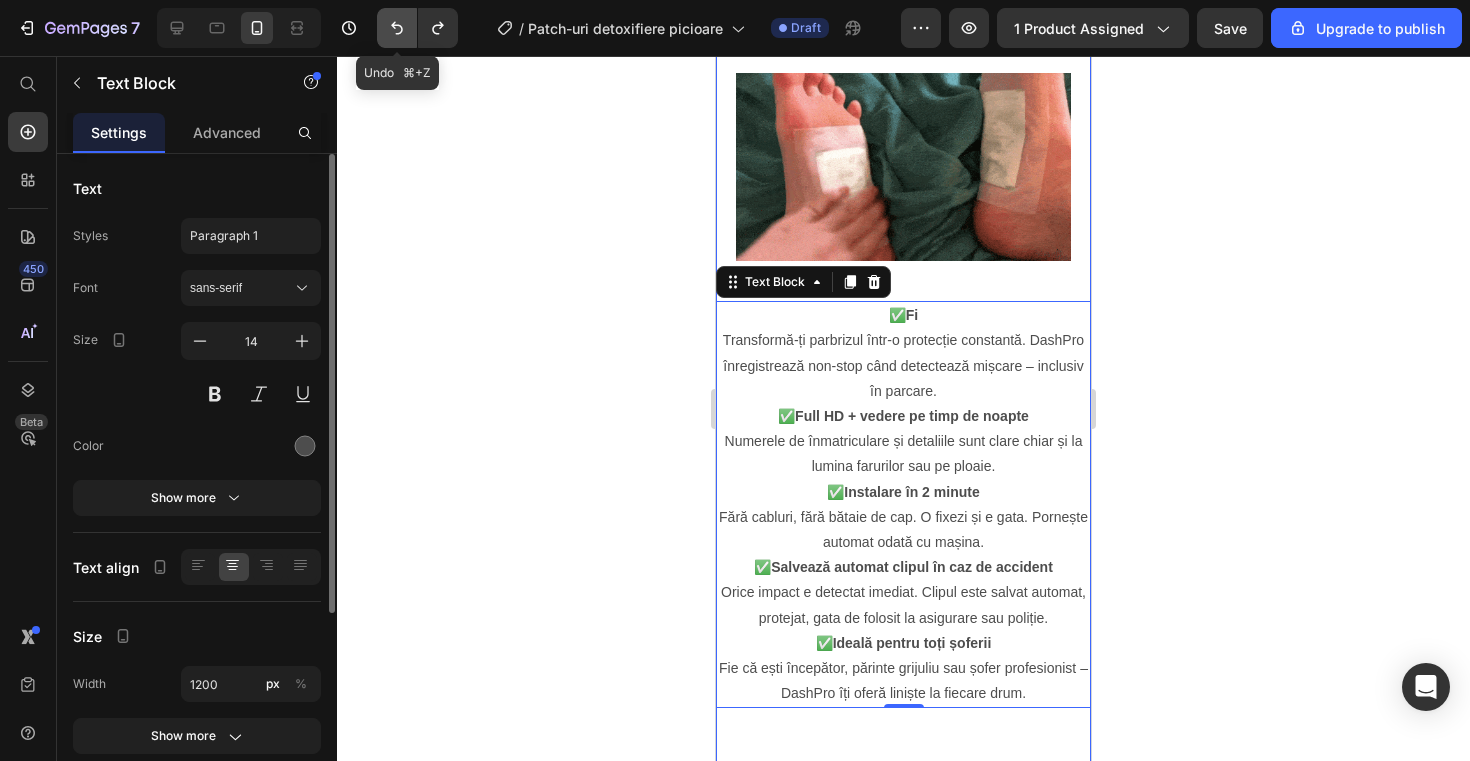 click 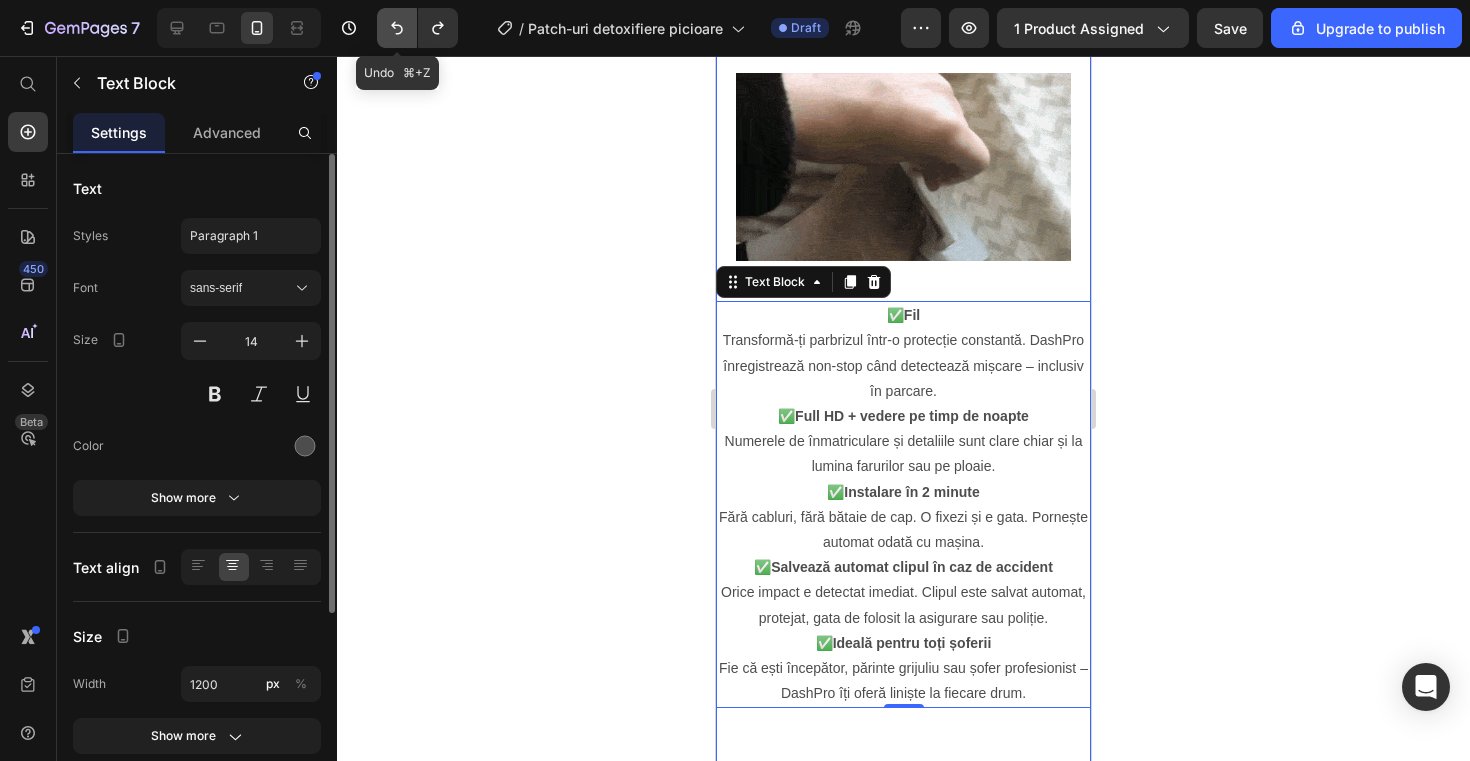 click 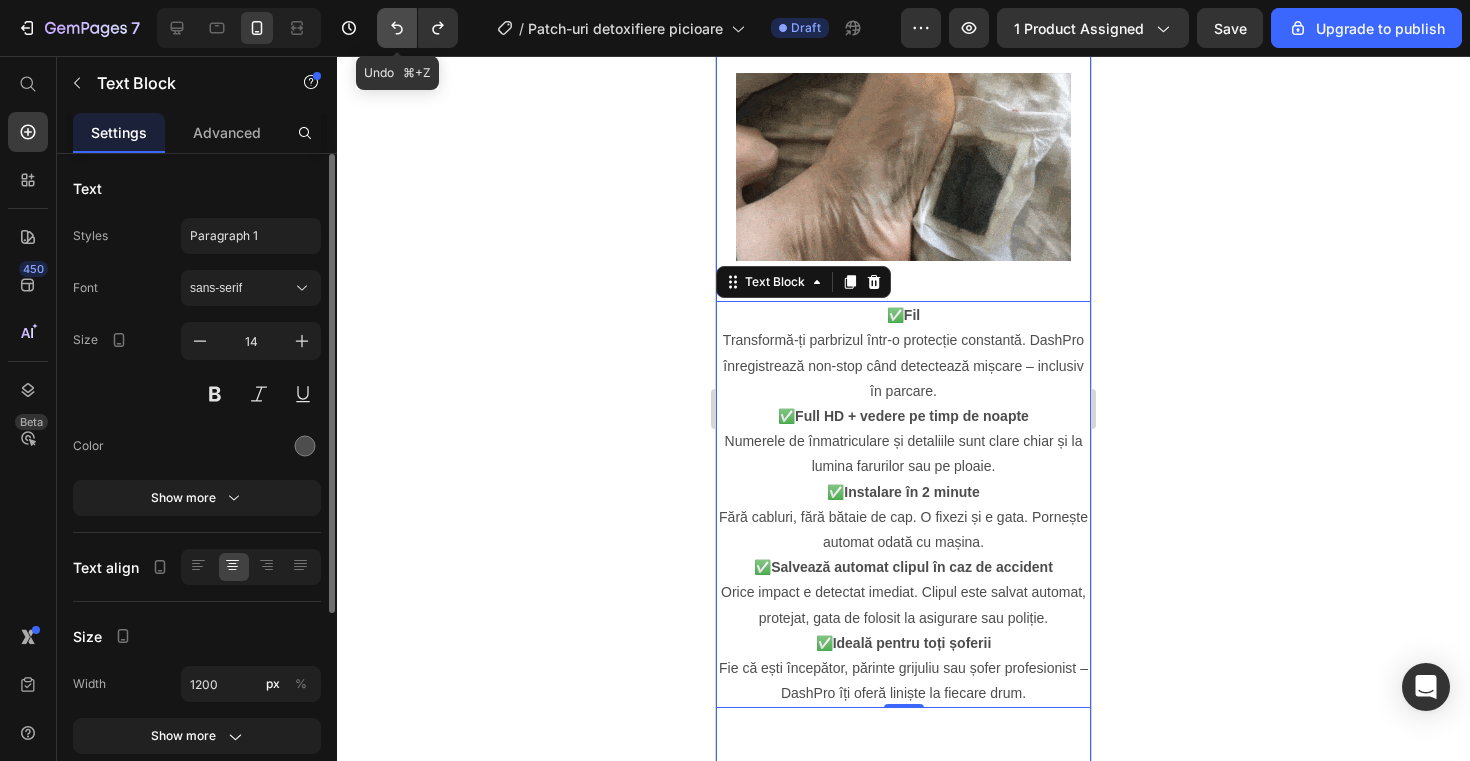 click 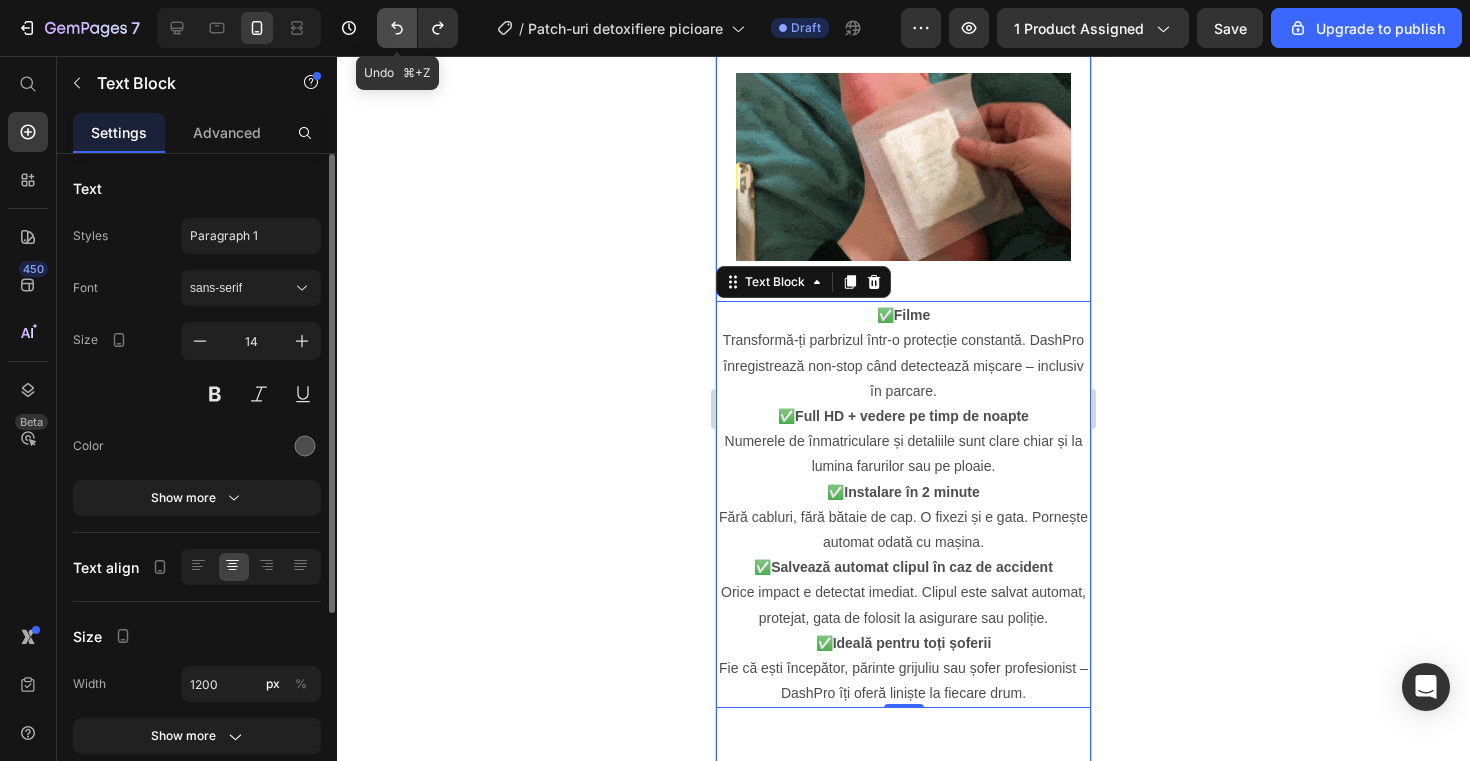 click 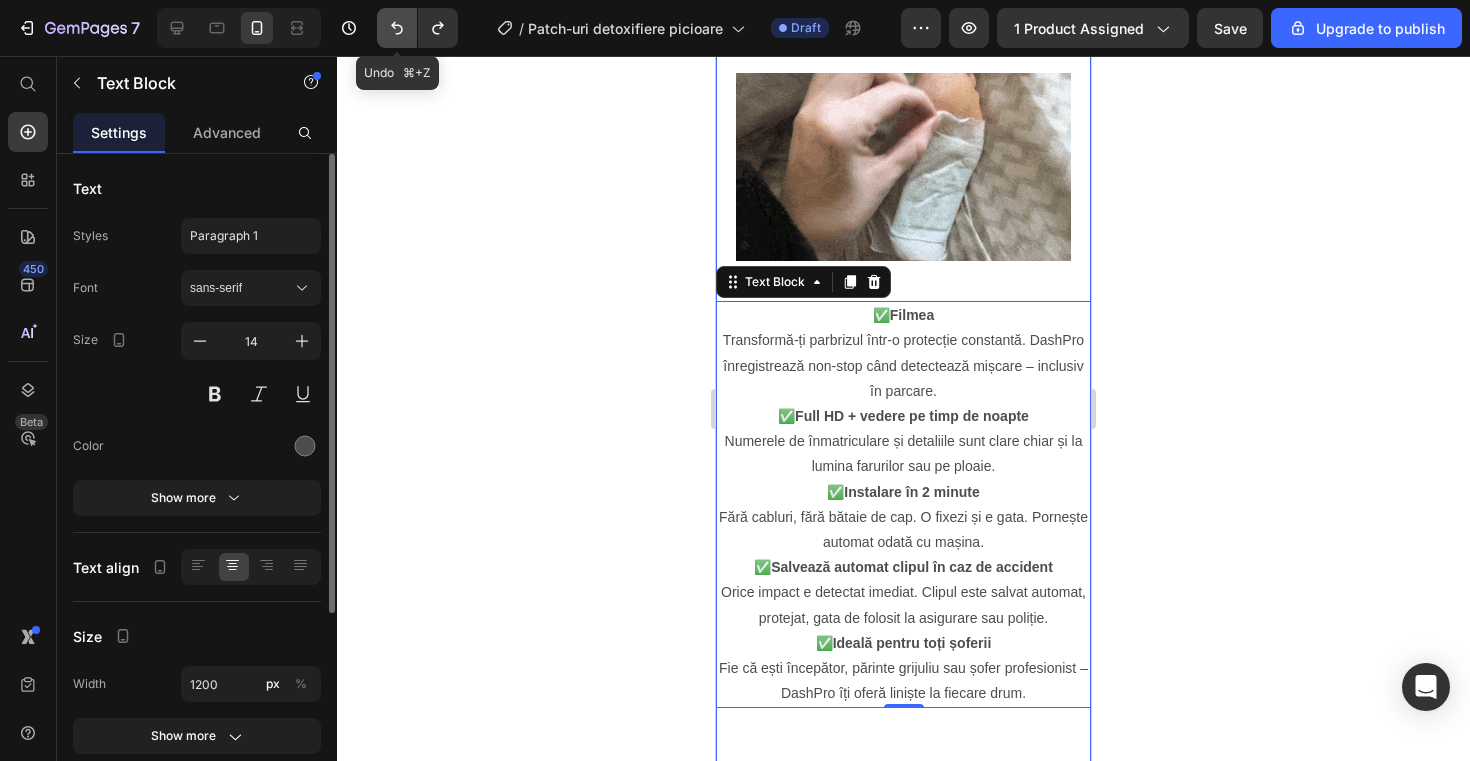 click 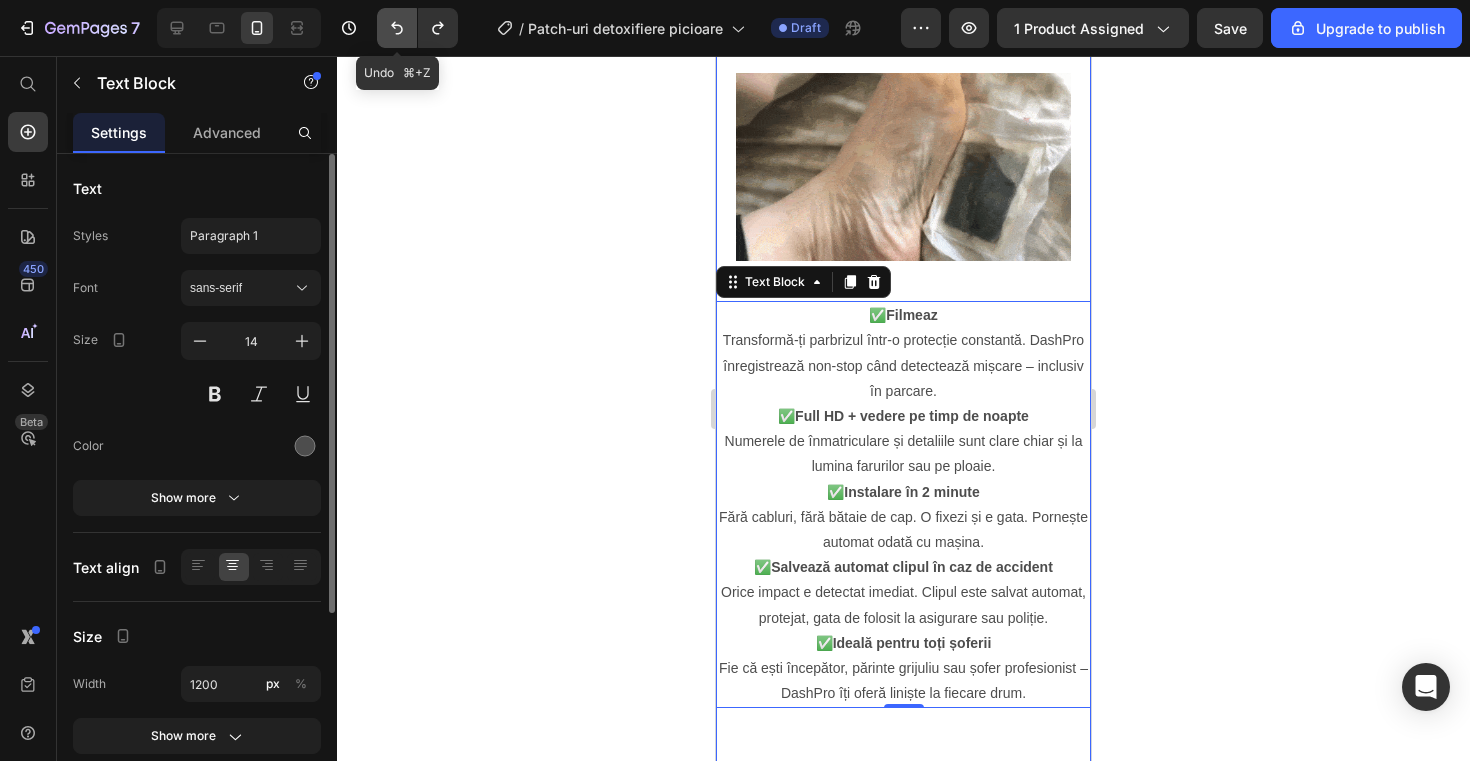 click 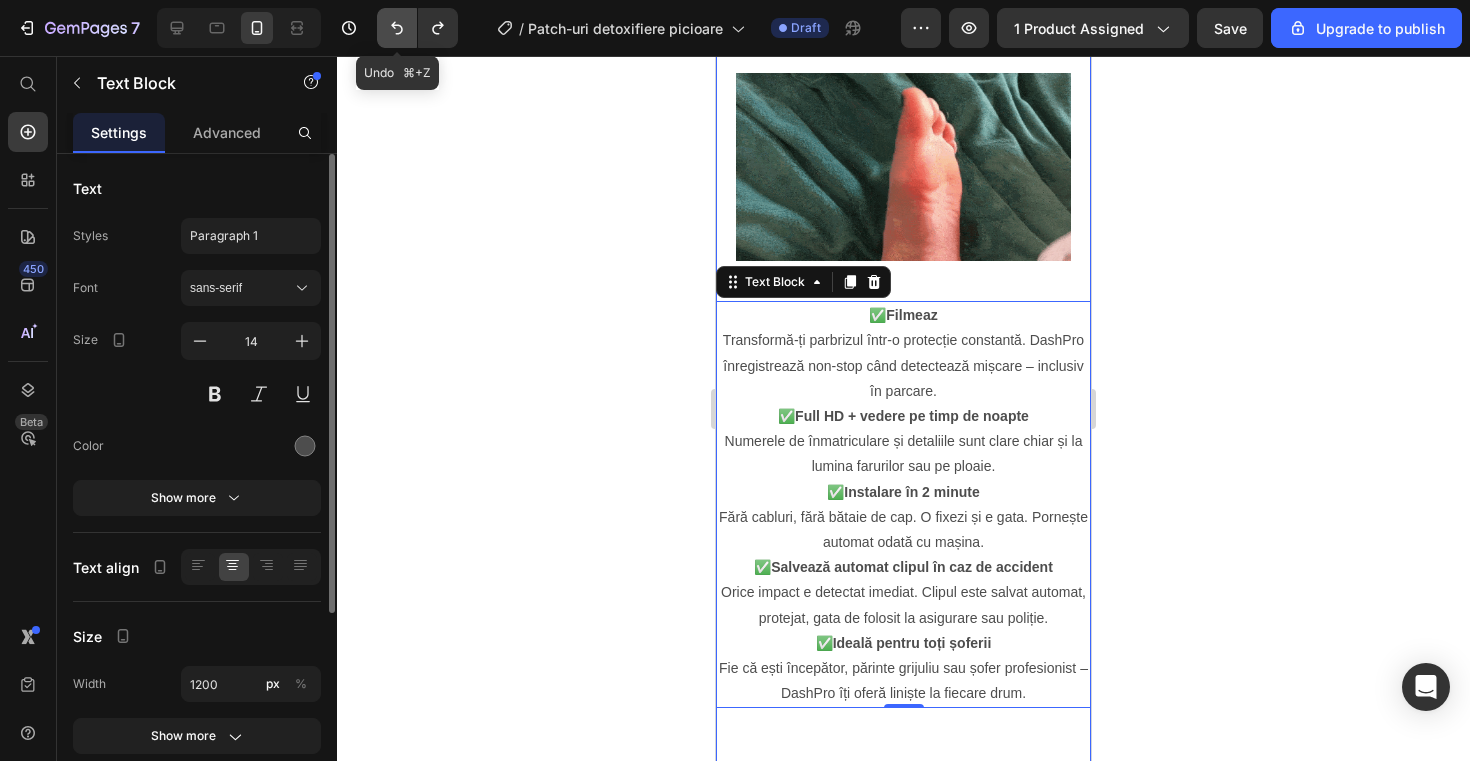 click 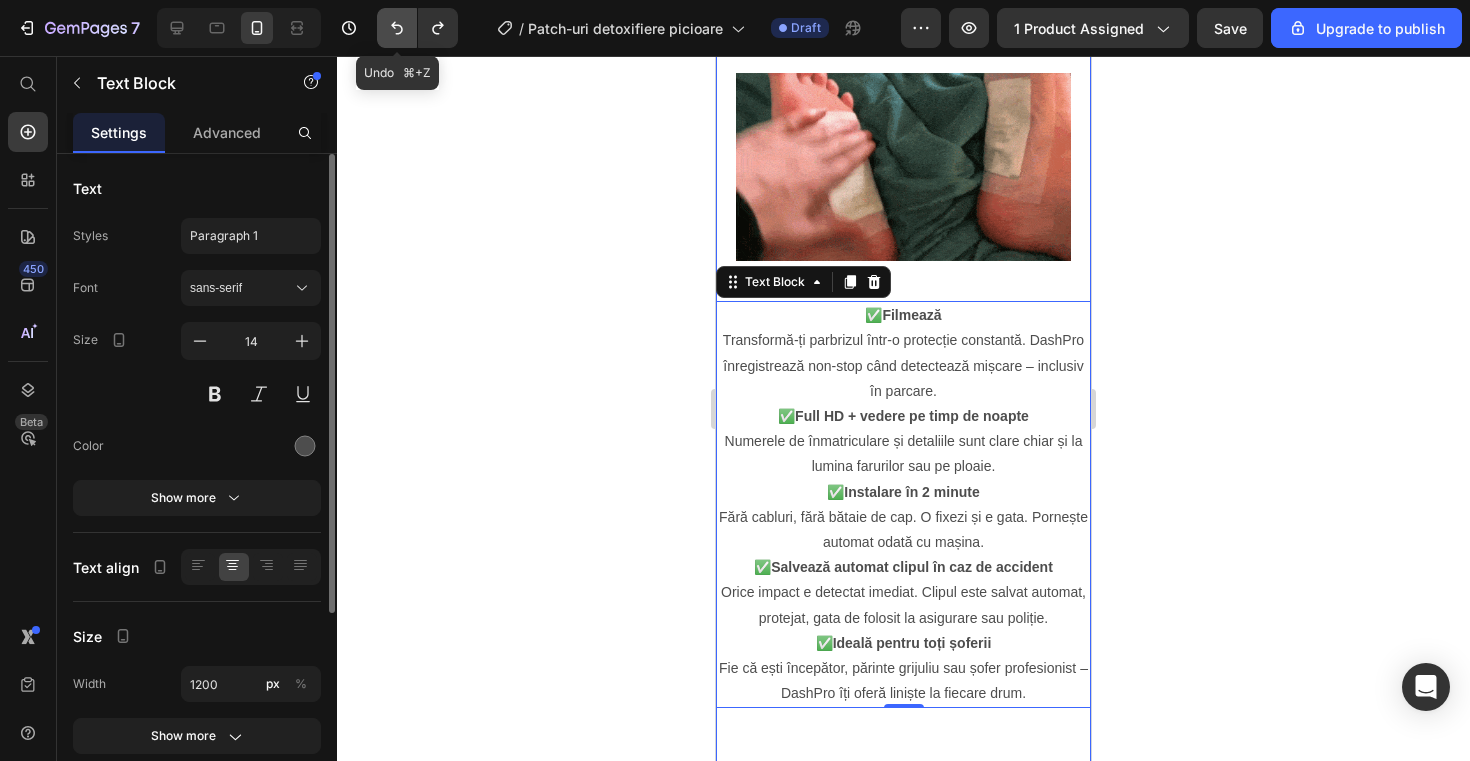 click 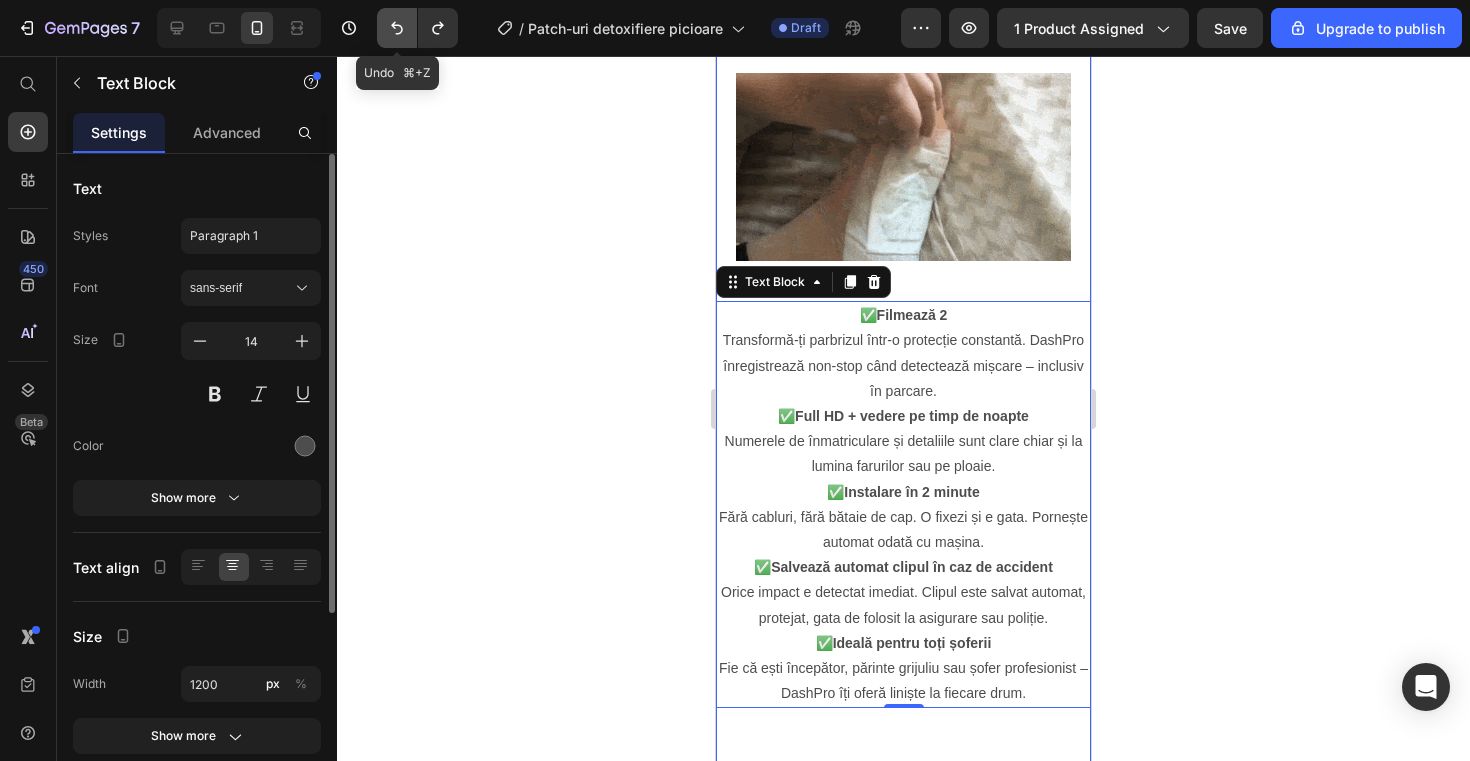 click 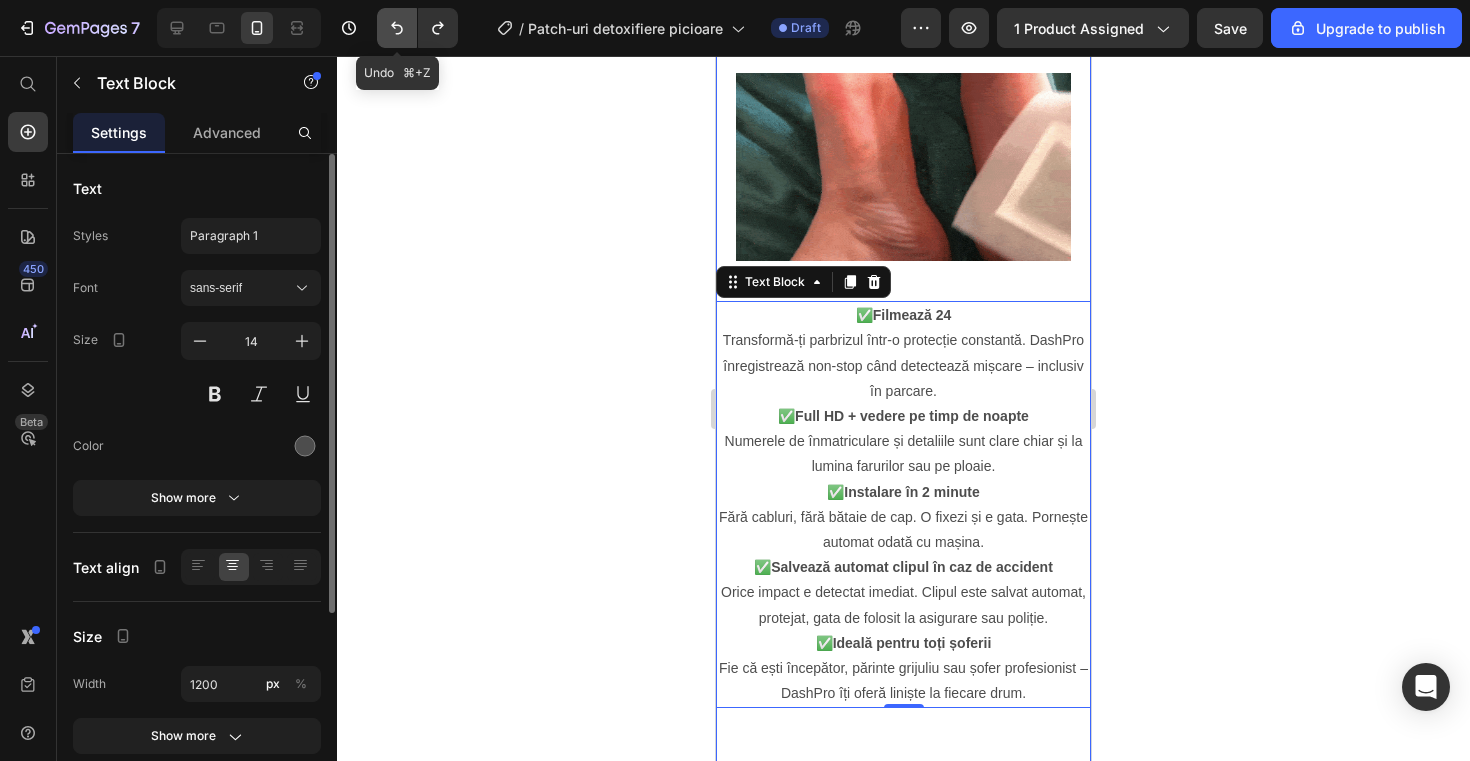 click 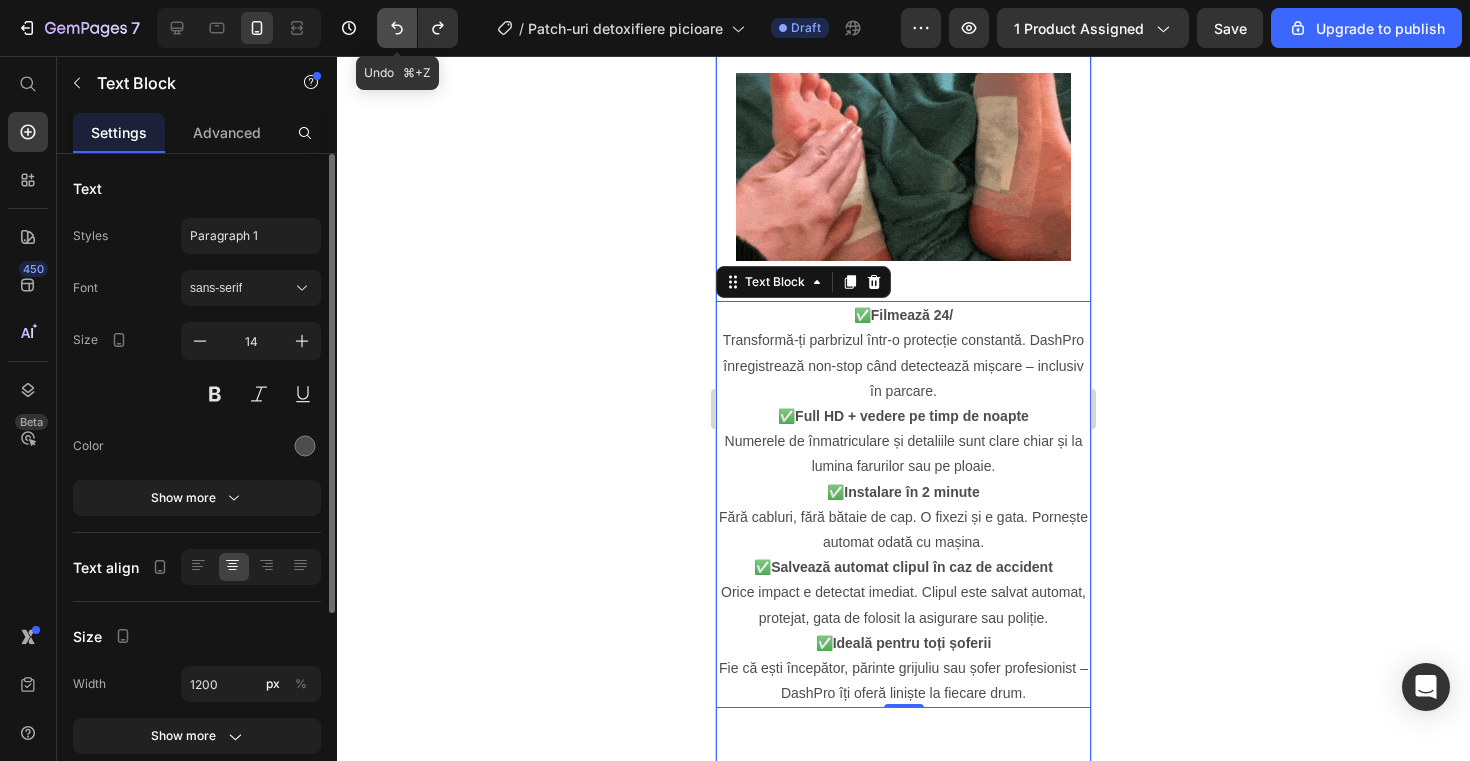 click 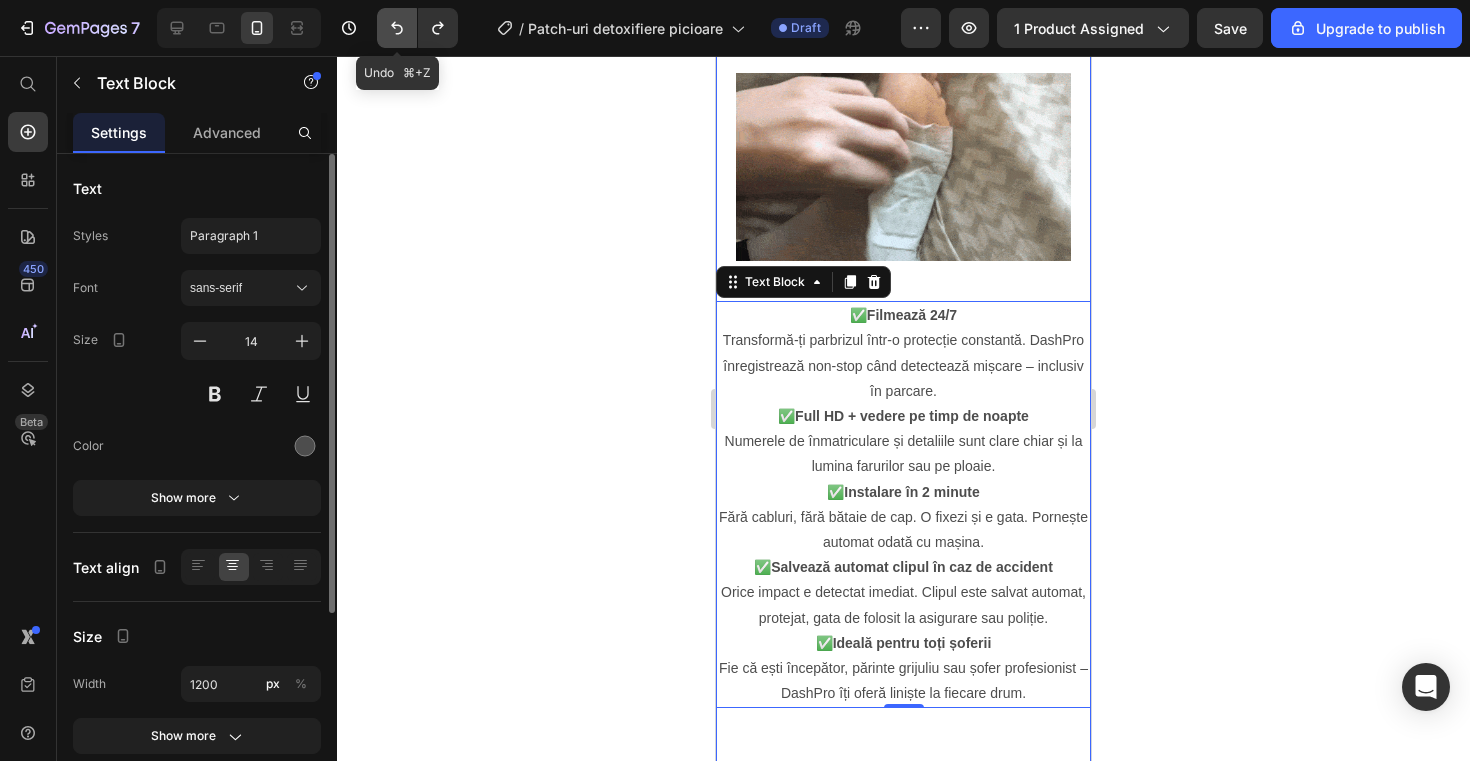 click 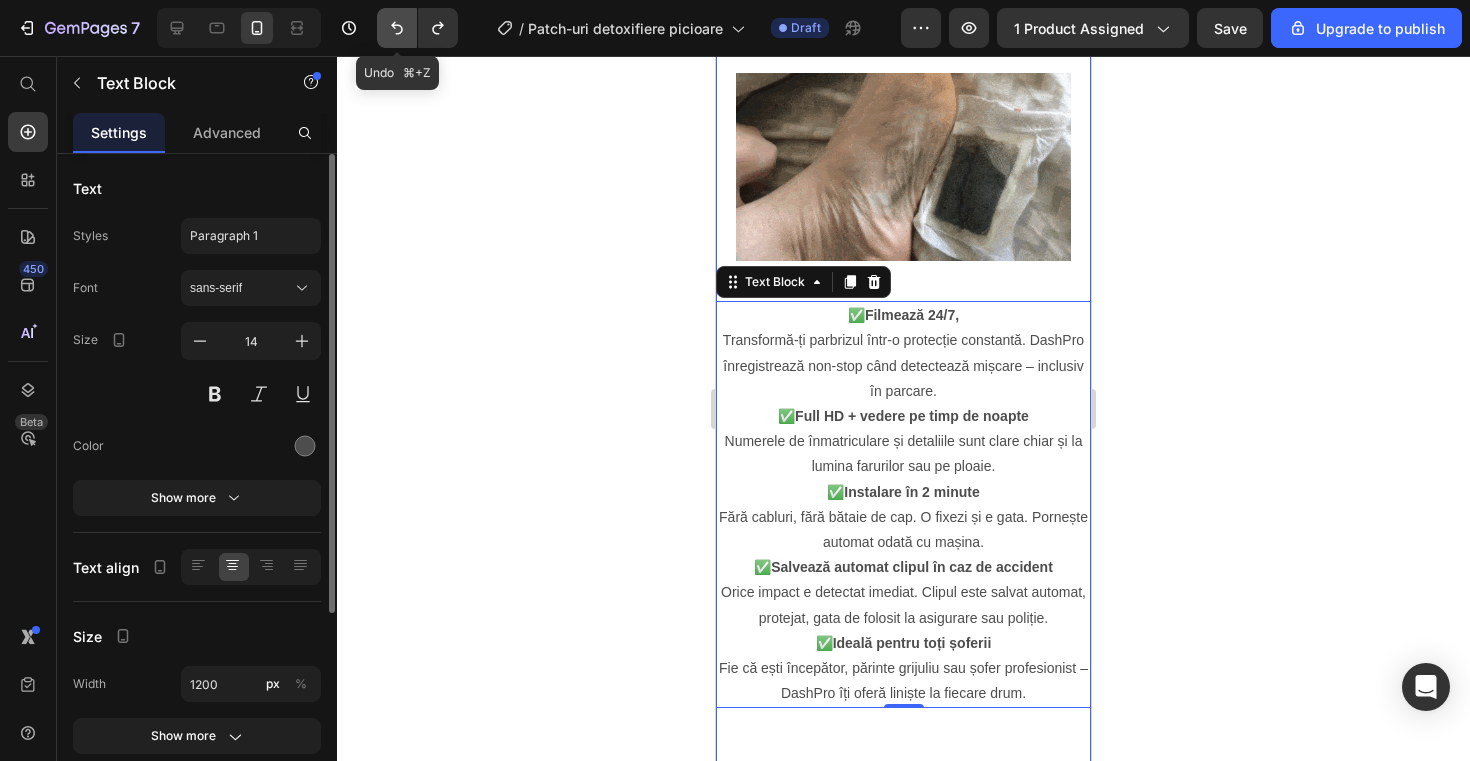 click 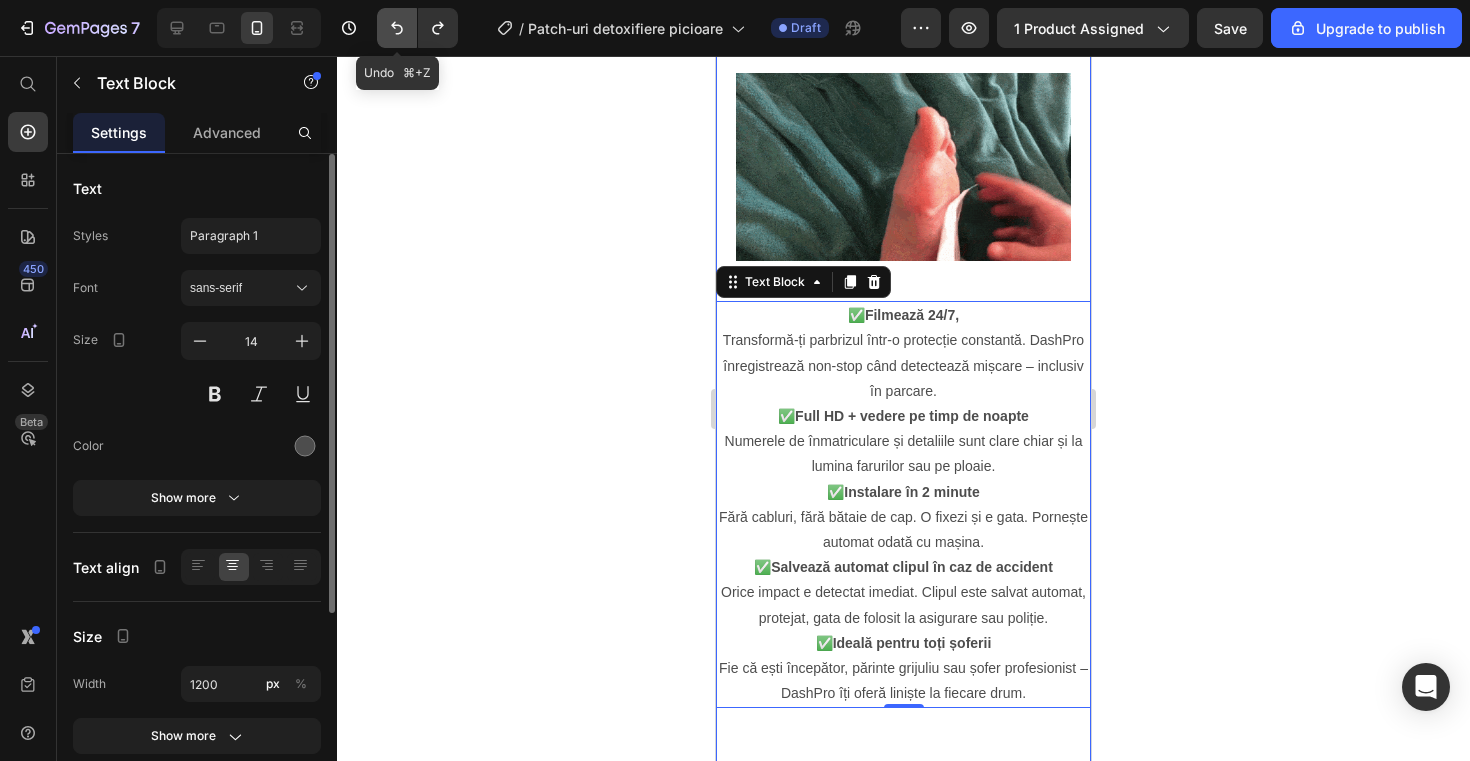 click 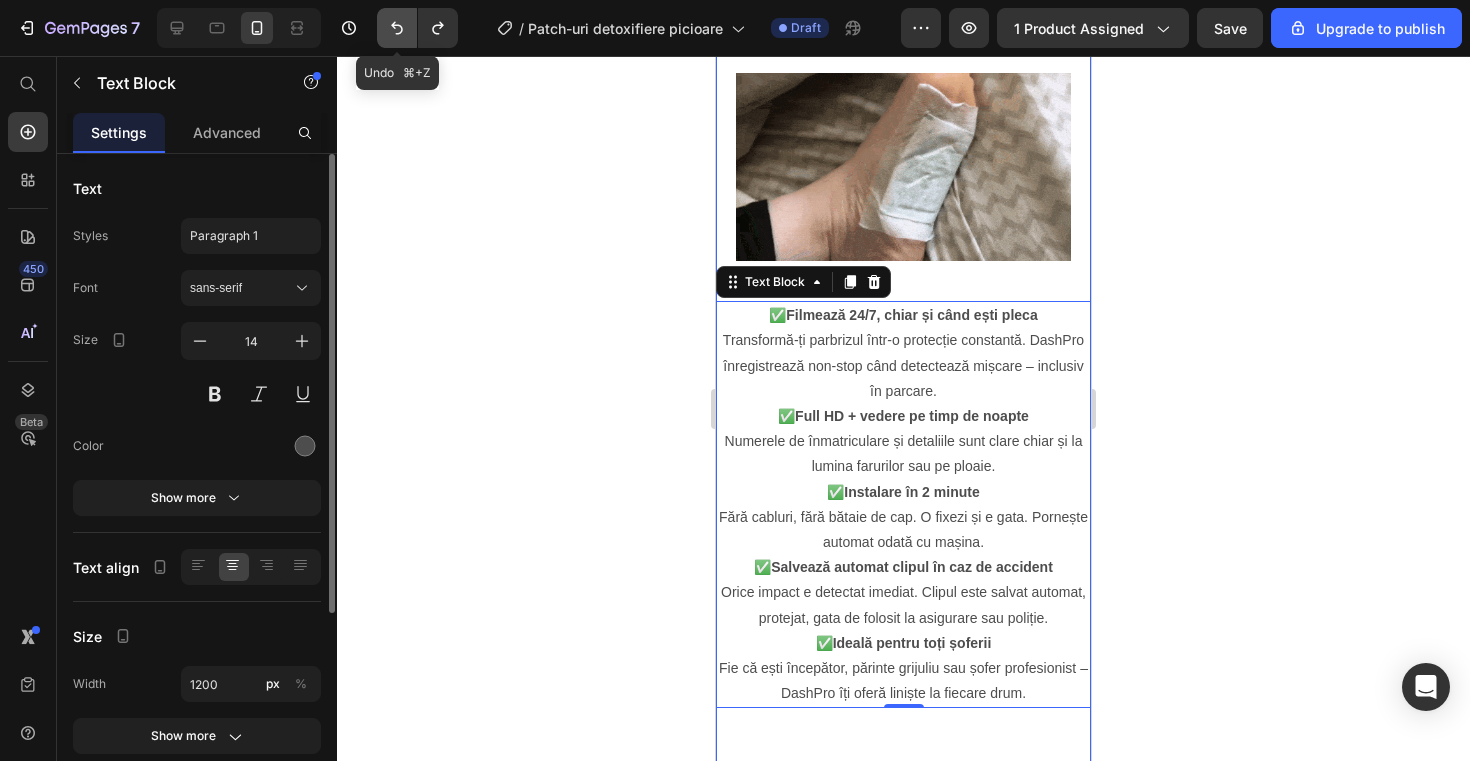 click 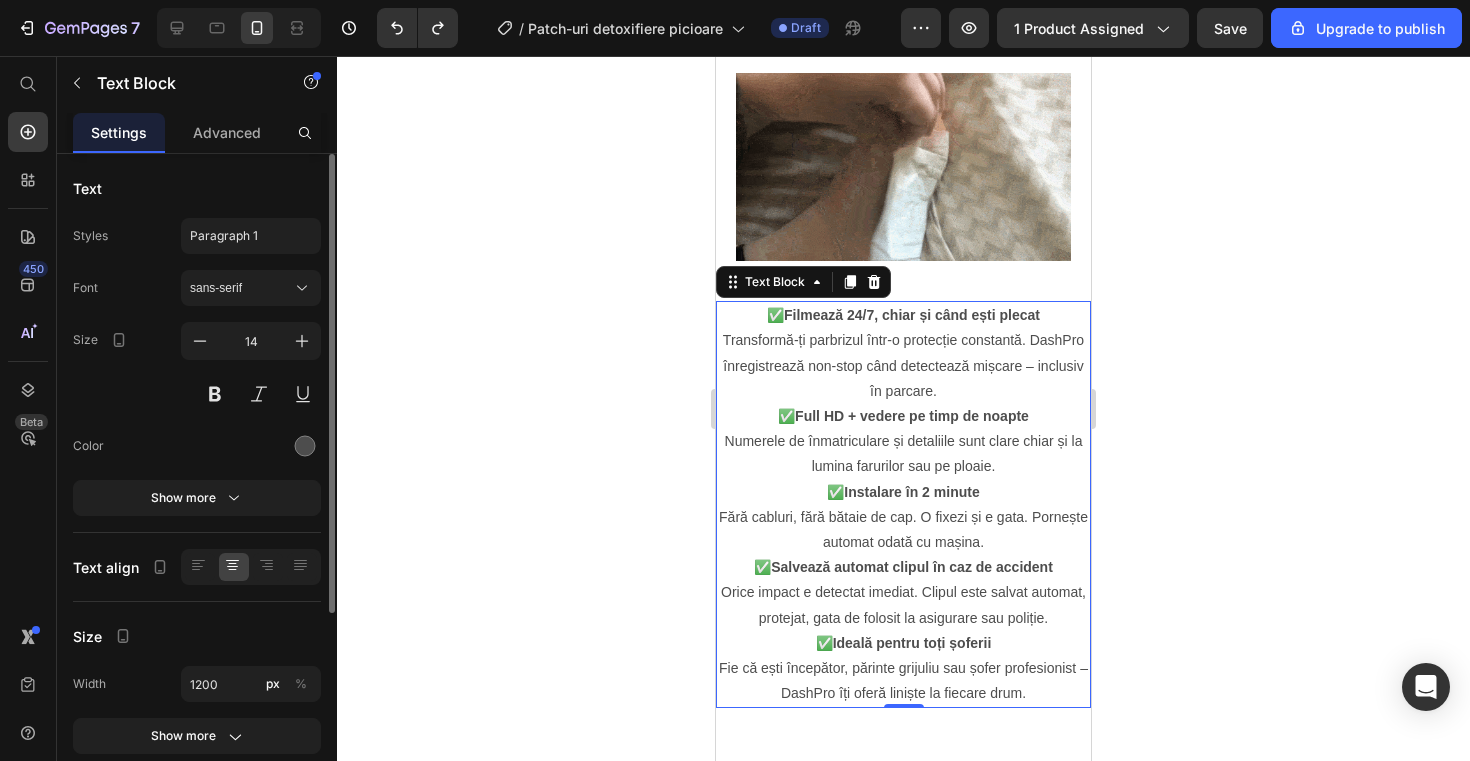 click 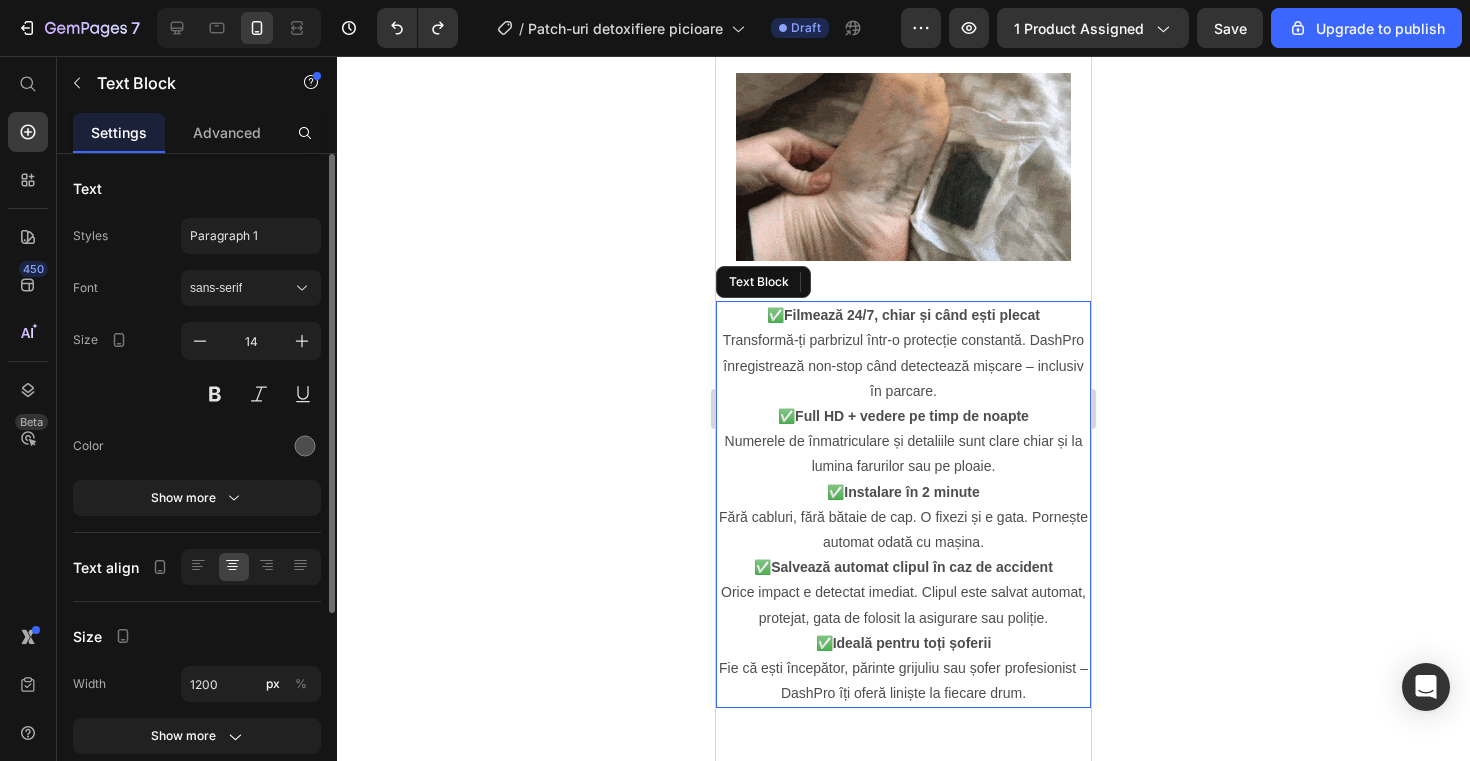 click on "✅  Filmează 24/7, chiar și când ești plecat Transformă-ți parbrizul într-o protecție constantă. DashPro înregistrează non-stop când detectează mișcare – inclusiv în parcare." at bounding box center [903, 353] 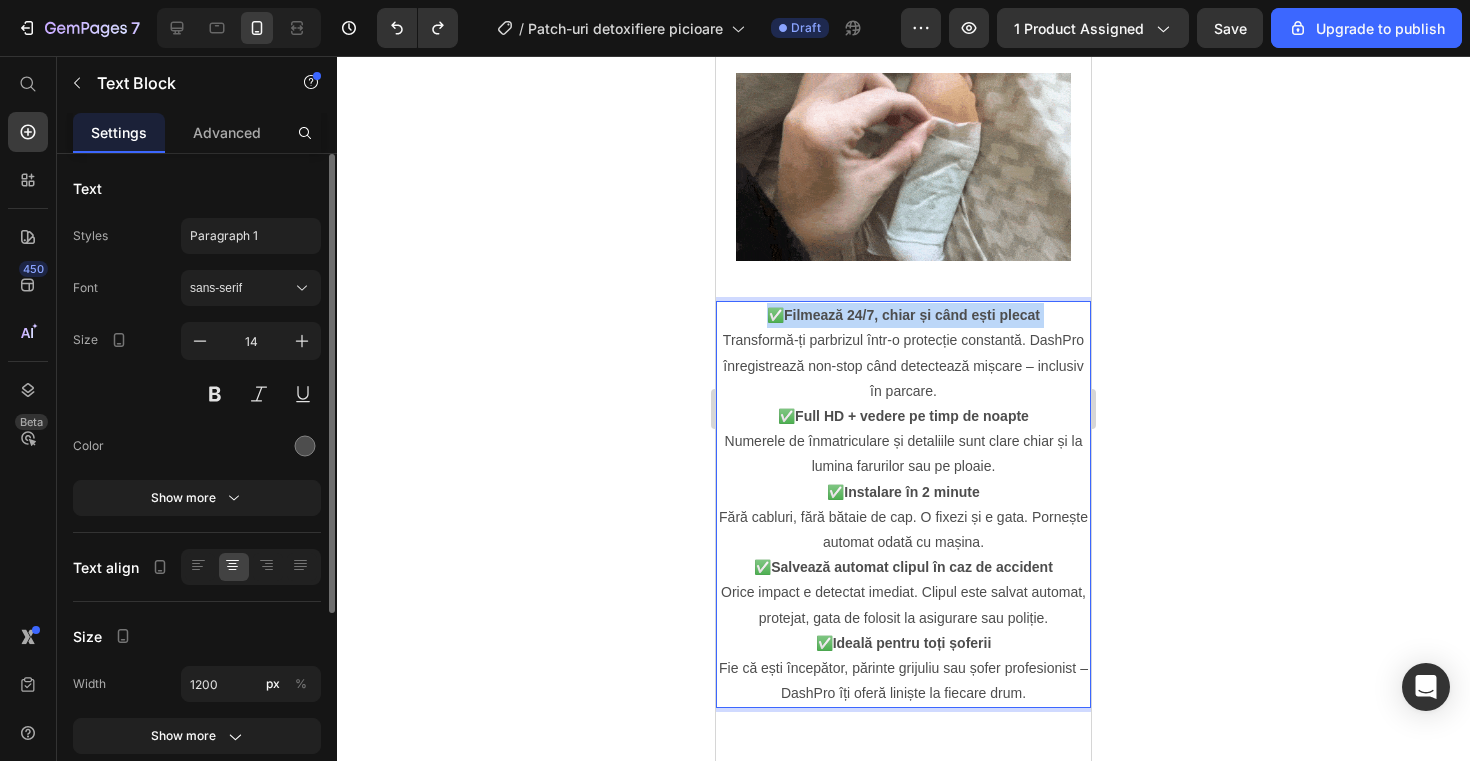 click on "✅  Filmează 24/7, chiar și când ești plecat Transformă-ți parbrizul într-o protecție constantă. DashPro înregistrează non-stop când detectează mișcare – inclusiv în parcare." at bounding box center (903, 353) 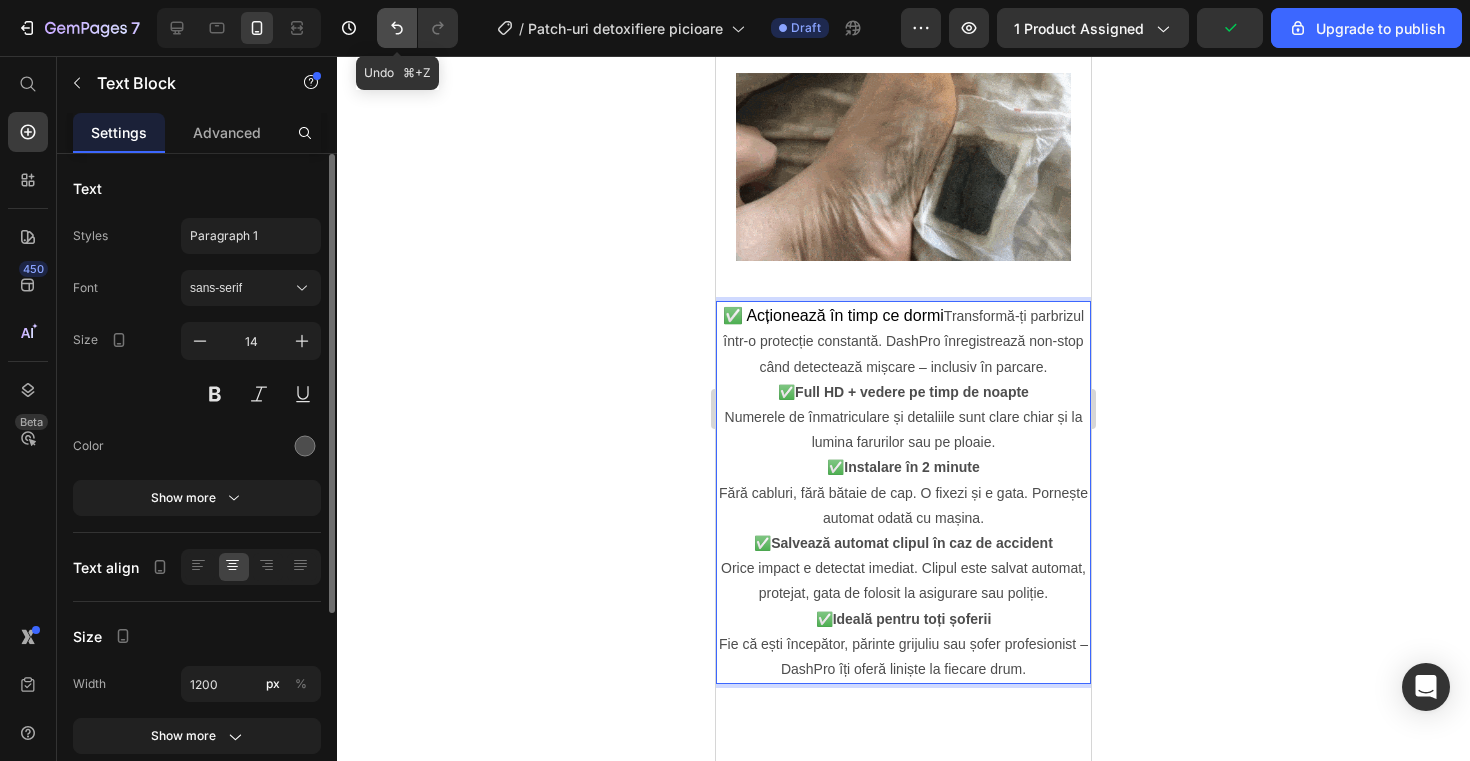 click 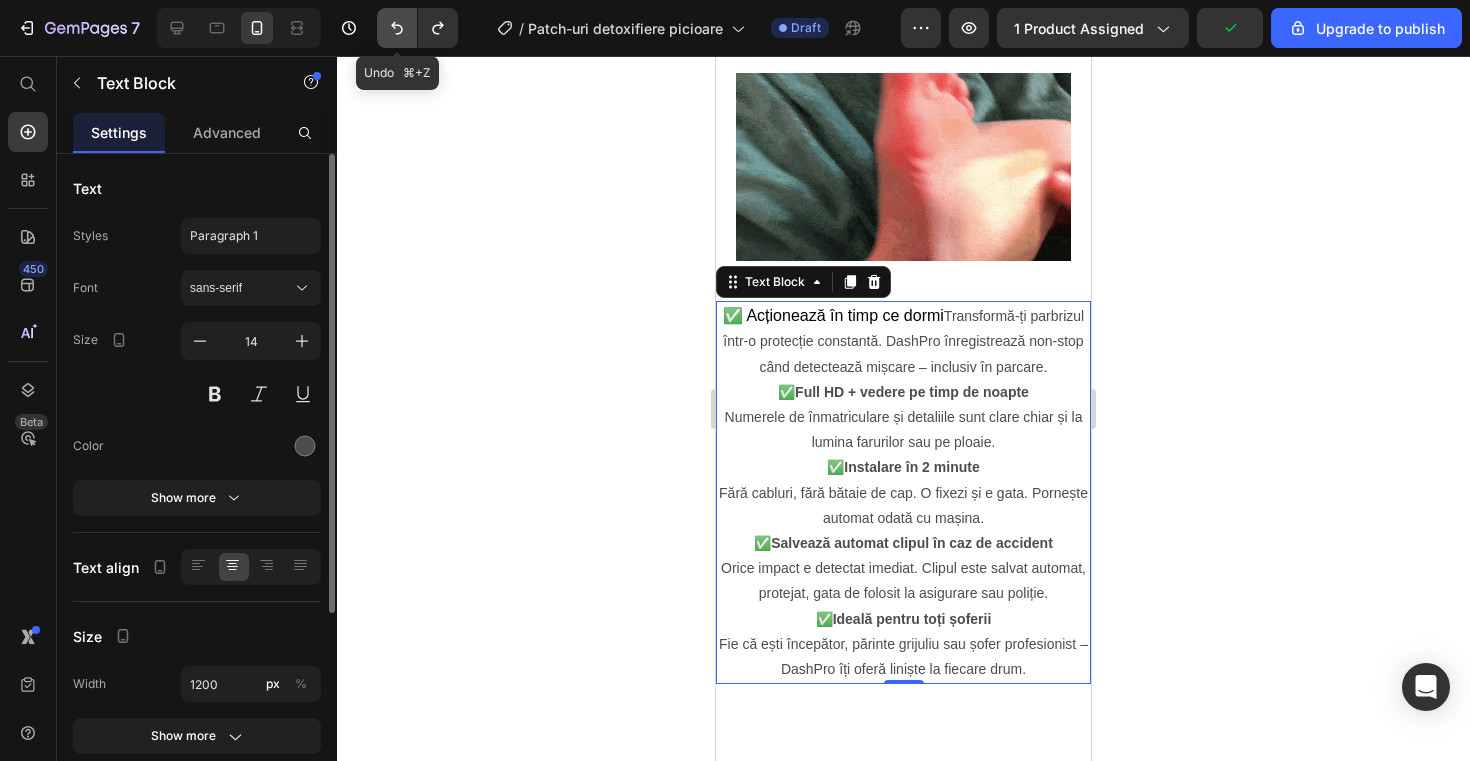 click 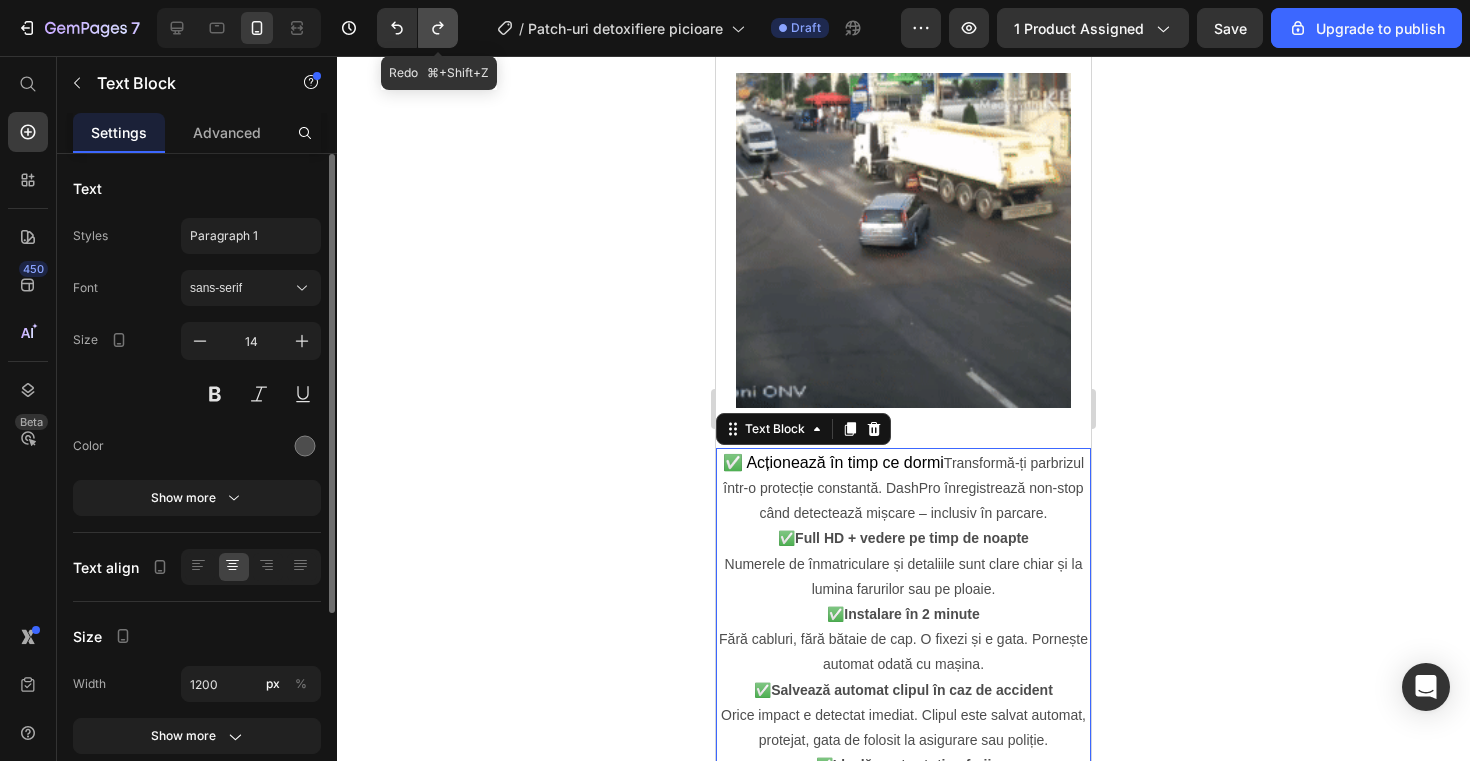 click 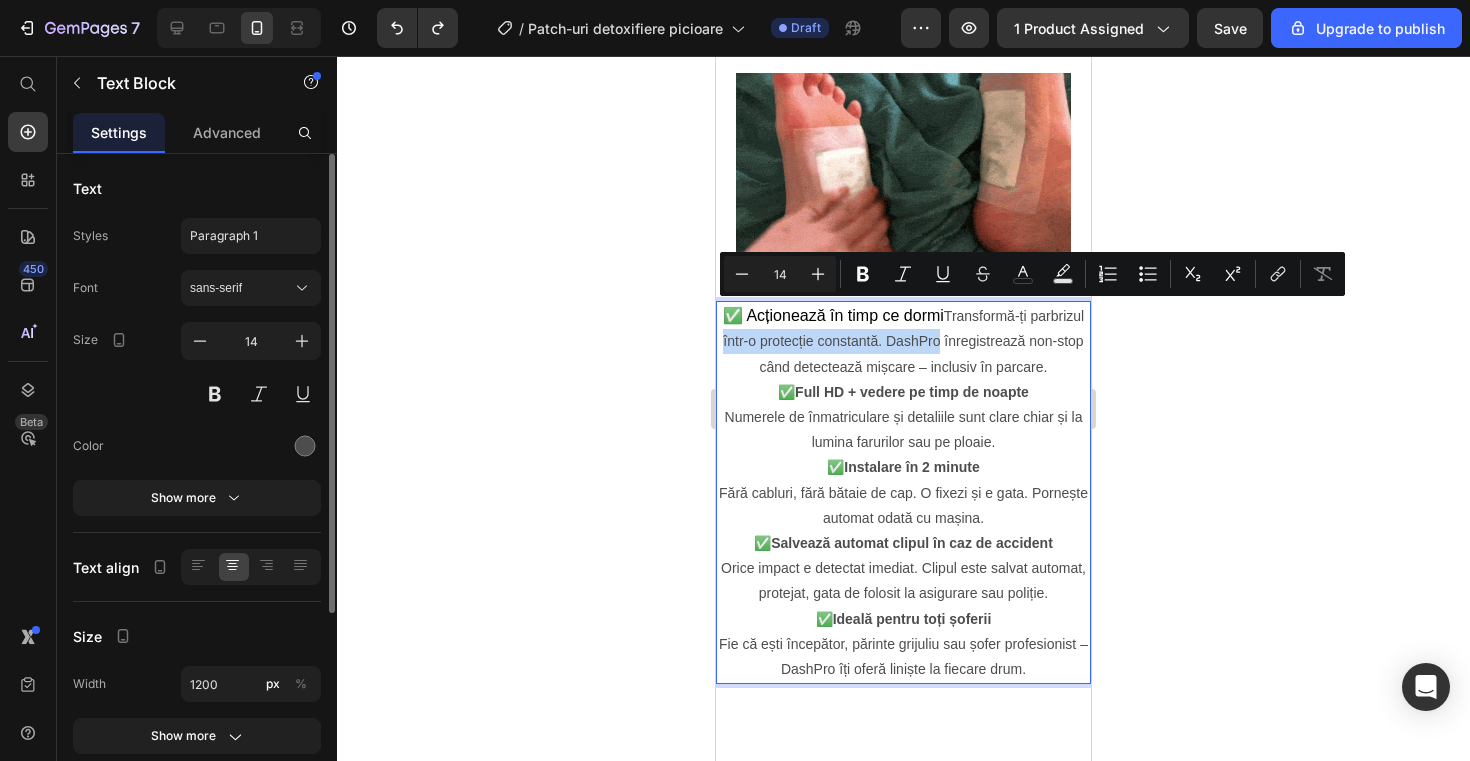 drag, startPoint x: 1082, startPoint y: 314, endPoint x: 938, endPoint y: 327, distance: 144.58562 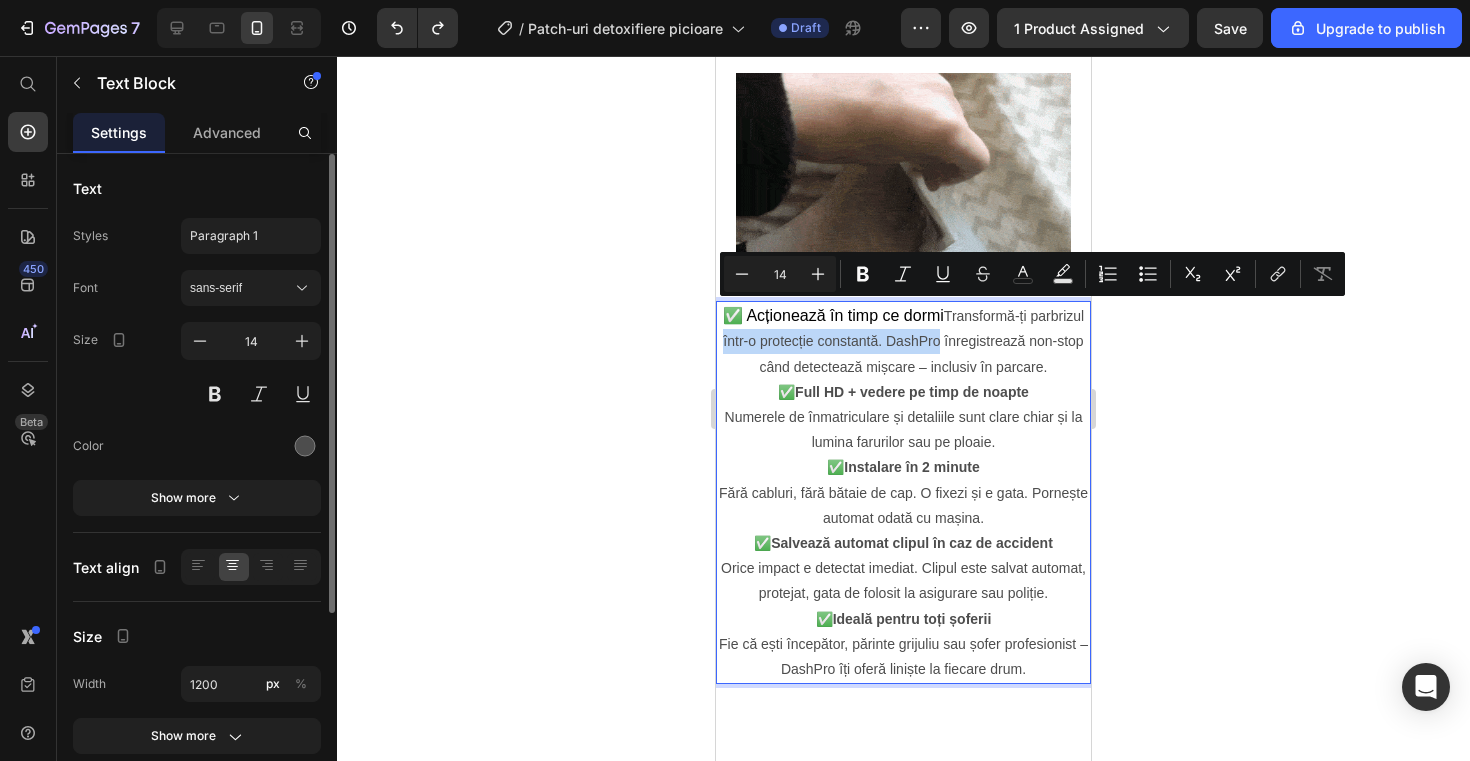 click on "✅ Acționează în timp ce dormi Transformă-ți parbrizul într-o protecție constantă. DashPro înregistrează non-stop când detectează mișcare – inclusiv în parcare." at bounding box center [903, 341] 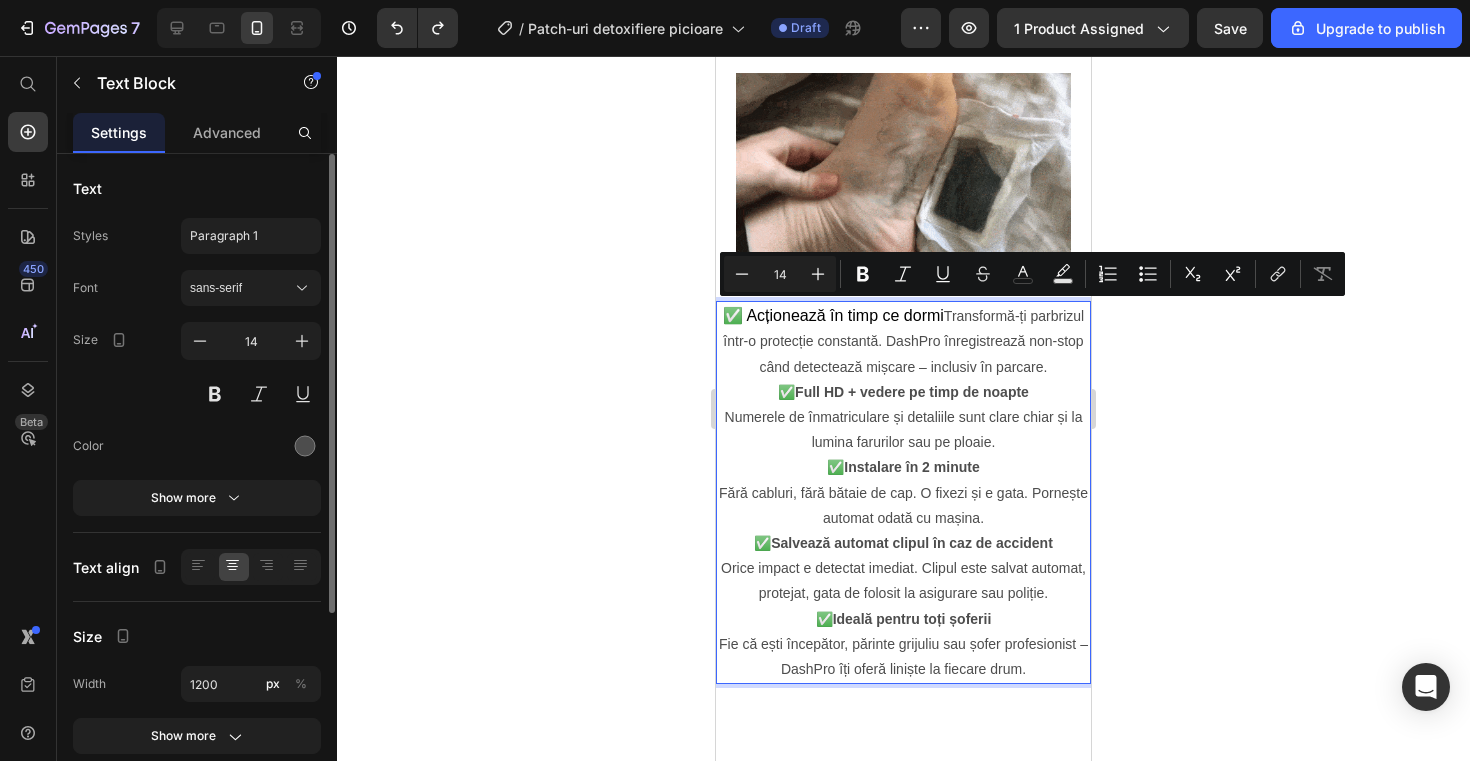 click on "✅ Acționează în timp ce dormi Transformă-ți parbrizul într-o protecție constantă. DashPro înregistrează non-stop când detectează mișcare – inclusiv în parcare." at bounding box center (903, 341) 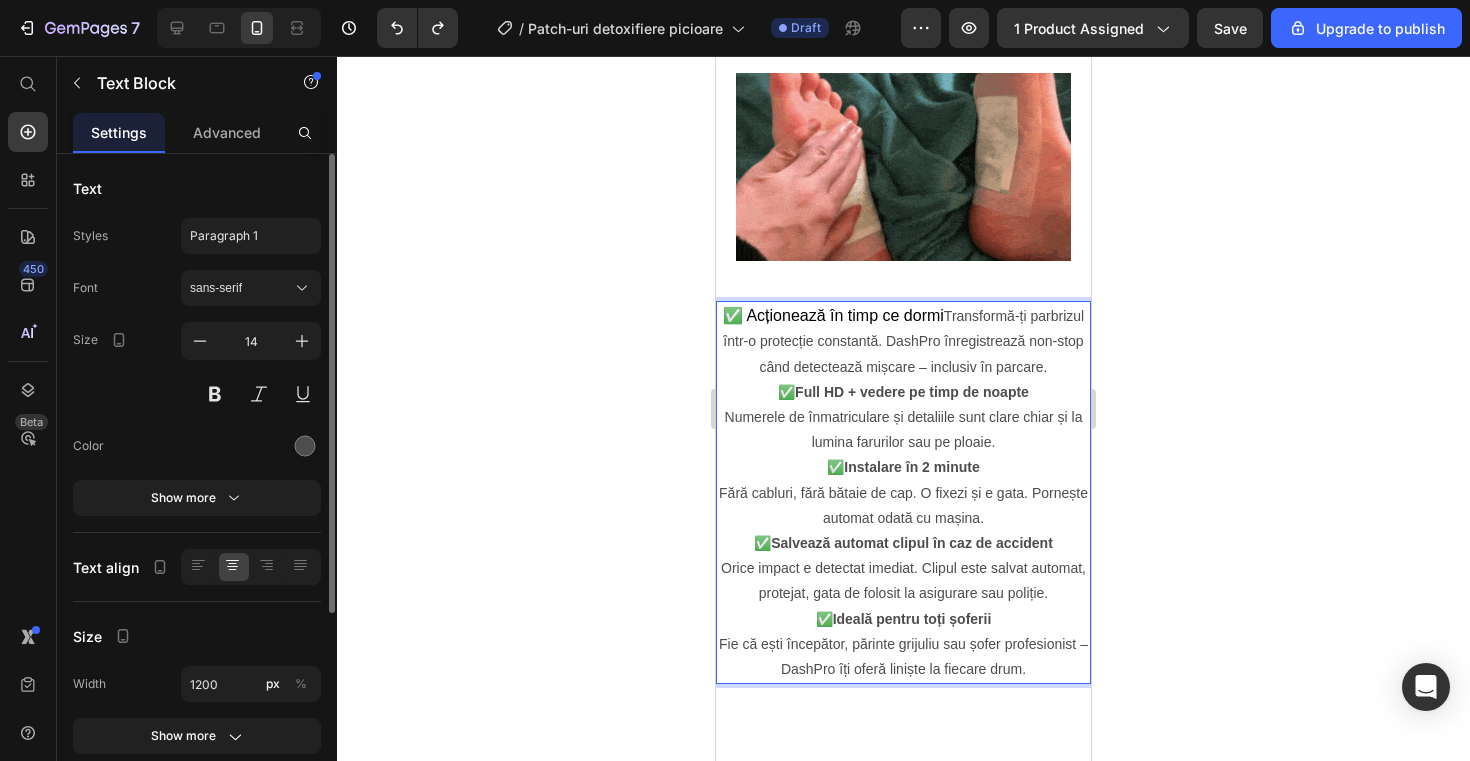 click 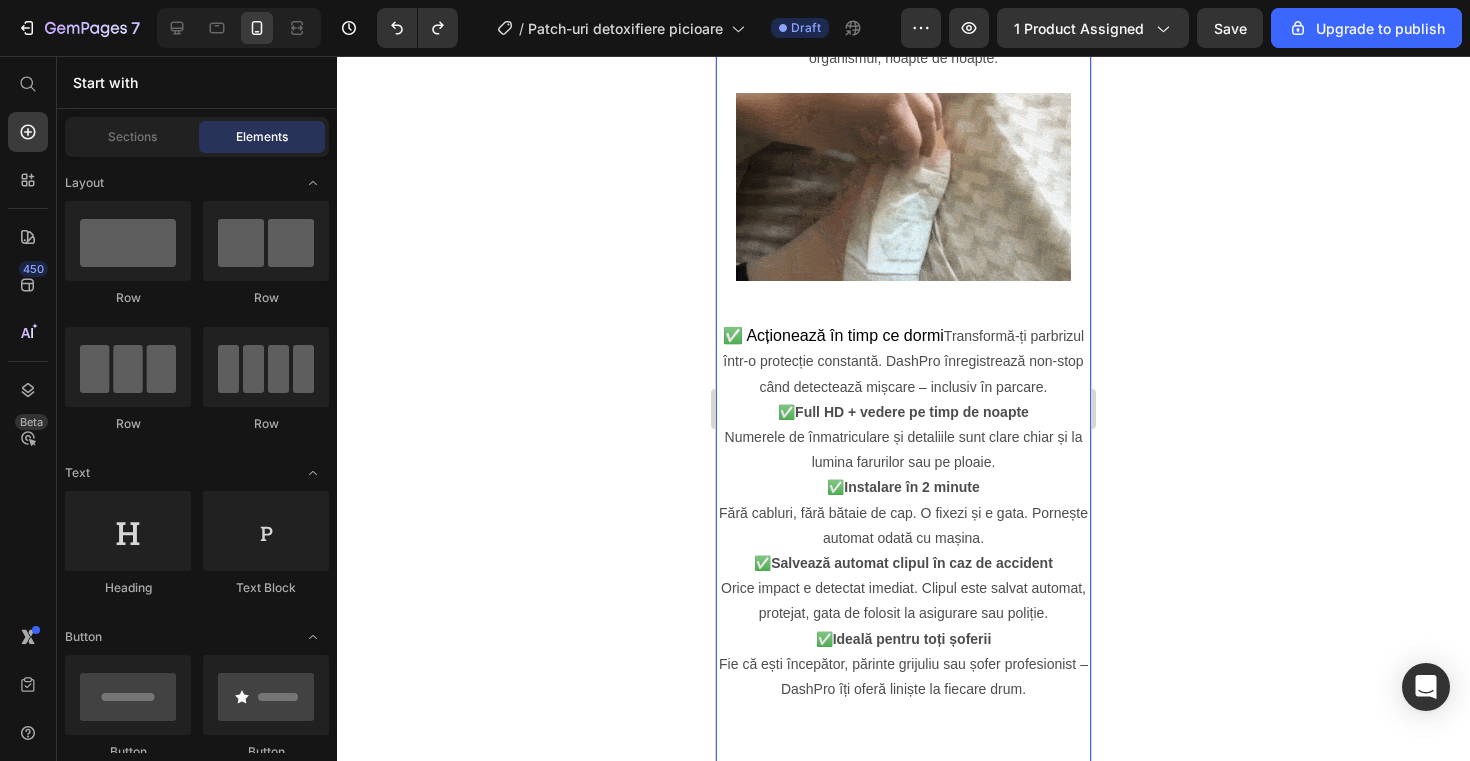 scroll, scrollTop: 844, scrollLeft: 0, axis: vertical 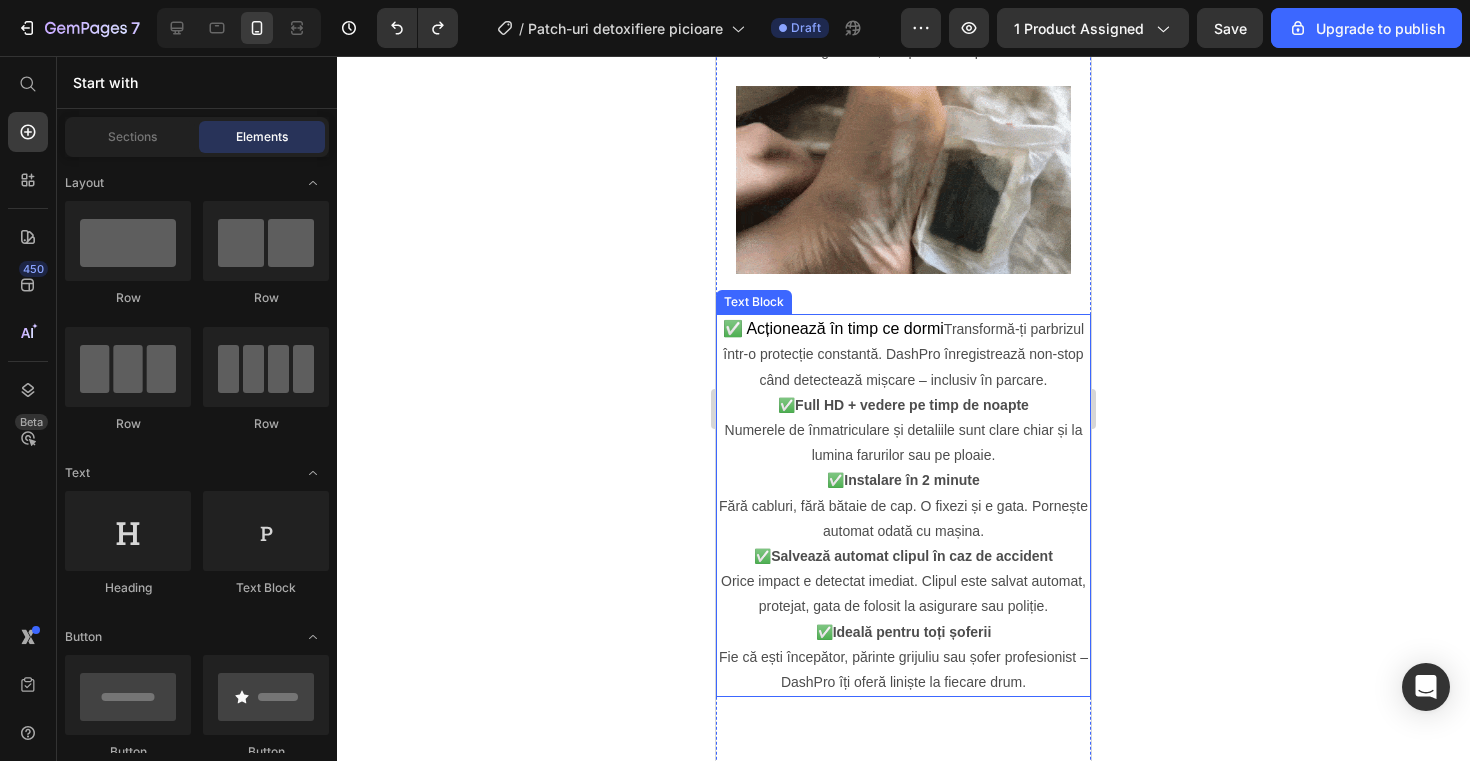 click on "✅ Acționează în timp ce dormi" at bounding box center [833, 328] 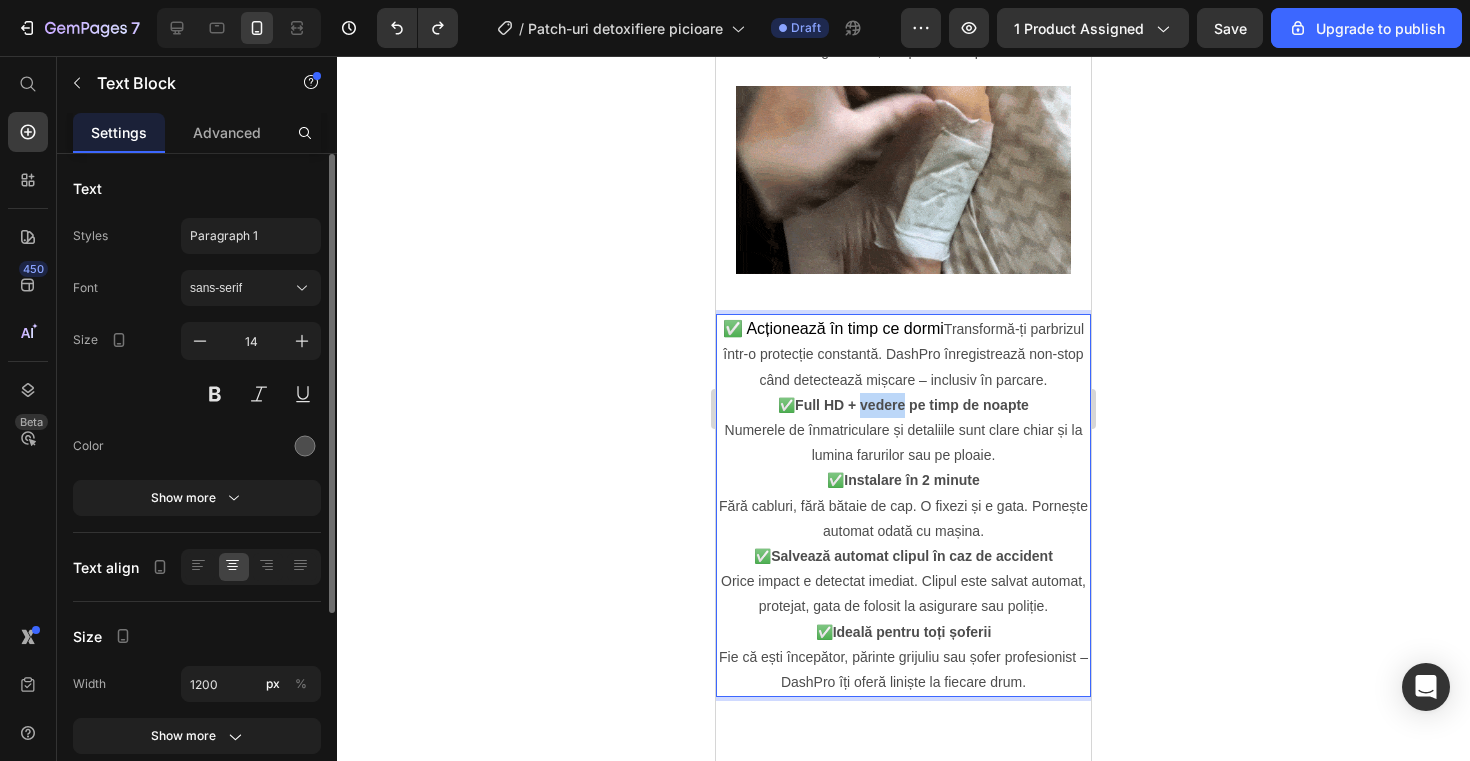 click on "Full HD + vedere pe timp de noapte" at bounding box center (912, 405) 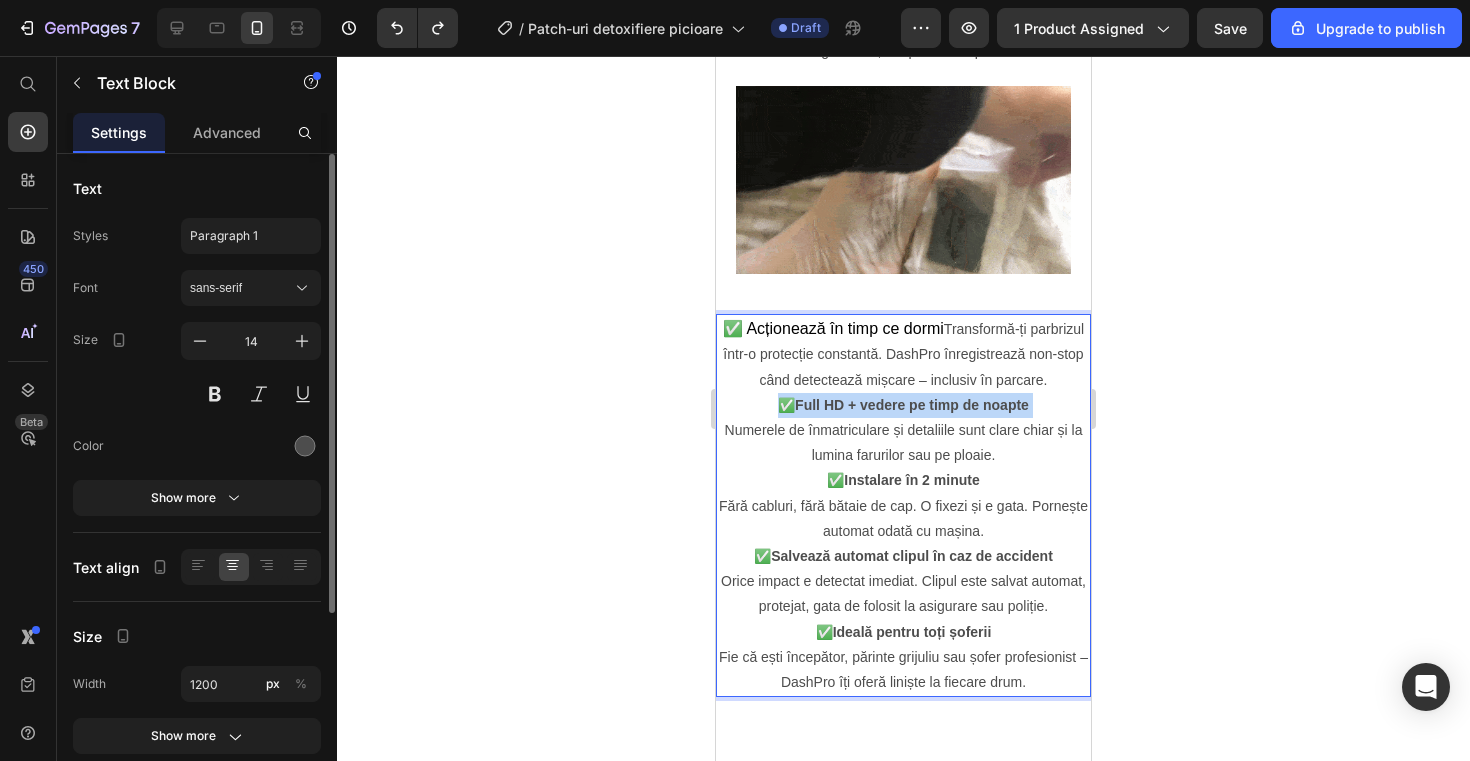 click on "Full HD + vedere pe timp de noapte" at bounding box center [912, 405] 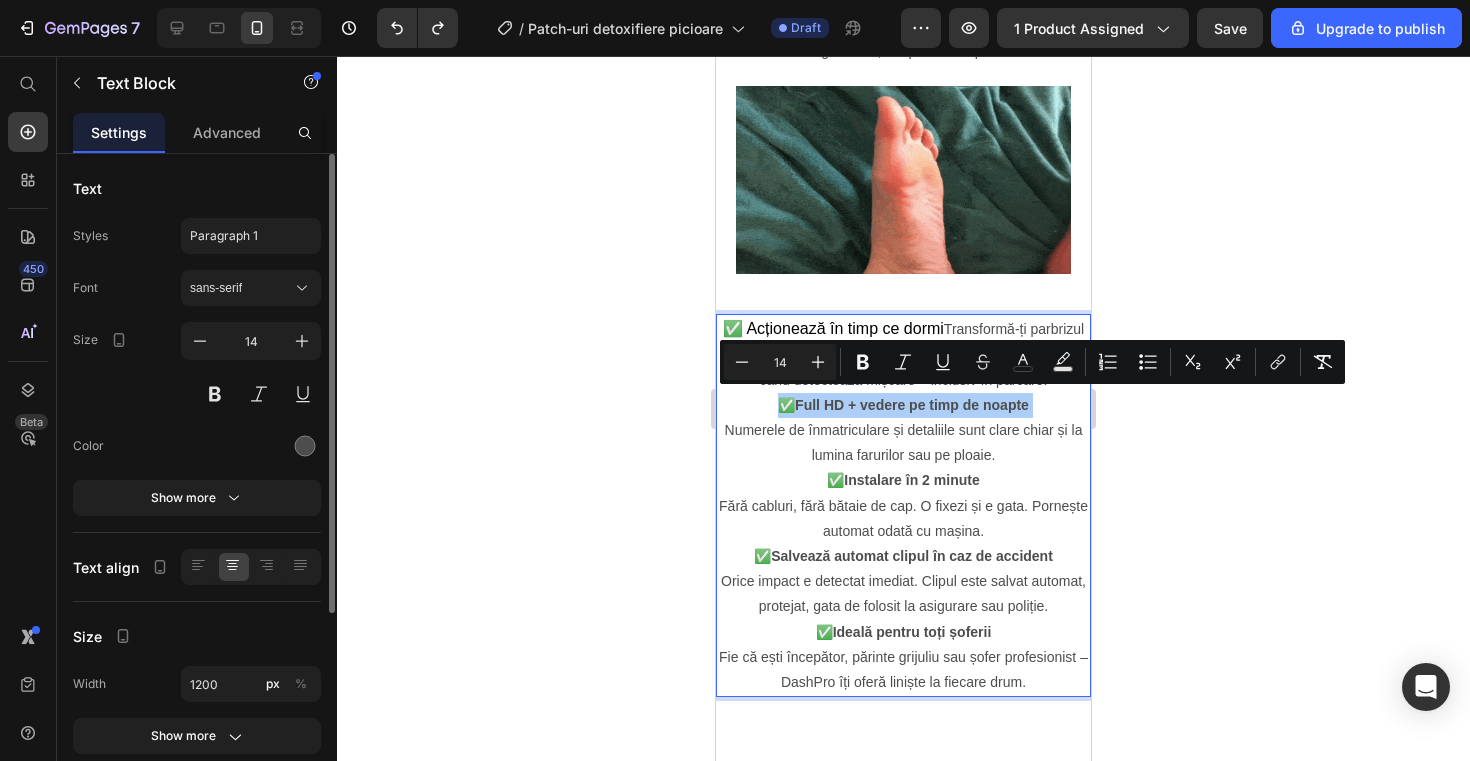 click 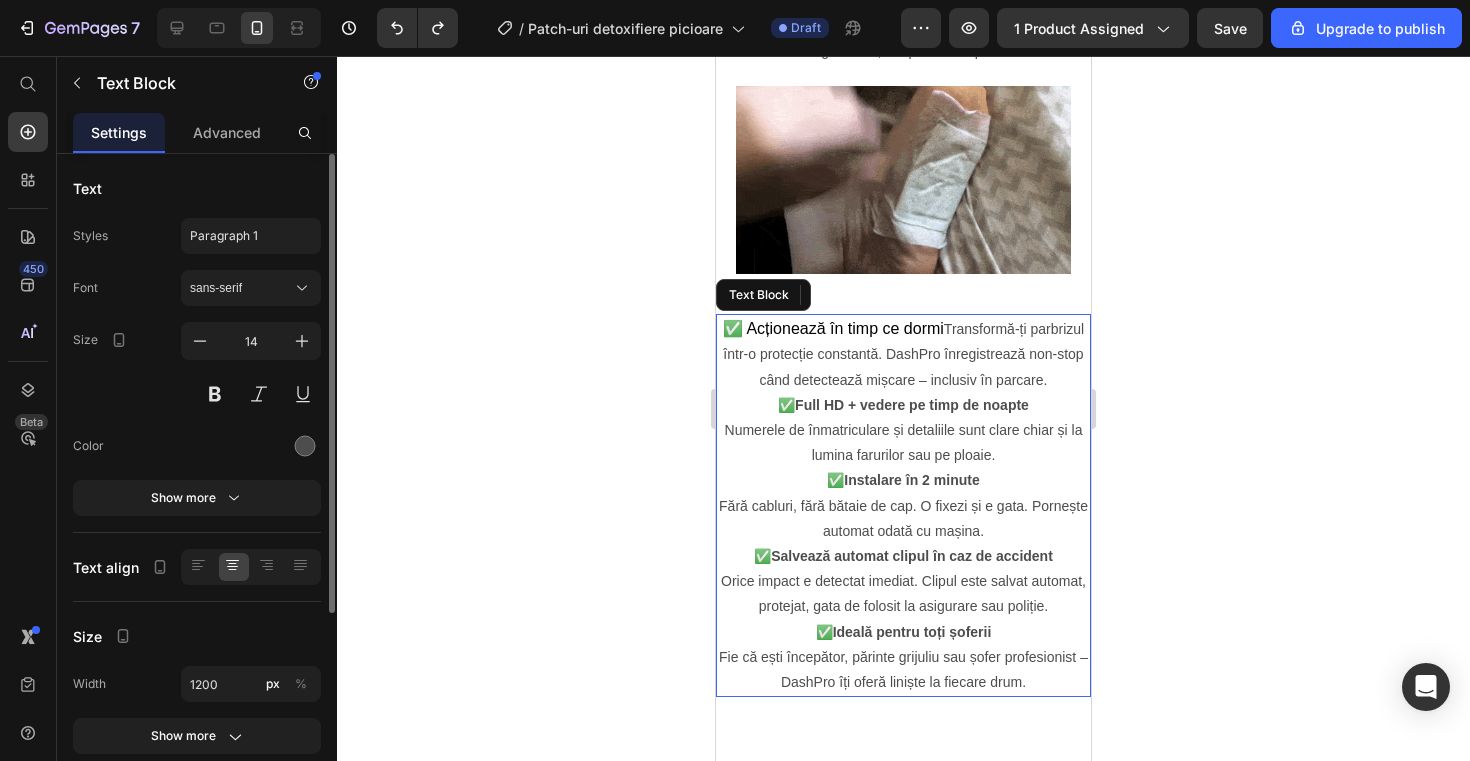 click on "✅ Acționează în timp ce dormi Transformă-ți parbrizul într-o protecție constantă. DashPro înregistrează non-stop când detectează mișcare – inclusiv în parcare." at bounding box center [903, 354] 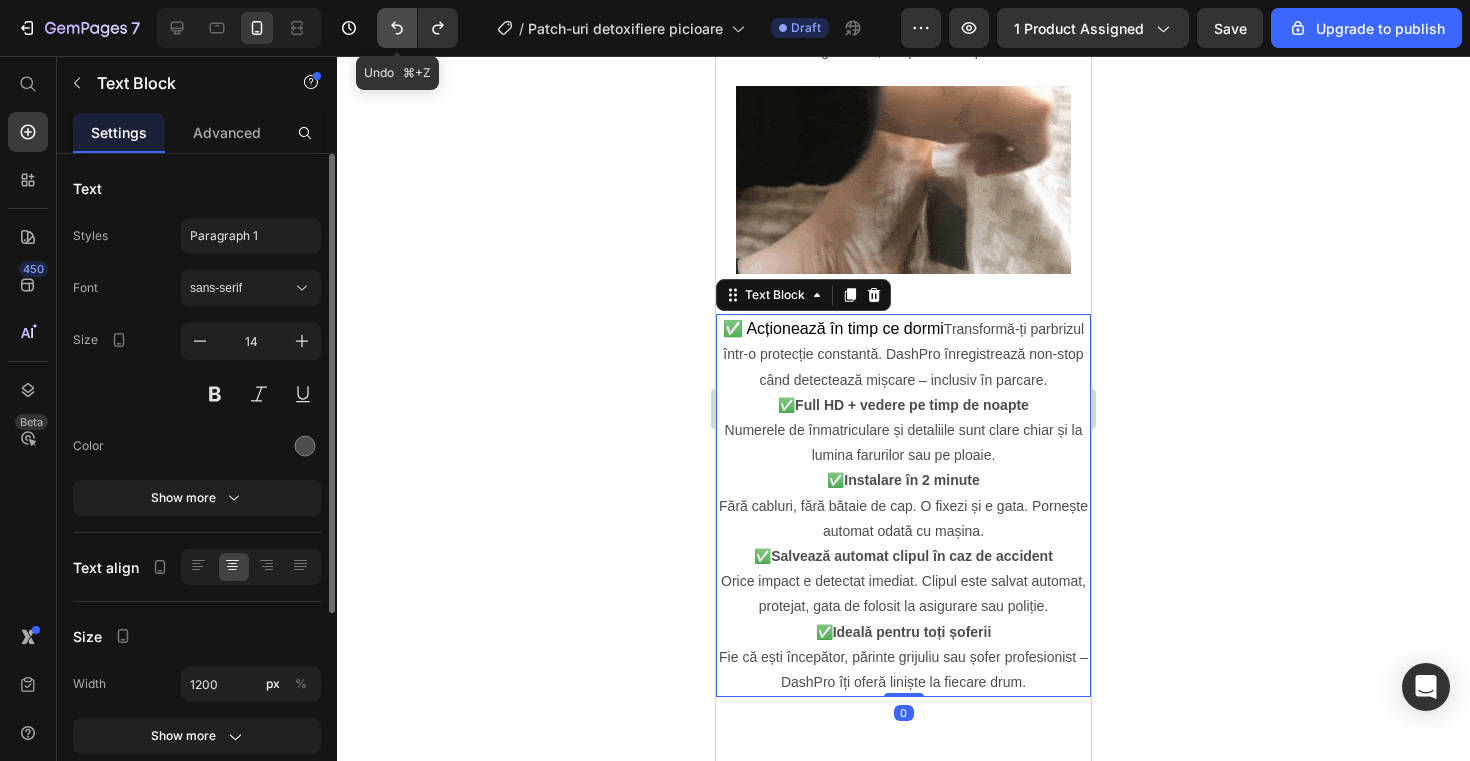 click 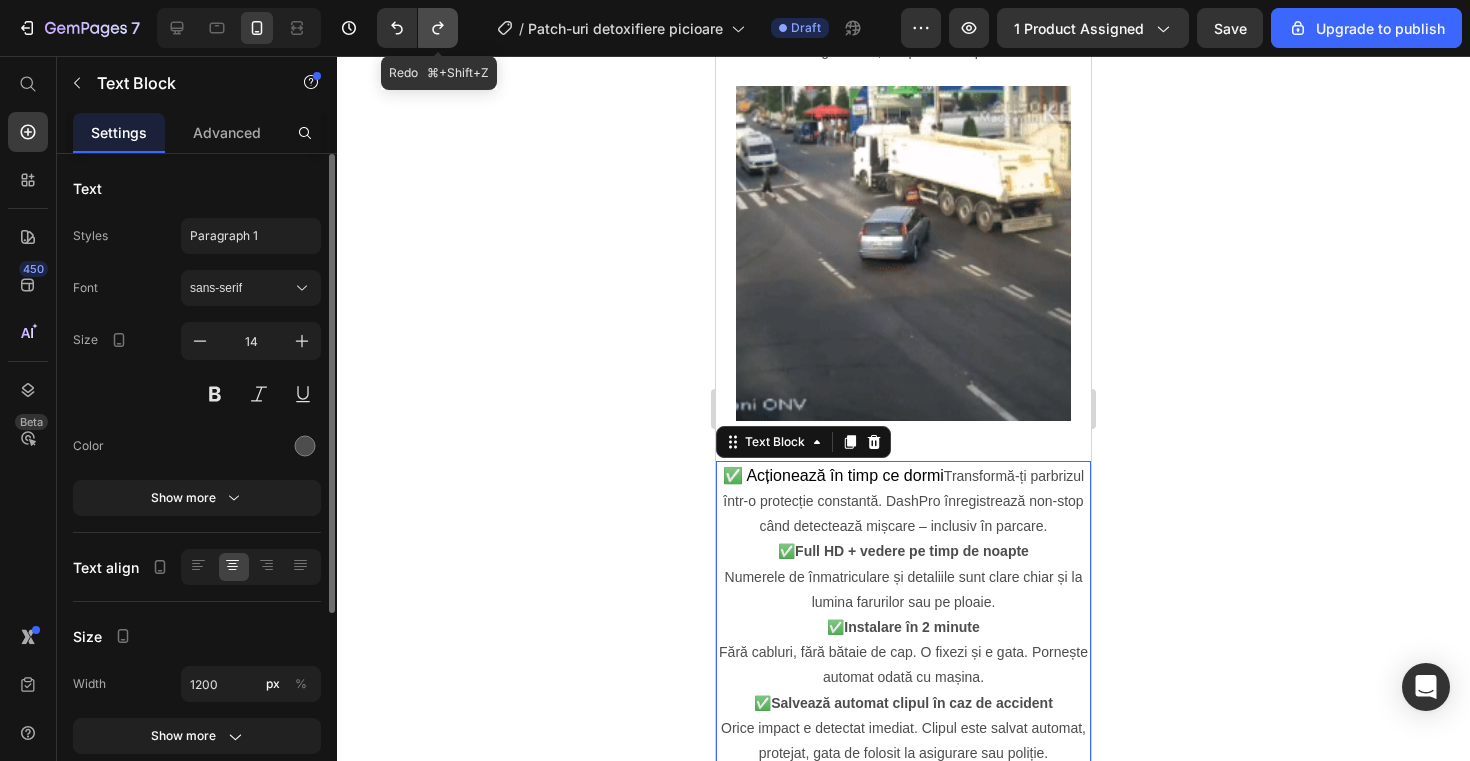 click 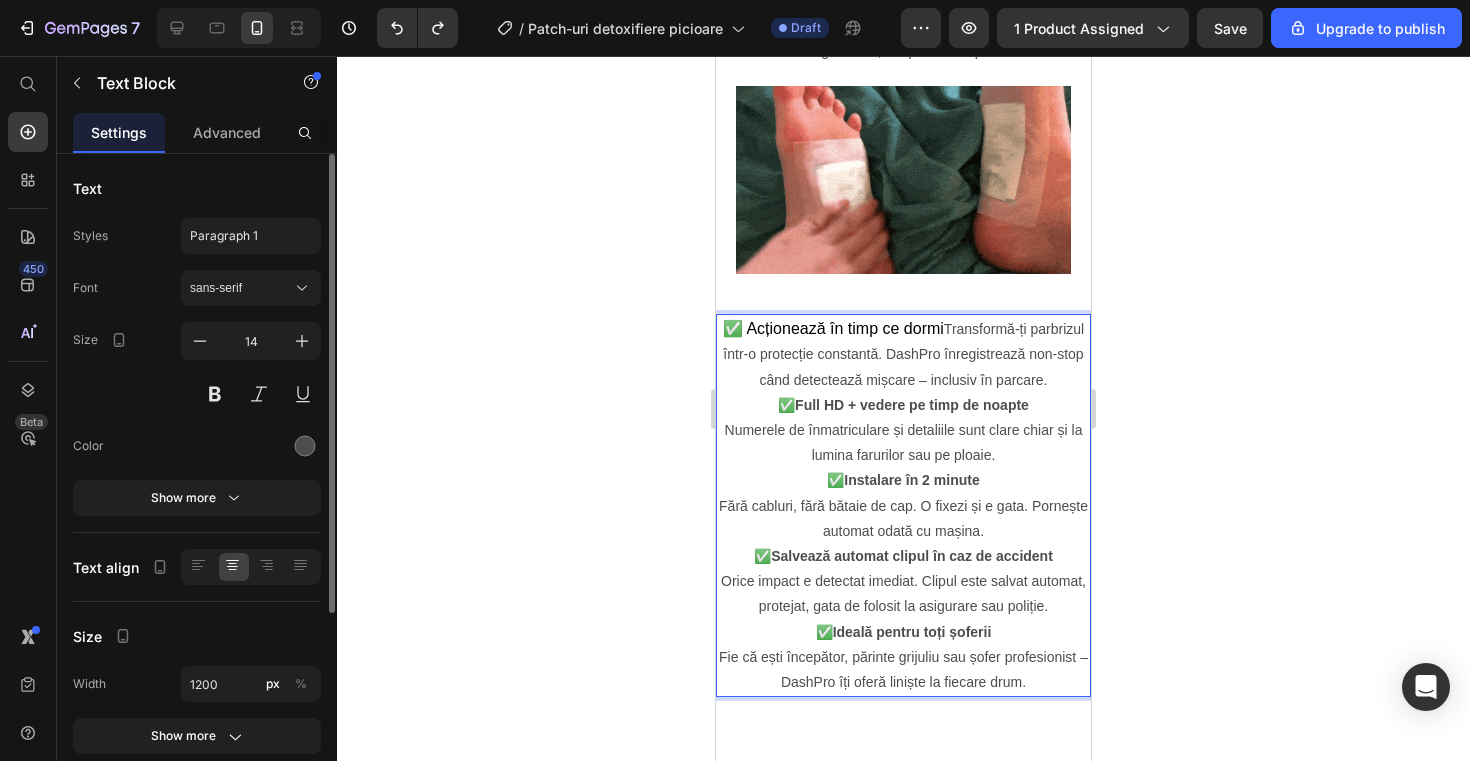 click on "✅ Acționează în timp ce dormi Transformă-ți parbrizul într-o protecție constantă. DashPro înregistrează non-stop când detectează mișcare – inclusiv în parcare." at bounding box center [903, 354] 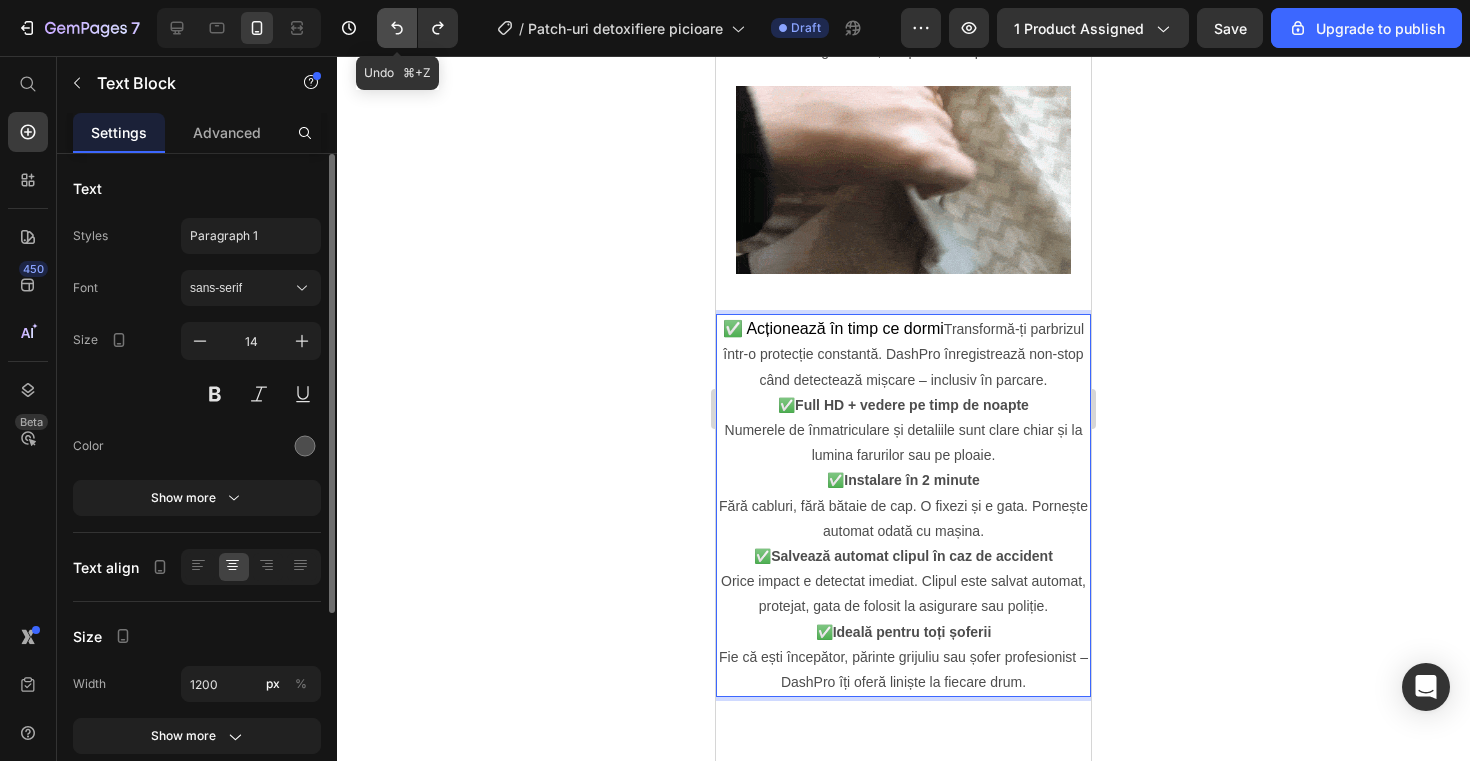 click 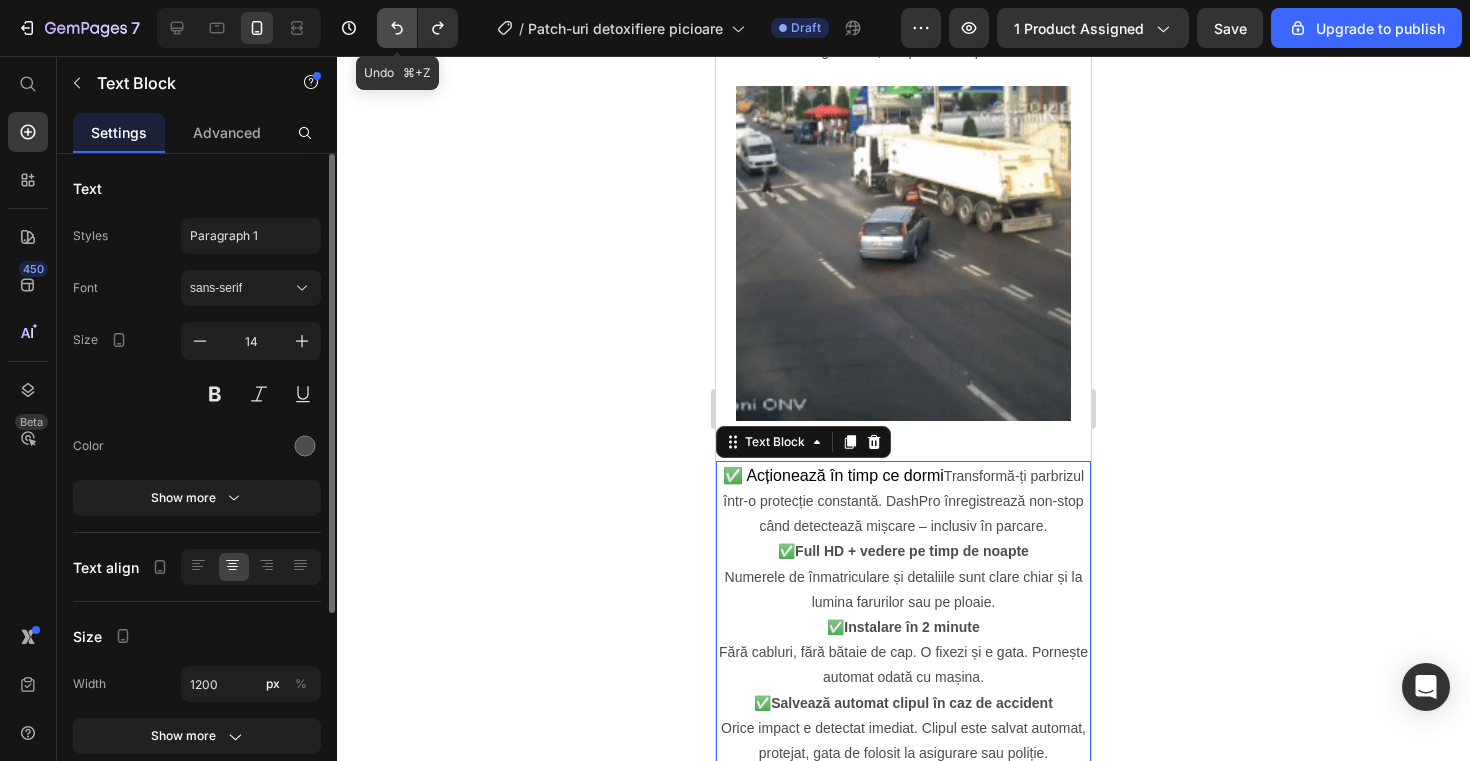 click 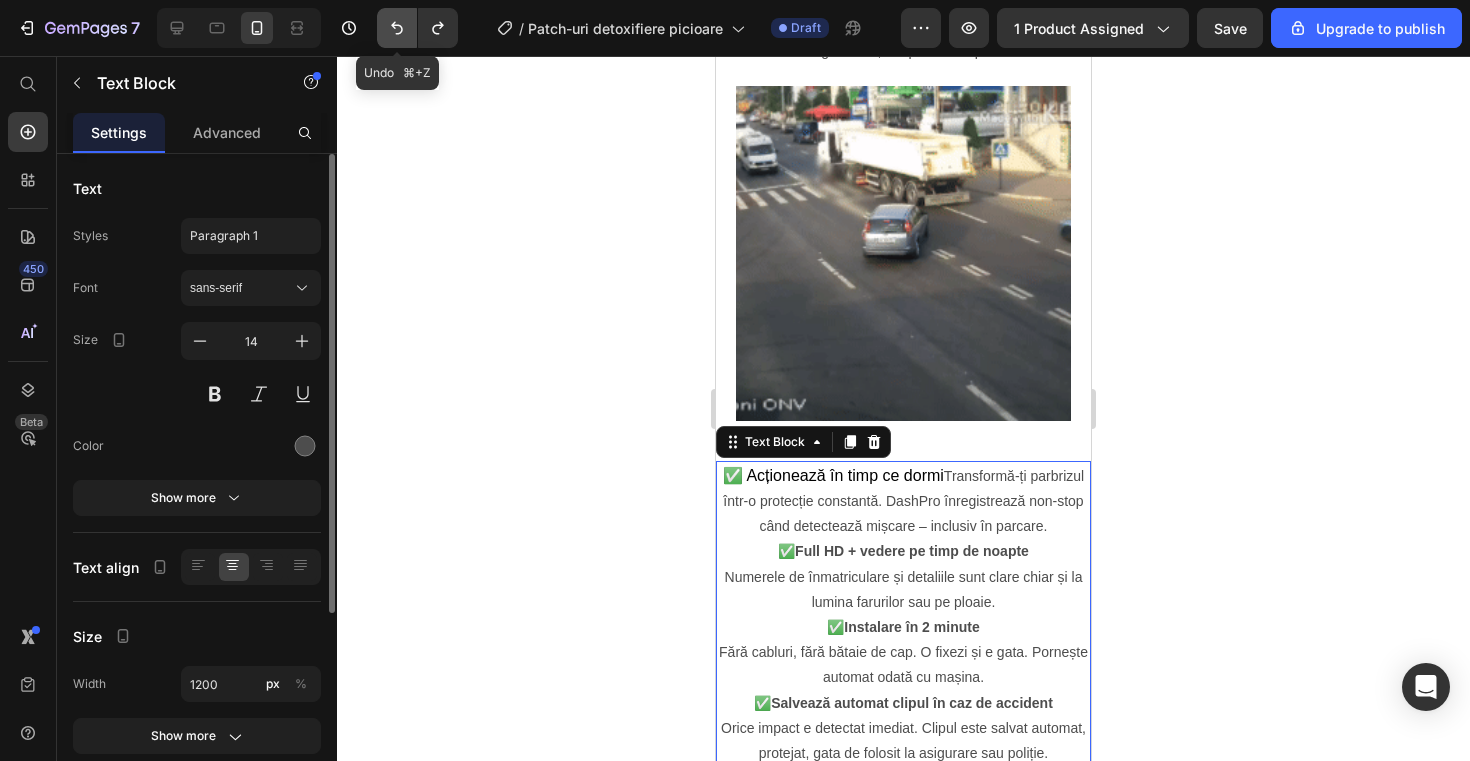 click 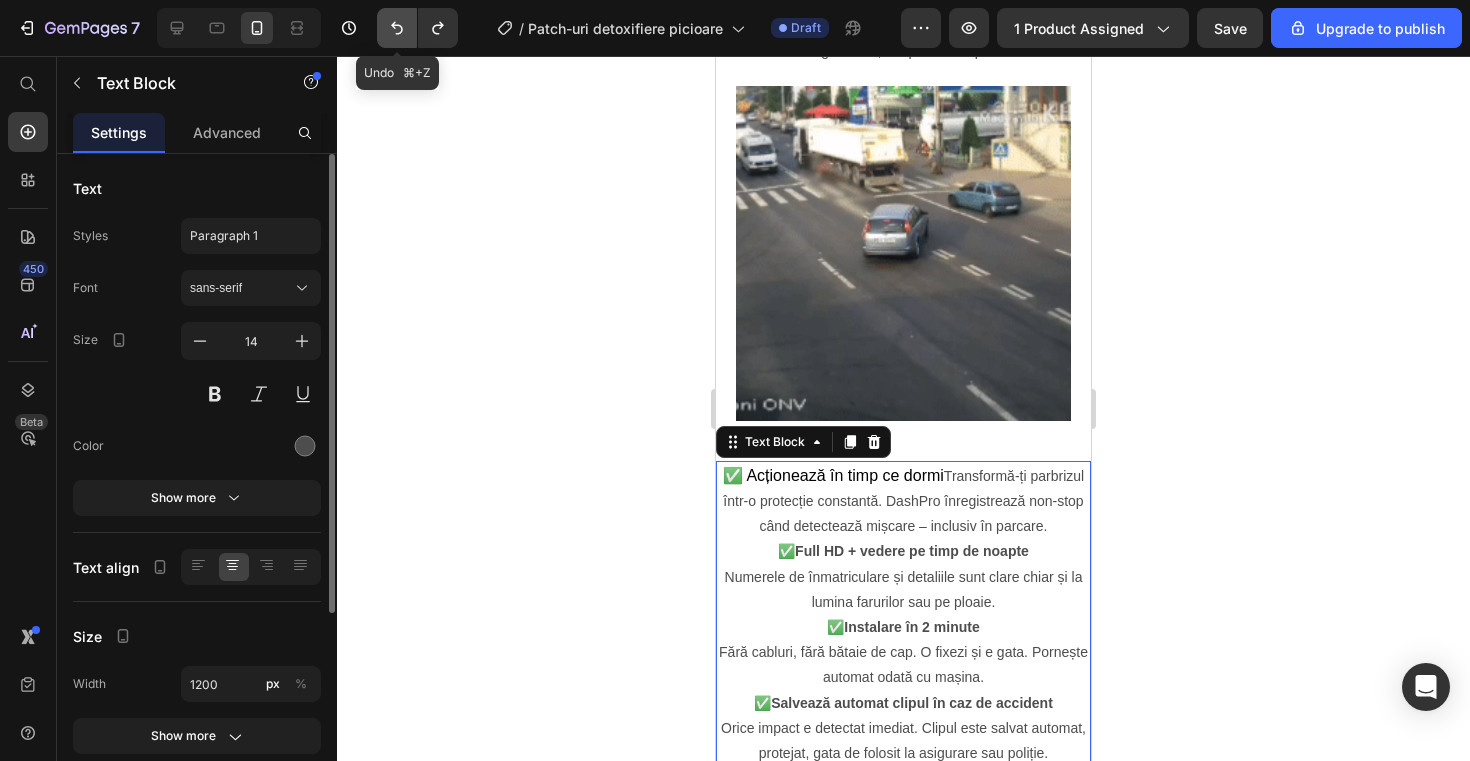 click 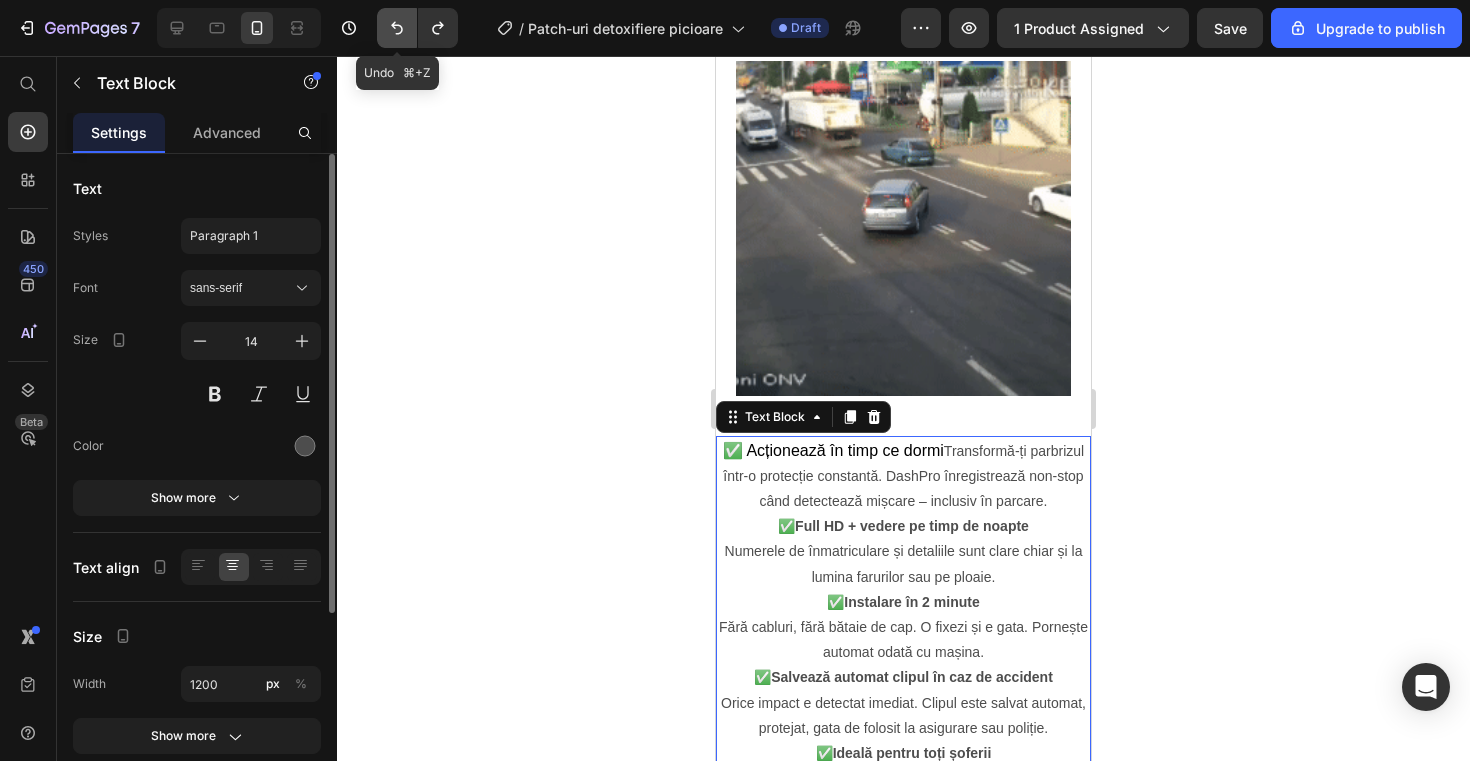click 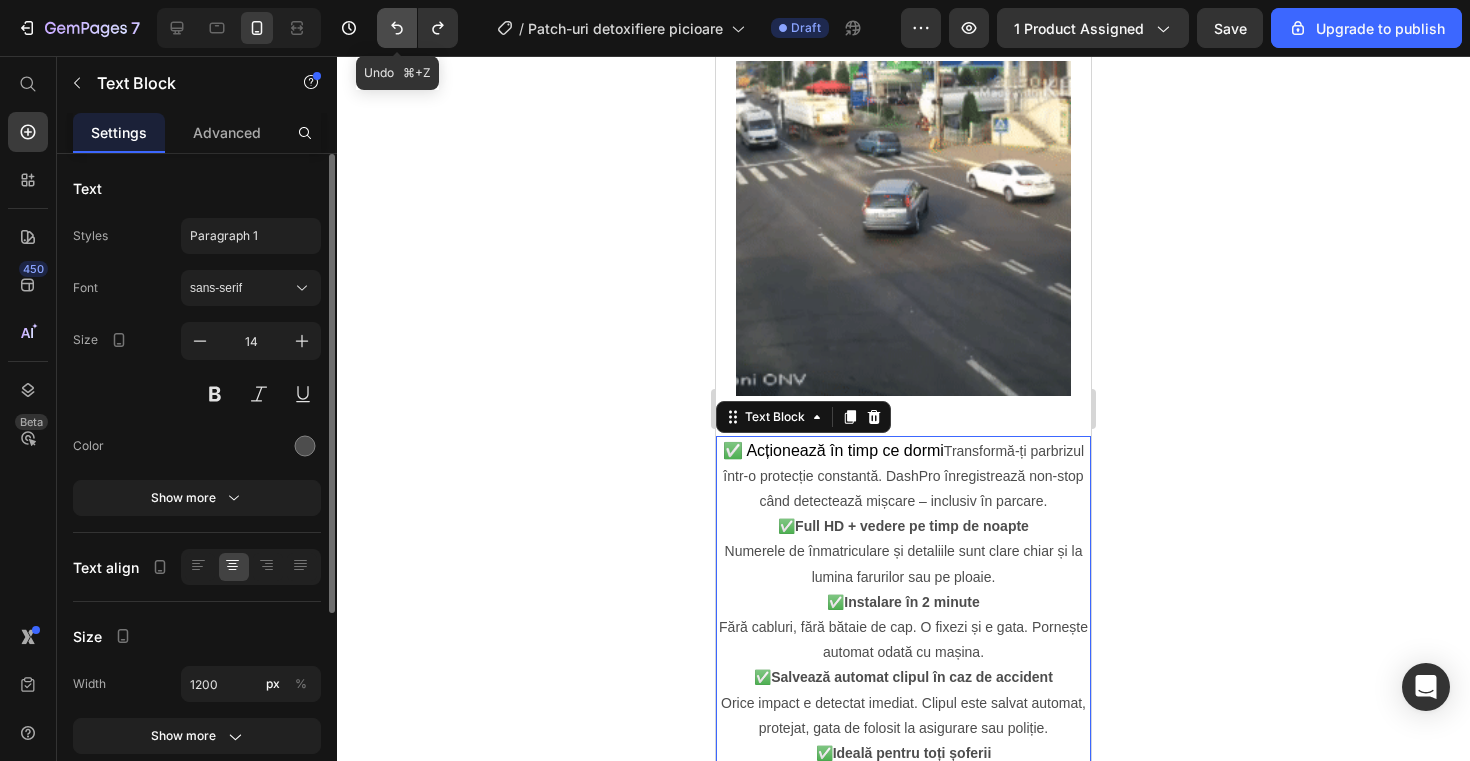 click 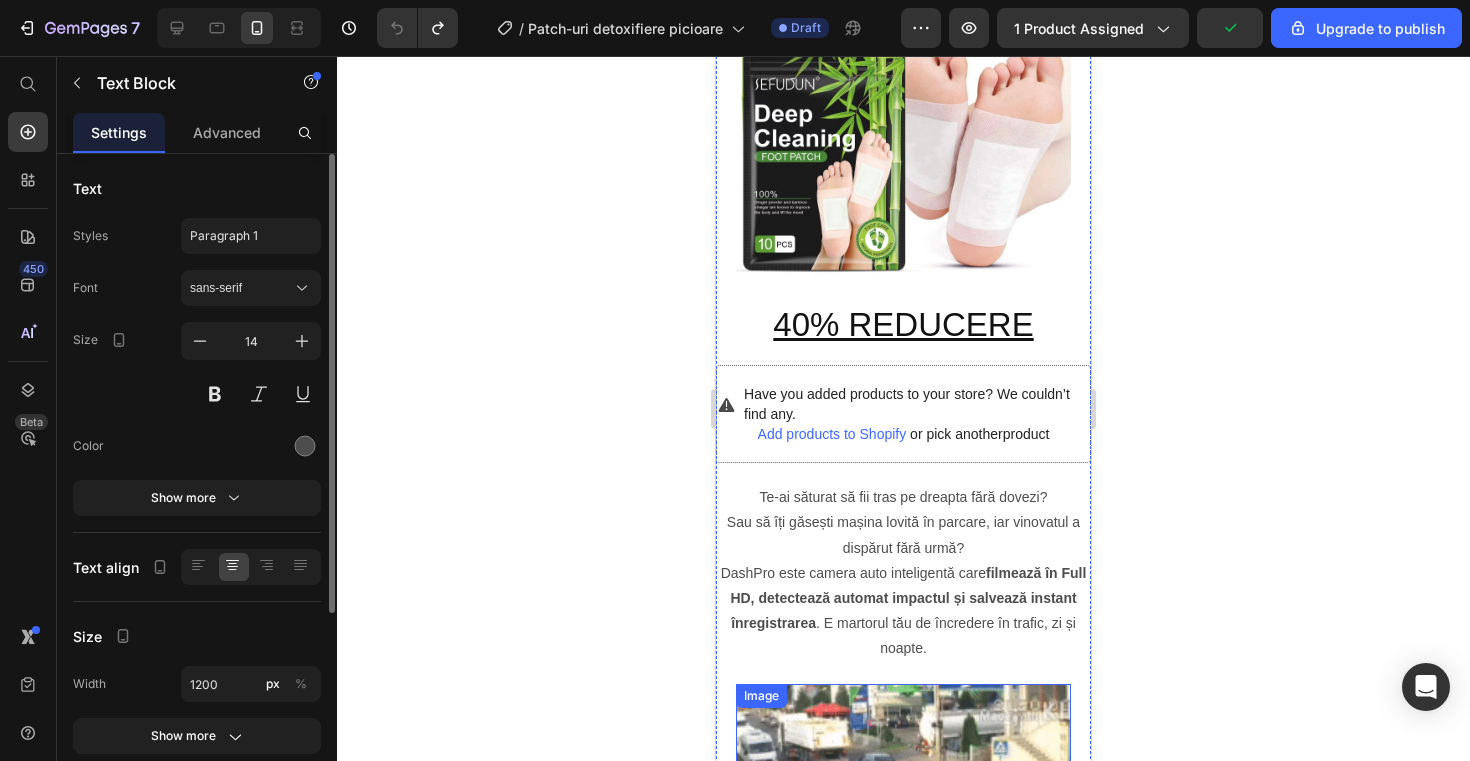 scroll, scrollTop: 230, scrollLeft: 0, axis: vertical 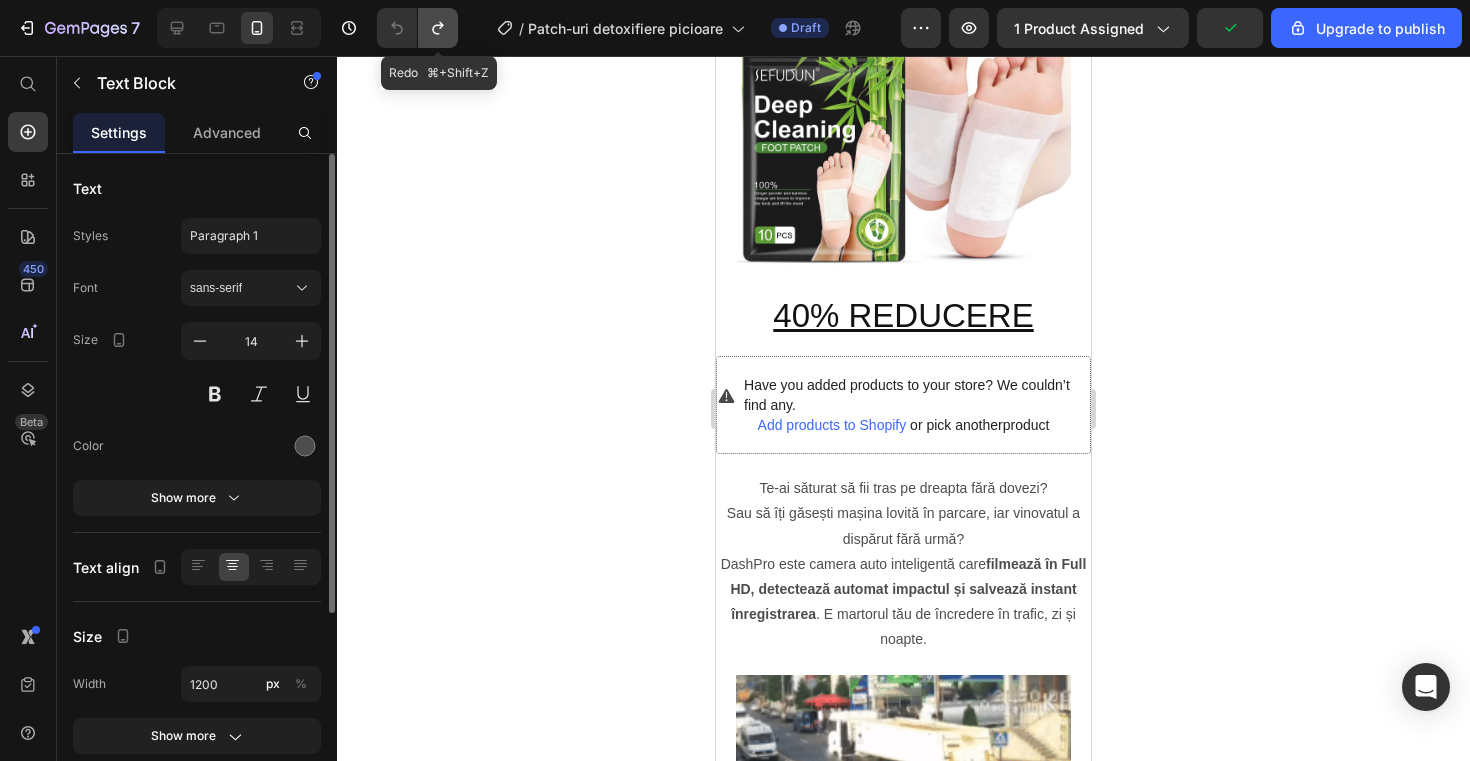 click 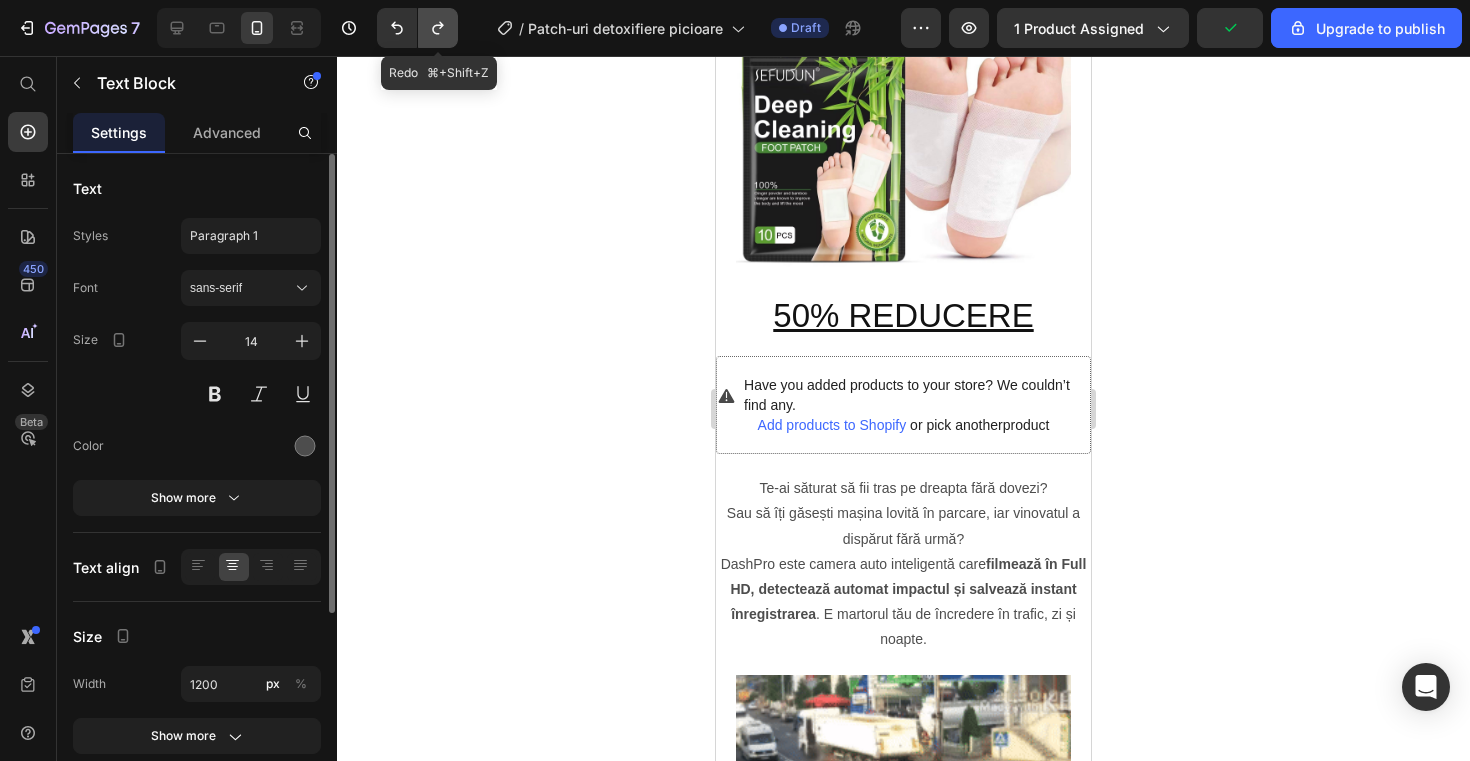 click 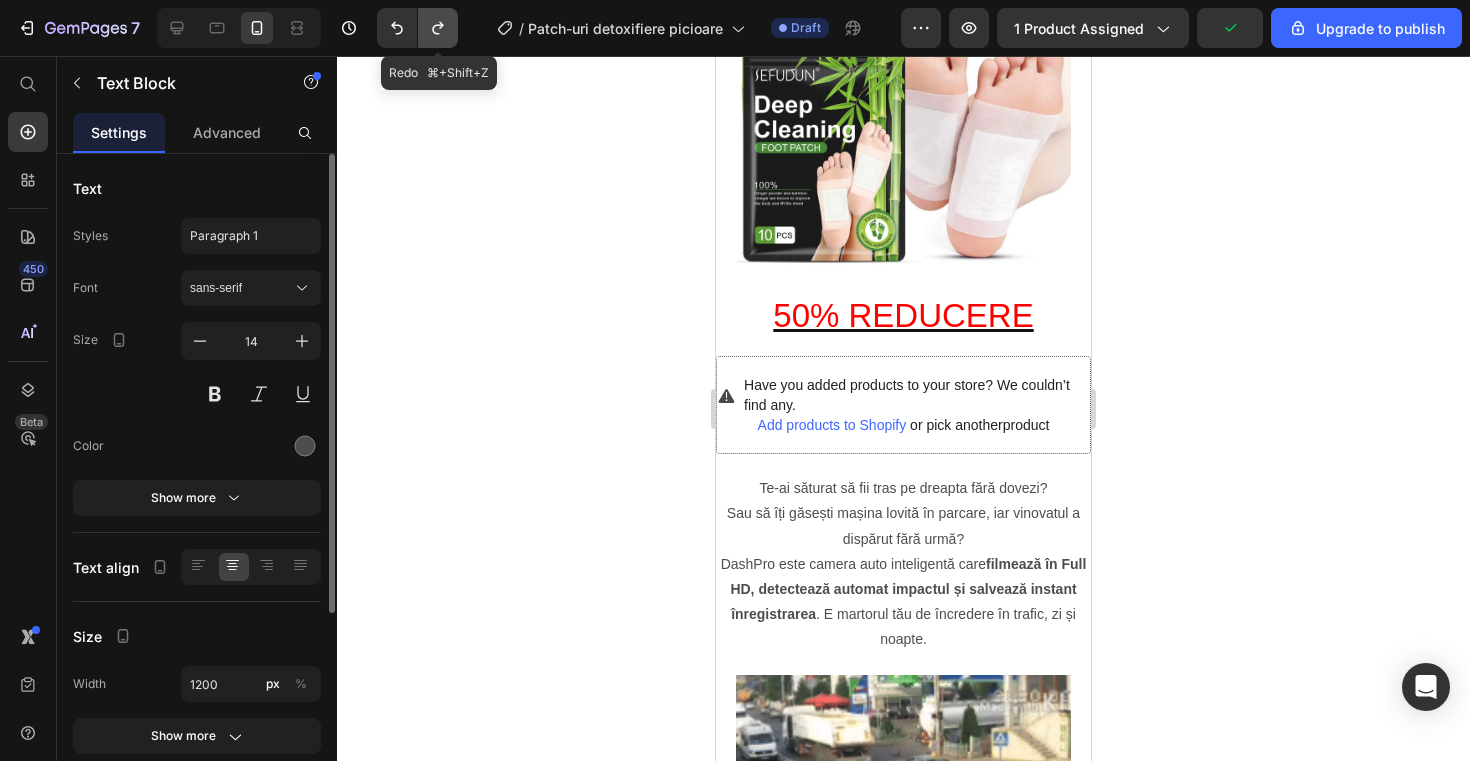 click 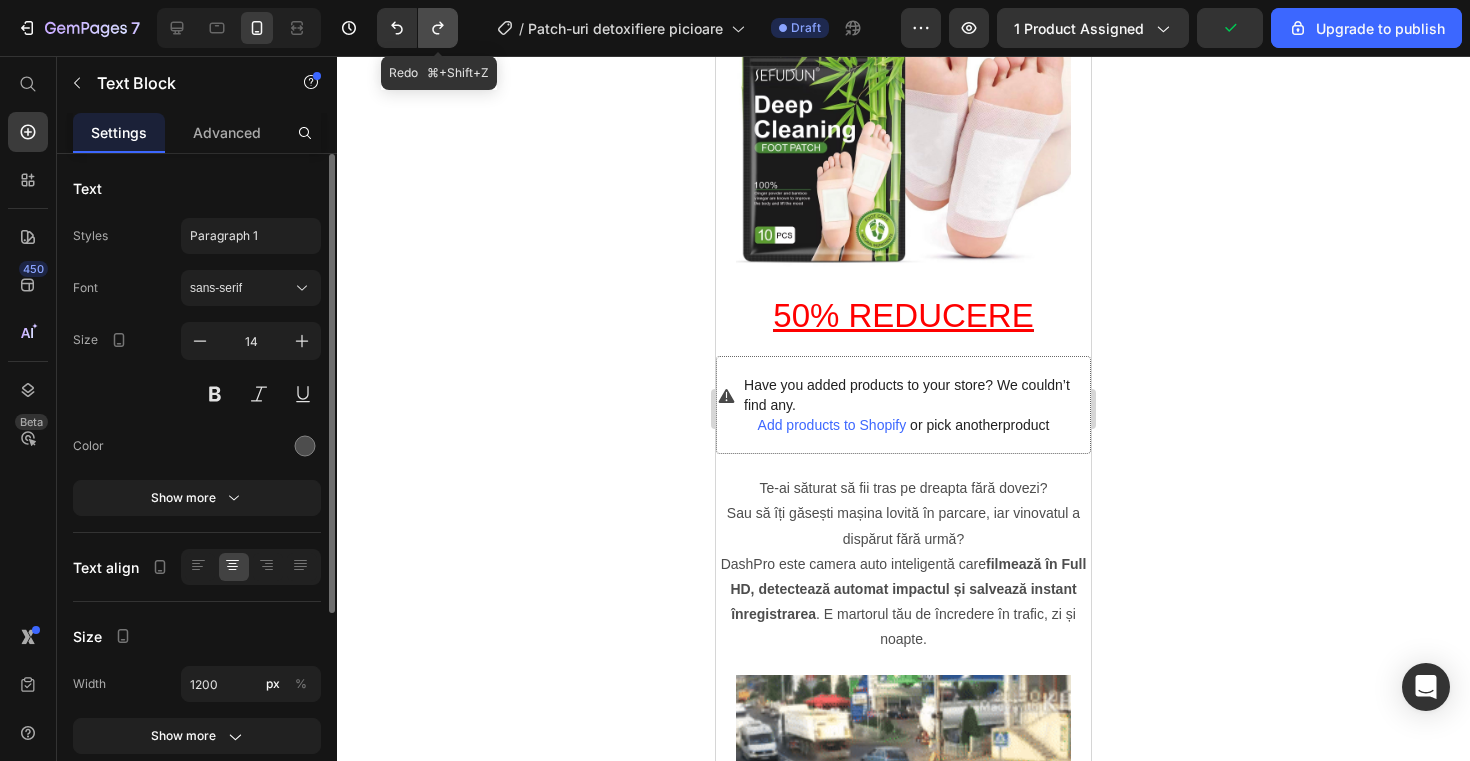 click 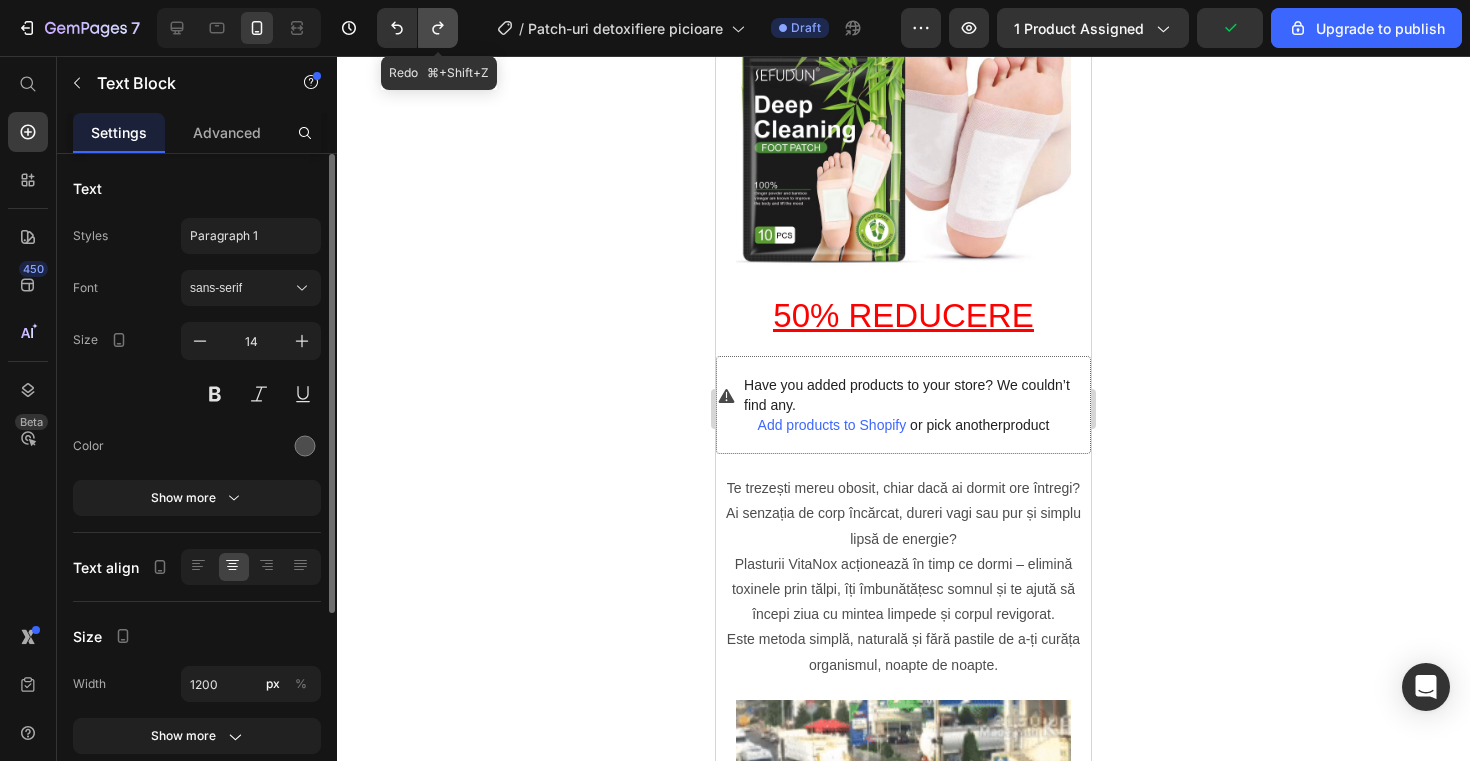 click 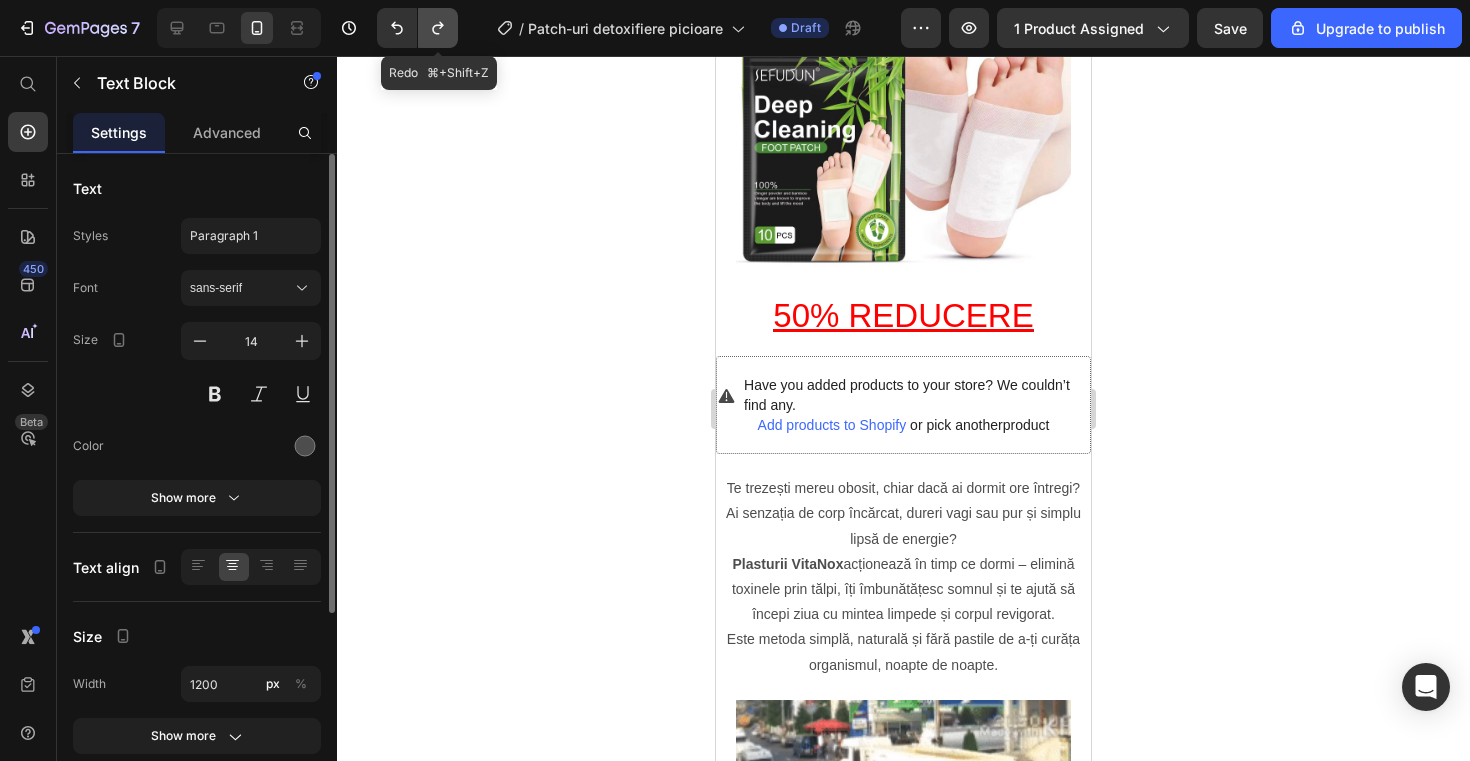 click 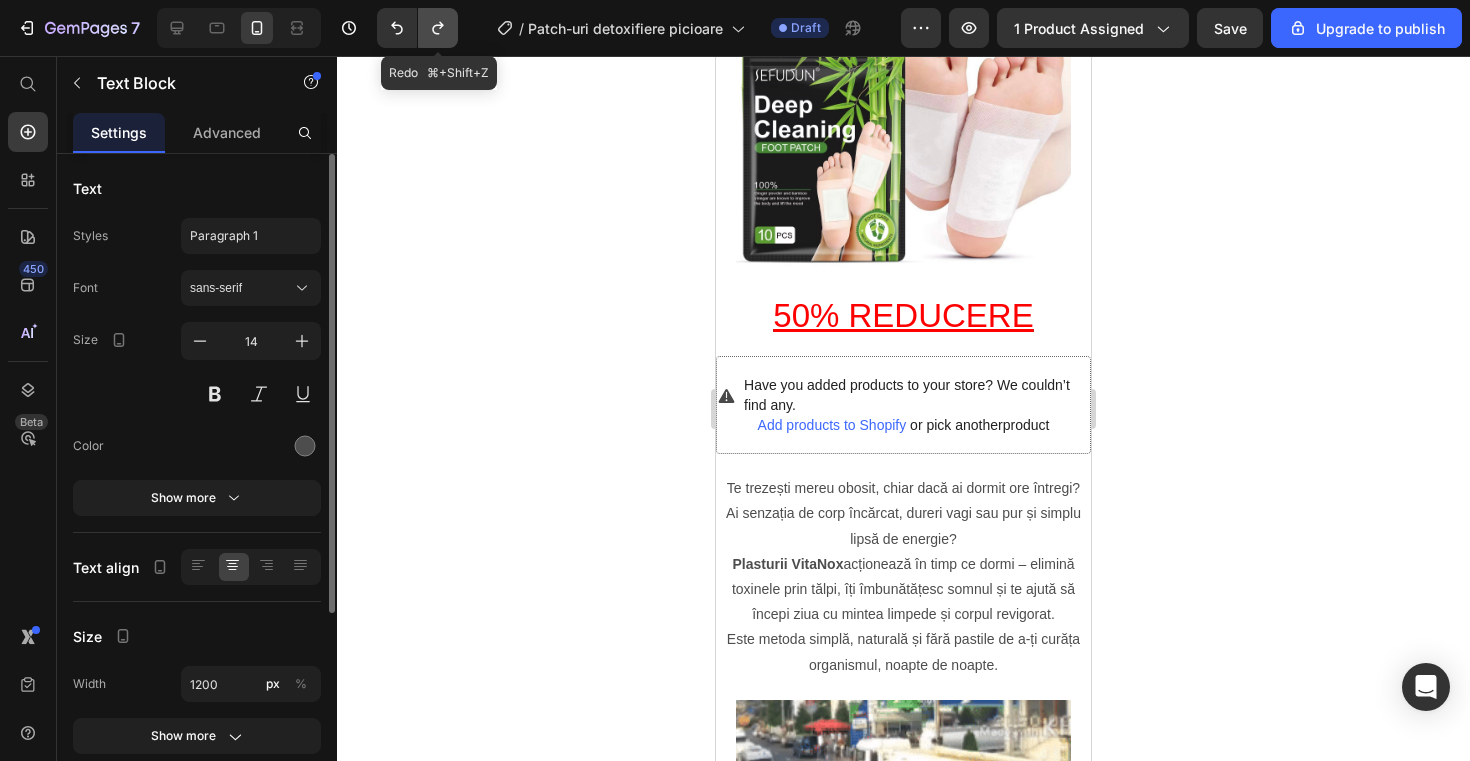 click 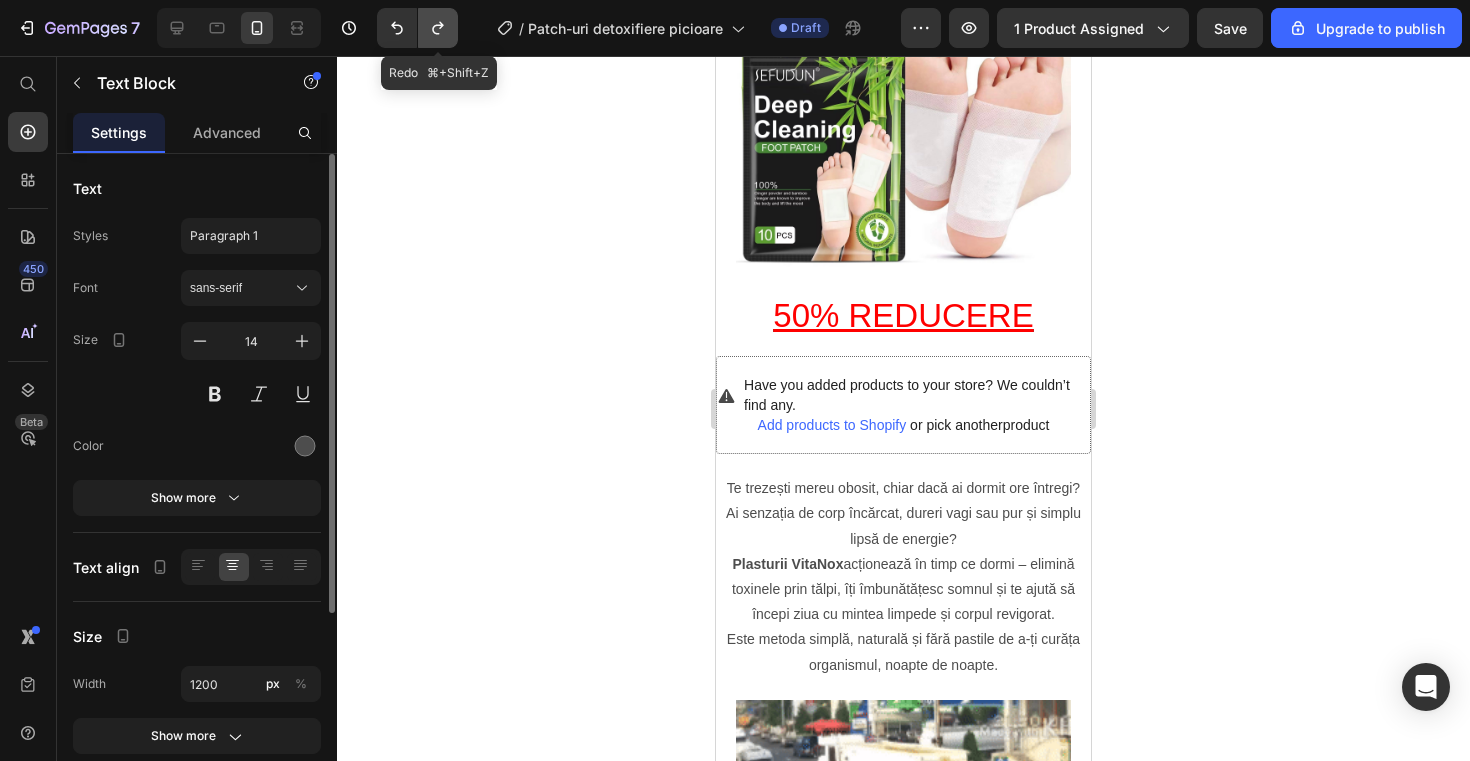 click 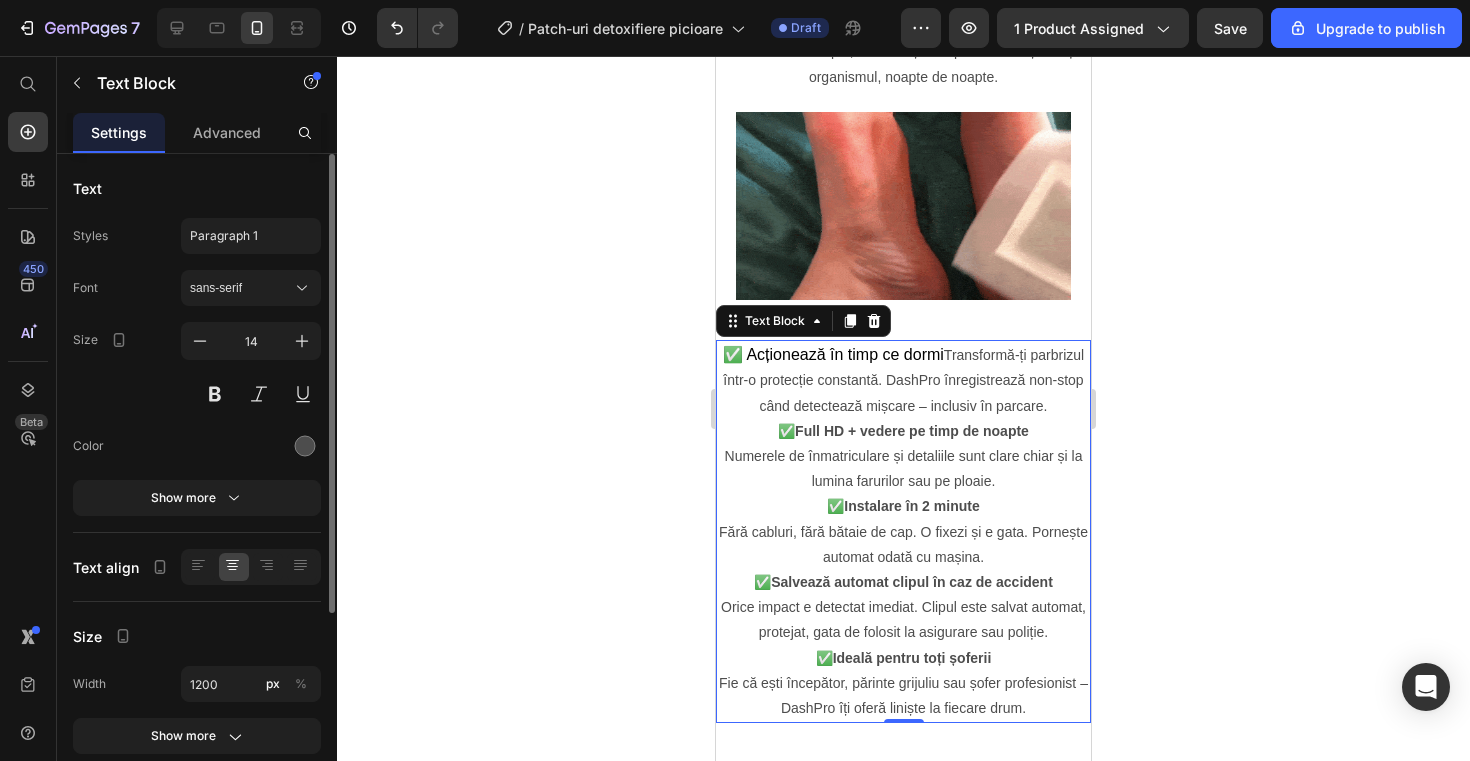 scroll, scrollTop: 827, scrollLeft: 0, axis: vertical 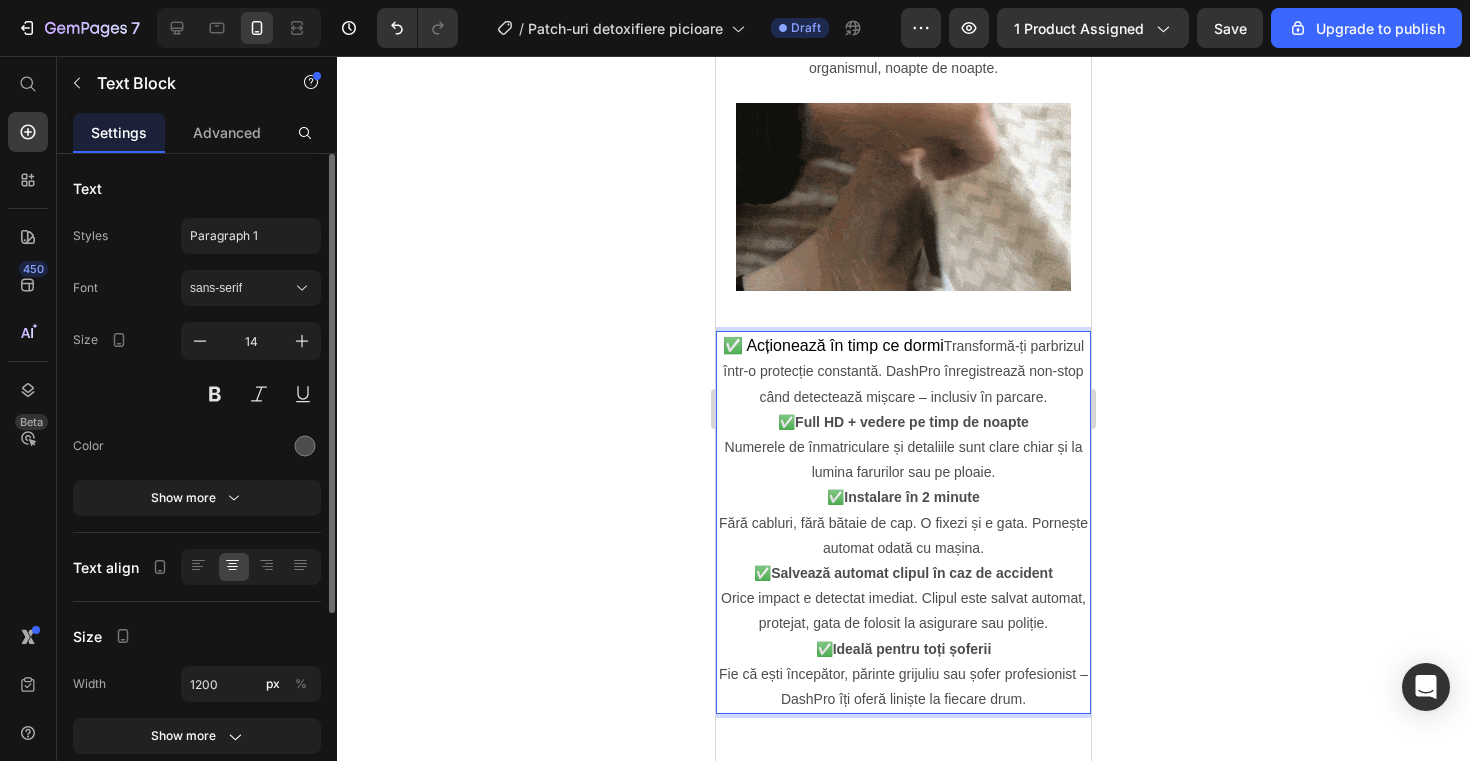 click on "✅ Acționează în timp ce dormi Transformă-ți parbrizul într-o protecție constantă. DashPro înregistrează non-stop când detectează mișcare – inclusiv în parcare." at bounding box center [903, 371] 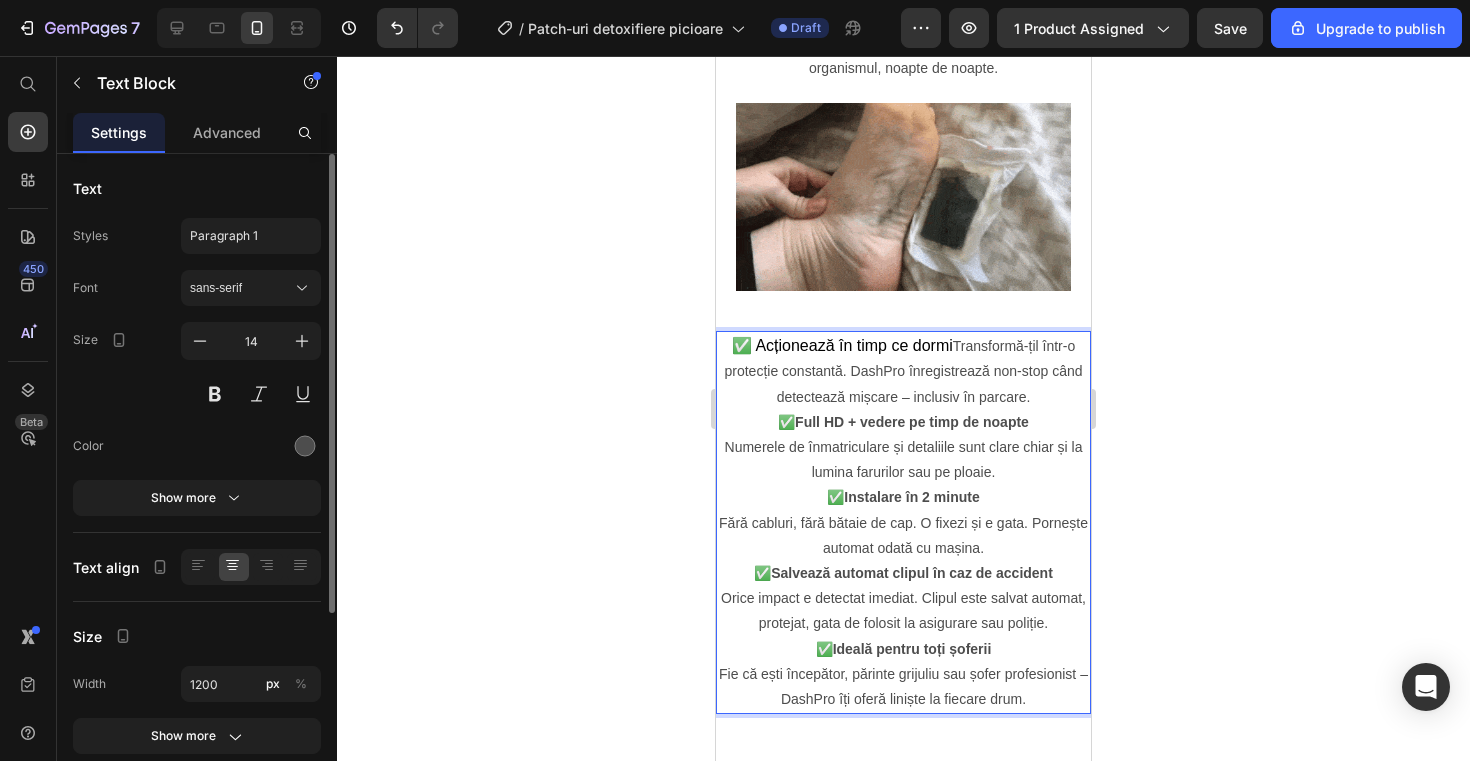 click on "✅ Acționează în timp ce dormi" at bounding box center [842, 345] 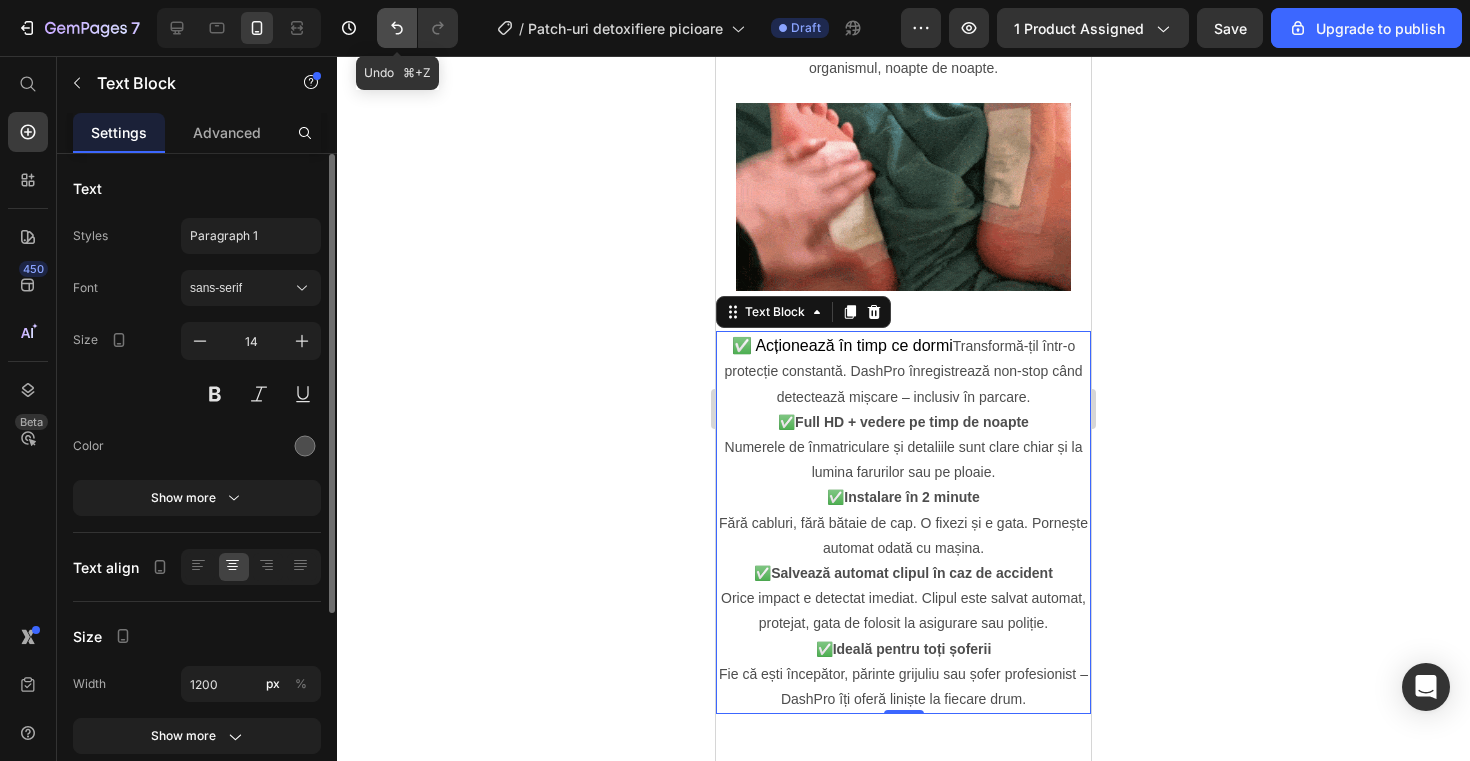click 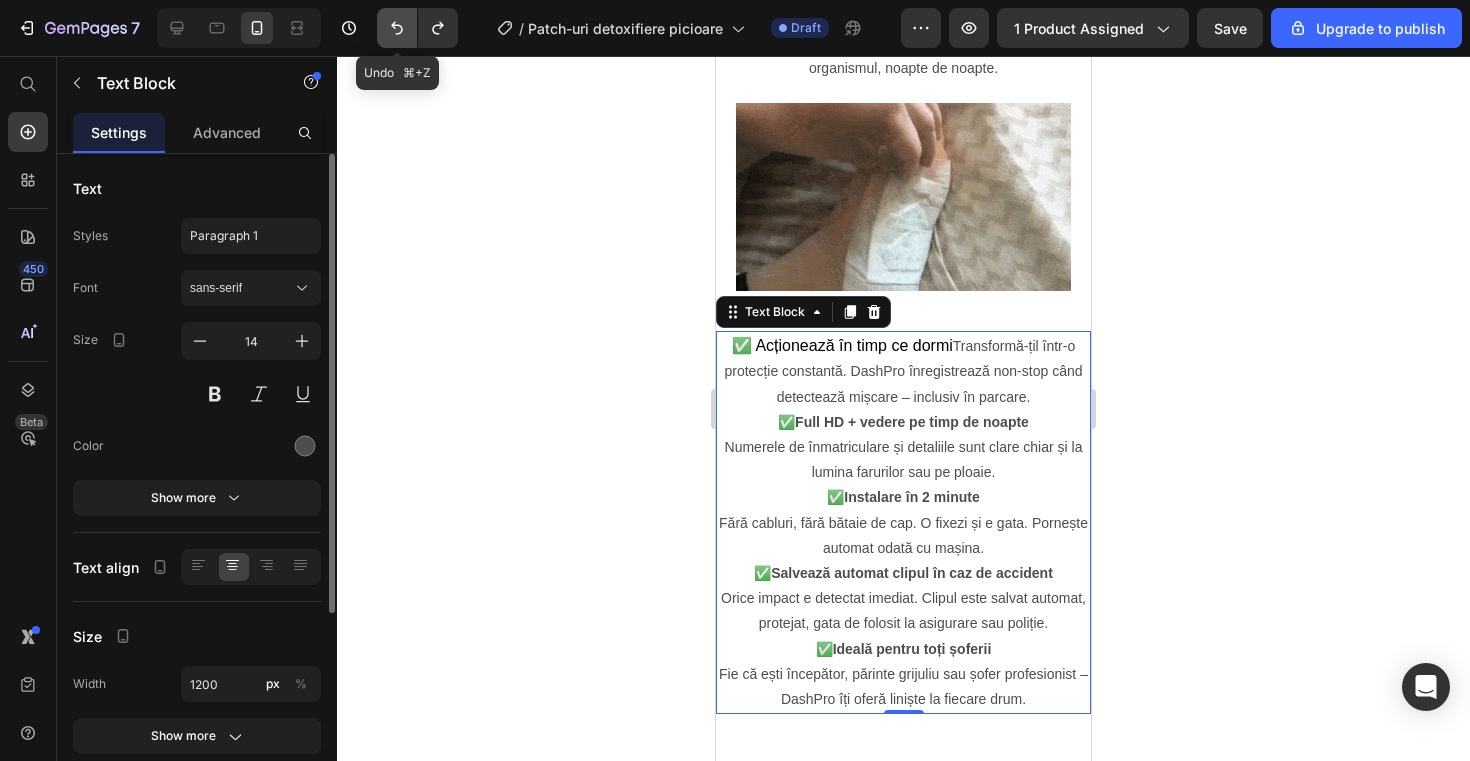 click 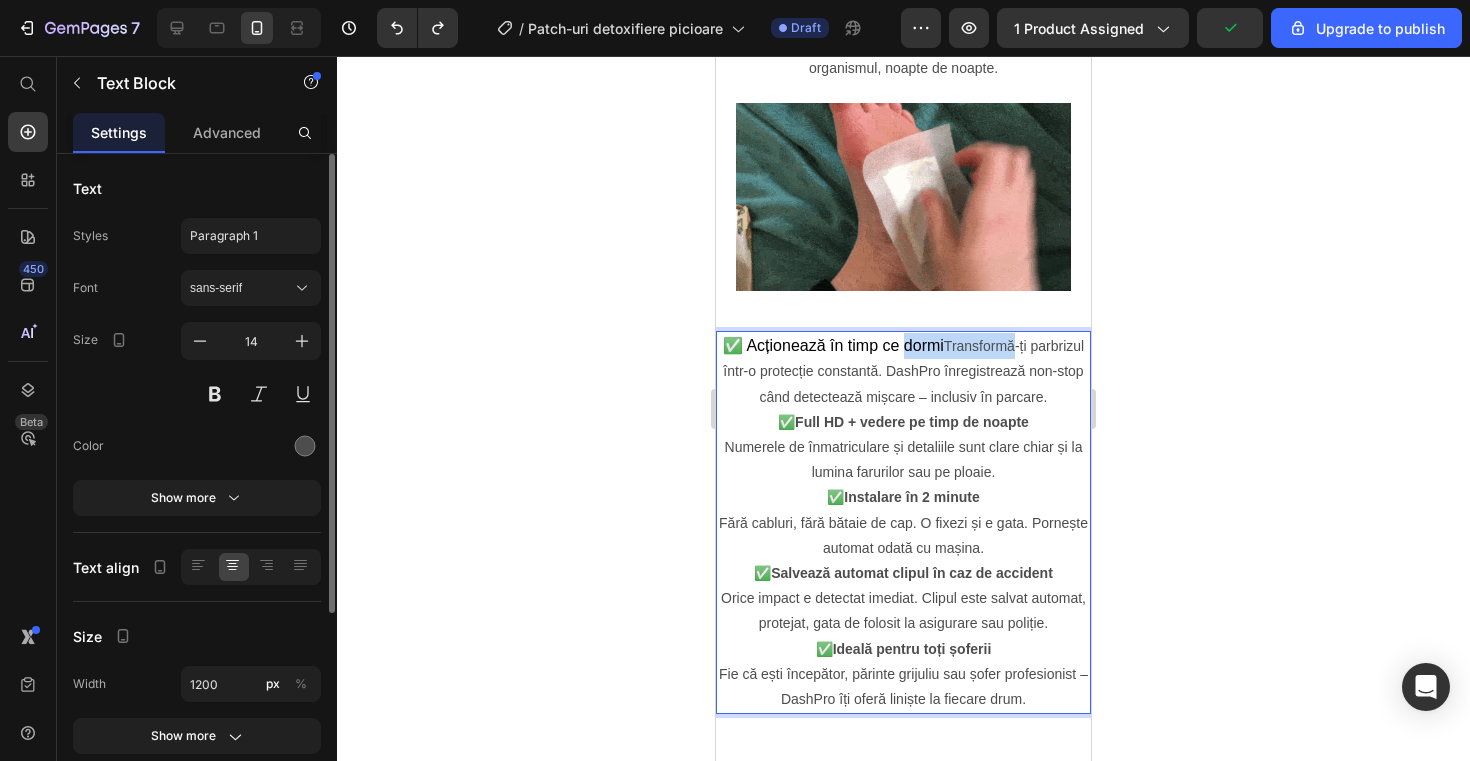 click on "✅ Acționează în timp ce dormi Transformă-ți parbrizul într-o protecție constantă. DashPro înregistrează non-stop când detectează mișcare – inclusiv în parcare." at bounding box center (903, 371) 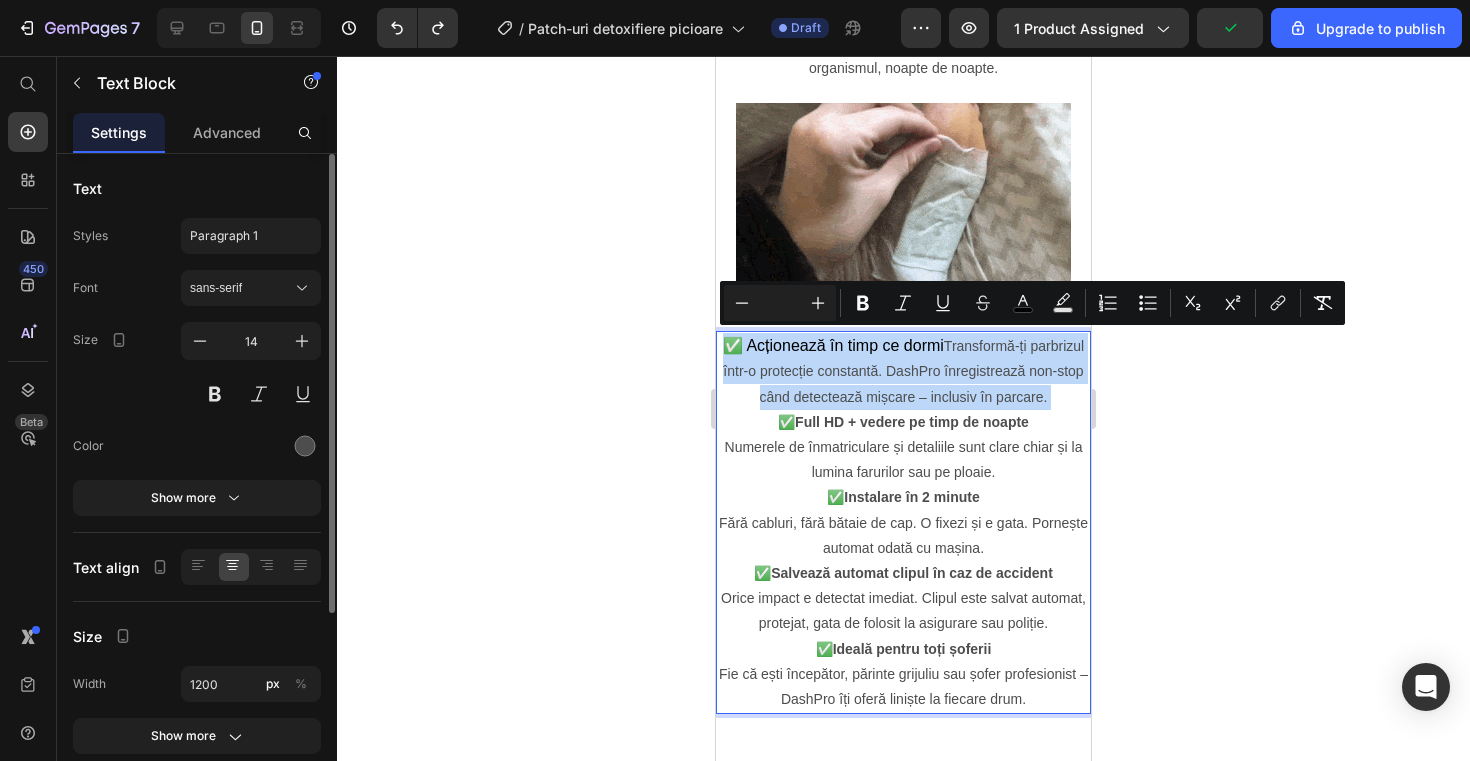 click on "✅ Acționează în timp ce dormi Transformă-ți parbrizul într-o protecție constantă. DashPro înregistrează non-stop când detectează mișcare – inclusiv în parcare." at bounding box center (903, 371) 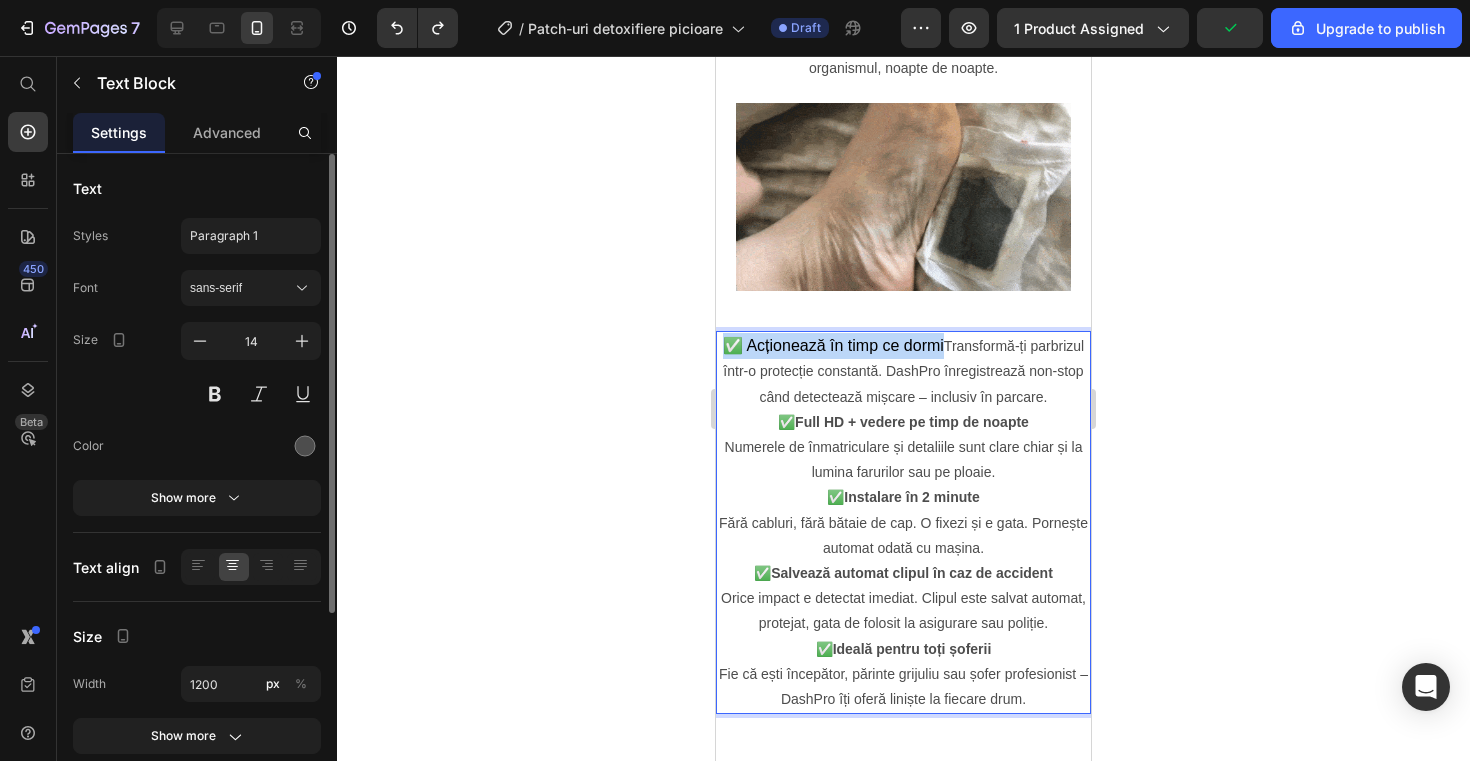 click on "✅ Acționează în timp ce dormi Transformă-ți parbrizul într-o protecție constantă. DashPro înregistrează non-stop când detectează mișcare – inclusiv în parcare." at bounding box center (903, 371) 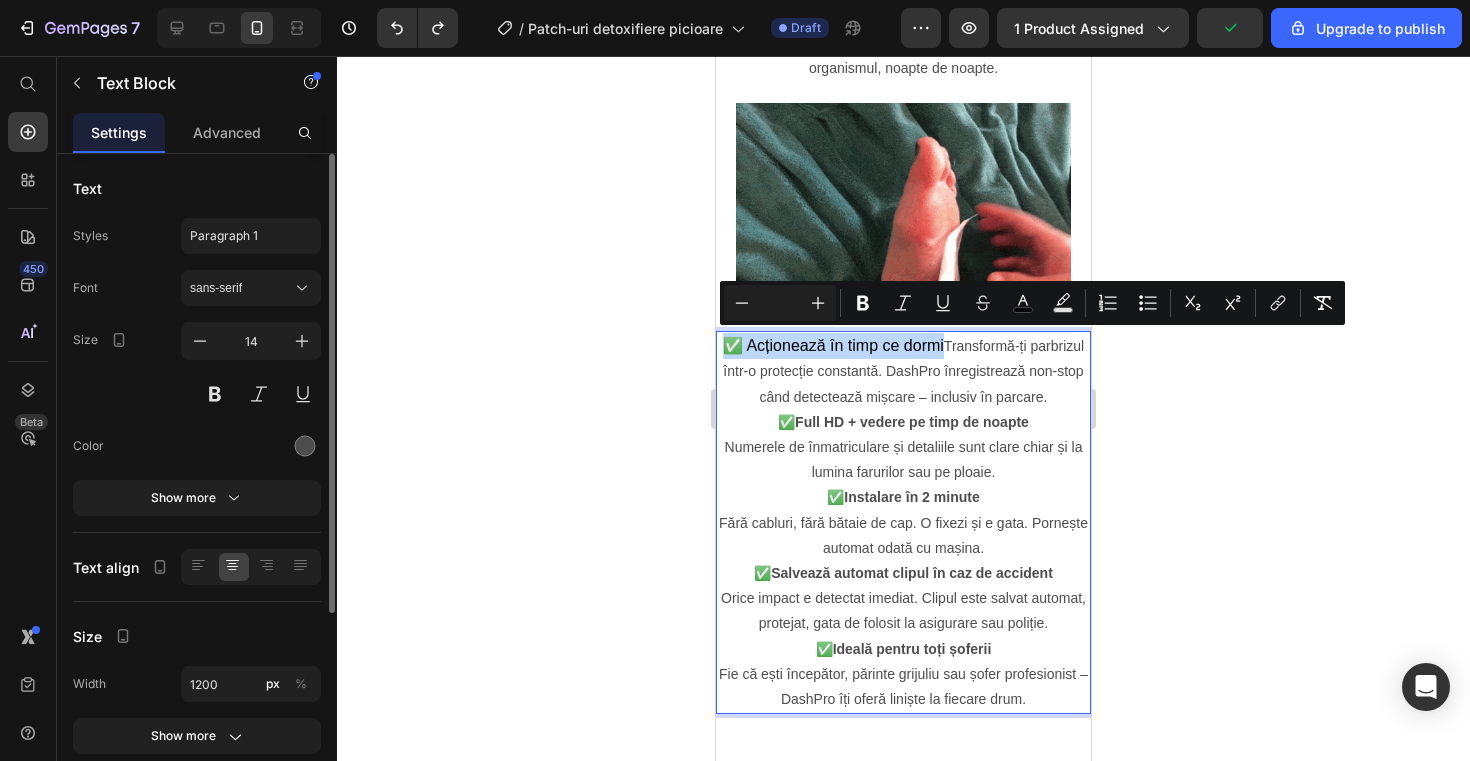 click on "✅ Acționează în timp ce dormi Transformă-ți parbrizul într-o protecție constantă. DashPro înregistrează non-stop când detectează mișcare – inclusiv în parcare." at bounding box center (903, 371) 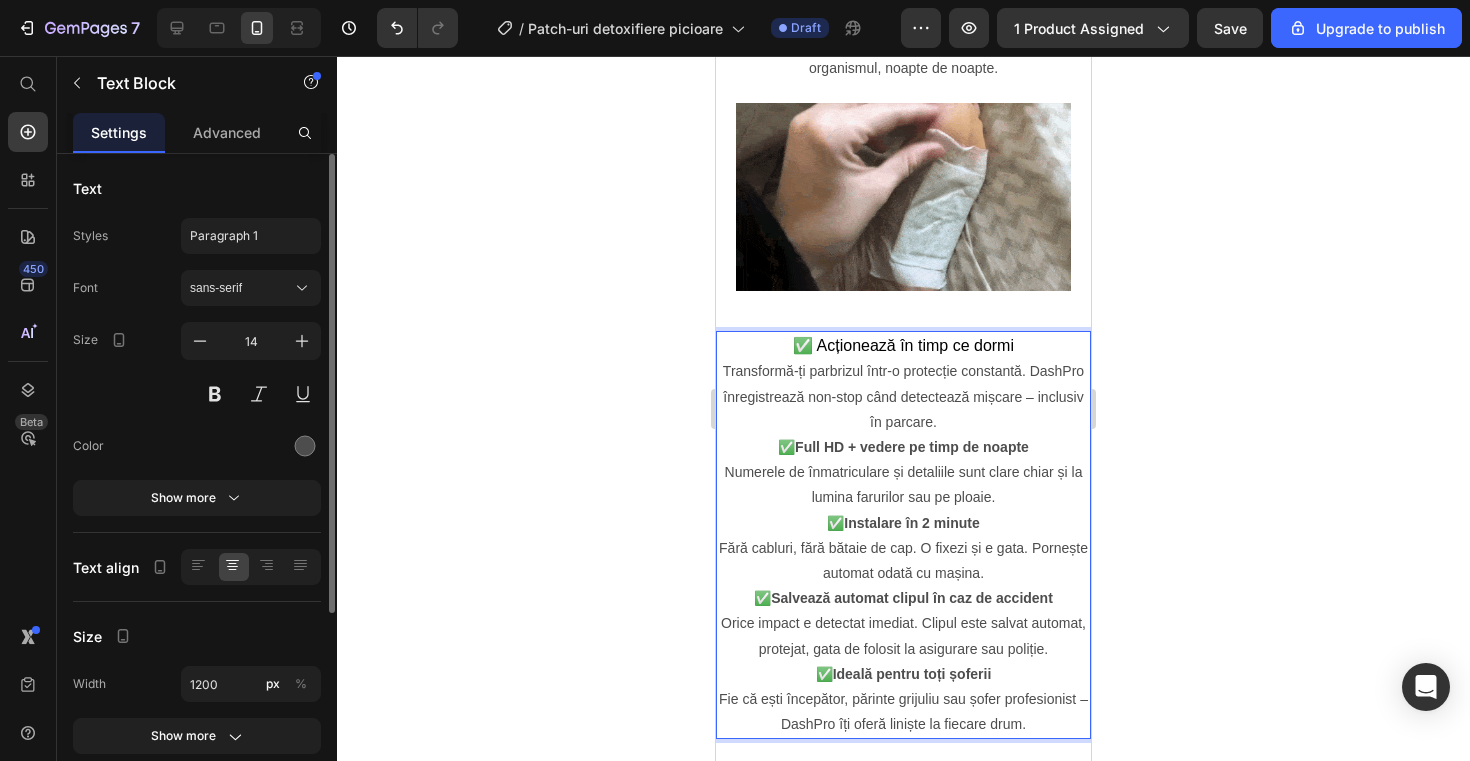 click on "✅ Acționează în timp ce dormi" at bounding box center (903, 346) 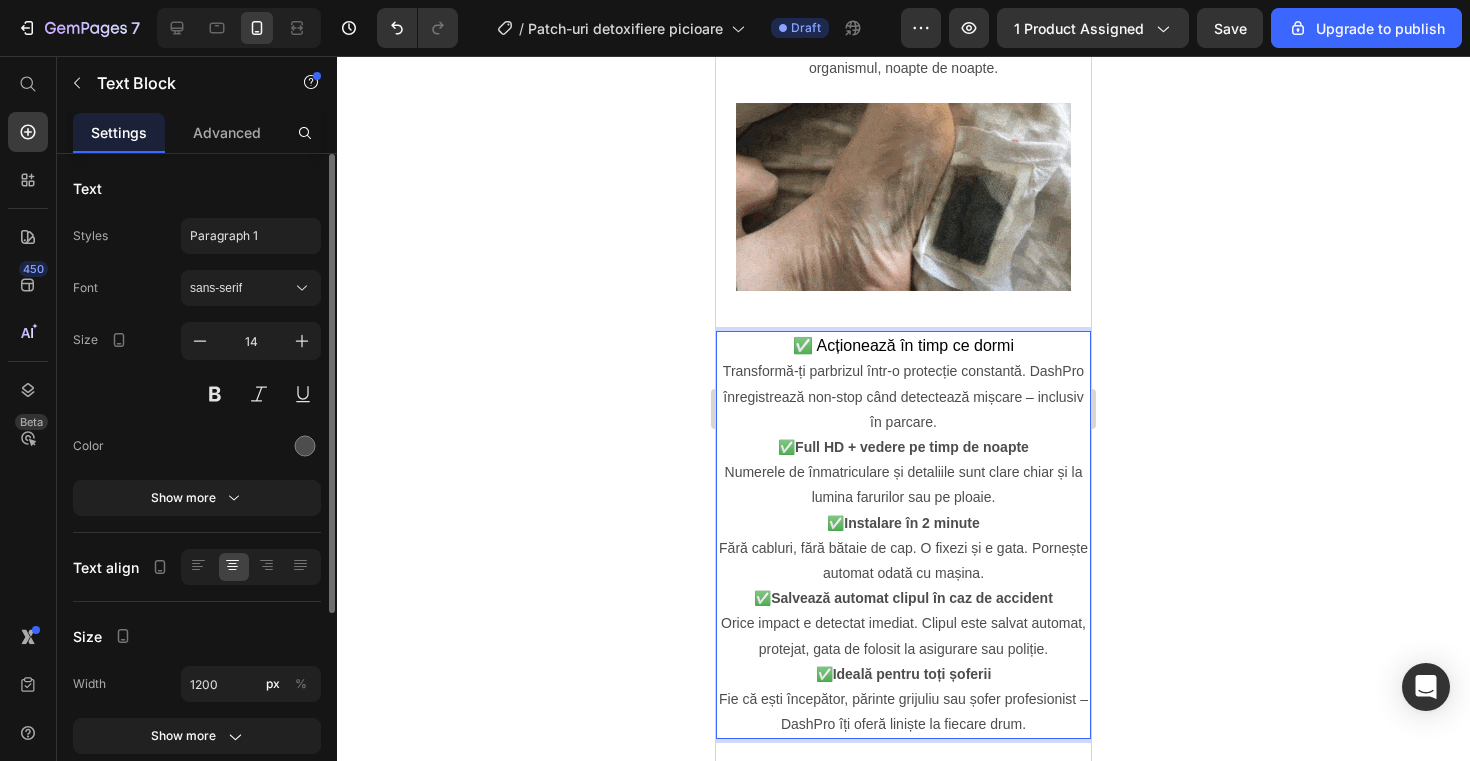 click on "Full HD + vedere pe timp de noapte" at bounding box center (912, 447) 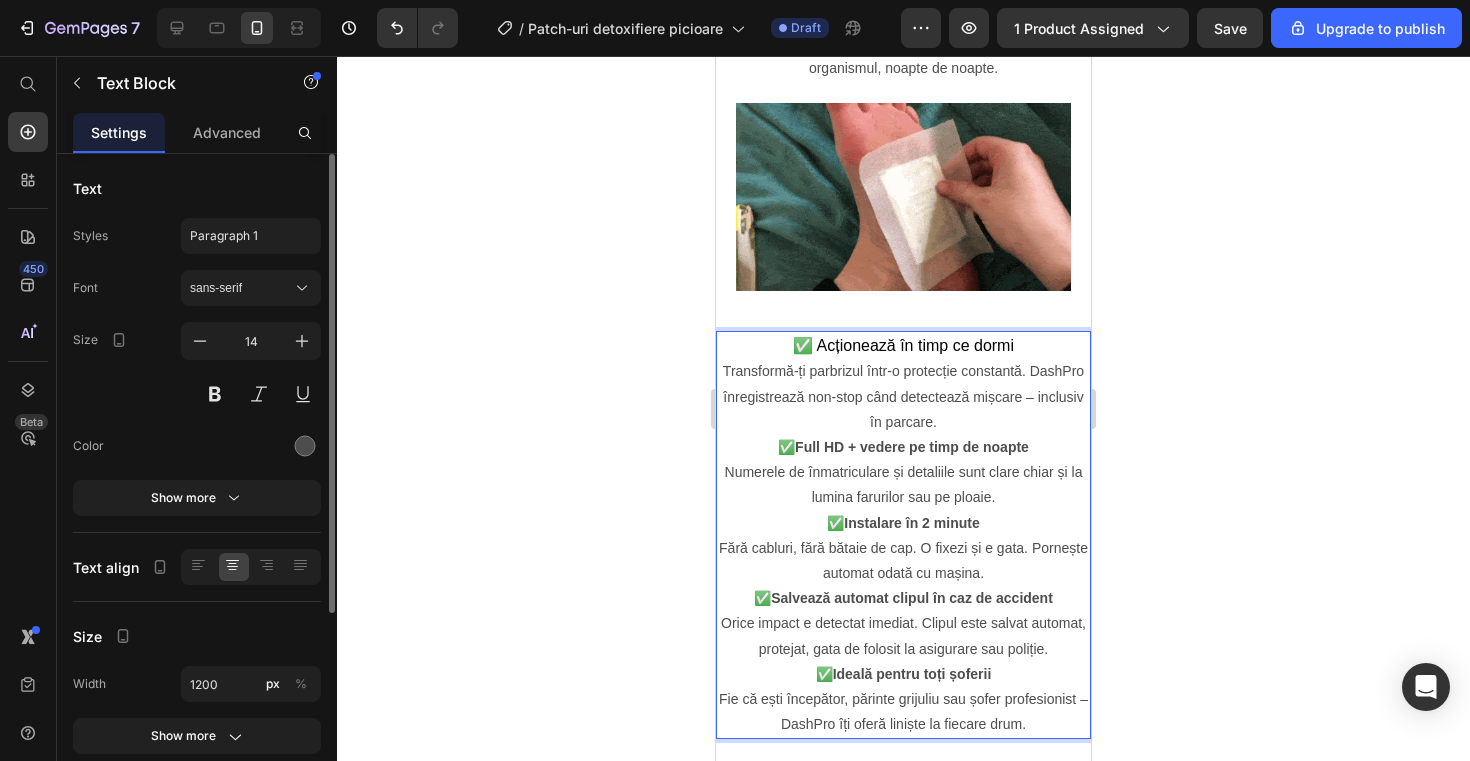 click on "✅  Full HD + vedere pe timp de noapte Numerele de înmatriculare și detaliile sunt clare chiar și la lumina farurilor sau pe ploaie." at bounding box center [903, 473] 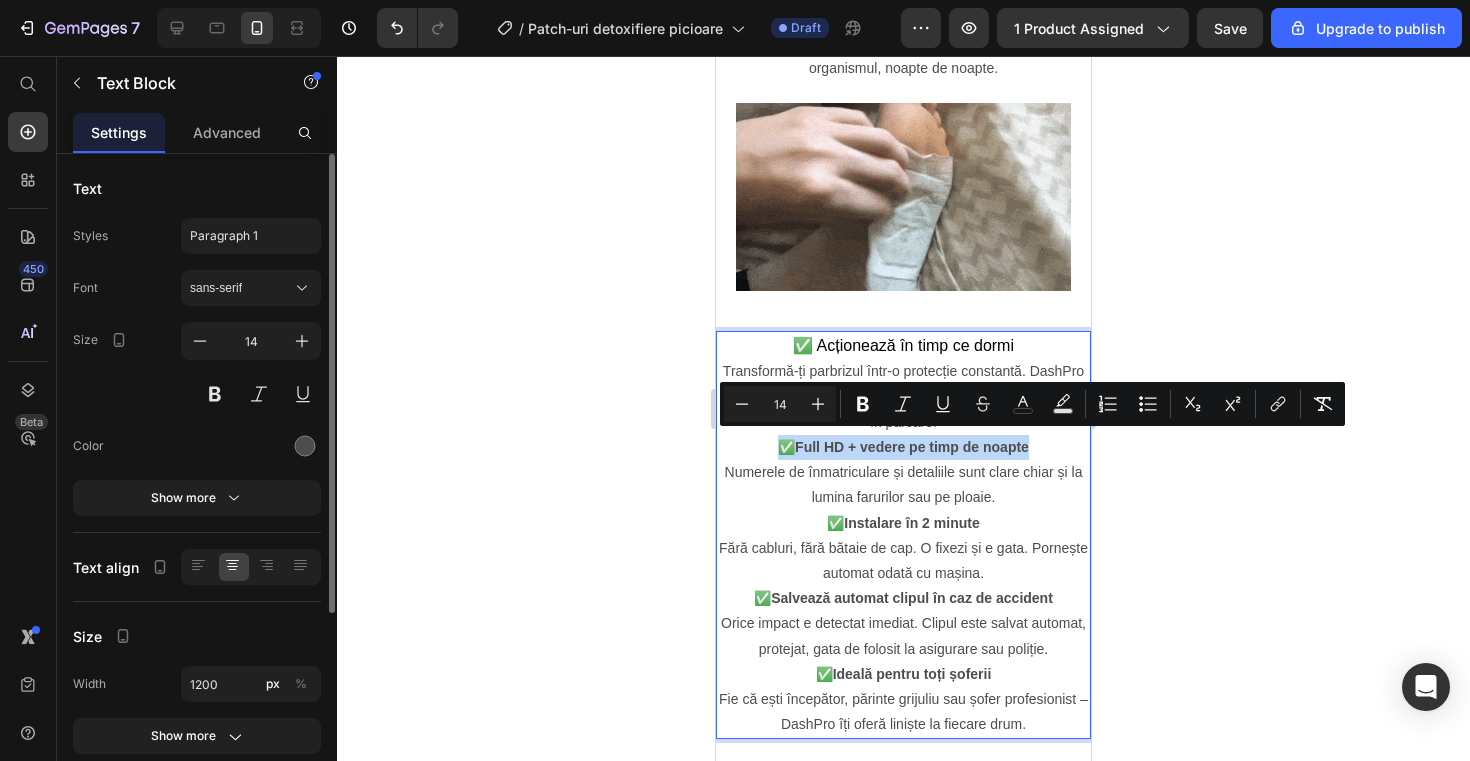 drag, startPoint x: 1032, startPoint y: 443, endPoint x: 781, endPoint y: 441, distance: 251.00797 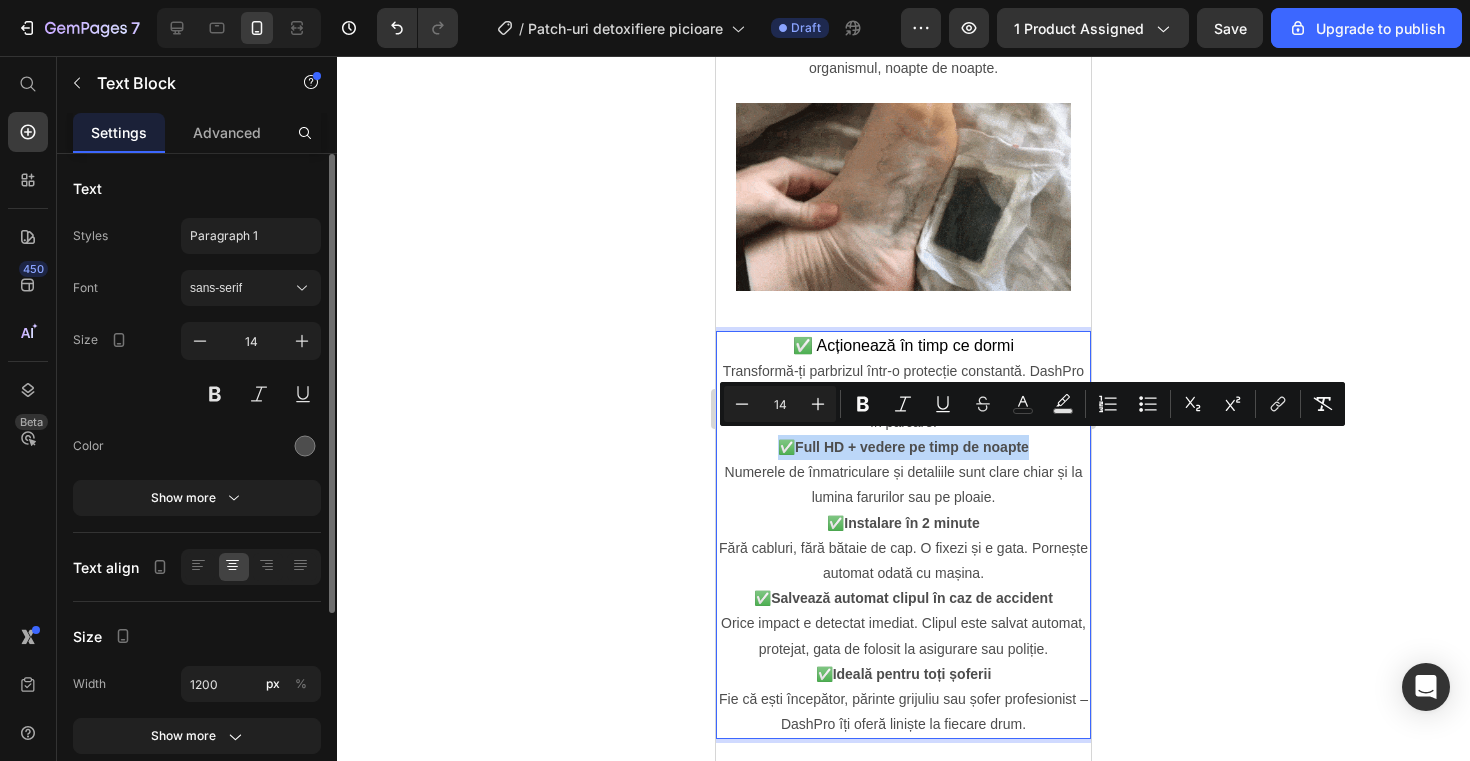 click on "✅  Full HD + vedere pe timp de noapte Numerele de înmatriculare și detaliile sunt clare chiar și la lumina farurilor sau pe ploaie." at bounding box center (903, 473) 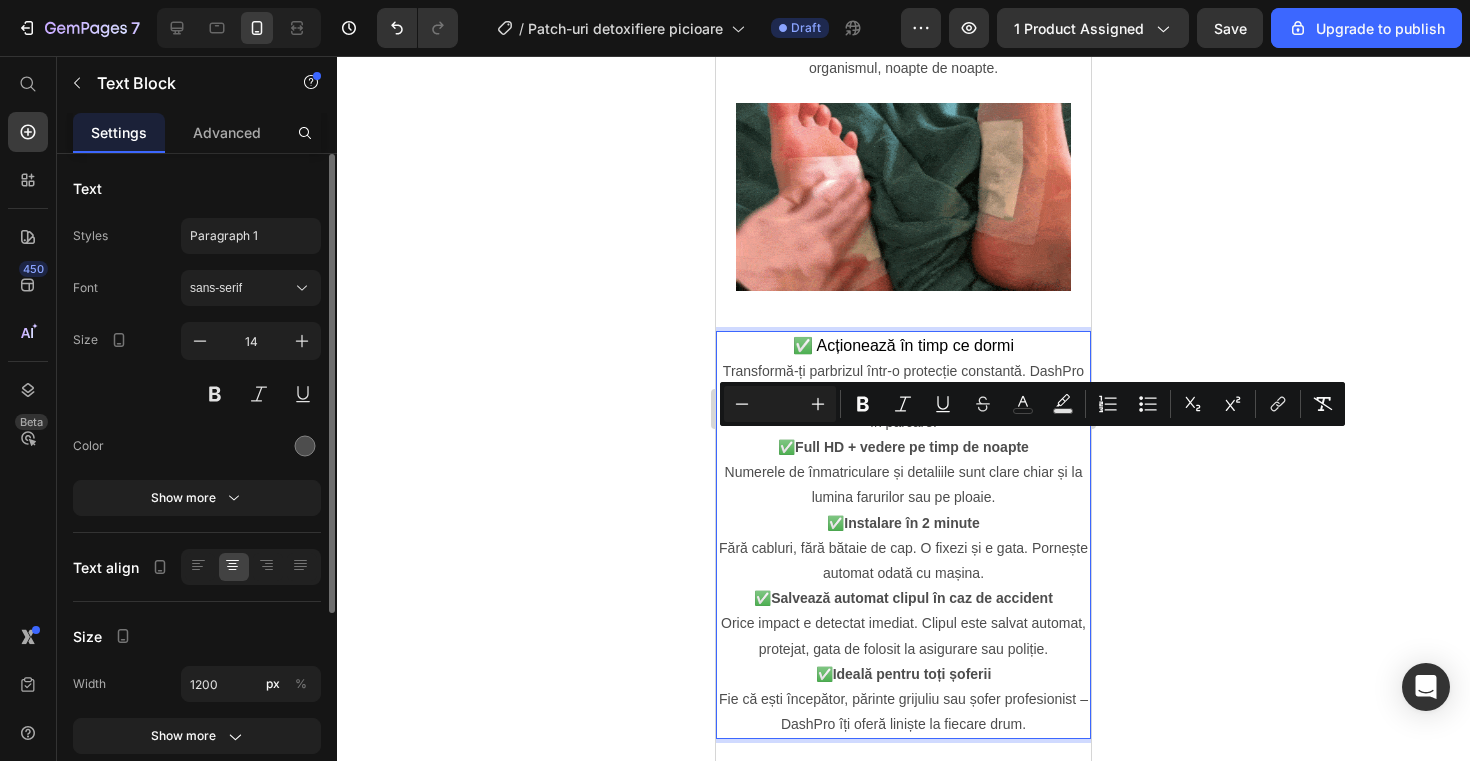 click on "✅ Acționează în timp ce dormi" at bounding box center (903, 345) 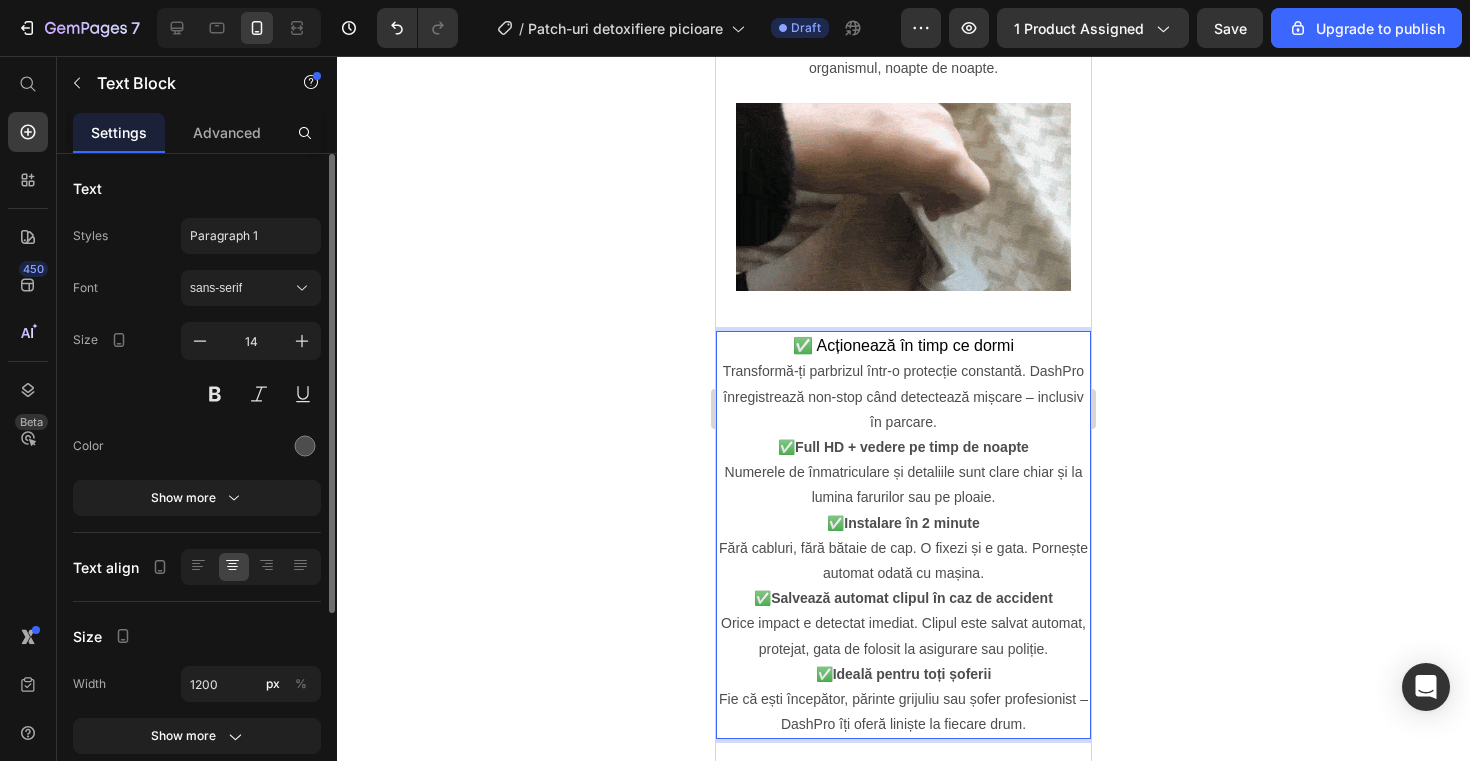 click on "✅ Acționează în timp ce dormi" at bounding box center (903, 345) 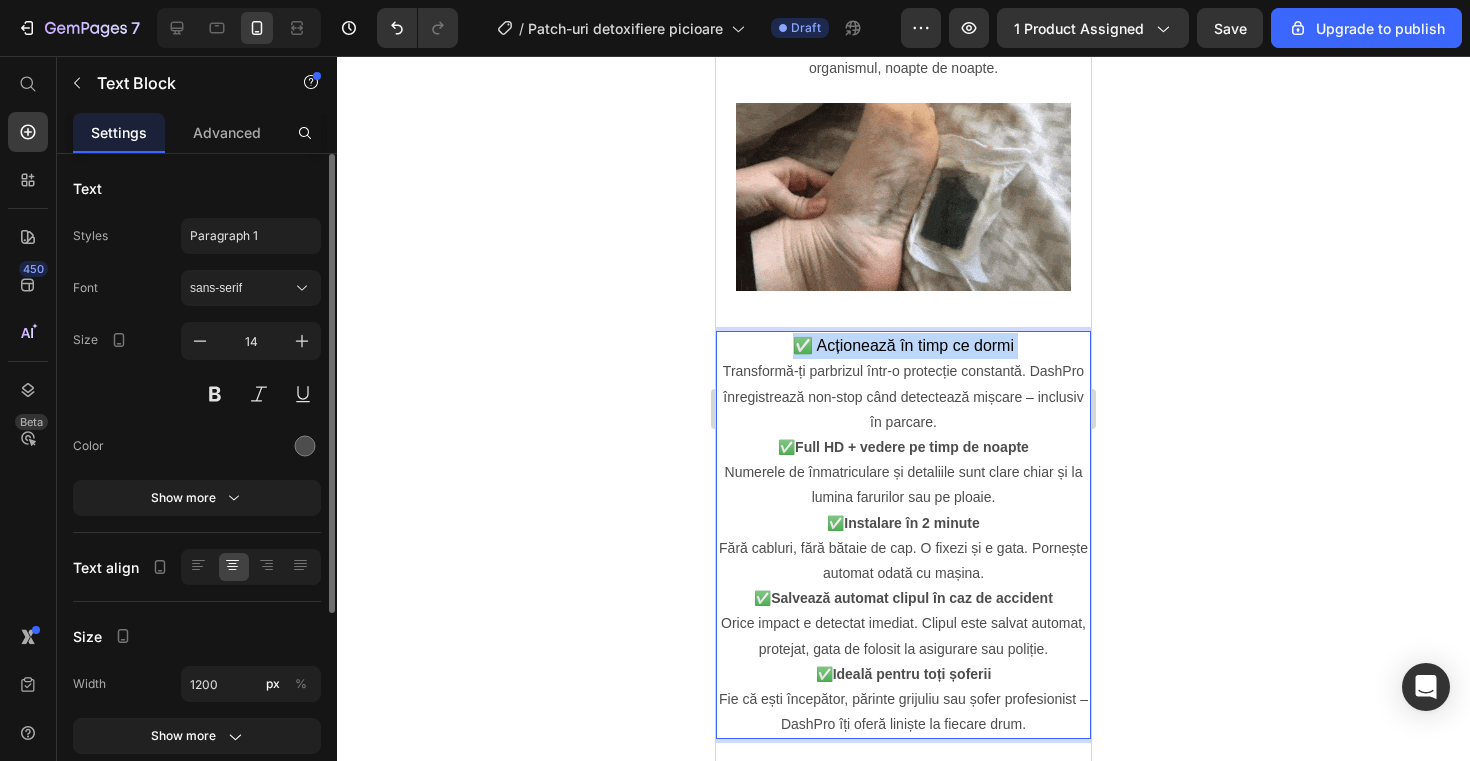click on "✅ Acționează în timp ce dormi" at bounding box center (903, 345) 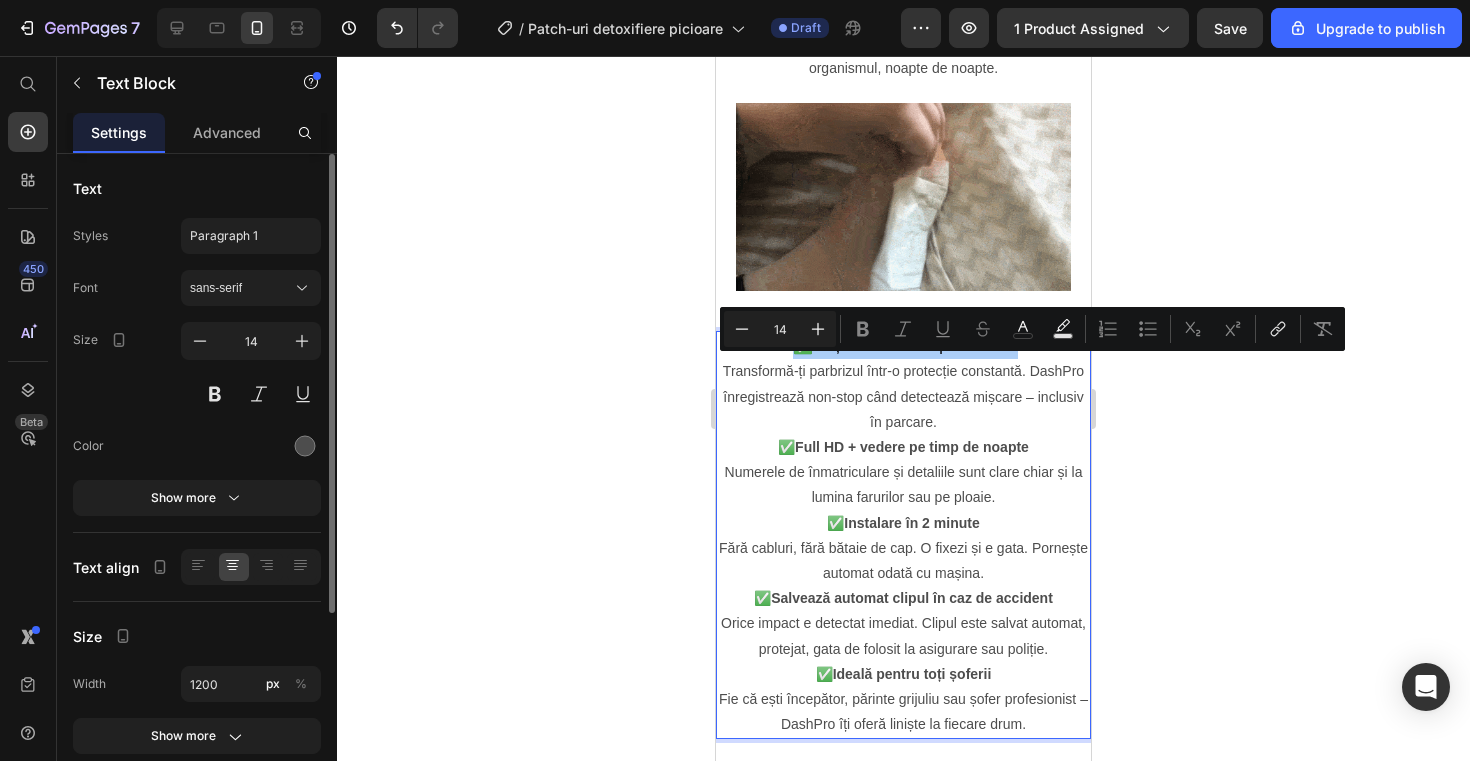 click on "color" at bounding box center [1023, 329] 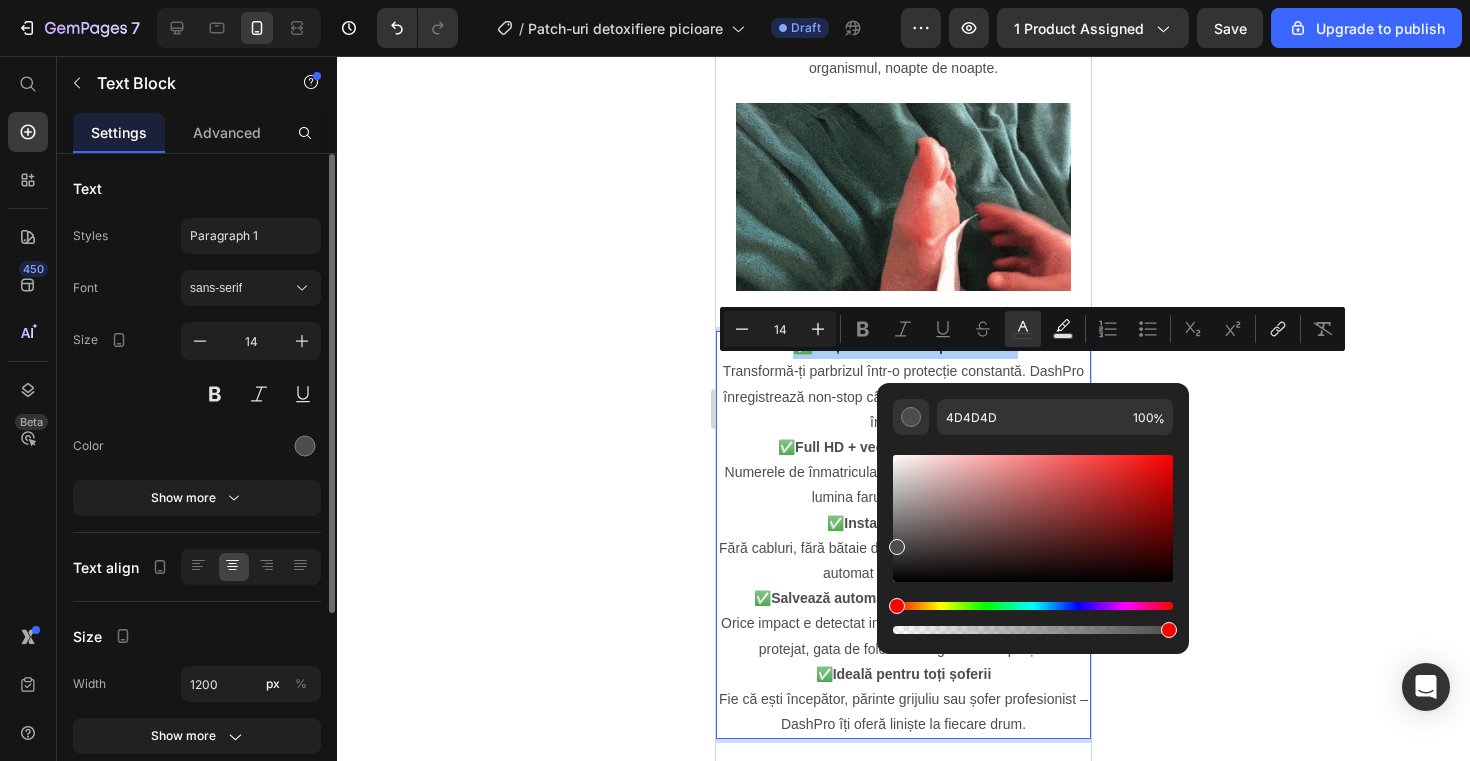 click 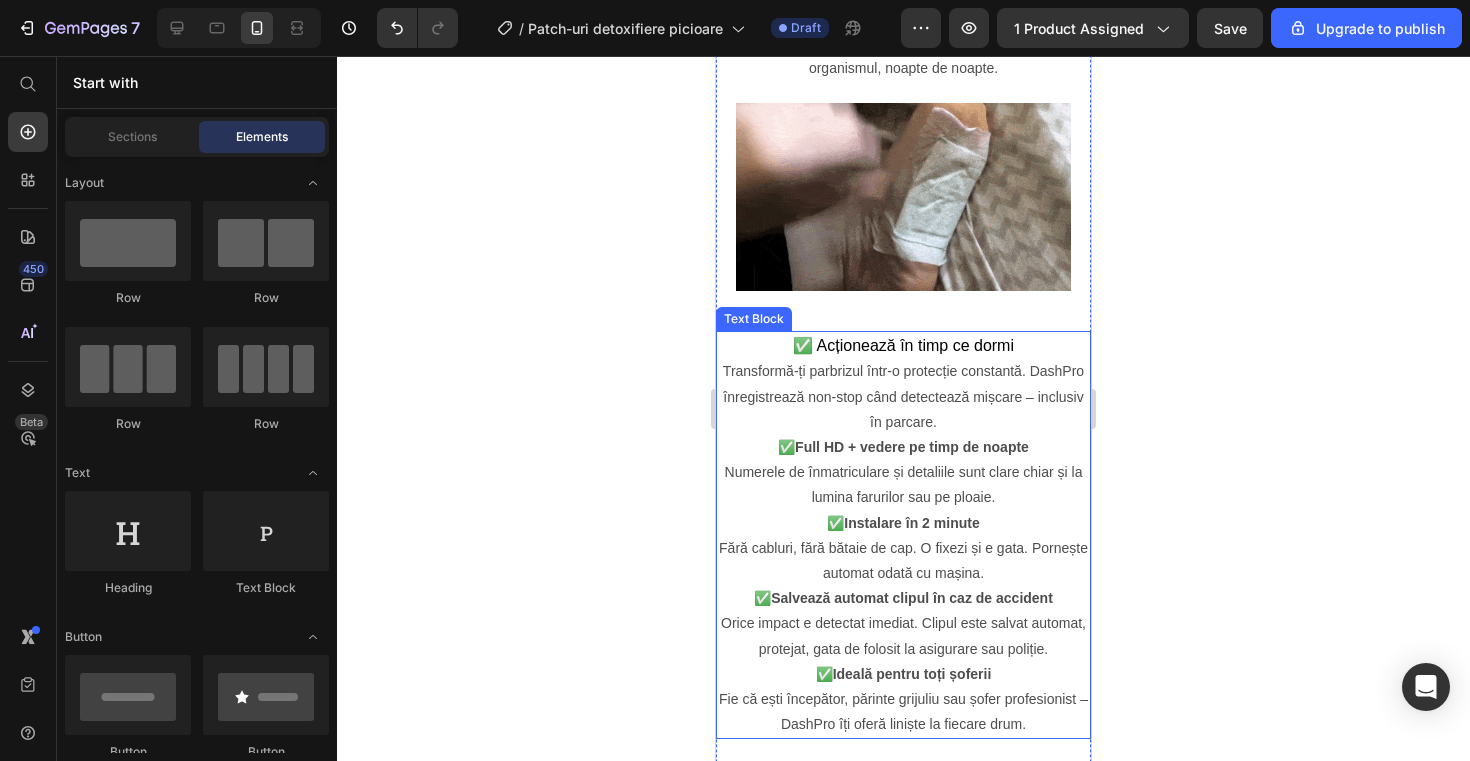click on "✅ Acționează în timp ce dormi" at bounding box center (903, 346) 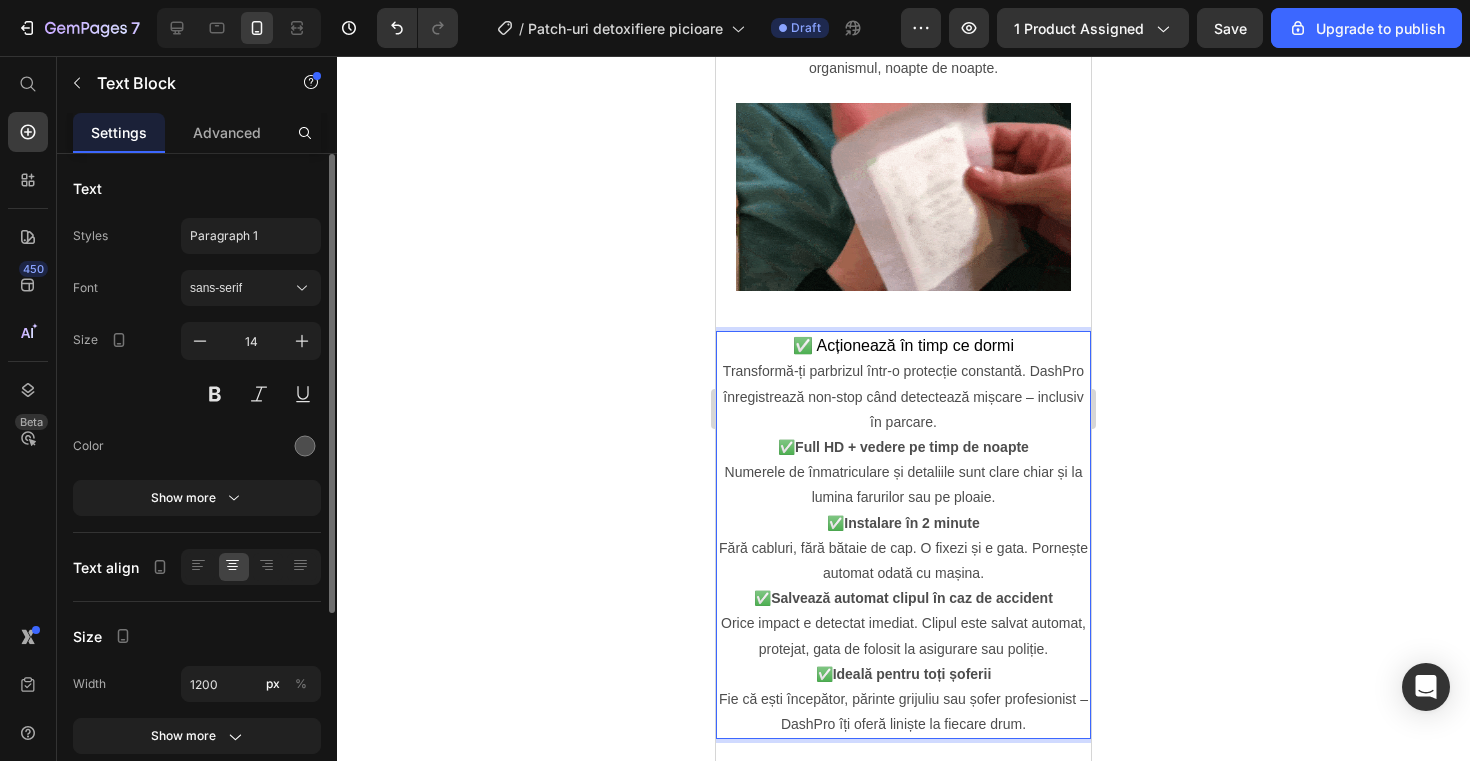 click on "✅ Acționează în timp ce dormi" at bounding box center (903, 346) 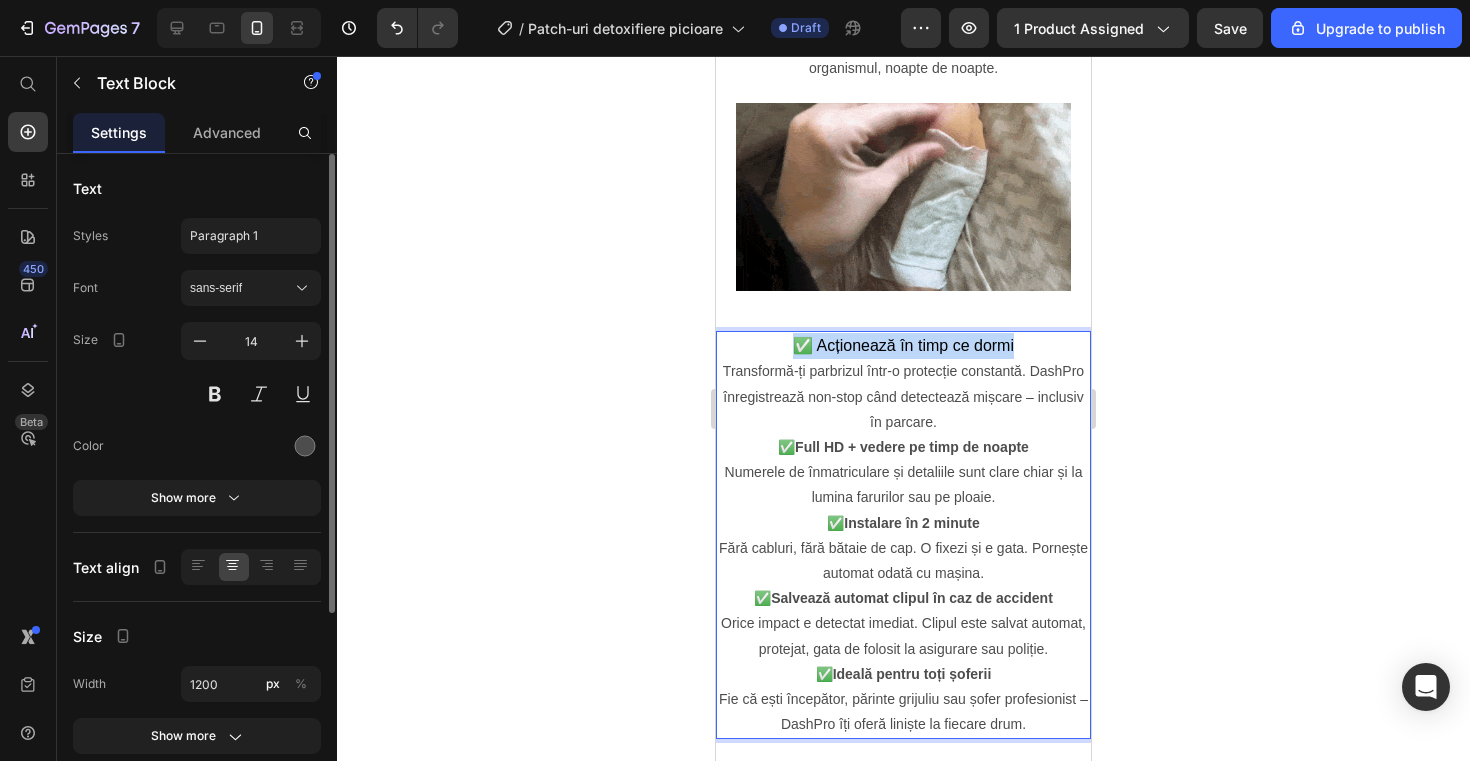 drag, startPoint x: 1014, startPoint y: 340, endPoint x: 798, endPoint y: 338, distance: 216.00926 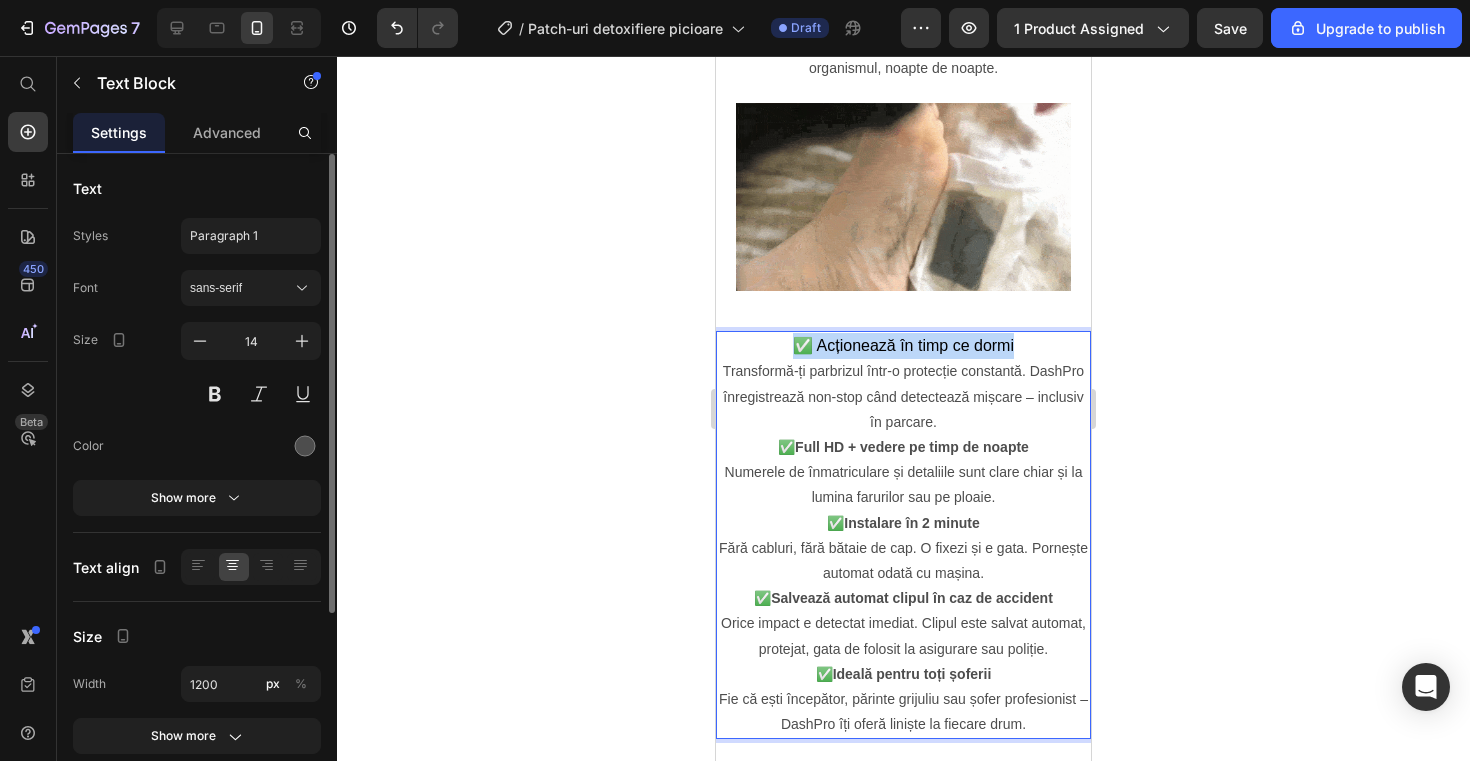 click on "✅ Acționează în timp ce dormi" at bounding box center [903, 345] 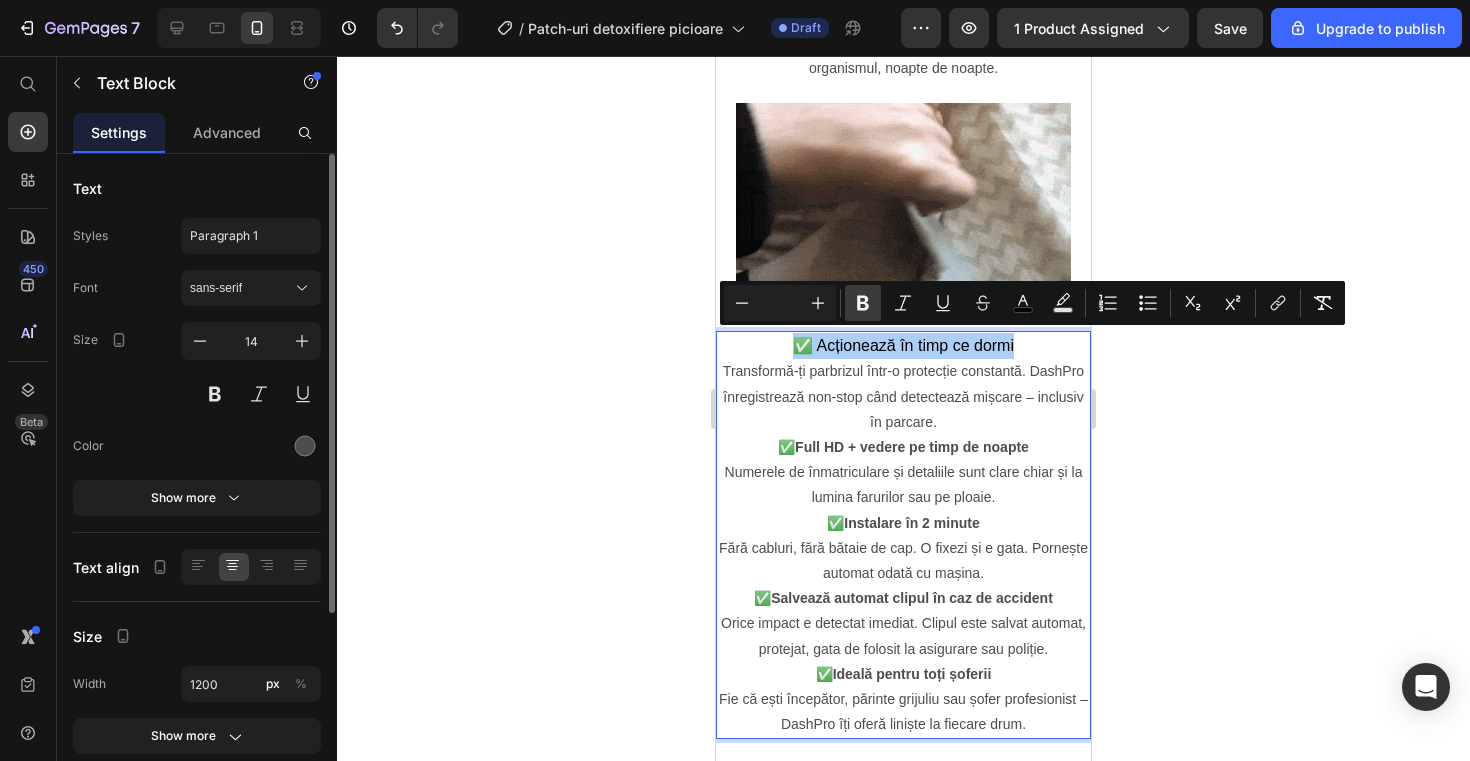 click 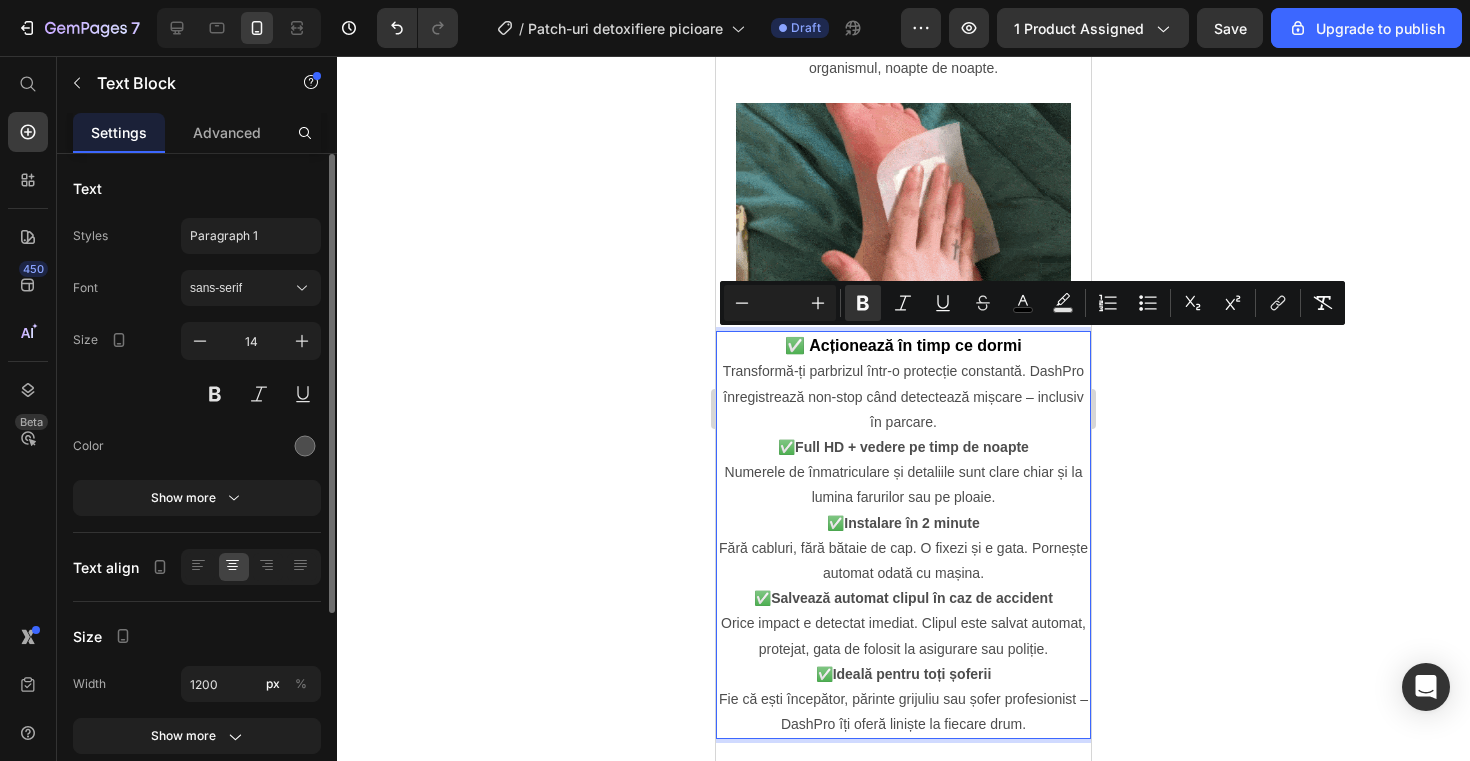 click 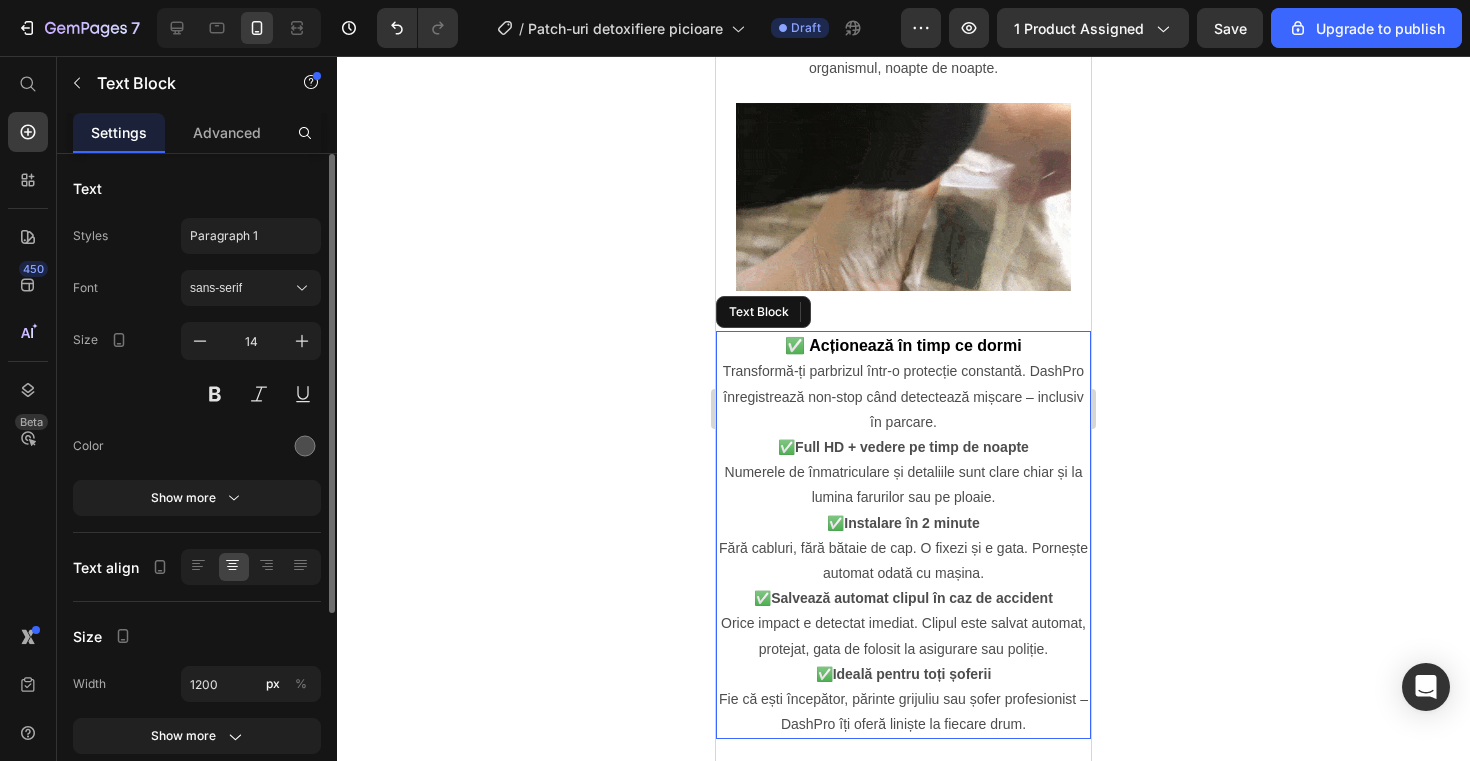 click on "Transformă-ți parbrizul într-o protecție constantă. DashPro înregistrează non-stop când detectează mișcare – inclusiv în parcare." at bounding box center [903, 397] 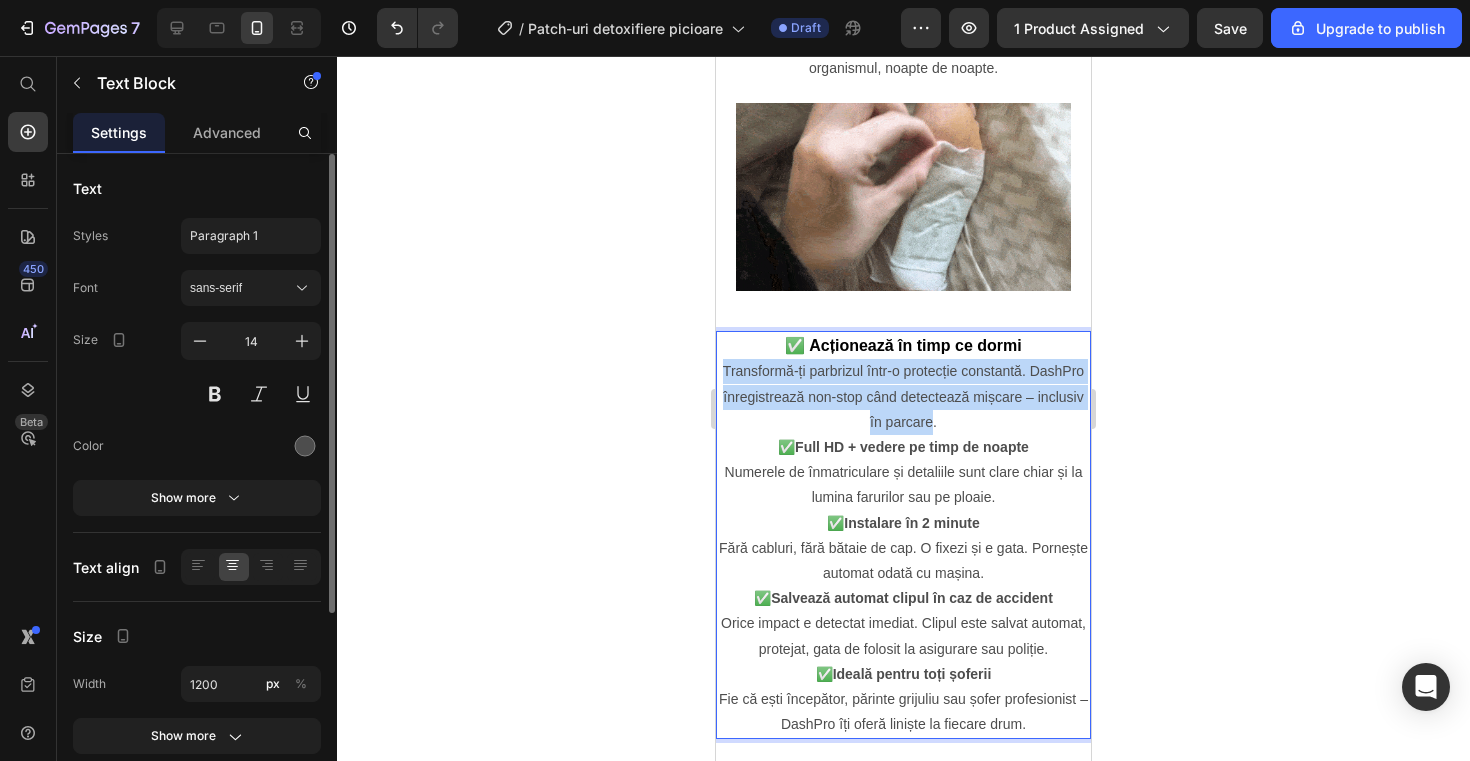 drag, startPoint x: 932, startPoint y: 416, endPoint x: 722, endPoint y: 365, distance: 216.10414 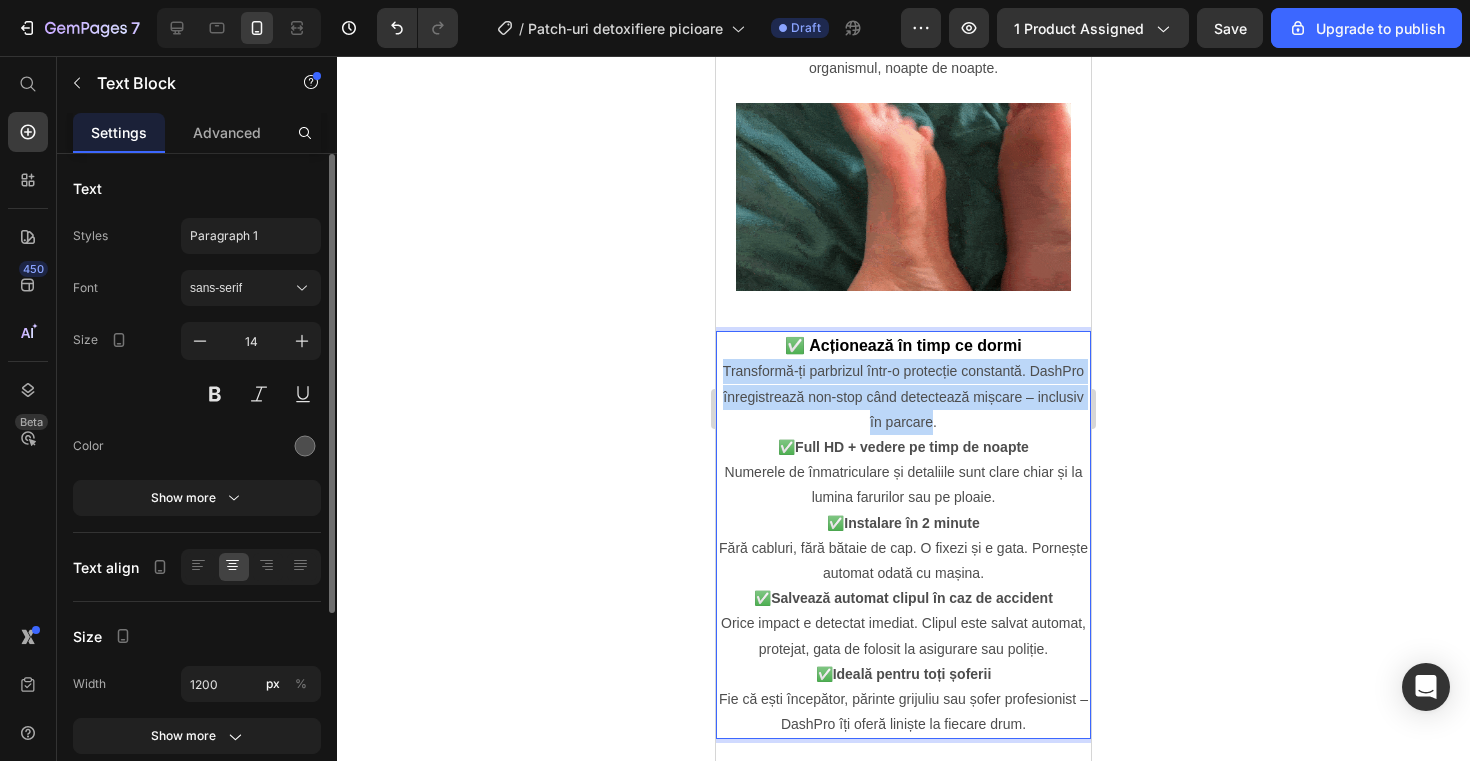 click on "Transformă-ți parbrizul într-o protecție constantă. DashPro înregistrează non-stop când detectează mișcare – inclusiv în parcare." at bounding box center (903, 397) 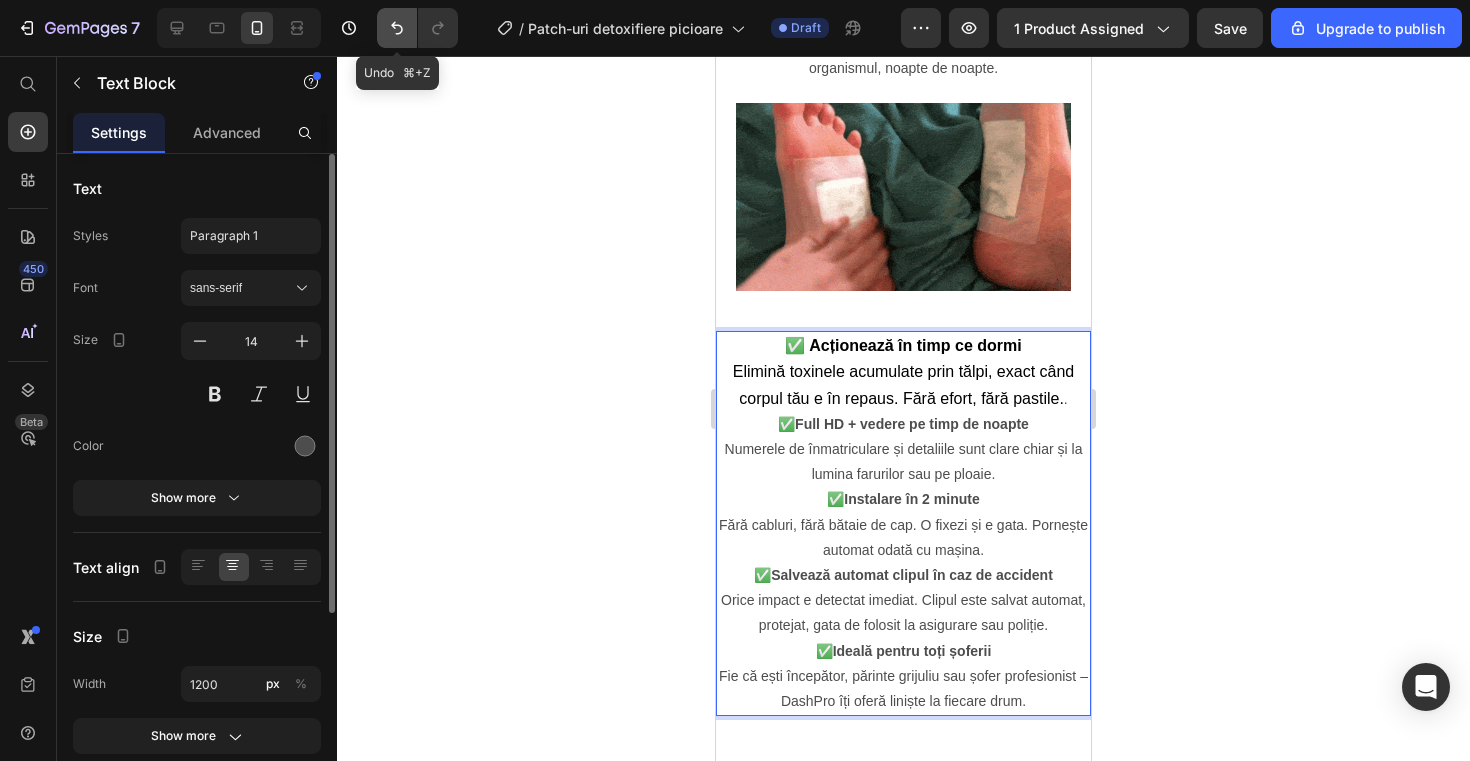 click 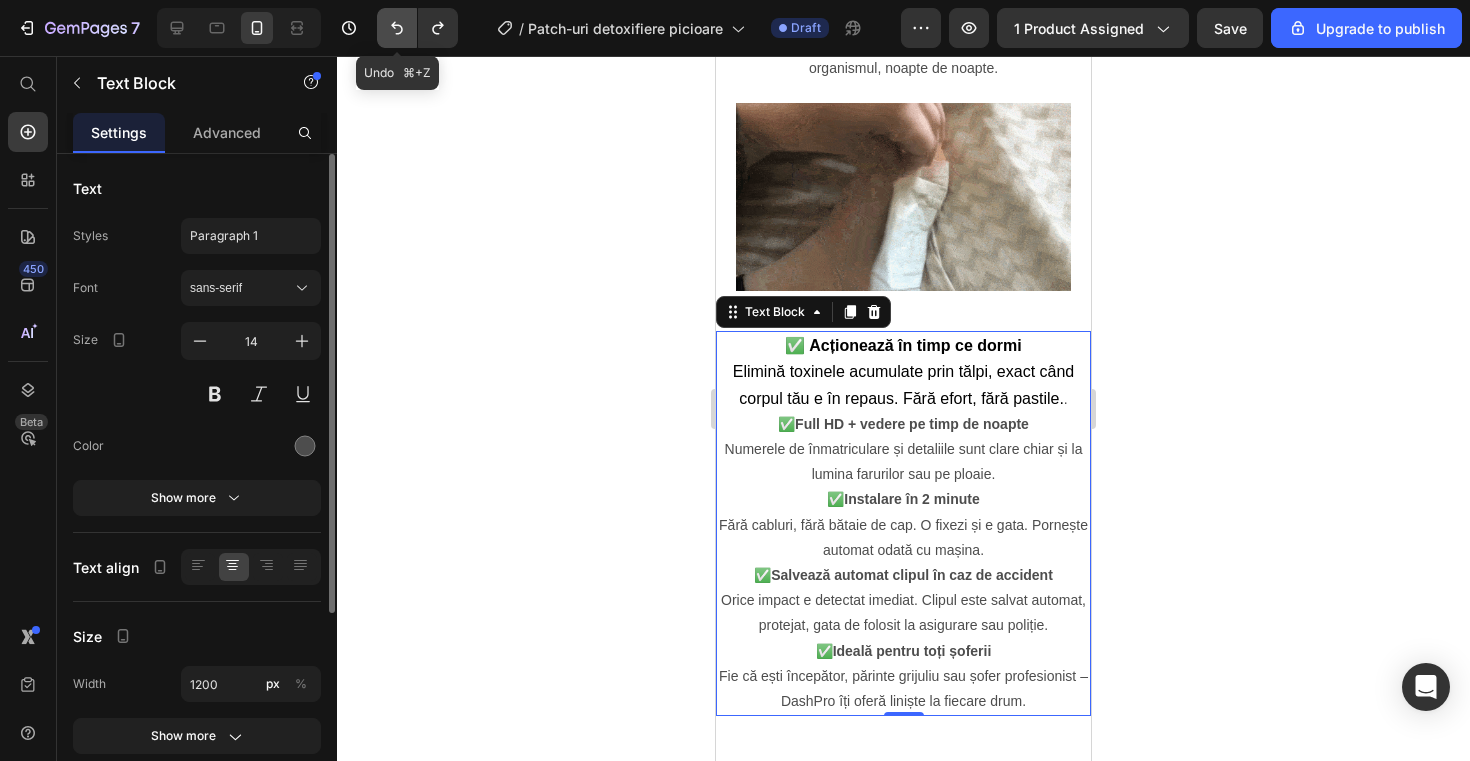 click 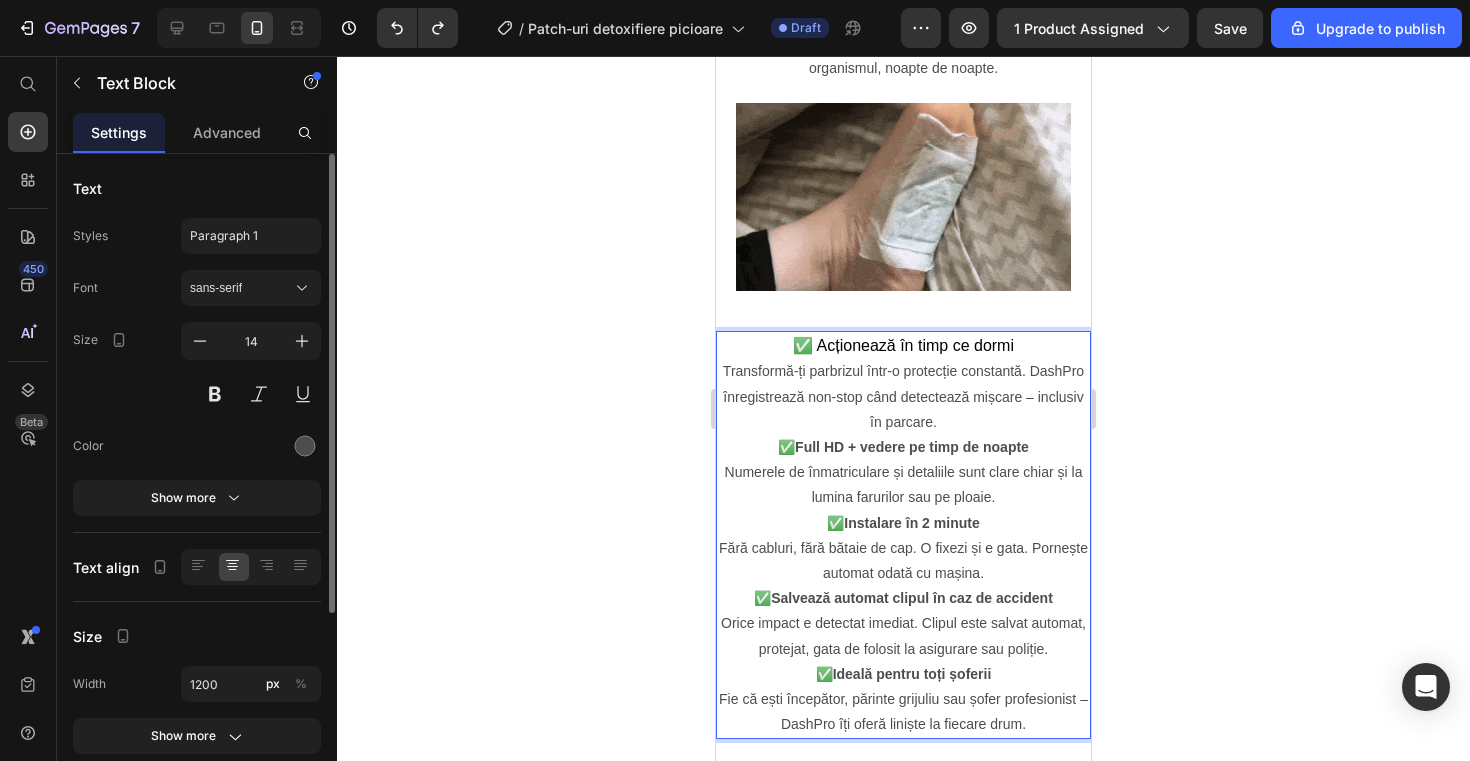 click on "Transformă-ți parbrizul într-o protecție constantă. DashPro înregistrează non-stop când detectează mișcare – inclusiv în parcare." at bounding box center (903, 397) 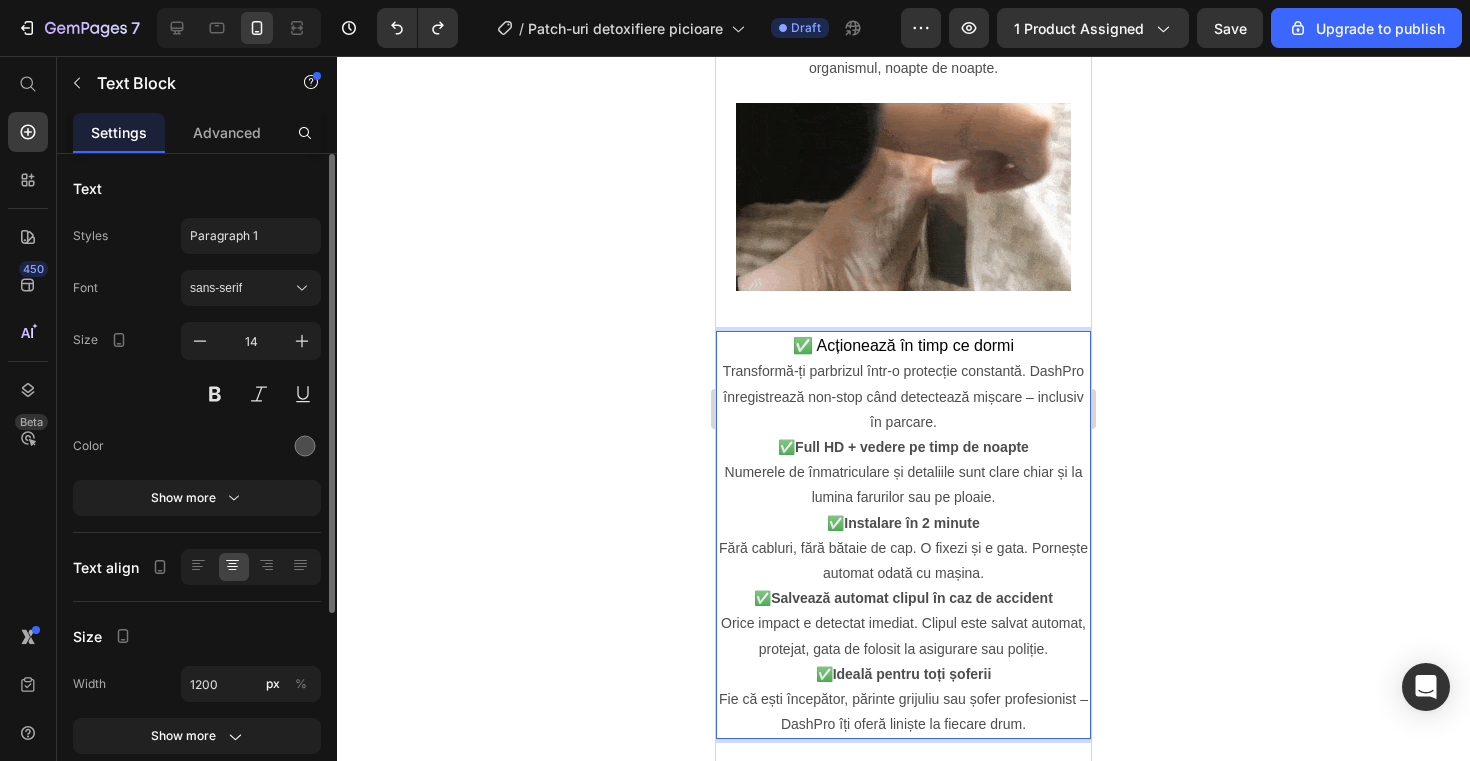 click on "Transformă-ți parbrizul într-o protecție constantă. DashPro înregistrează non-stop când detectează mișcare – inclusiv în parcare." at bounding box center [903, 397] 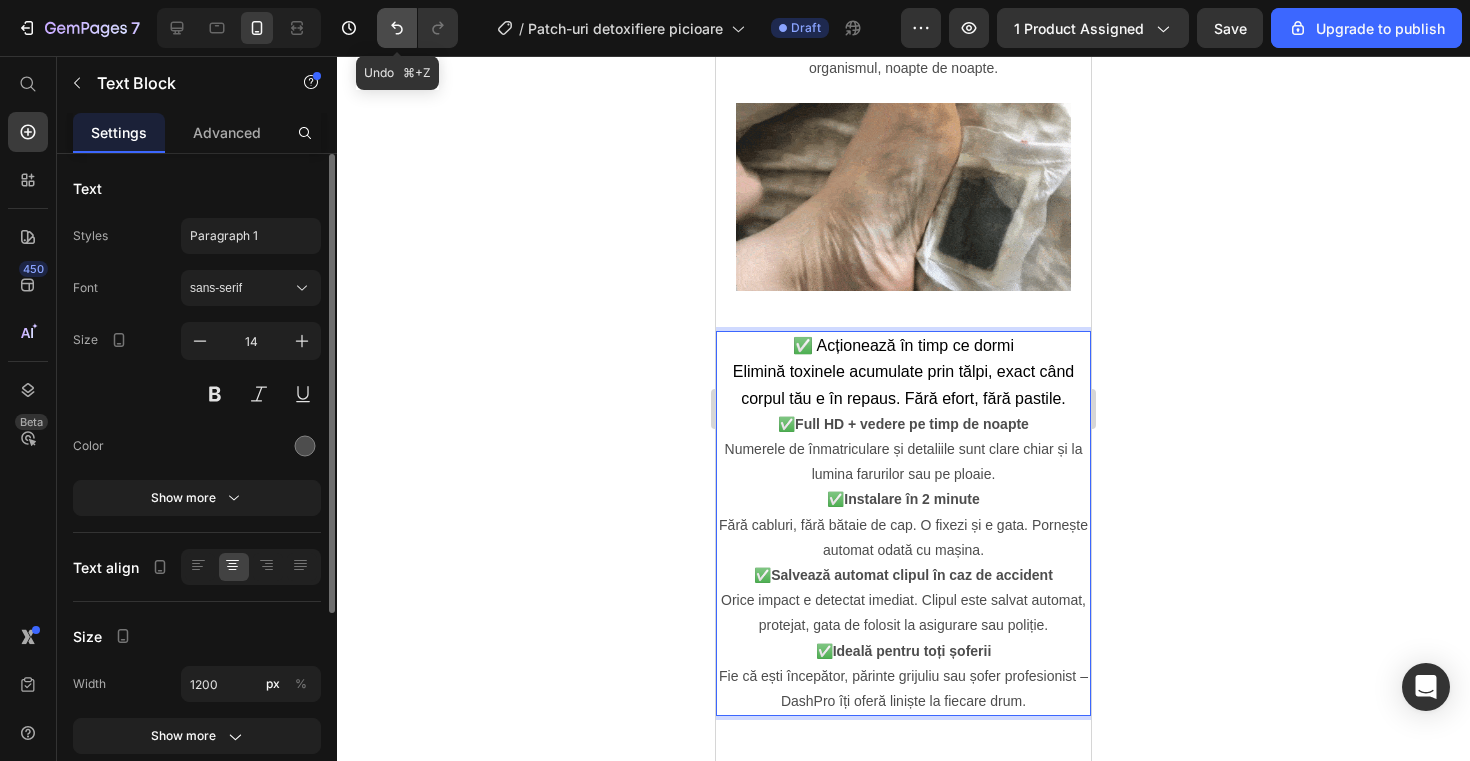 click 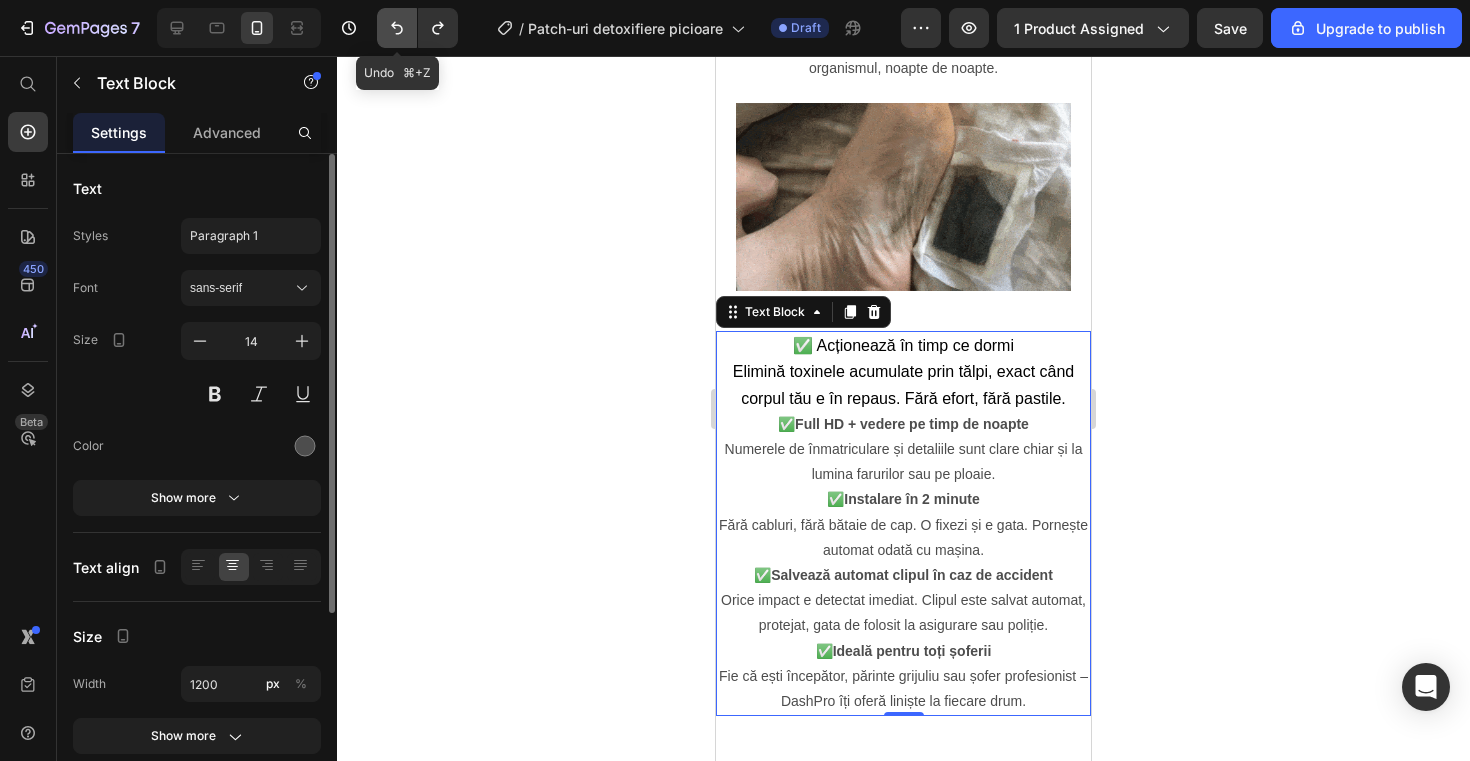 click 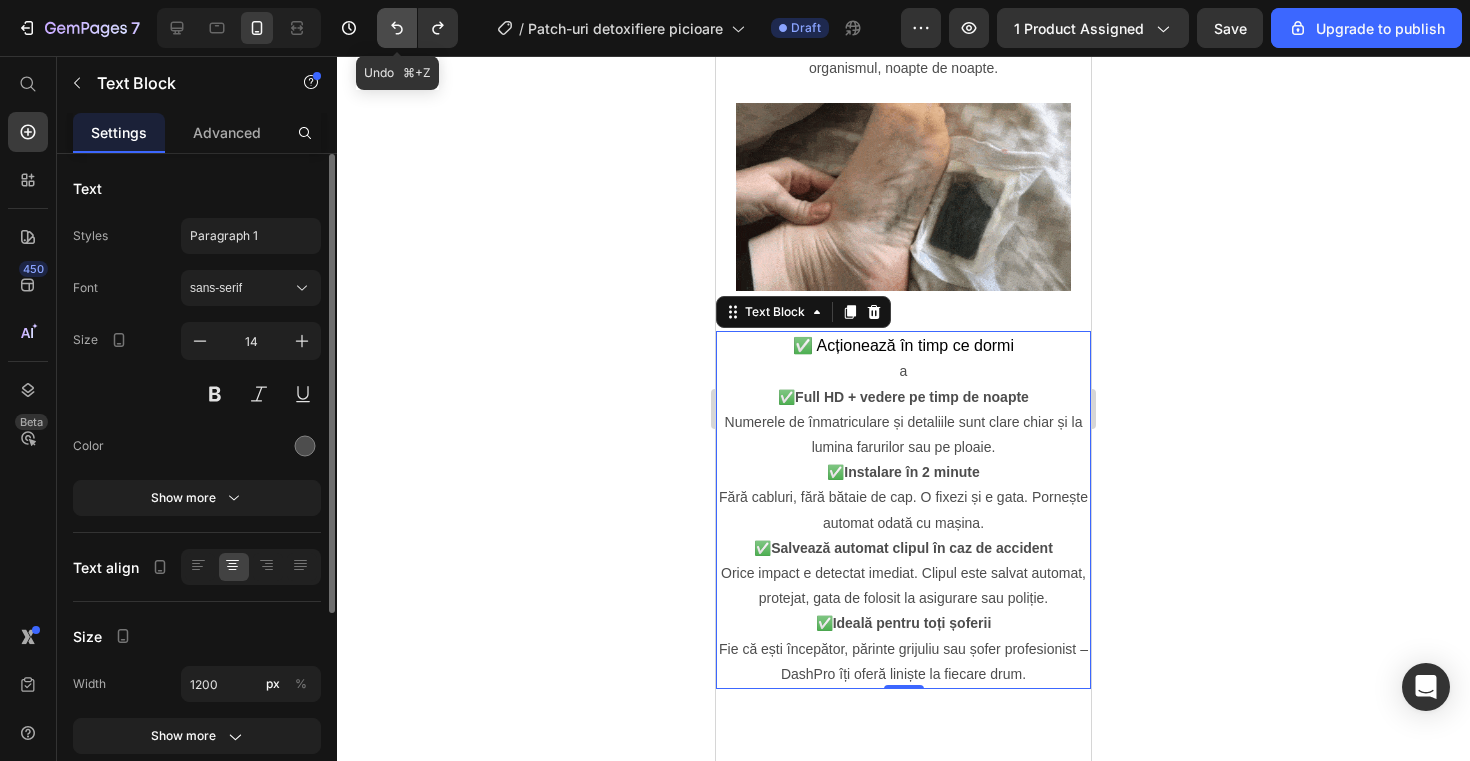 click 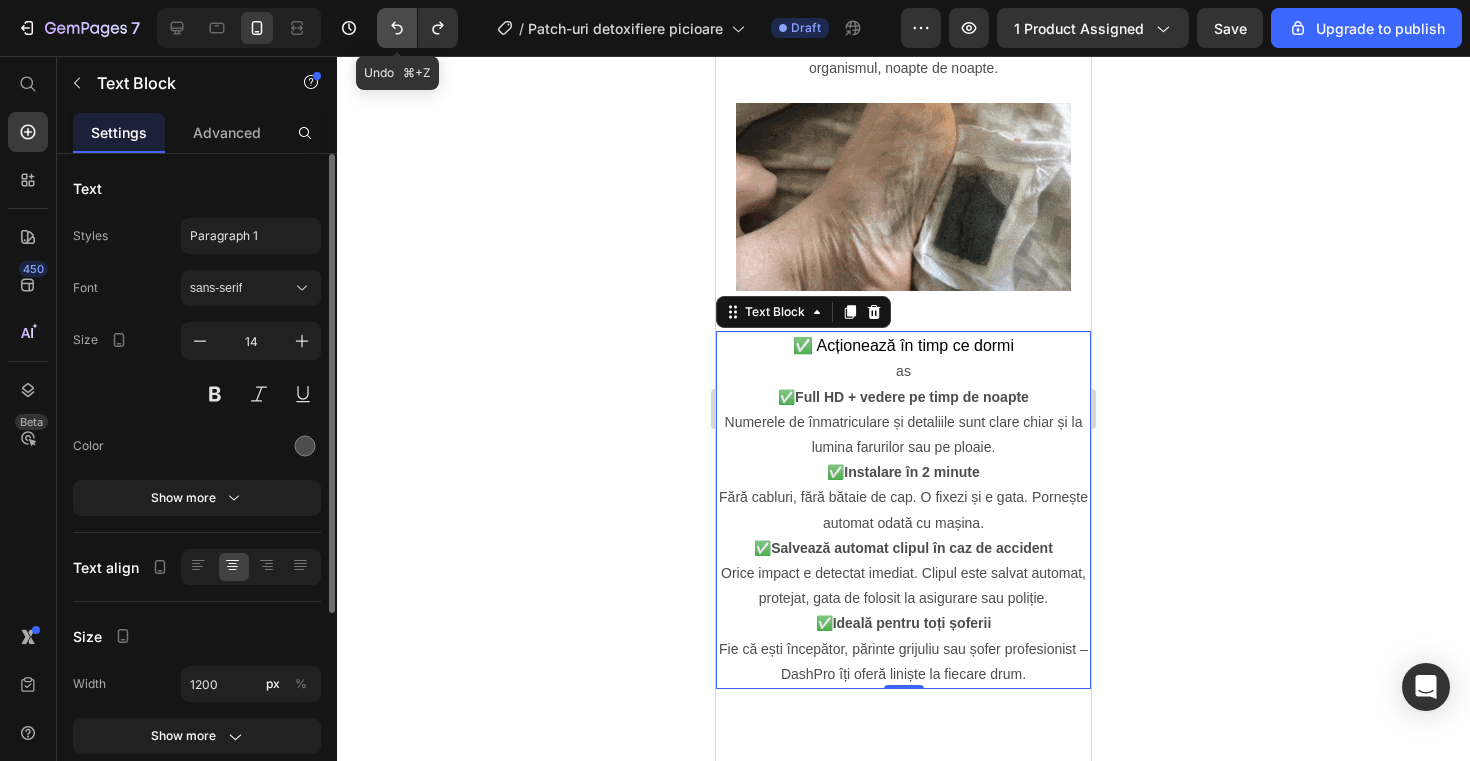 click 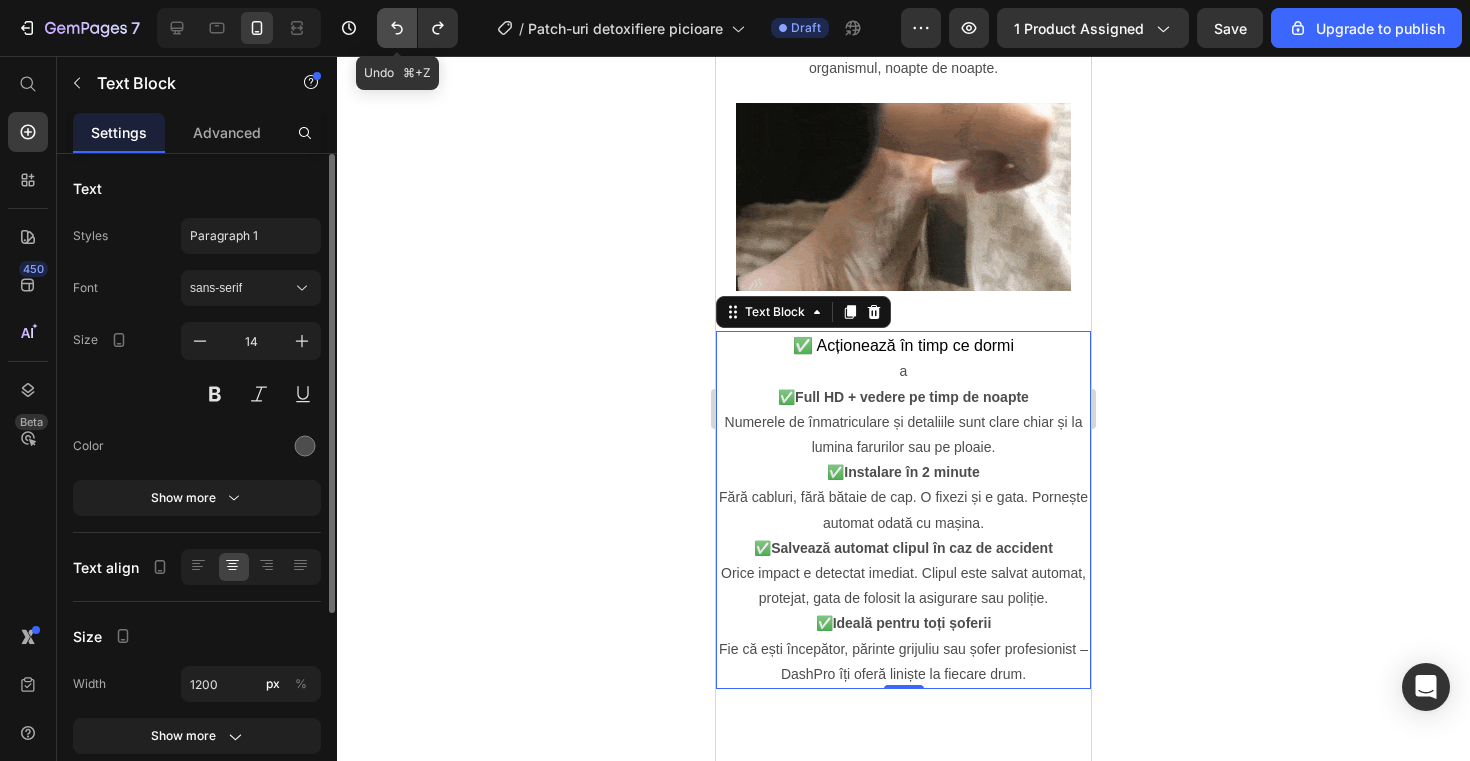 click 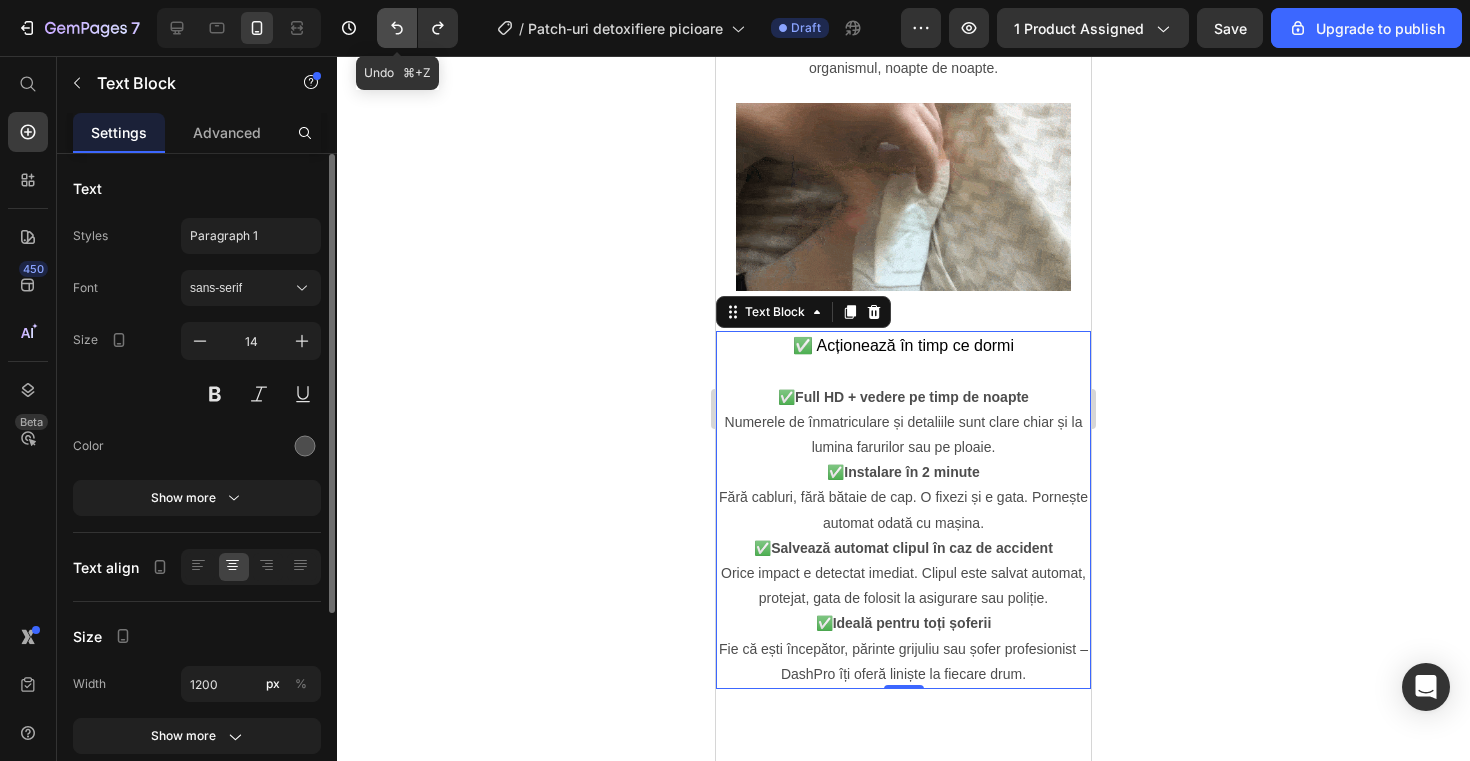 click 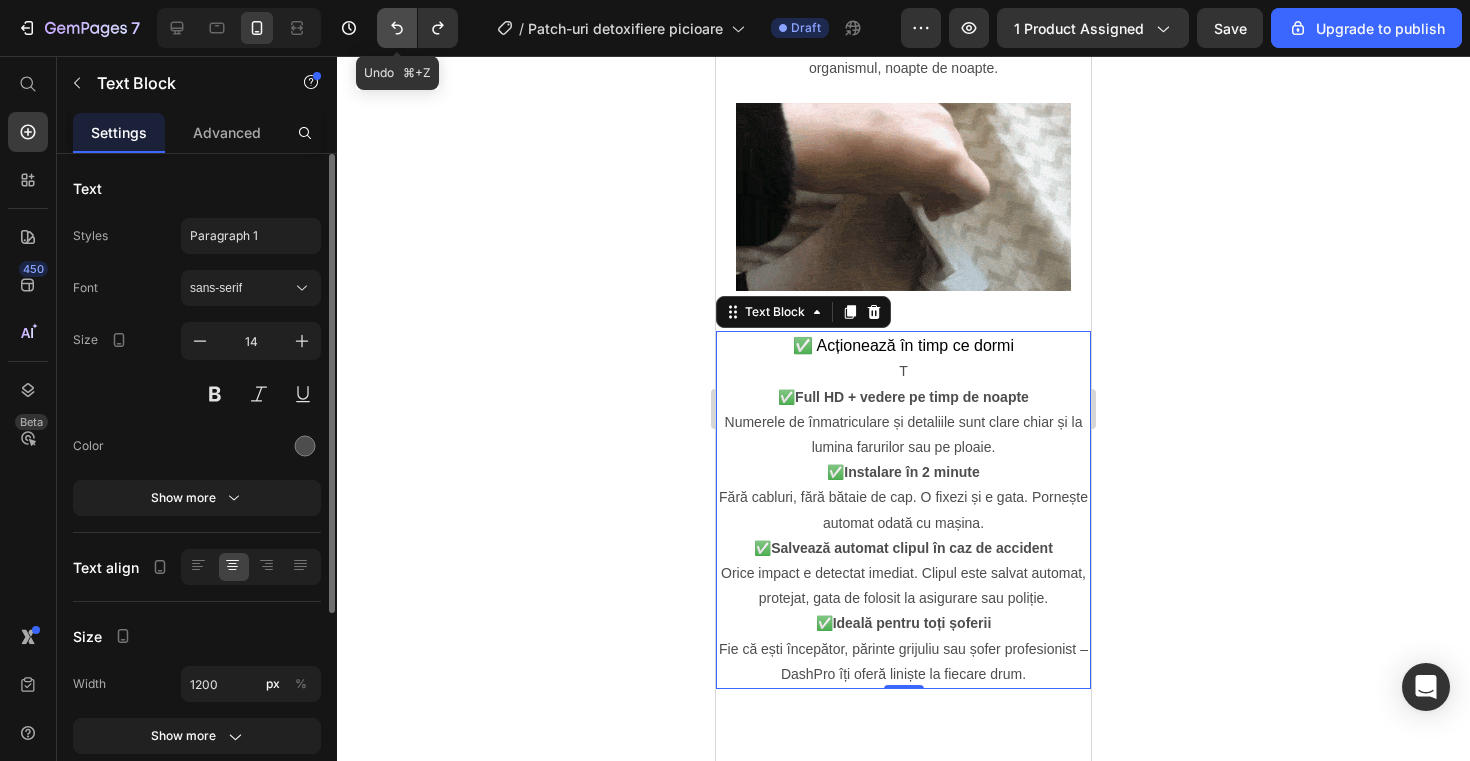 click 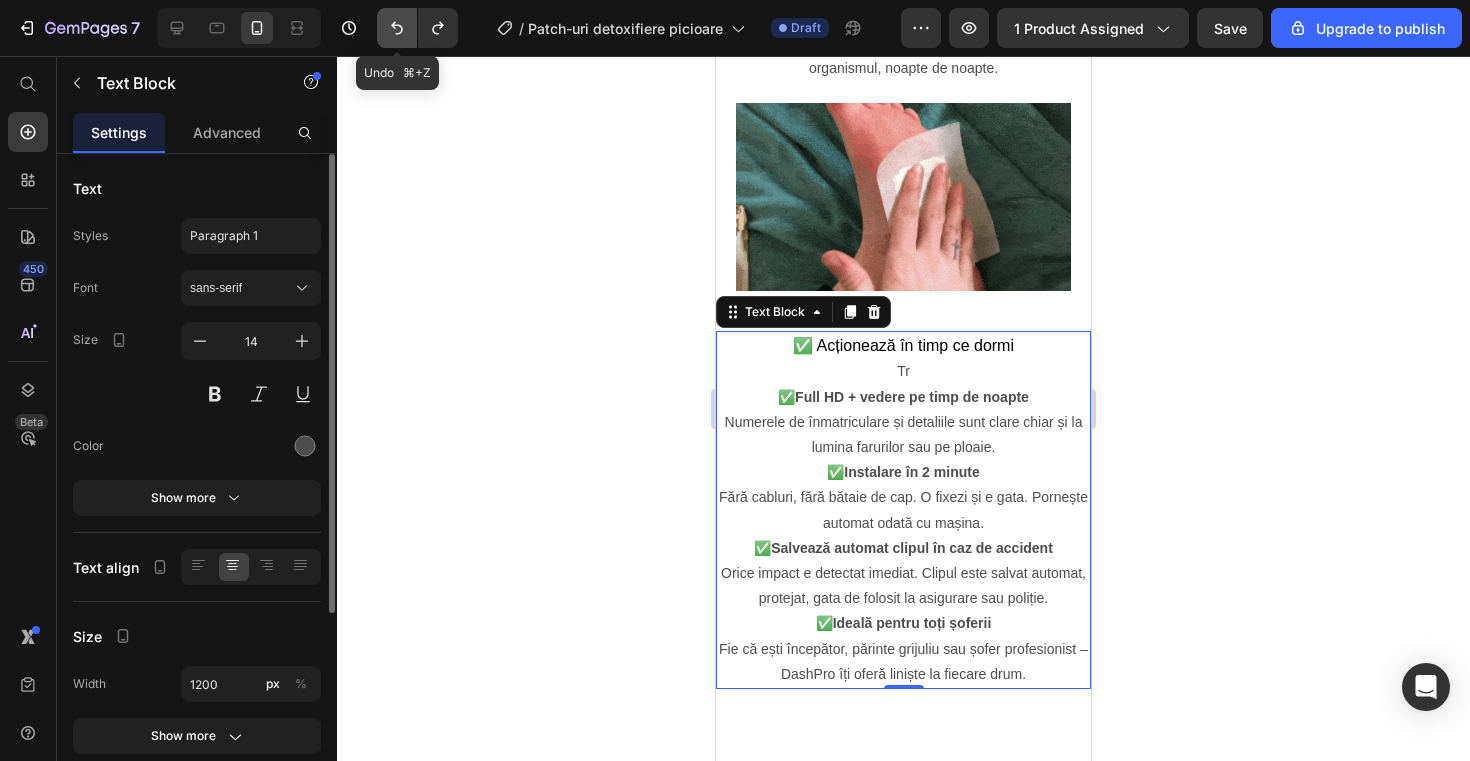click 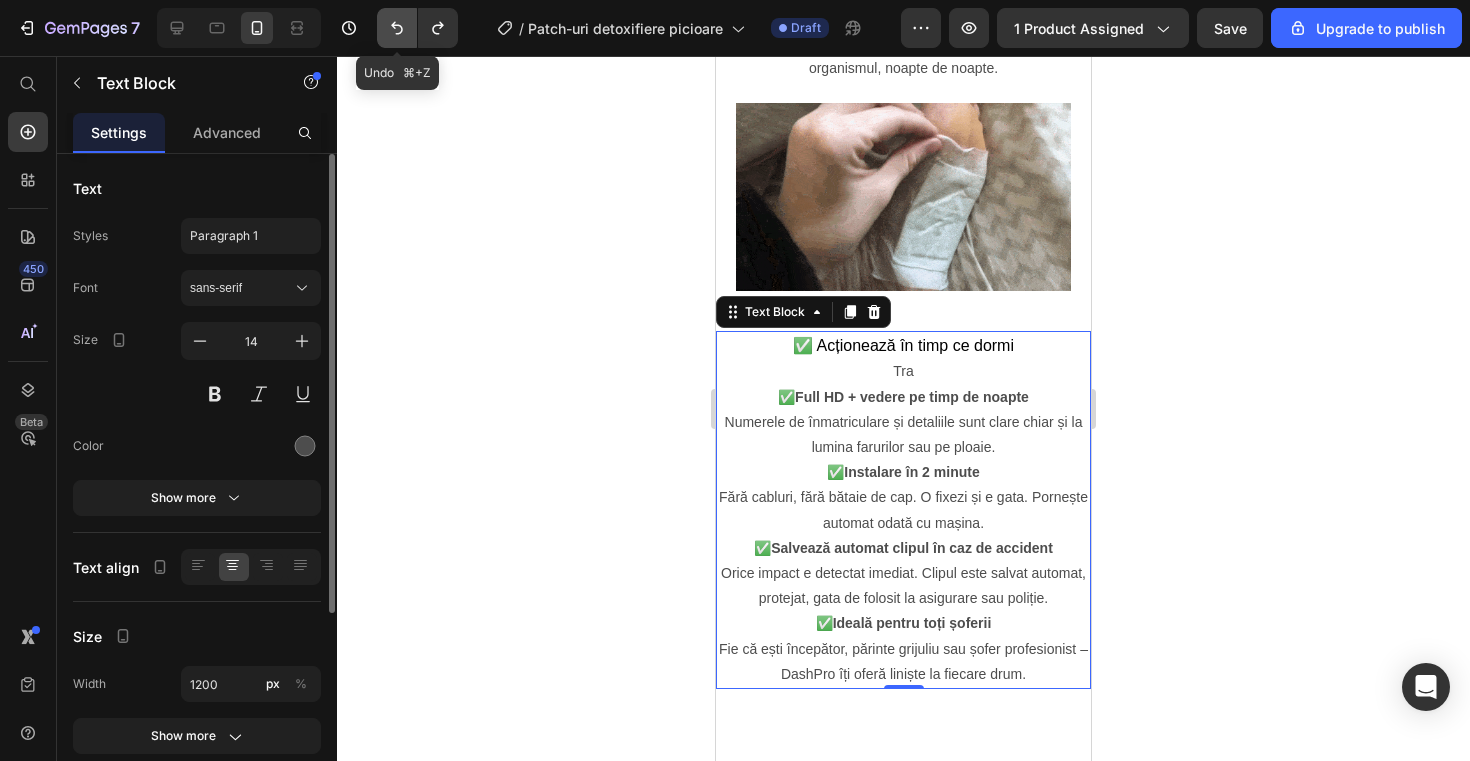 click 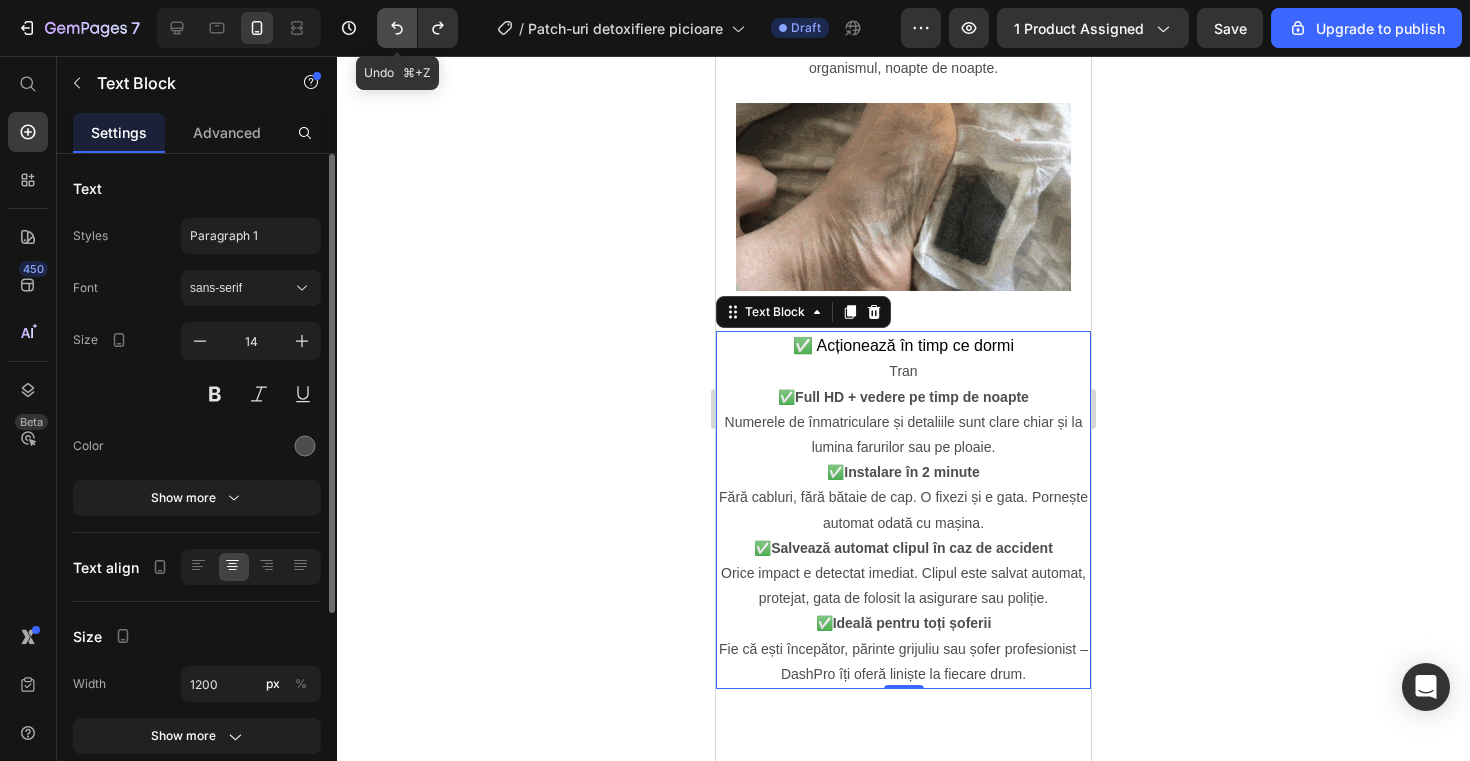 click 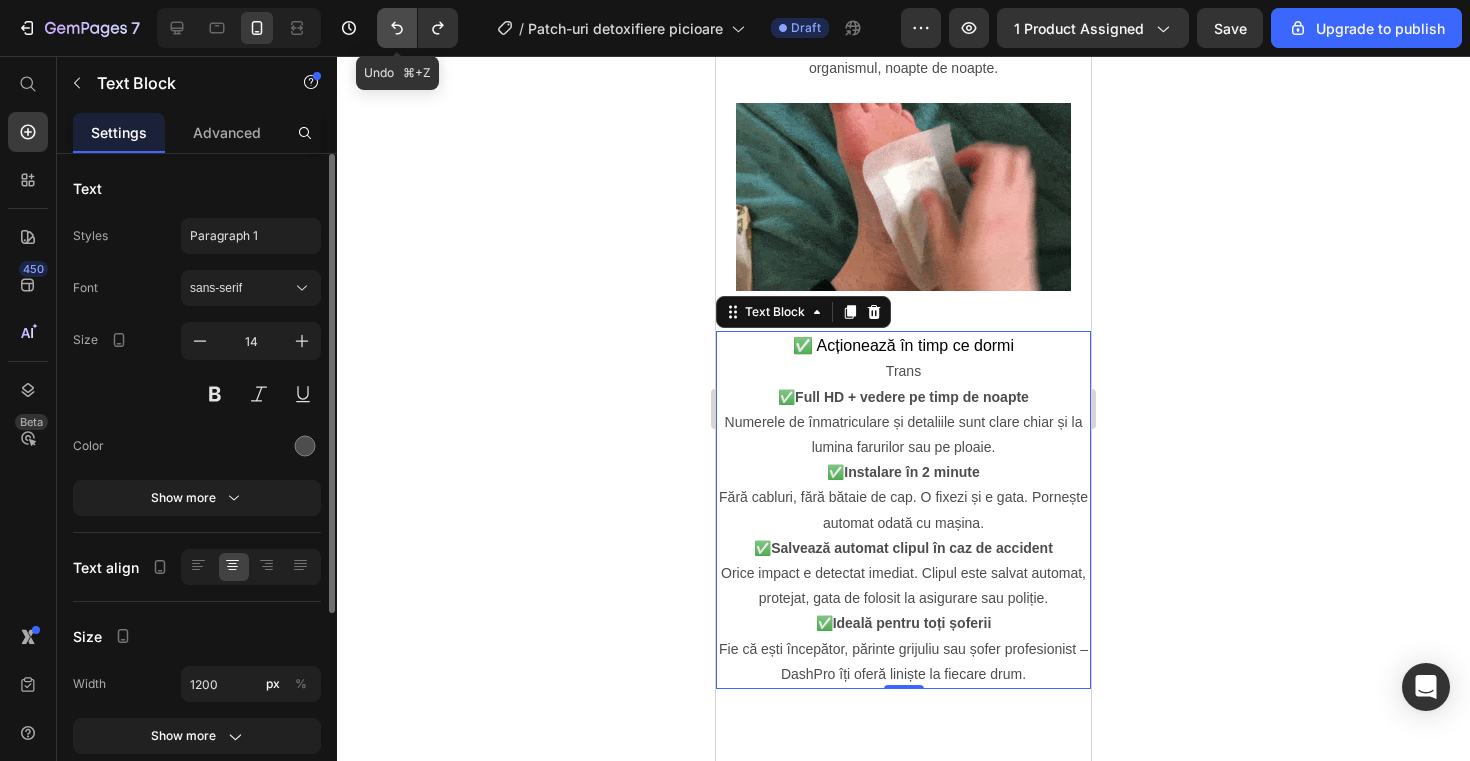 click 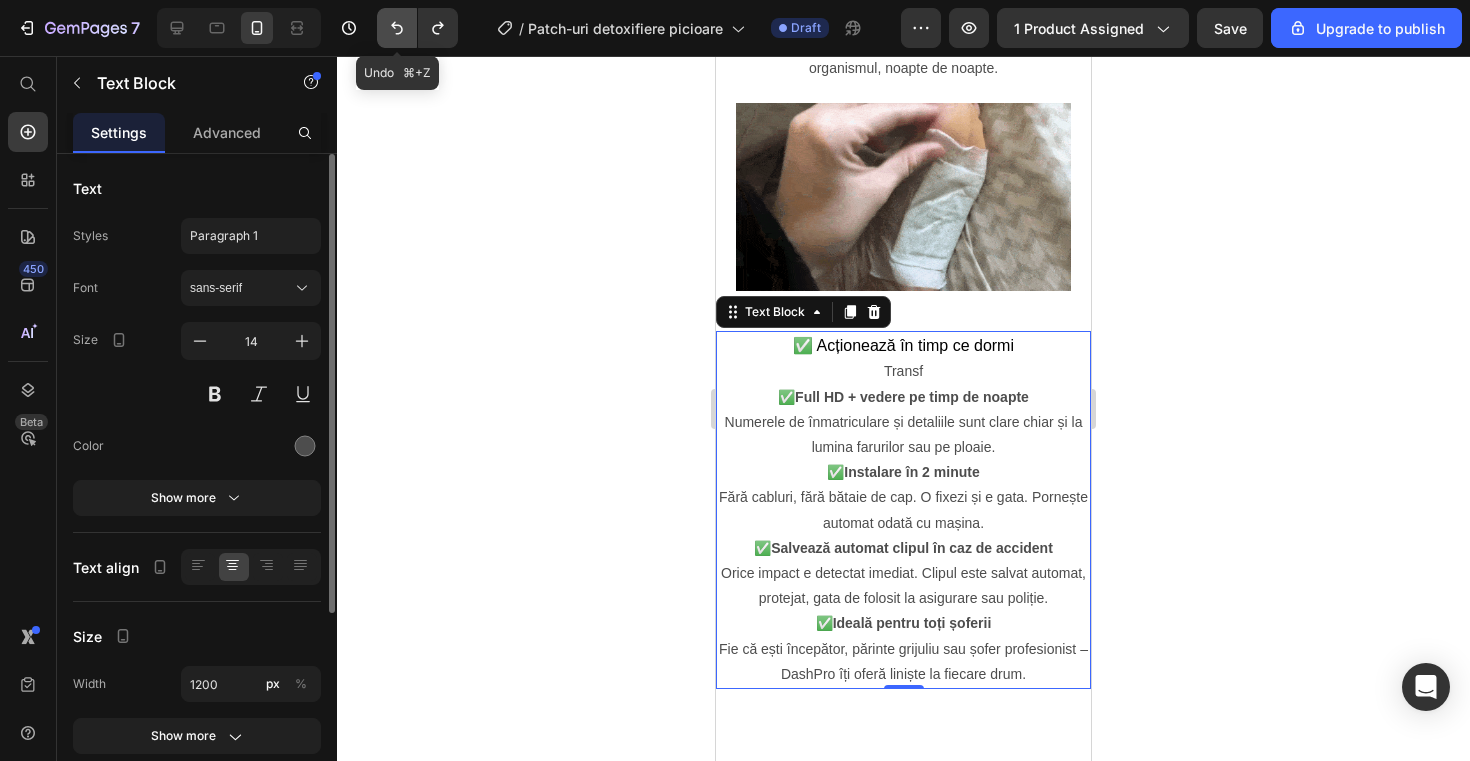 click 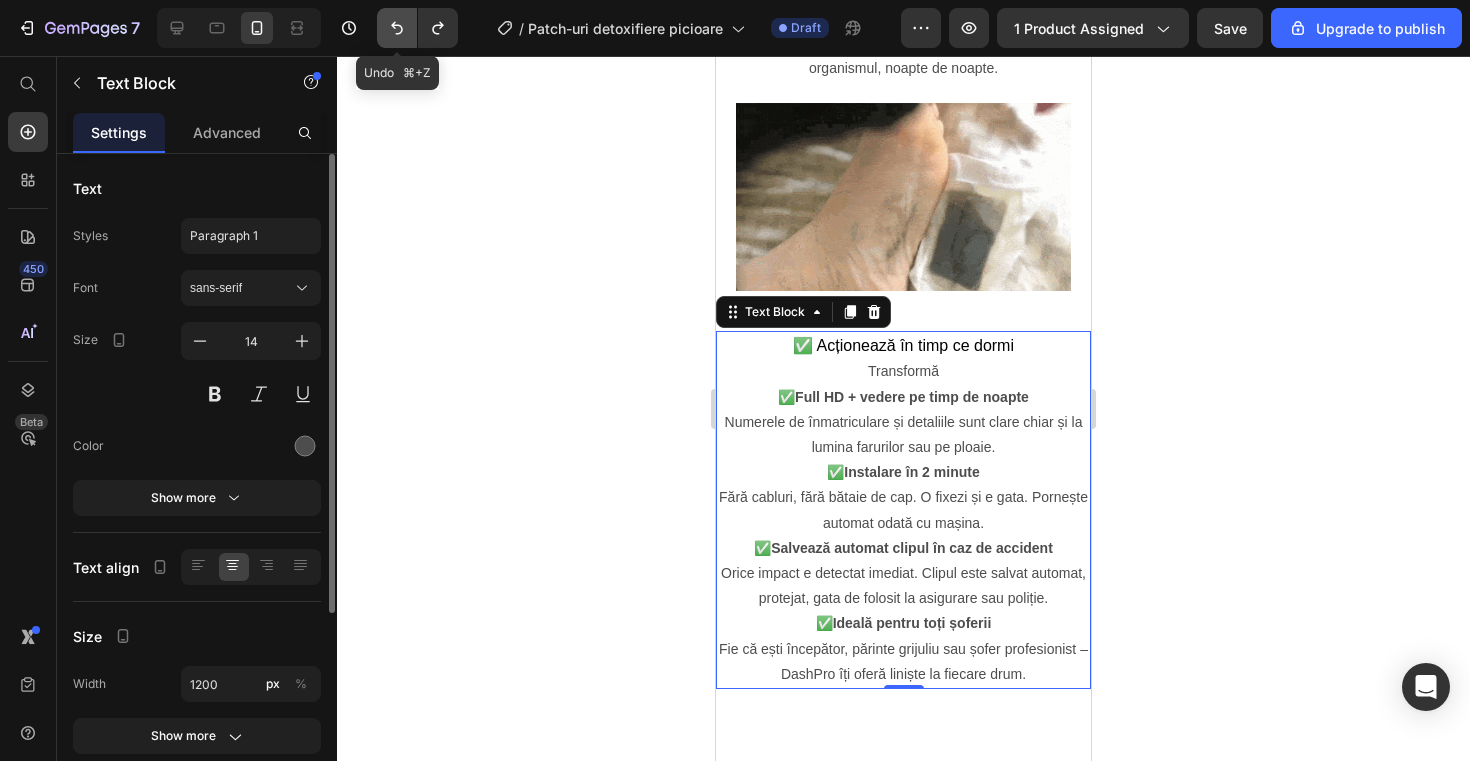 click 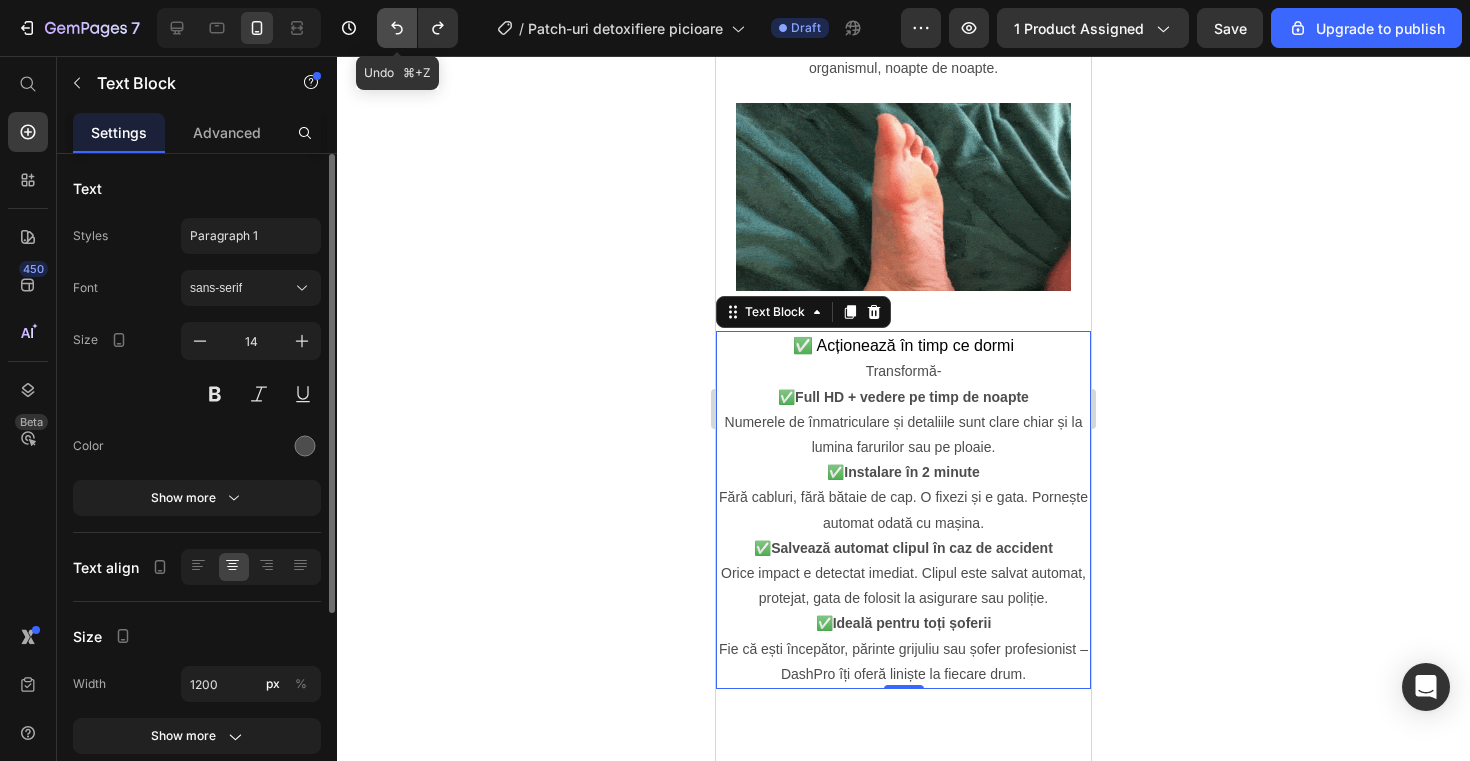 click 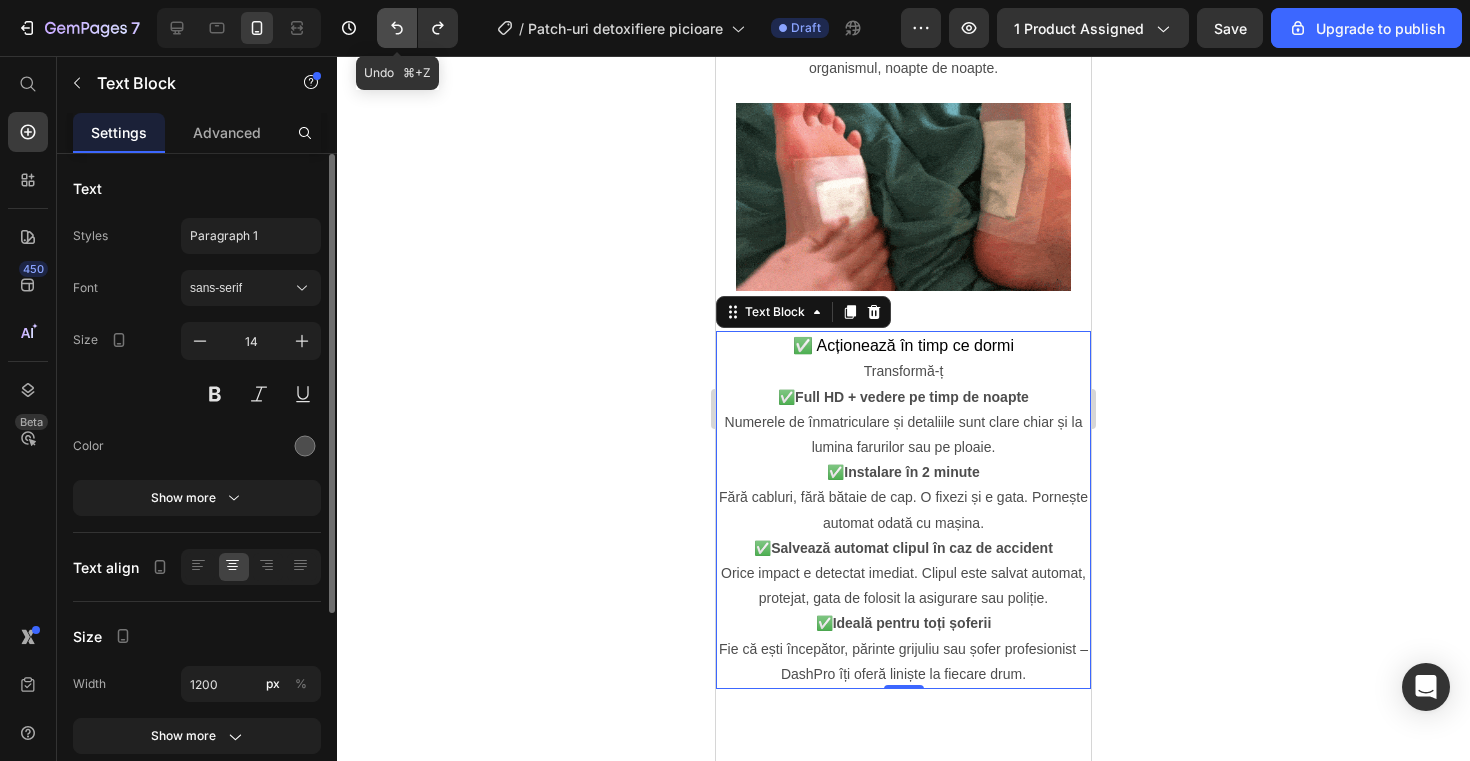 click 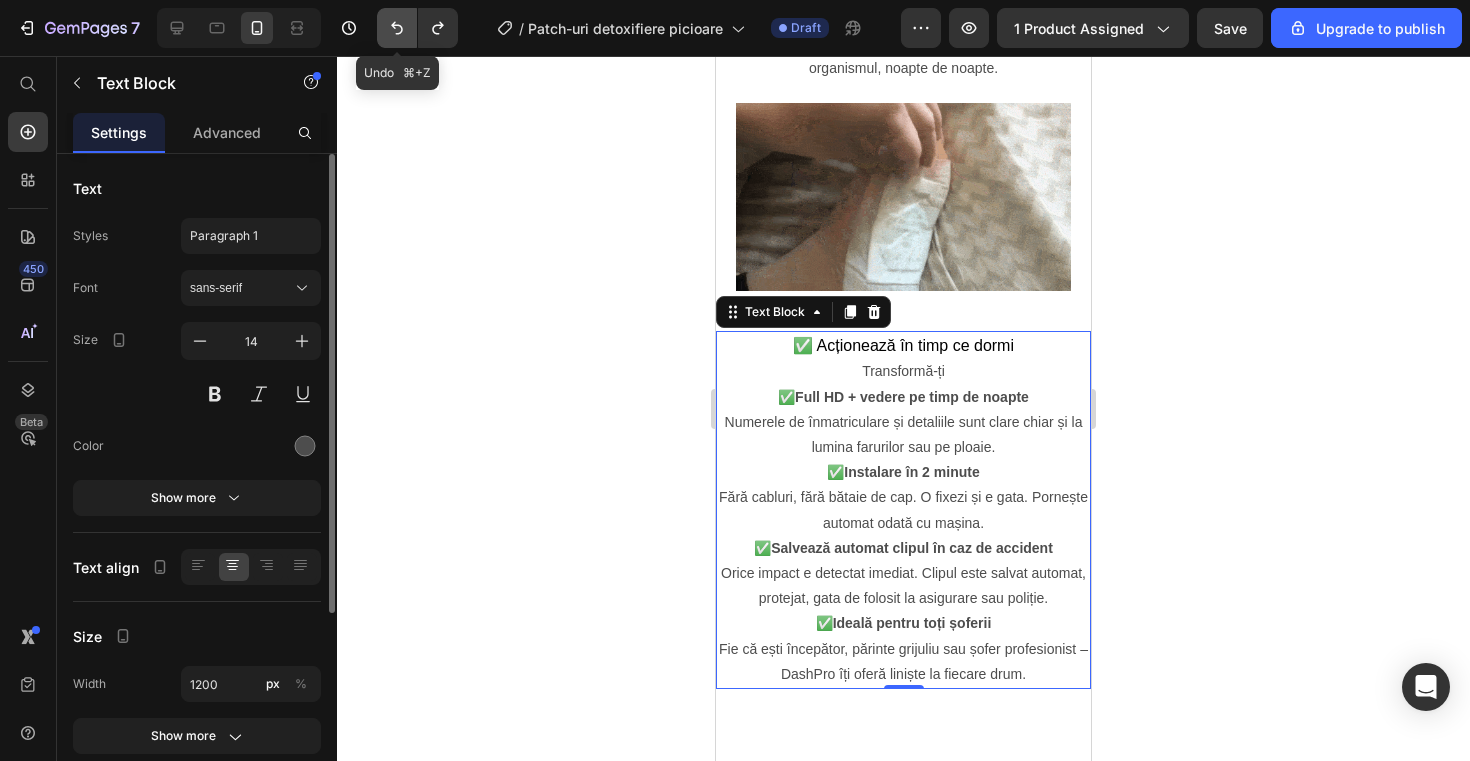 click 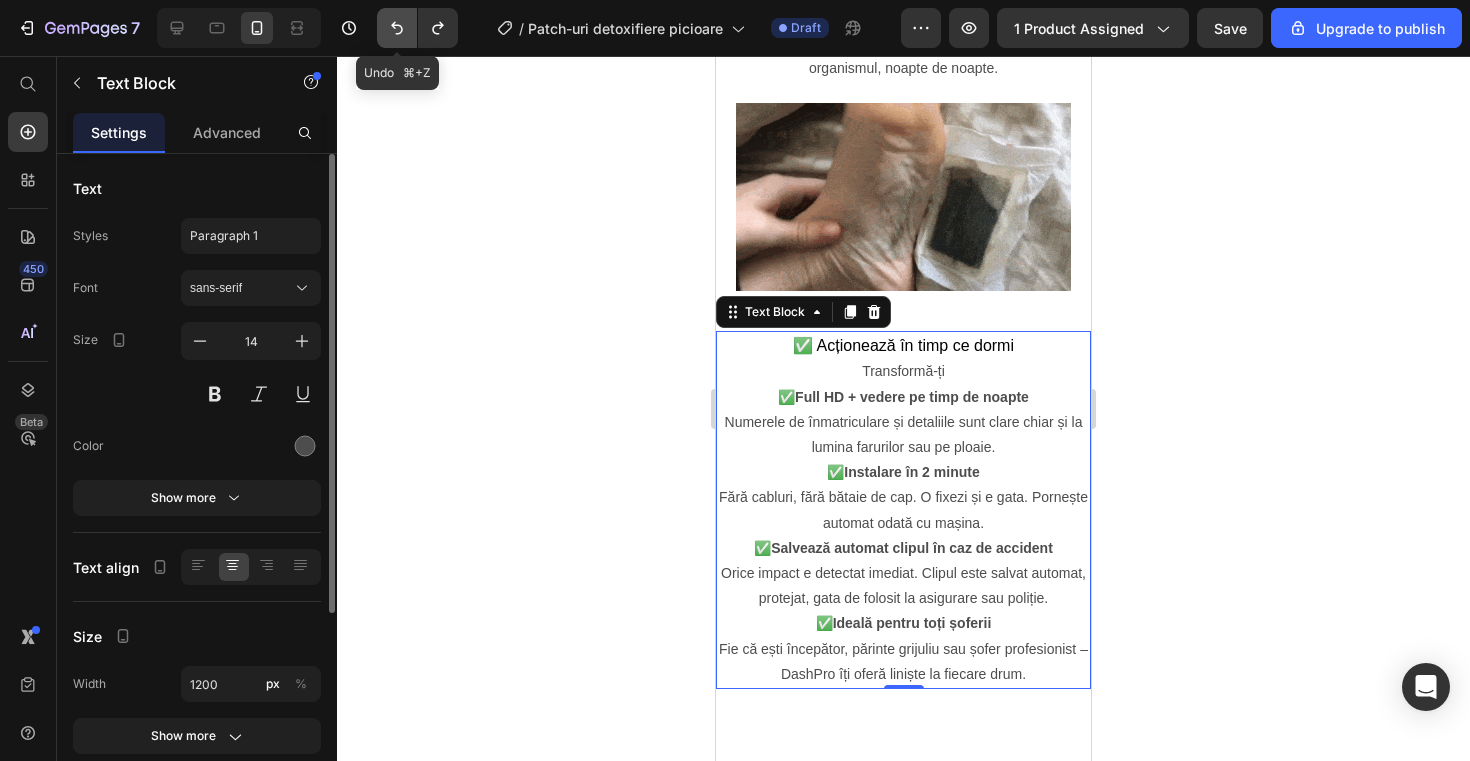 click 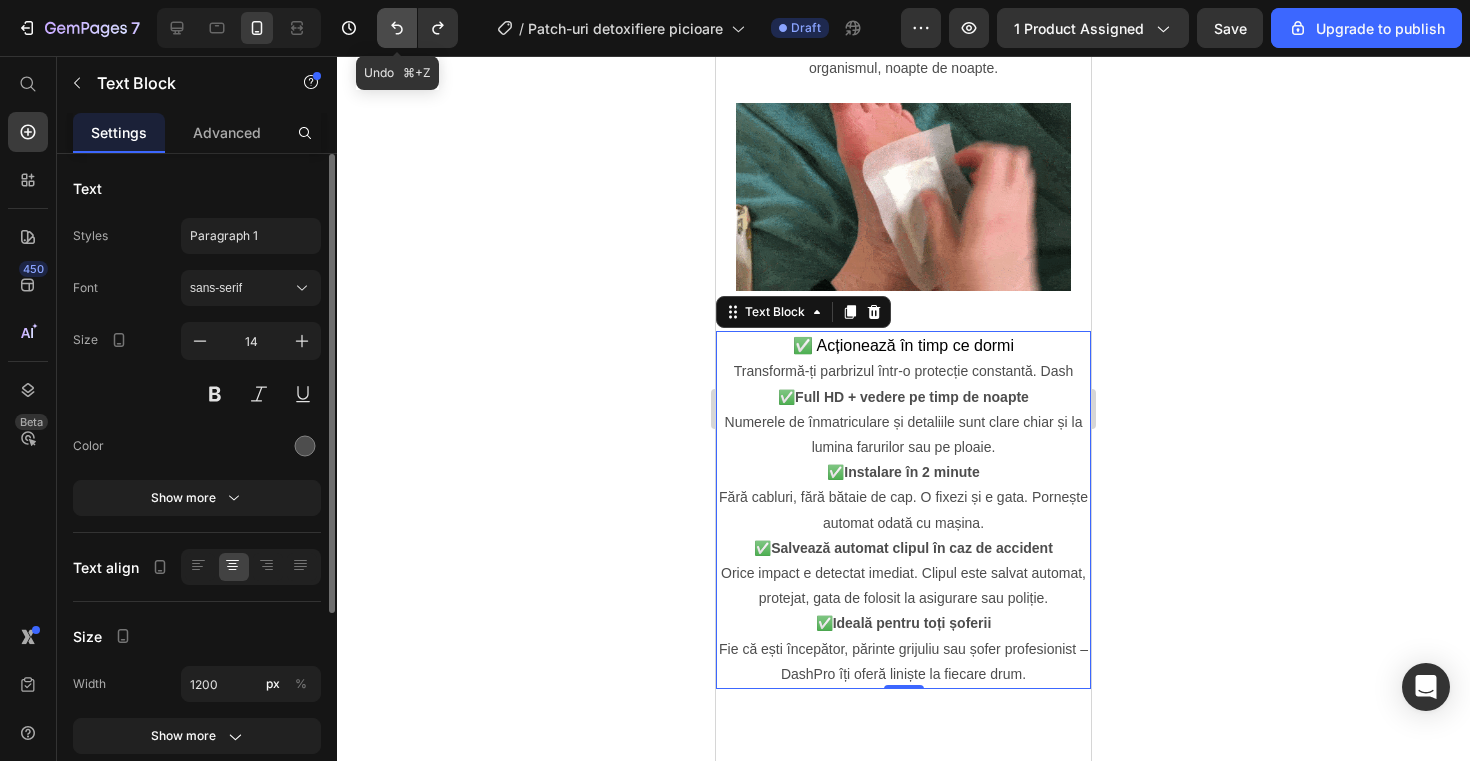 click 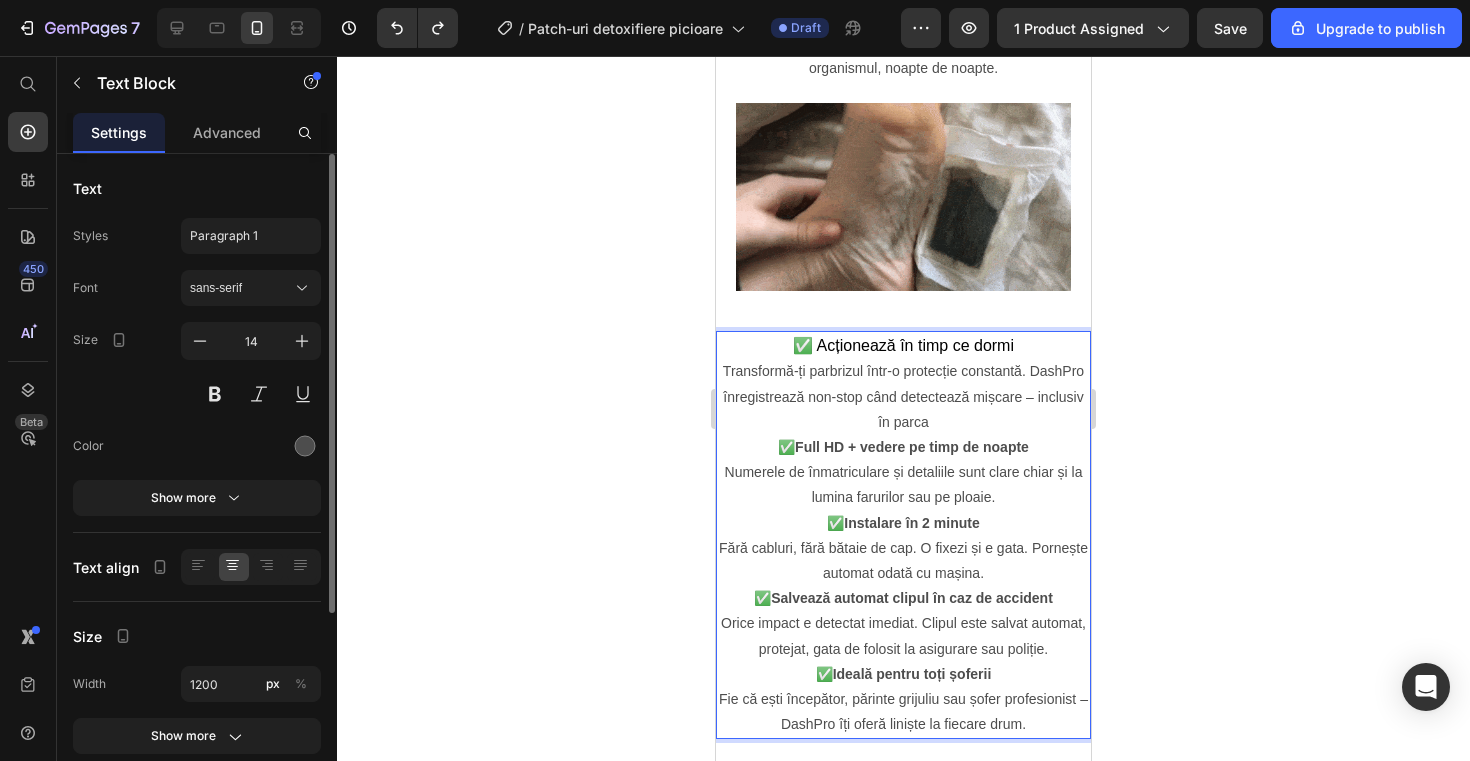 click on "Full HD + vedere pe timp de noapte" at bounding box center (912, 447) 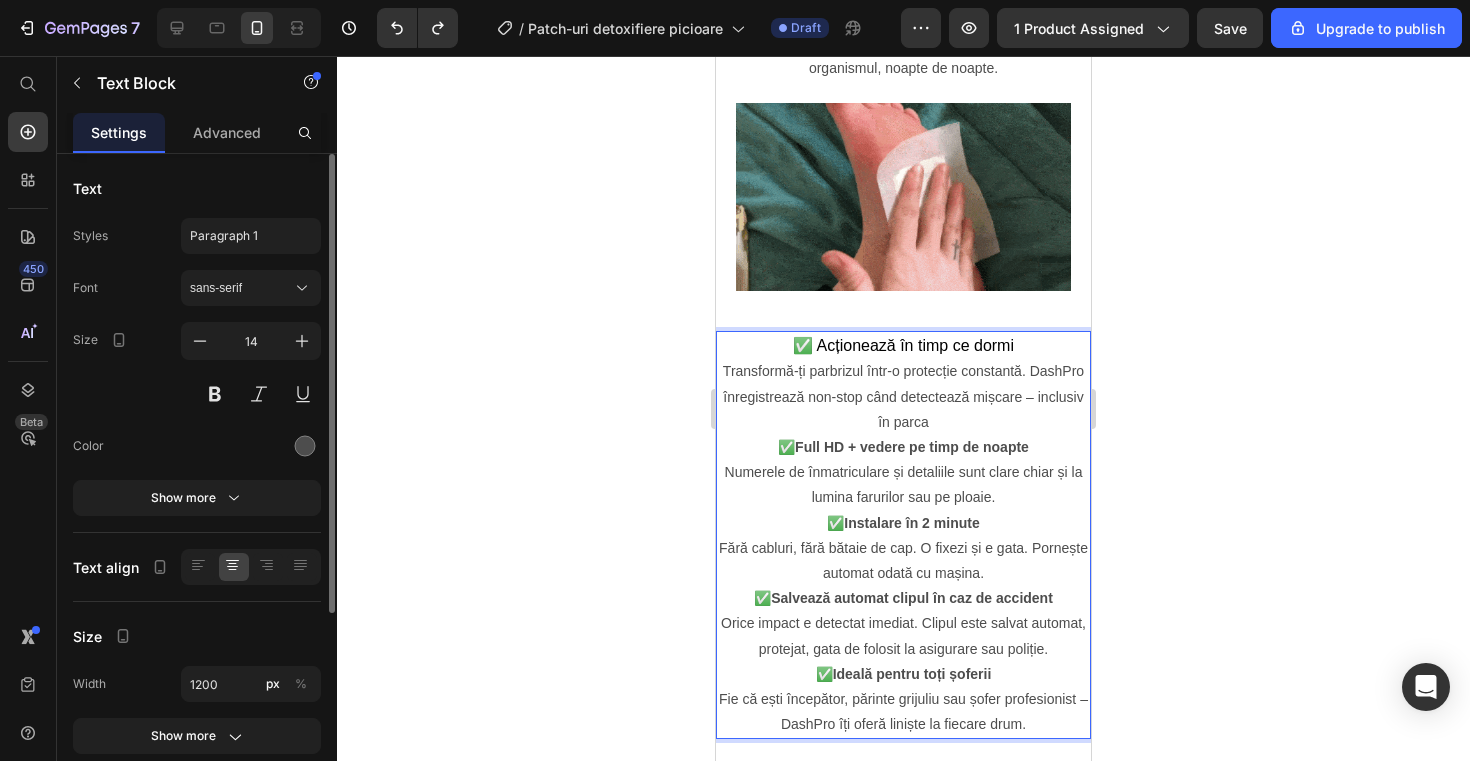 click on "Full HD + vedere pe timp de noapte" at bounding box center (912, 447) 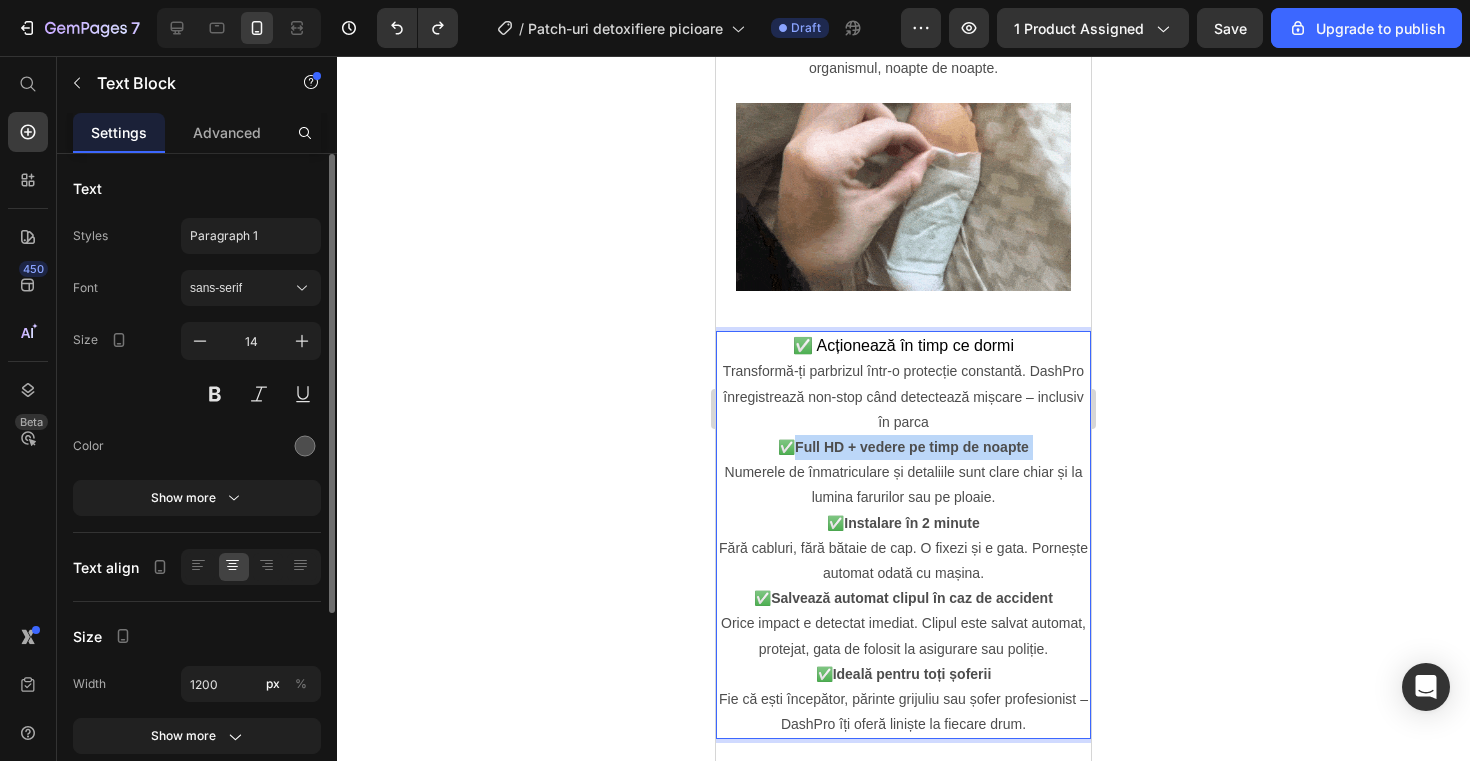 click on "Full HD + vedere pe timp de noapte" at bounding box center (912, 447) 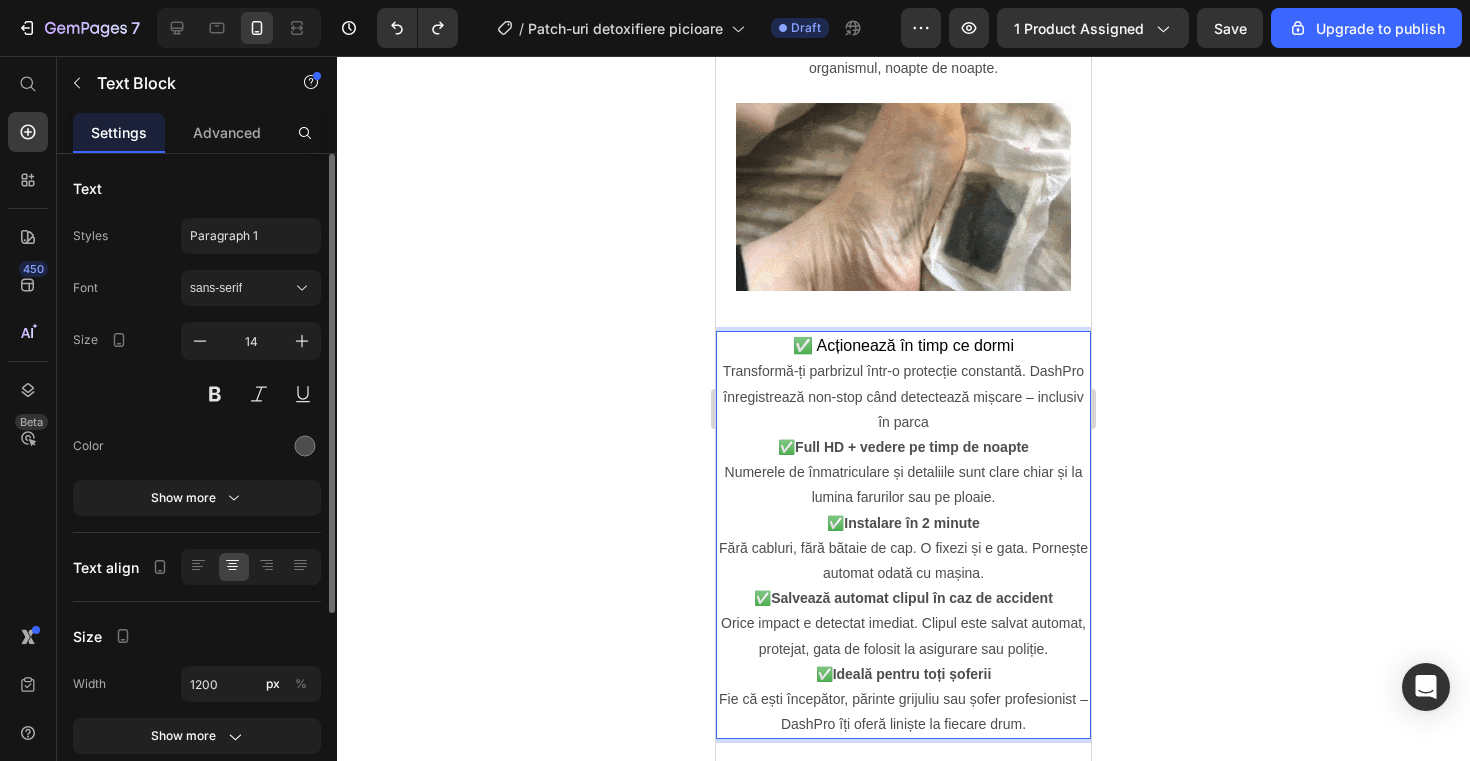 click on "Full HD + vedere pe timp de noapte" at bounding box center (912, 447) 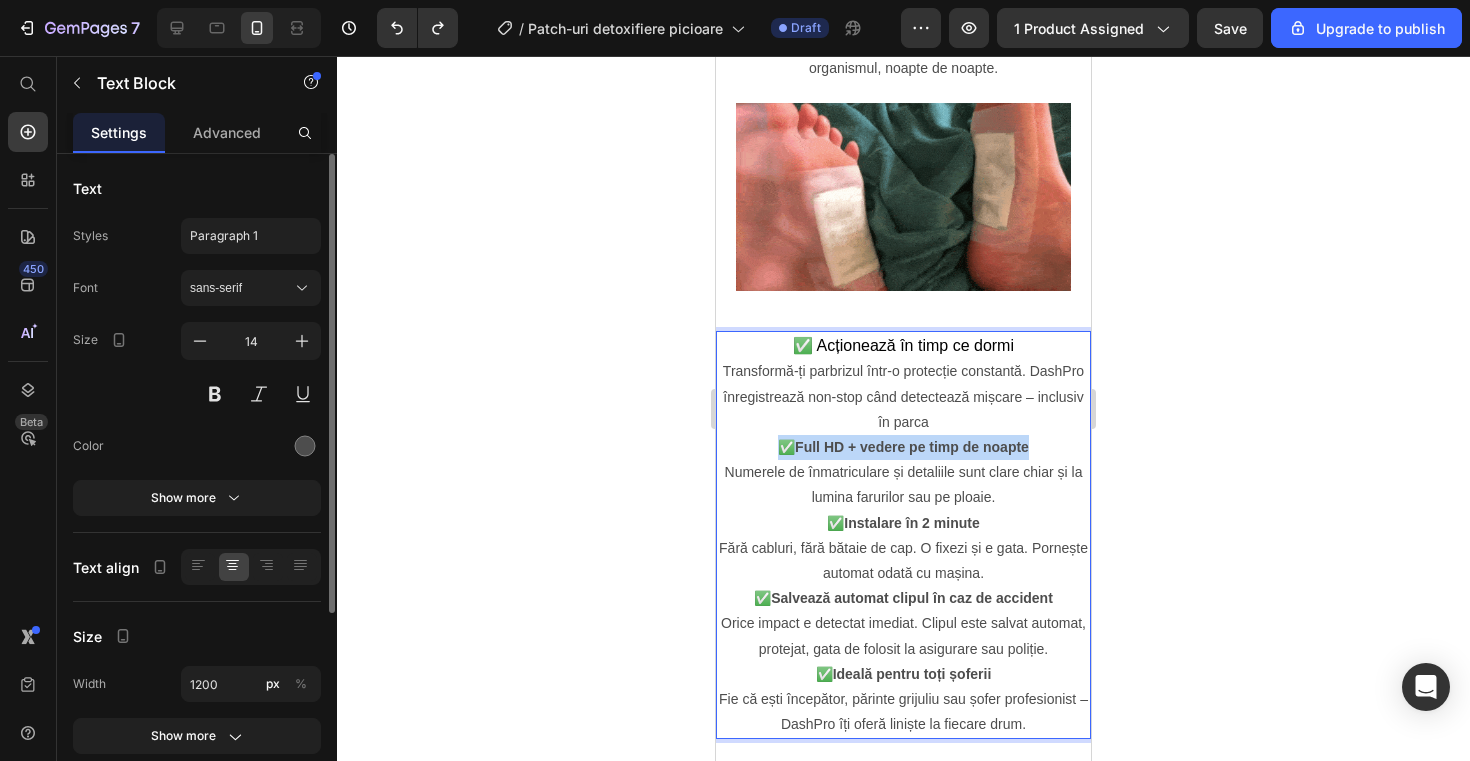 drag, startPoint x: 1031, startPoint y: 446, endPoint x: 747, endPoint y: 442, distance: 284.02817 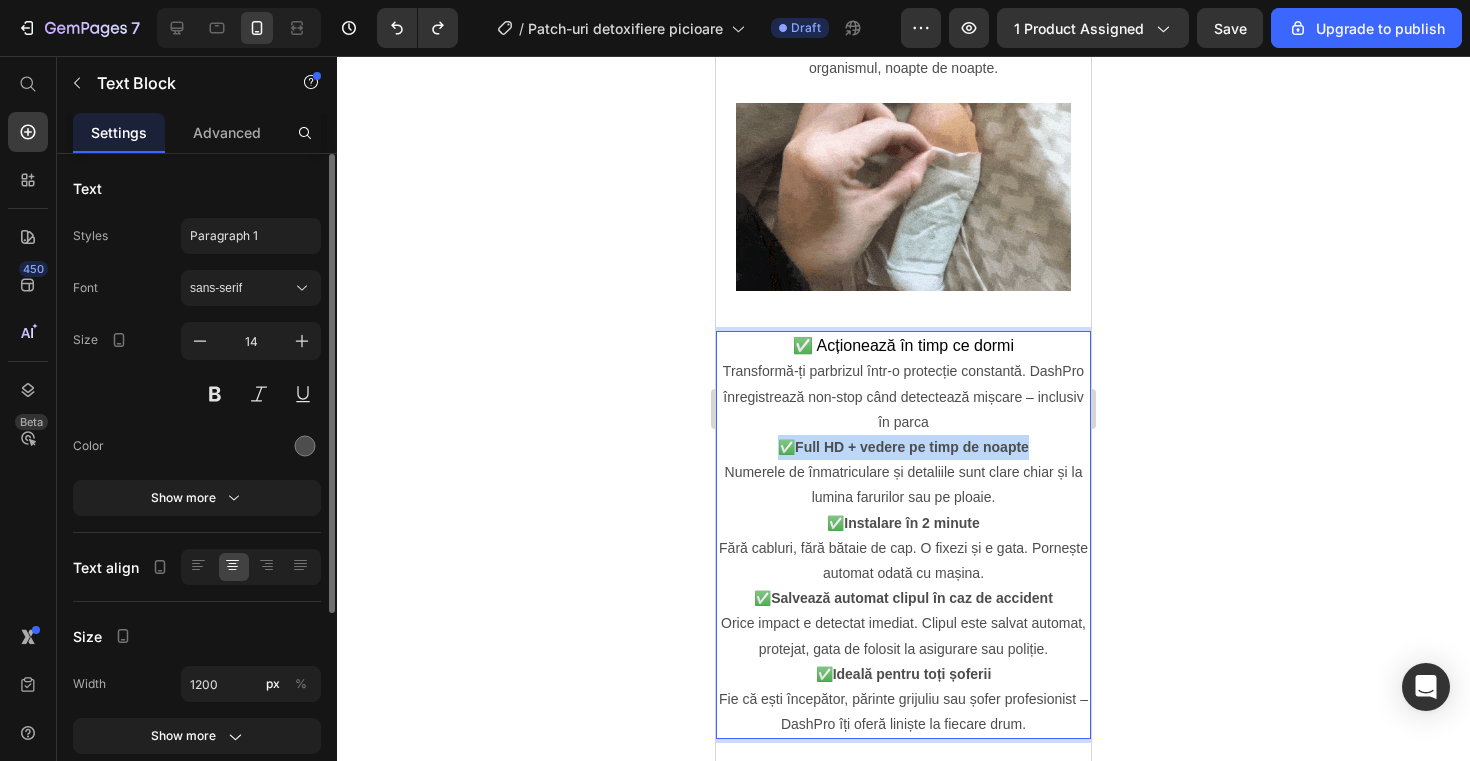 click on "✅  Full HD + vedere pe timp de noapte Numerele de înmatriculare și detaliile sunt clare chiar și la lumina farurilor sau pe ploaie." at bounding box center [903, 473] 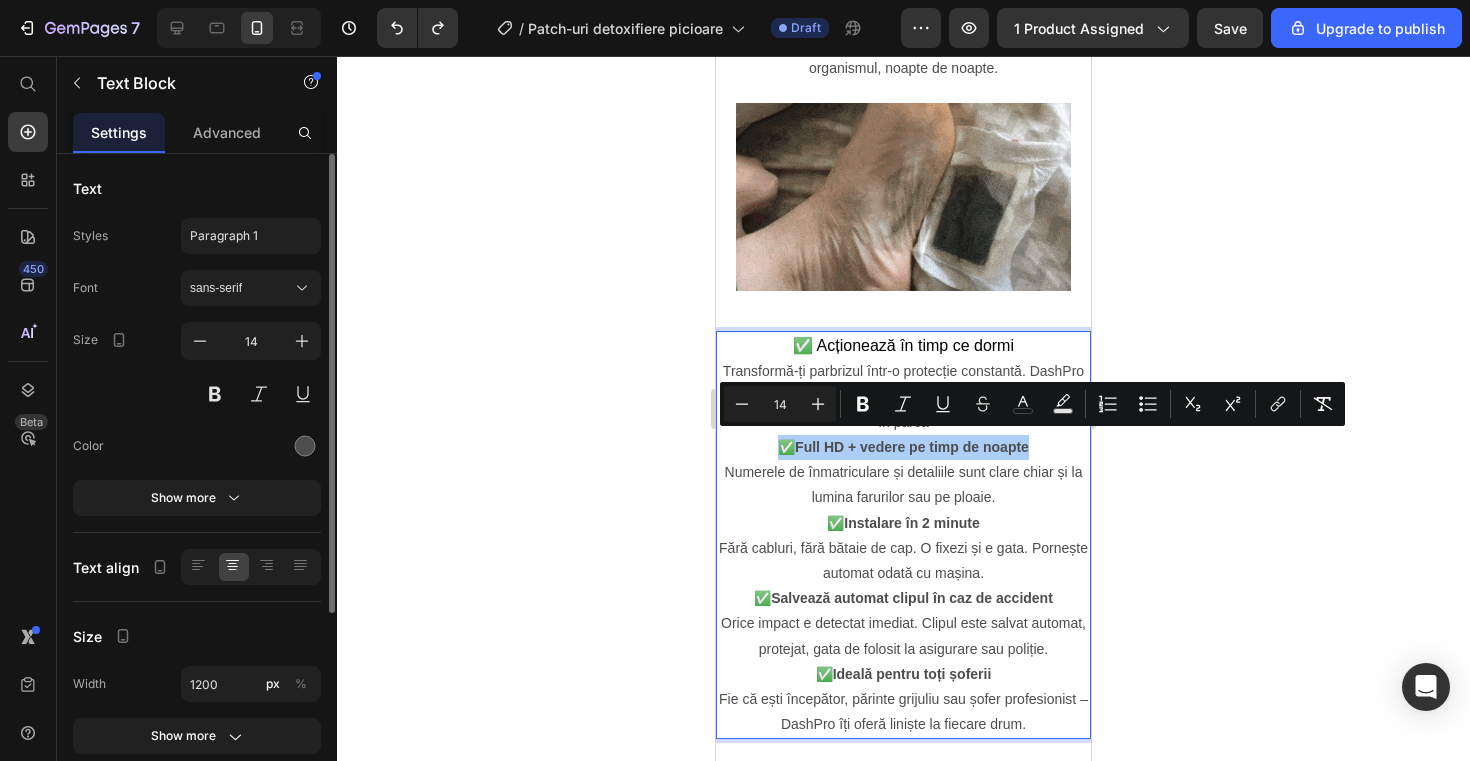 click 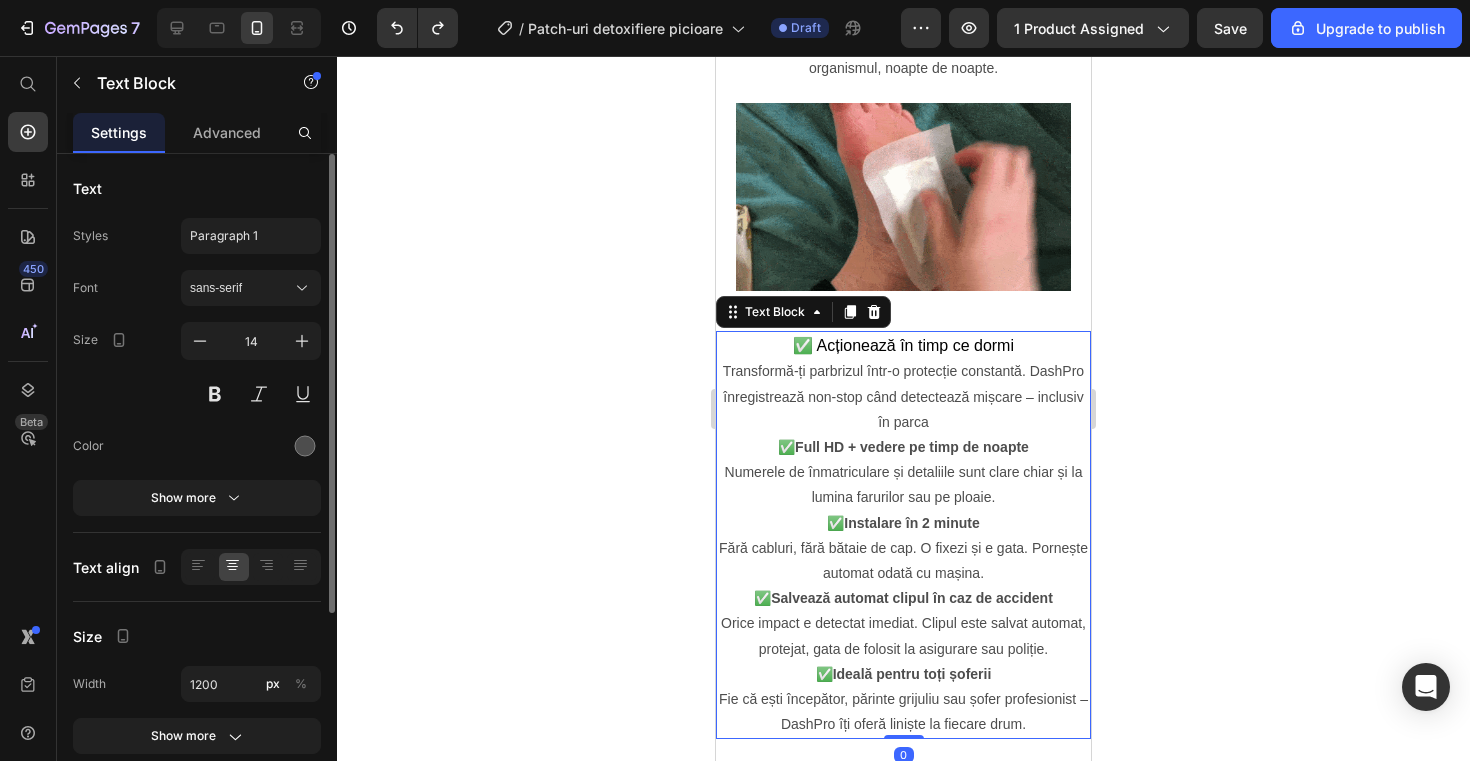 click on "✅  Full HD + vedere pe timp de noapte Numerele de înmatriculare și detaliile sunt clare chiar și la lumina farurilor sau pe ploaie." at bounding box center [903, 473] 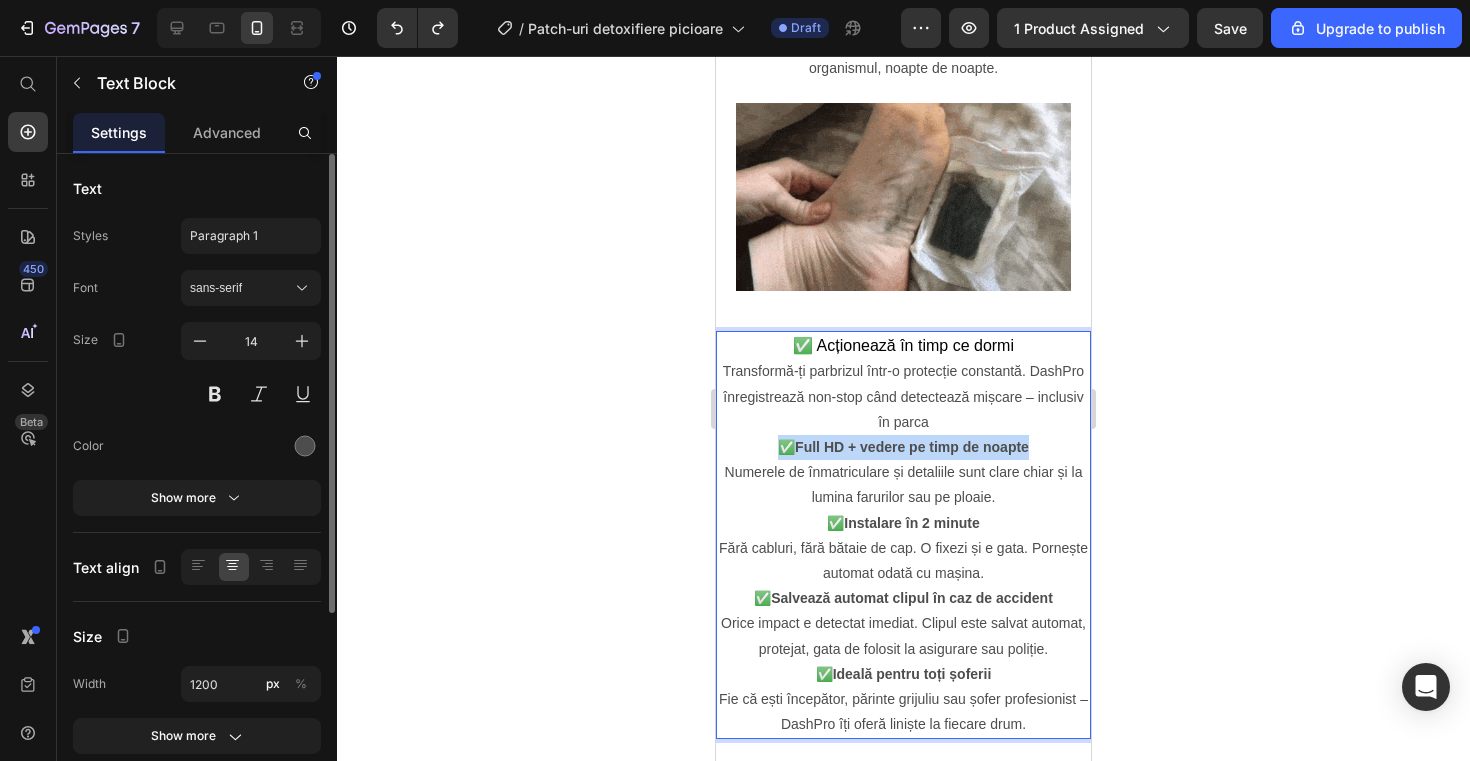 drag, startPoint x: 1044, startPoint y: 442, endPoint x: 736, endPoint y: 438, distance: 308.02597 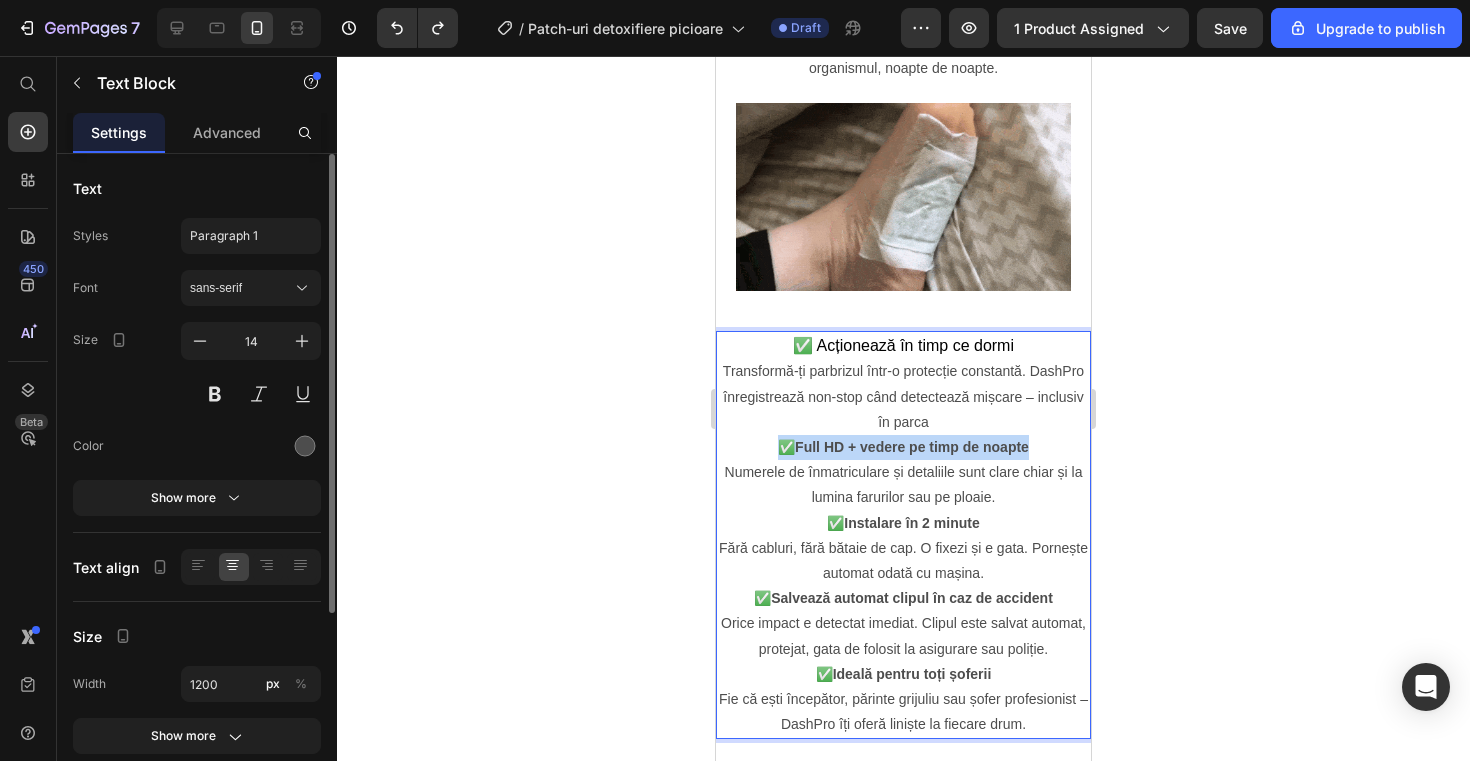 click on "✅  Full HD + vedere pe timp de noapte Numerele de înmatriculare și detaliile sunt clare chiar și la lumina farurilor sau pe ploaie." at bounding box center [903, 473] 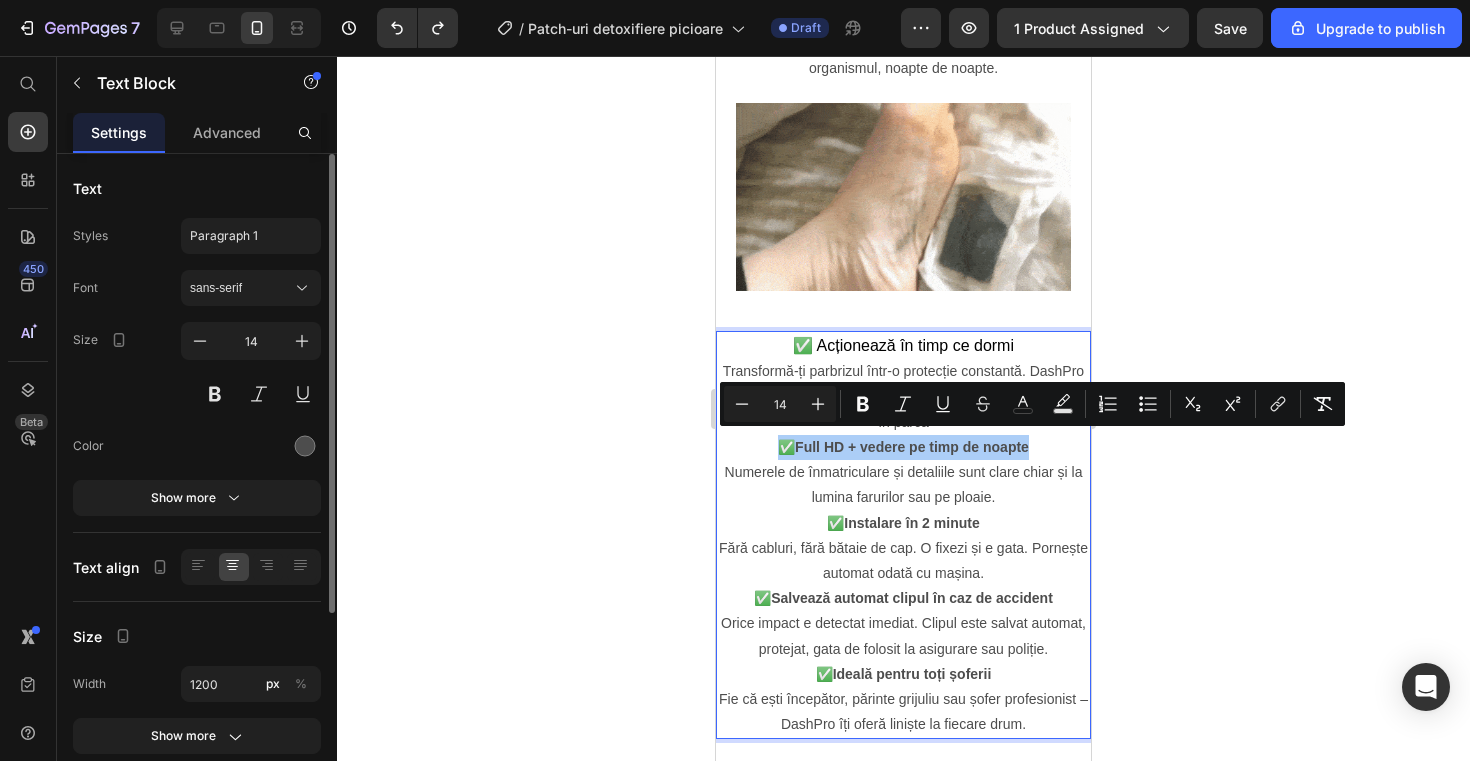 click 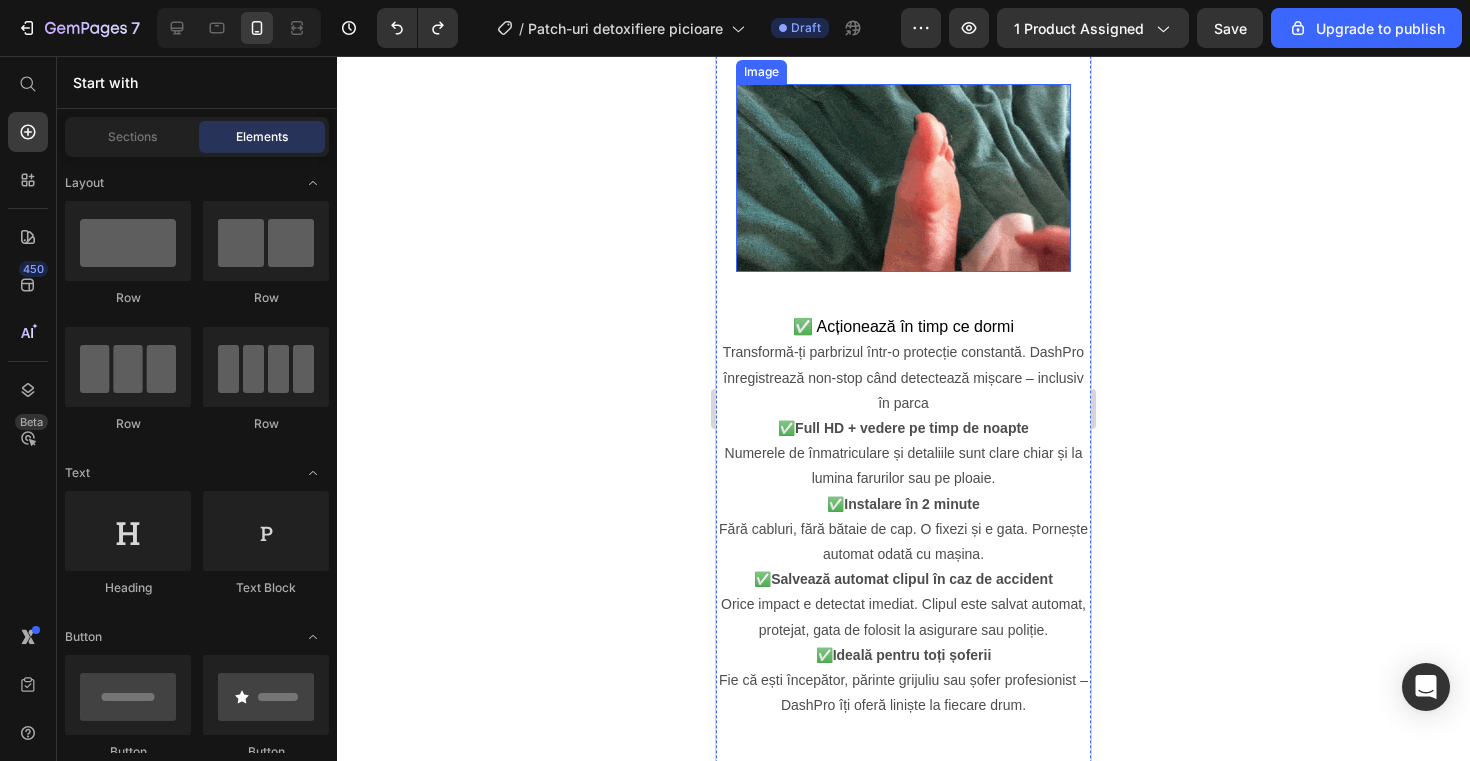 scroll, scrollTop: 847, scrollLeft: 0, axis: vertical 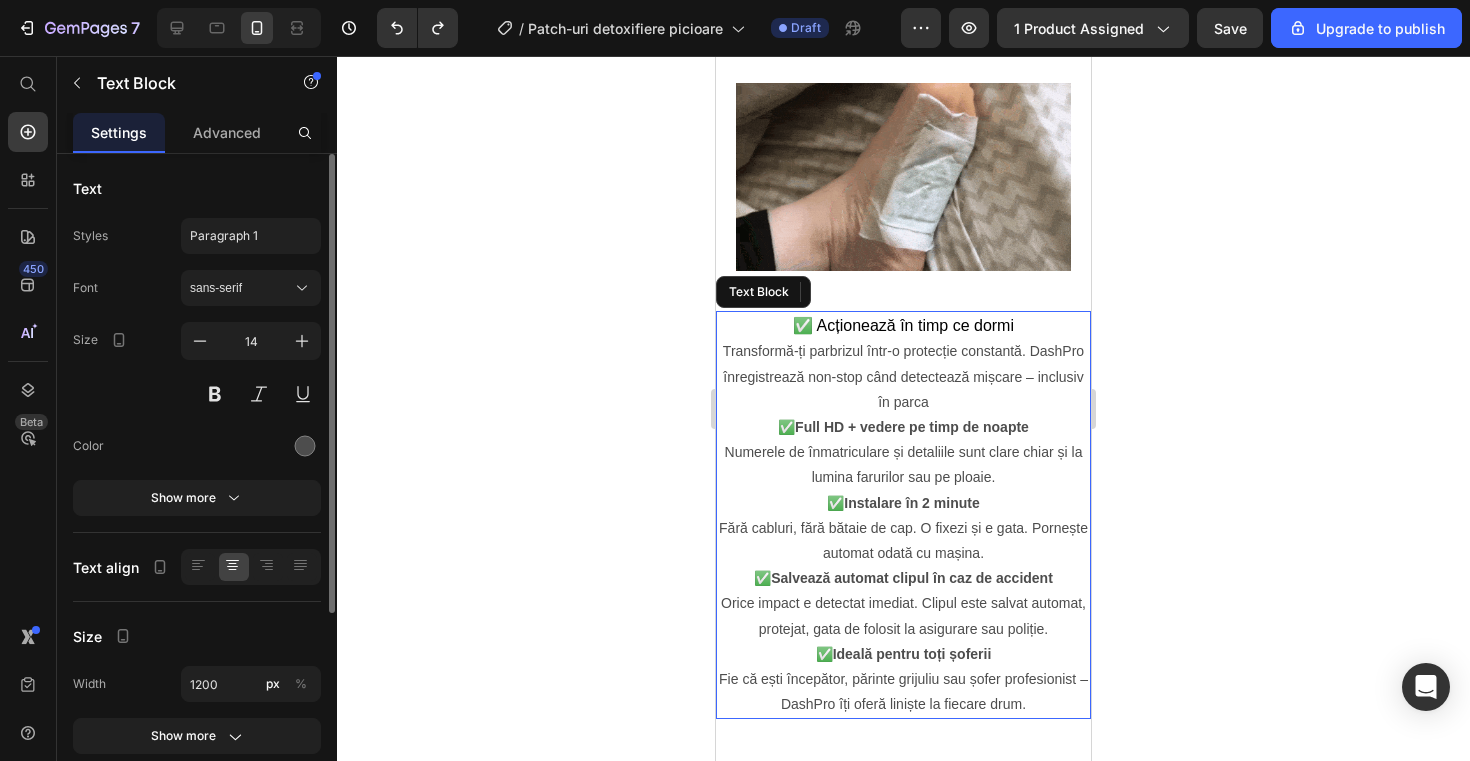 click on "✅ Acționează în timp ce dormi" at bounding box center (903, 325) 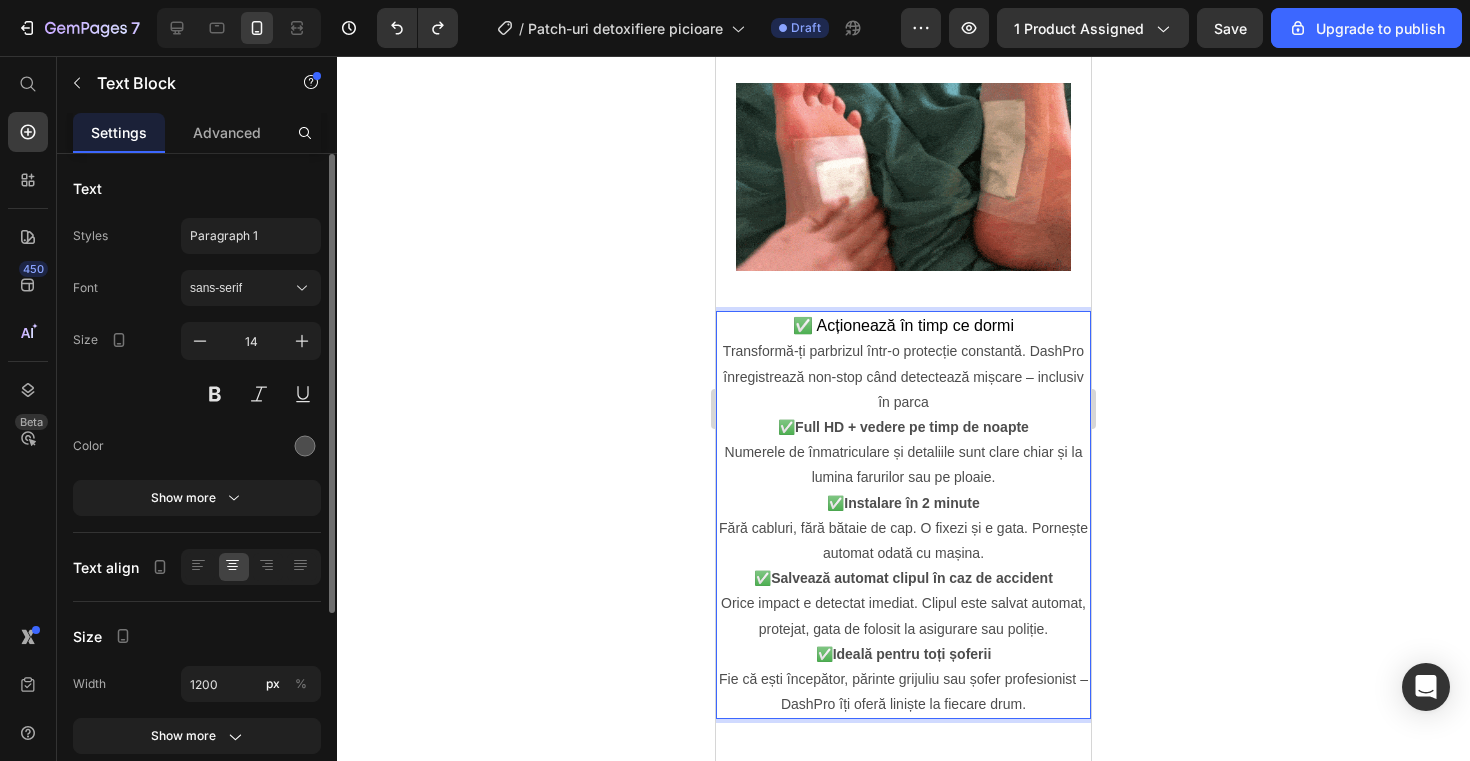 click on "✅  Full HD + vedere pe timp de noapte Numerele de înmatriculare și detaliile sunt clare chiar și la lumina farurilor sau pe ploaie." at bounding box center [903, 453] 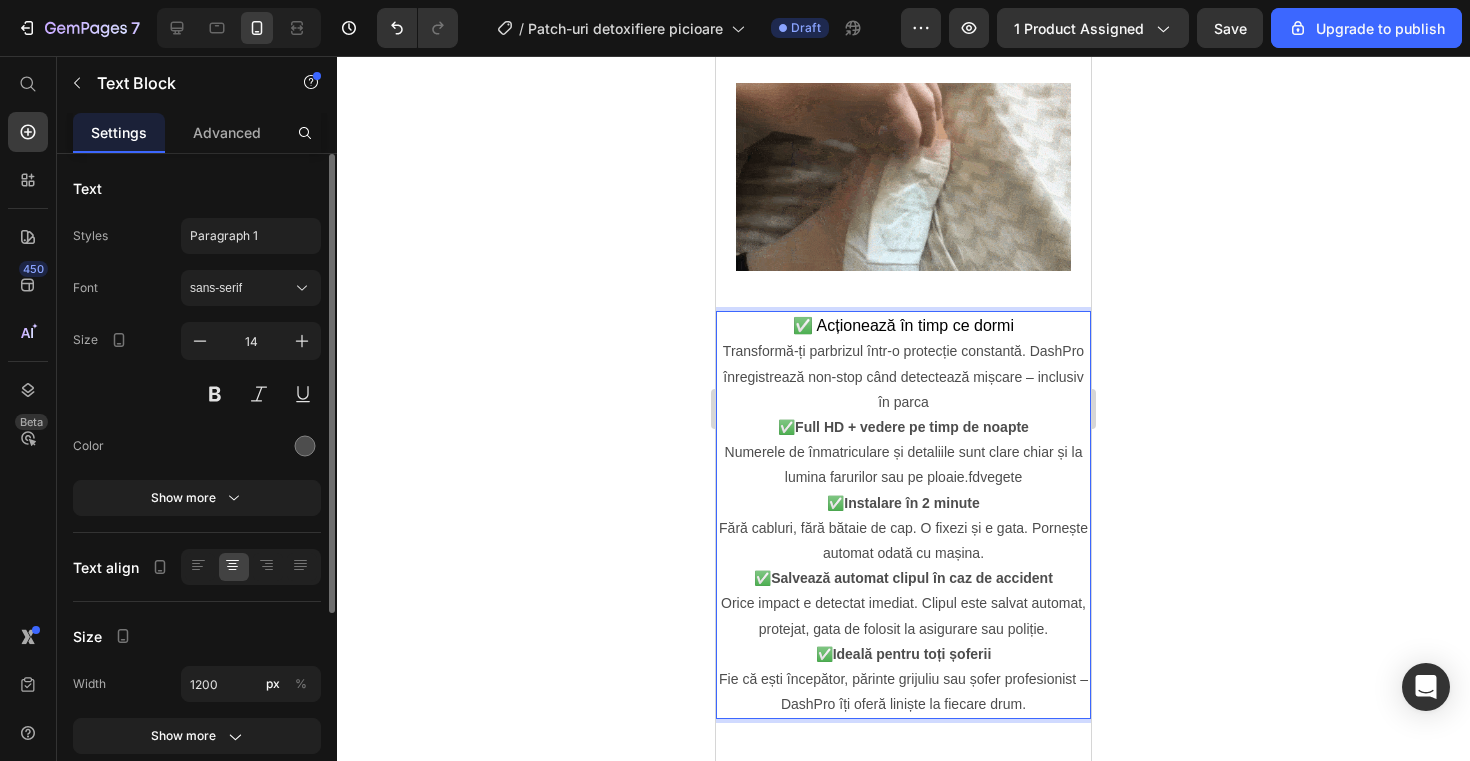 click on "Transformă-ți parbrizul într-o protecție constantă. DashPro înregistrează non-stop când detectează mișcare – inclusiv în parca" at bounding box center (903, 377) 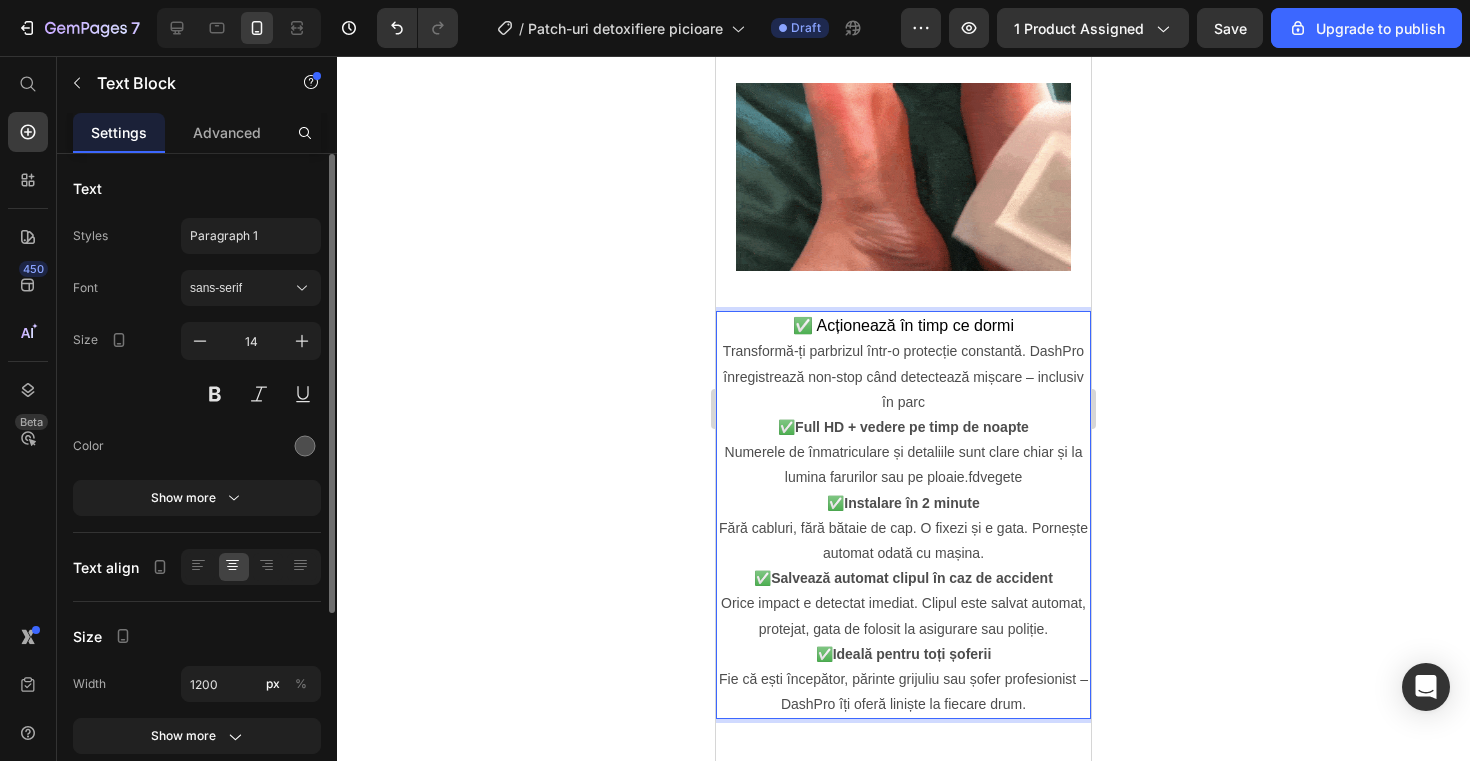 click on "✅  Full HD + vedere pe timp de noapte Numerele de înmatriculare și detaliile sunt clare chiar și la lumina farurilor sau pe ploaie.fdvegete" at bounding box center [903, 453] 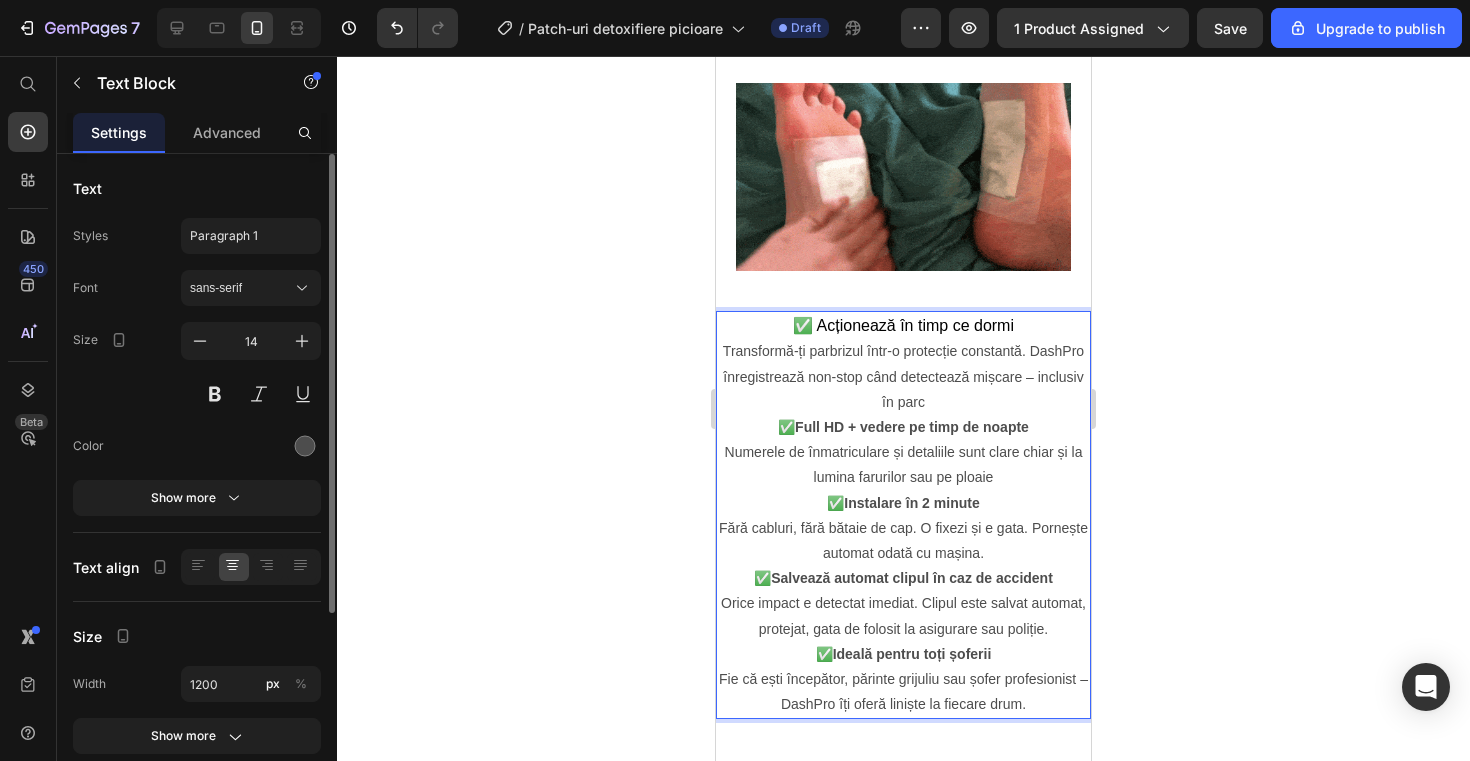 click on "Transformă-ți parbrizul într-o protecție constantă. DashPro înregistrează non-stop când detectează mișcare – inclusiv în parc" at bounding box center [903, 377] 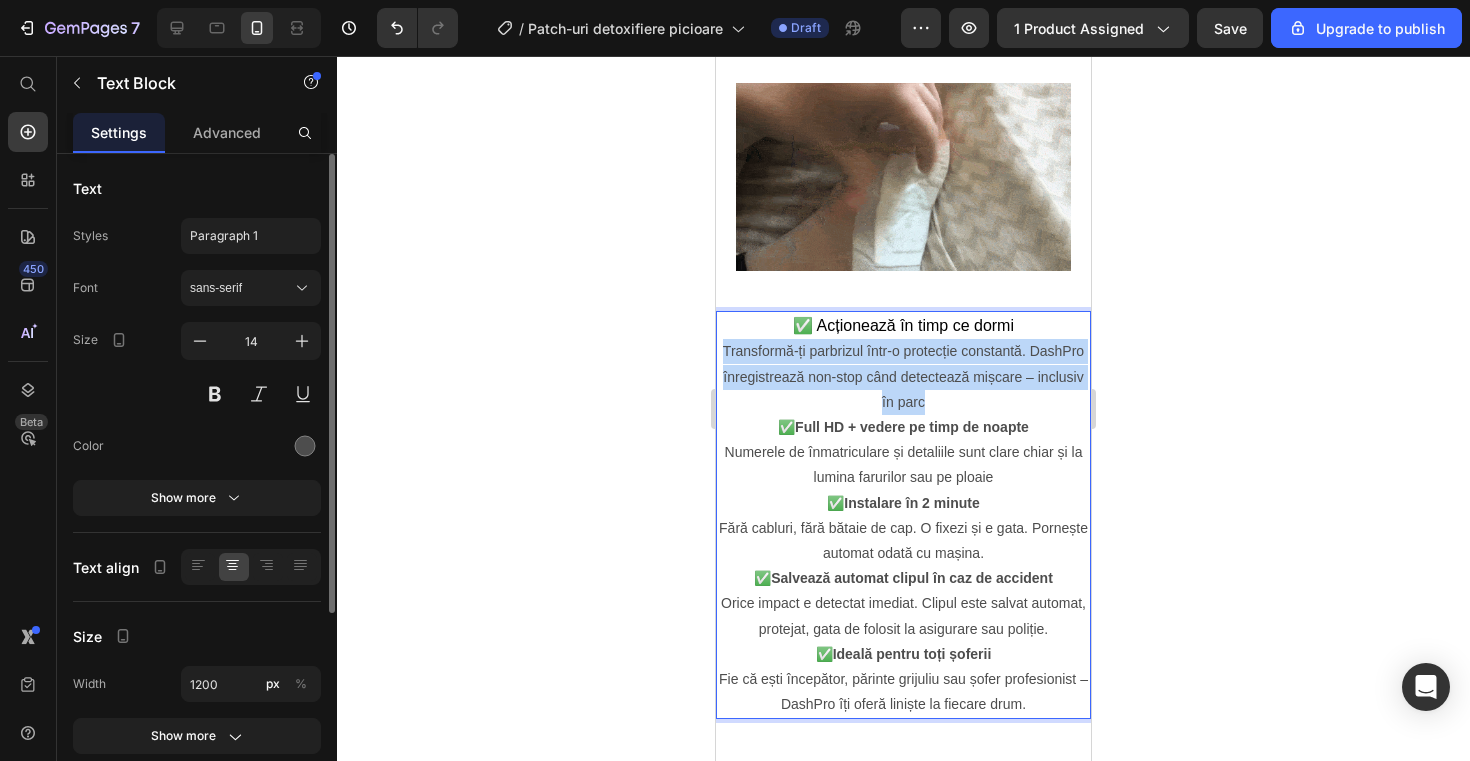 drag, startPoint x: 942, startPoint y: 386, endPoint x: 724, endPoint y: 345, distance: 221.822 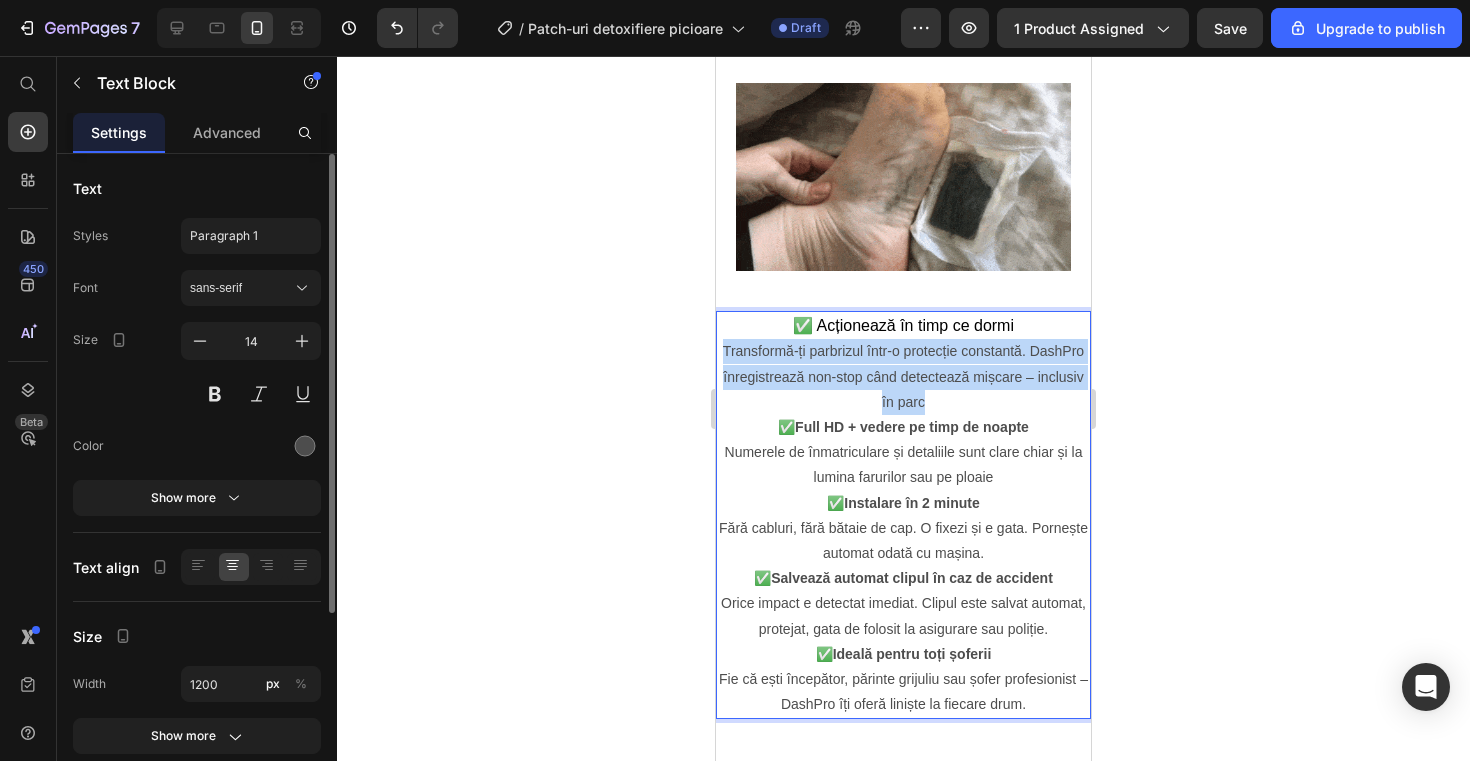 click on "Transformă-ți parbrizul într-o protecție constantă. DashPro înregistrează non-stop când detectează mișcare – inclusiv în parc" at bounding box center (903, 377) 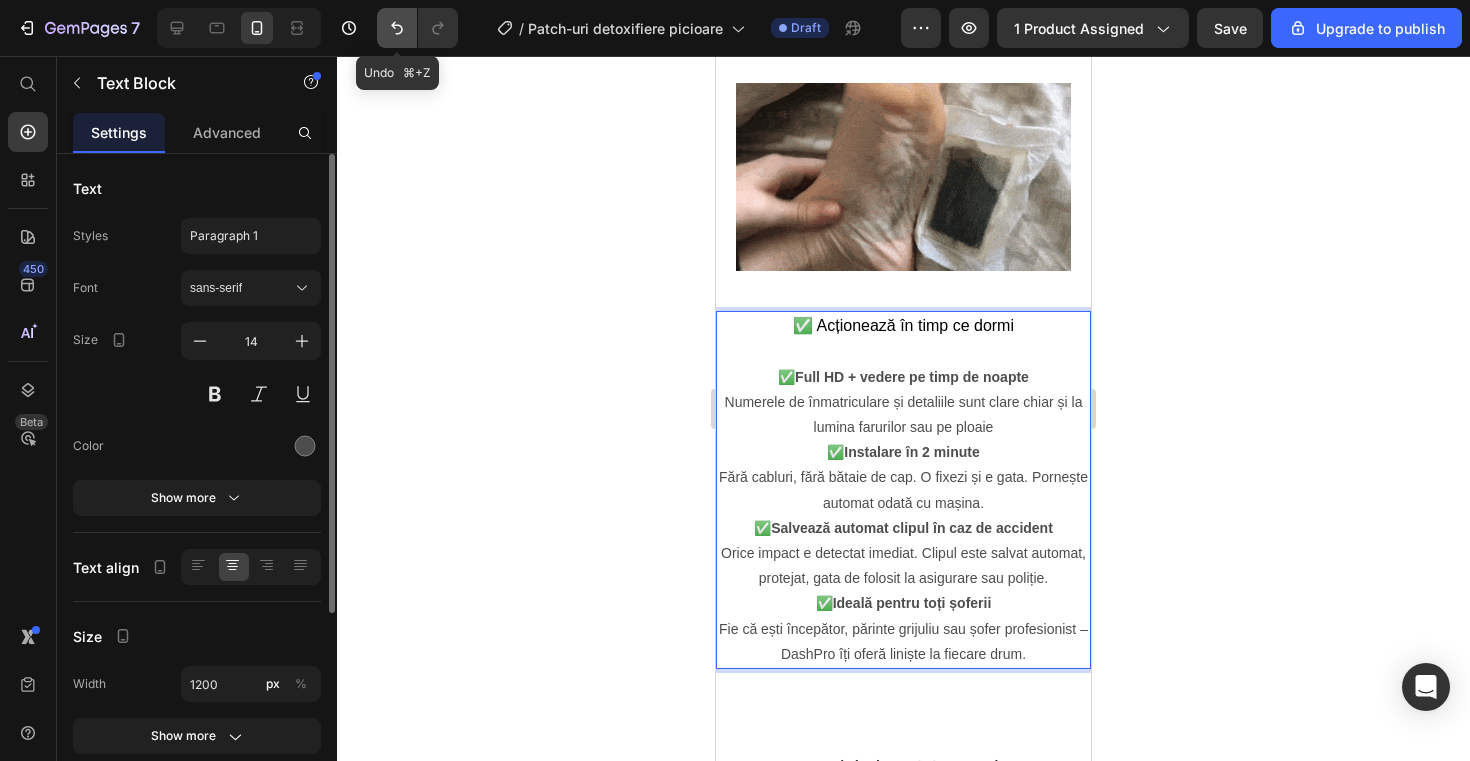 click 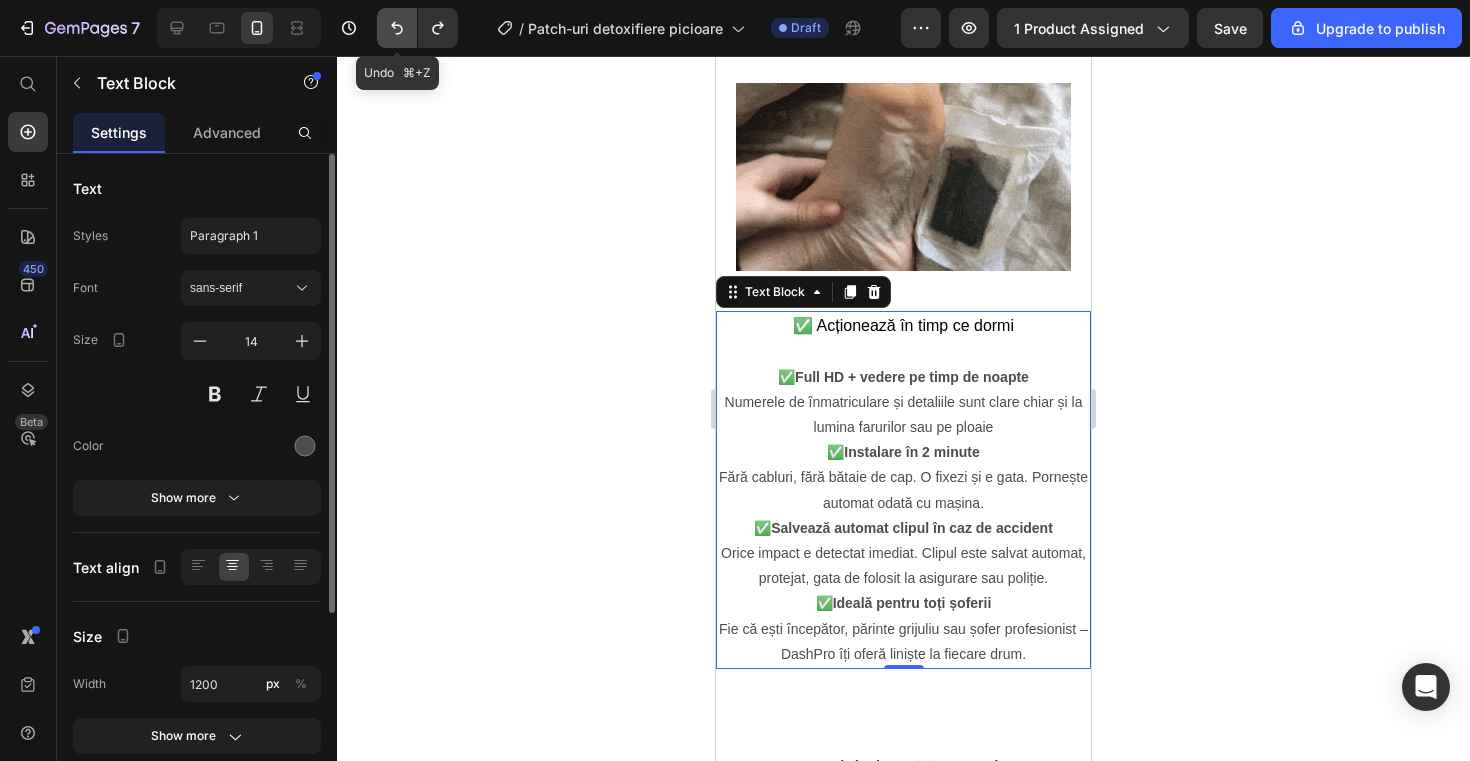 click 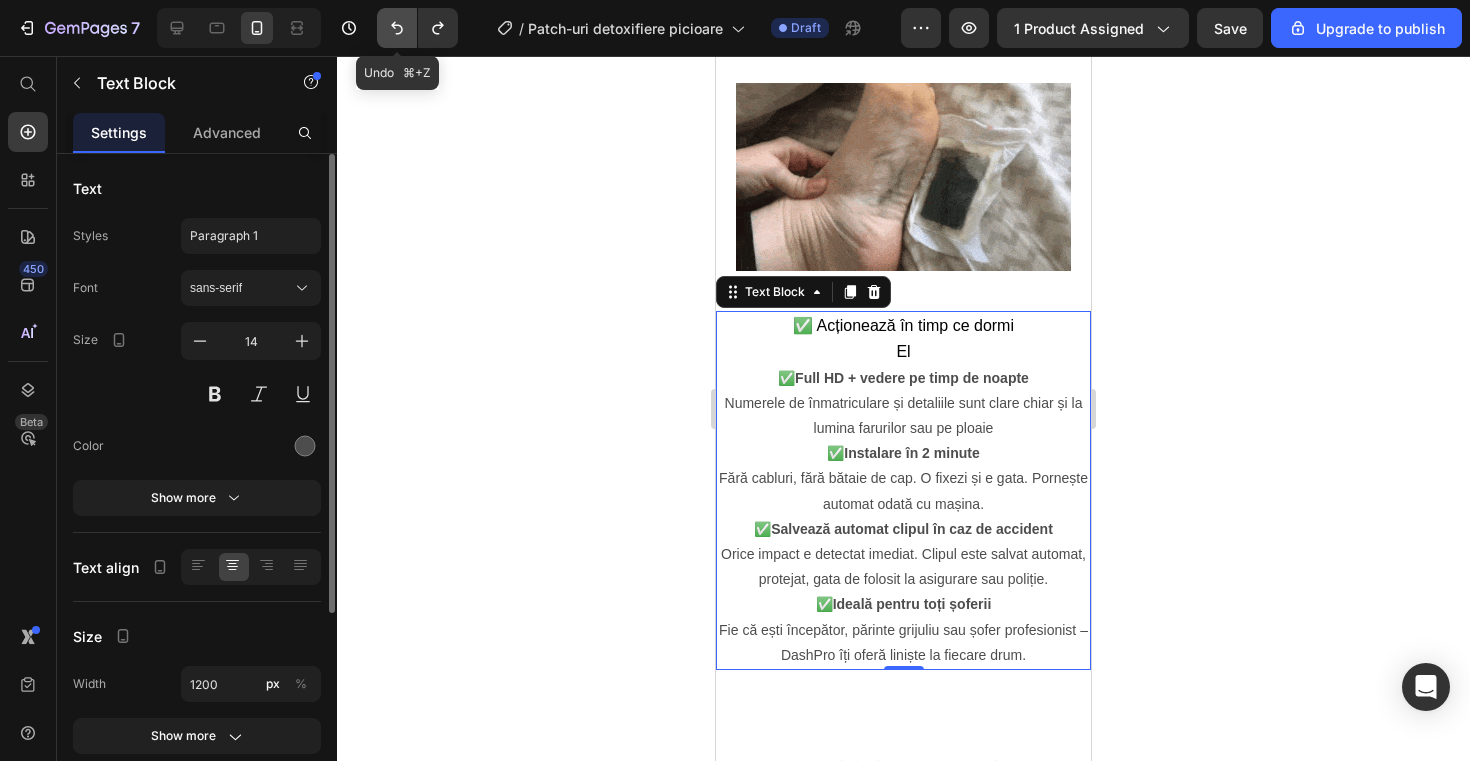 click 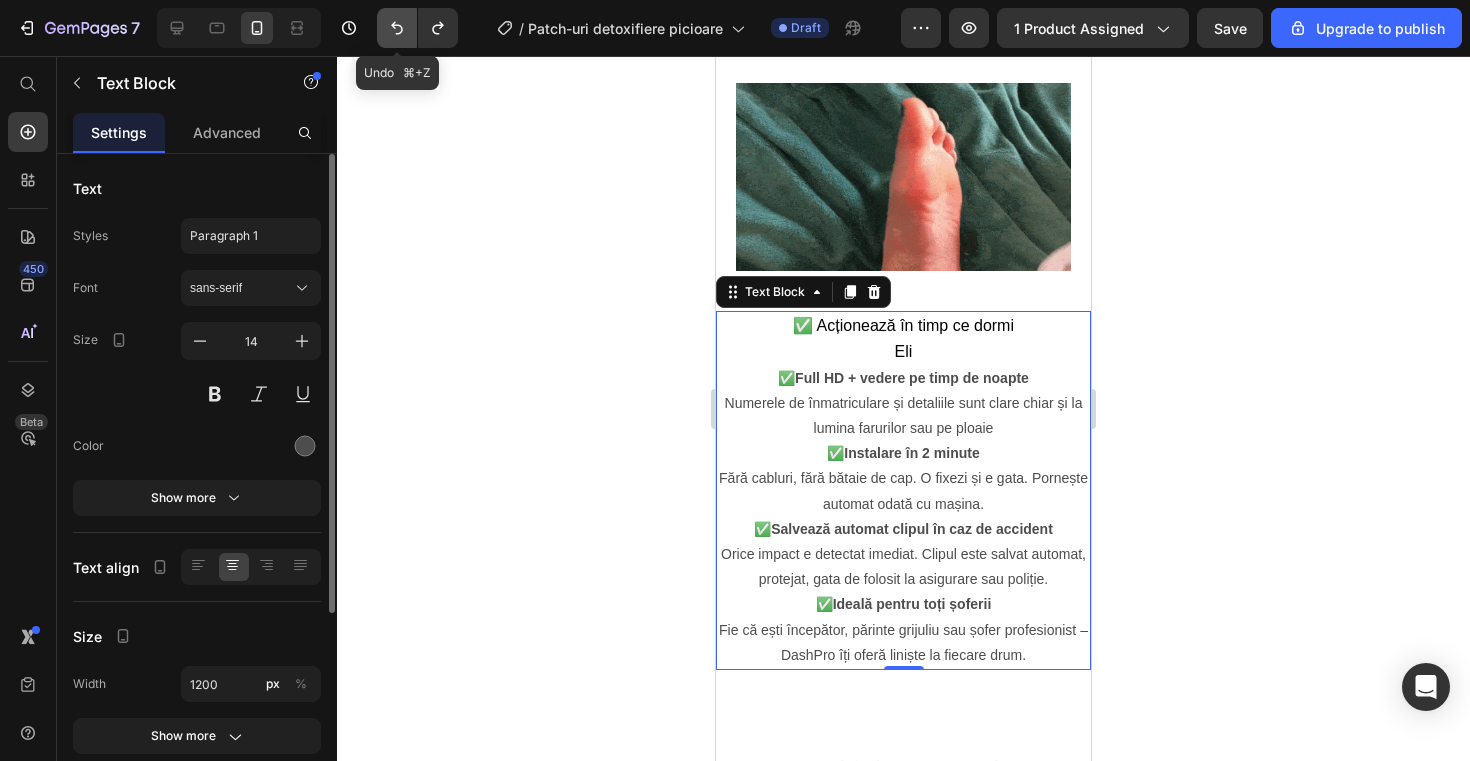 click 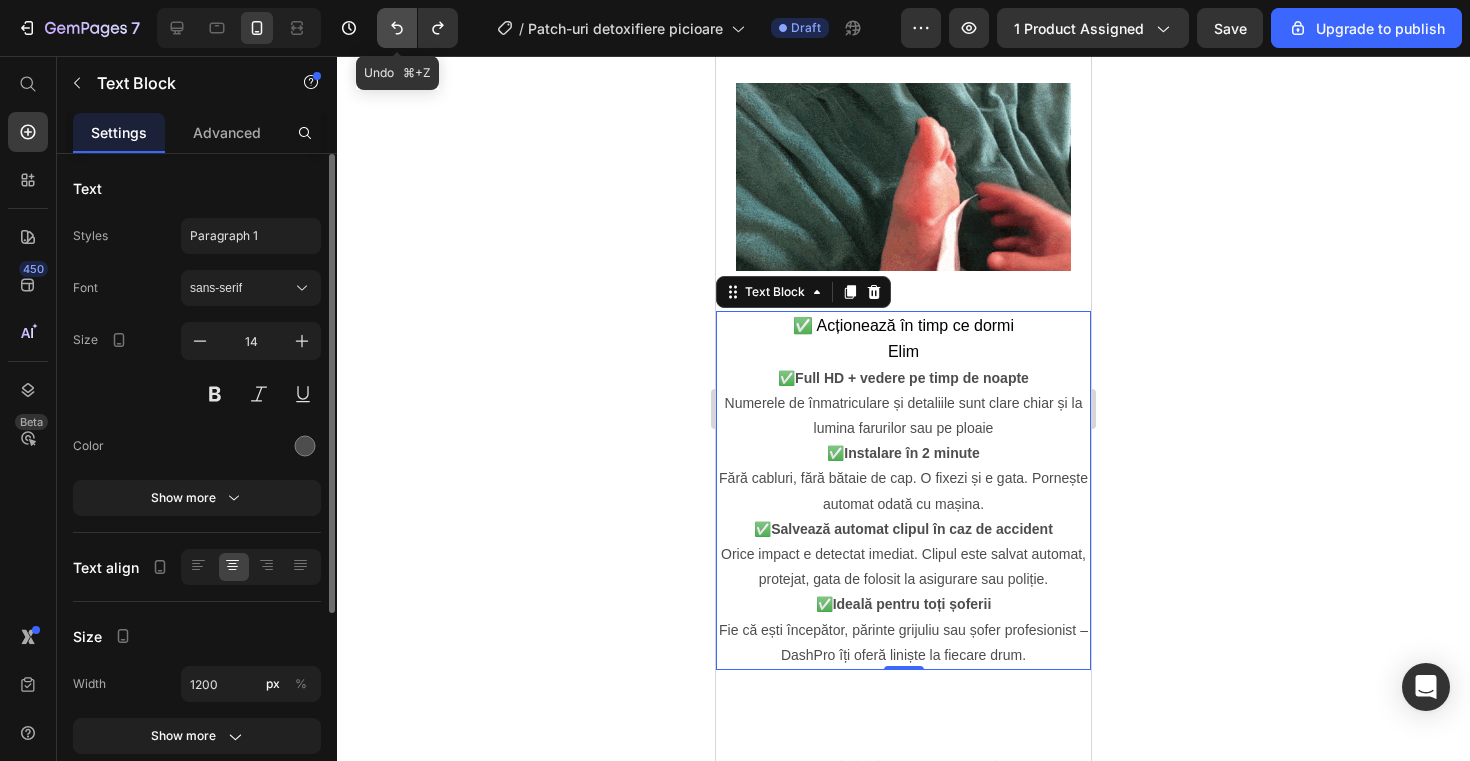 click 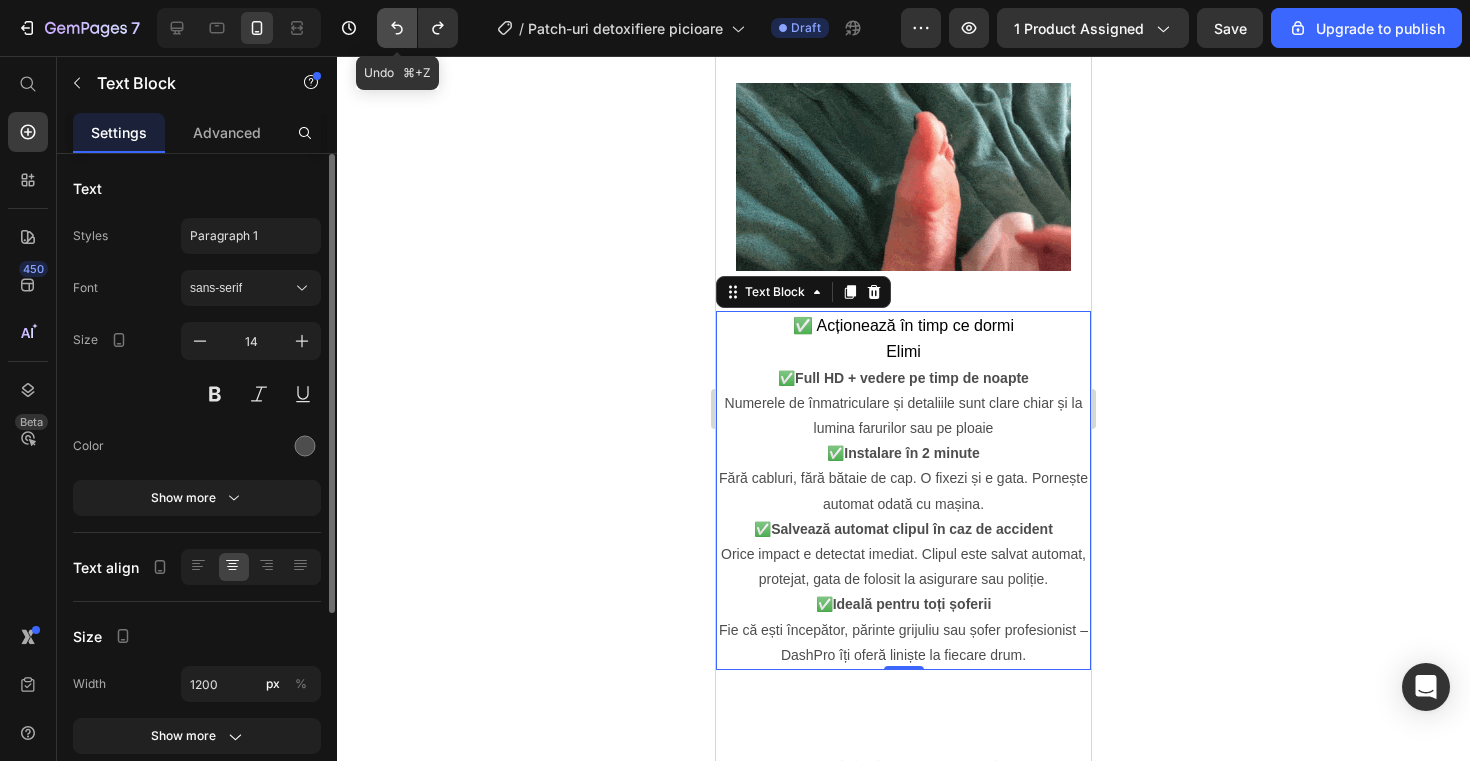 click 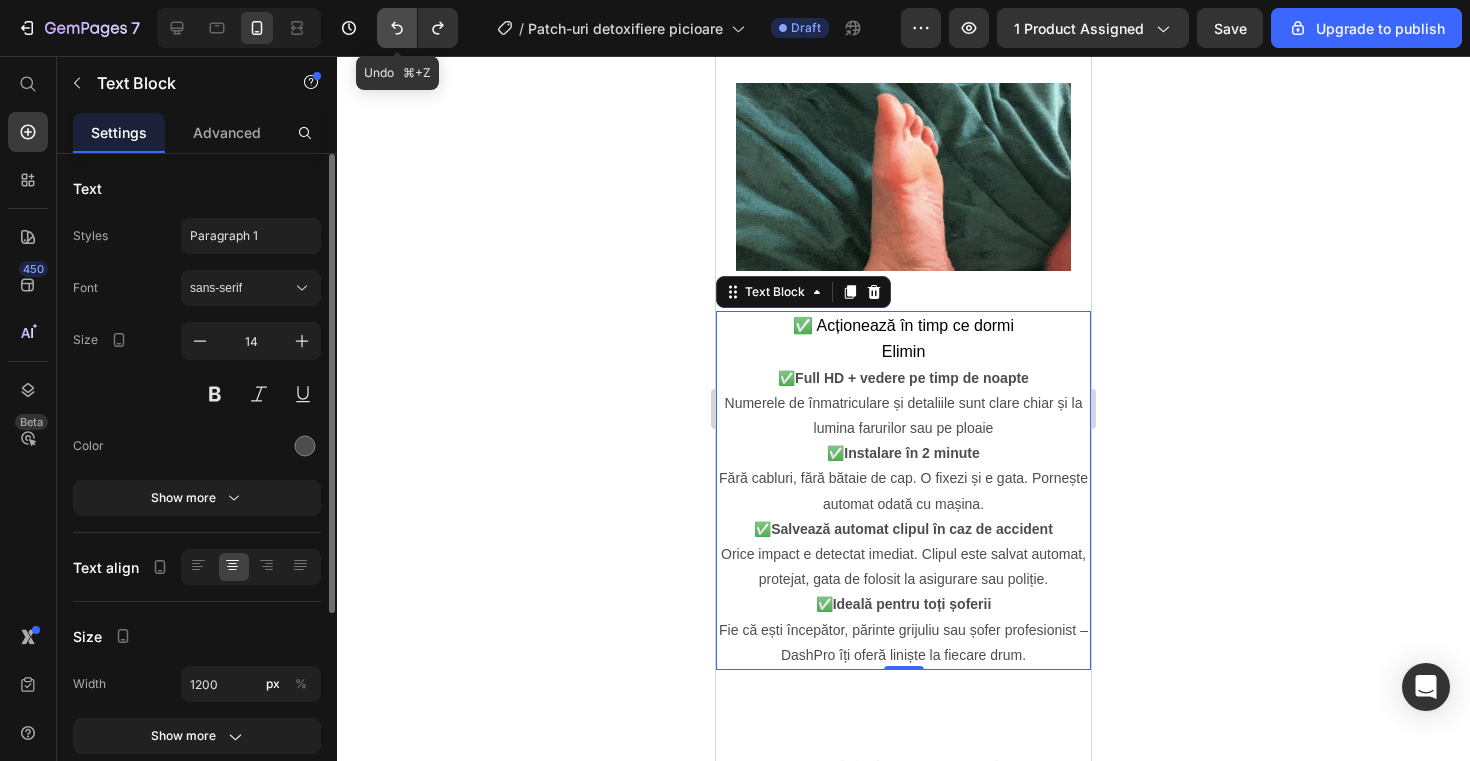 click 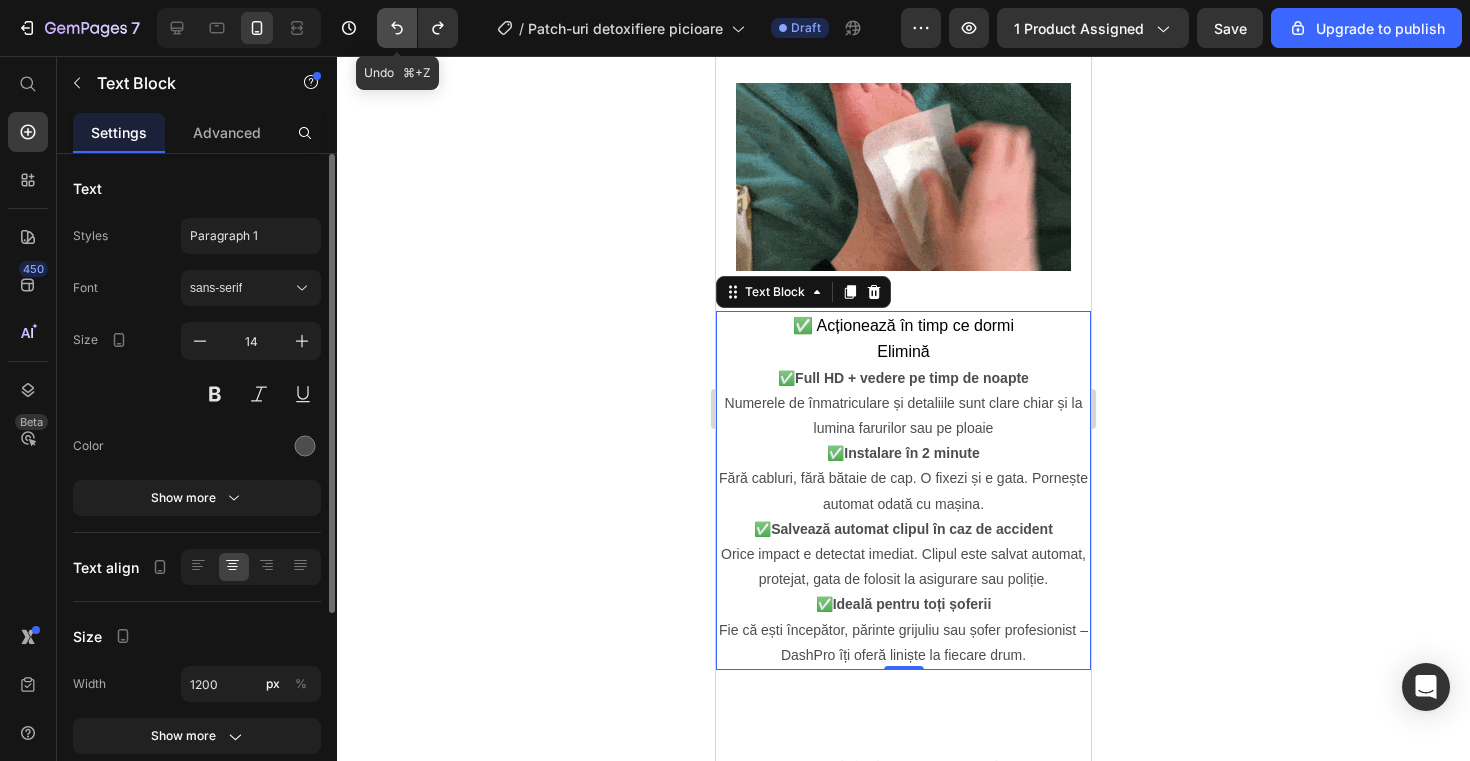 click 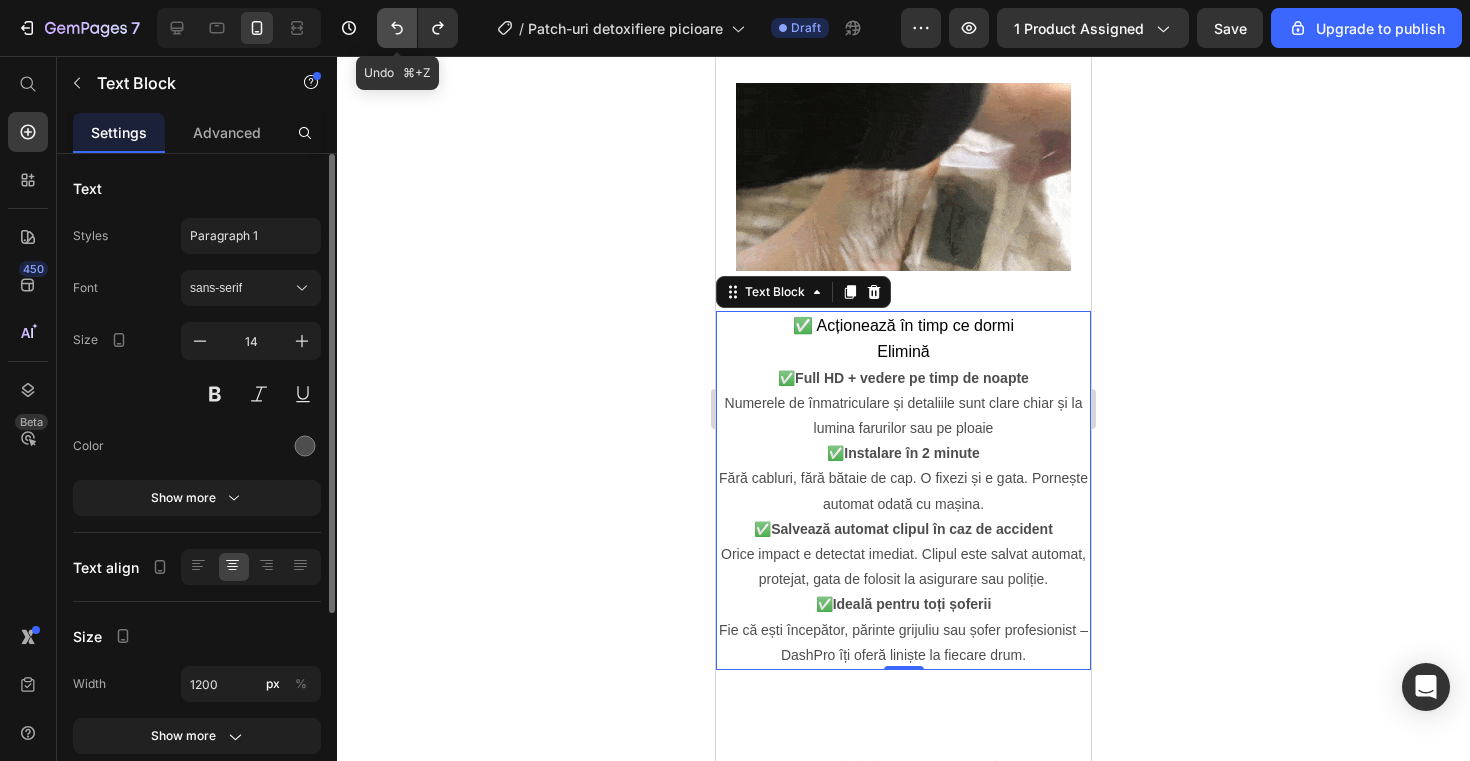 click 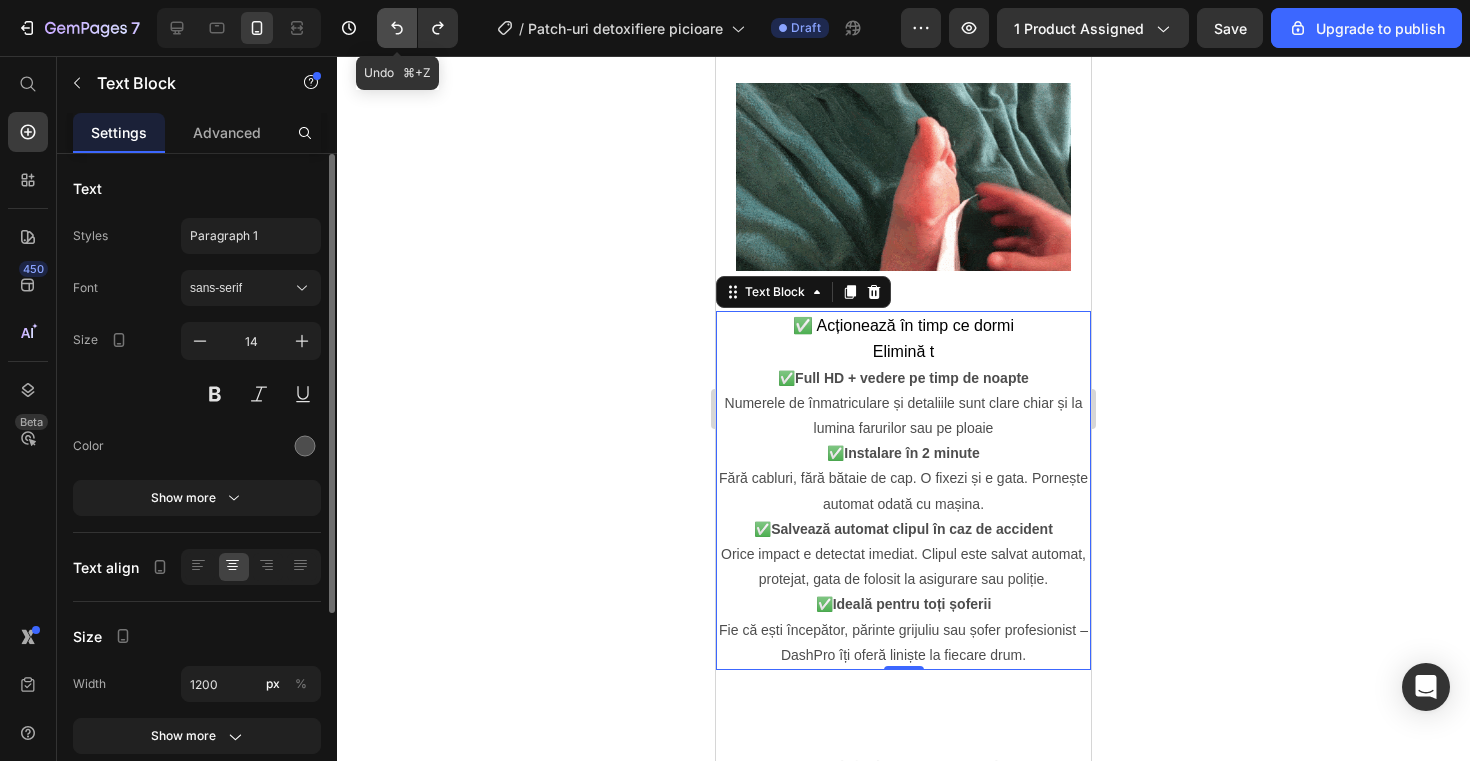 click 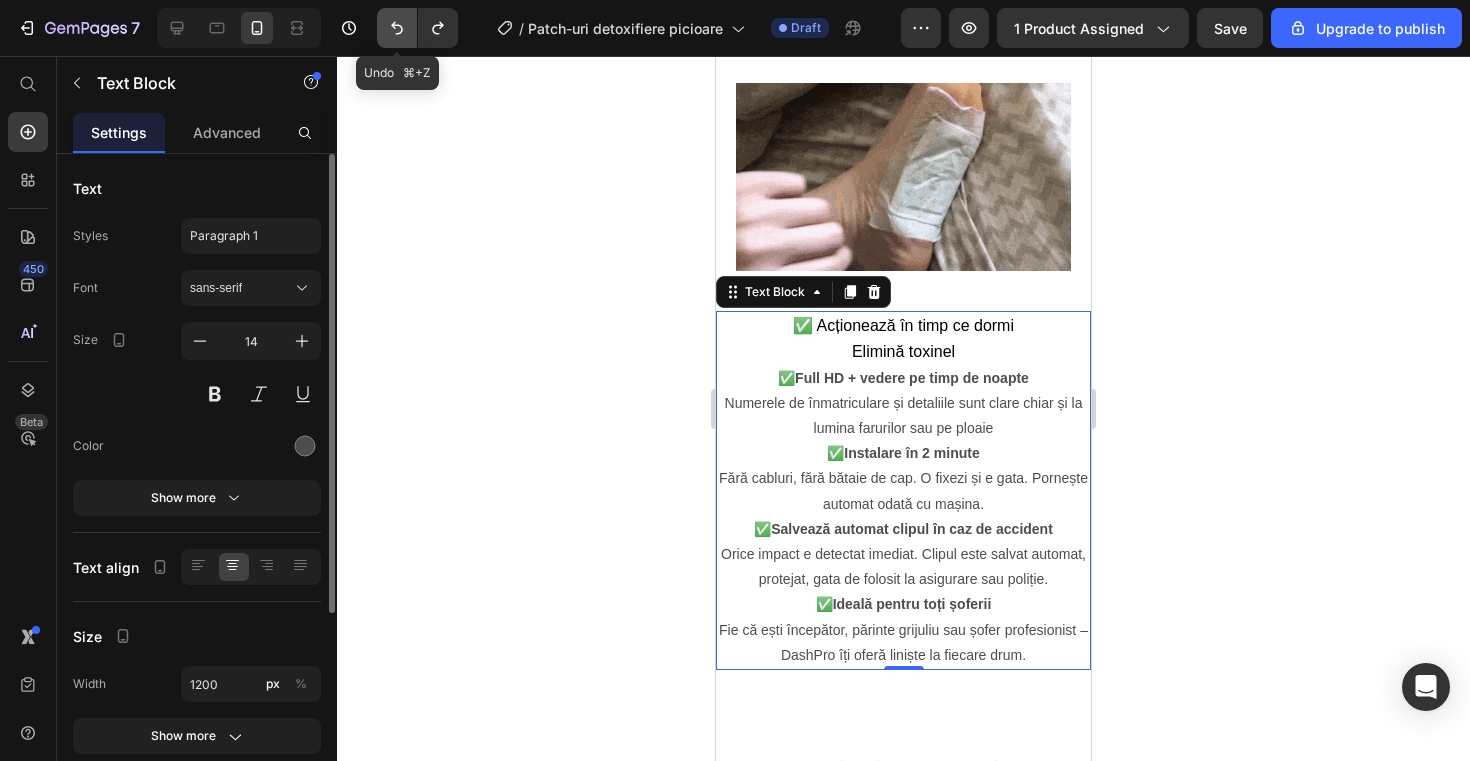click 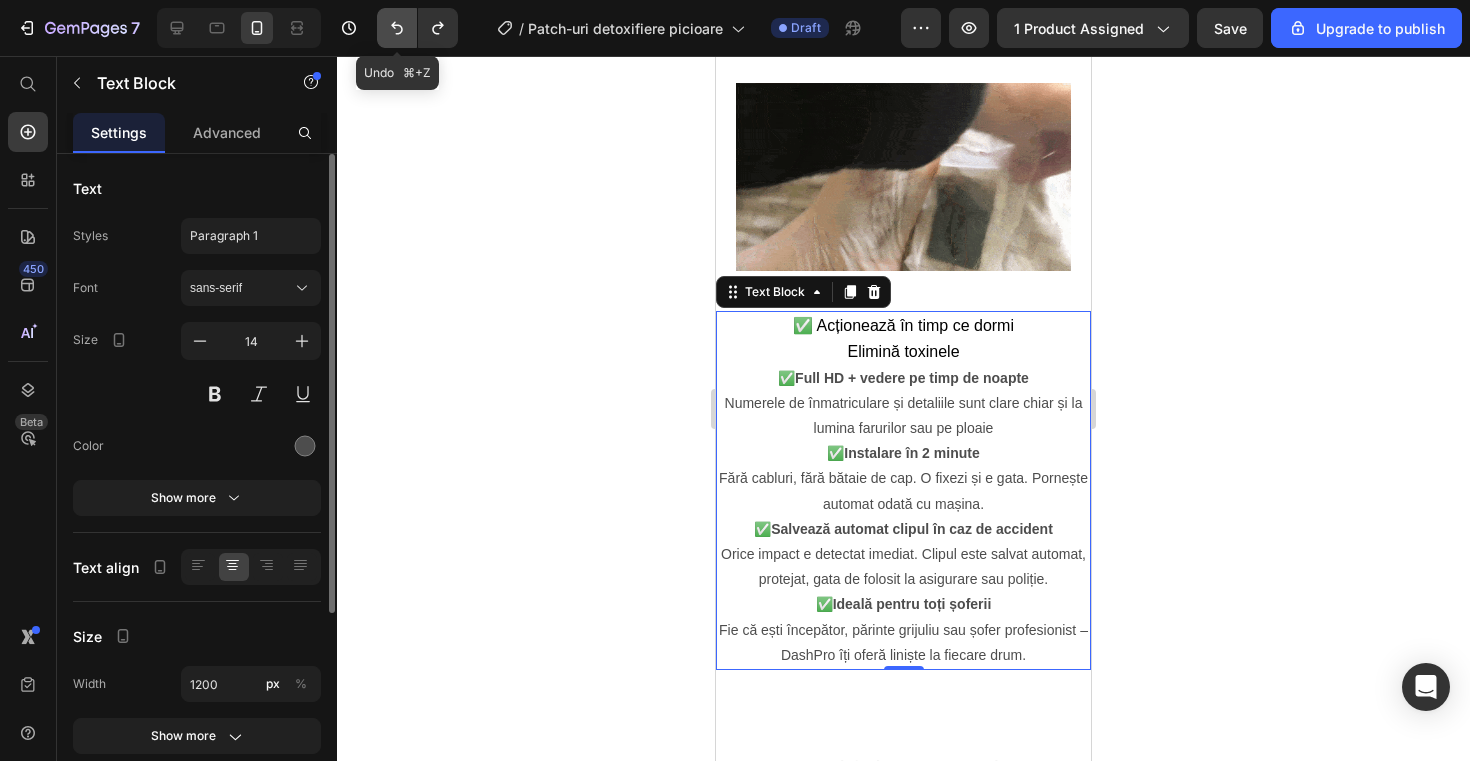 click 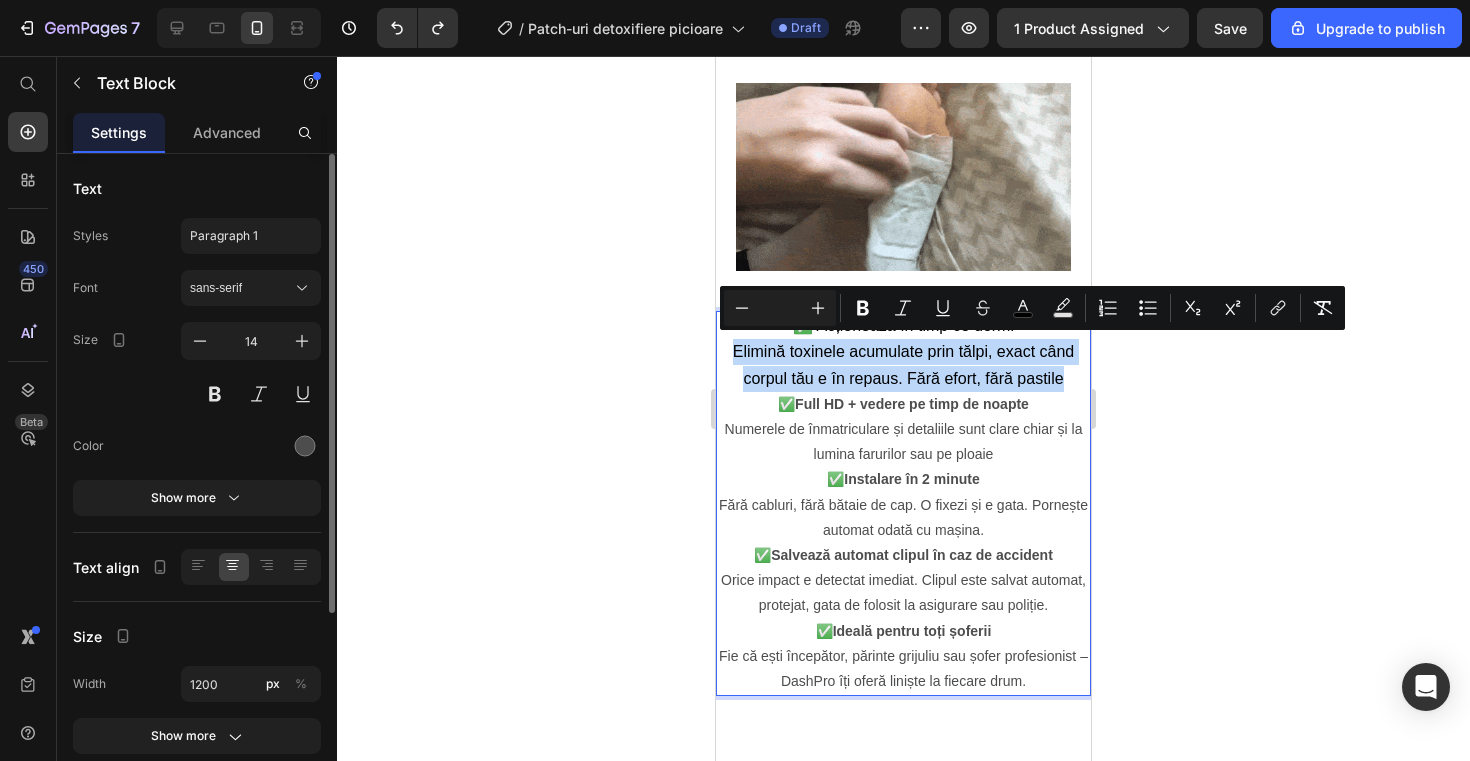 drag, startPoint x: 732, startPoint y: 346, endPoint x: 1073, endPoint y: 378, distance: 342.49817 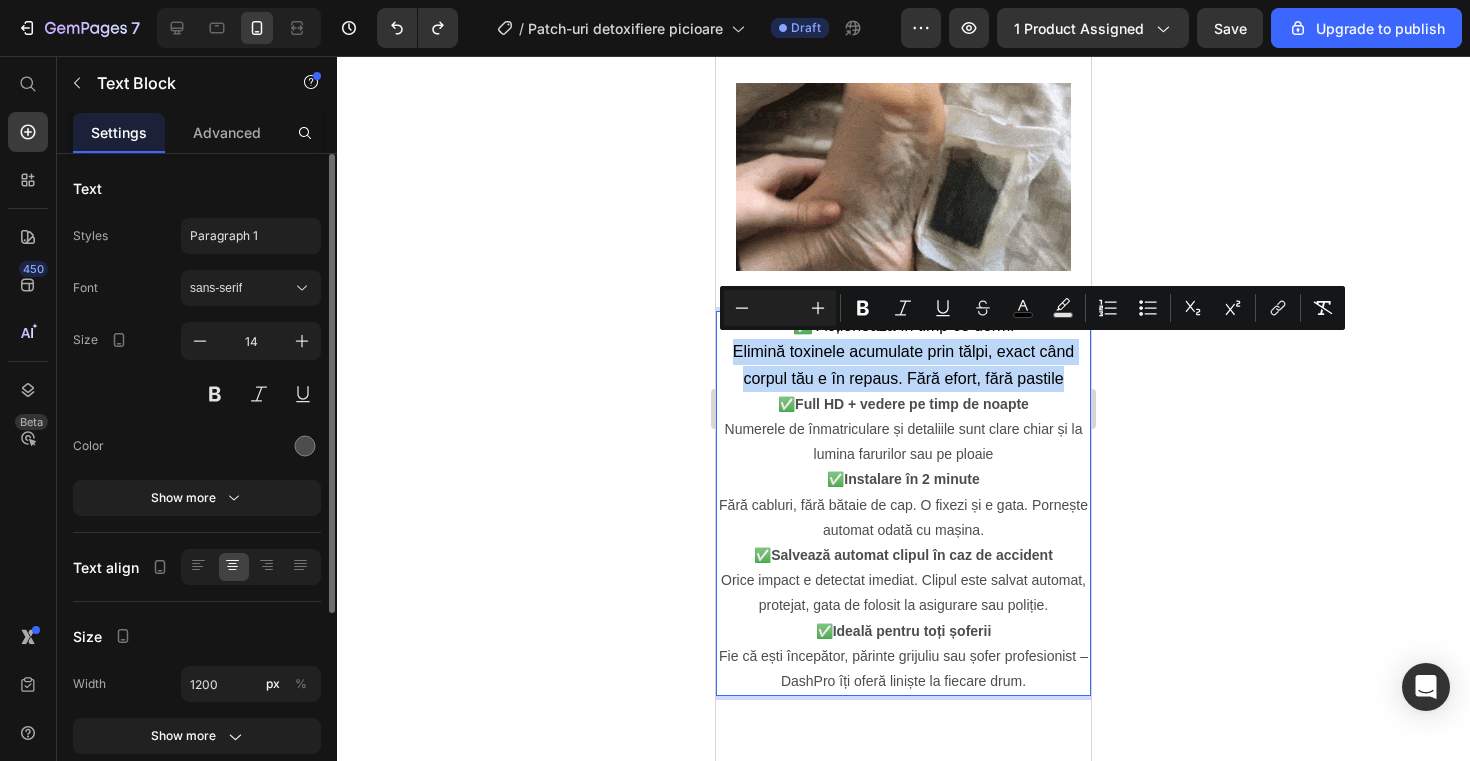 click on "Elimină toxinele acumulate prin tălpi, exact când corpul tău e în repaus. Fără efort, fără pastile" at bounding box center [903, 365] 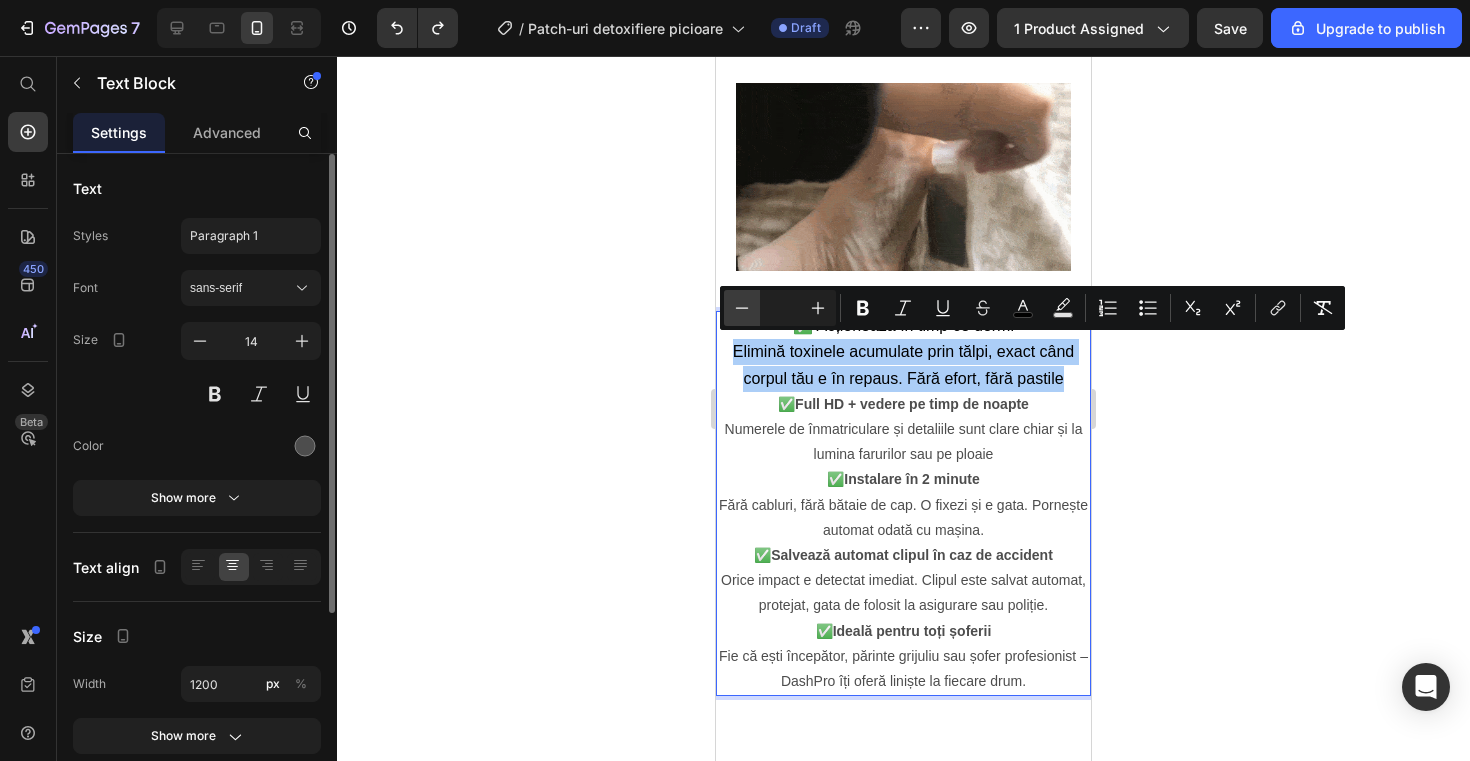 click 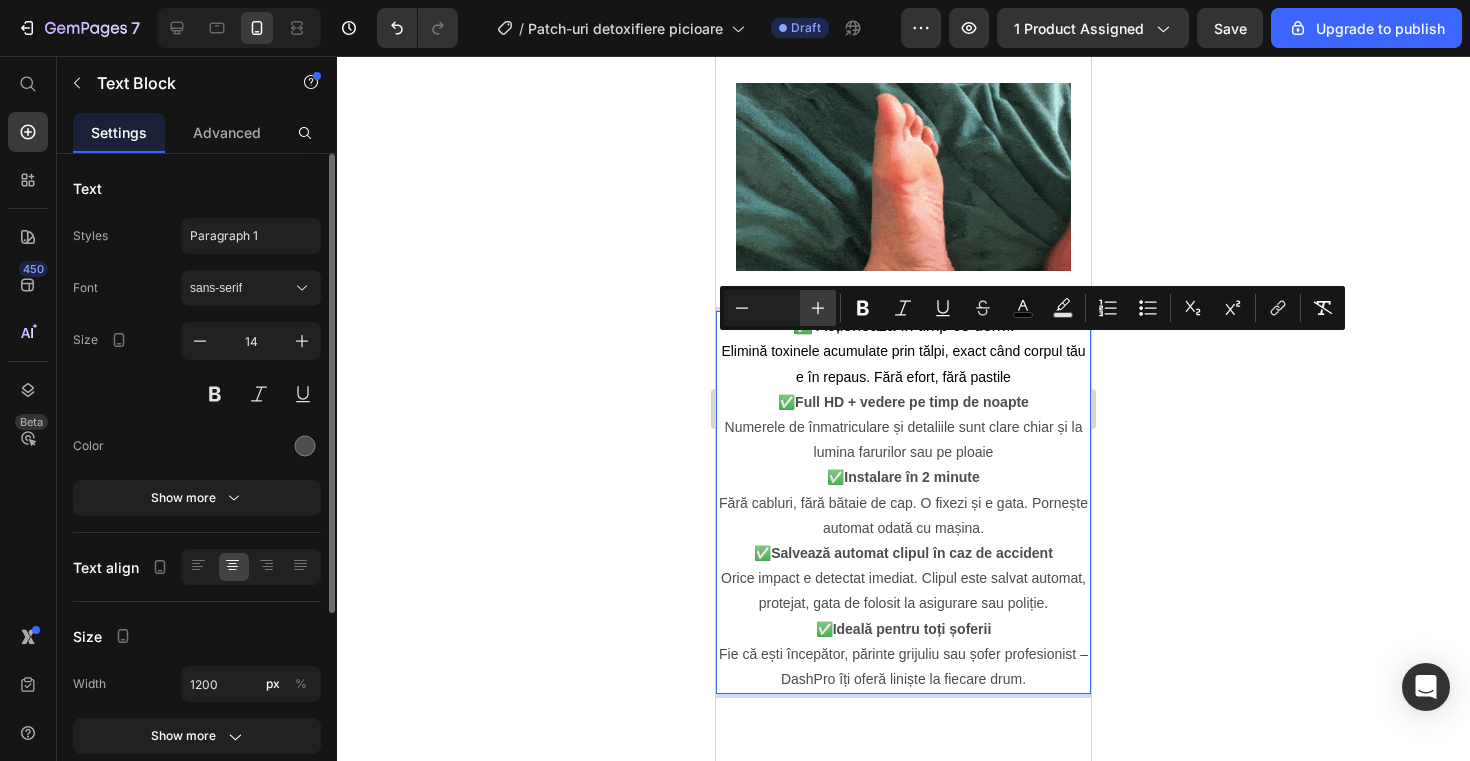 click on "Plus" at bounding box center [818, 308] 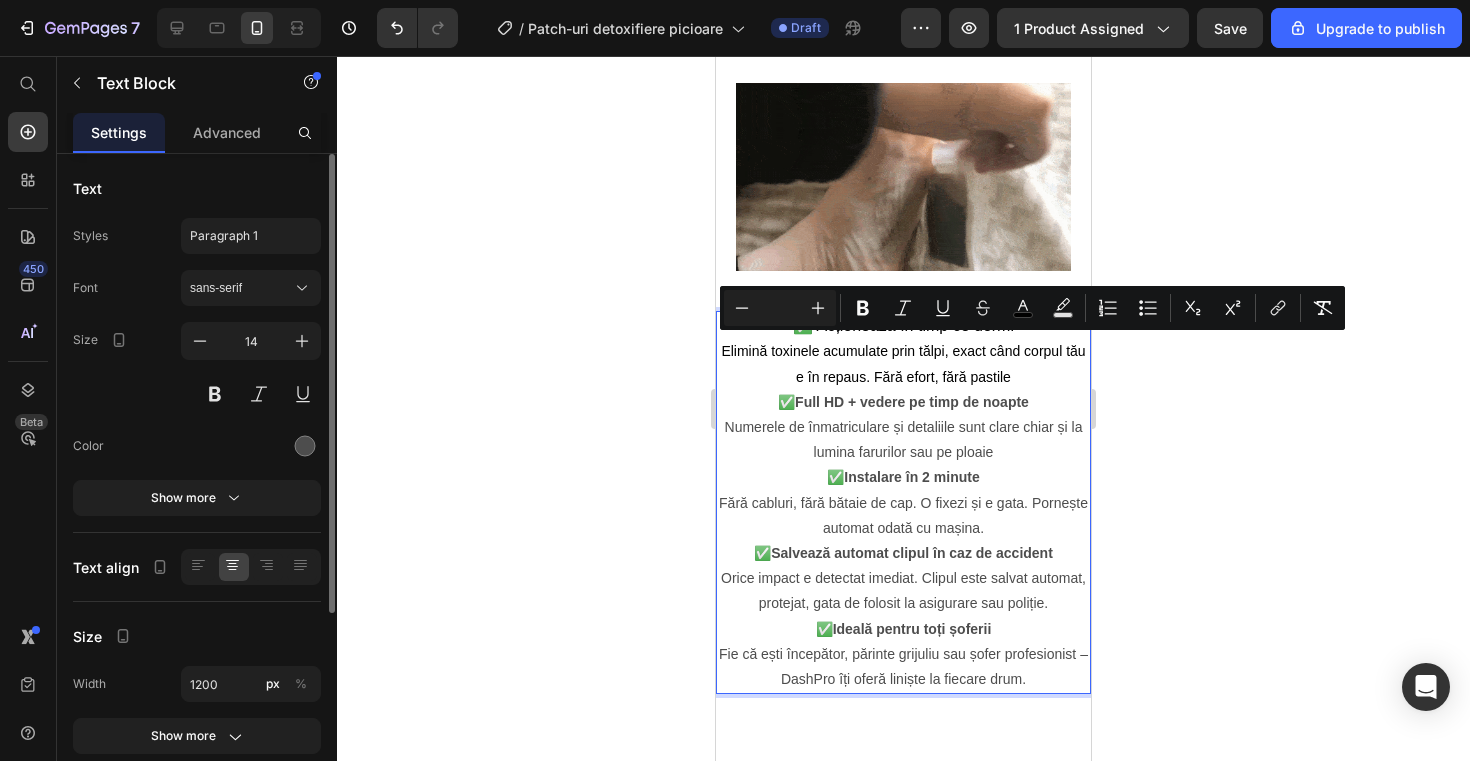 click 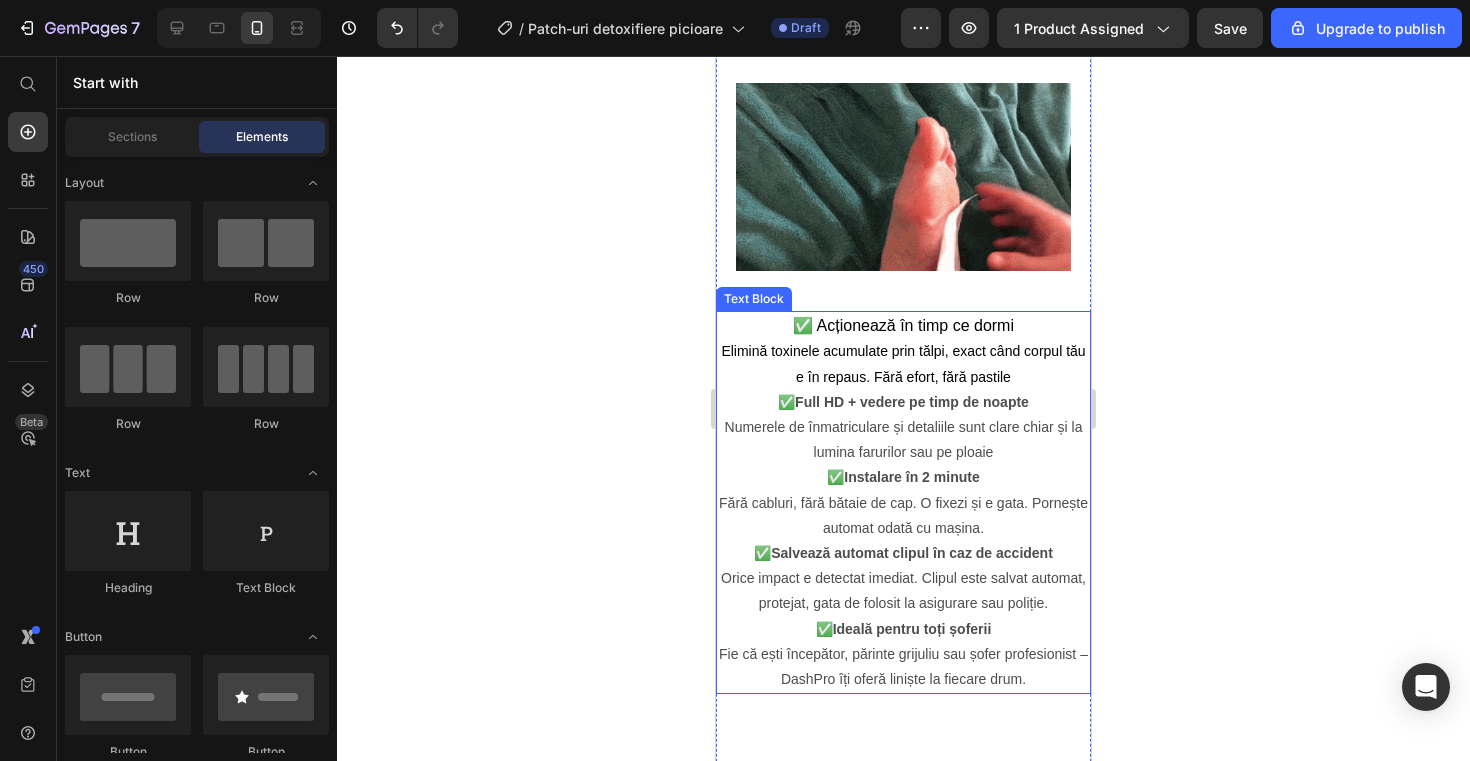 click on "Elimină toxinele acumulate prin tălpi, exact când corpul tău e în repaus. Fără efort, fără pastile" at bounding box center (903, 364) 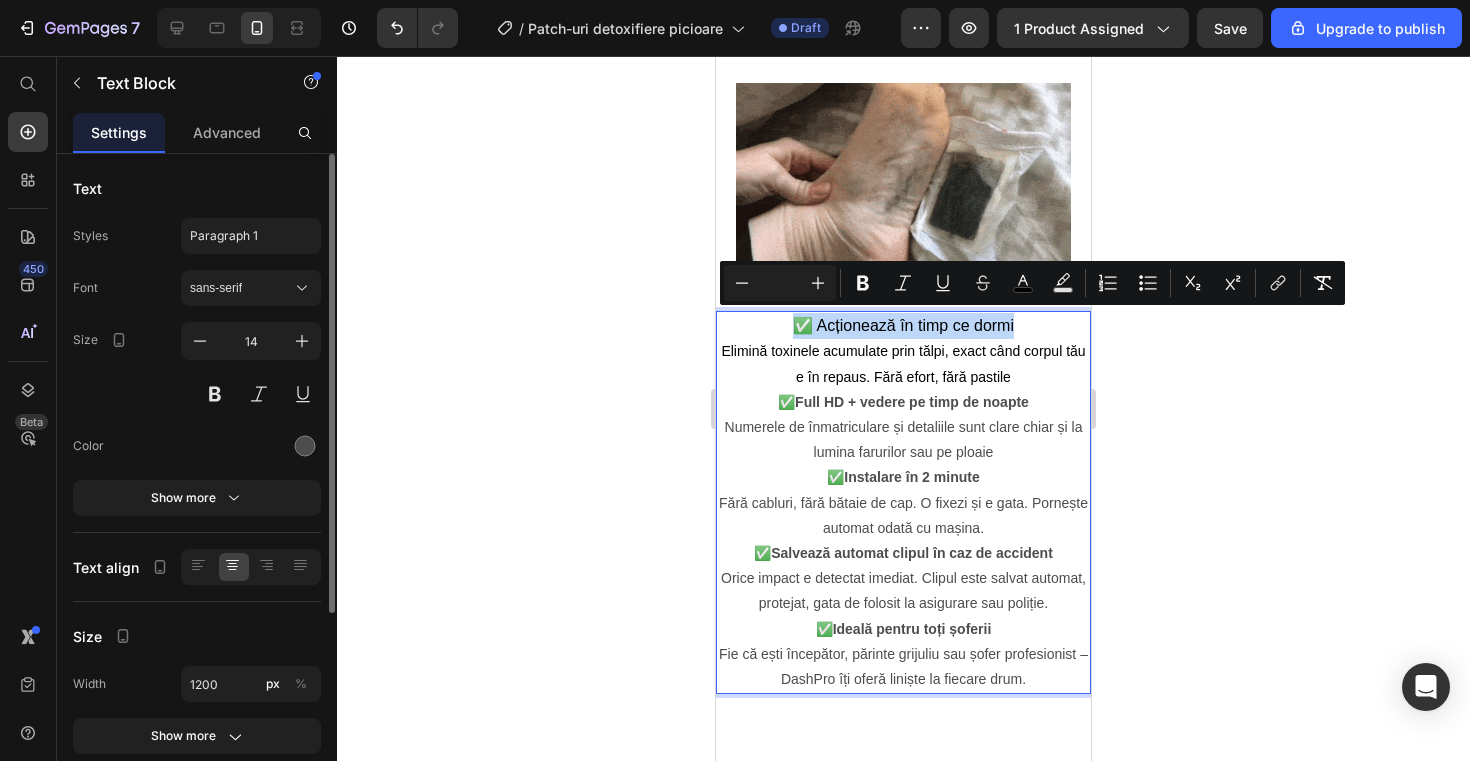 drag, startPoint x: 1024, startPoint y: 322, endPoint x: 770, endPoint y: 309, distance: 254.33246 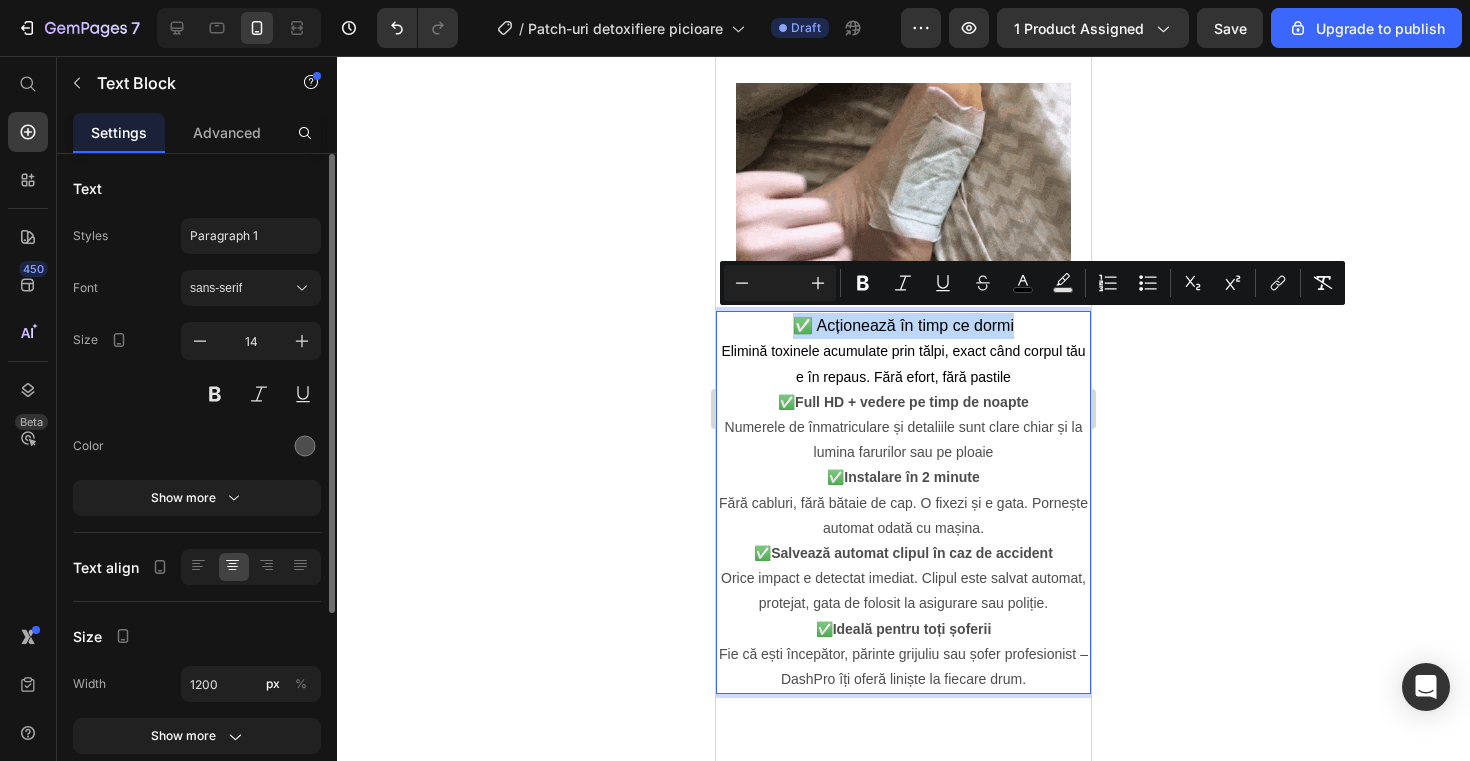 click on "✅ Acționează în timp ce dormi Elimină toxinele acumulate prin tălpi, exact când corpul tău e în repaus. Fără efort, fără pastile ✅  Full HD + vedere pe timp de noapte Numerele de înmatriculare și detaliile sunt clare chiar și la lumina farurilor sau pe ploaie ✅  Instalare în 2 minute Fără cabluri, fără bătaie de cap. O fixezi și e gata. Pornește automat odată cu mașina. ✅  Salvează automat clipul în caz de accident Orice impact e detectat imediat. Clipul este salvat automat, protejat, gata de folosit la asigurare sau poliție. ✅  Ideală pentru toți șoferii Fie că ești începător, părinte grijuliu sau șofer profesionist – DashPro îți oferă liniște la fiecare drum." at bounding box center [903, 502] 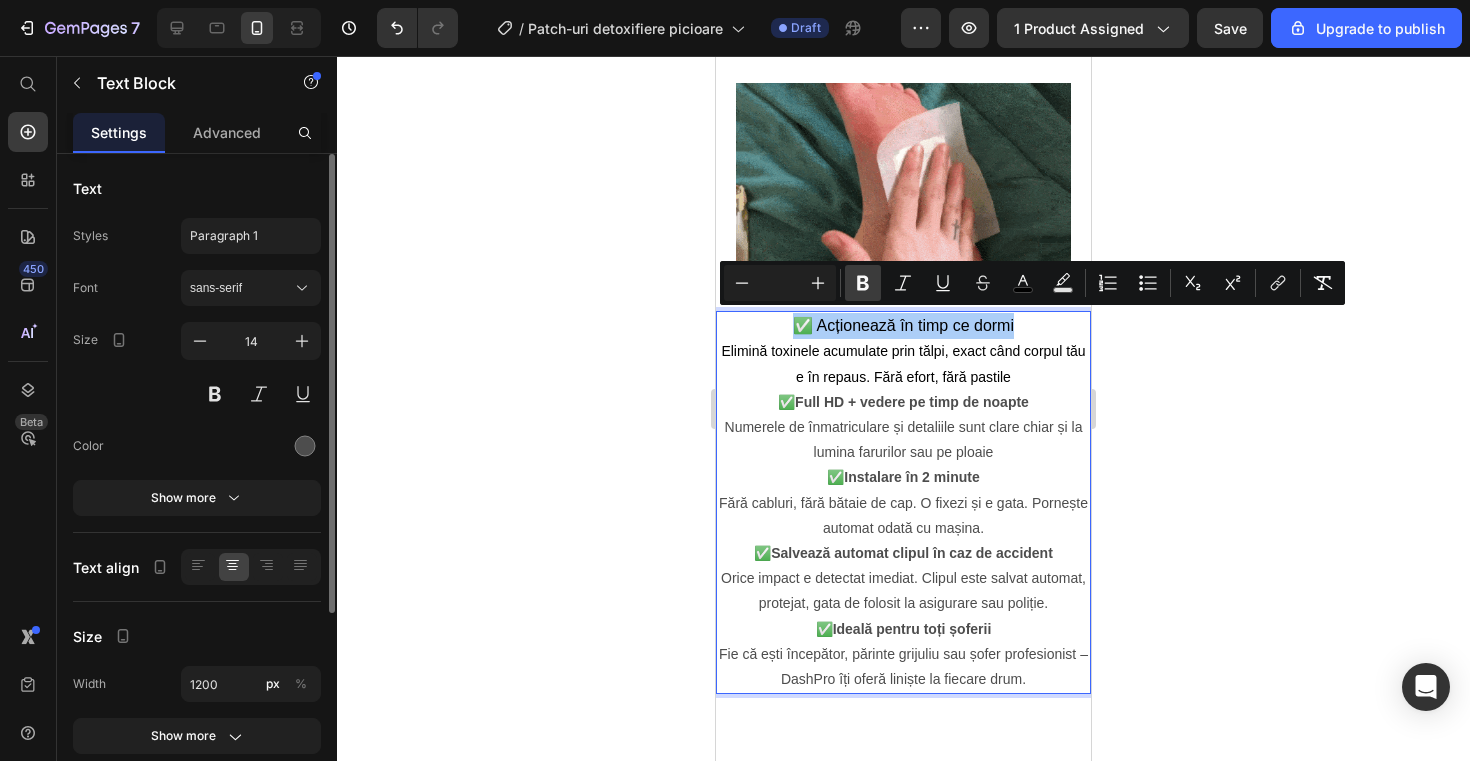 click 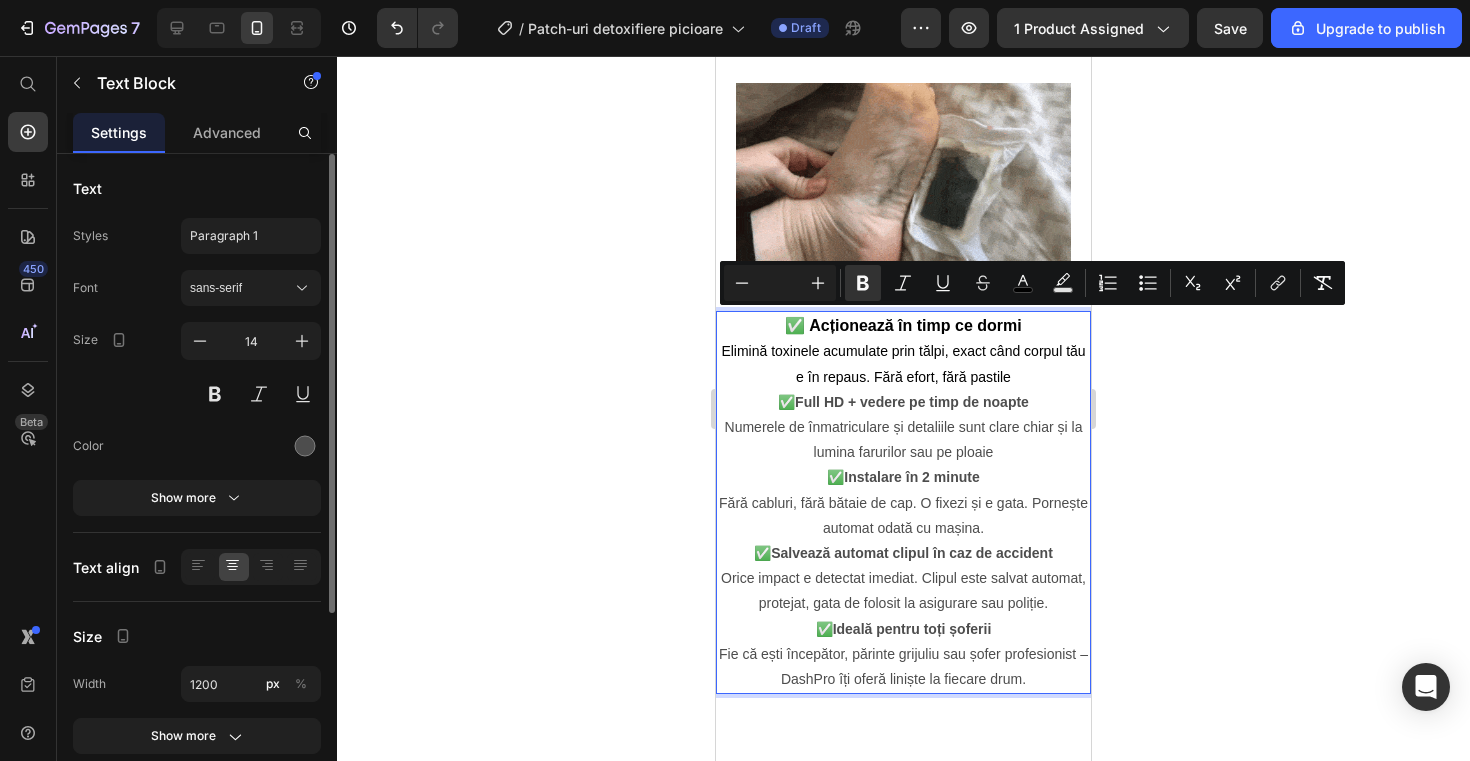 click 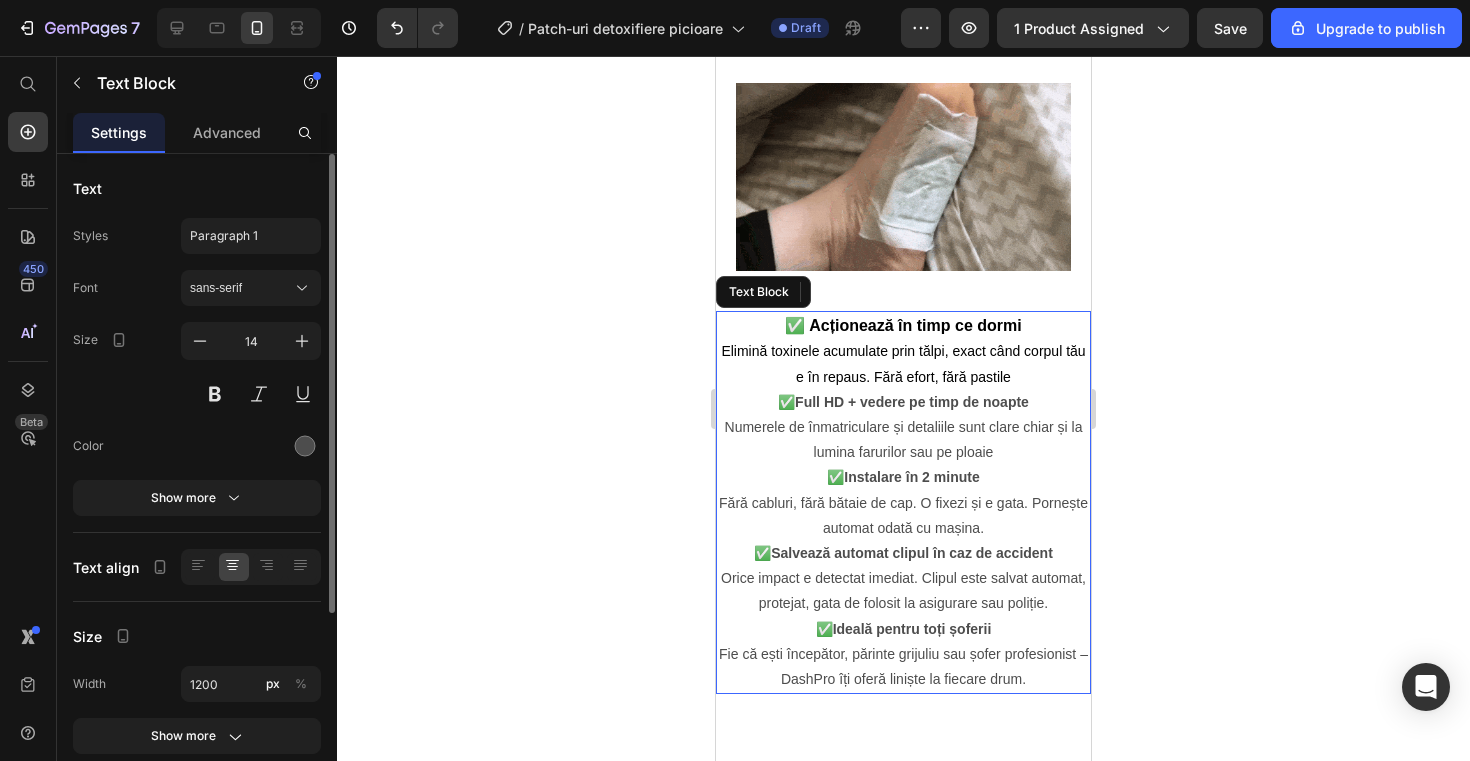 click on "Elimină toxinele acumulate prin tălpi, exact când corpul tău e în repaus. Fără efort, fără pastile" at bounding box center [903, 363] 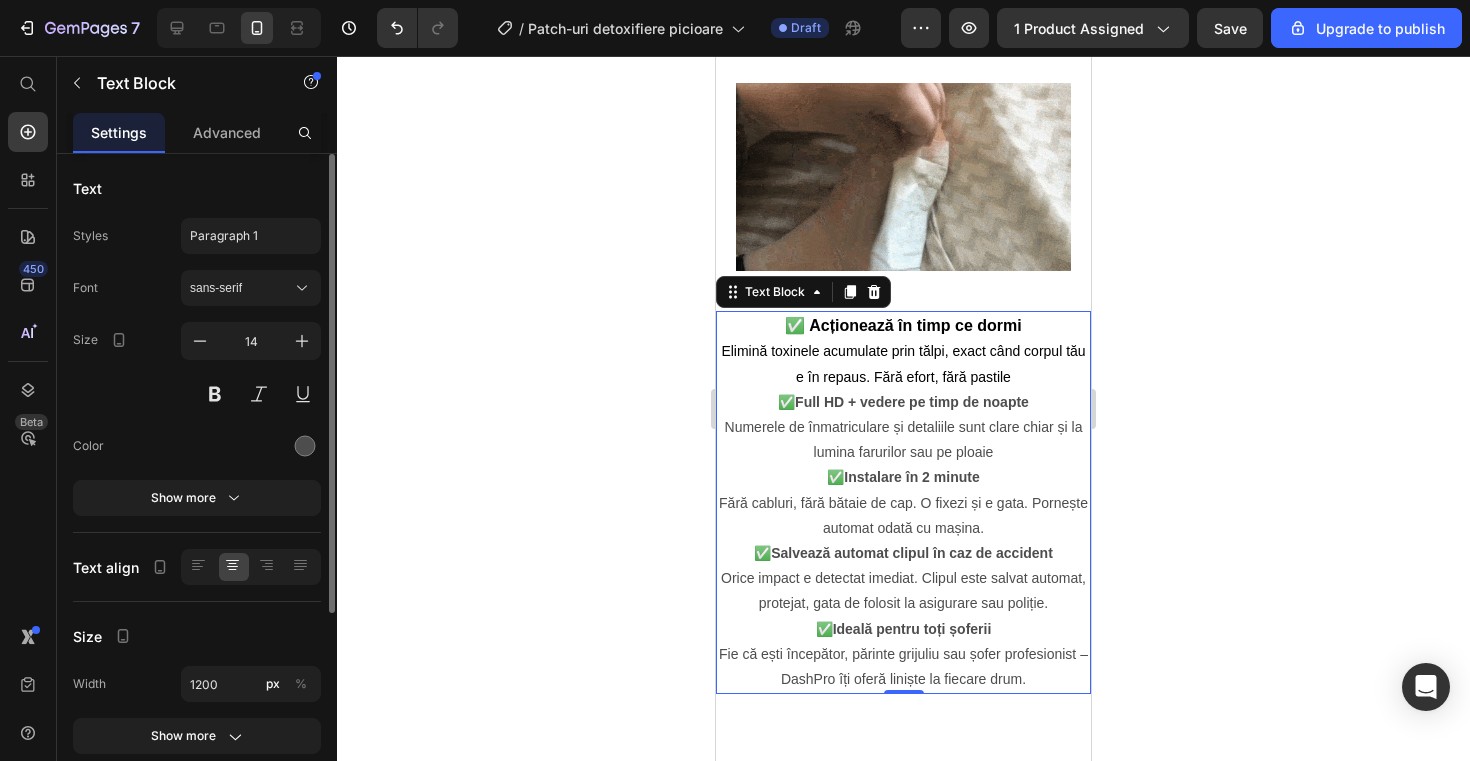 click 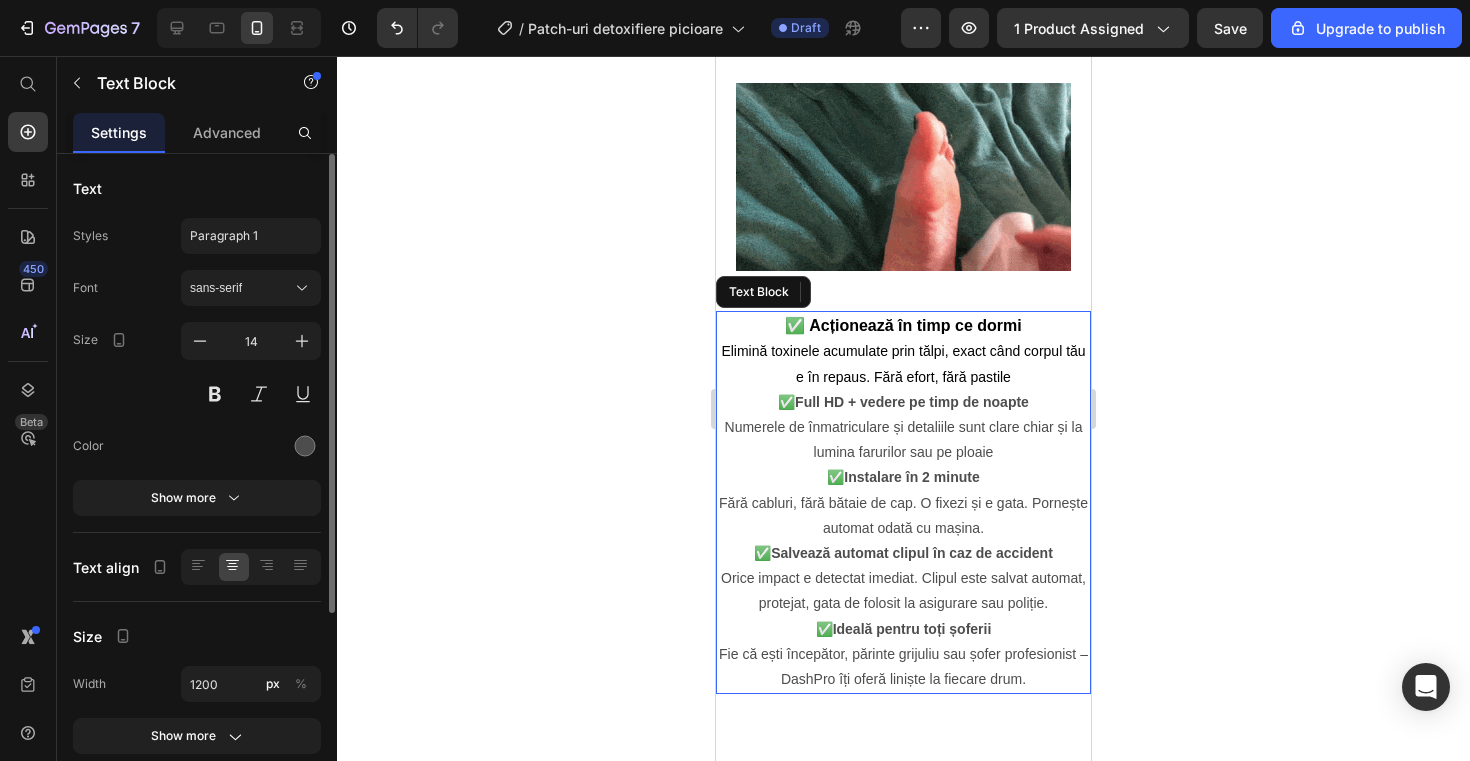 click on "✅  Full HD + vedere pe timp de noapte Numerele de înmatriculare și detaliile sunt clare chiar și la lumina farurilor sau pe ploaie" at bounding box center (903, 428) 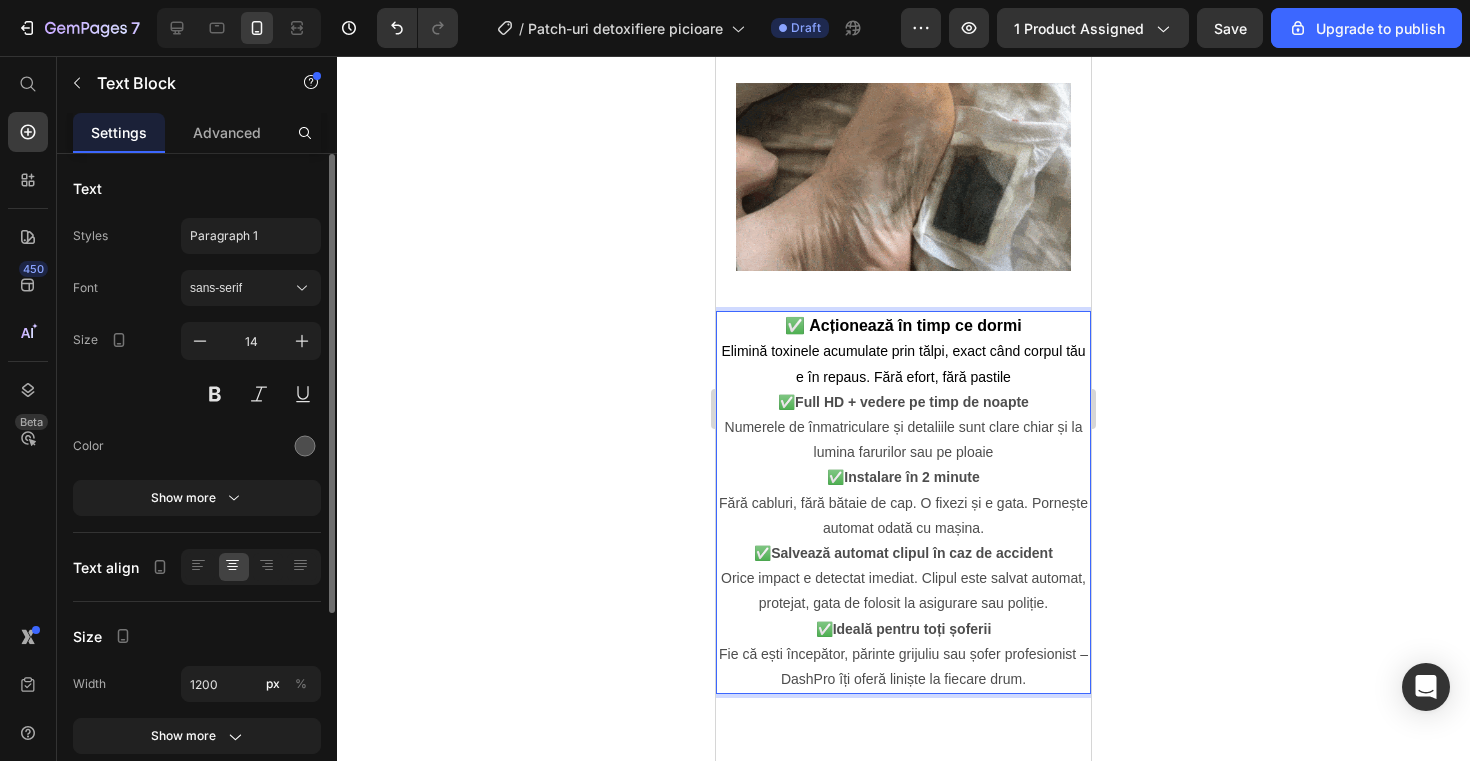 click on "✅  Full HD + vedere pe timp de noapte Numerele de înmatriculare și detaliile sunt clare chiar și la lumina farurilor sau pe ploaie" at bounding box center (903, 428) 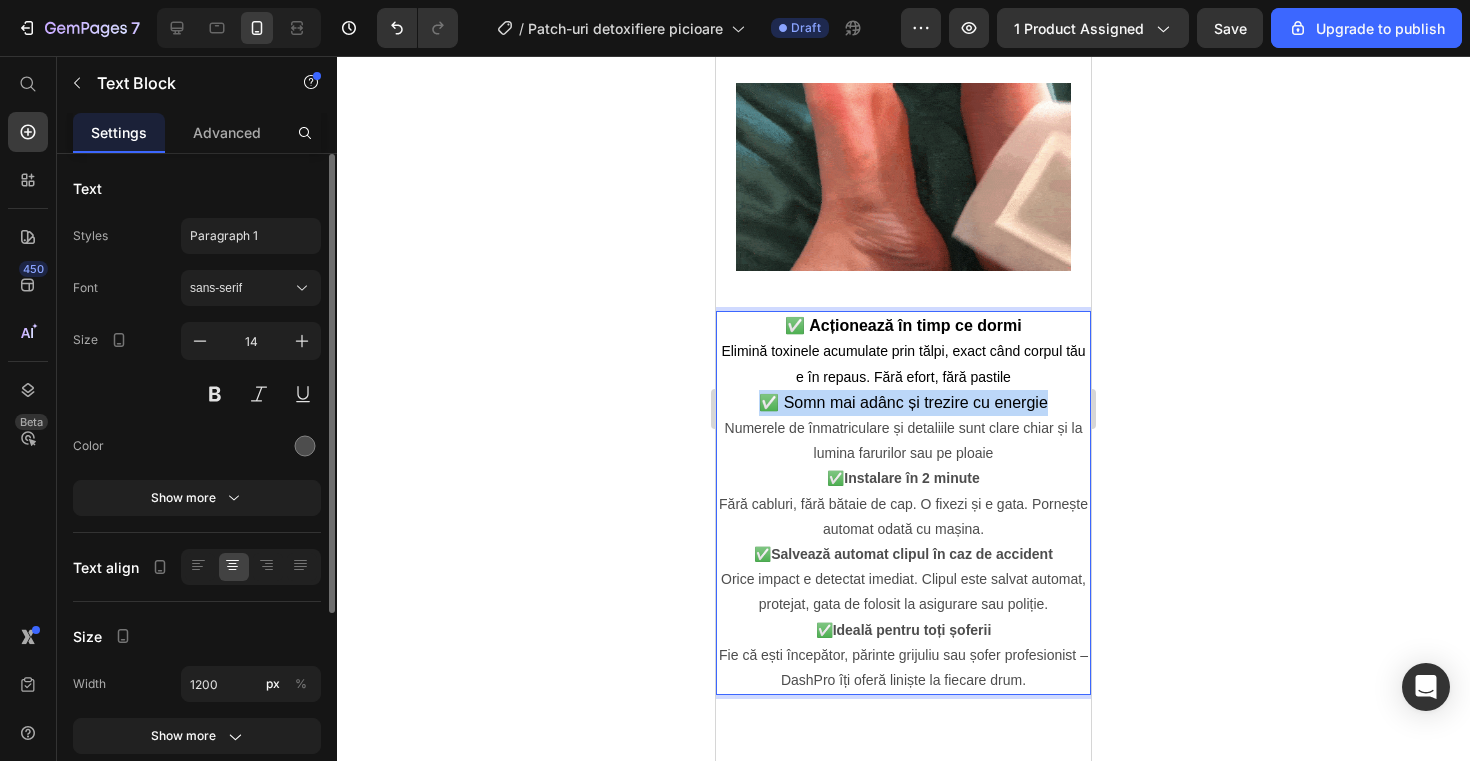 drag, startPoint x: 1050, startPoint y: 397, endPoint x: 753, endPoint y: 394, distance: 297.01514 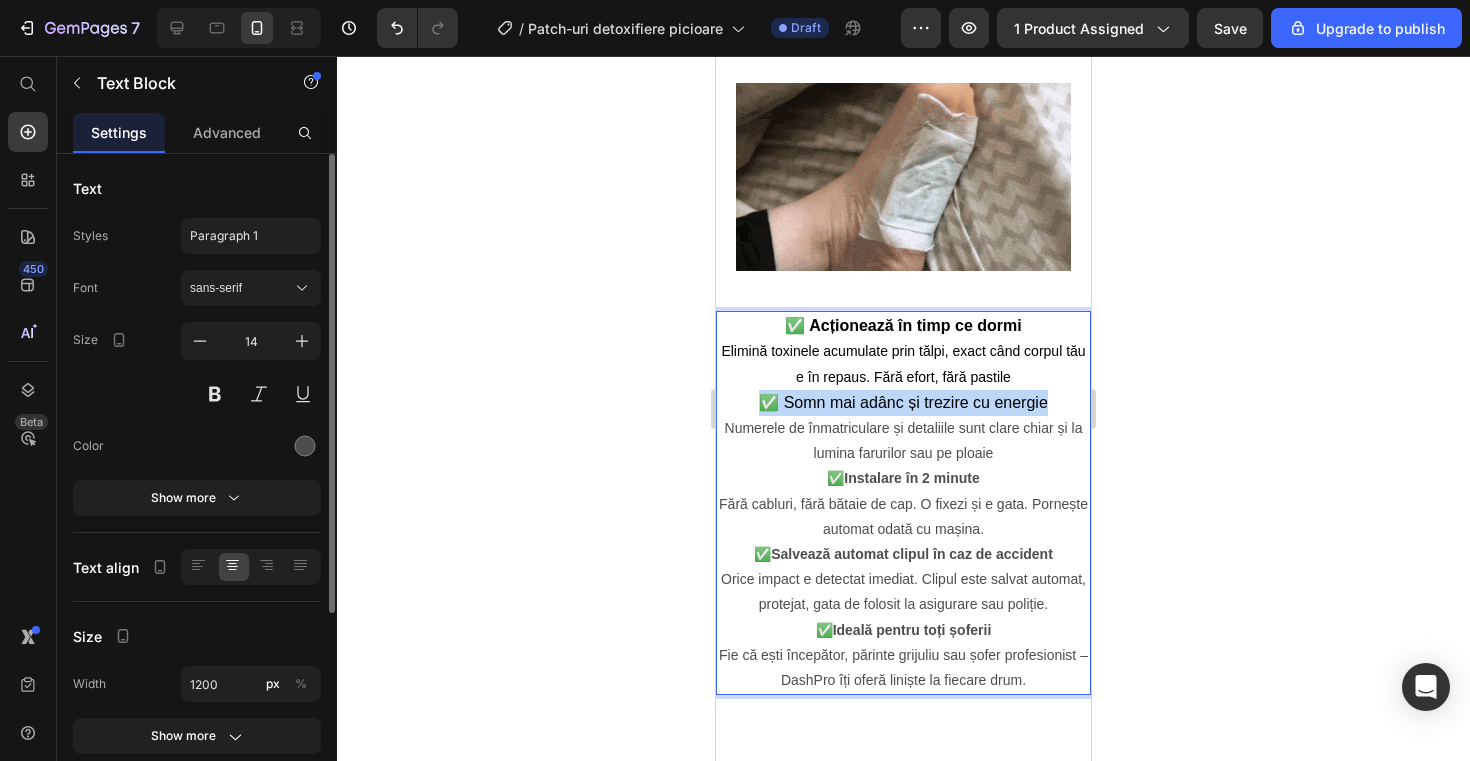 click on "✅ Somn mai adânc și trezire cu energie Numerele de înmatriculare și detaliile sunt clare chiar și la lumina farurilor sau pe ploaie" at bounding box center (903, 428) 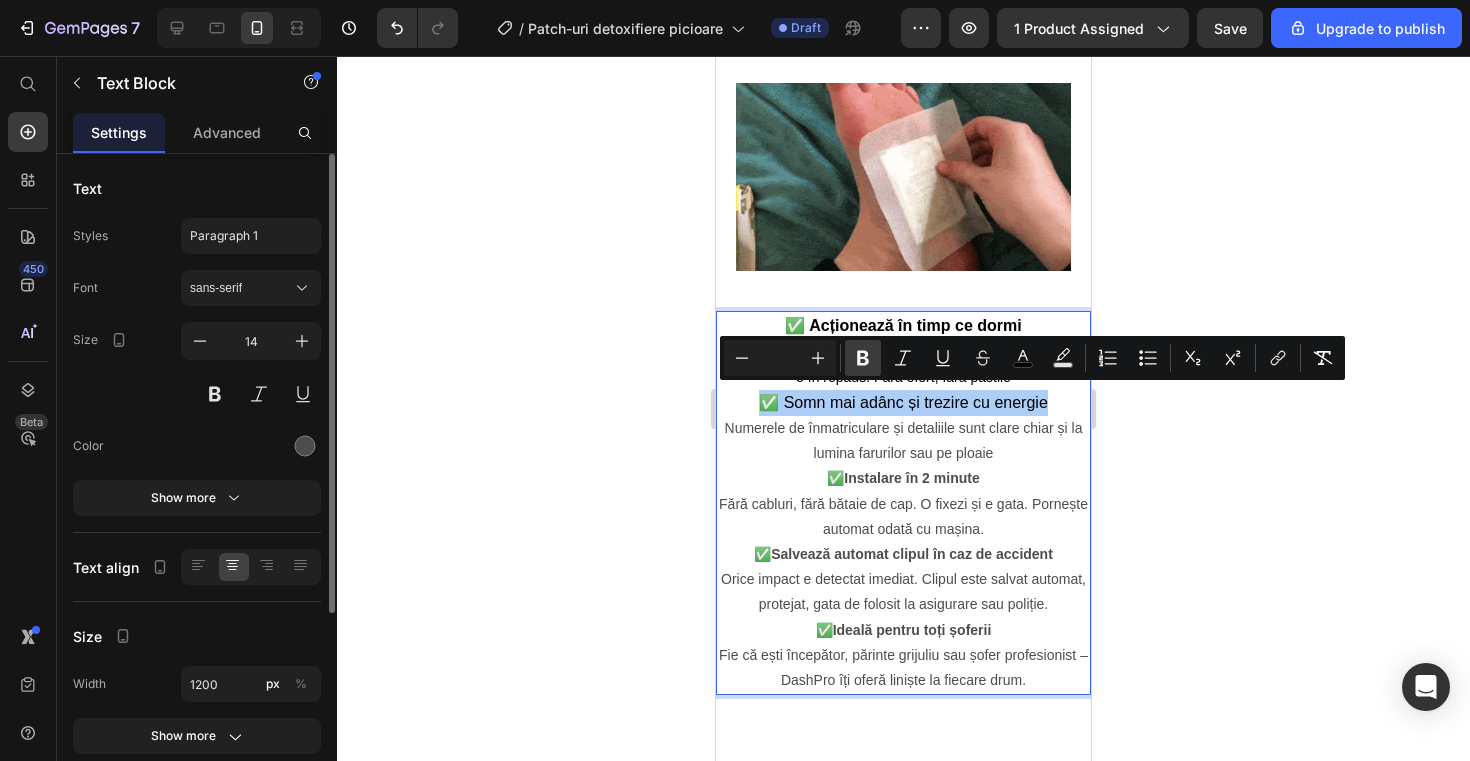 click 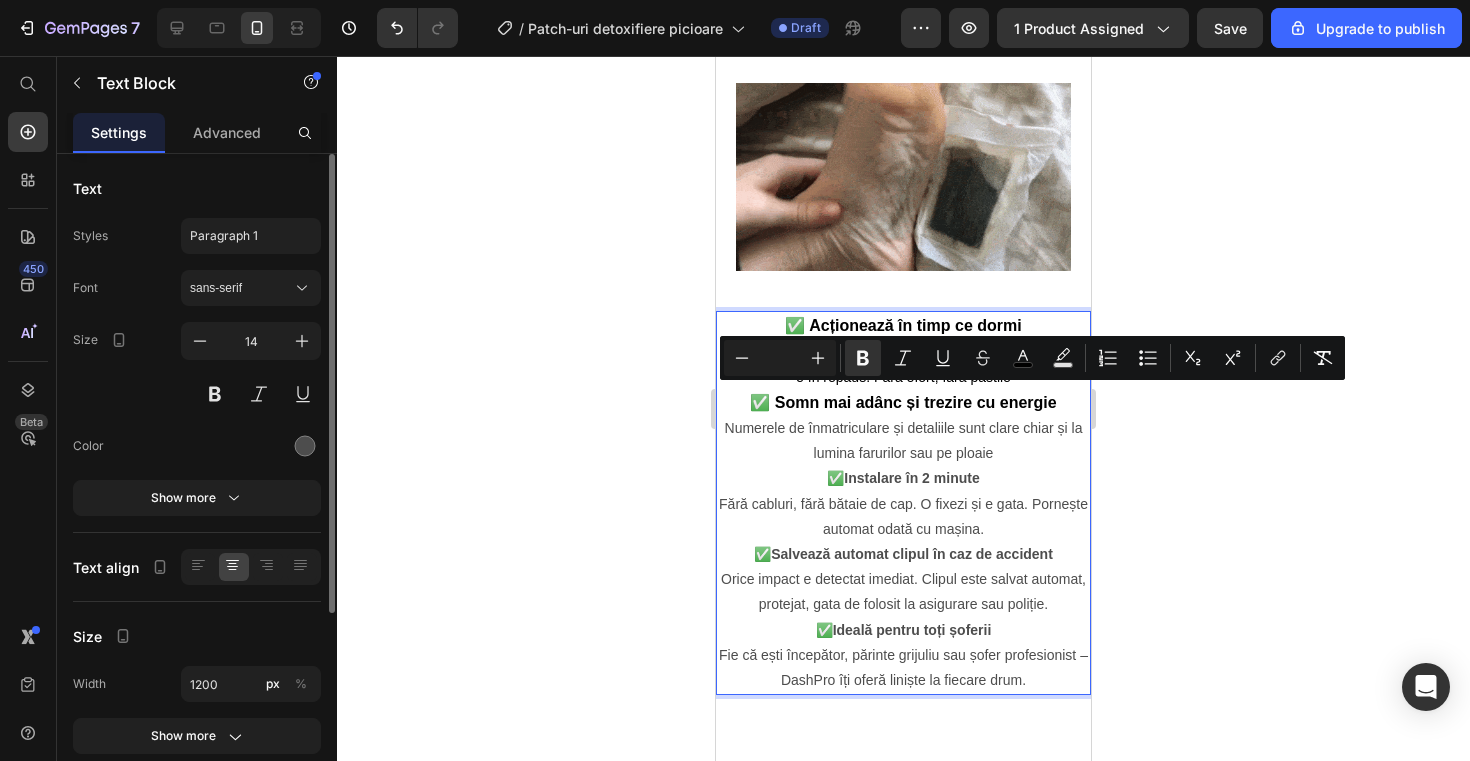 click 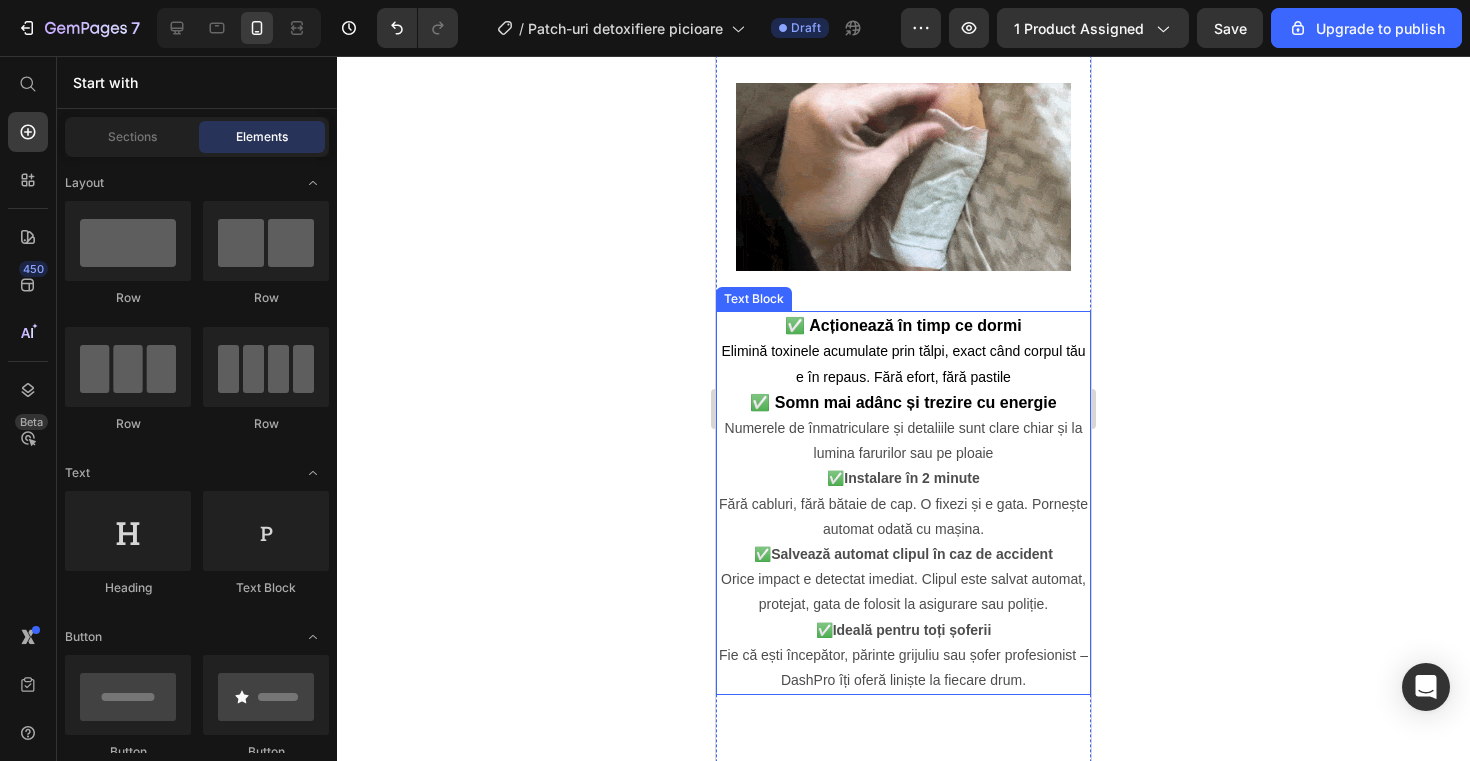 click on "✅ Somn mai adânc și trezire cu energie Numerele de înmatriculare și detaliile sunt clare chiar și la lumina farurilor sau pe ploaie" at bounding box center (903, 428) 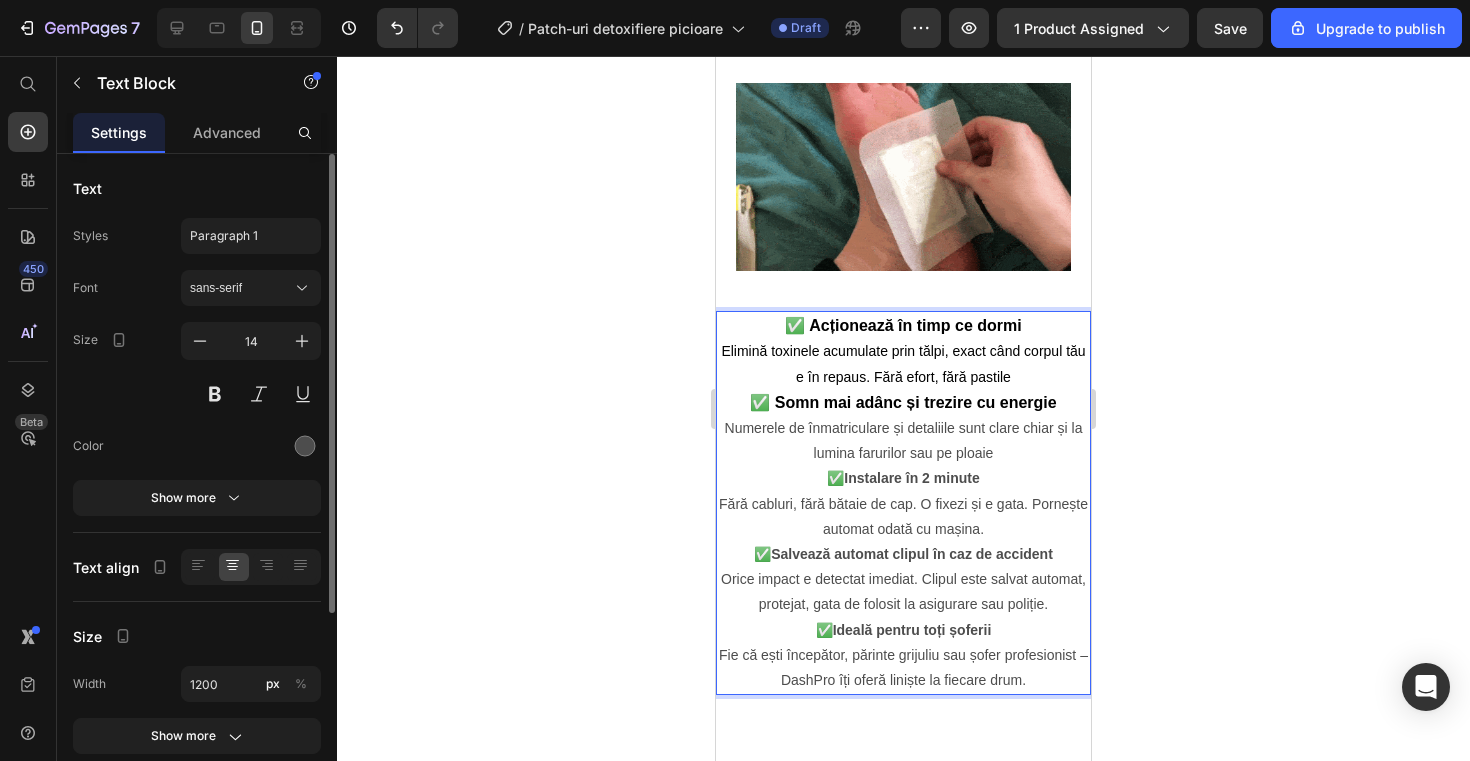 click on "✅ Somn mai adânc și trezire cu energie Numerele de înmatriculare și detaliile sunt clare chiar și la lumina farurilor sau pe ploaie" at bounding box center (903, 428) 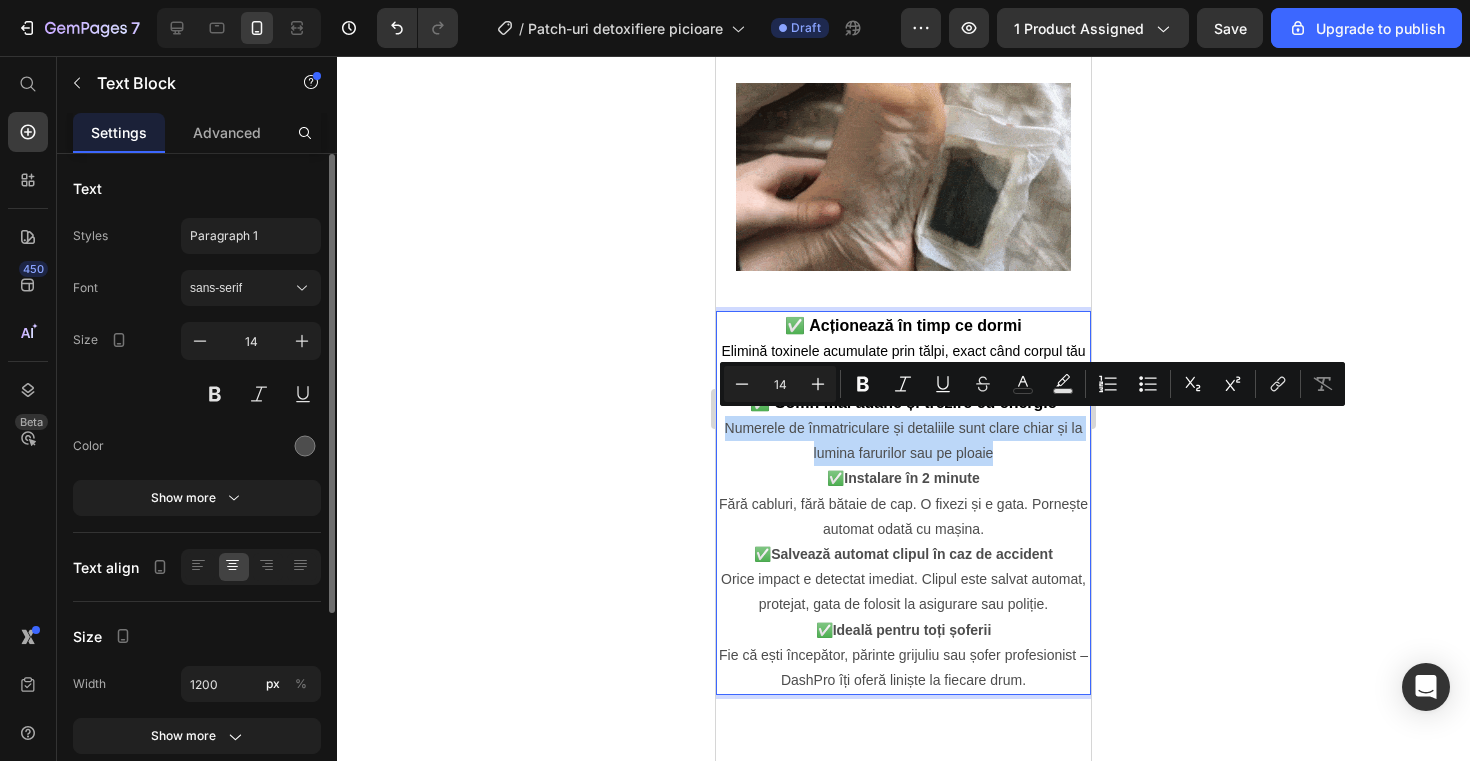 drag, startPoint x: 998, startPoint y: 443, endPoint x: 723, endPoint y: 418, distance: 276.13403 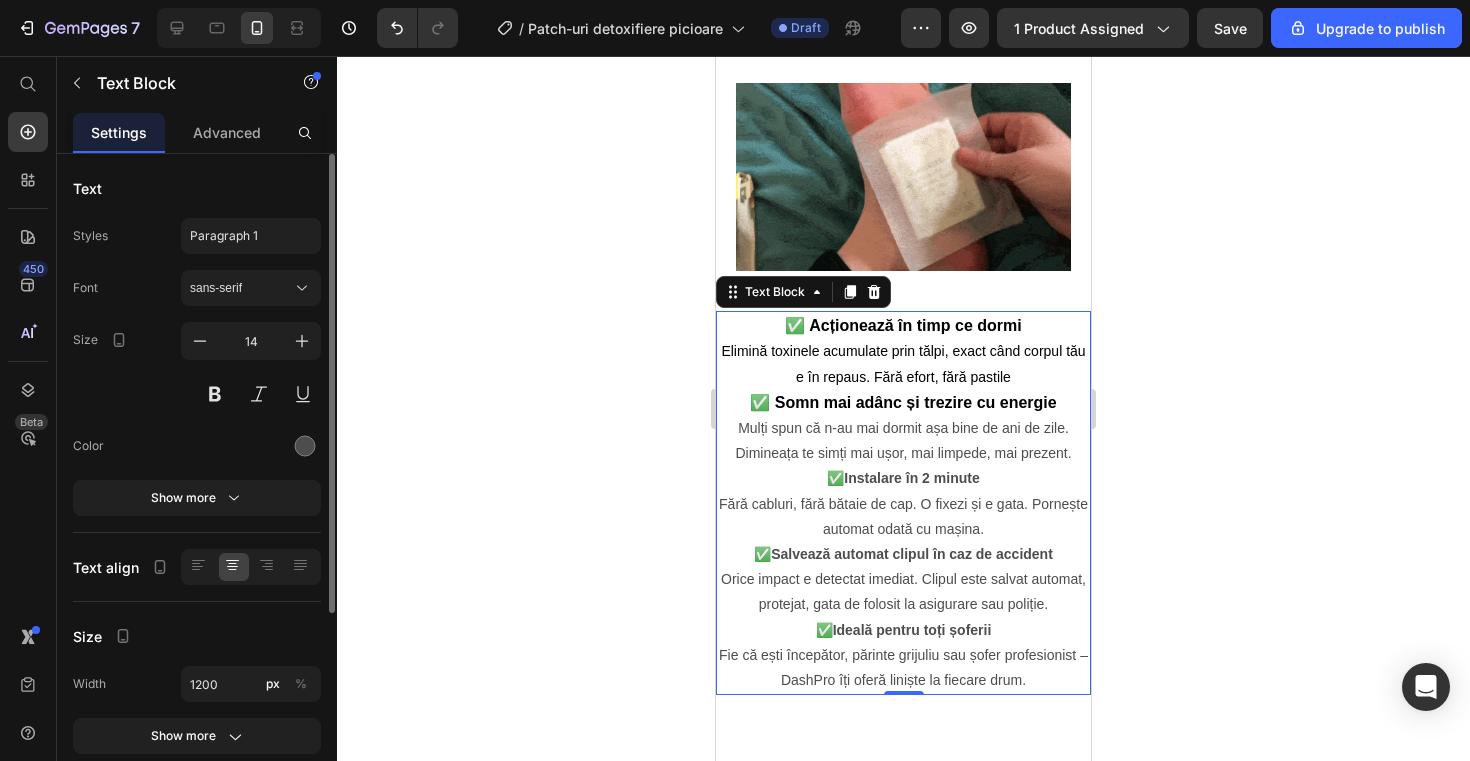 click 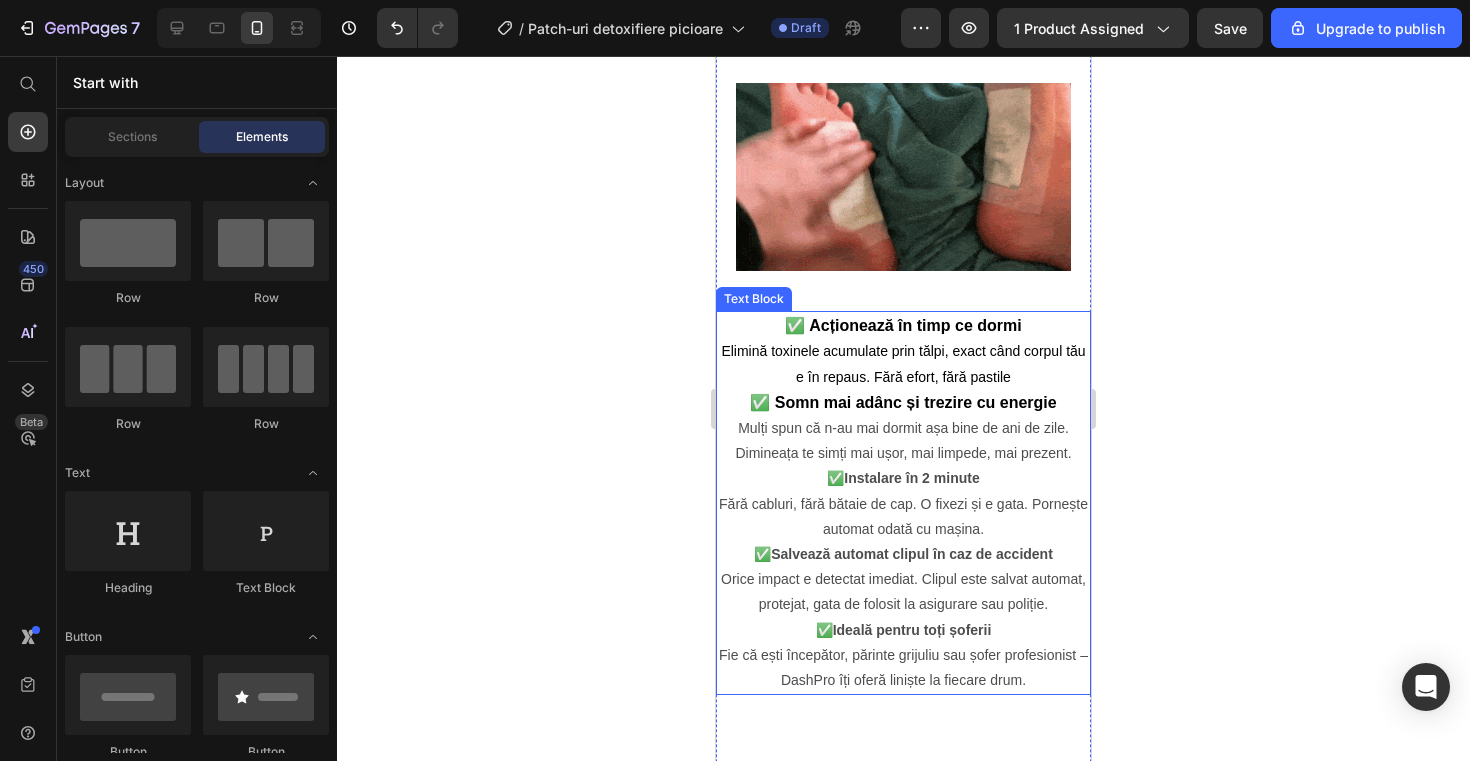 click on "✅  Instalare în 2 minute Fără cabluri, fără bătaie de cap. O fixezi și e gata. Pornește automat odată cu mașina." at bounding box center [903, 504] 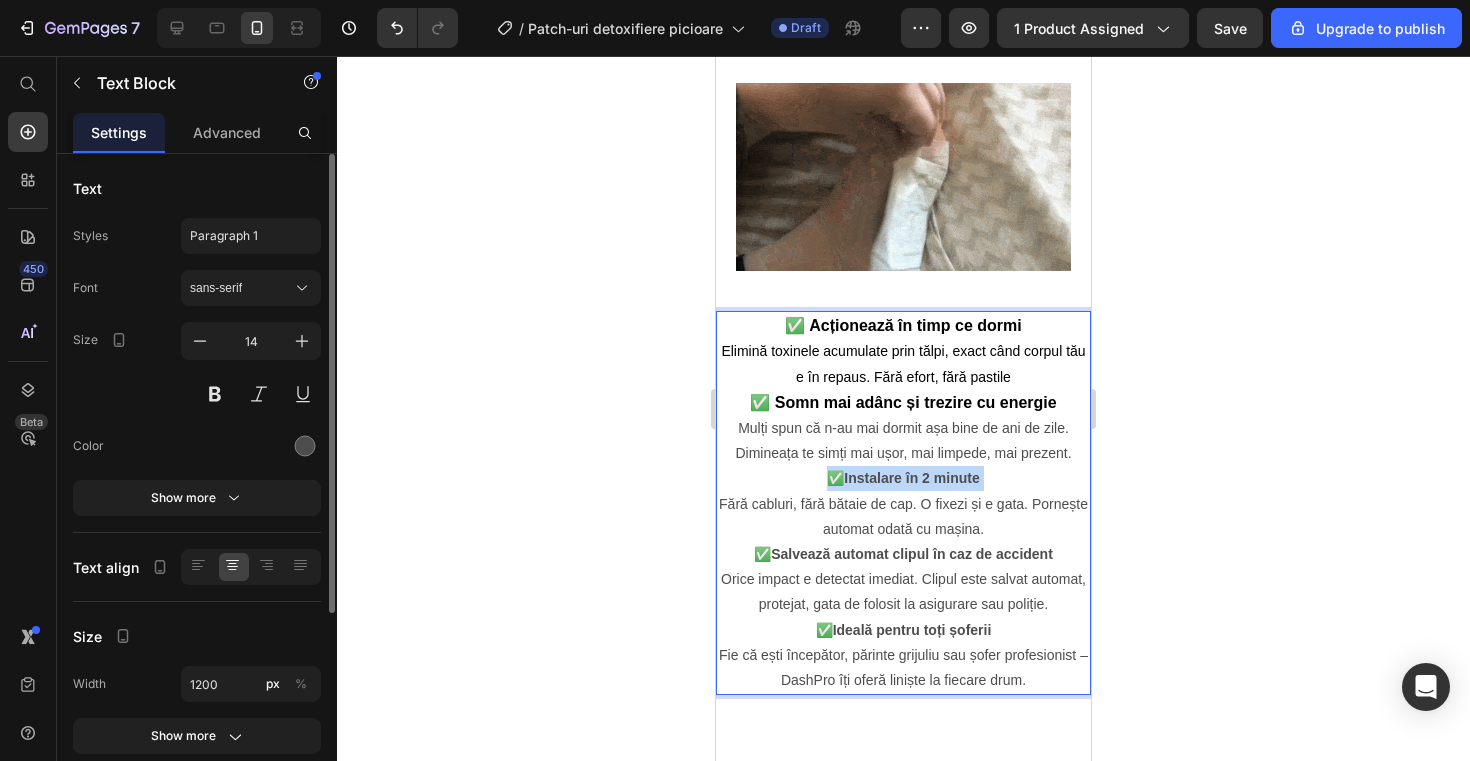 click on "✅  Instalare în 2 minute Fără cabluri, fără bătaie de cap. O fixezi și e gata. Pornește automat odată cu mașina." at bounding box center [903, 504] 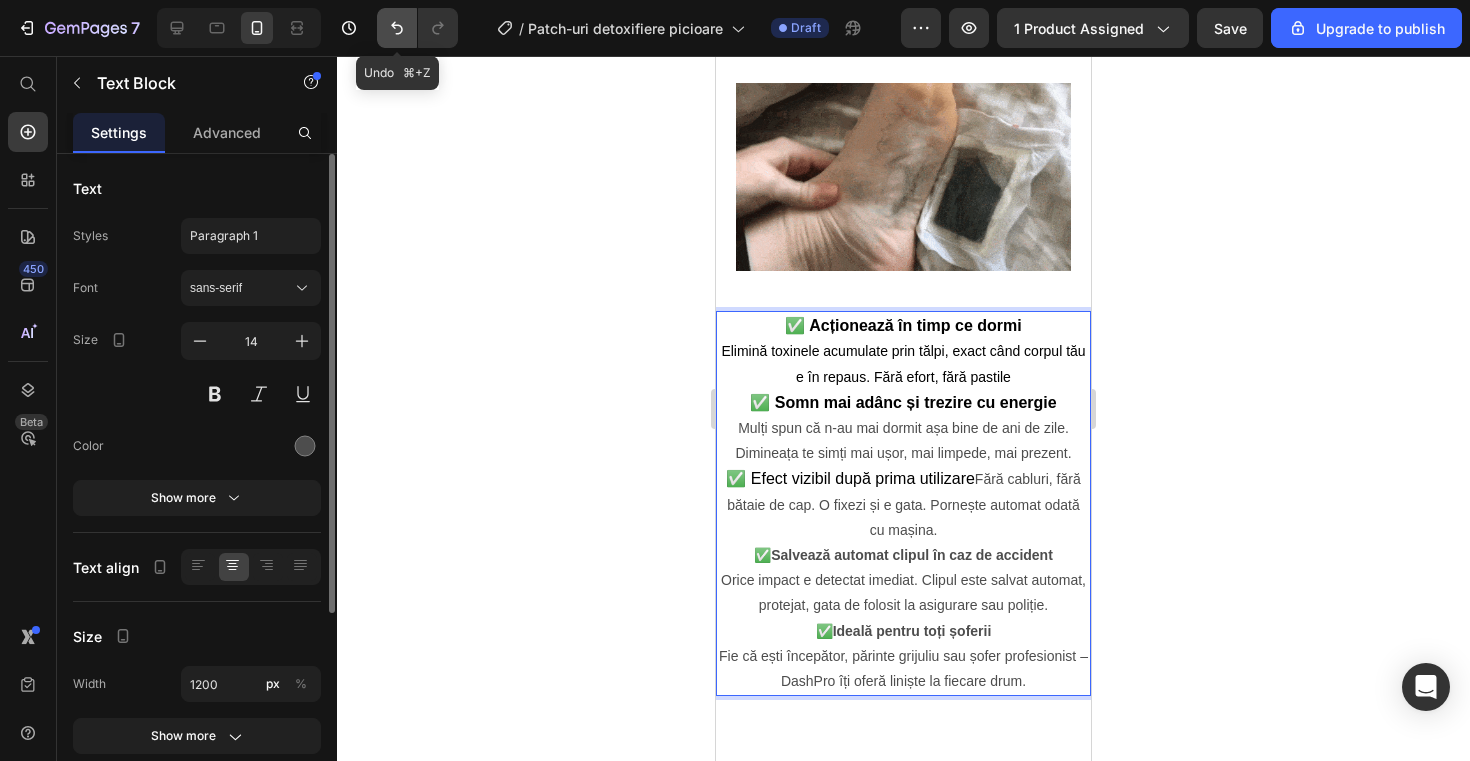 click 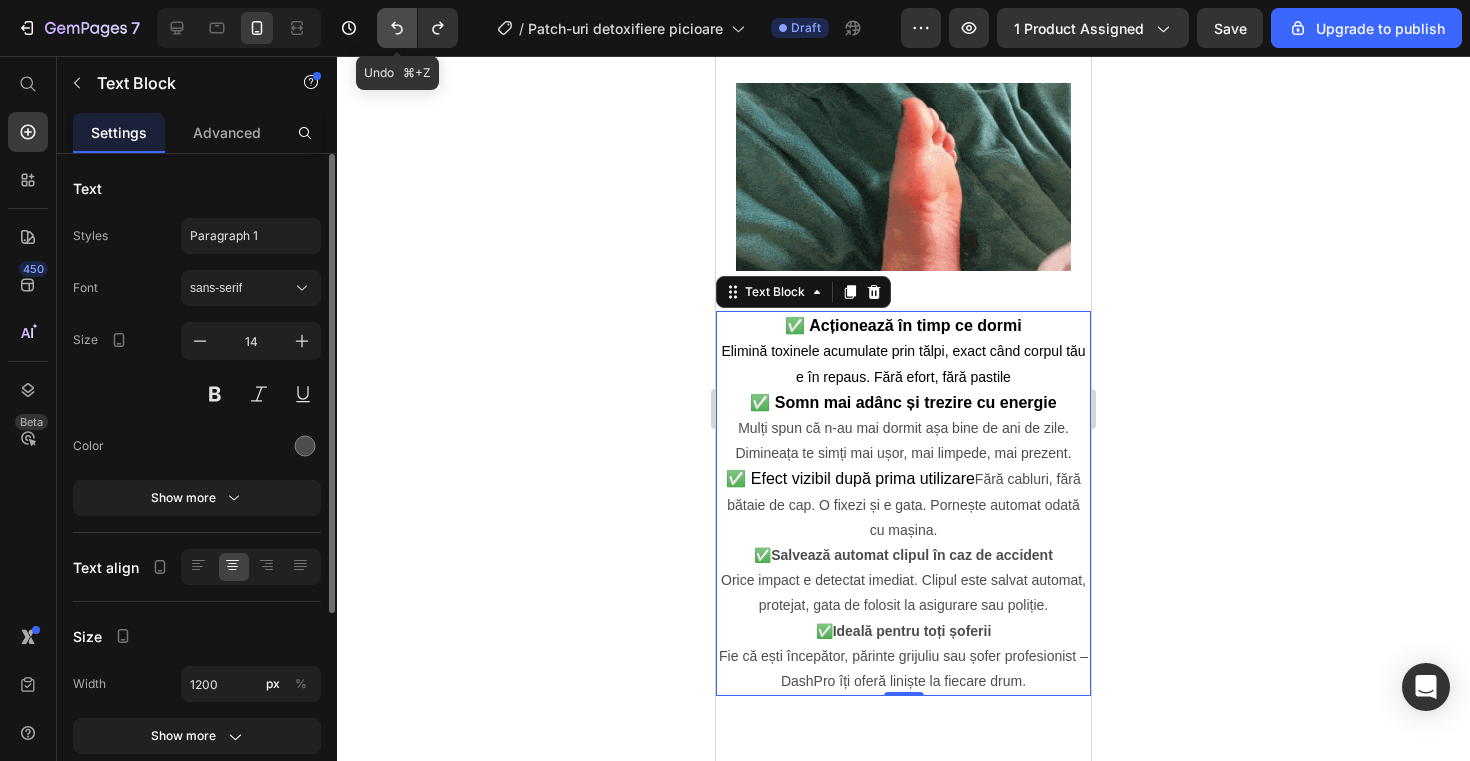 click 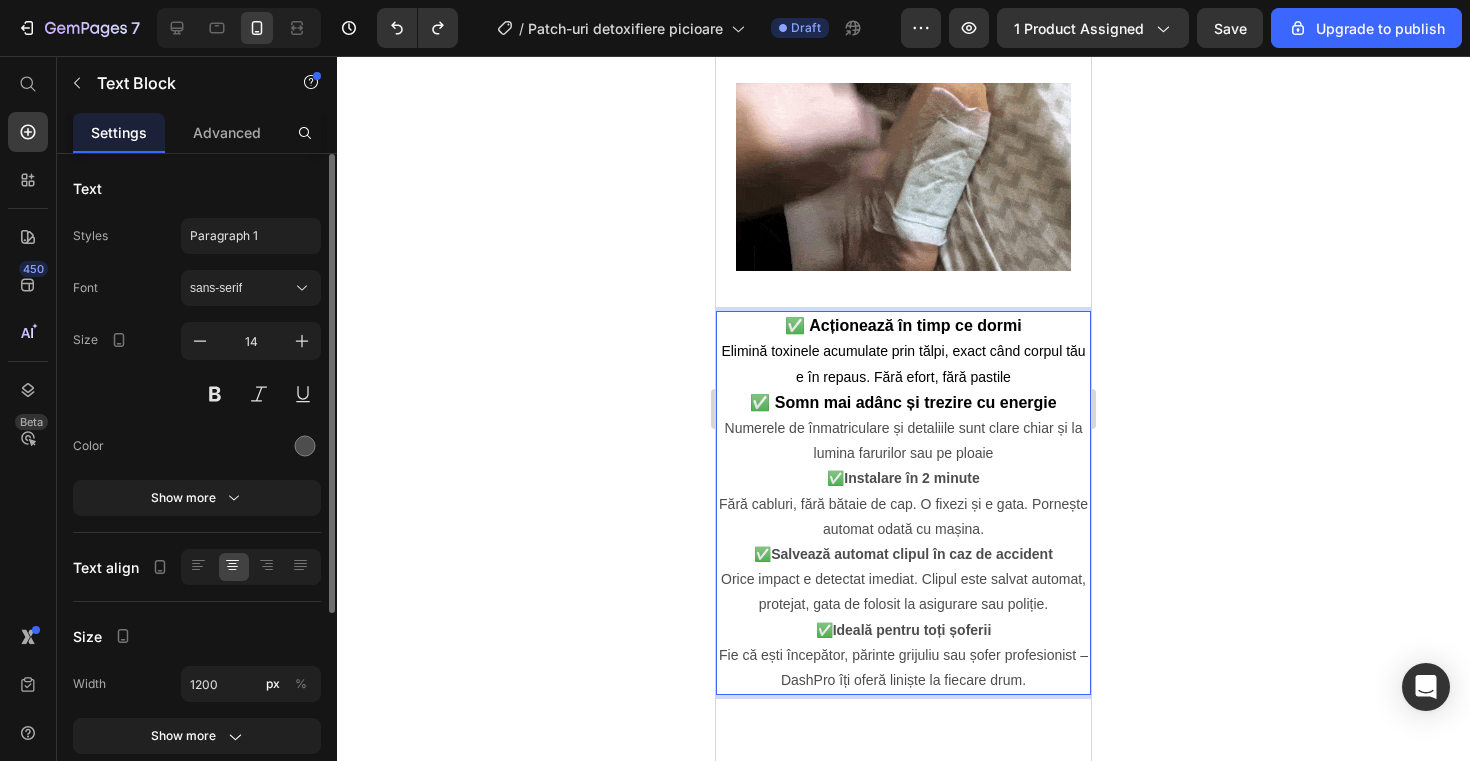 click on "✅  Instalare în 2 minute Fără cabluri, fără bătaie de cap. O fixezi și e gata. Pornește automat odată cu mașina." at bounding box center [903, 504] 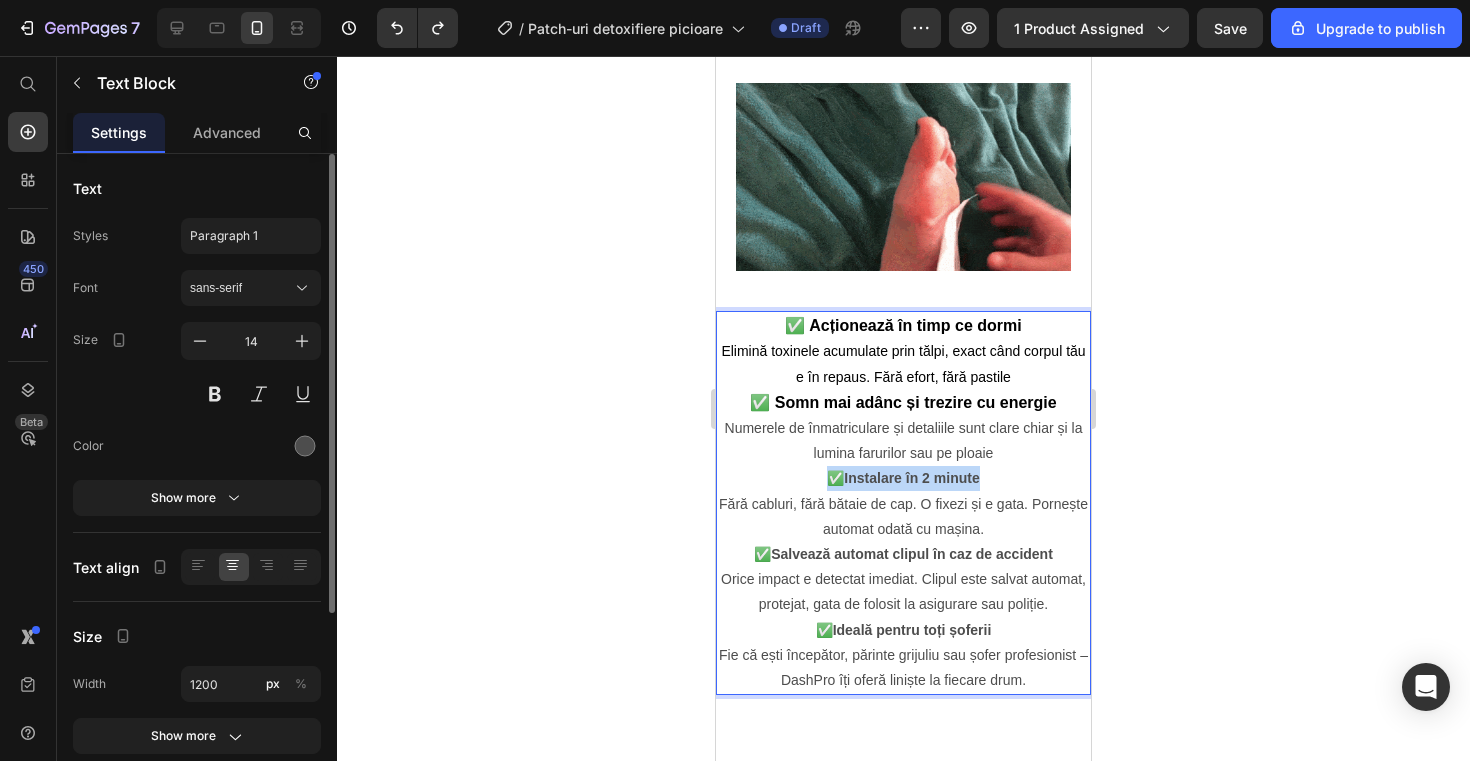 drag, startPoint x: 982, startPoint y: 469, endPoint x: 825, endPoint y: 466, distance: 157.02866 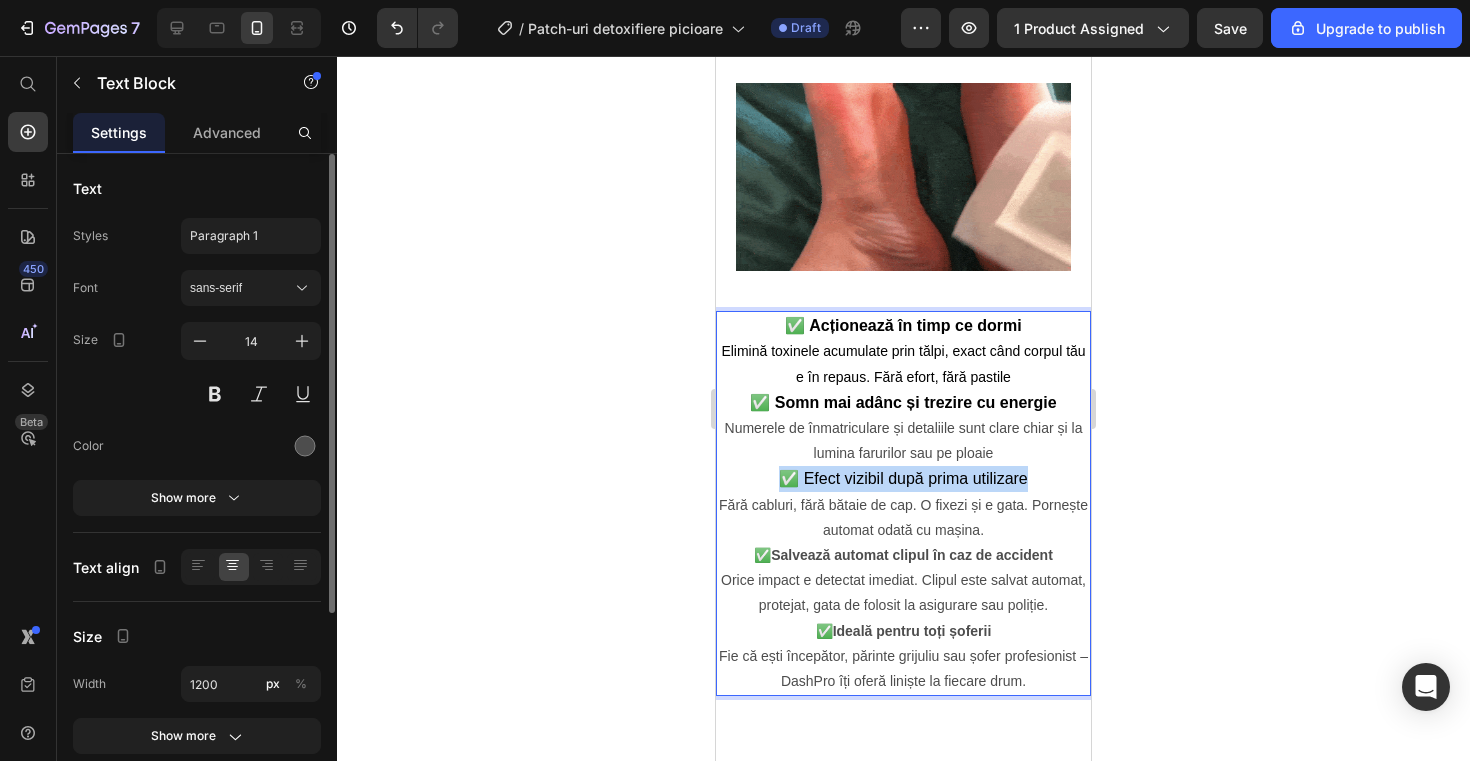 drag, startPoint x: 1031, startPoint y: 476, endPoint x: 766, endPoint y: 474, distance: 265.00754 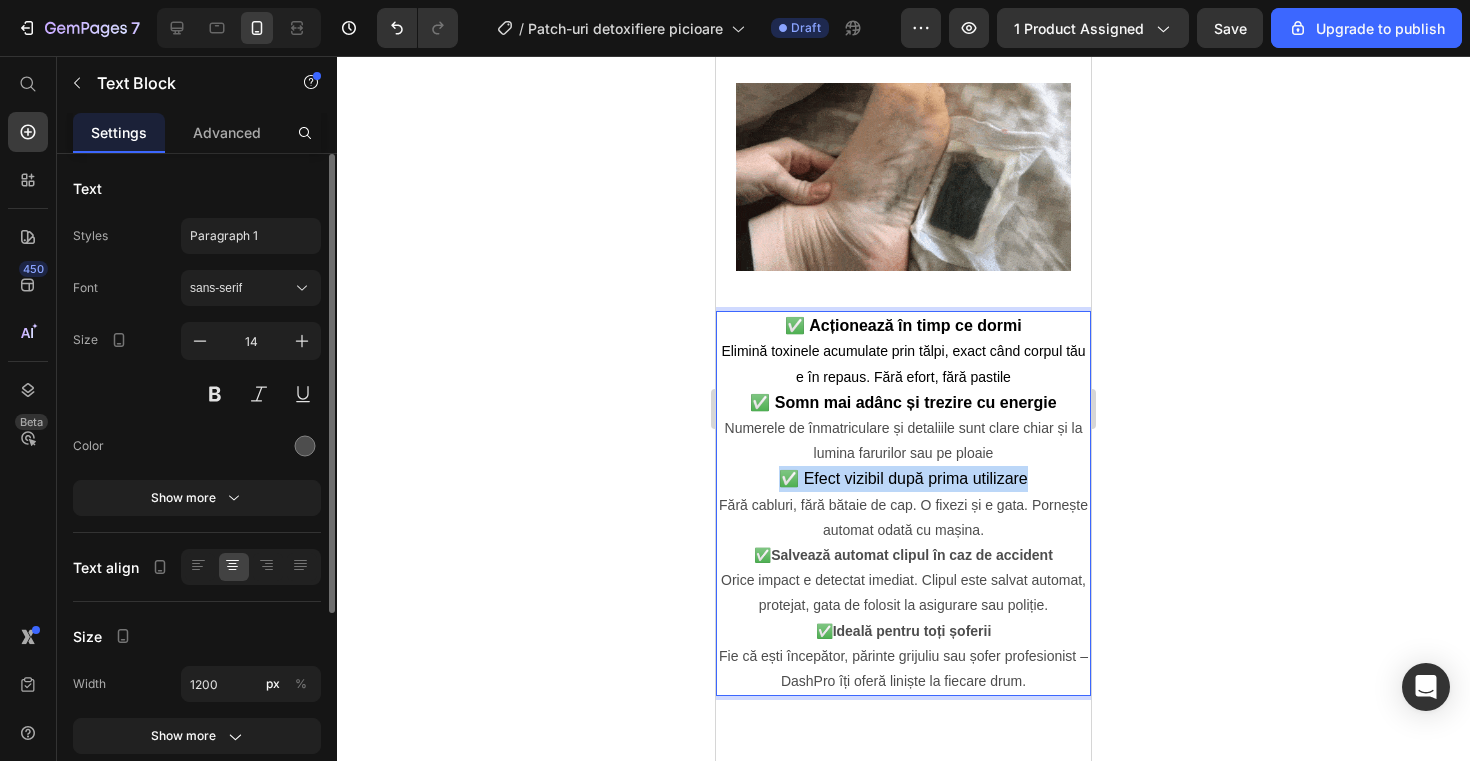 click on "✅ Efect vizibil după prima utilizare Fără cabluri, fără bătaie de cap. O fixezi și e gata. Pornește automat odată cu mașina." at bounding box center (903, 504) 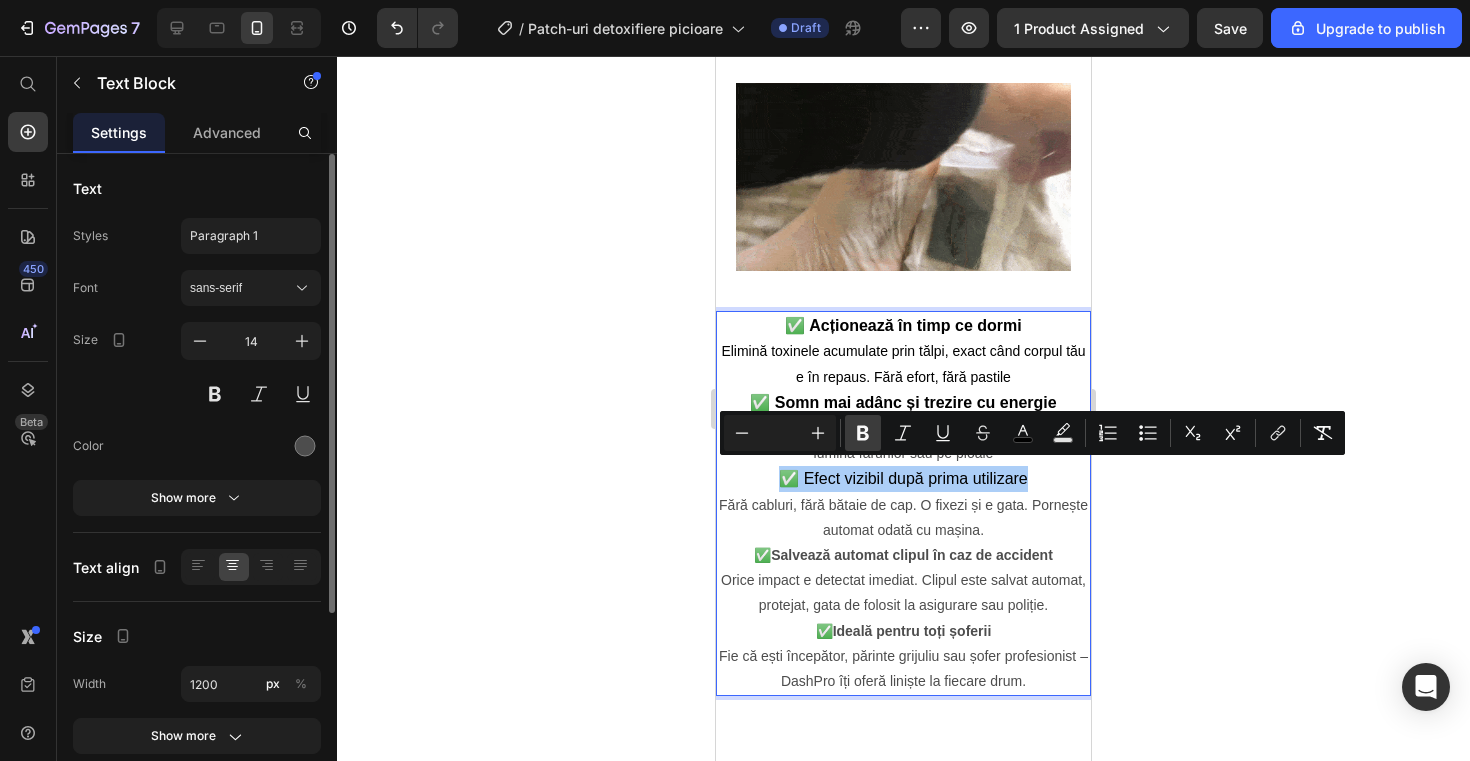 click 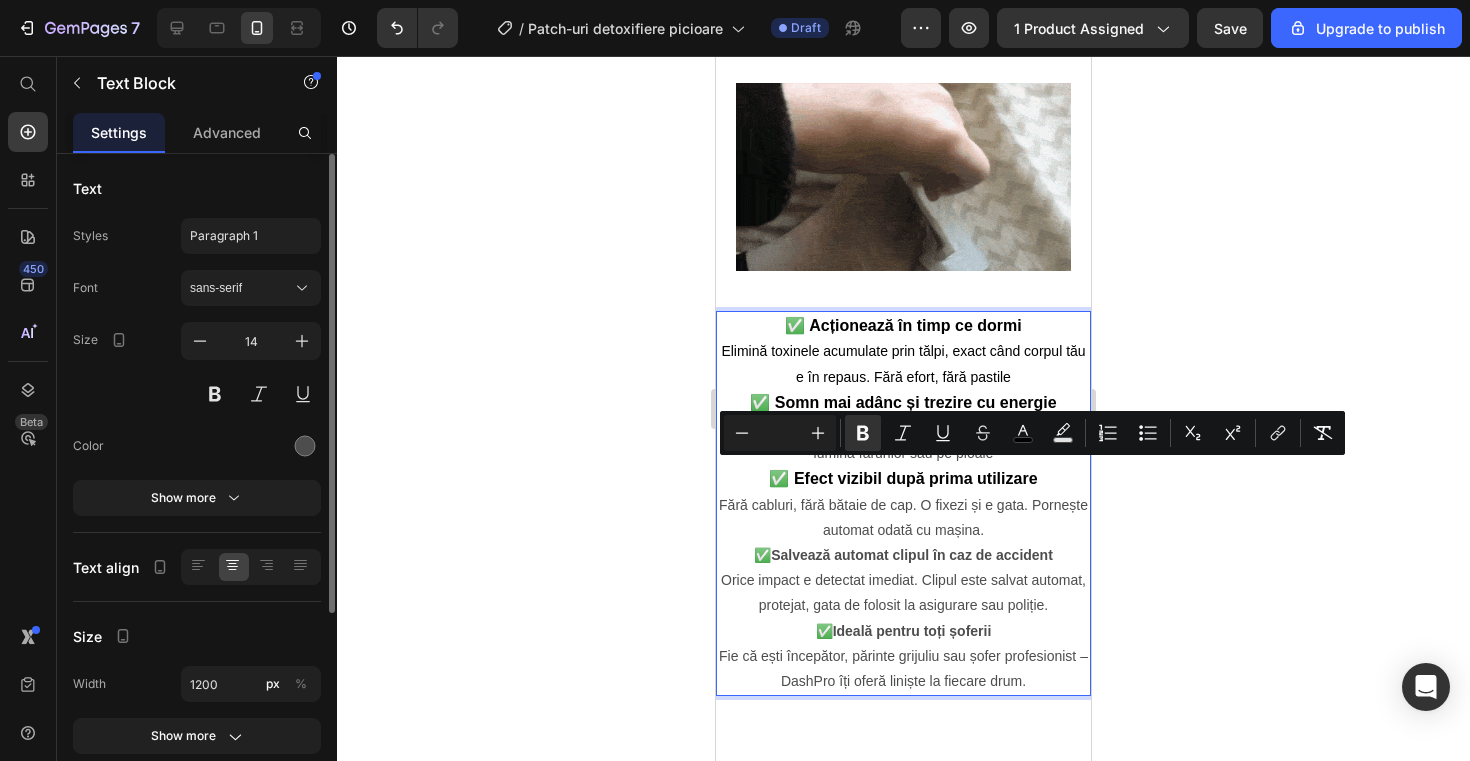click 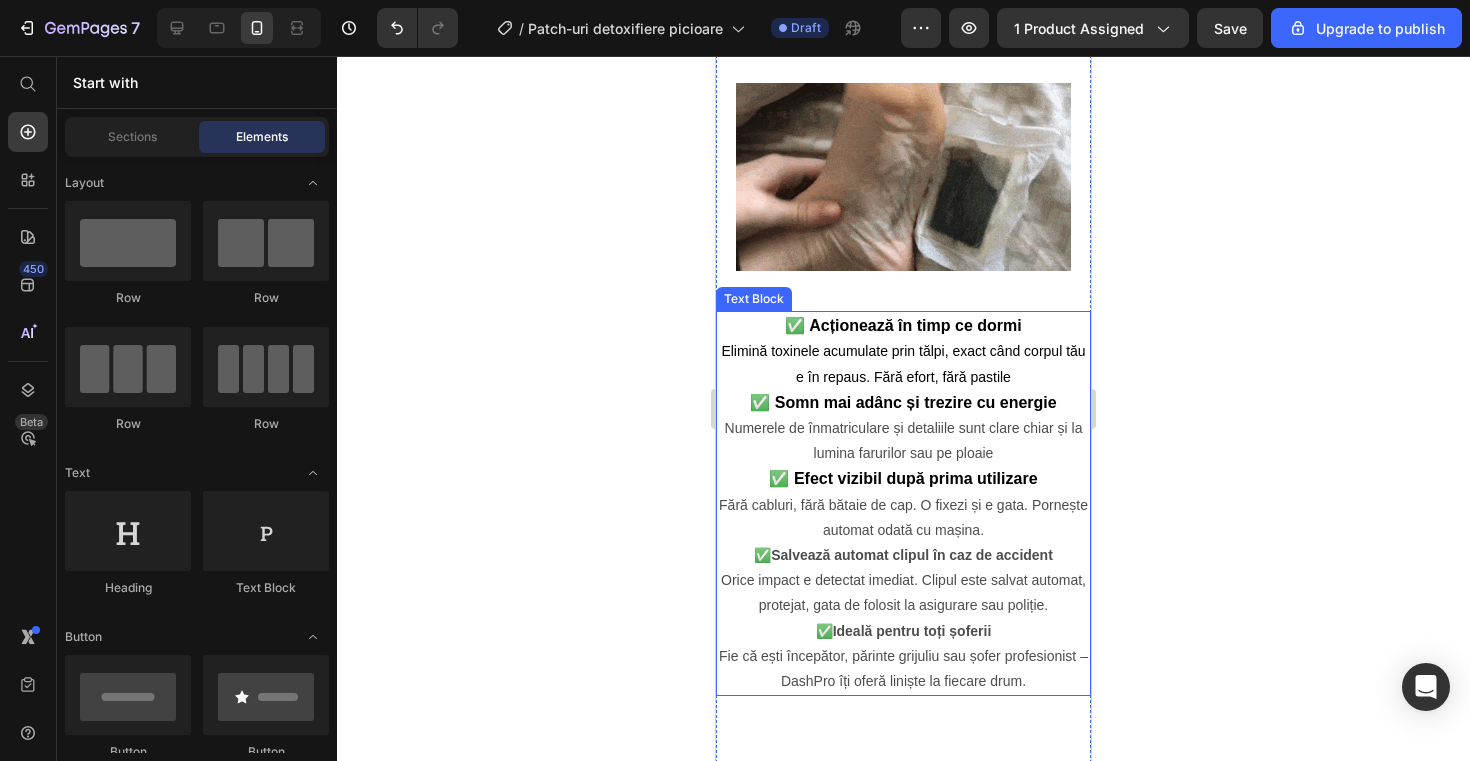 click on "✅ Somn mai adânc și trezire cu energie Numerele de înmatriculare și detaliile sunt clare chiar și la lumina farurilor sau pe ploaie" at bounding box center (903, 428) 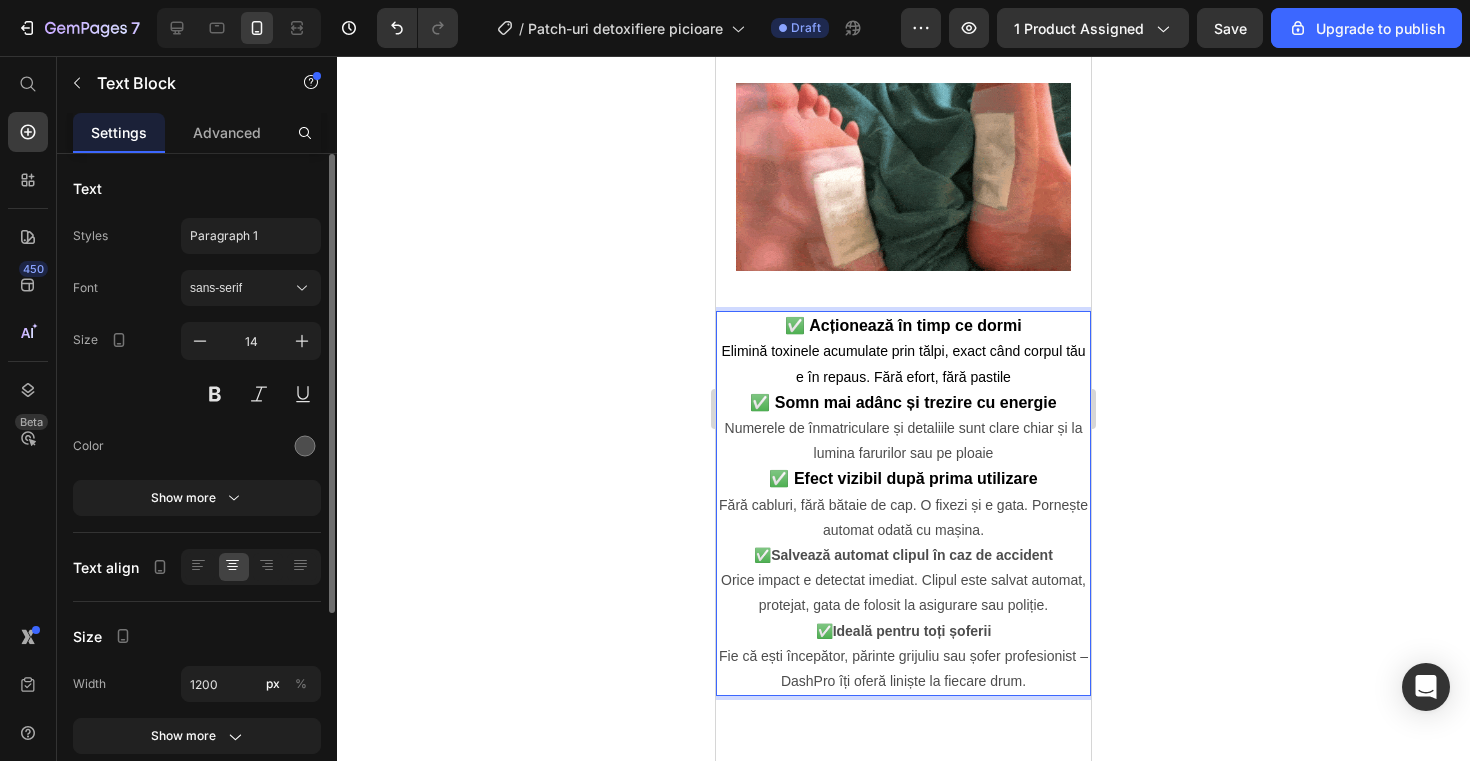 click on "✅ Somn mai adânc și trezire cu energie Numerele de înmatriculare și detaliile sunt clare chiar și la lumina farurilor sau pe ploaie" at bounding box center (903, 428) 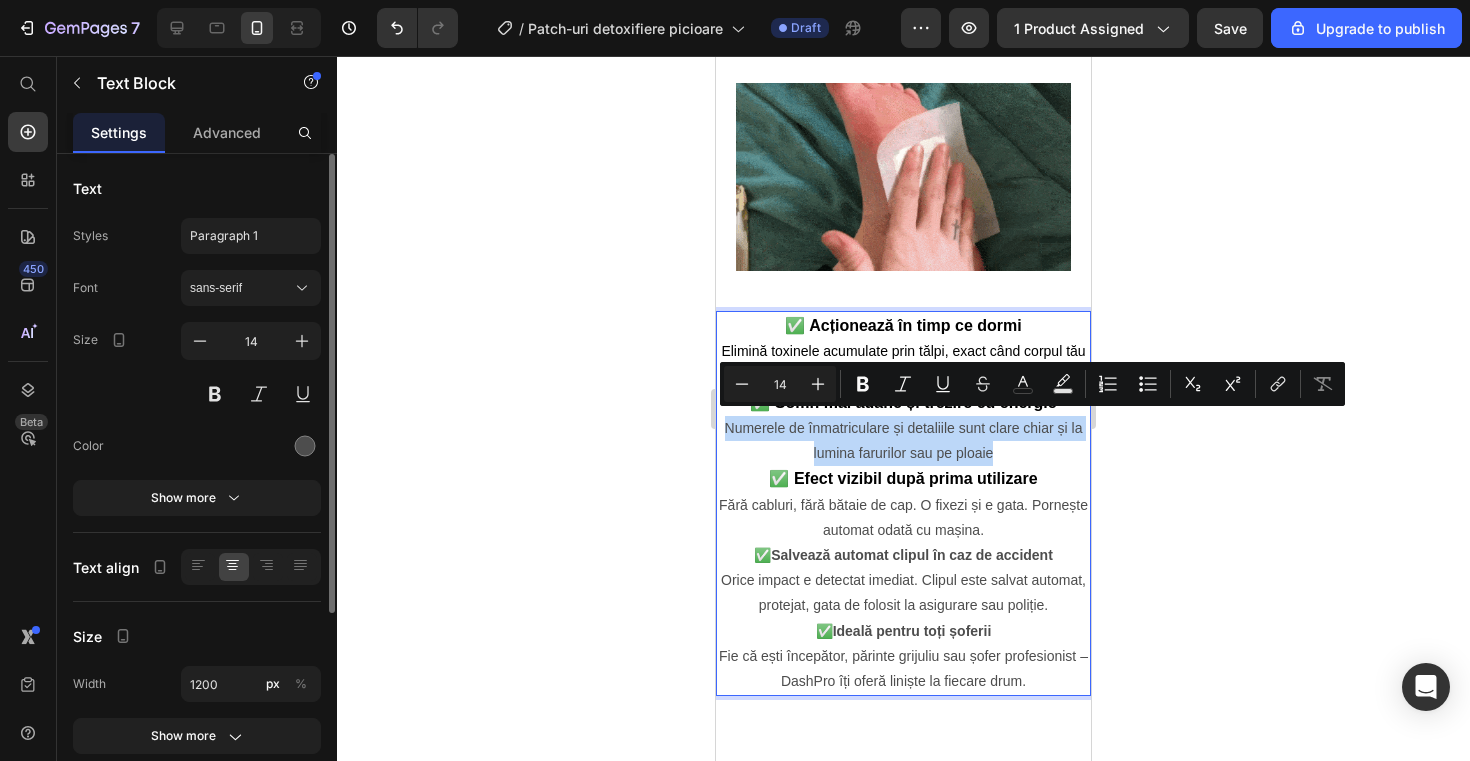 drag, startPoint x: 1000, startPoint y: 450, endPoint x: 723, endPoint y: 423, distance: 278.31277 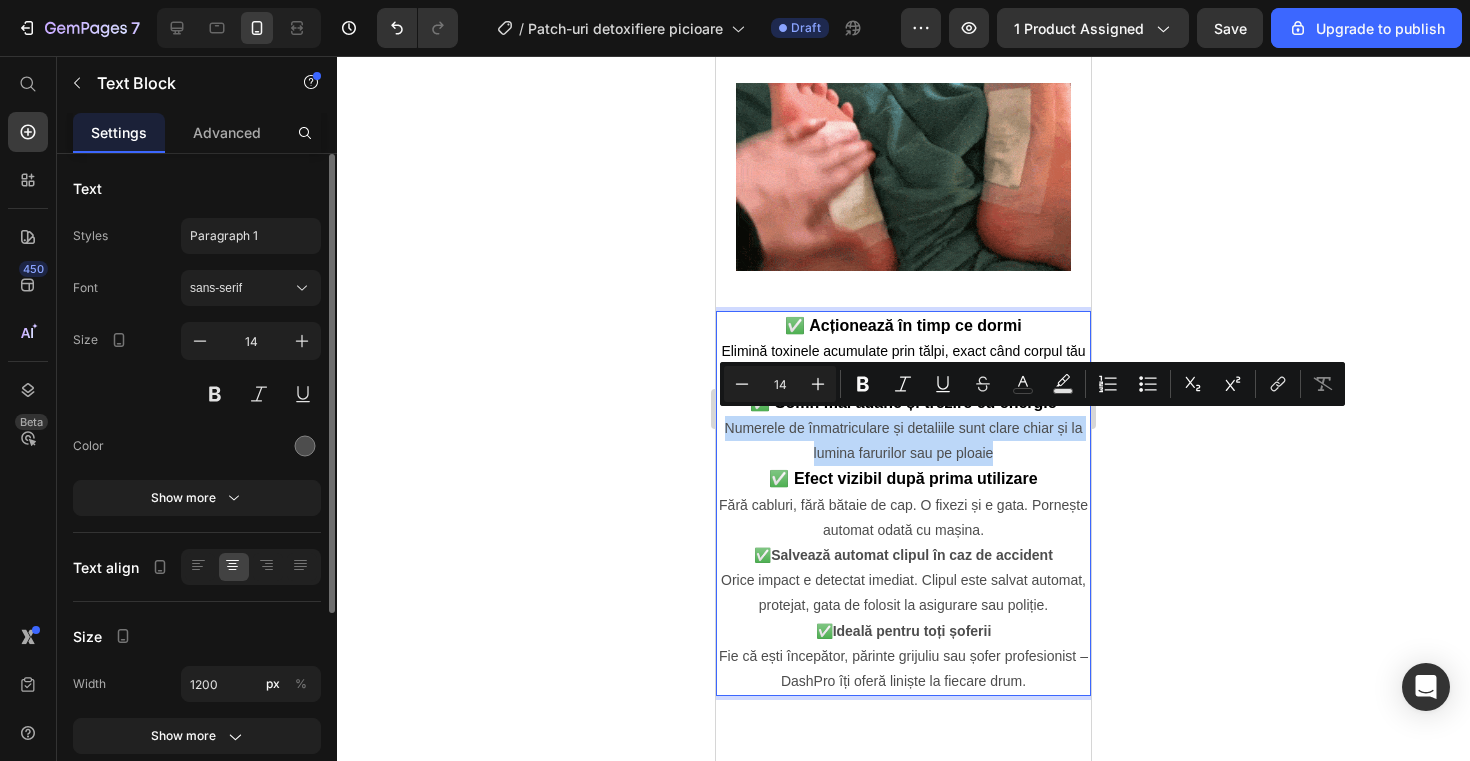 click on "✅ Somn mai adânc și trezire cu energie Numerele de înmatriculare și detaliile sunt clare chiar și la lumina farurilor sau pe ploaie" at bounding box center [903, 428] 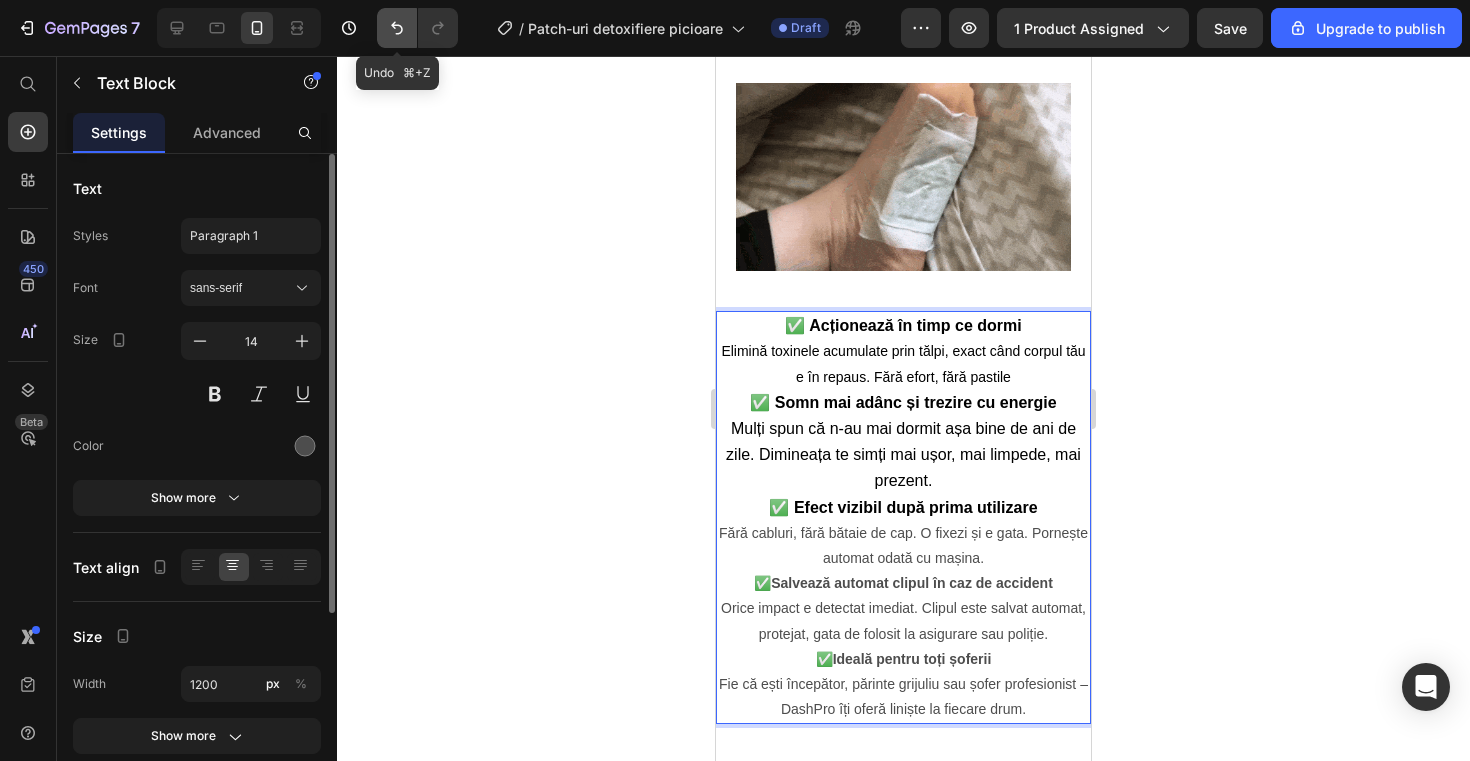 click 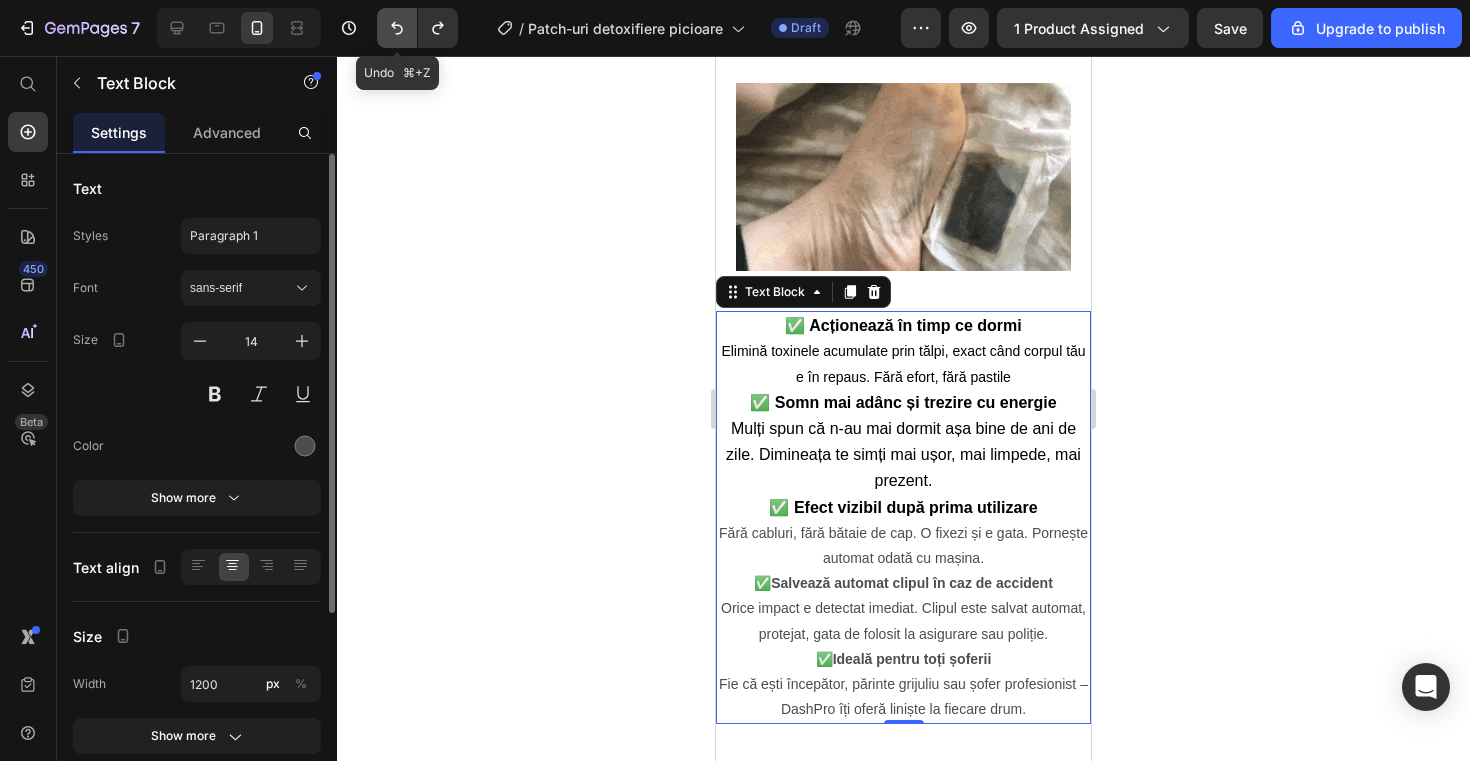 click 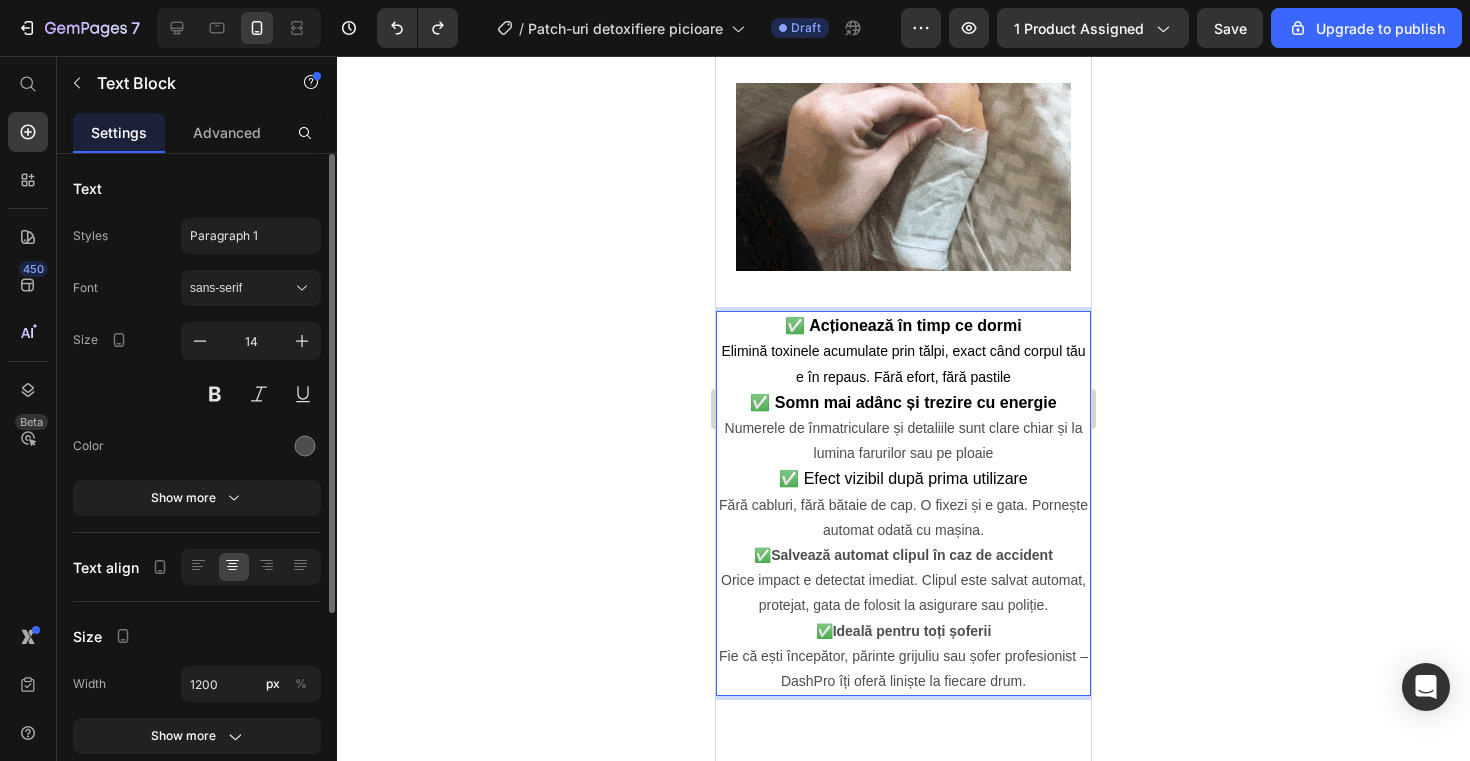 click on "✅ Somn mai adânc și trezire cu energie Numerele de înmatriculare și detaliile sunt clare chiar și la lumina farurilor sau pe ploaie" at bounding box center (903, 428) 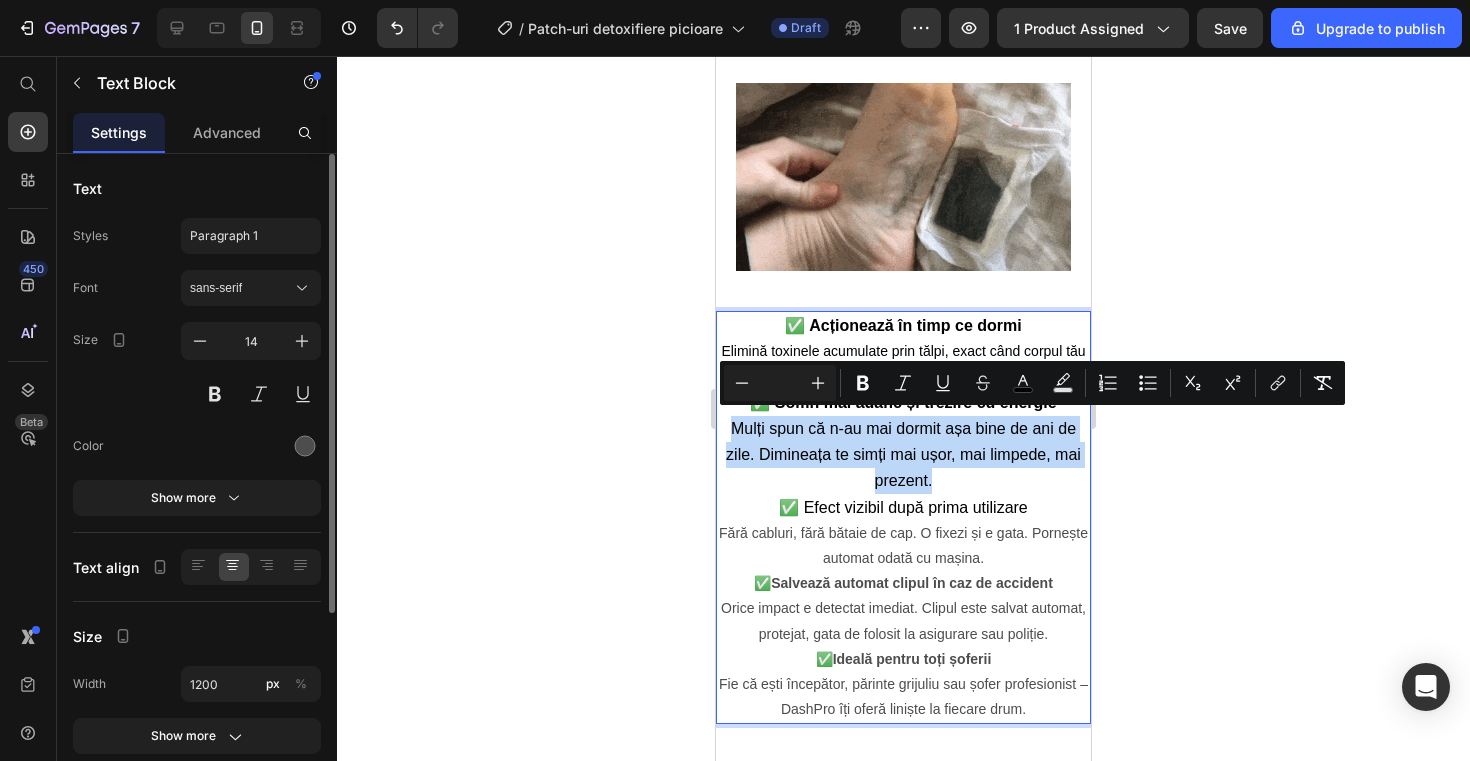 drag, startPoint x: 937, startPoint y: 465, endPoint x: 723, endPoint y: 420, distance: 218.68013 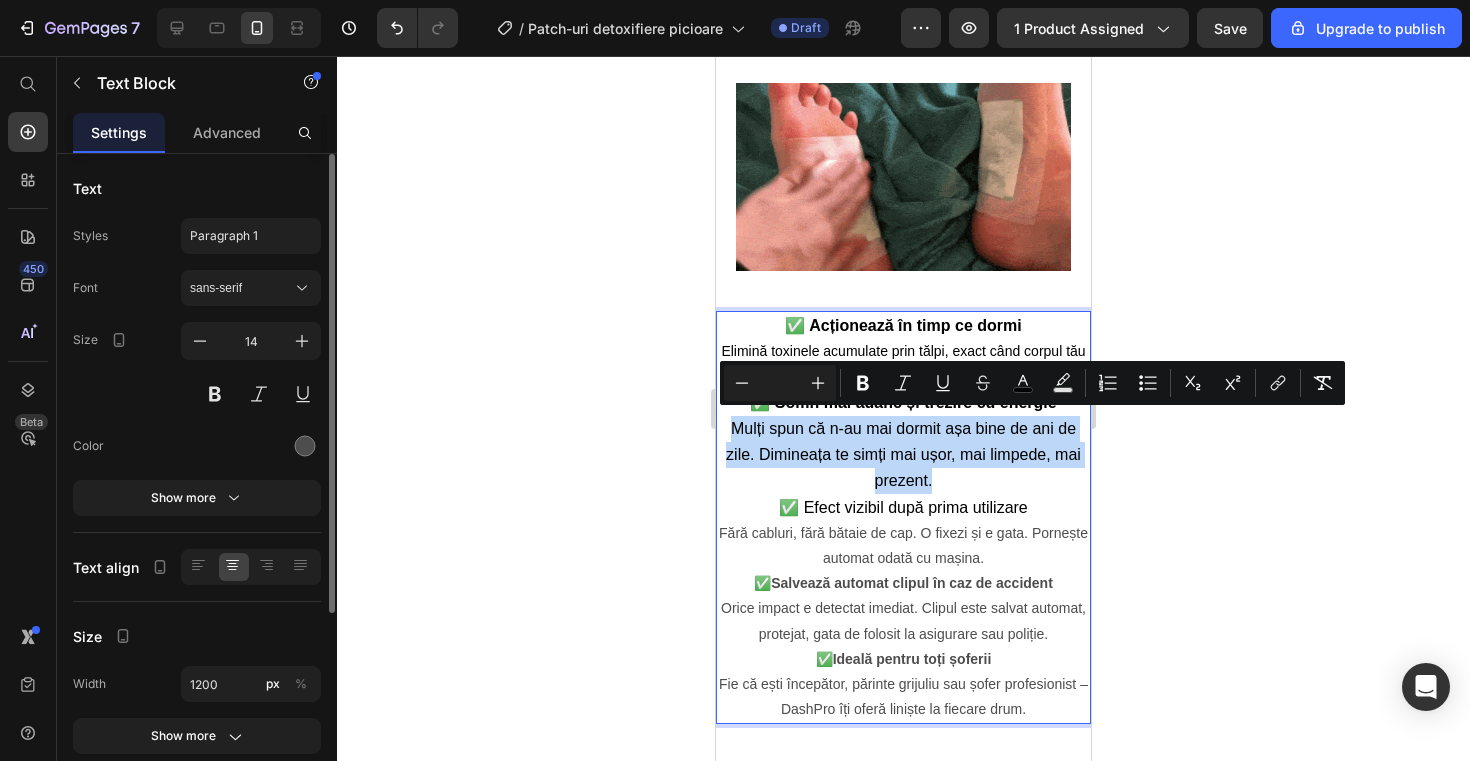 click on "✅ Somn mai adânc și trezire cu energie Mulți spun că n-au mai dormit așa bine de ani de zile. Dimineața te simți mai ușor, mai limpede, mai prezent." at bounding box center [903, 442] 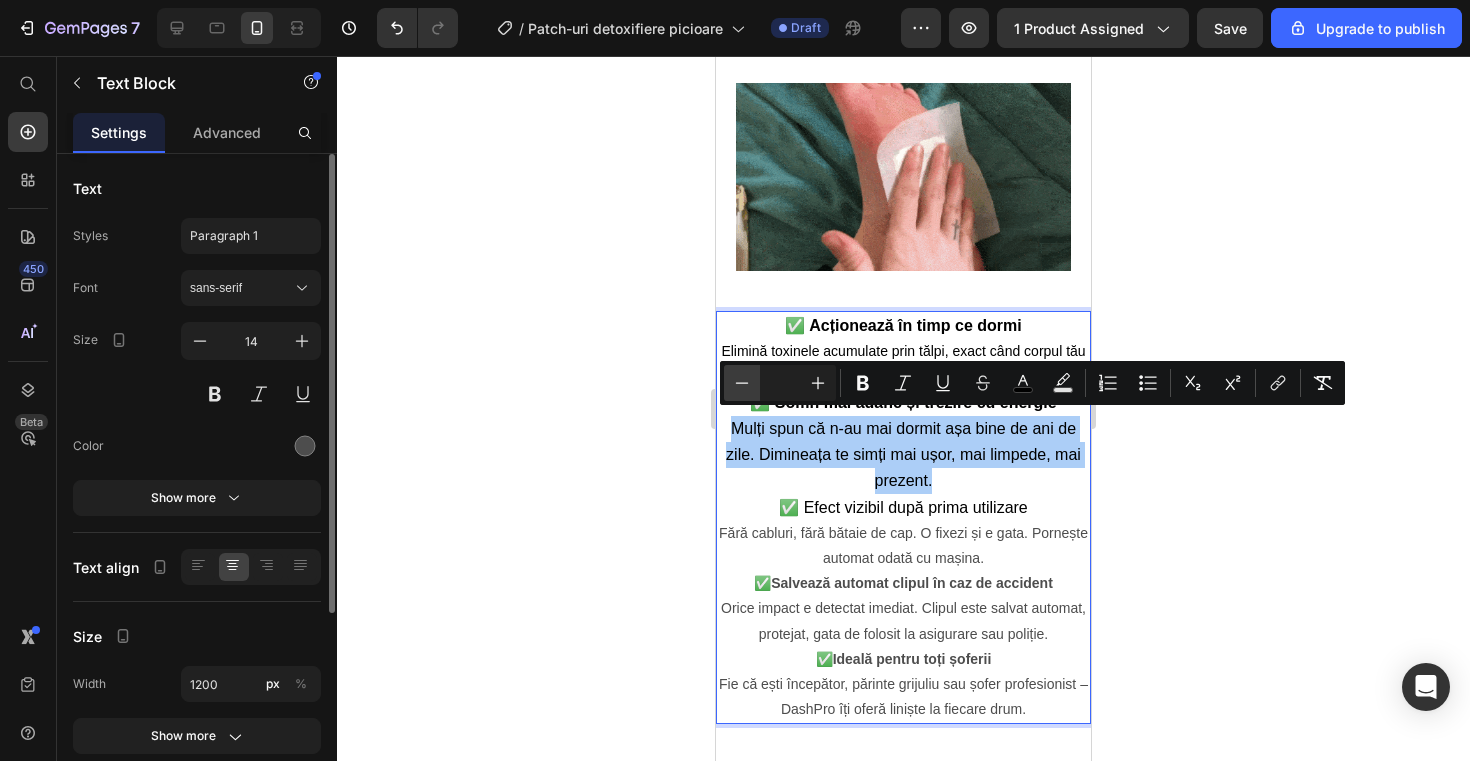 click 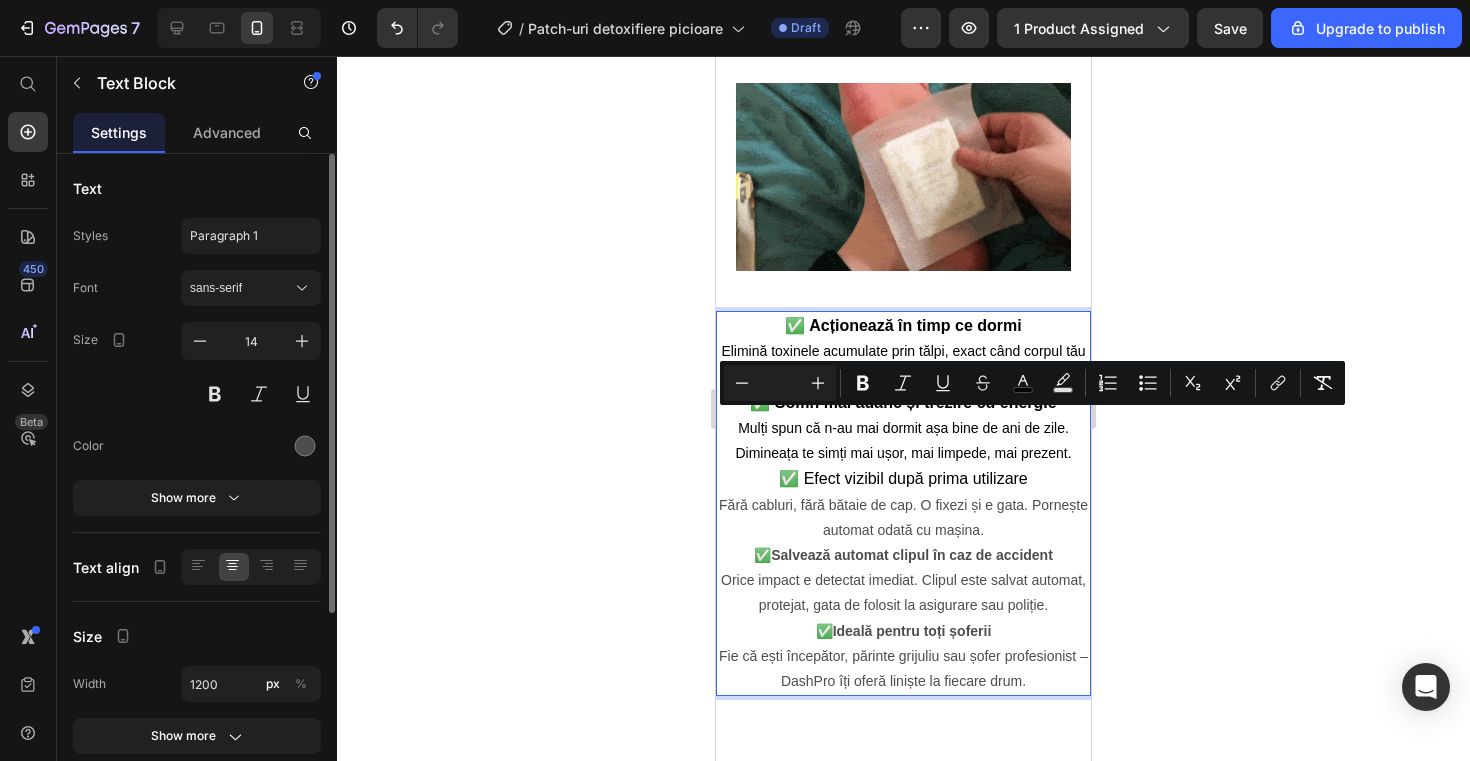 click 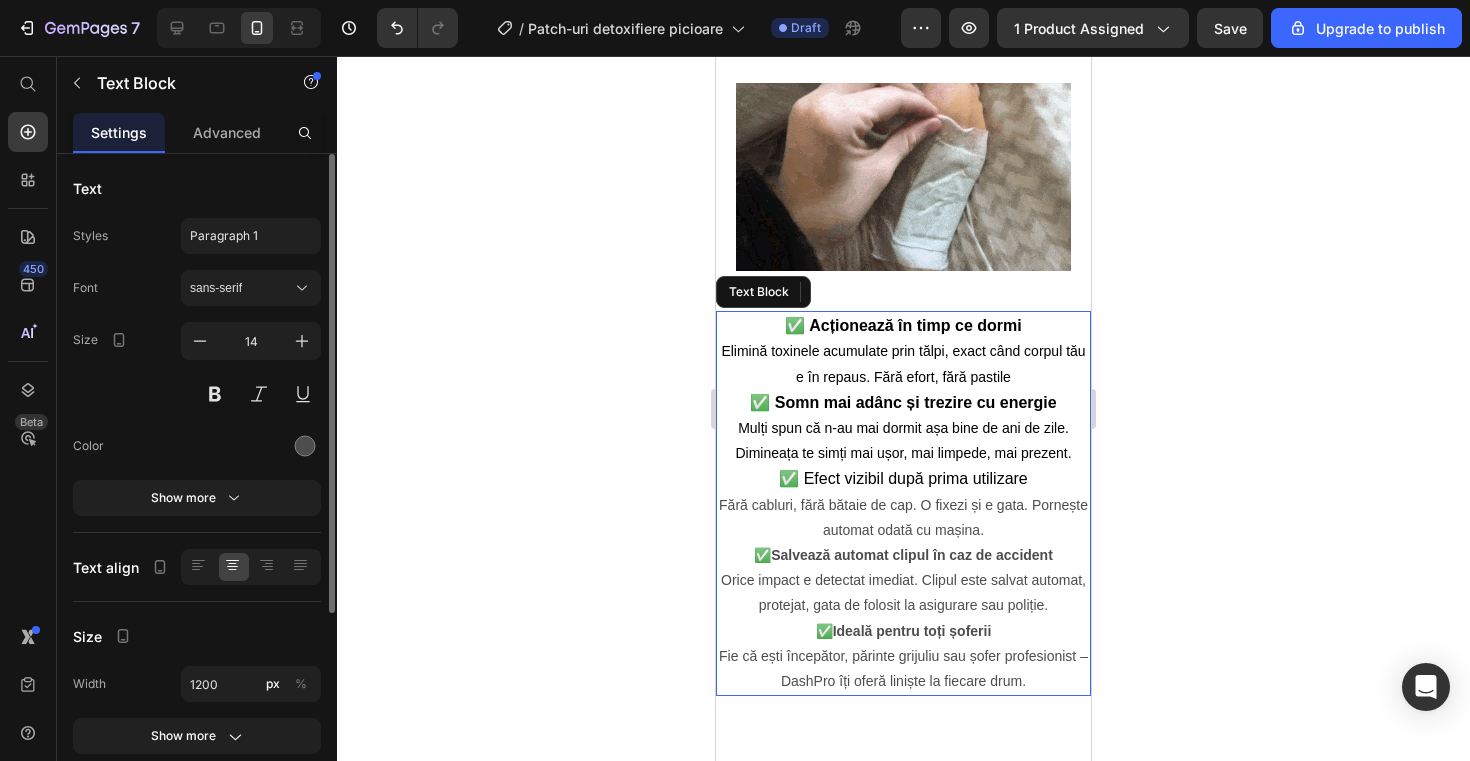 click on "✅ Efect vizibil după prima utilizare" at bounding box center (903, 478) 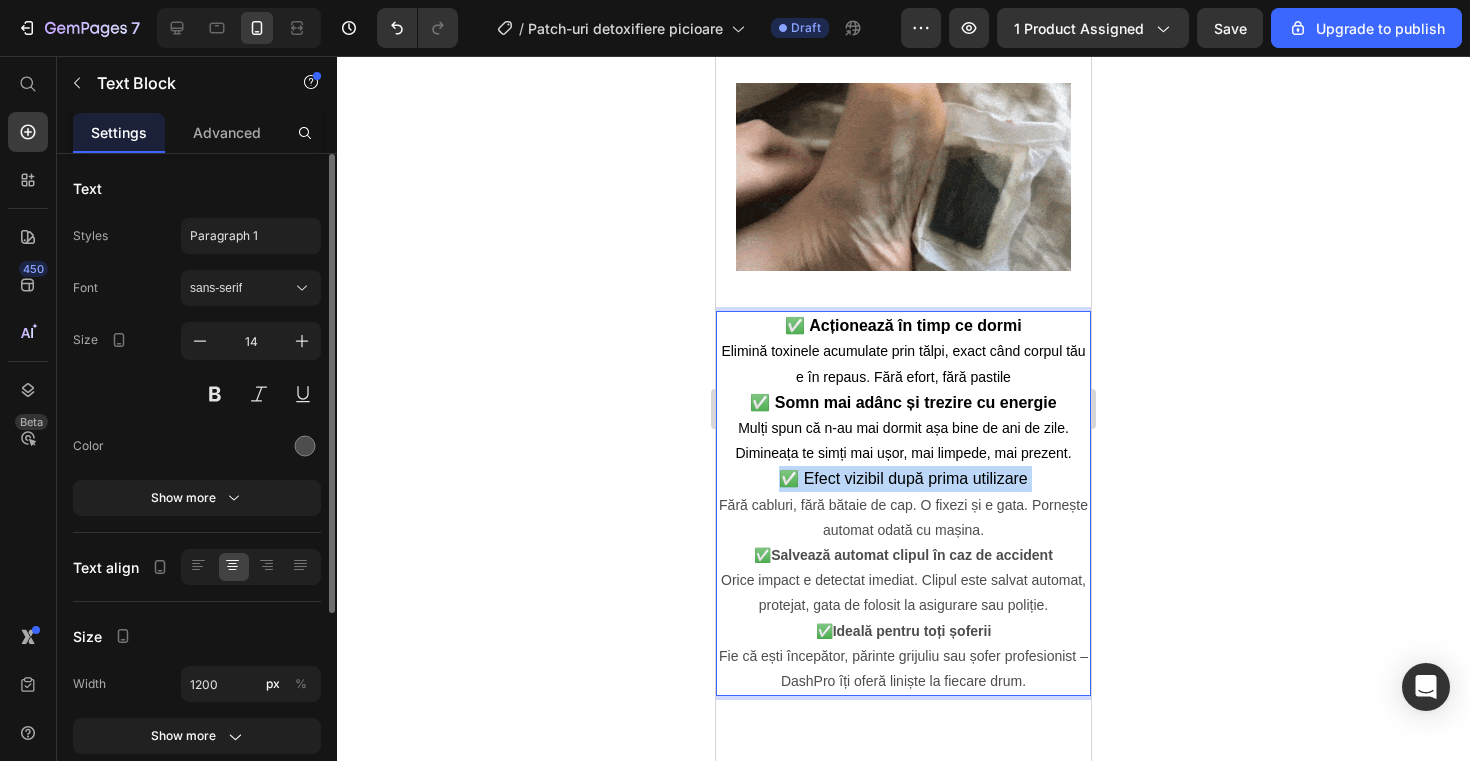 click on "✅ Efect vizibil după prima utilizare" at bounding box center (903, 478) 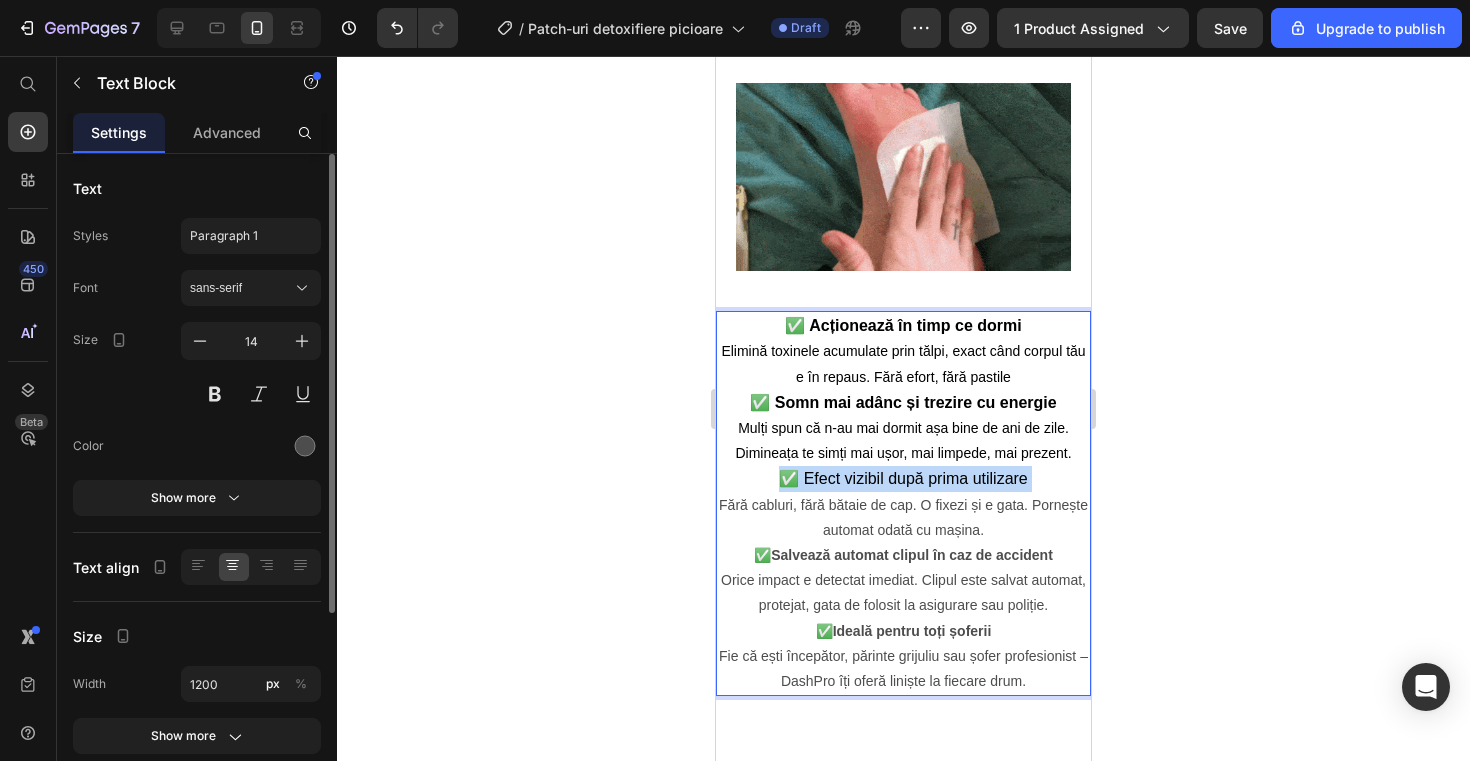 click on "✅ Efect vizibil după prima utilizare" at bounding box center (903, 478) 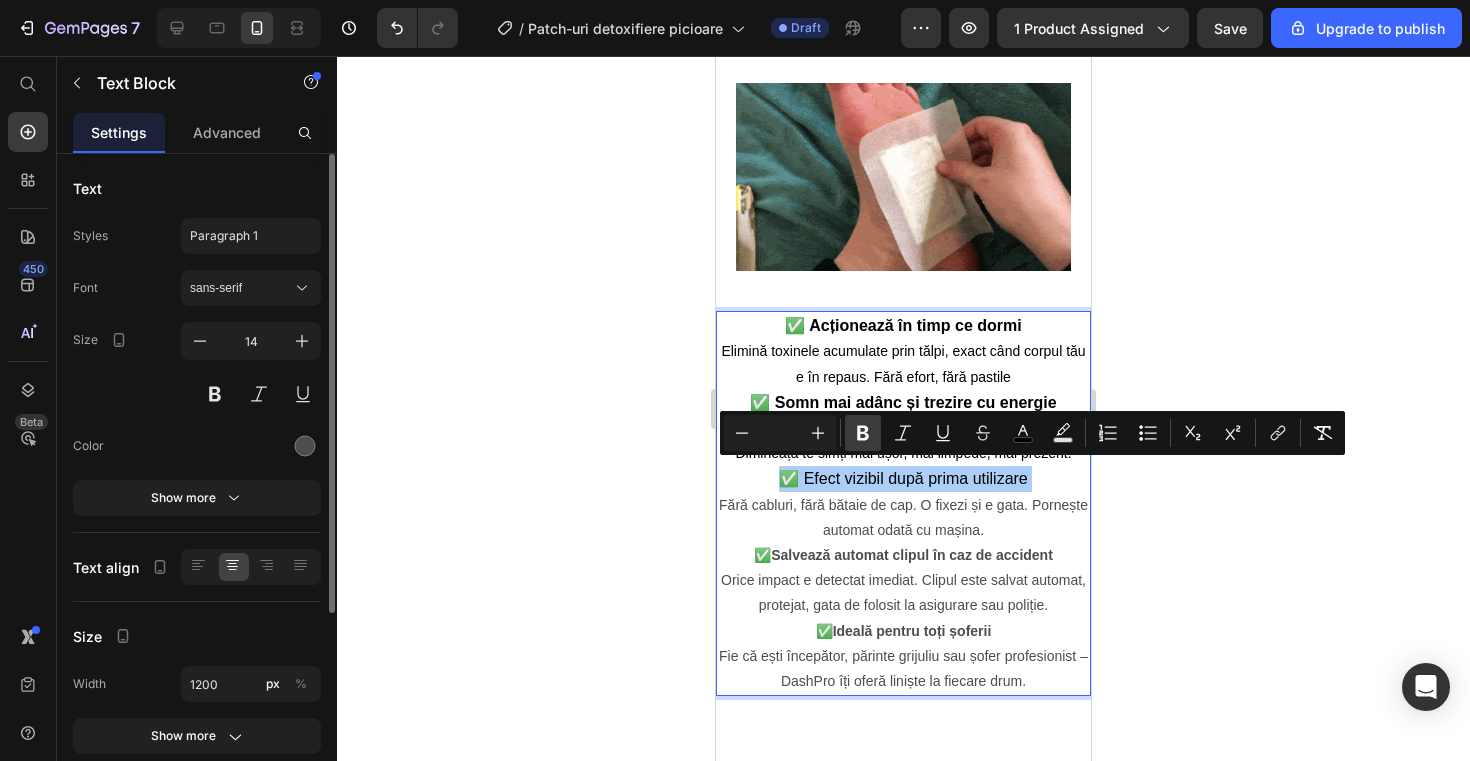 click 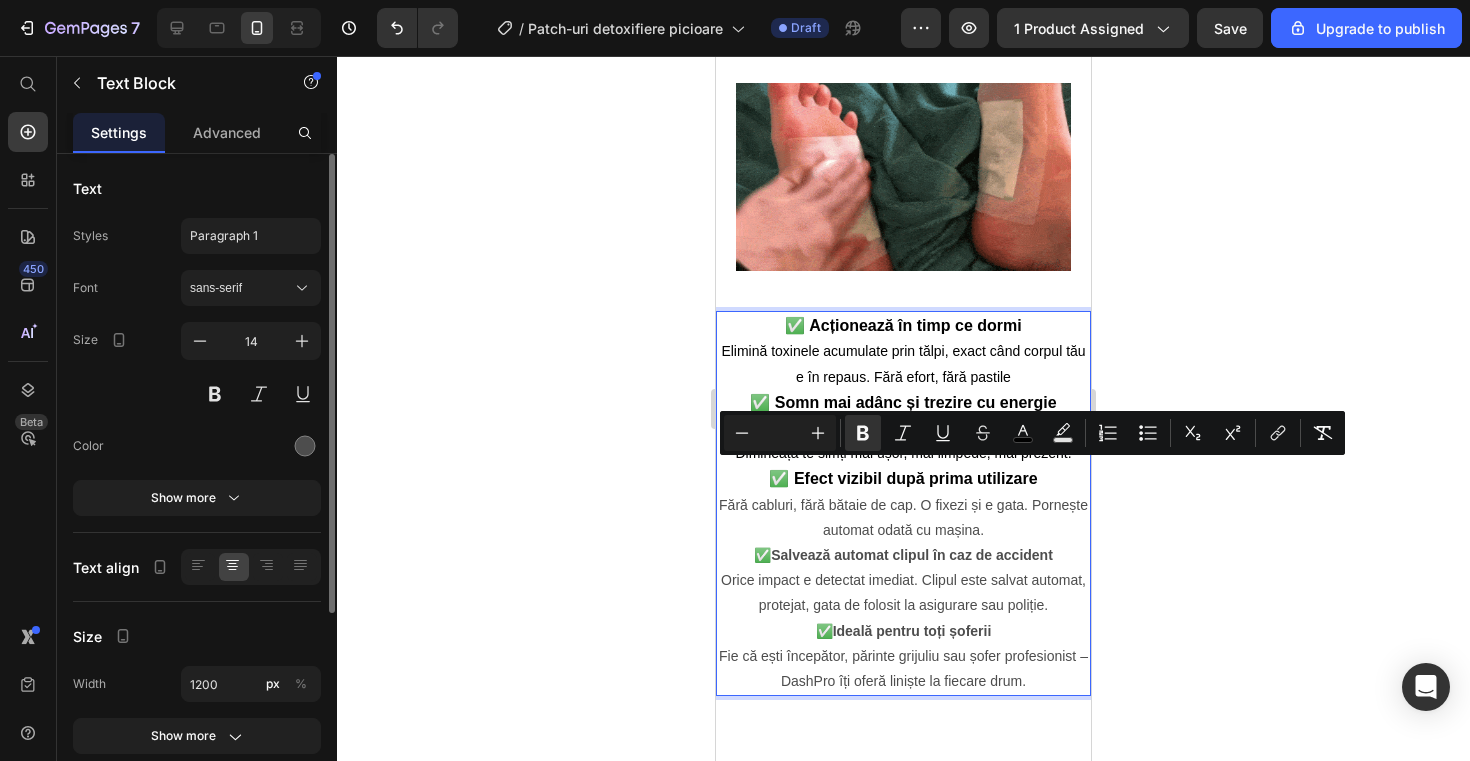 click 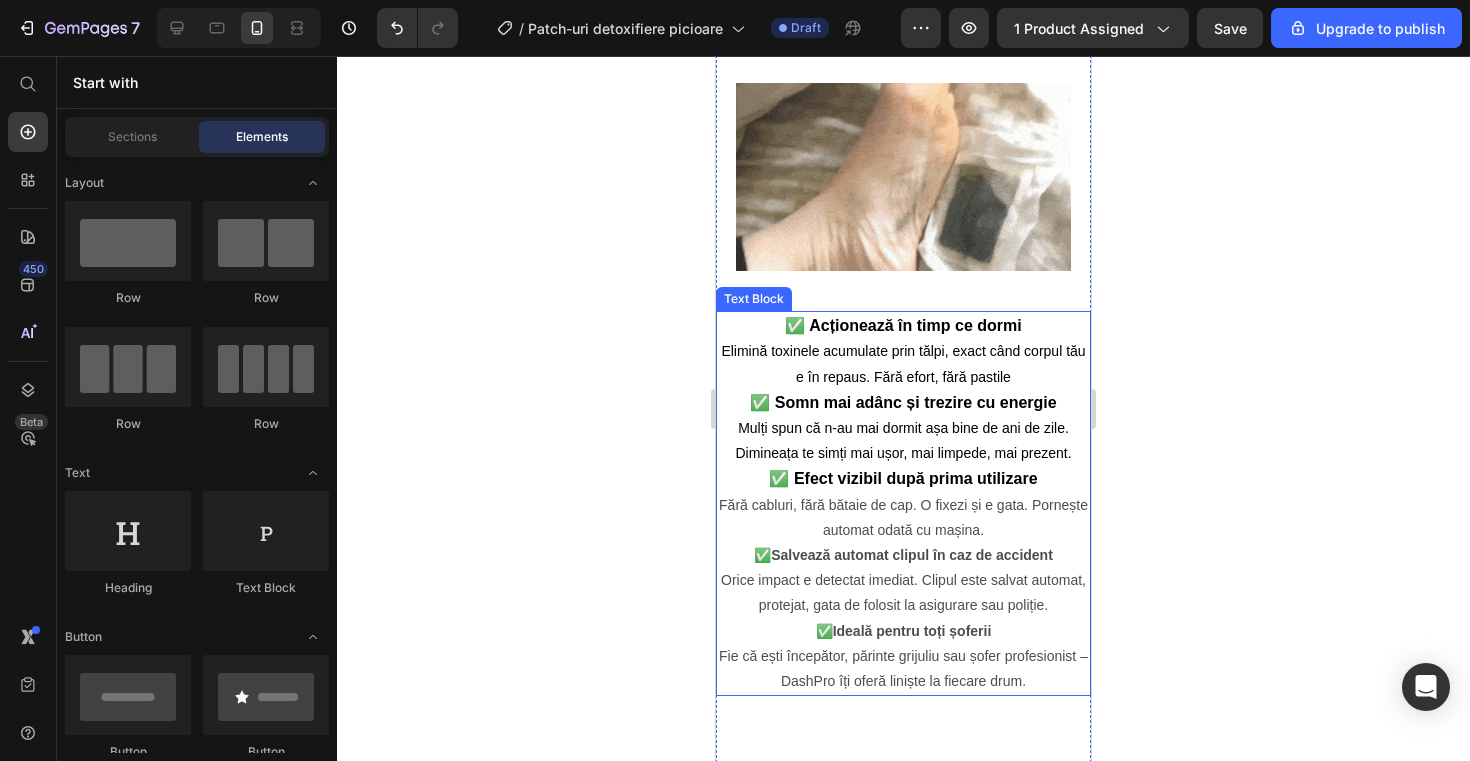 click on "✅ Efect vizibil după prima utilizare Fără cabluri, fără bătaie de cap. O fixezi și e gata. Pornește automat odată cu mașina." at bounding box center (903, 504) 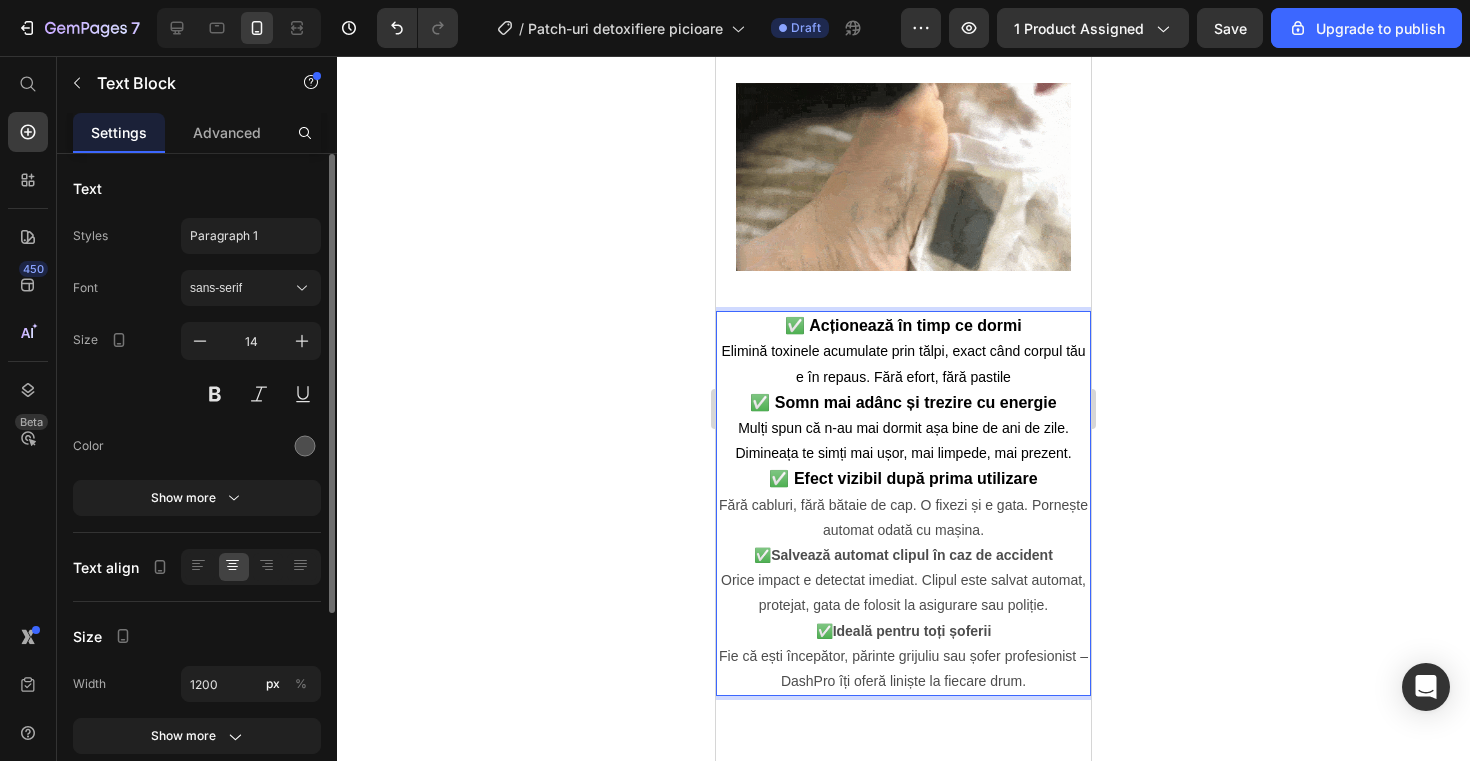 click on "✅ Efect vizibil după prima utilizare Fără cabluri, fără bătaie de cap. O fixezi și e gata. Pornește automat odată cu mașina." at bounding box center [903, 504] 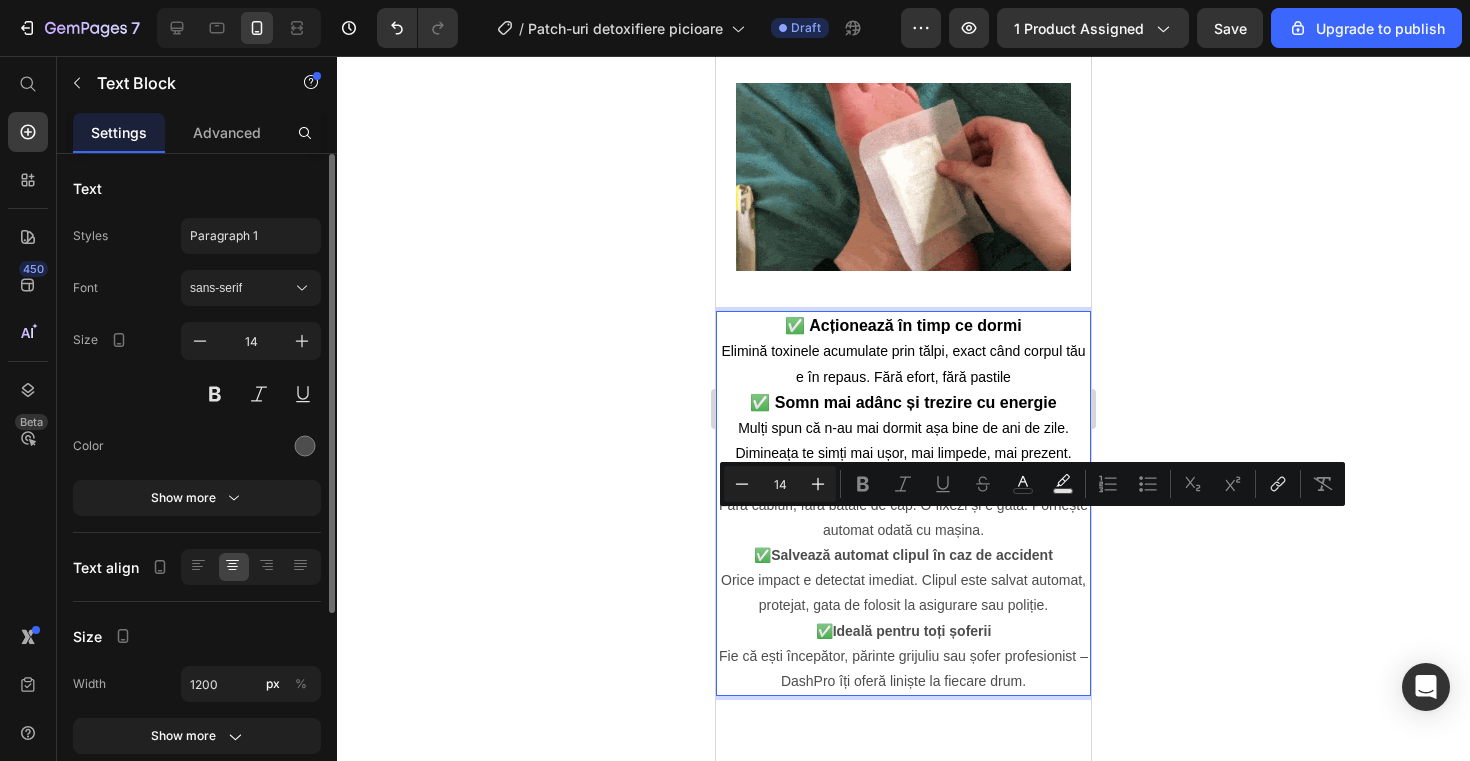 click on "✅ Efect vizibil după prima utilizare Fără cabluri, fără bătaie de cap. O fixezi și e gata. Pornește automat odată cu mașina." at bounding box center [903, 504] 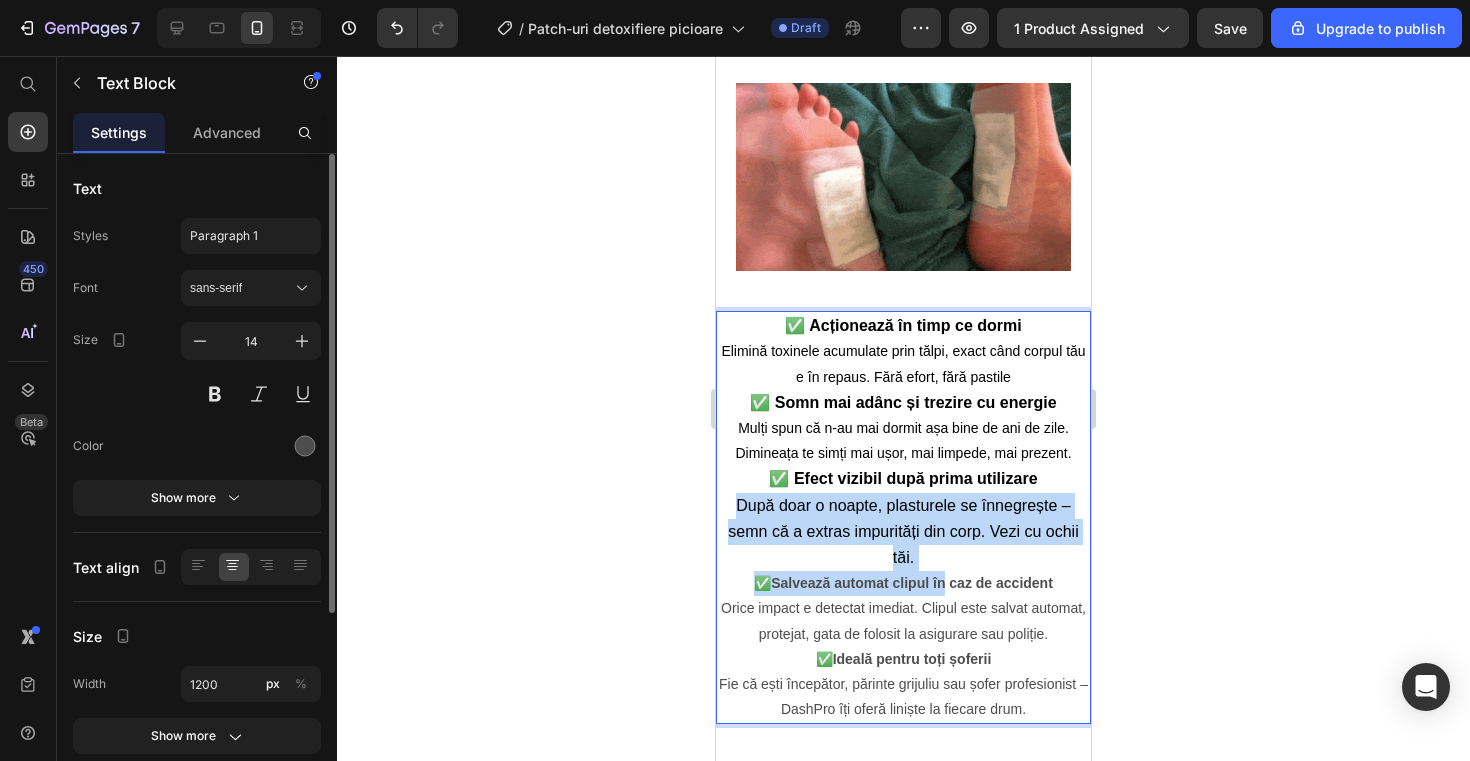 drag, startPoint x: 734, startPoint y: 492, endPoint x: 946, endPoint y: 561, distance: 222.94618 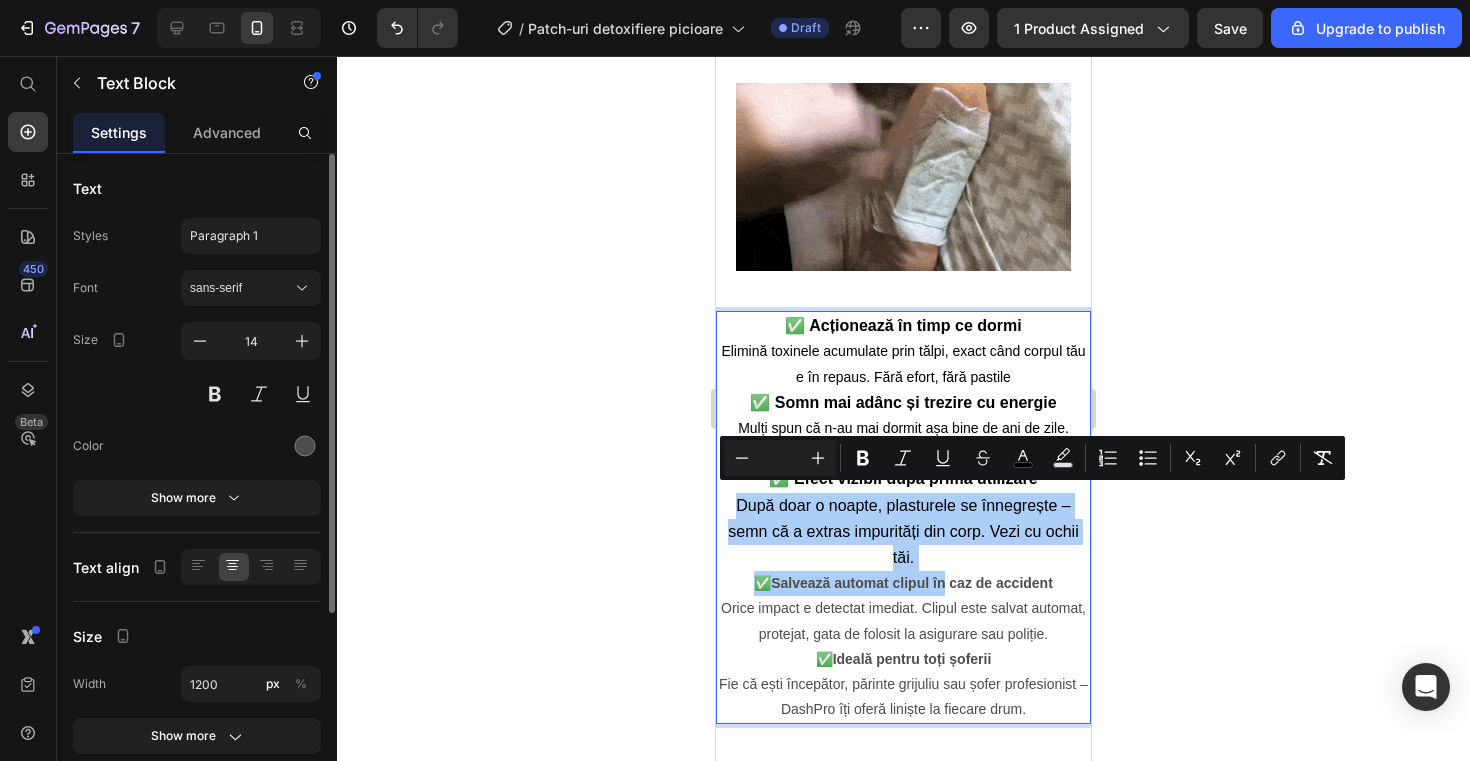 click 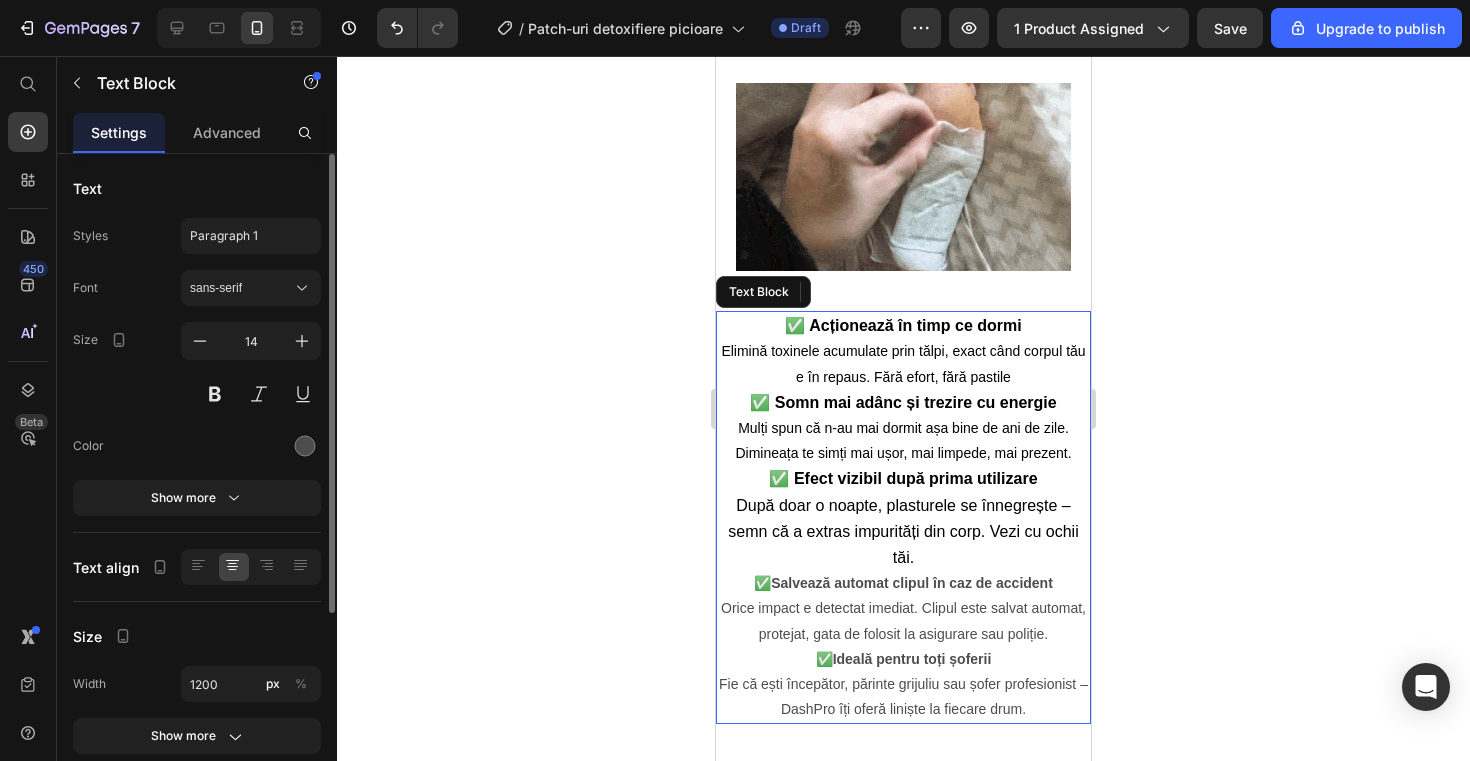 click on "✅ Efect vizibil după prima utilizare După doar o noapte, plasturele se înnegrește – semn că a extras impurități din corp. Vezi cu ochii tăi." at bounding box center [903, 518] 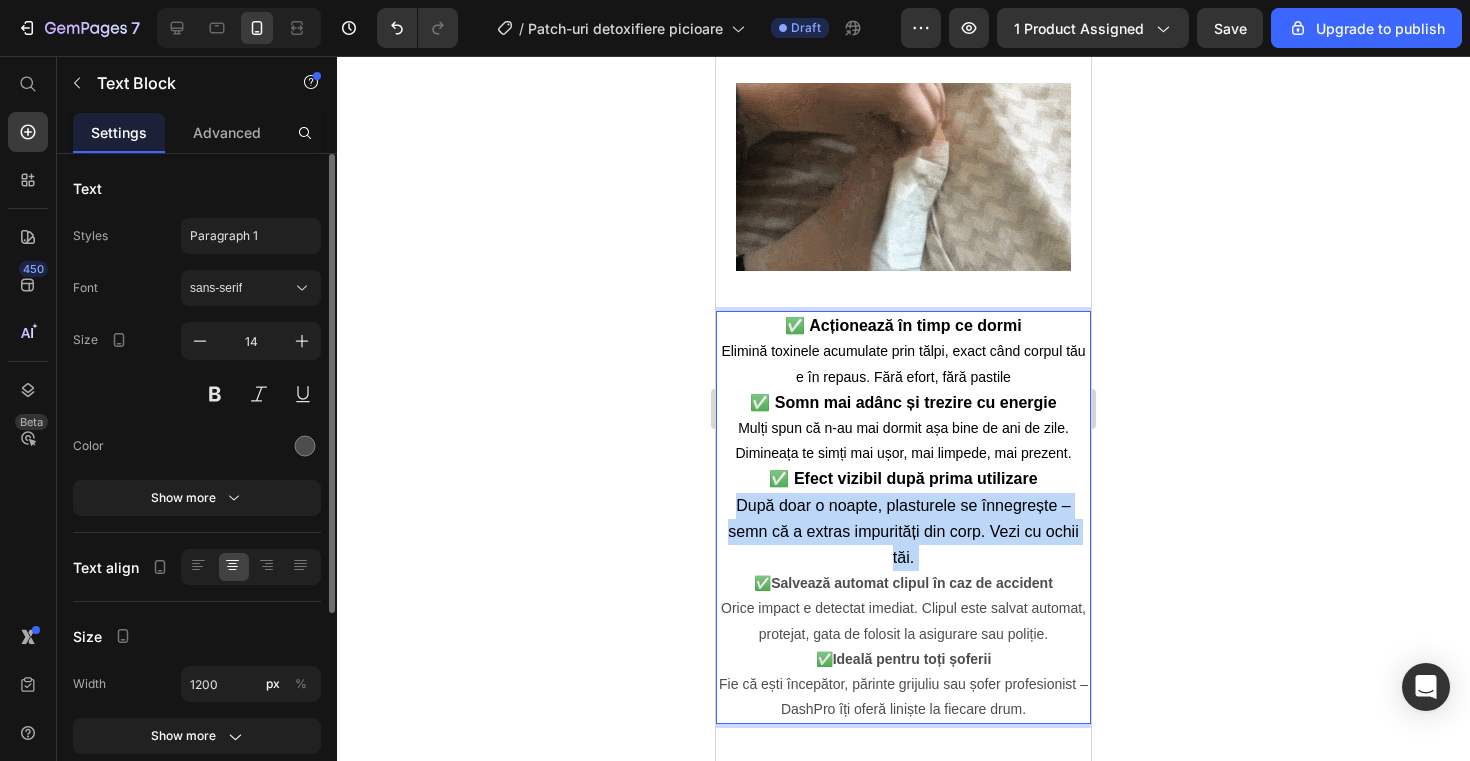 click on "✅ Efect vizibil după prima utilizare După doar o noapte, plasturele se înnegrește – semn că a extras impurități din corp. Vezi cu ochii tăi." at bounding box center (903, 518) 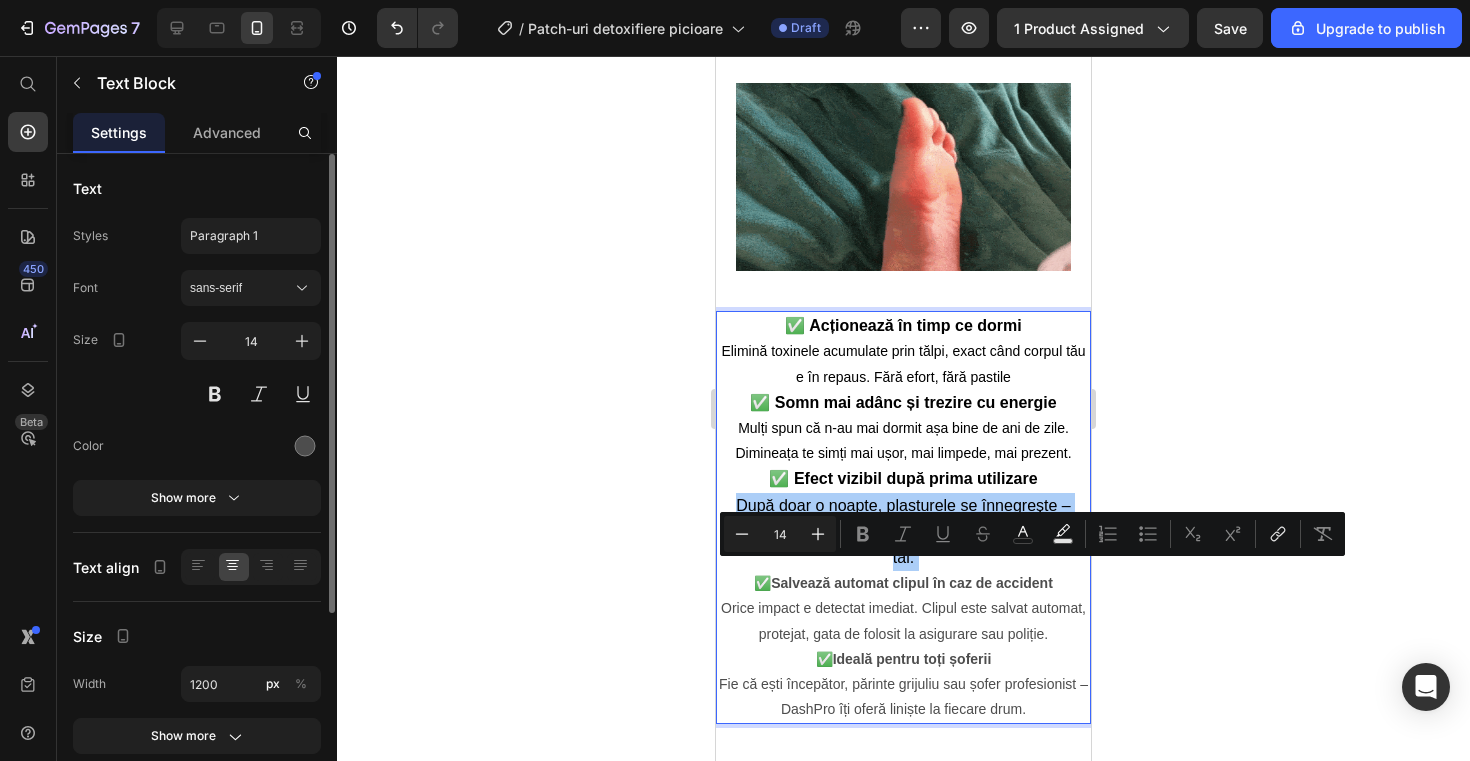 click 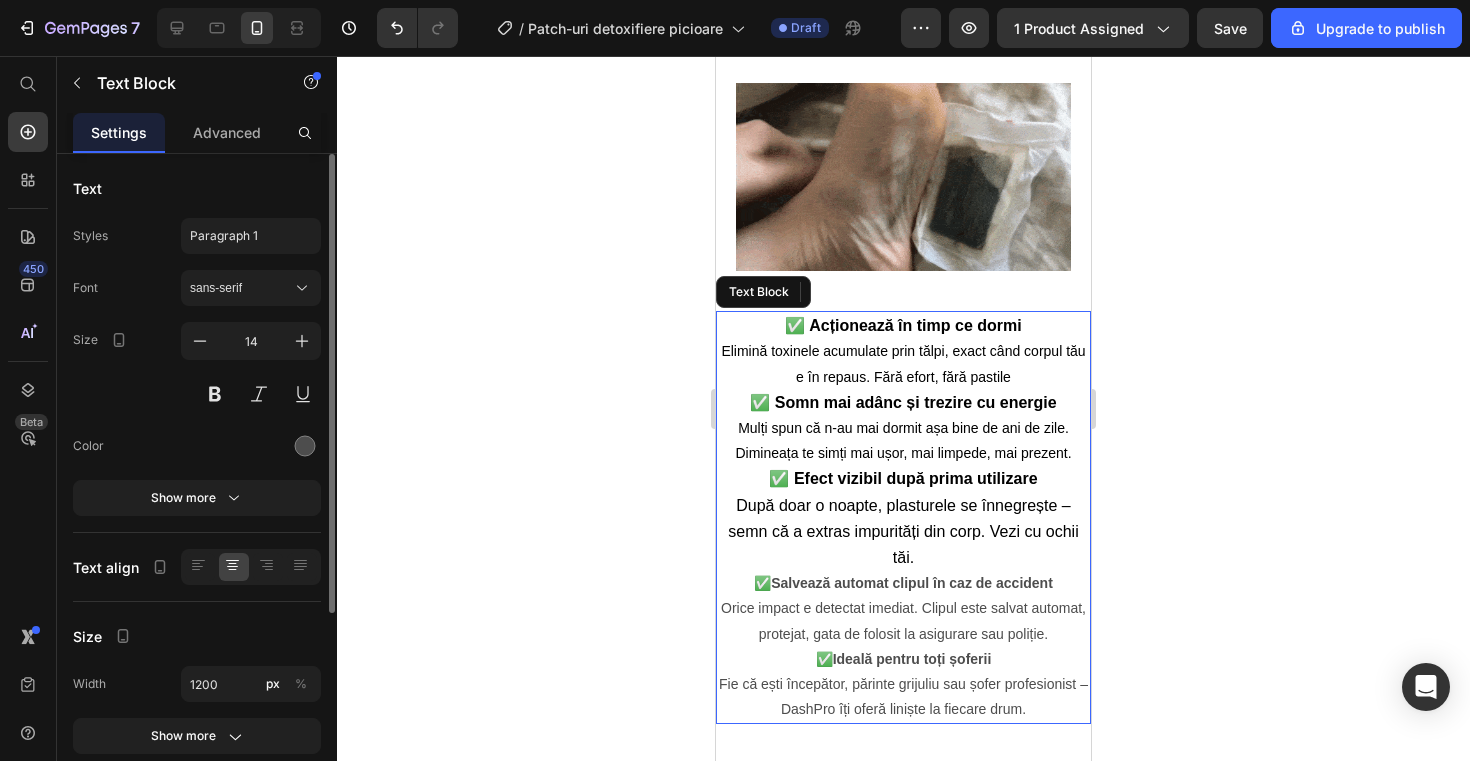 click on "✅ Efect vizibil după prima utilizare După doar o noapte, plasturele se înnegrește – semn că a extras impurități din corp. Vezi cu ochii tăi." at bounding box center [903, 518] 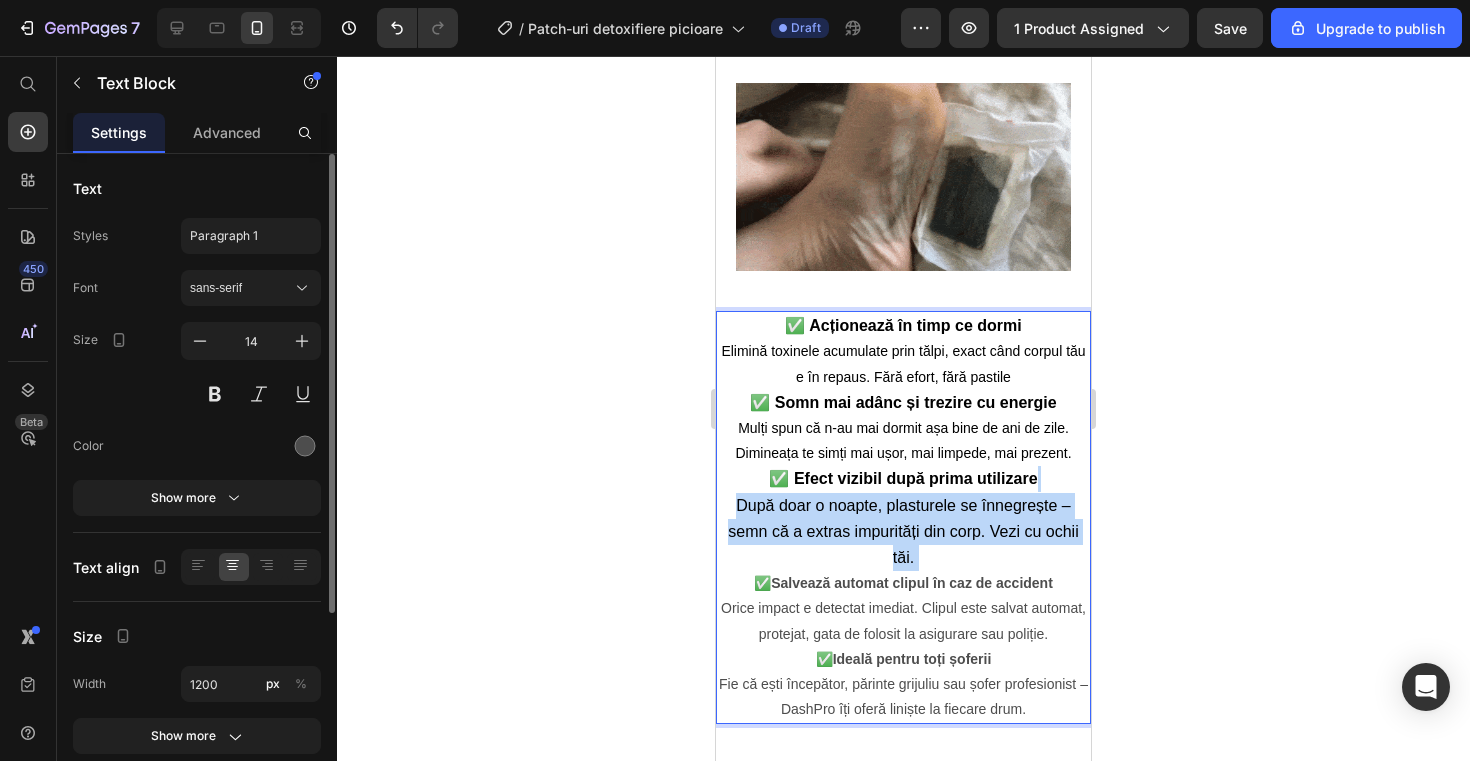 click on "✅ Efect vizibil după prima utilizare După doar o noapte, plasturele se înnegrește – semn că a extras impurități din corp. Vezi cu ochii tăi." at bounding box center [903, 518] 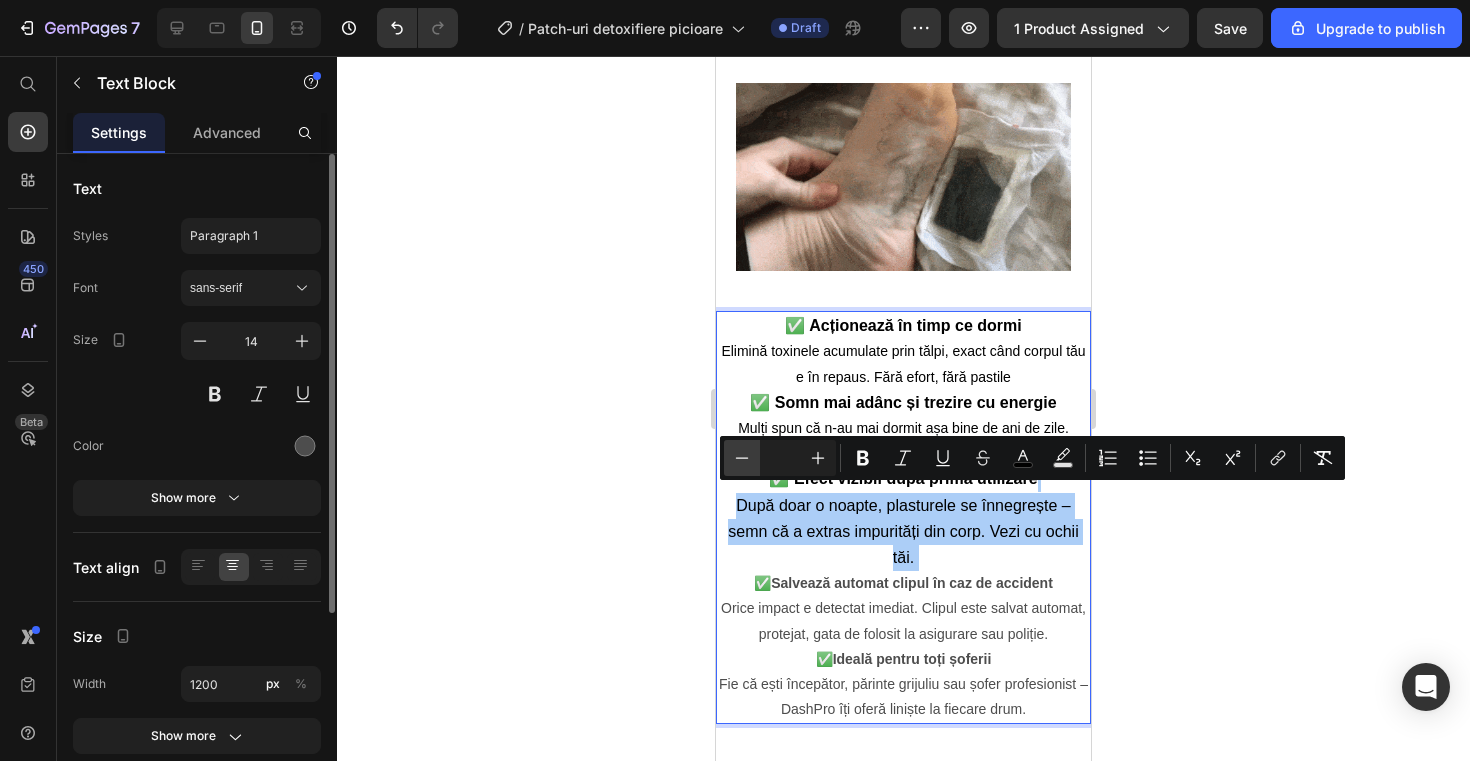 click 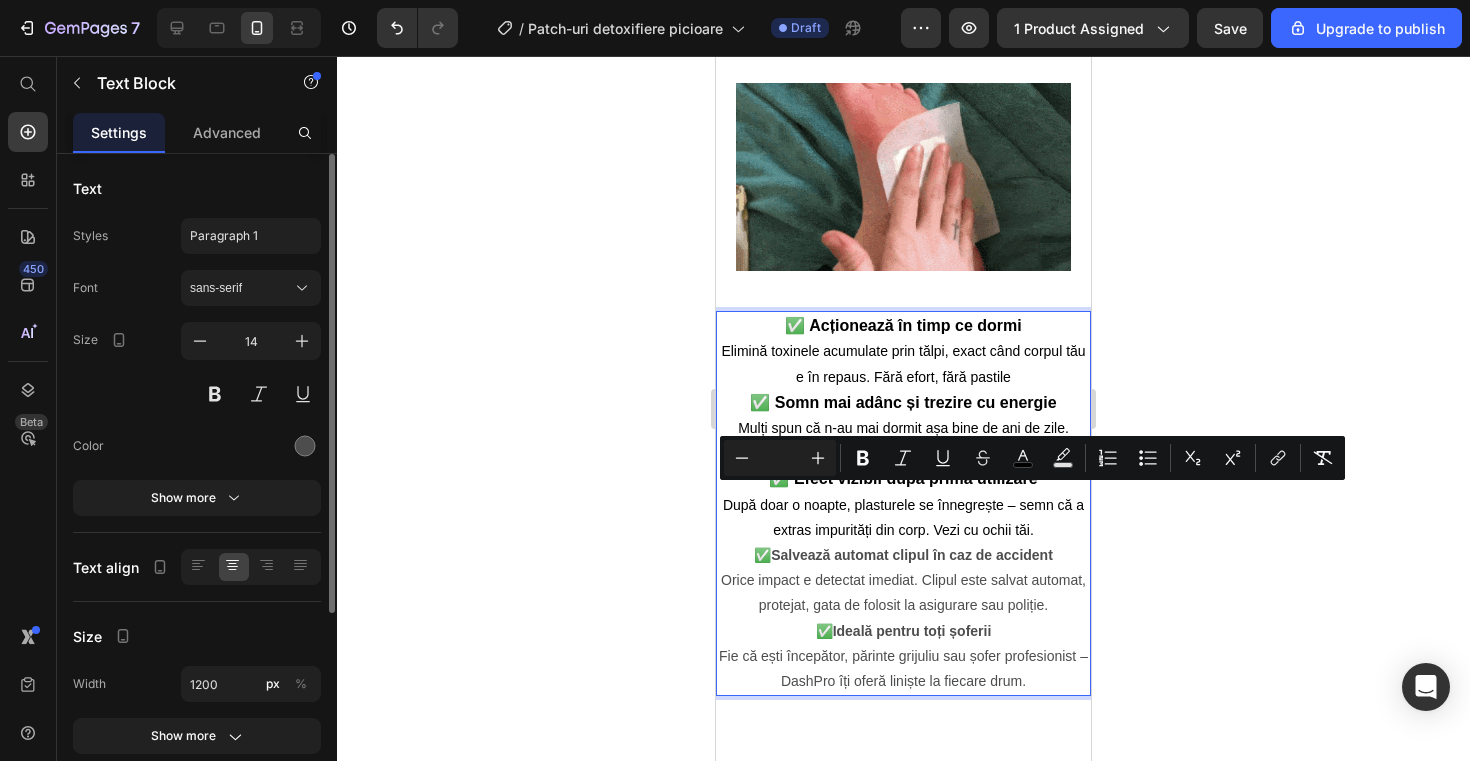 click 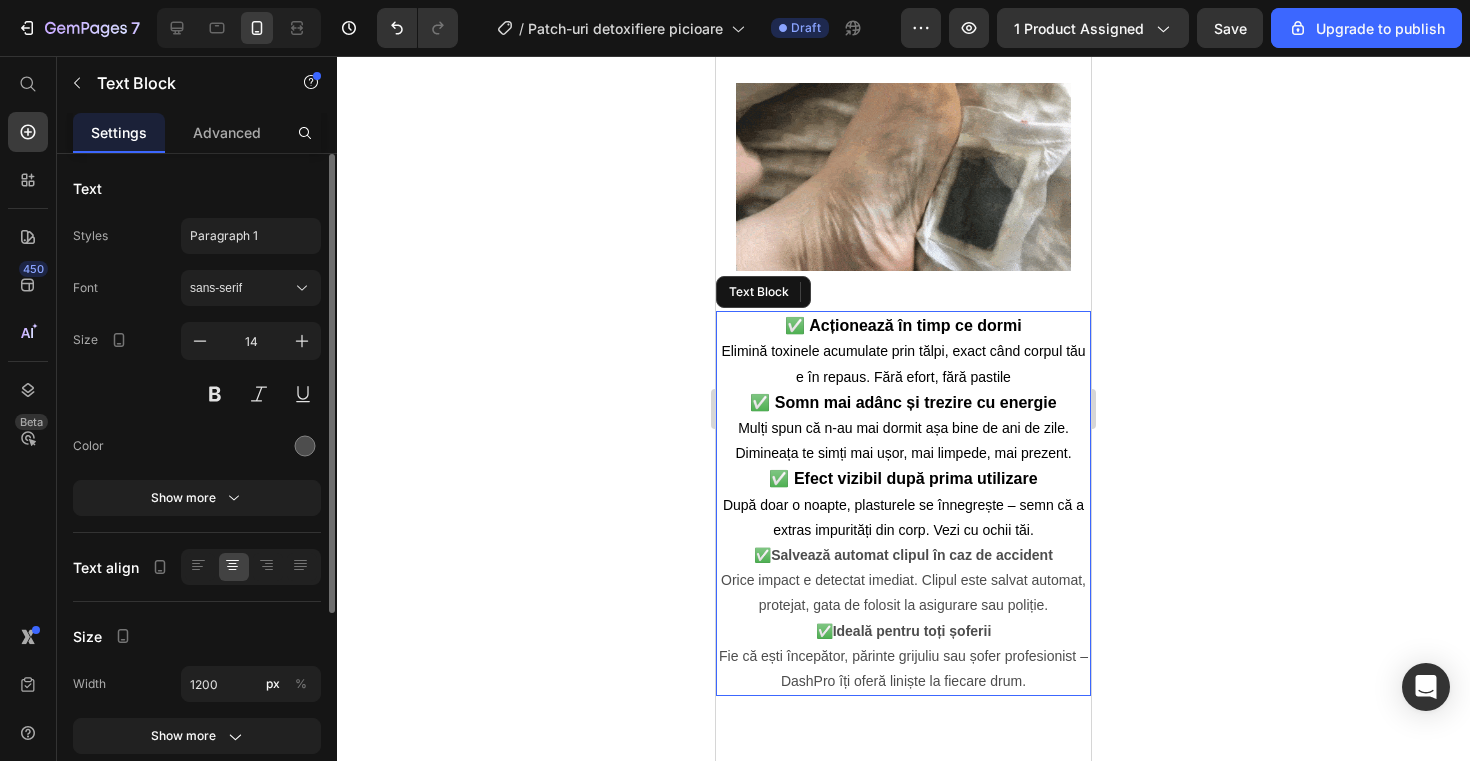 click on "✅ Efect vizibil după prima utilizare" at bounding box center (903, 478) 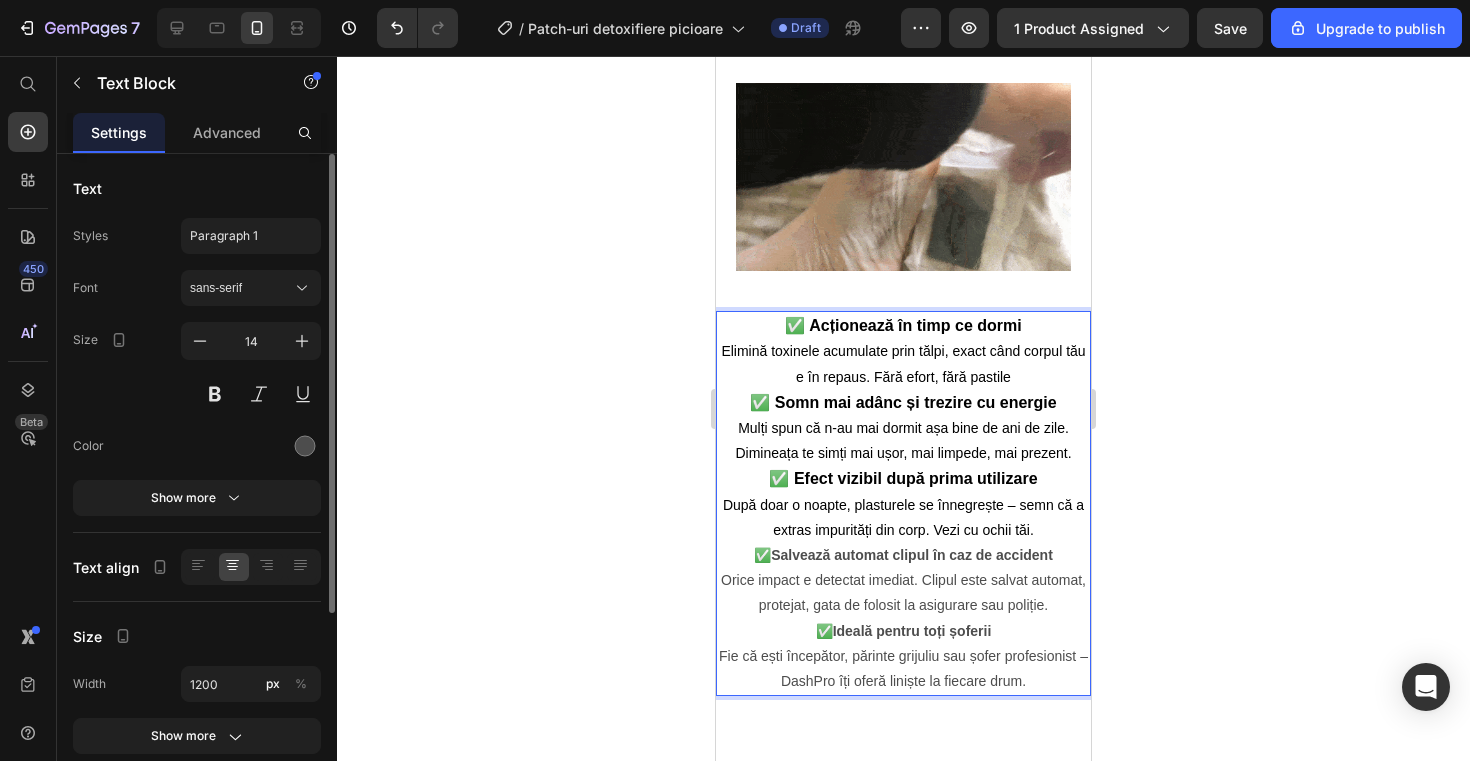 click on "✅ Efect vizibil după prima utilizare" at bounding box center (903, 478) 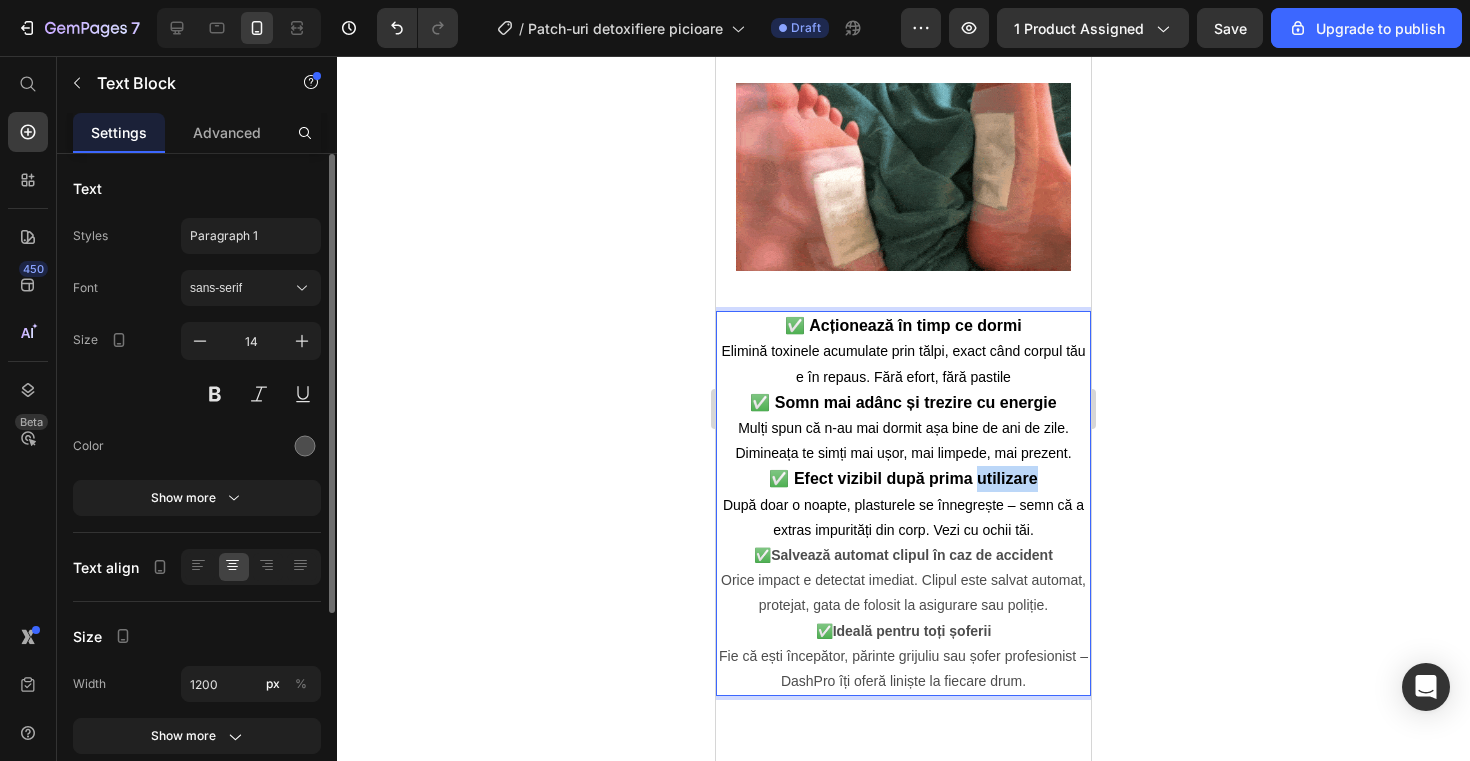 click on "✅ Efect vizibil după prima utilizare" at bounding box center [903, 478] 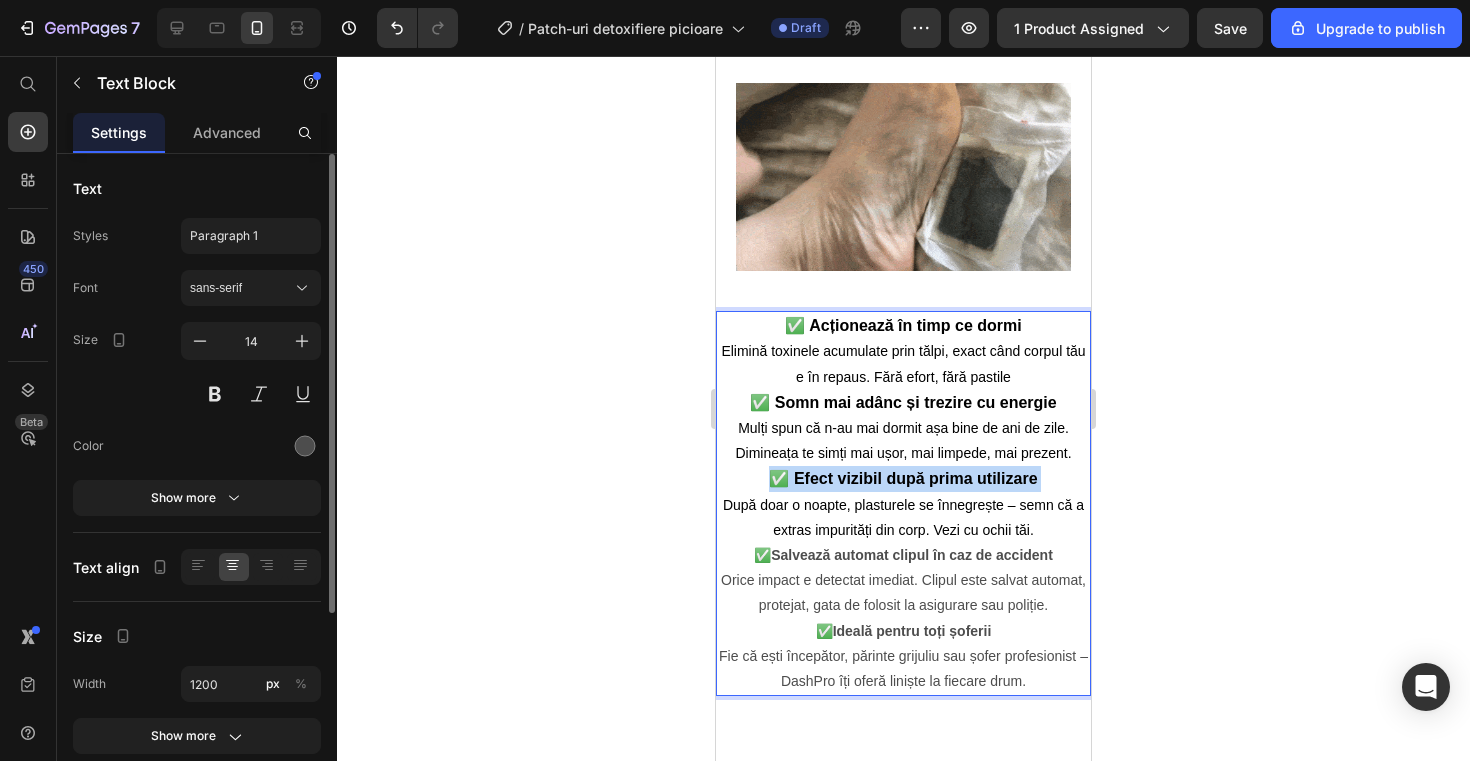 click on "✅ Efect vizibil după prima utilizare" at bounding box center (903, 478) 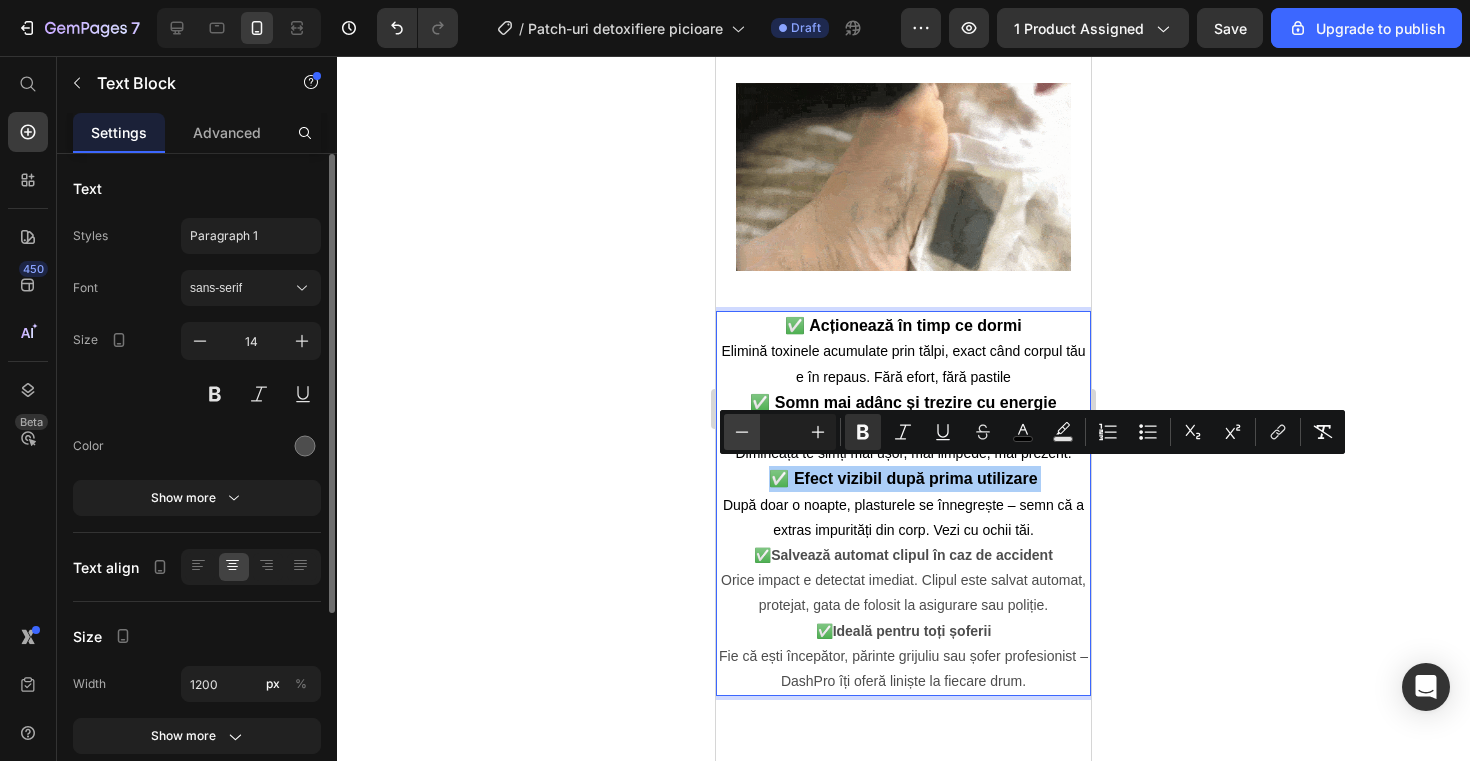 click 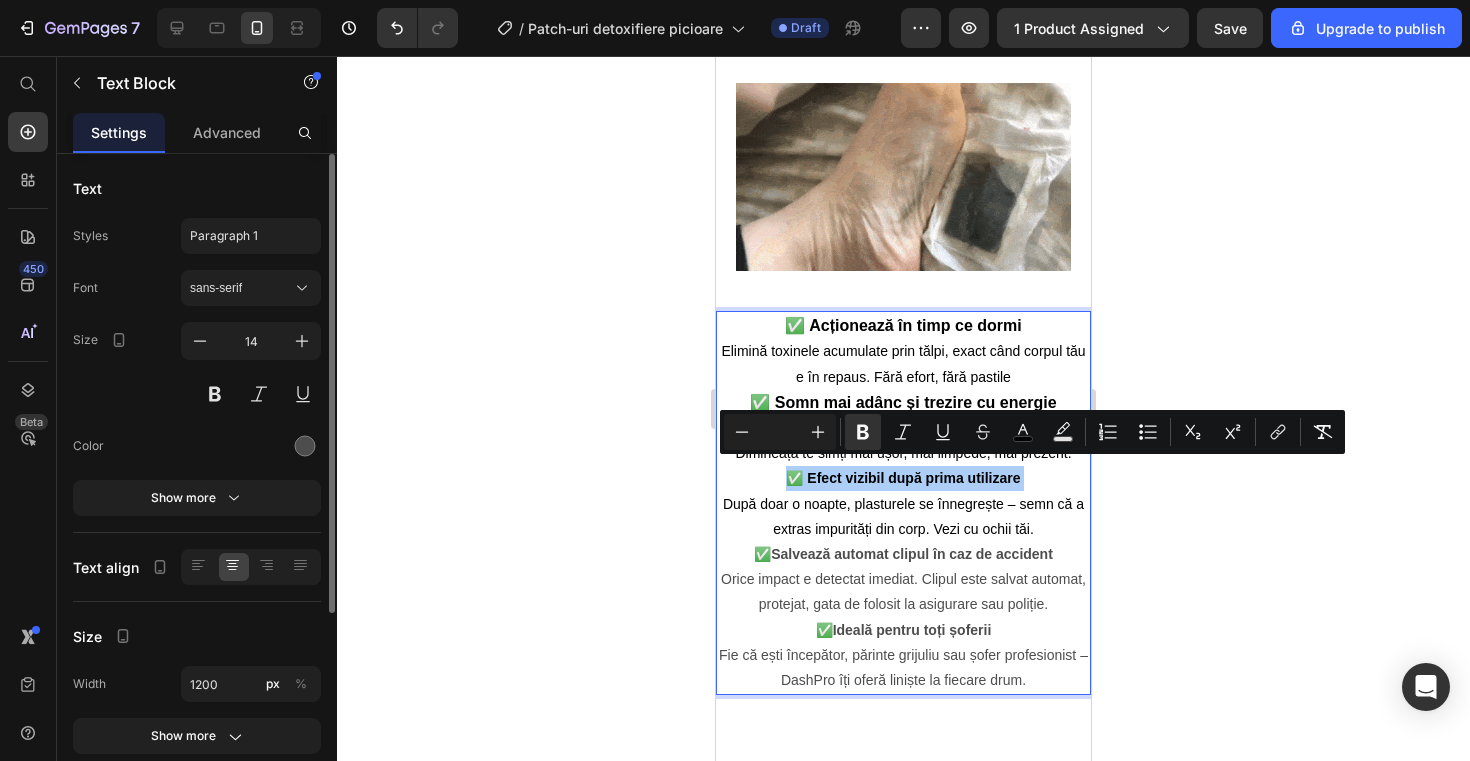 click 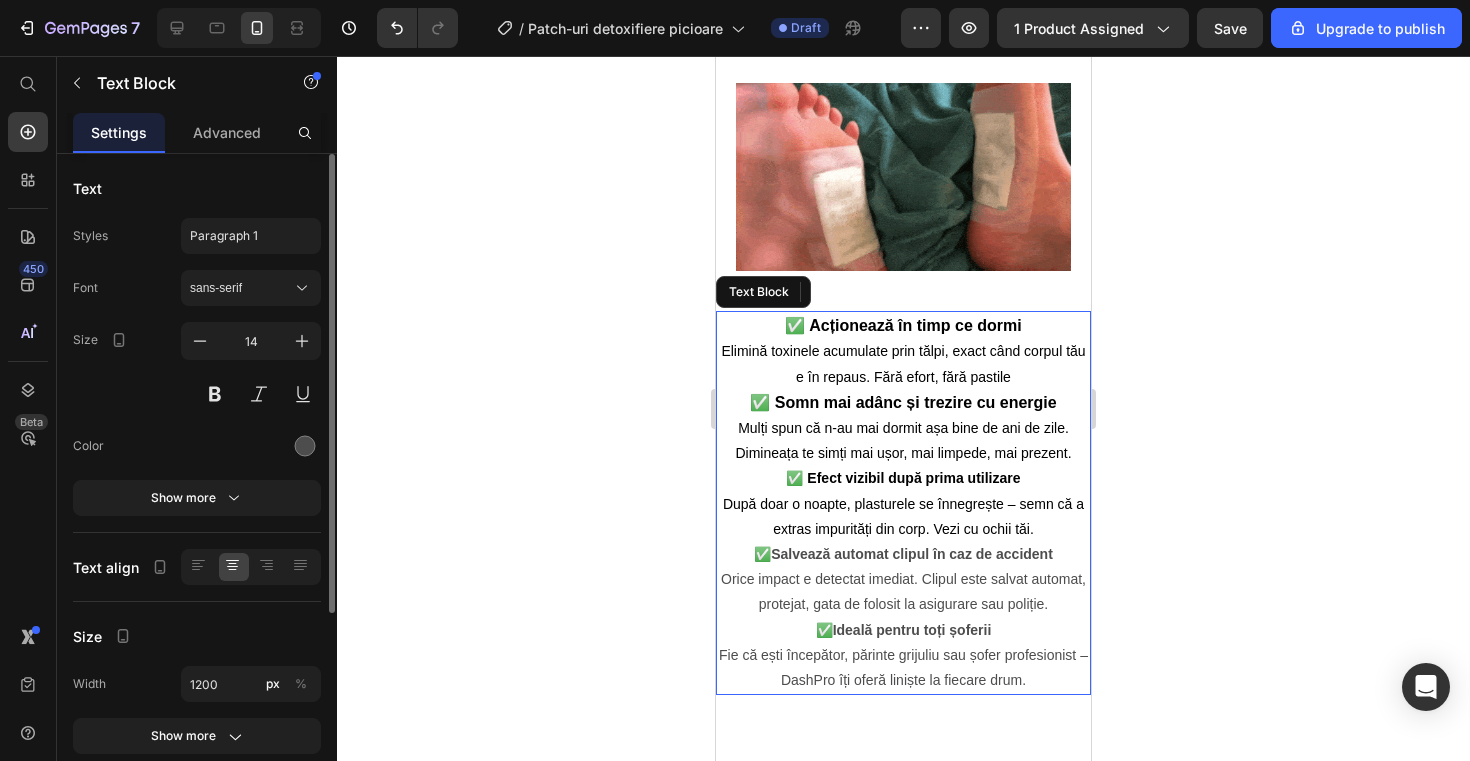 click on "✅ Somn mai adânc și trezire cu energie" at bounding box center [903, 402] 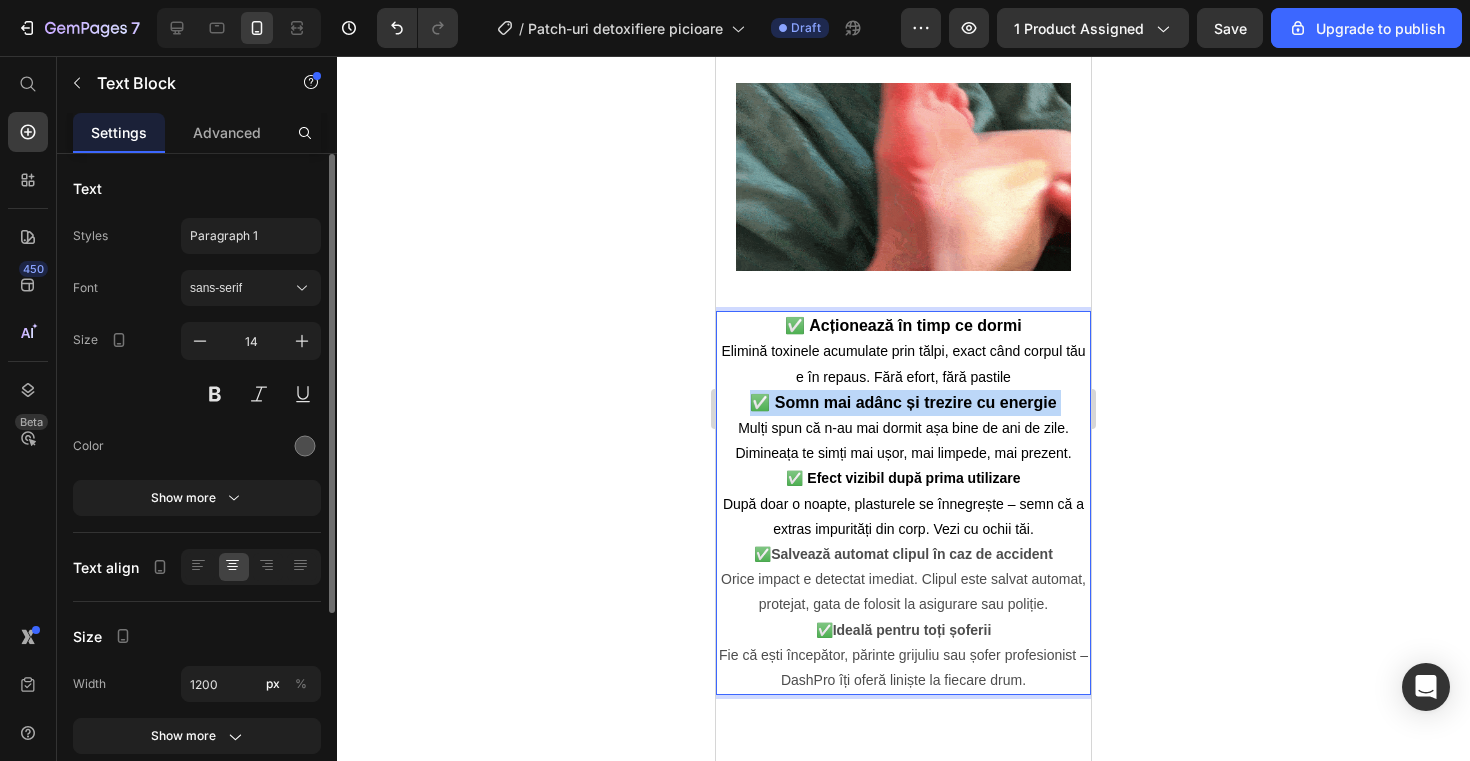 click on "✅ Somn mai adânc și trezire cu energie" at bounding box center [903, 402] 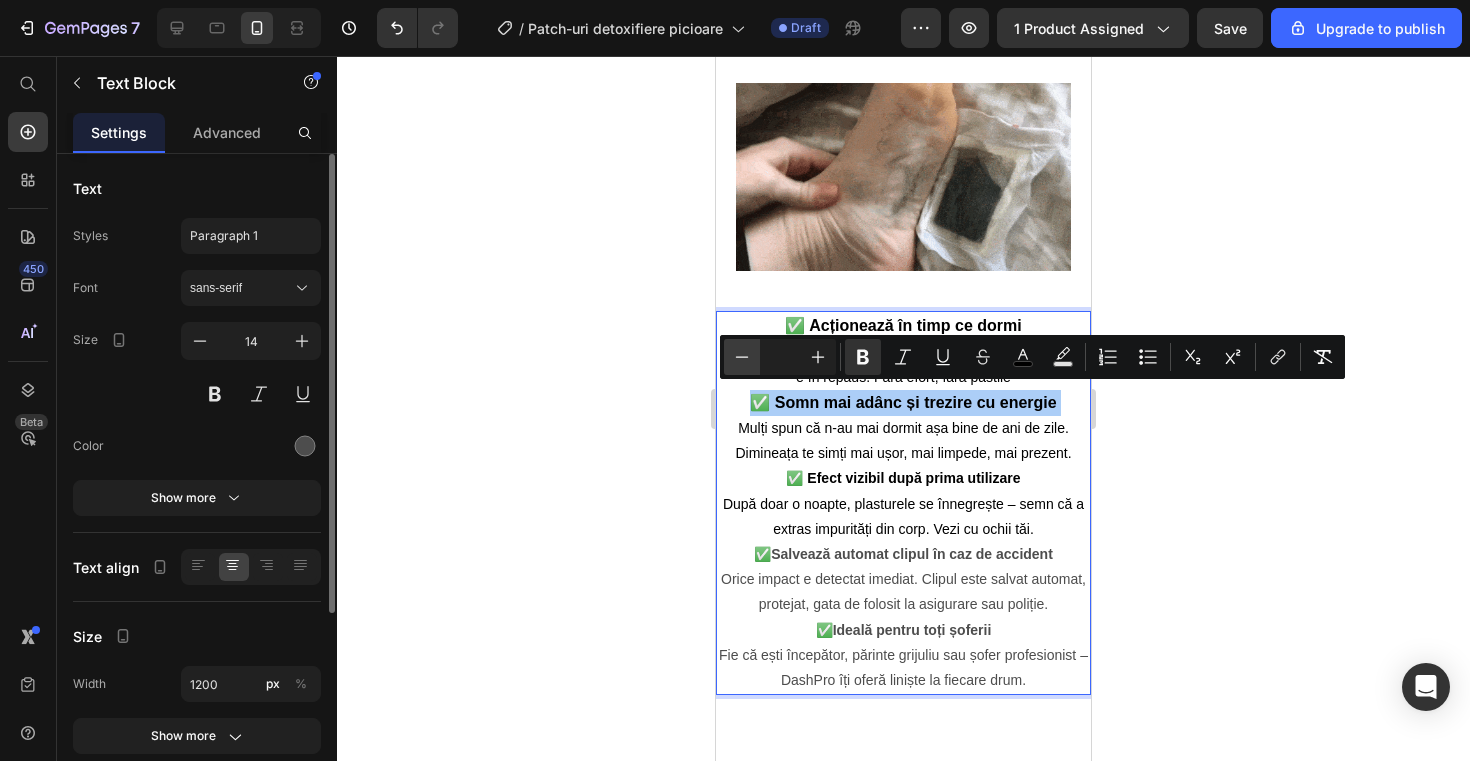 click on "Minus" at bounding box center [742, 357] 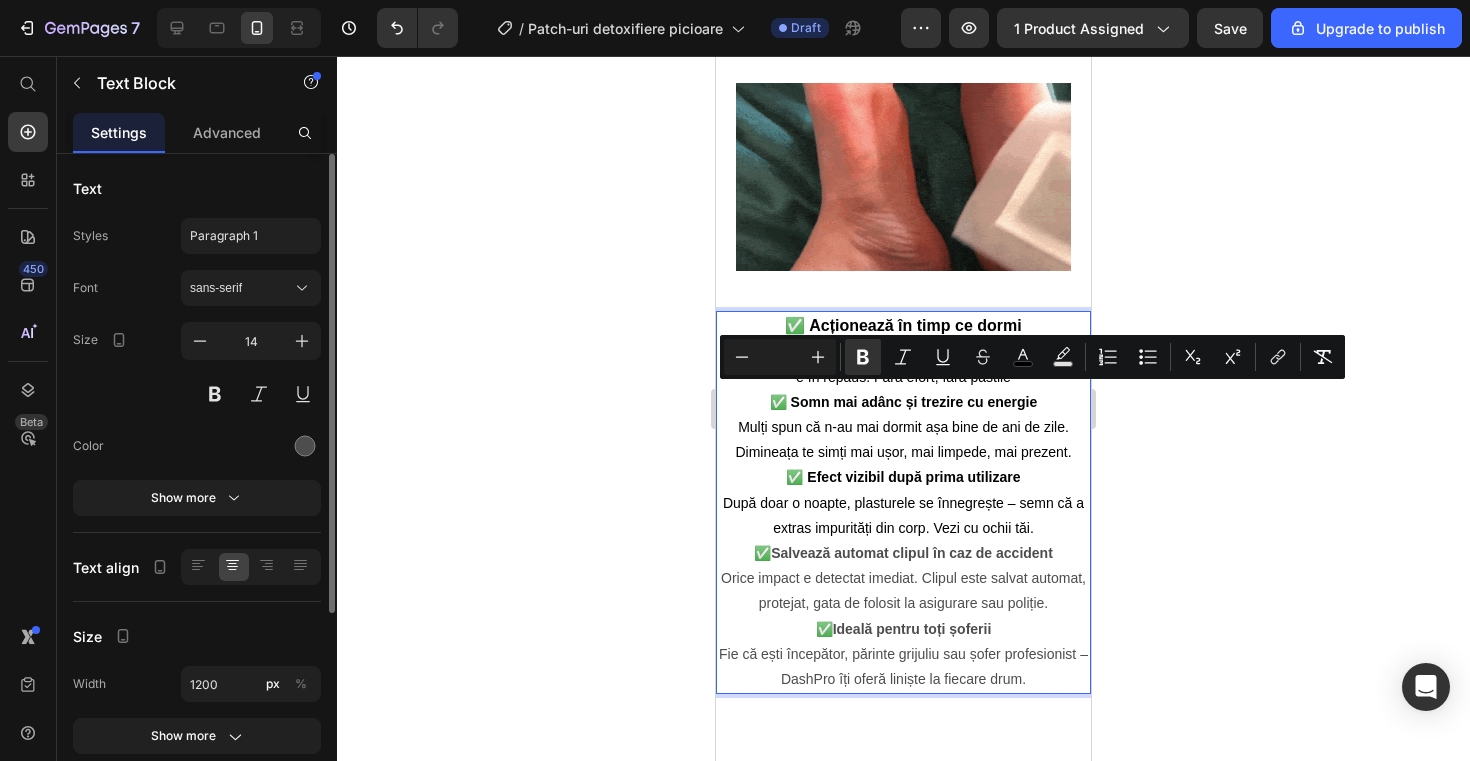 click 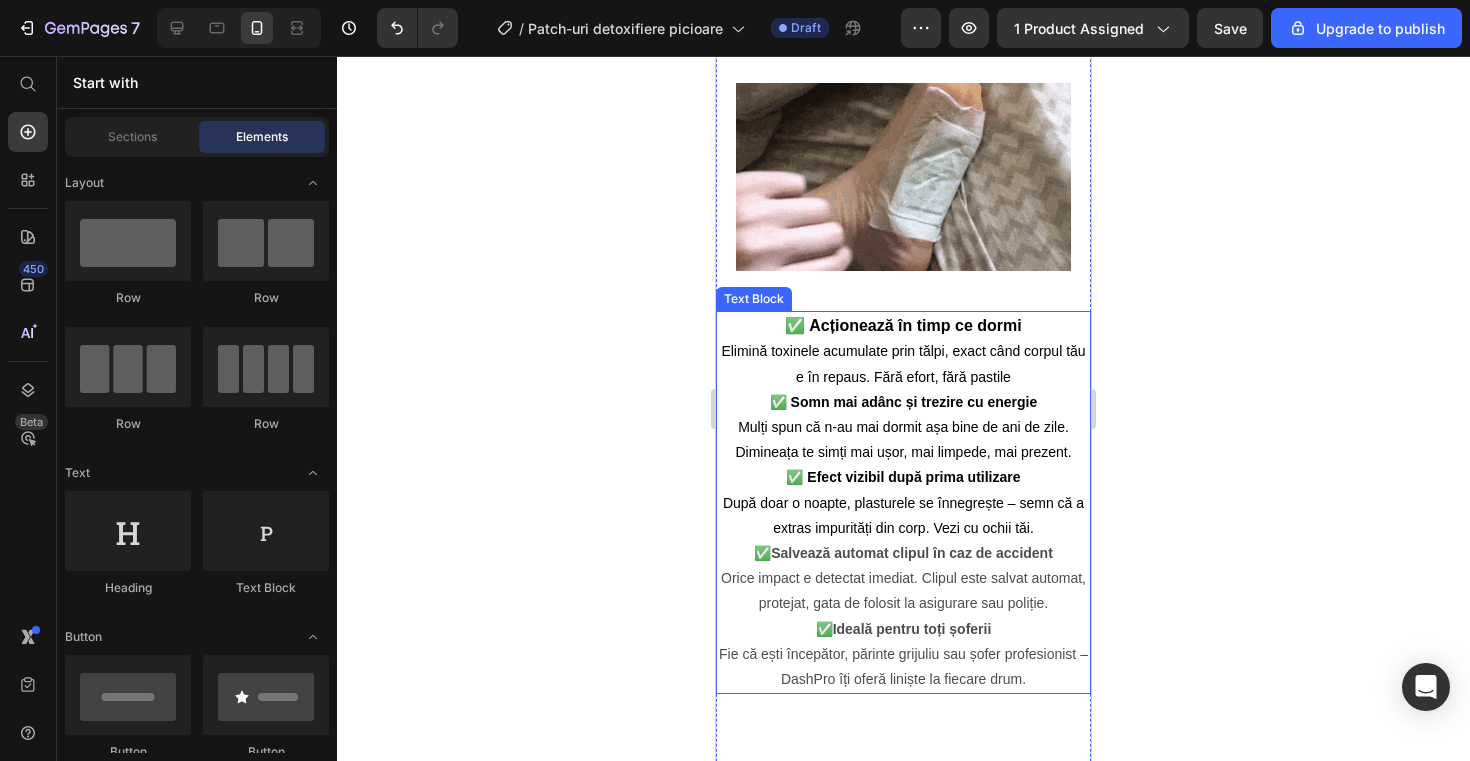 click on "✅ Acționează în timp ce dormi" at bounding box center [903, 325] 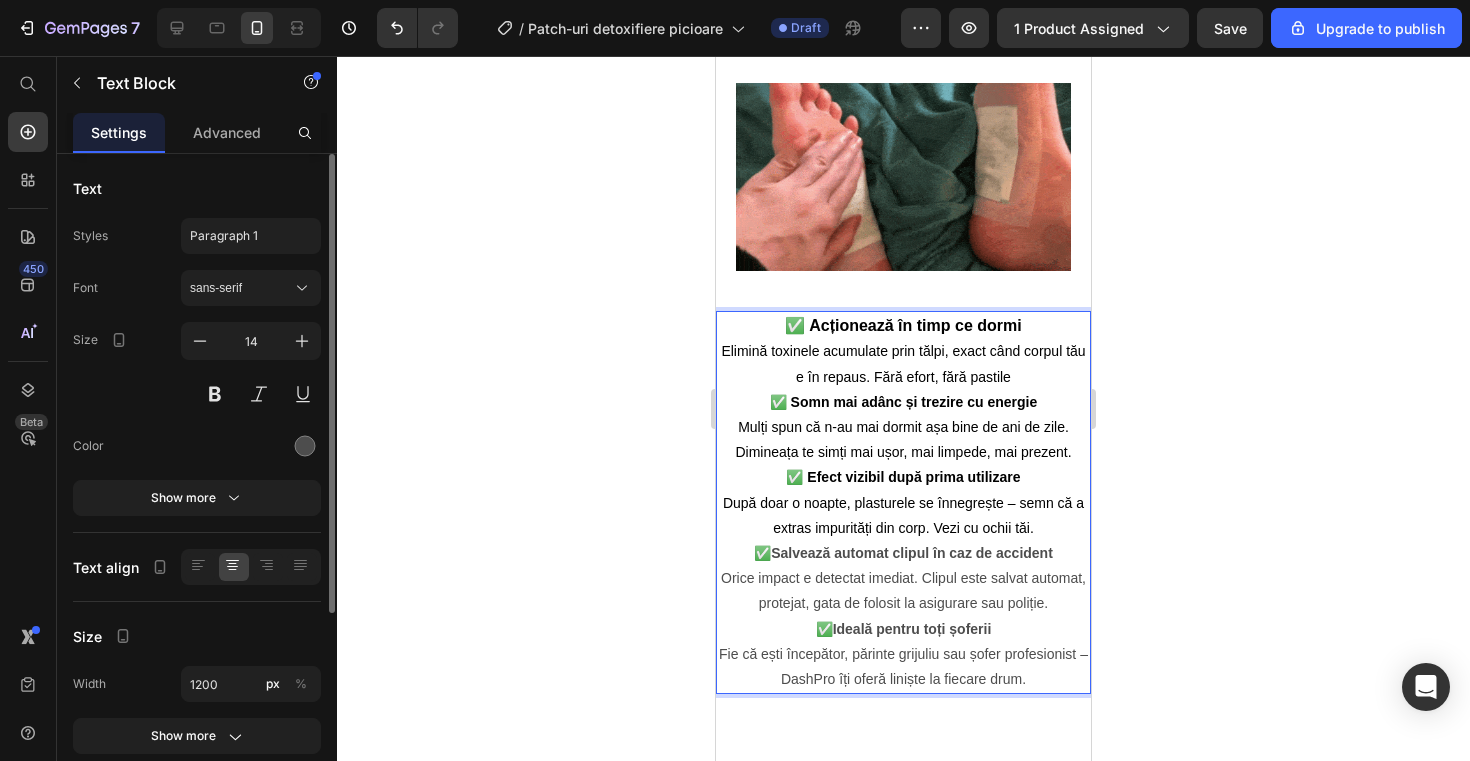 click on "✅ Acționează în timp ce dormi" at bounding box center (903, 325) 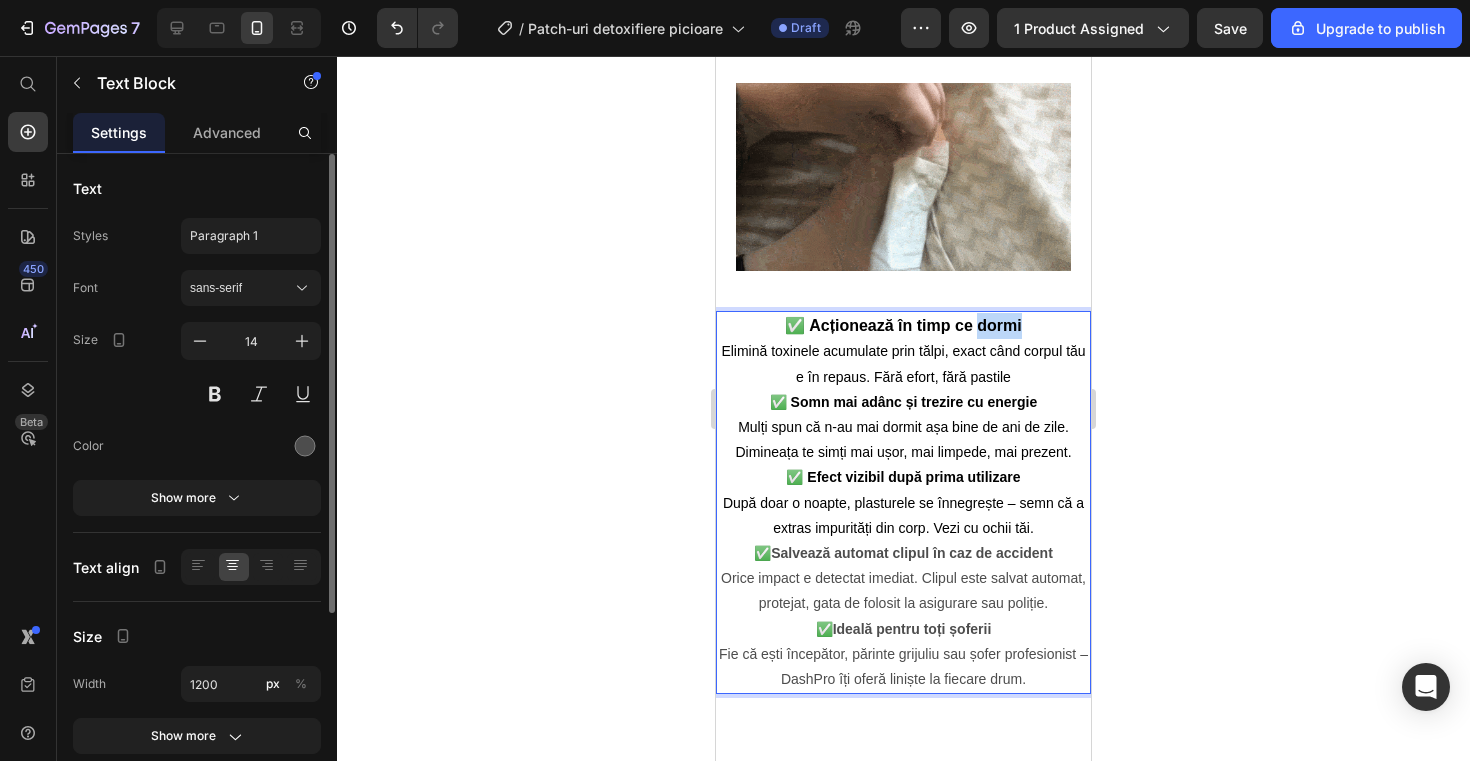 click on "✅ Acționează în timp ce dormi" at bounding box center (903, 325) 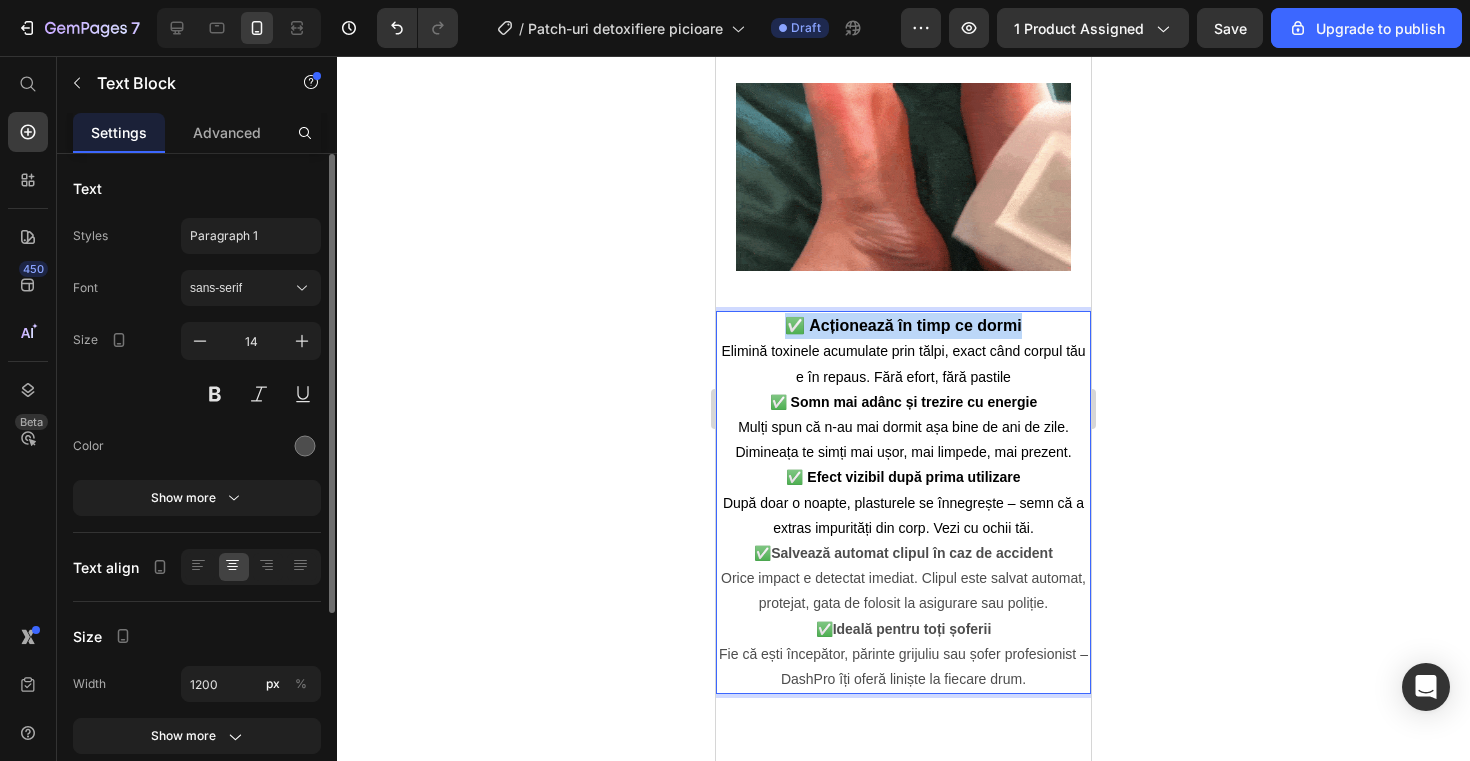 click on "✅ Acționează în timp ce dormi" at bounding box center [903, 325] 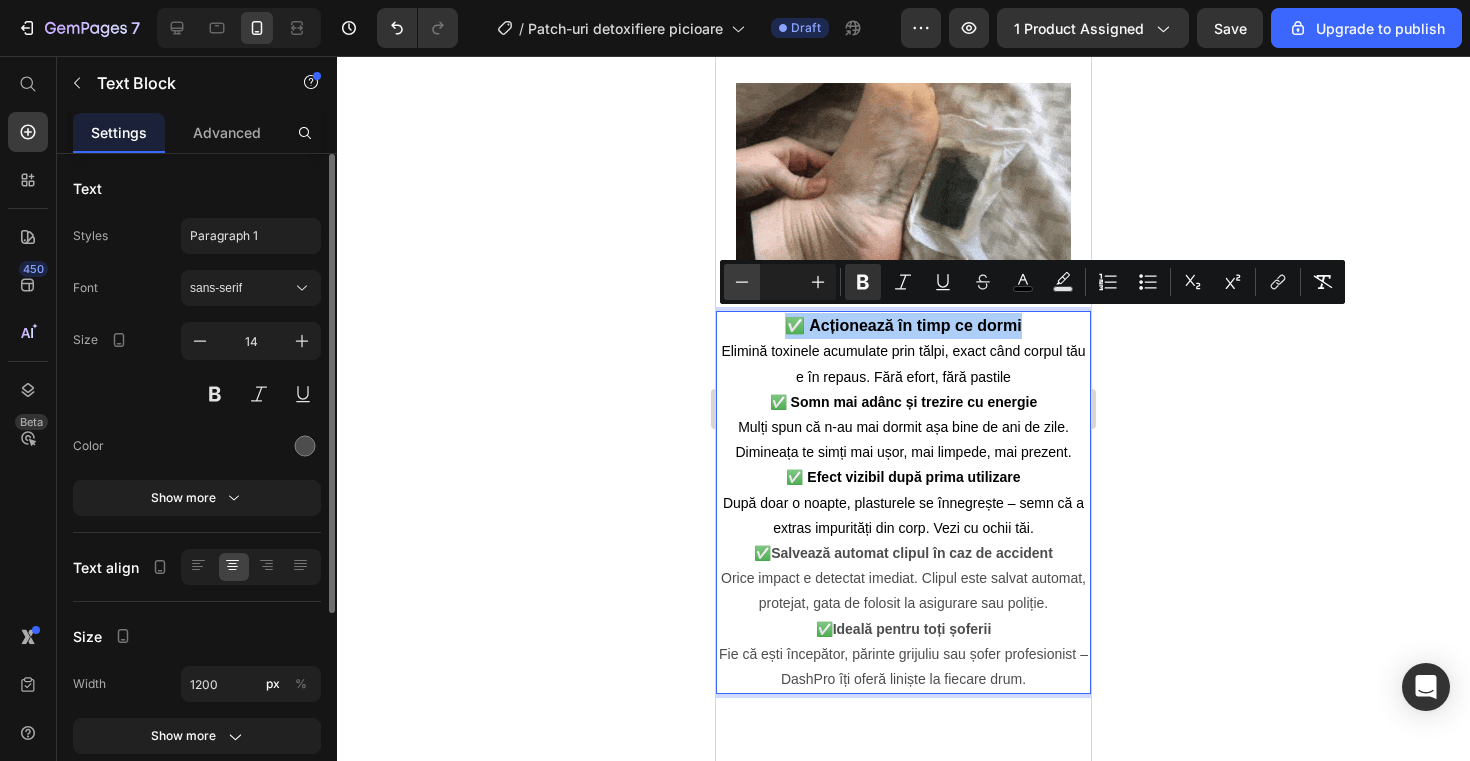 click 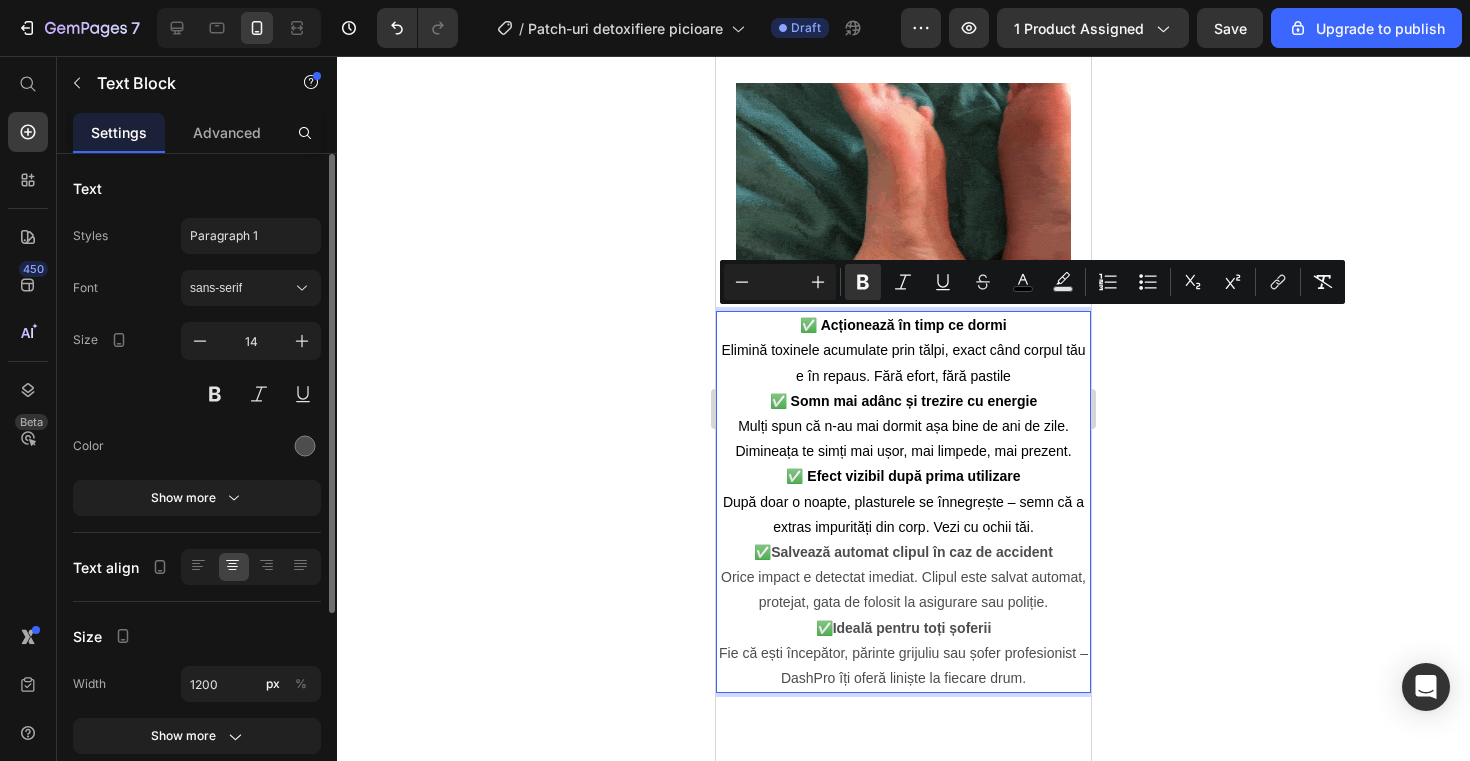 click 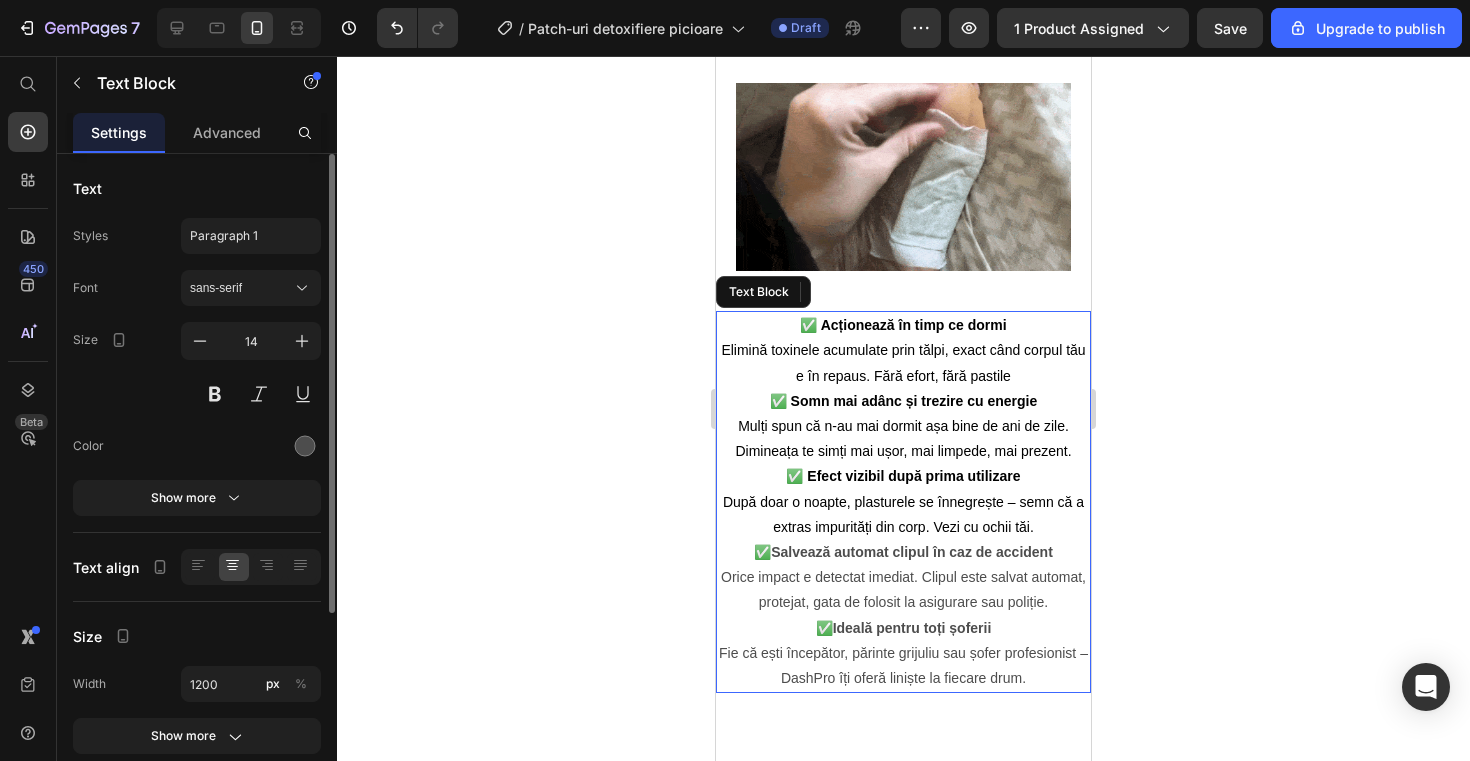 click on "✅ Efect vizibil după prima utilizare" at bounding box center [903, 476] 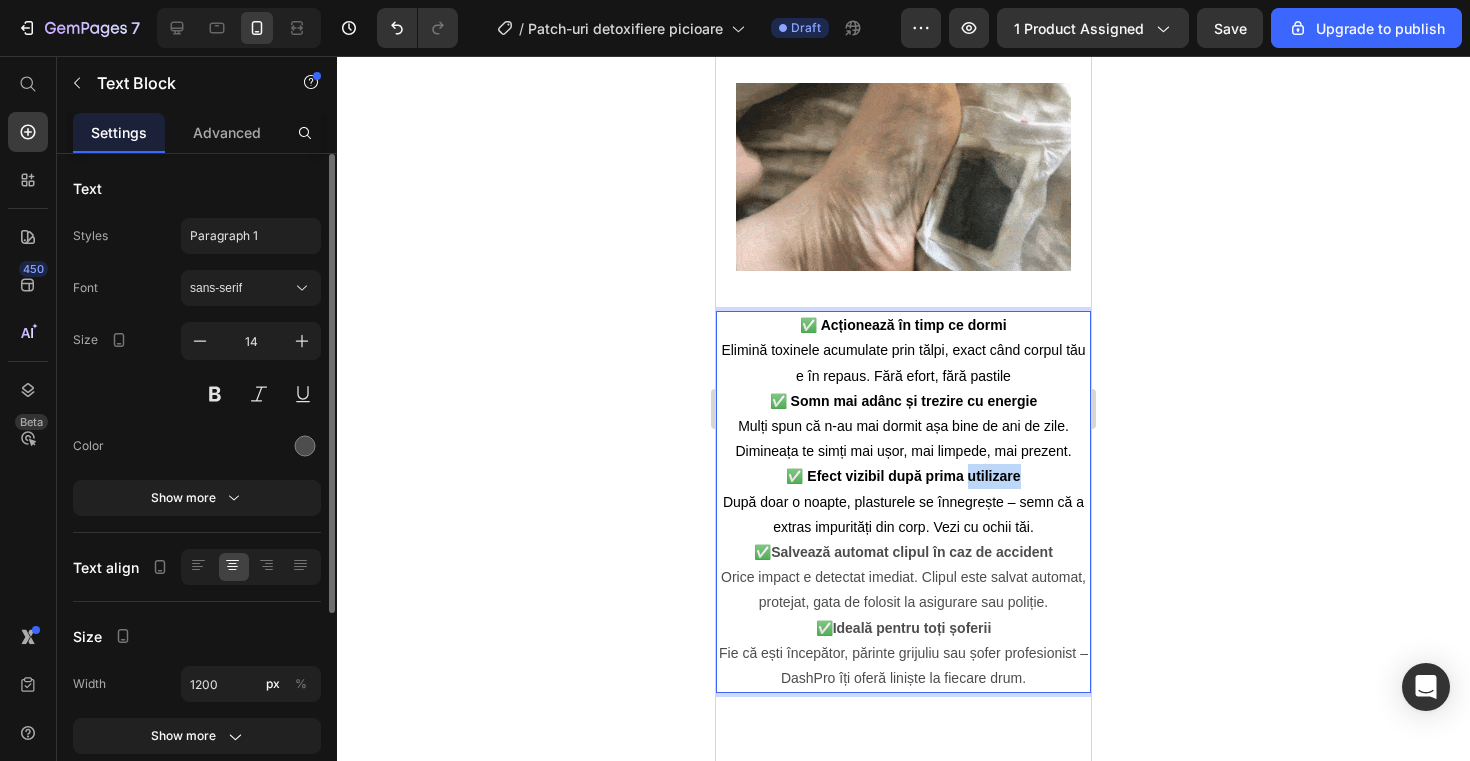 click on "✅ Efect vizibil după prima utilizare" at bounding box center [903, 476] 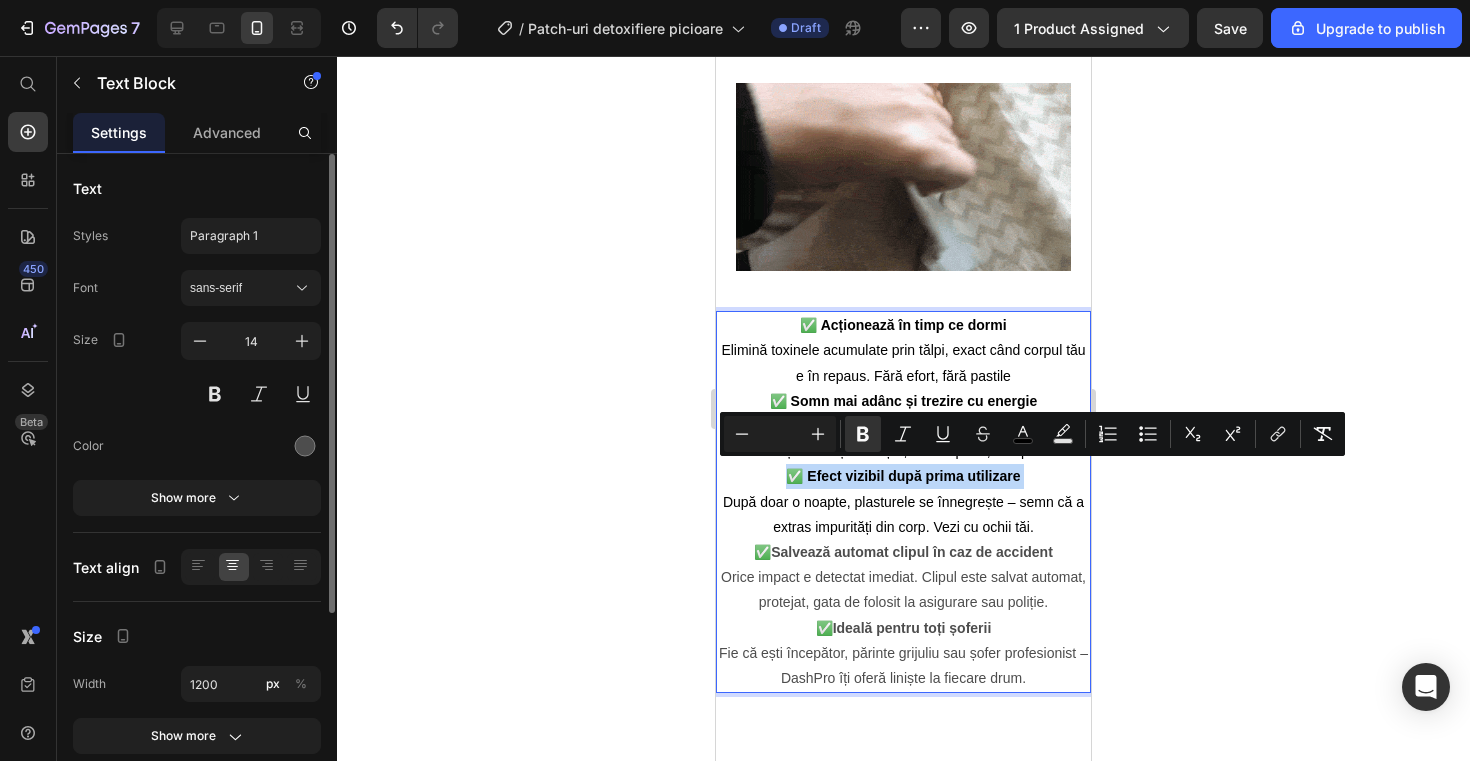 click on "✅ Efect vizibil după prima utilizare" at bounding box center (903, 476) 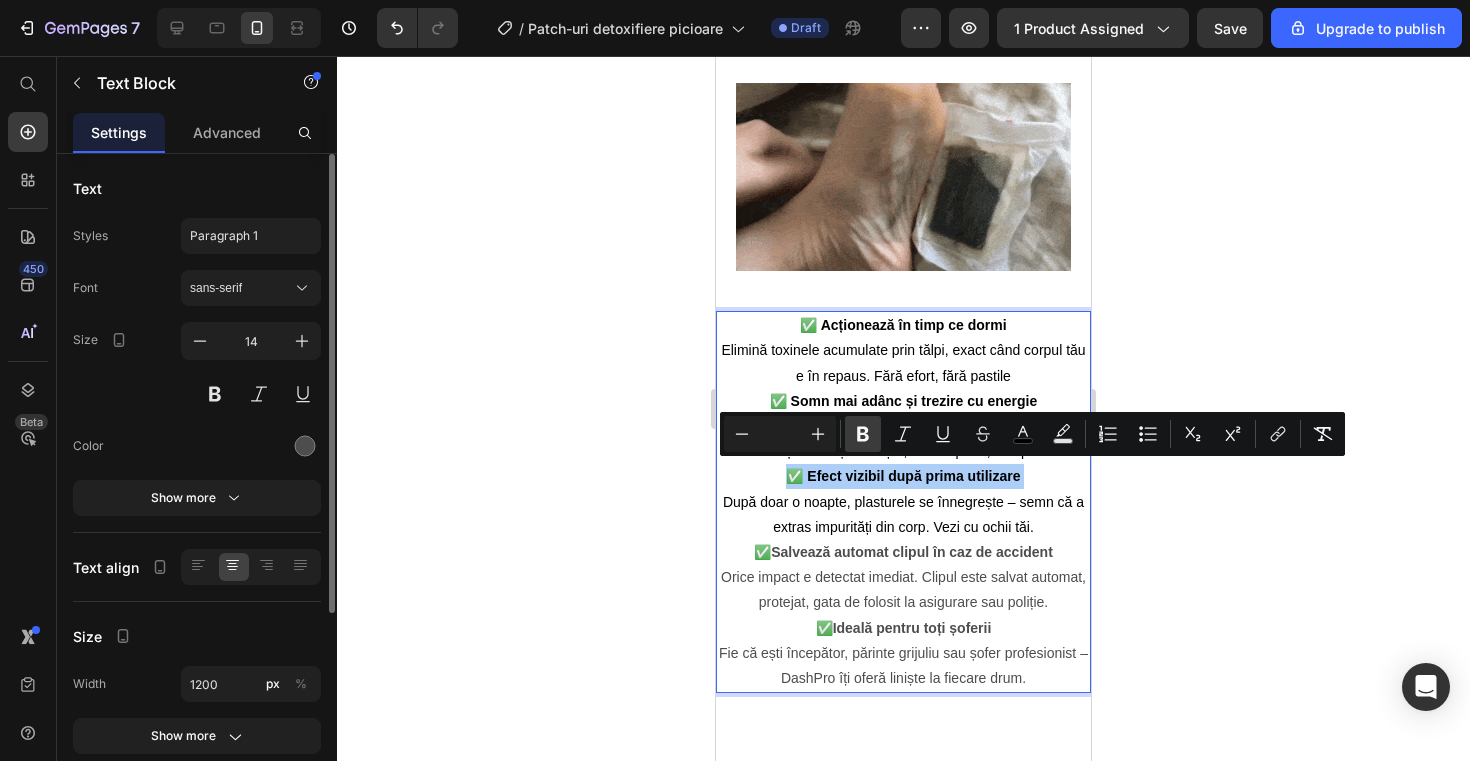 click 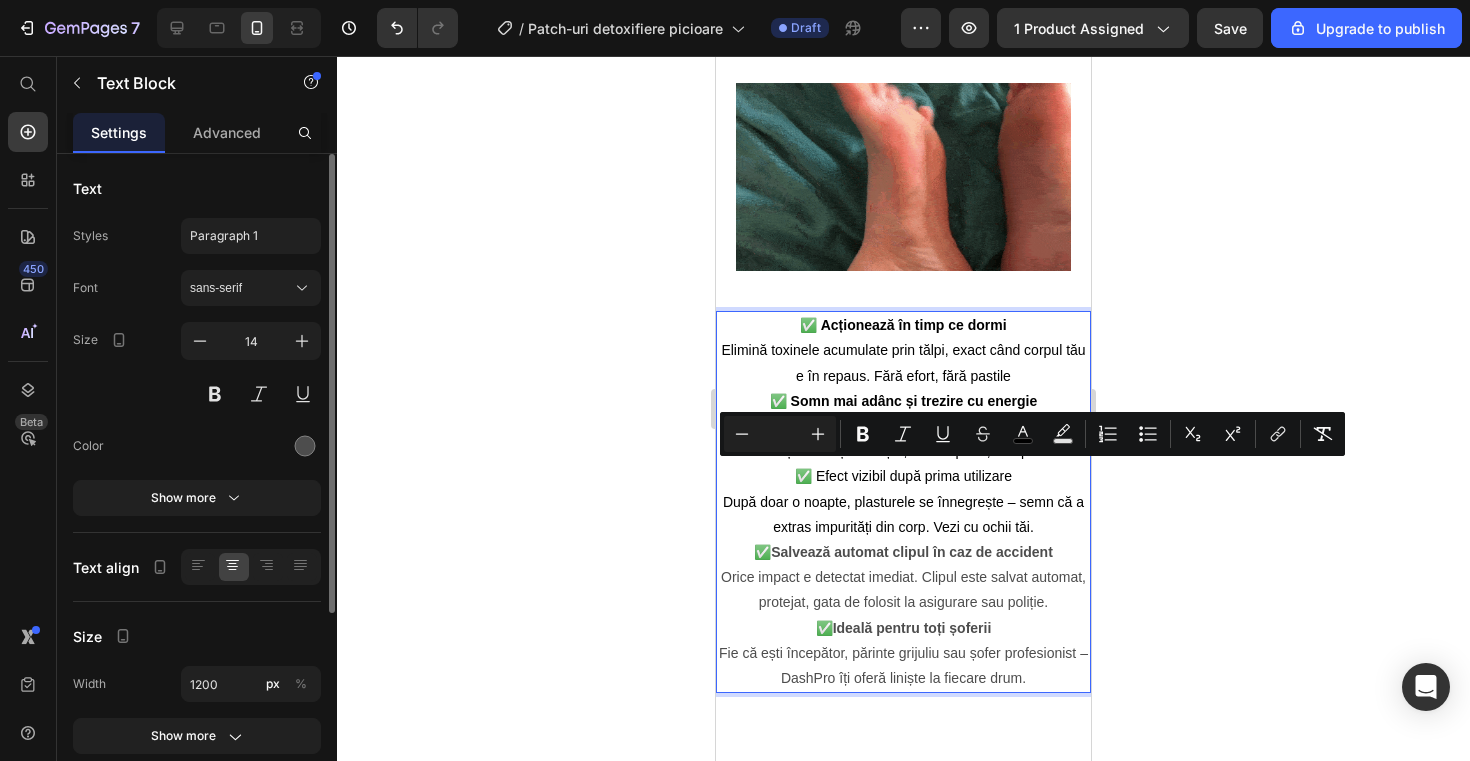 click 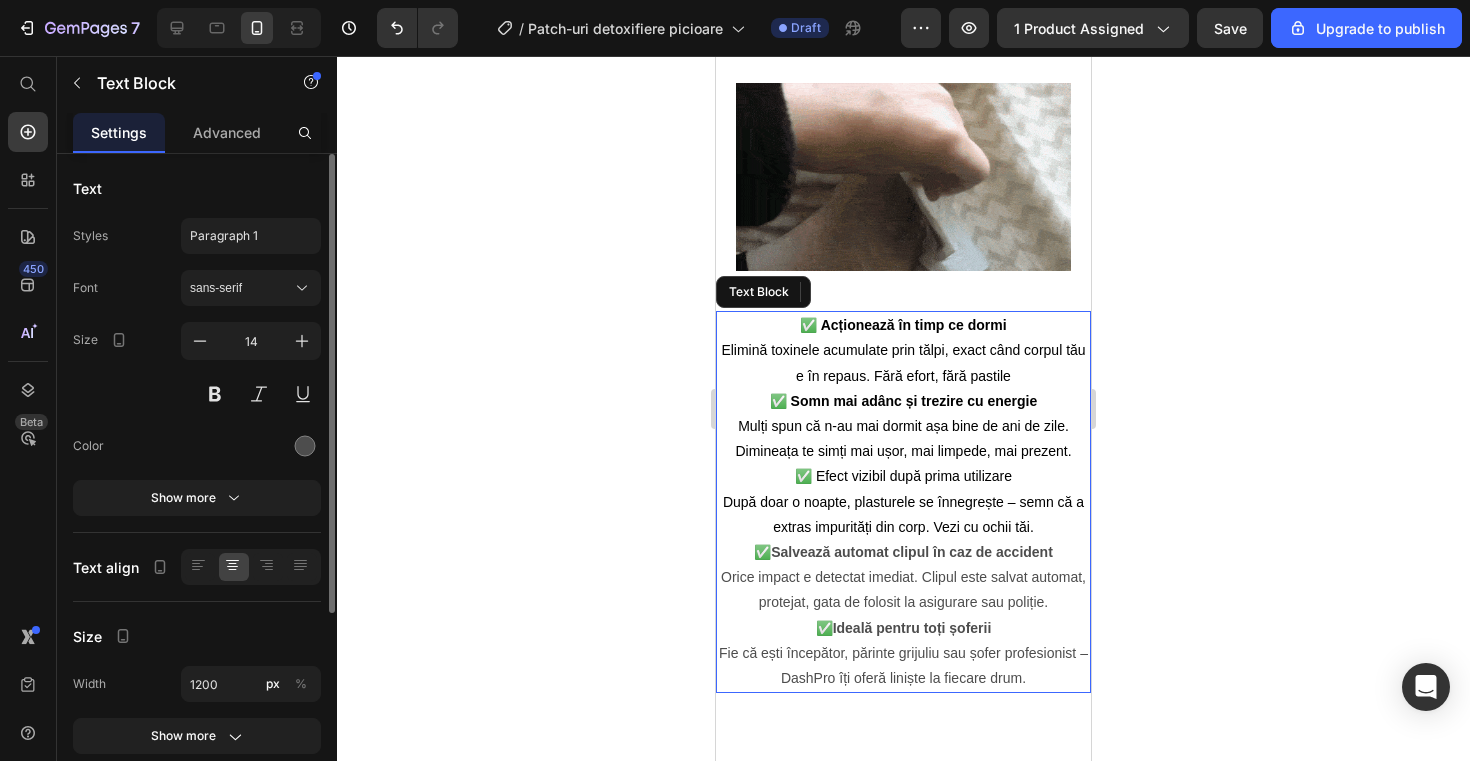 click on "✅ Efect vizibil după prima utilizare" at bounding box center (903, 476) 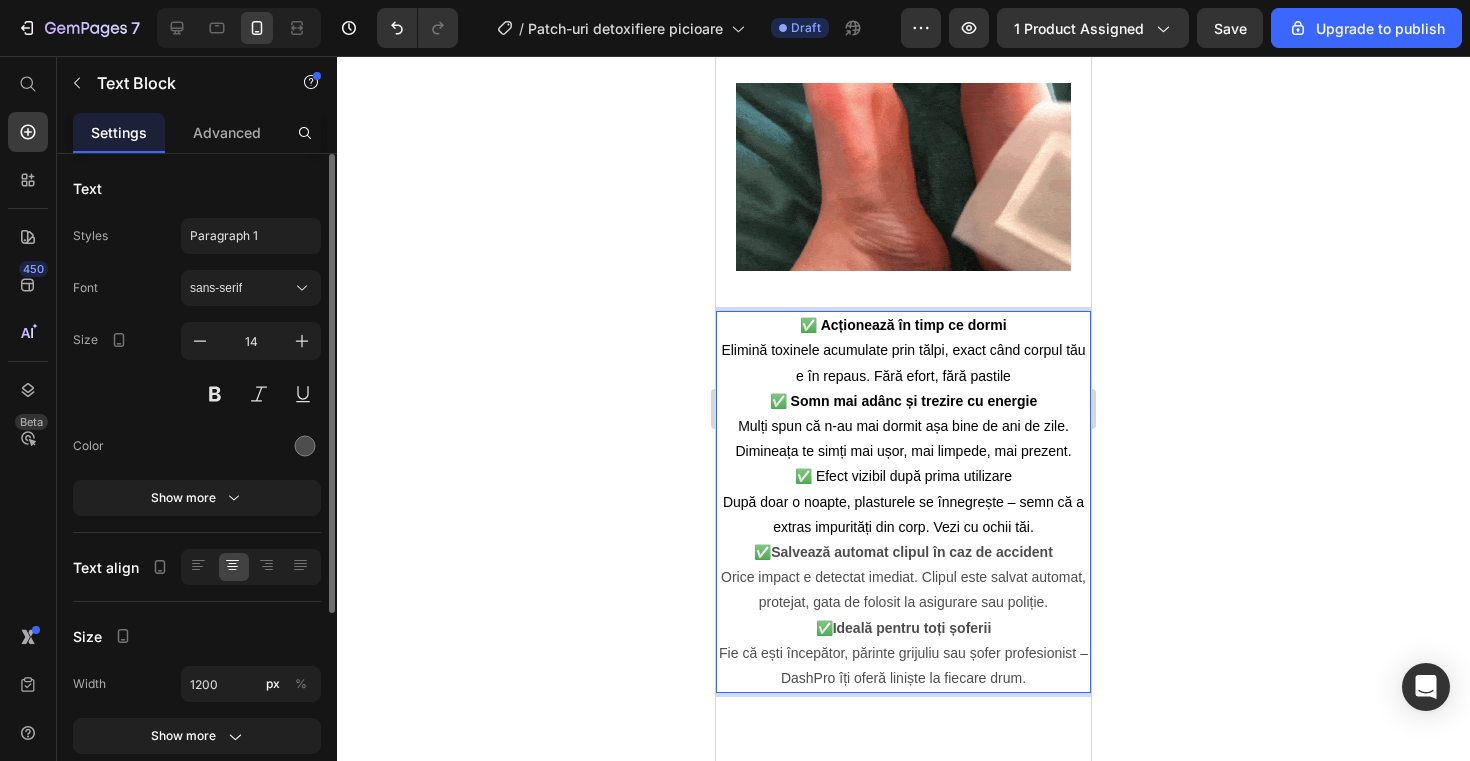 click on "✅ Efect vizibil după prima utilizare" at bounding box center (903, 476) 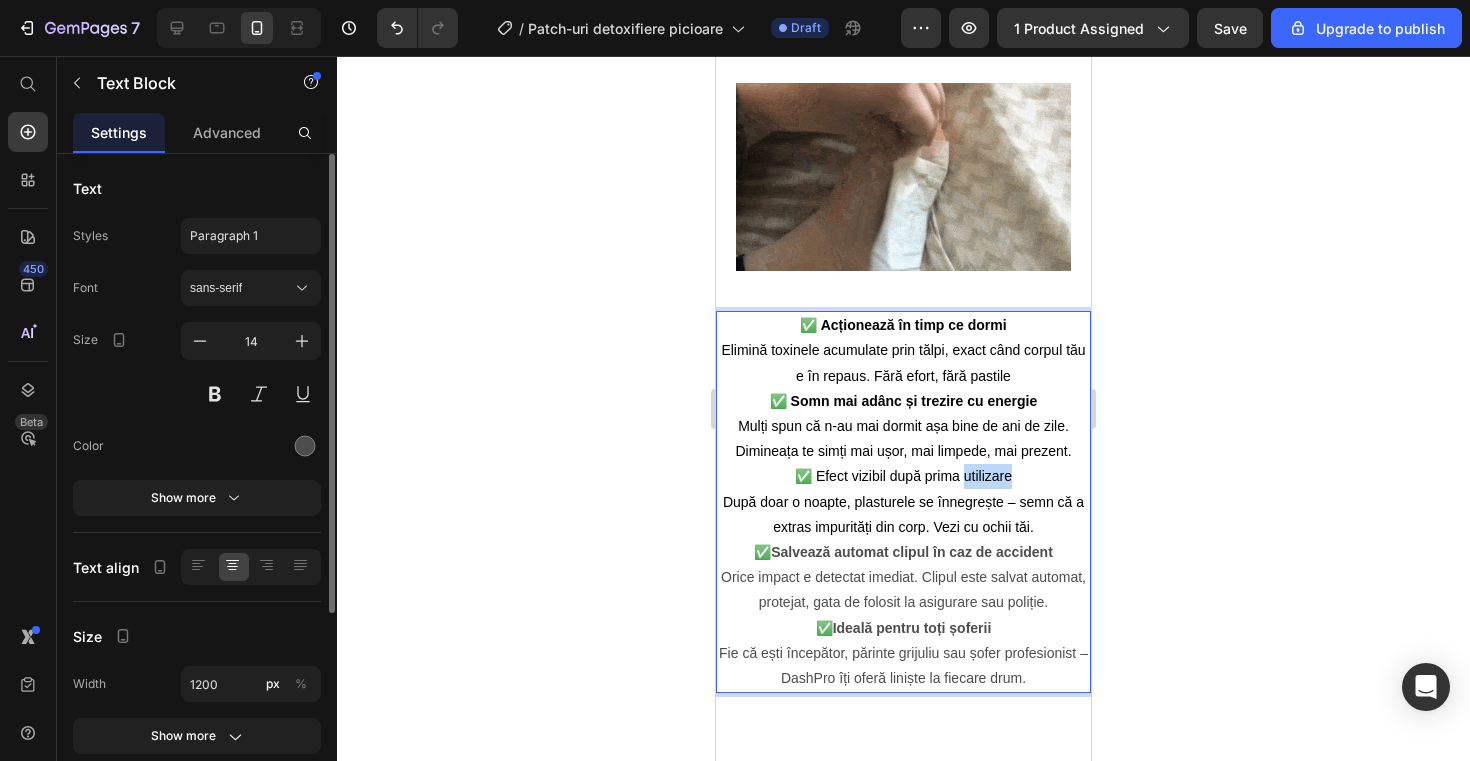 click on "✅ Efect vizibil după prima utilizare" at bounding box center (903, 476) 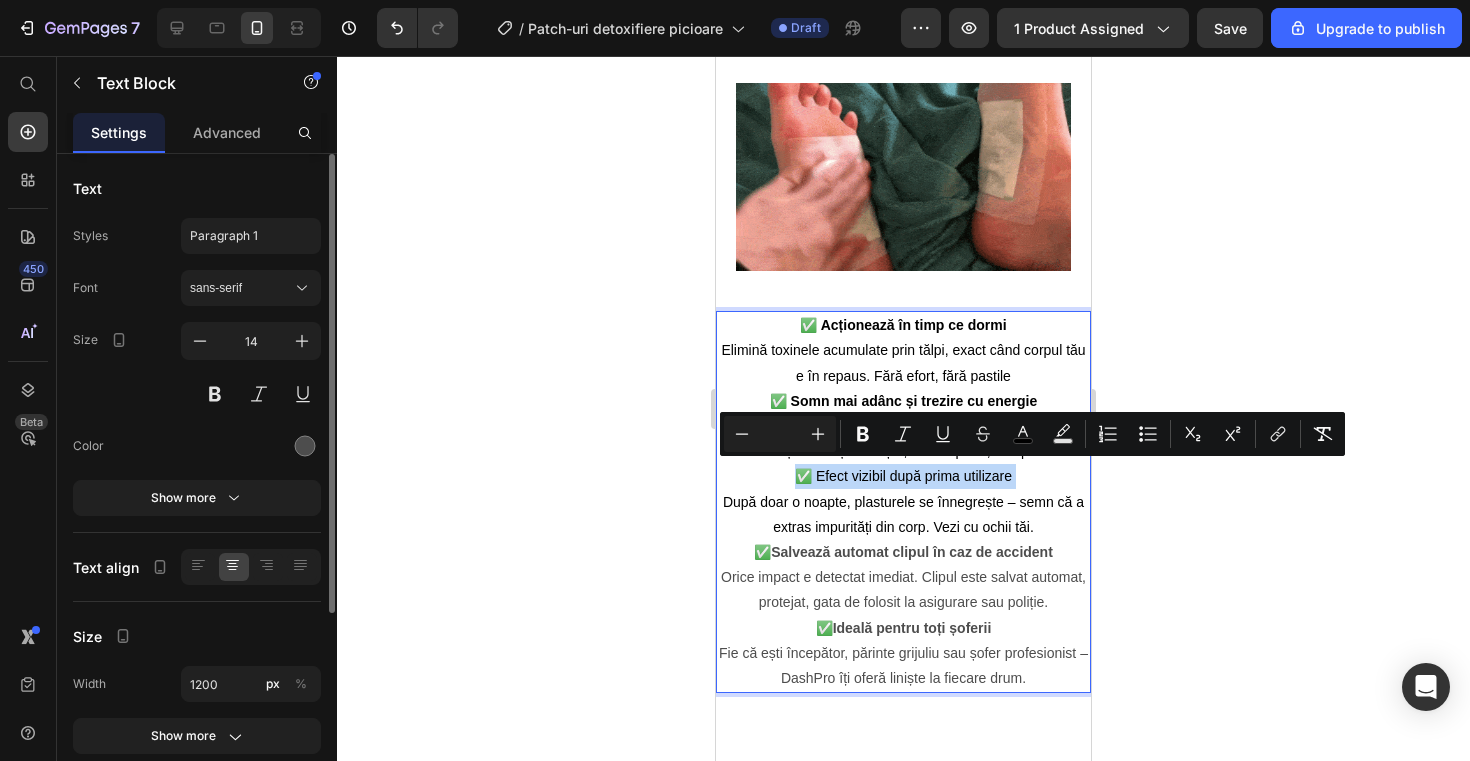 click on "✅ Efect vizibil după prima utilizare" at bounding box center [903, 476] 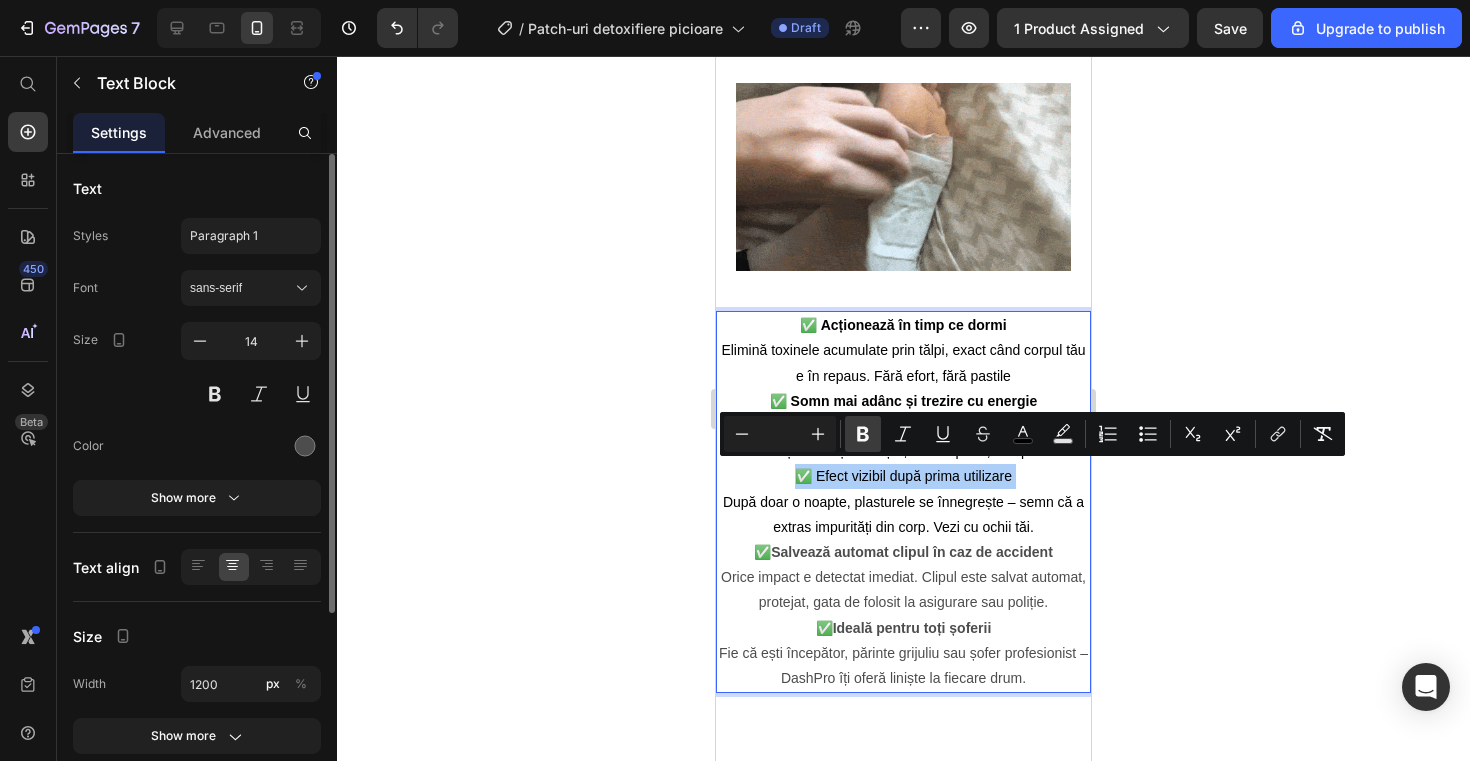 click 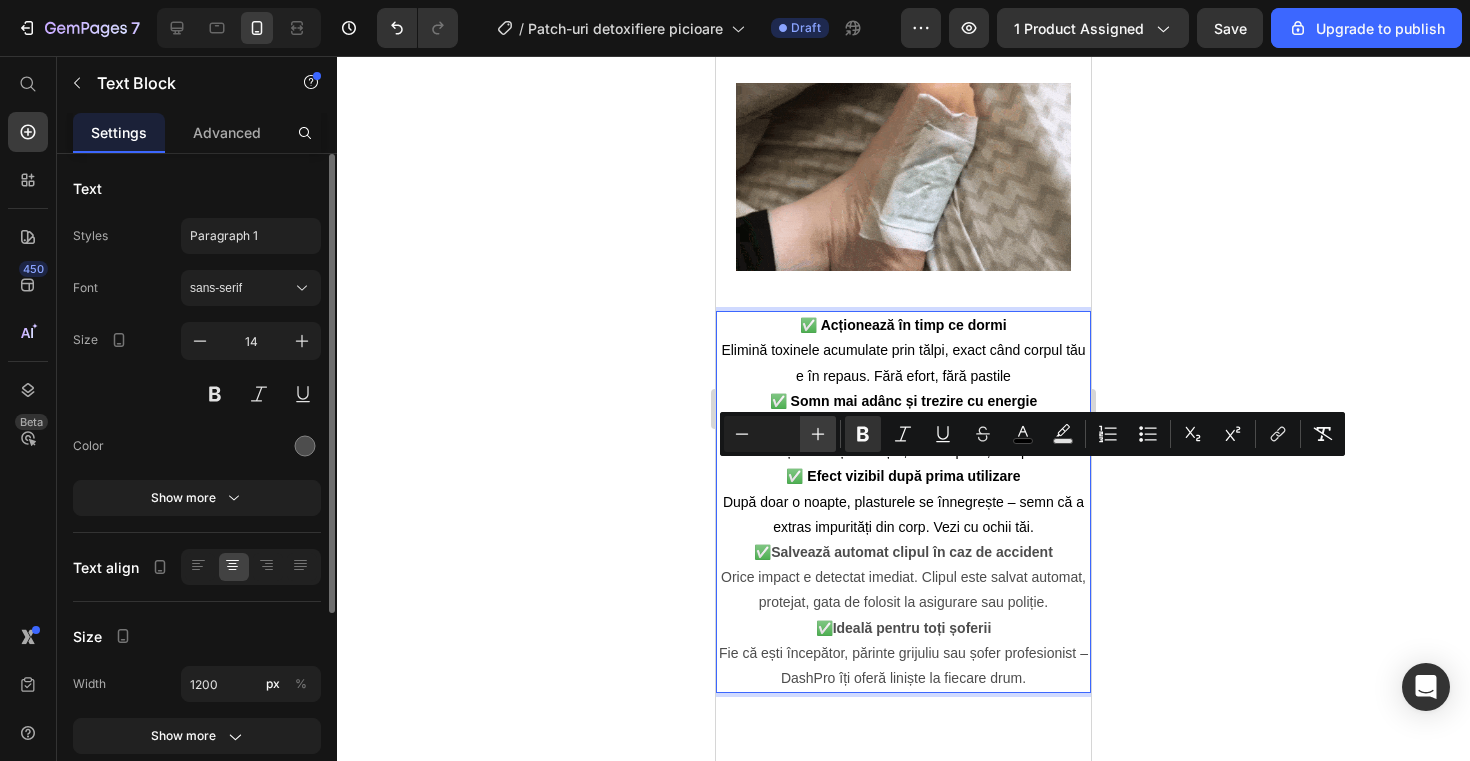 click 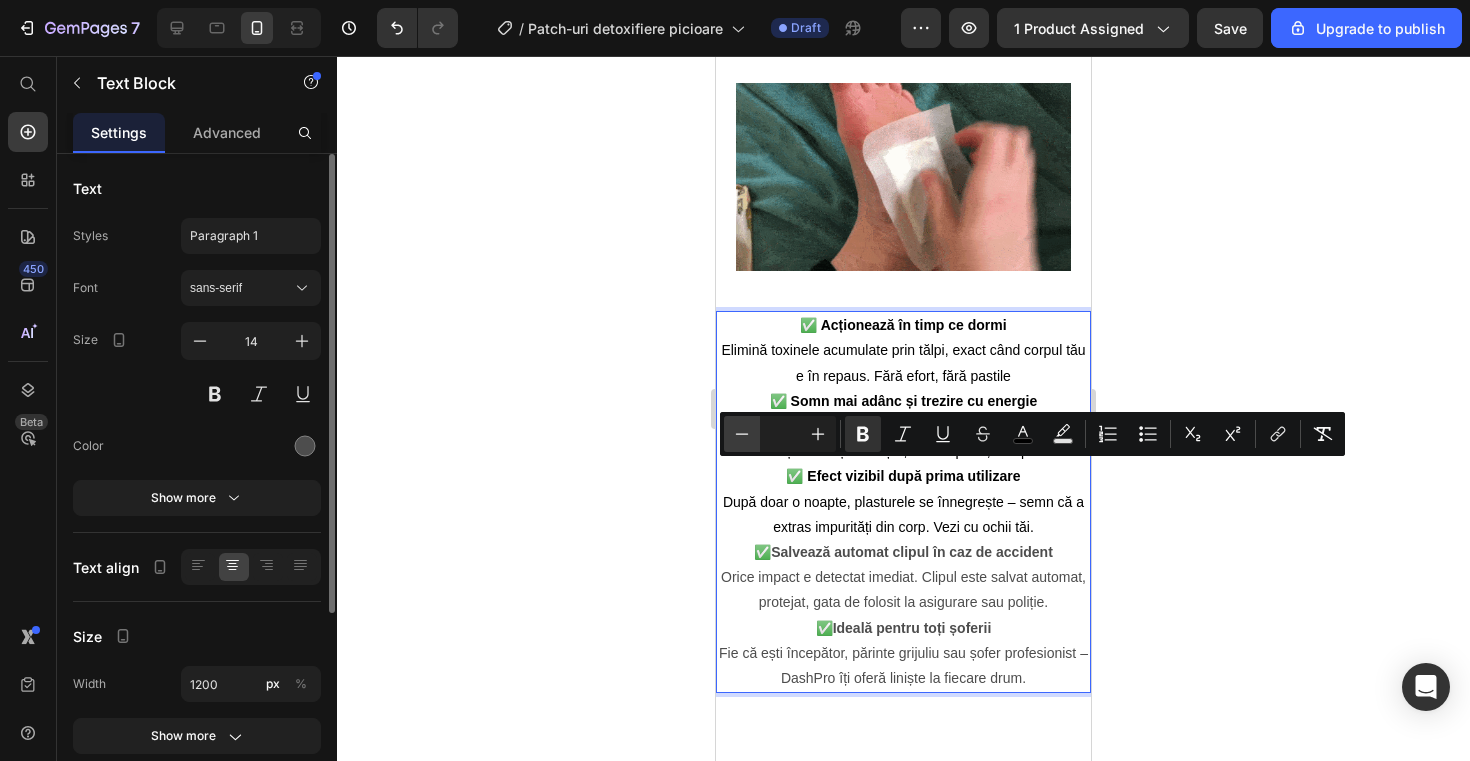 click 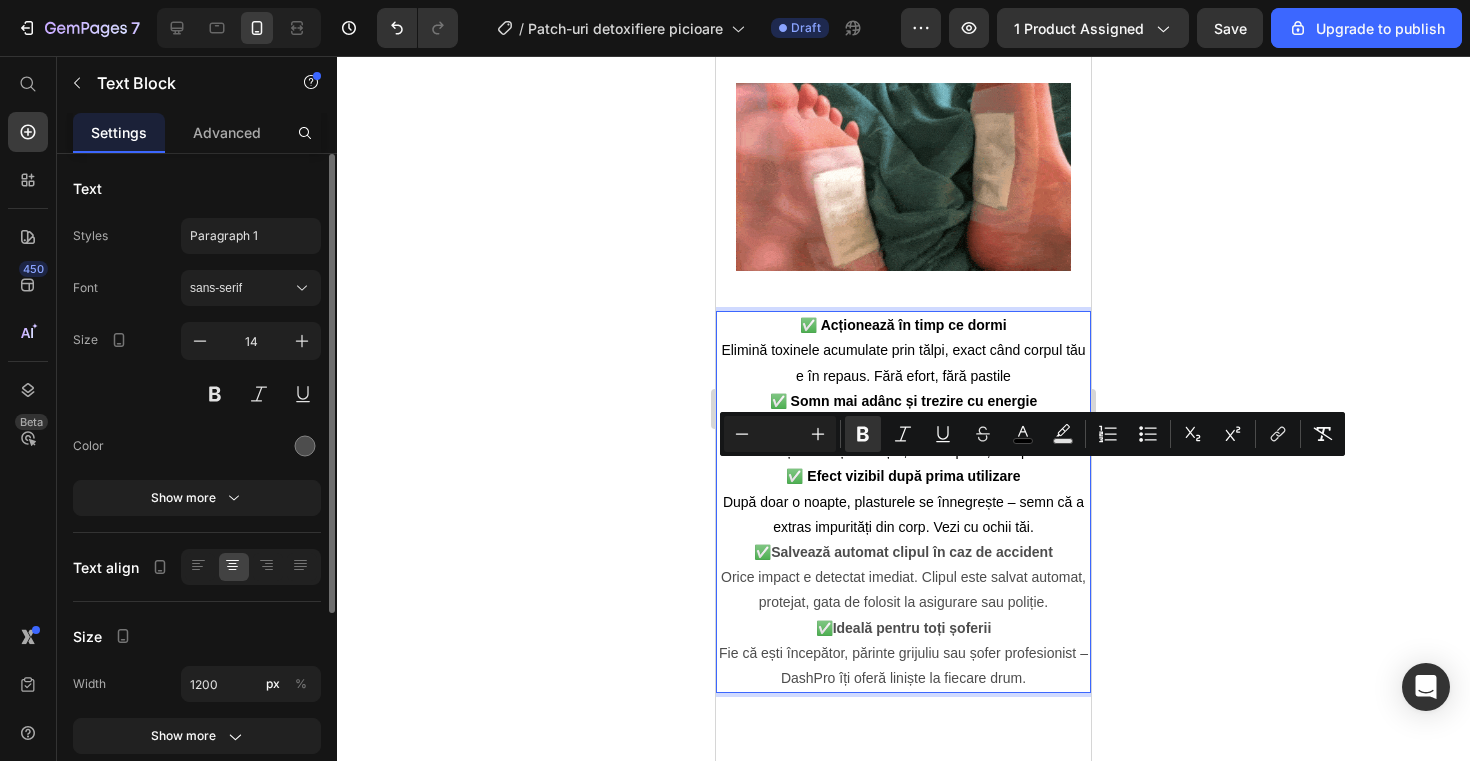 click 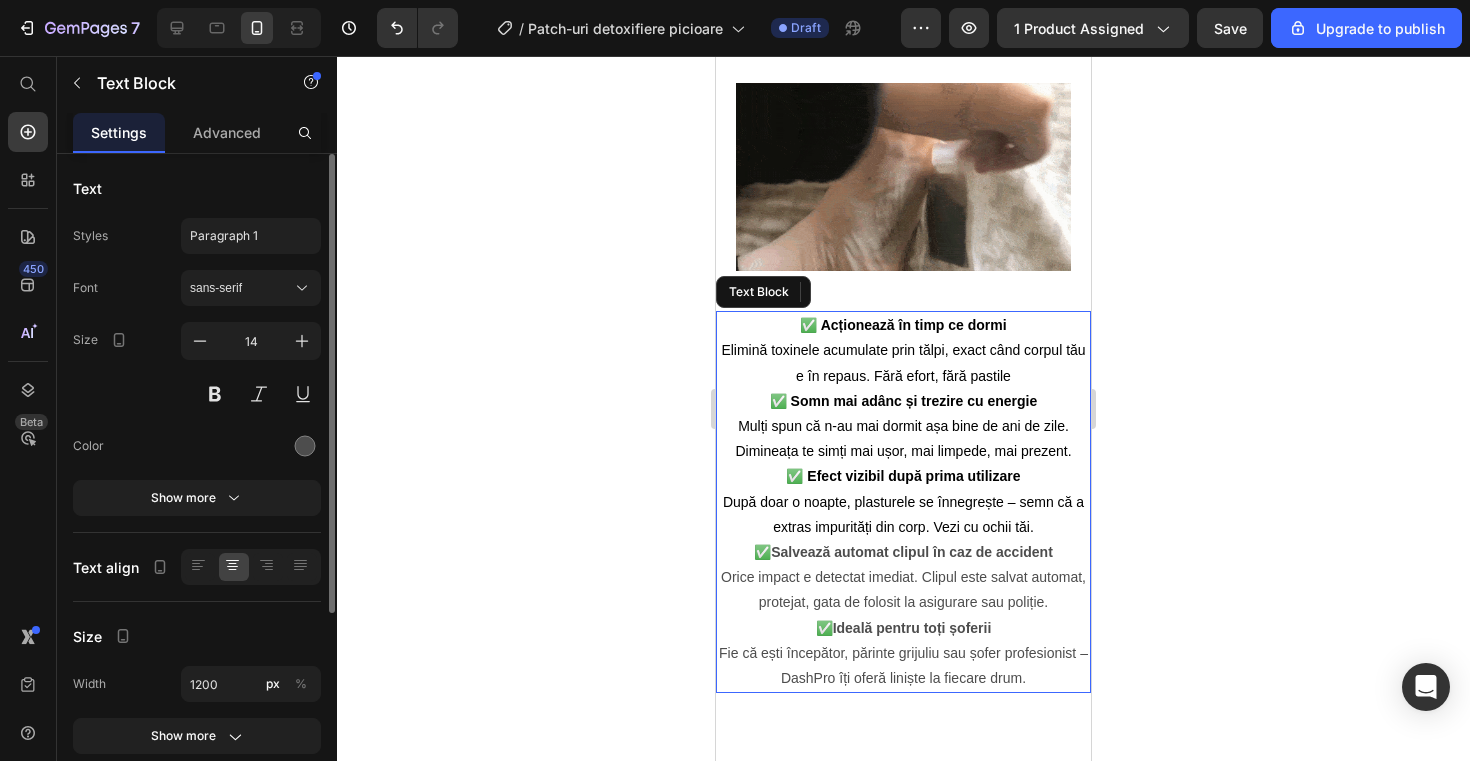 click on "Salvează automat clipul în caz de accident" at bounding box center [912, 552] 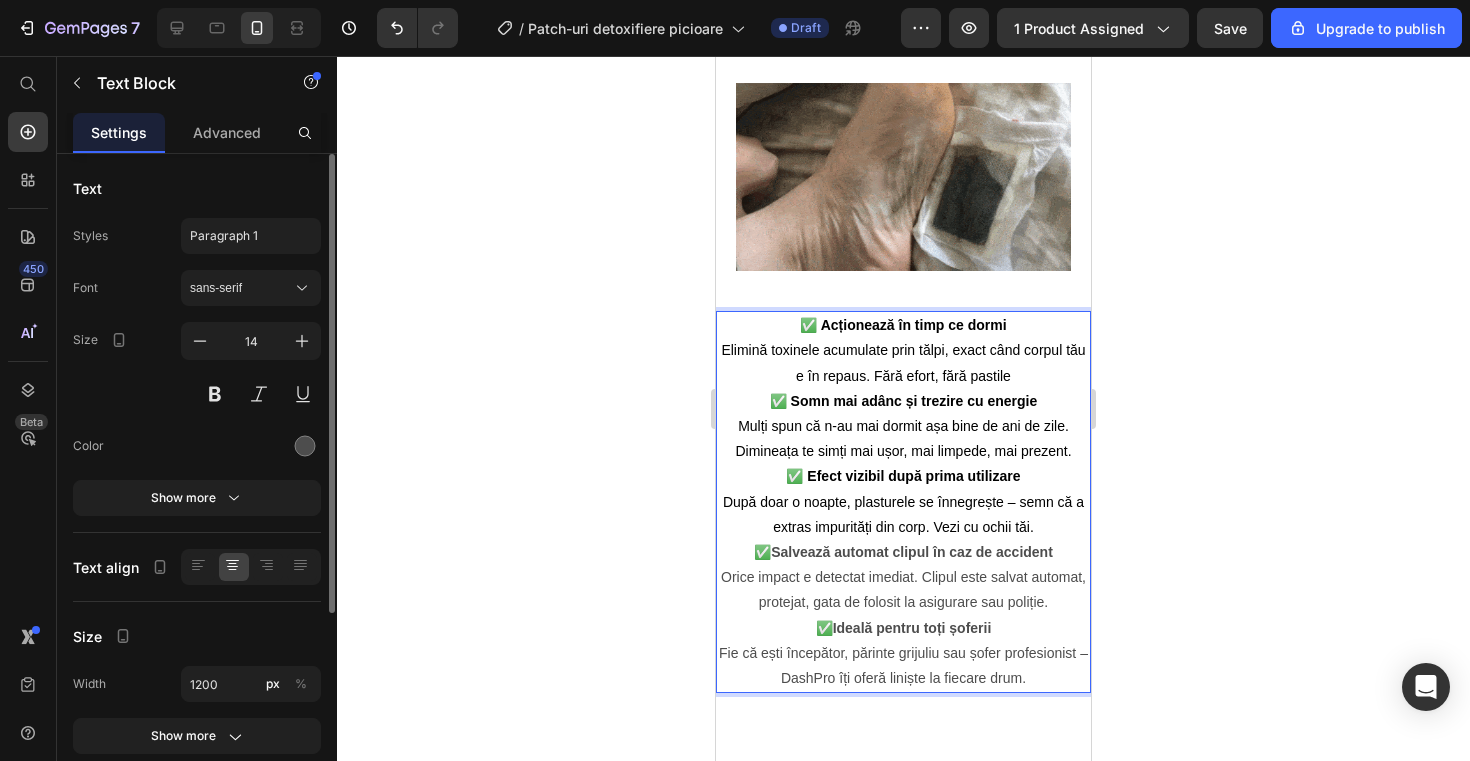 click on "✅  Salvează automat clipul în caz de accident Orice impact e detectat imediat. Clipul este salvat automat, protejat, gata de folosit la asigurare sau poliție." at bounding box center (903, 578) 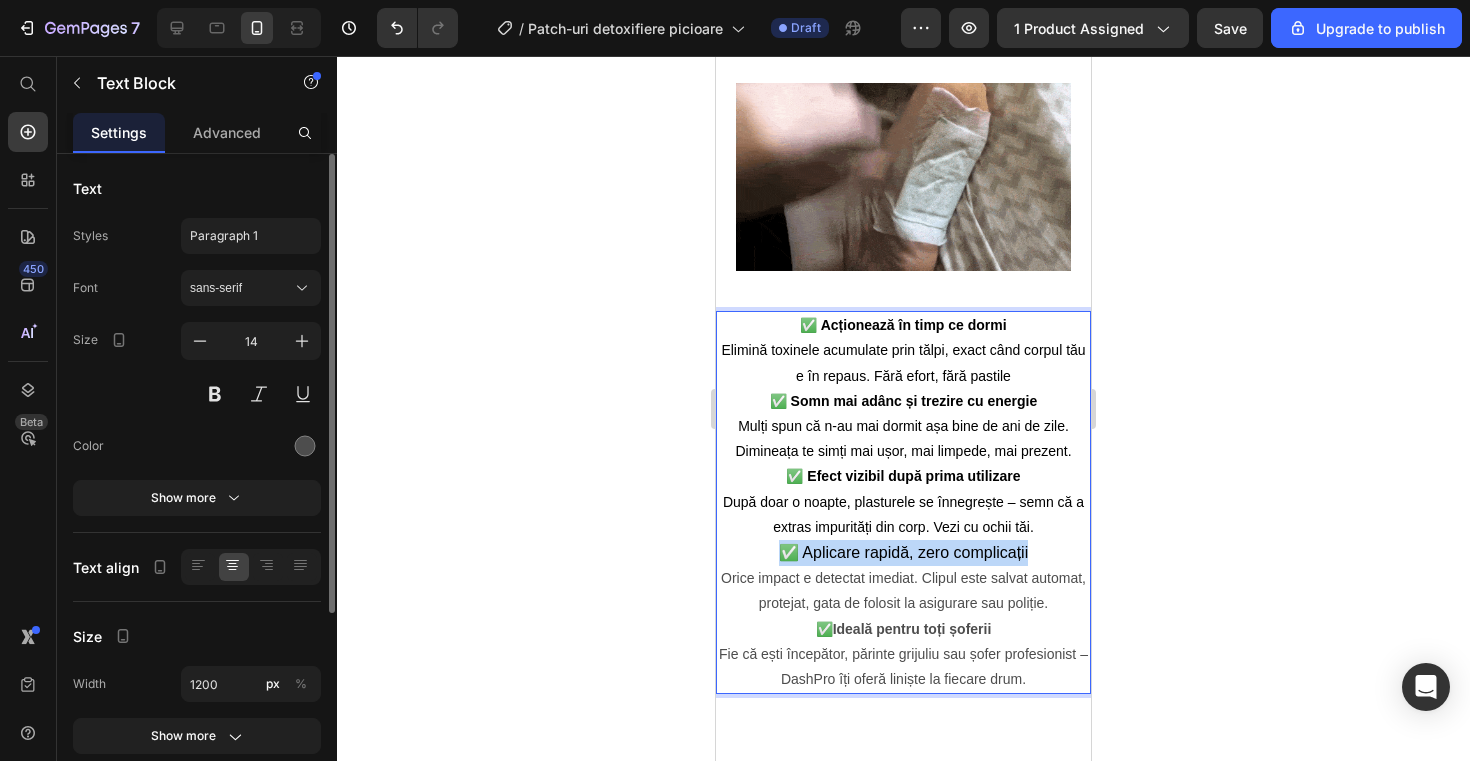 drag, startPoint x: 1030, startPoint y: 542, endPoint x: 773, endPoint y: 538, distance: 257.03113 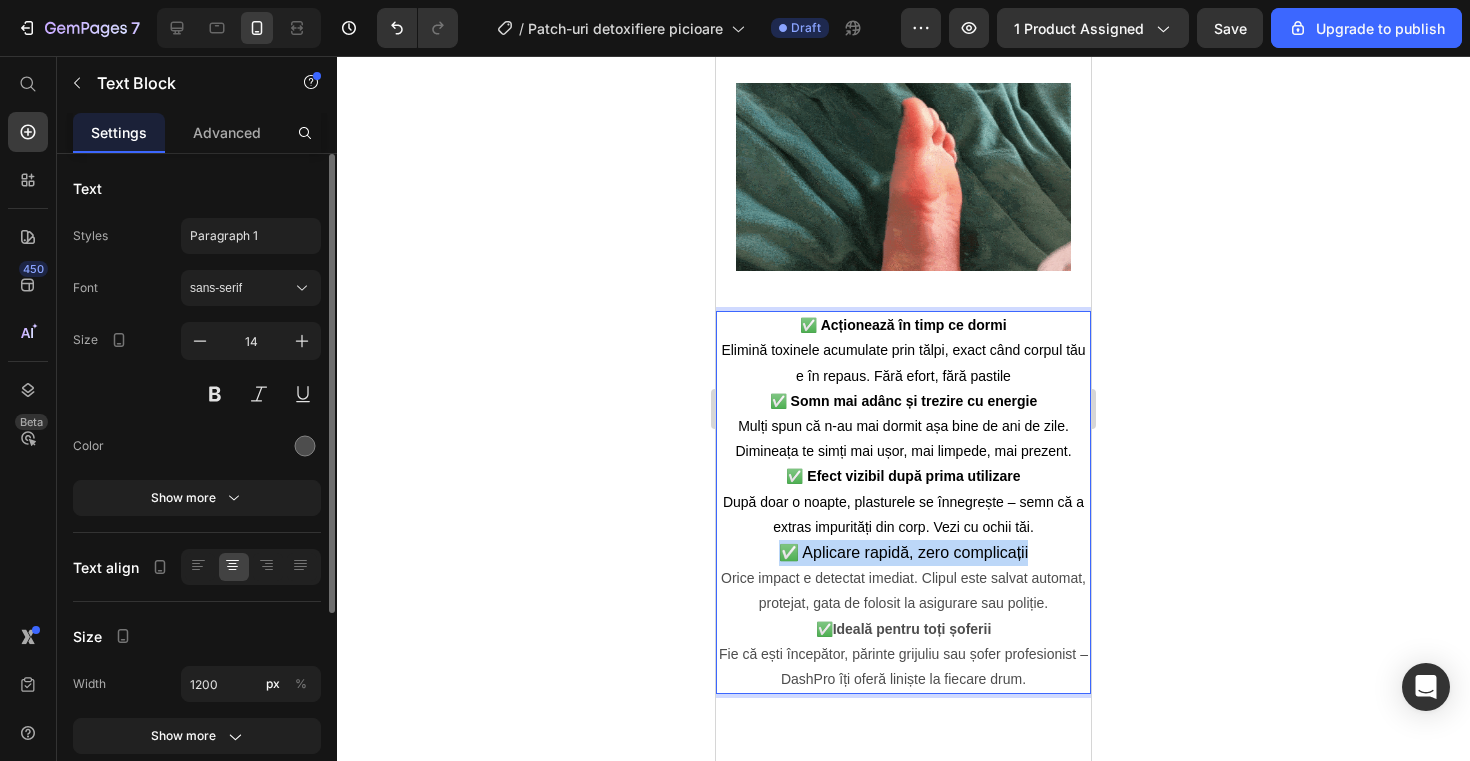 click on "✅ Aplicare rapidă, zero complicații Orice impact e detectat imediat. Clipul este salvat automat, protejat, gata de folosit la asigurare sau poliție." at bounding box center (903, 578) 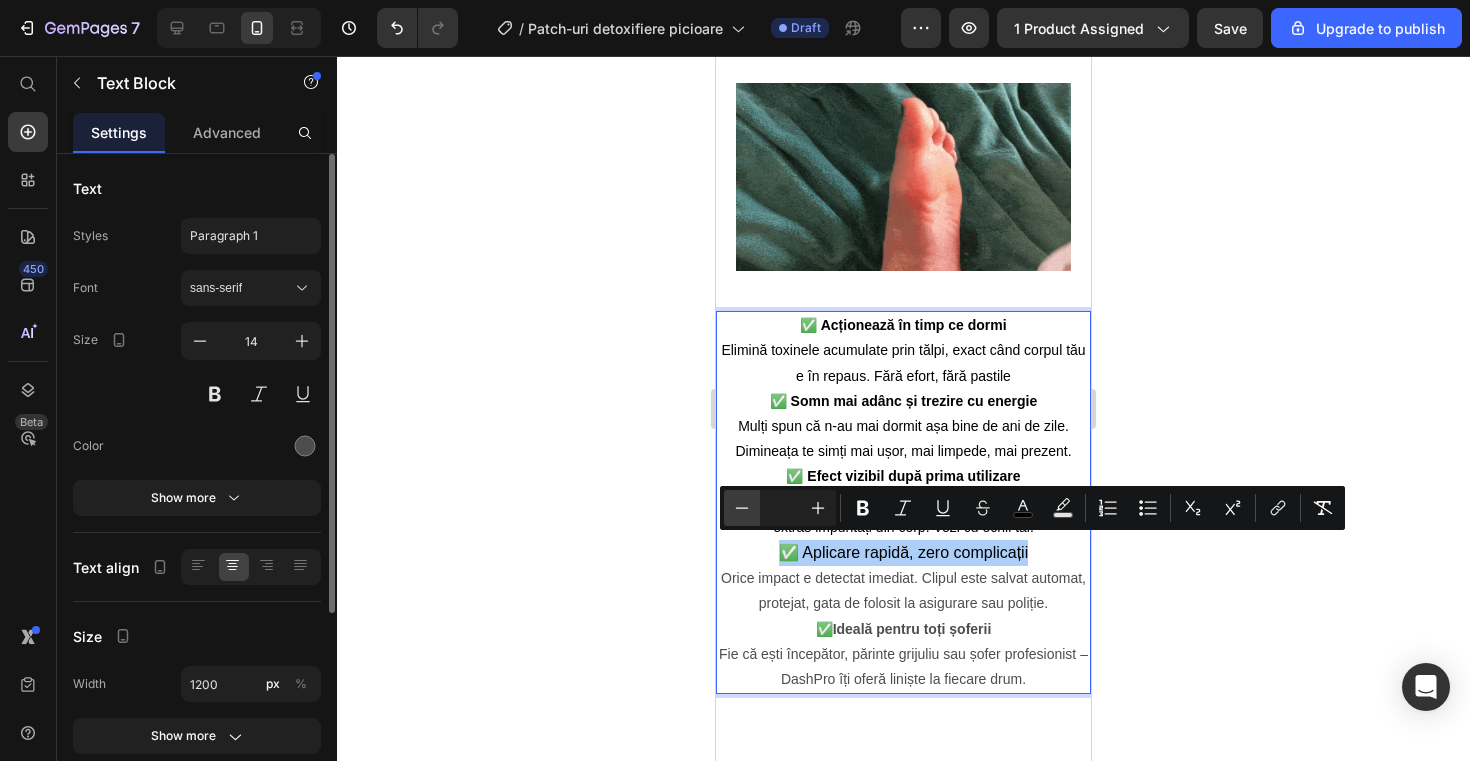 click 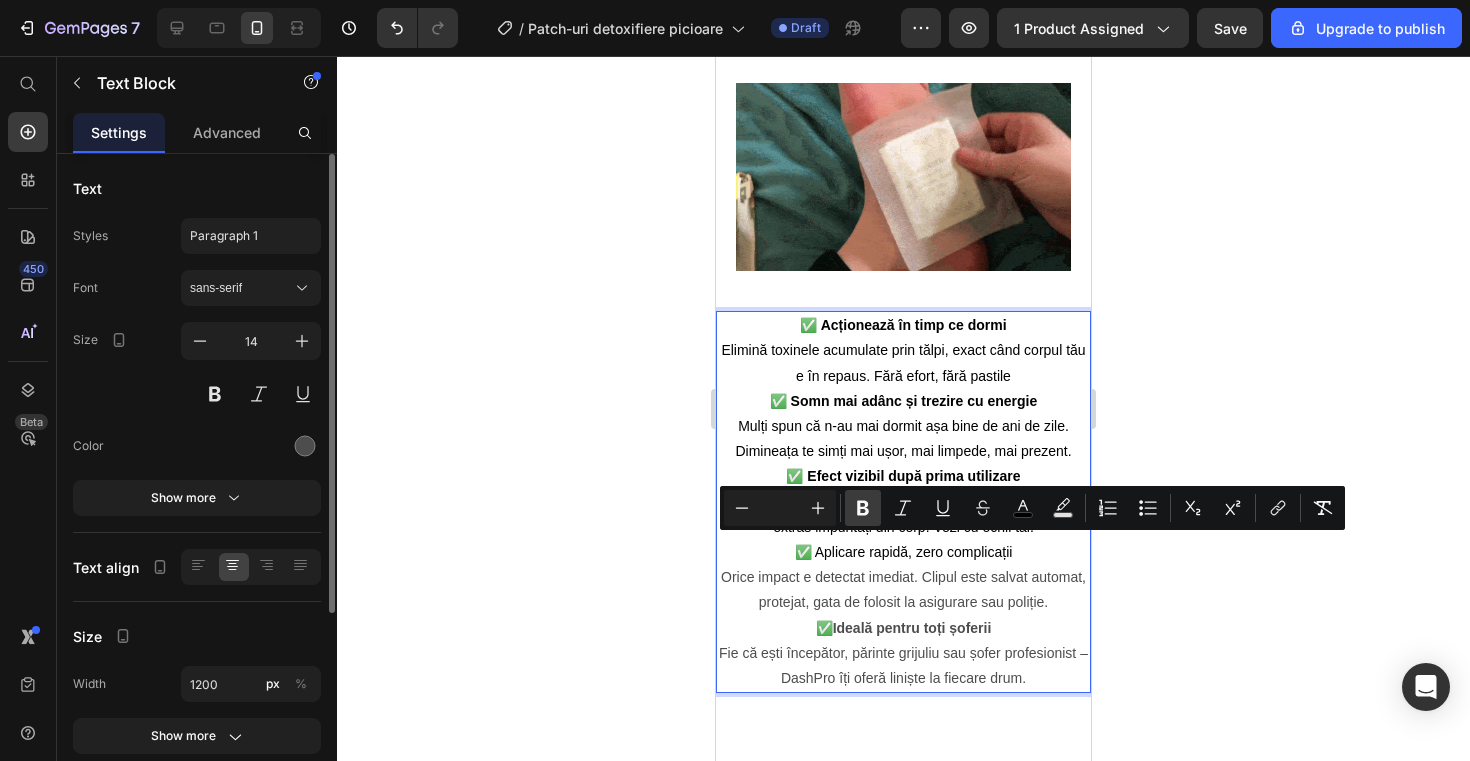 click 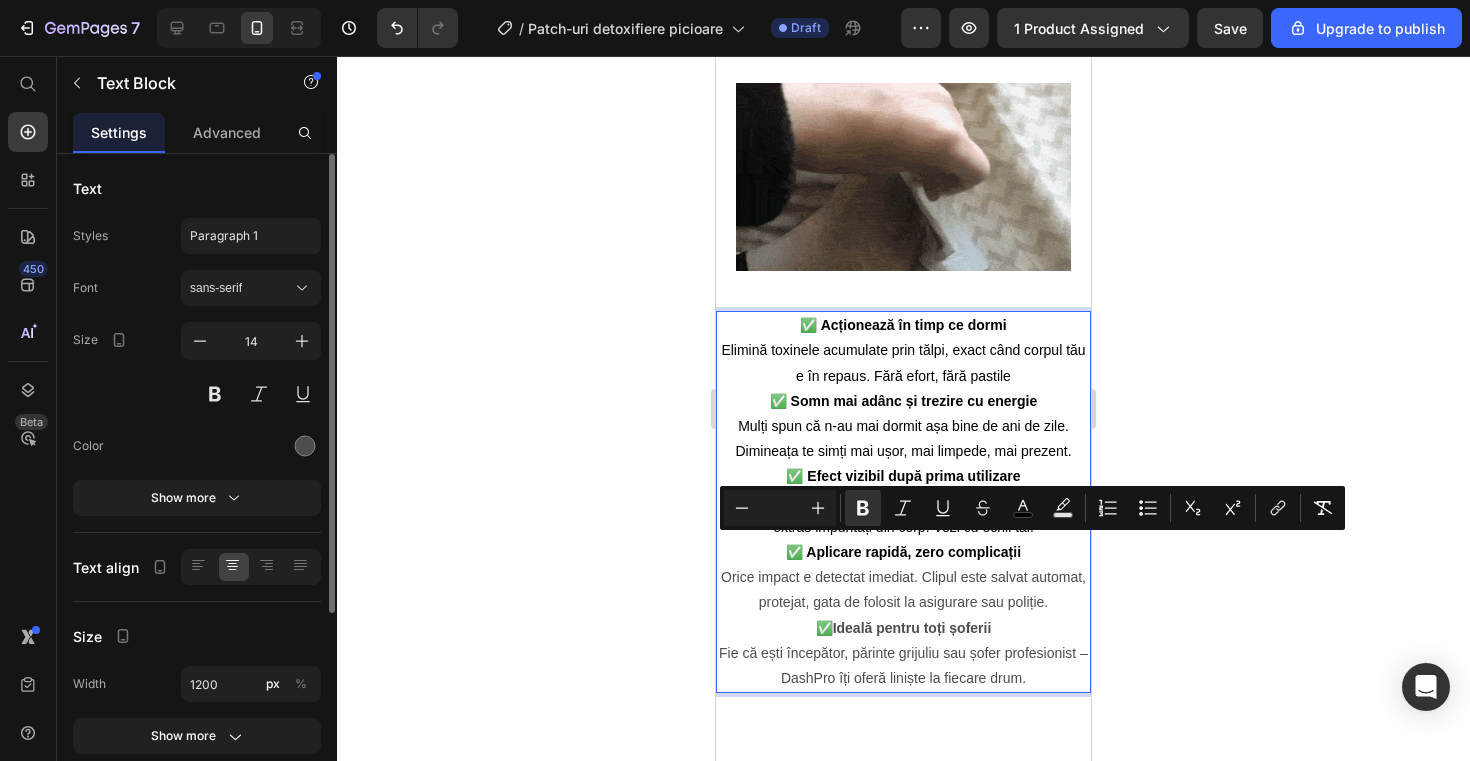 click 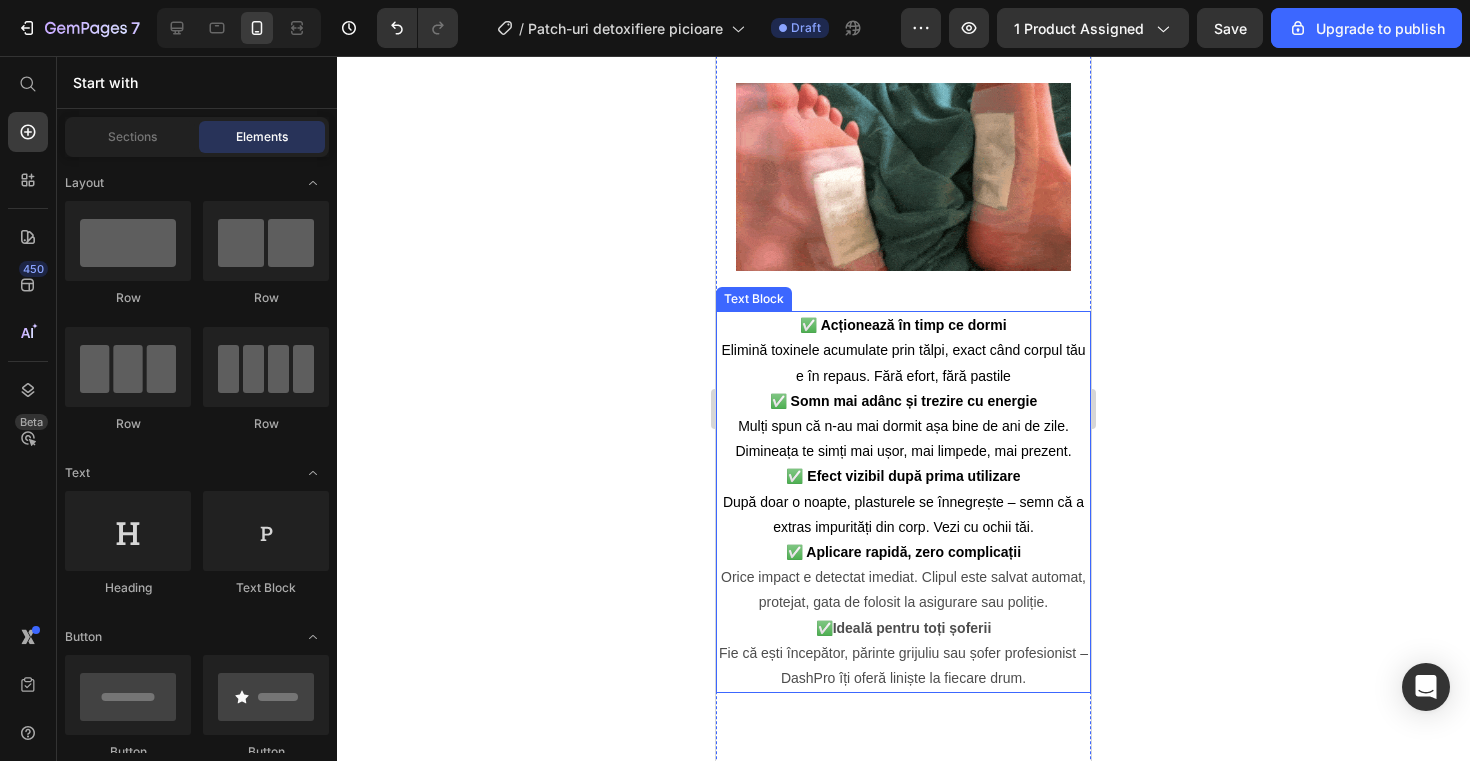 click on "✅ Aplicare rapidă, zero complicații Orice impact e detectat imediat. Clipul este salvat automat, protejat, gata de folosit la asigurare sau poliție." at bounding box center (903, 578) 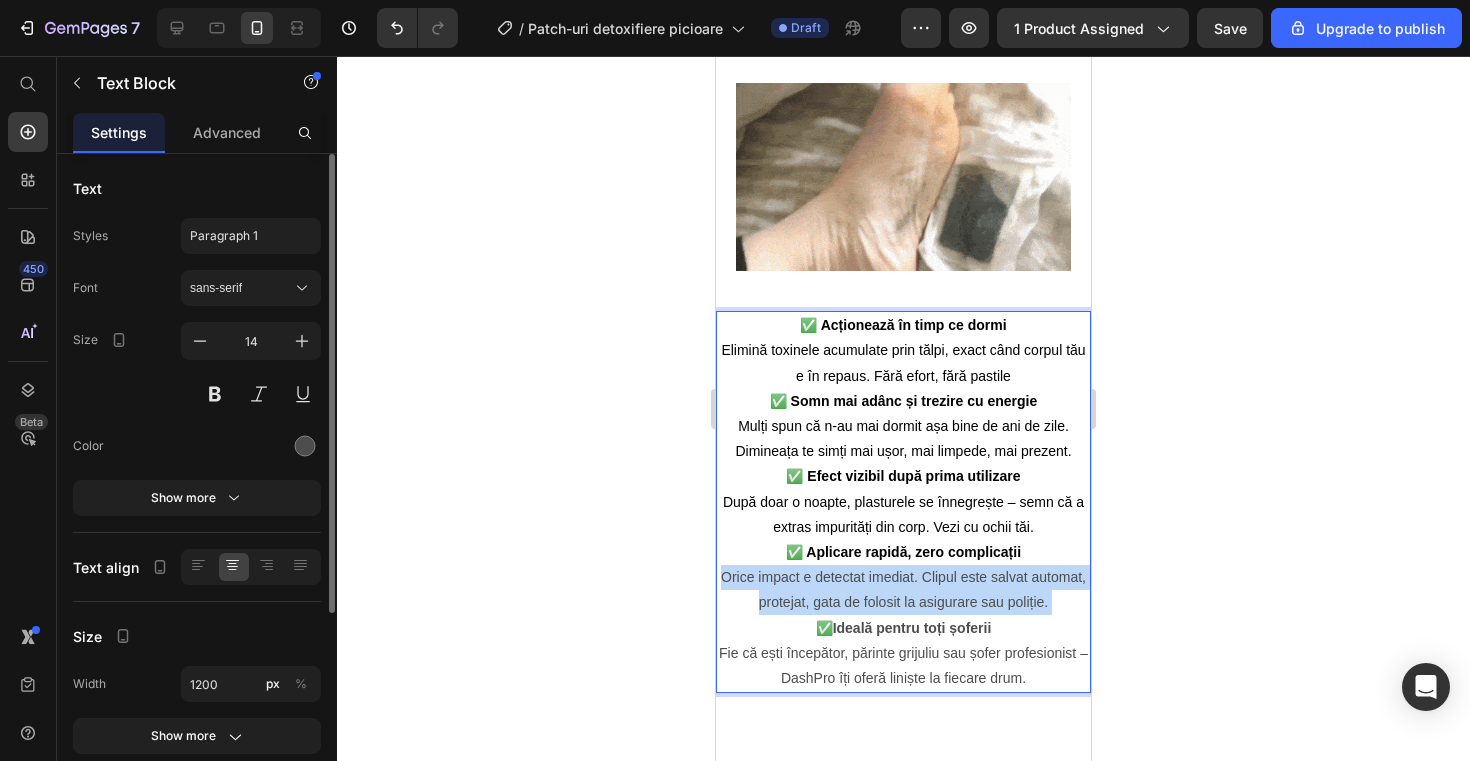 click on "✅ Aplicare rapidă, zero complicații Orice impact e detectat imediat. Clipul este salvat automat, protejat, gata de folosit la asigurare sau poliție." at bounding box center [903, 578] 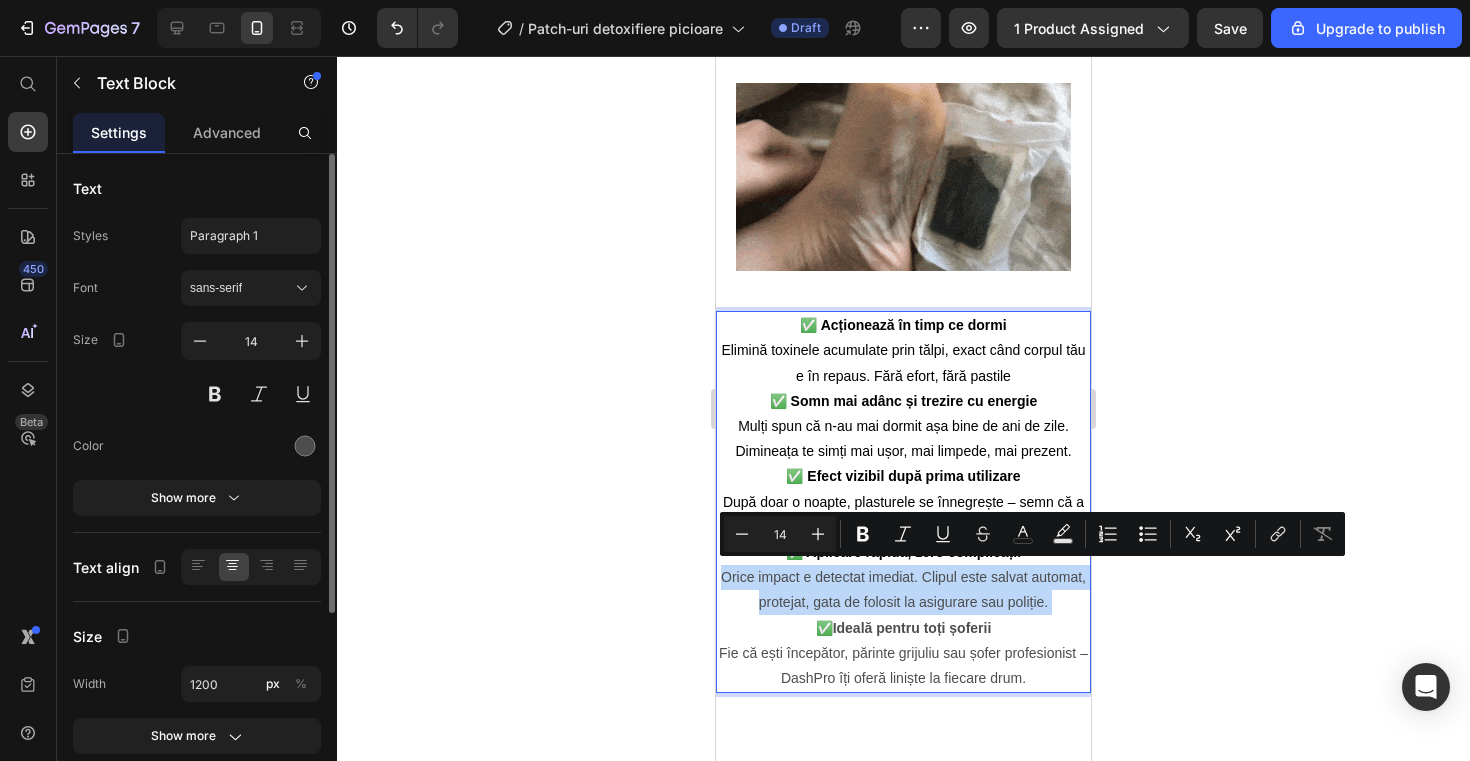 click on "✅ Aplicare rapidă, zero complicații Orice impact e detectat imediat. Clipul este salvat automat, protejat, gata de folosit la asigurare sau poliție." at bounding box center [903, 578] 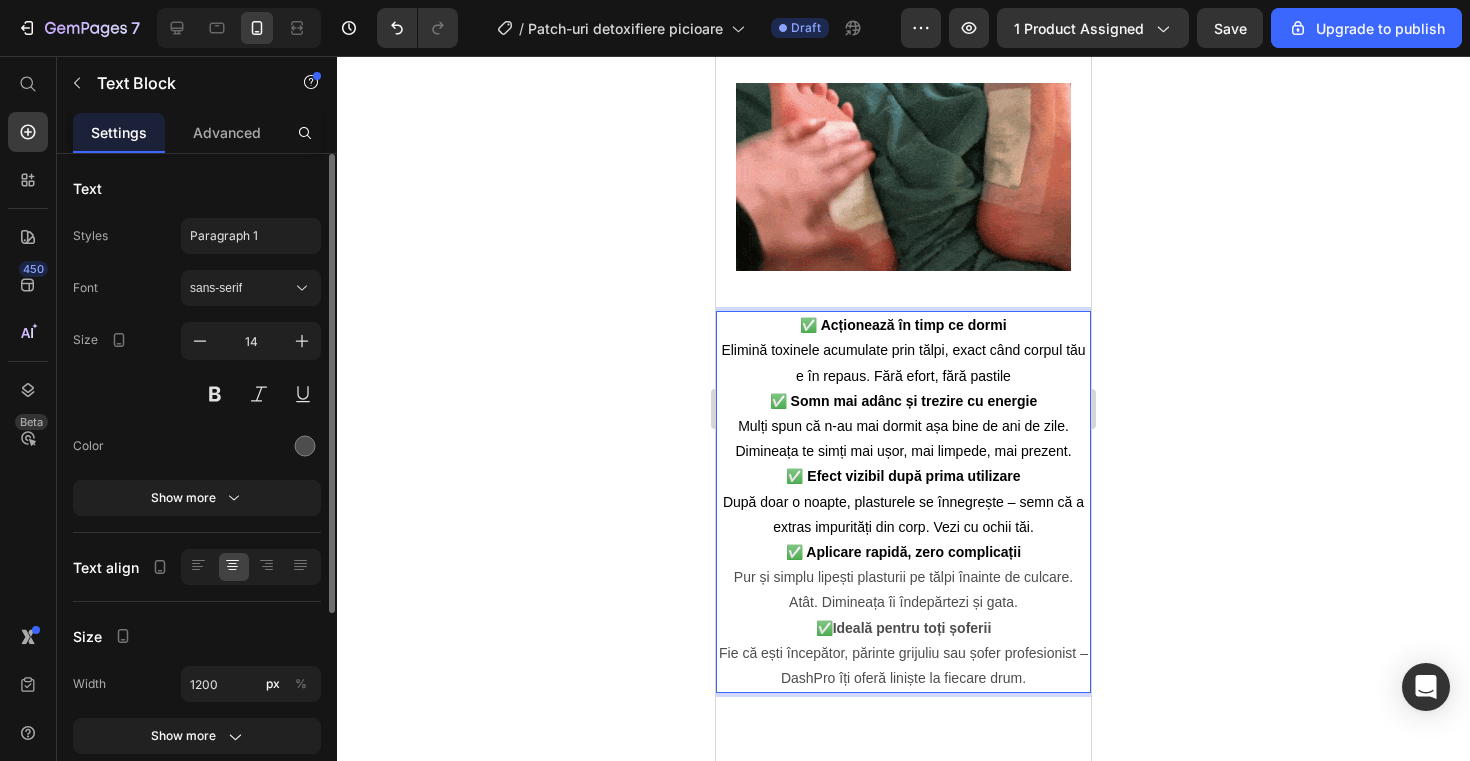 click 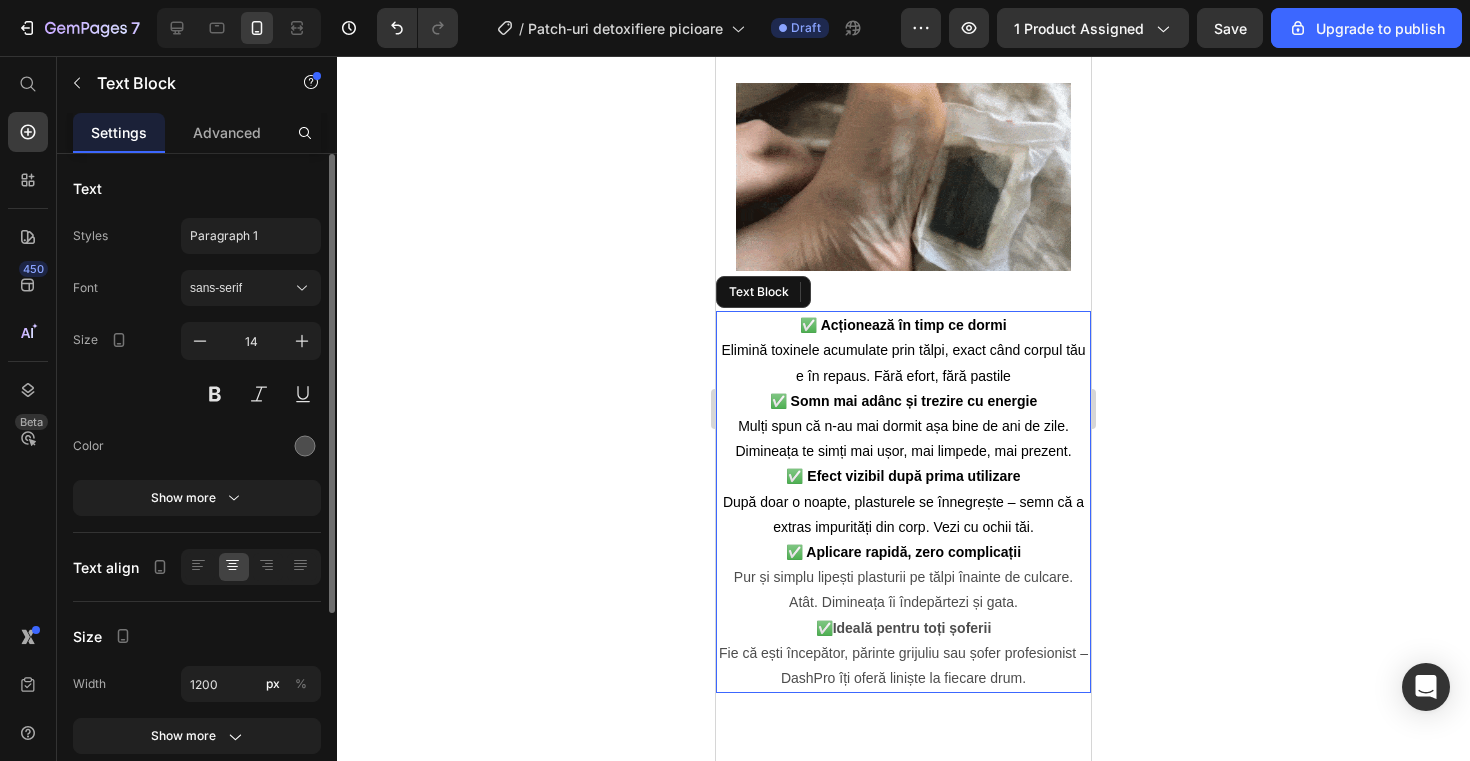 click on "✅  Ideală pentru toți șoferii Fie că ești începător, părinte grijuliu sau șofer profesionist – DashPro îți oferă liniște la fiecare drum." at bounding box center (903, 654) 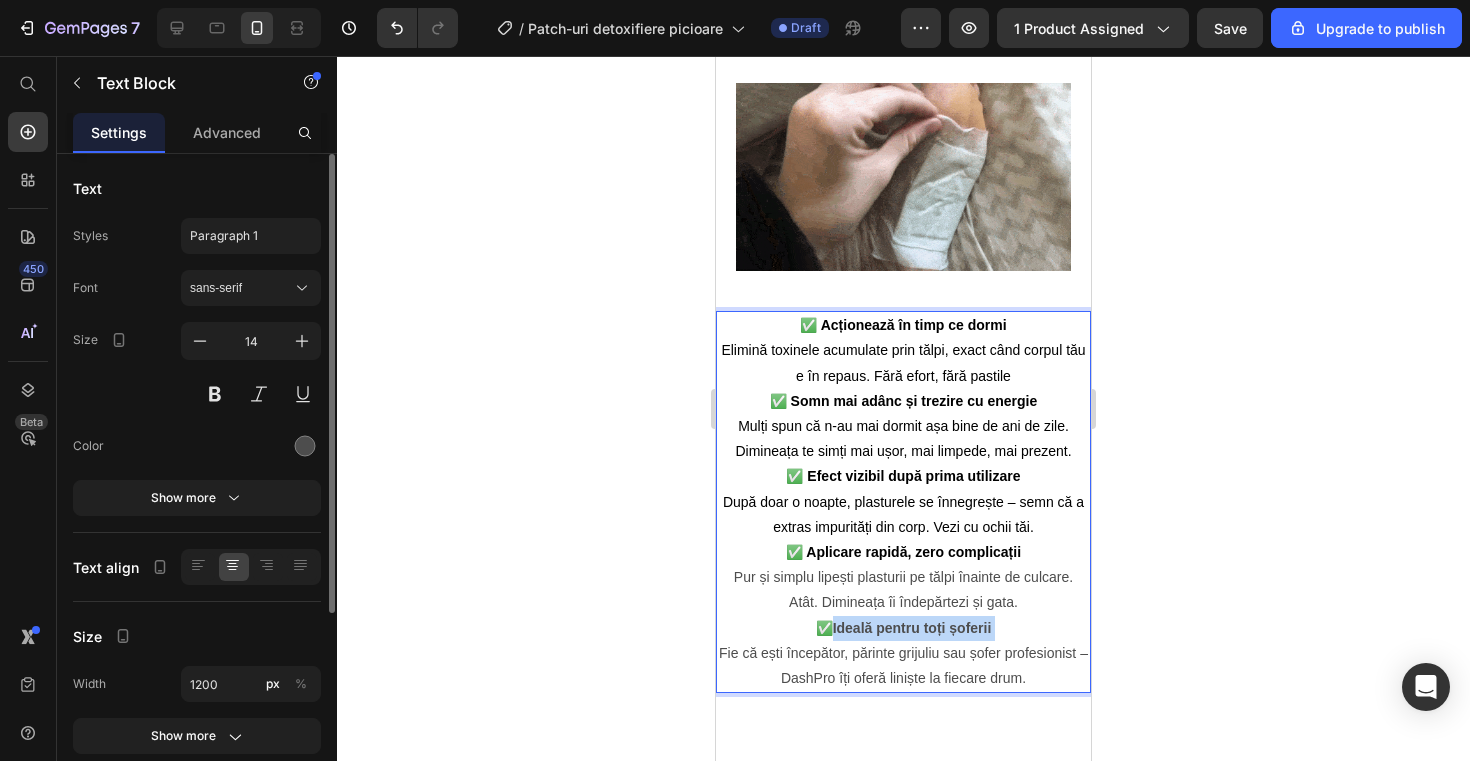 click on "✅  Ideală pentru toți șoferii Fie că ești începător, părinte grijuliu sau șofer profesionist – DashPro îți oferă liniște la fiecare drum." at bounding box center [903, 654] 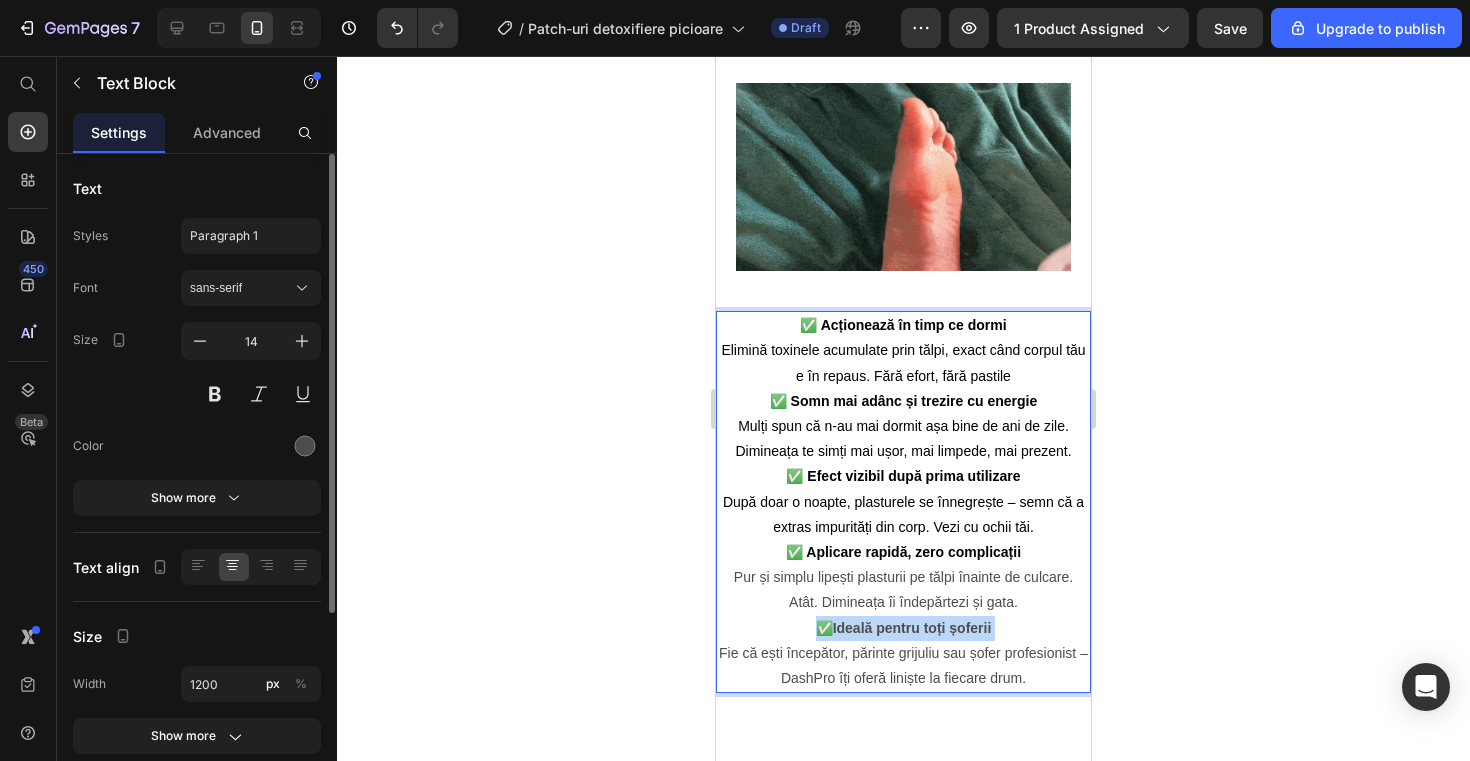 click on "✅  Ideală pentru toți șoferii Fie că ești începător, părinte grijuliu sau șofer profesionist – DashPro îți oferă liniște la fiecare drum." at bounding box center (903, 654) 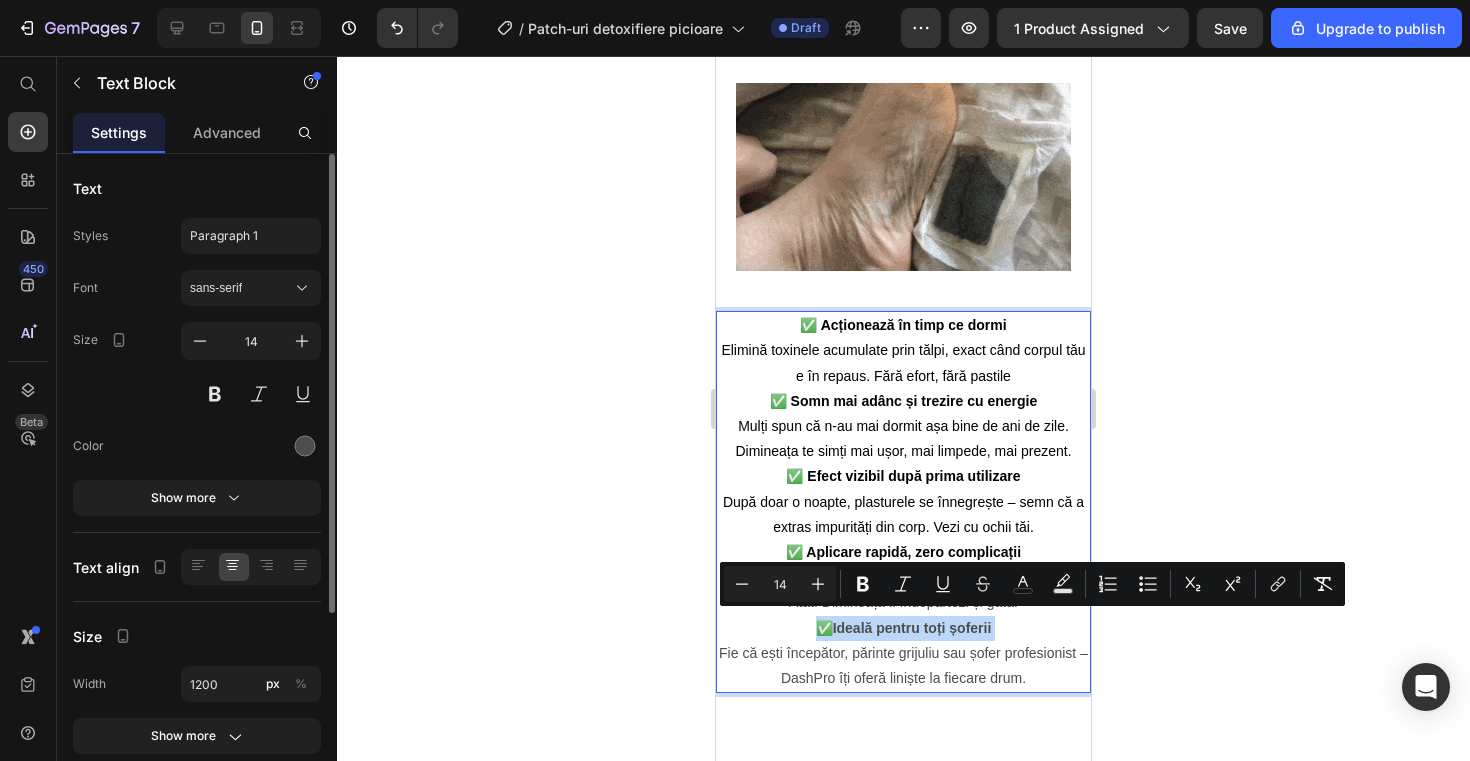 click on "✅  Ideală pentru toți șoferii Fie că ești începător, părinte grijuliu sau șofer profesionist – DashPro îți oferă liniște la fiecare drum." at bounding box center [903, 654] 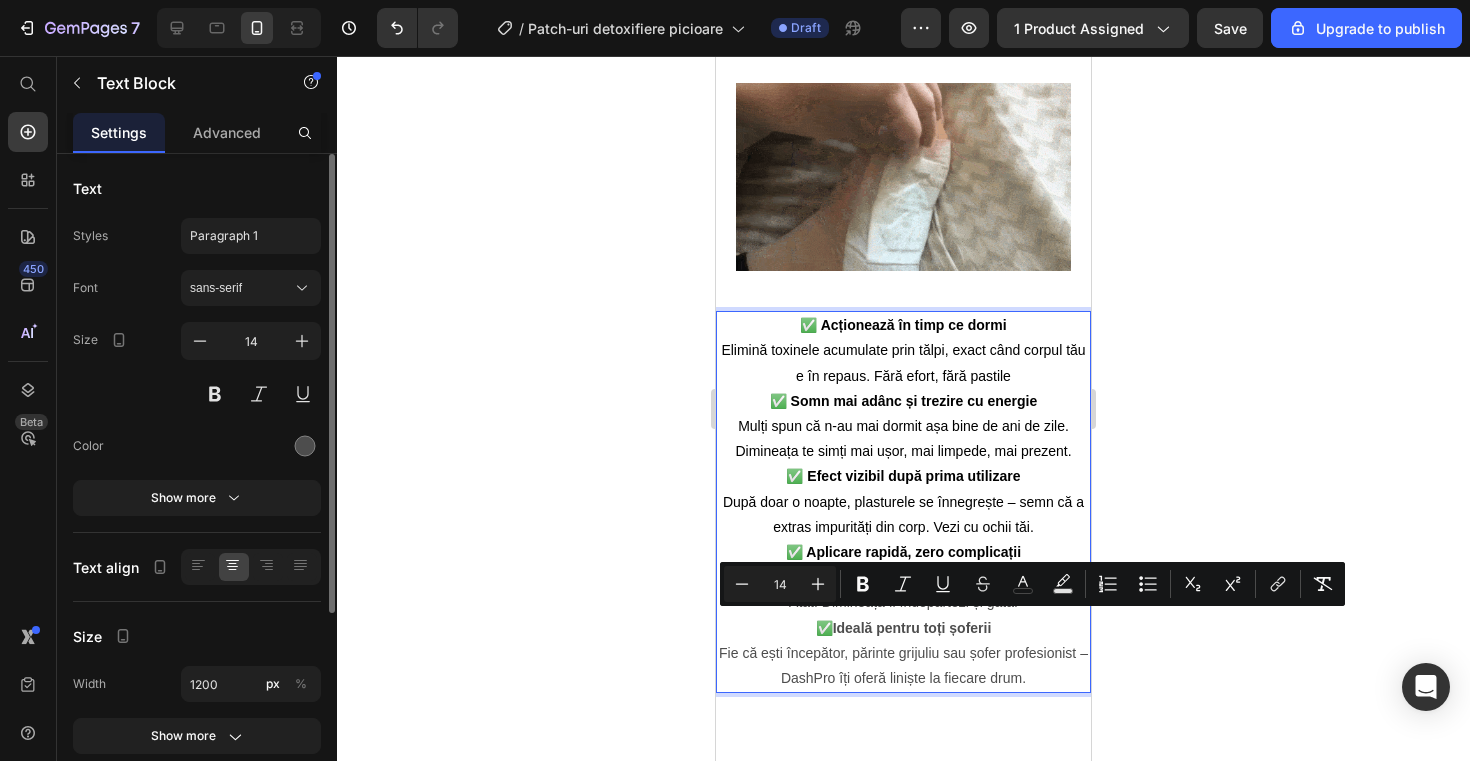 click on "✅  Ideală pentru toți șoferii Fie că ești începător, părinte grijuliu sau șofer profesionist – DashPro îți oferă liniște la fiecare drum." at bounding box center [903, 654] 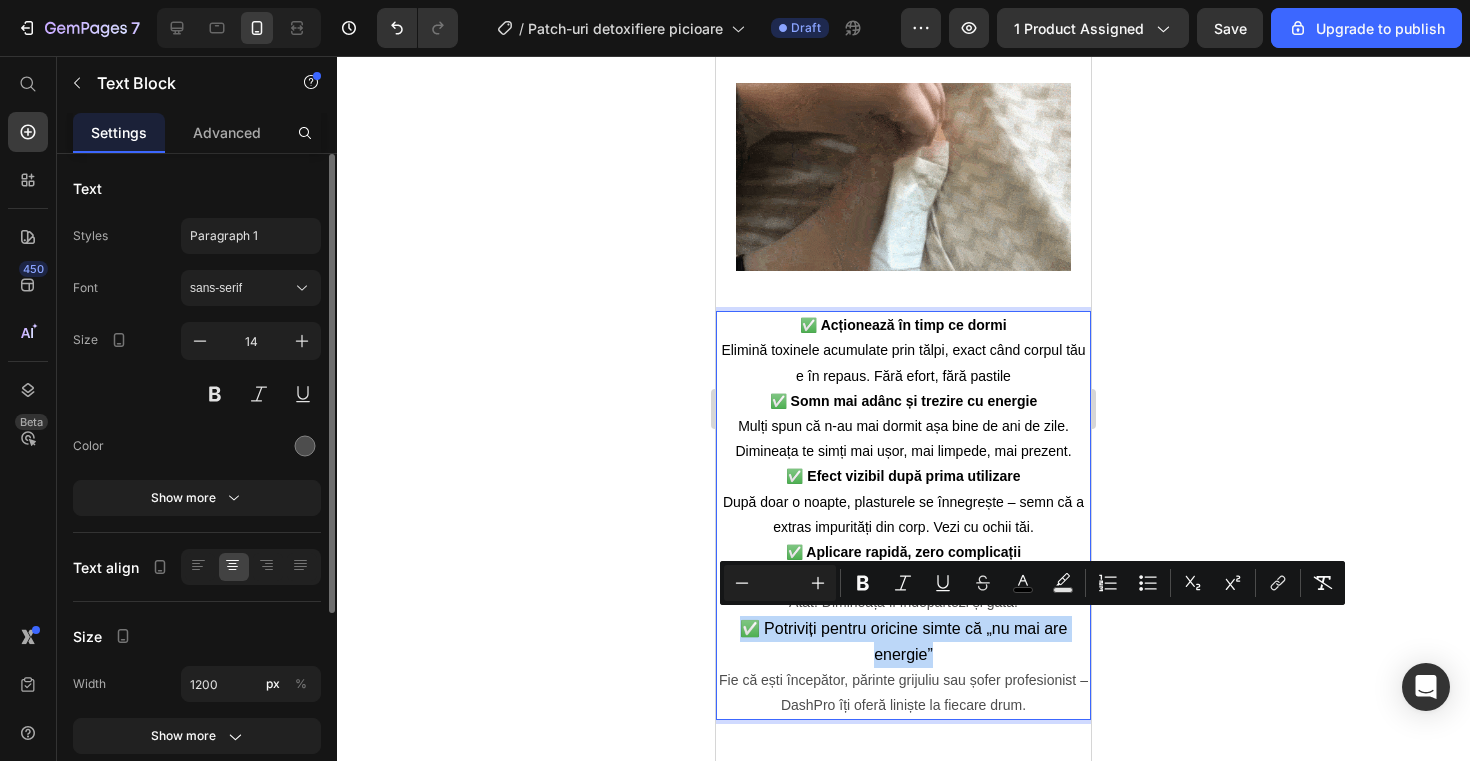 drag, startPoint x: 940, startPoint y: 651, endPoint x: 738, endPoint y: 612, distance: 205.73041 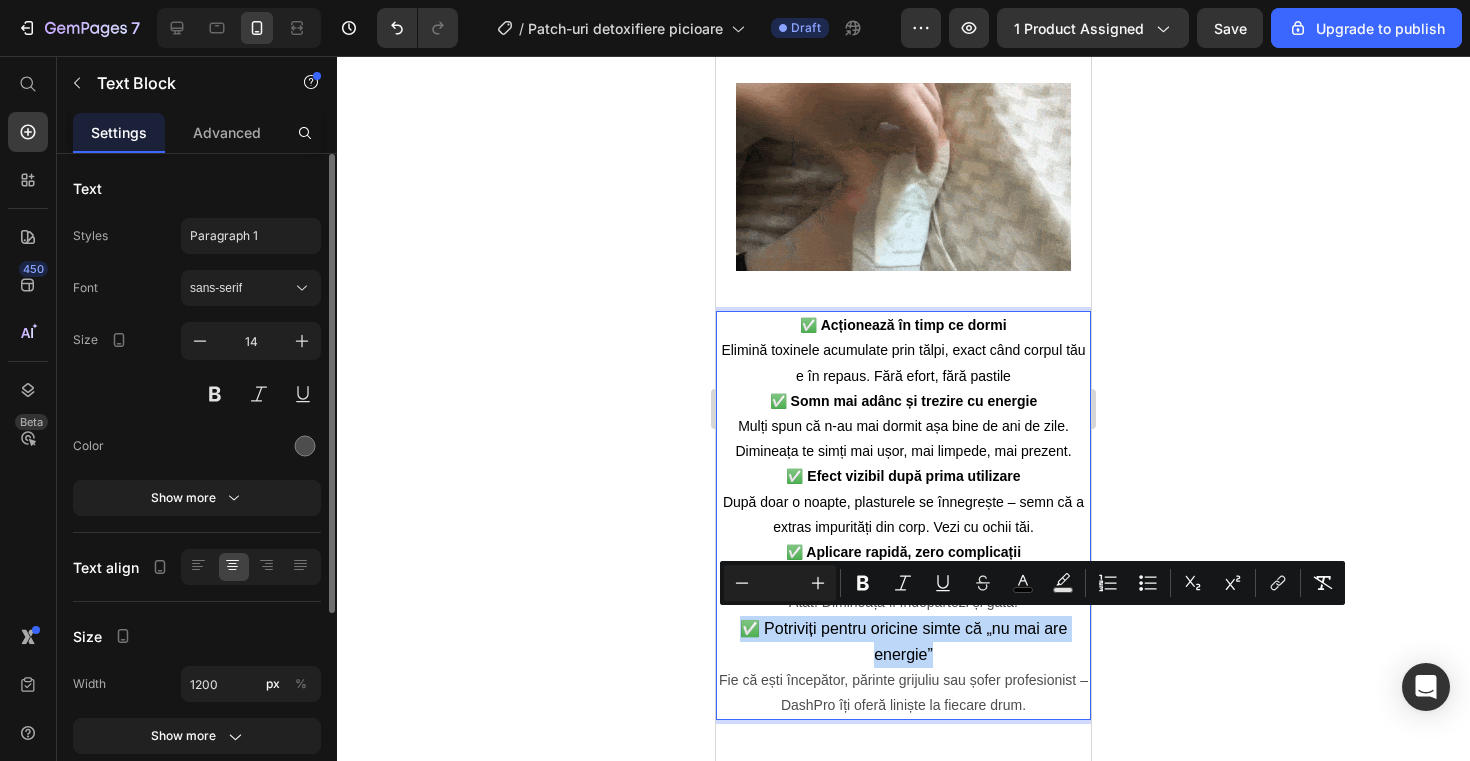 click on "✅ Potriviți pentru oricine simte că „nu mai are energie” Fie că ești începător, părinte grijuliu sau șofer profesionist – DashPro îți oferă liniște la fiecare drum." at bounding box center (903, 667) 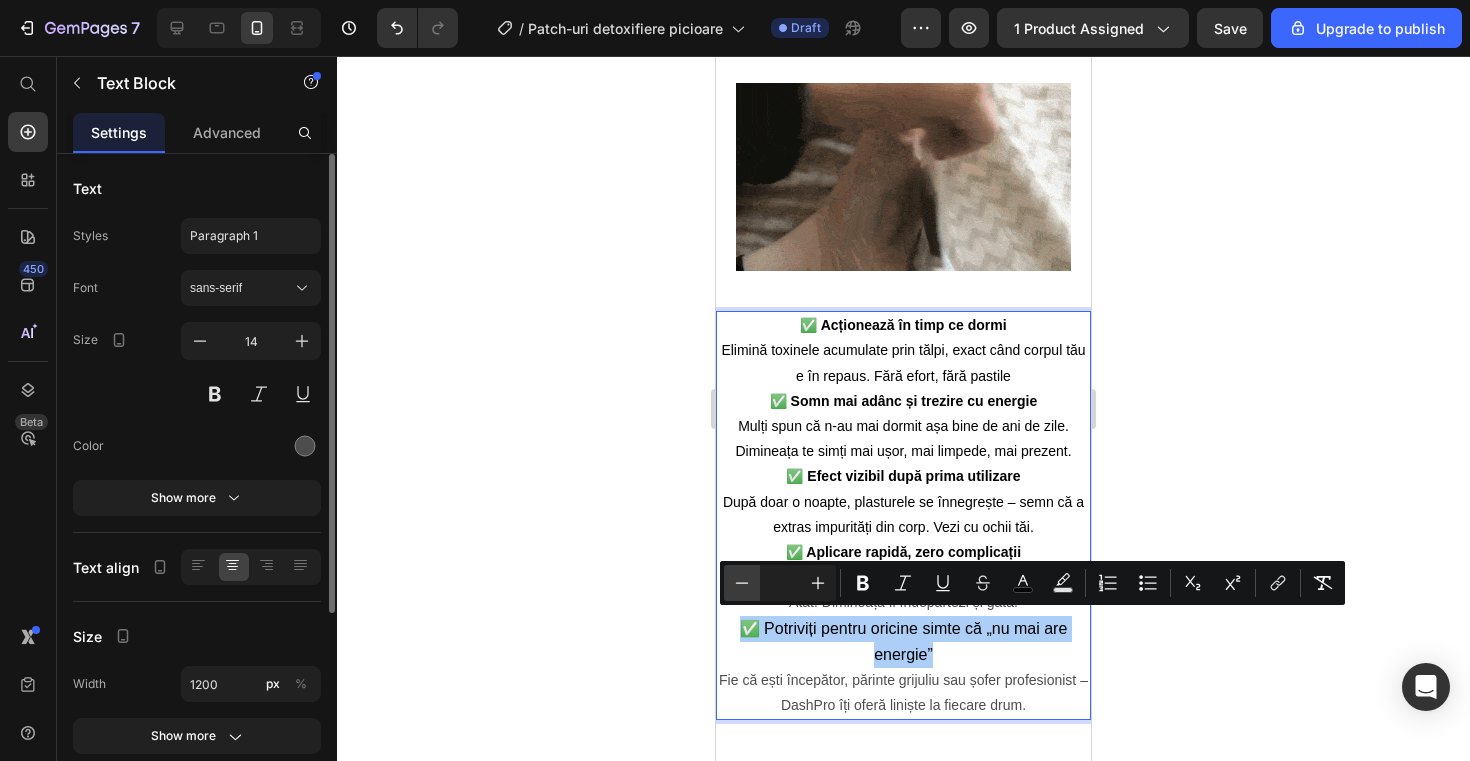 click 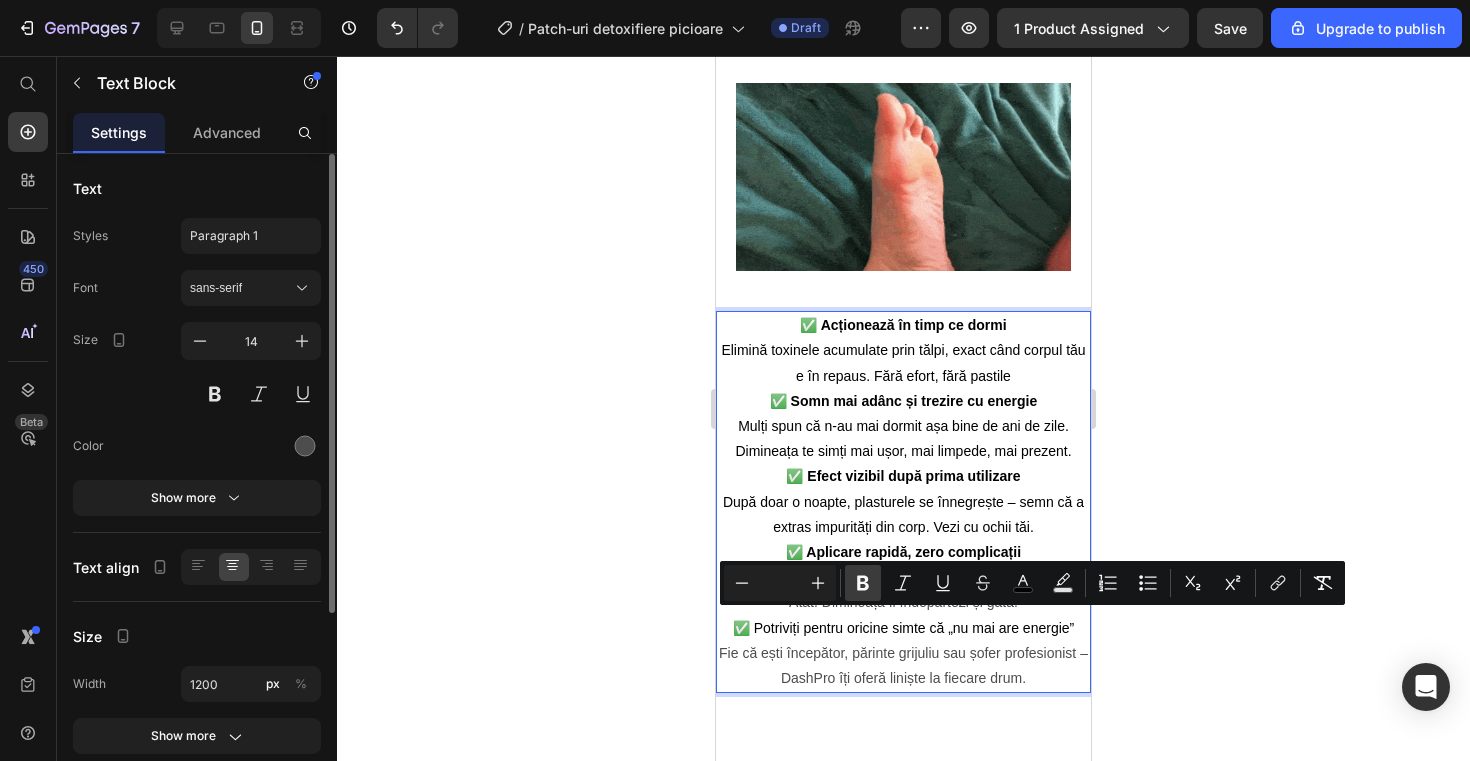 click 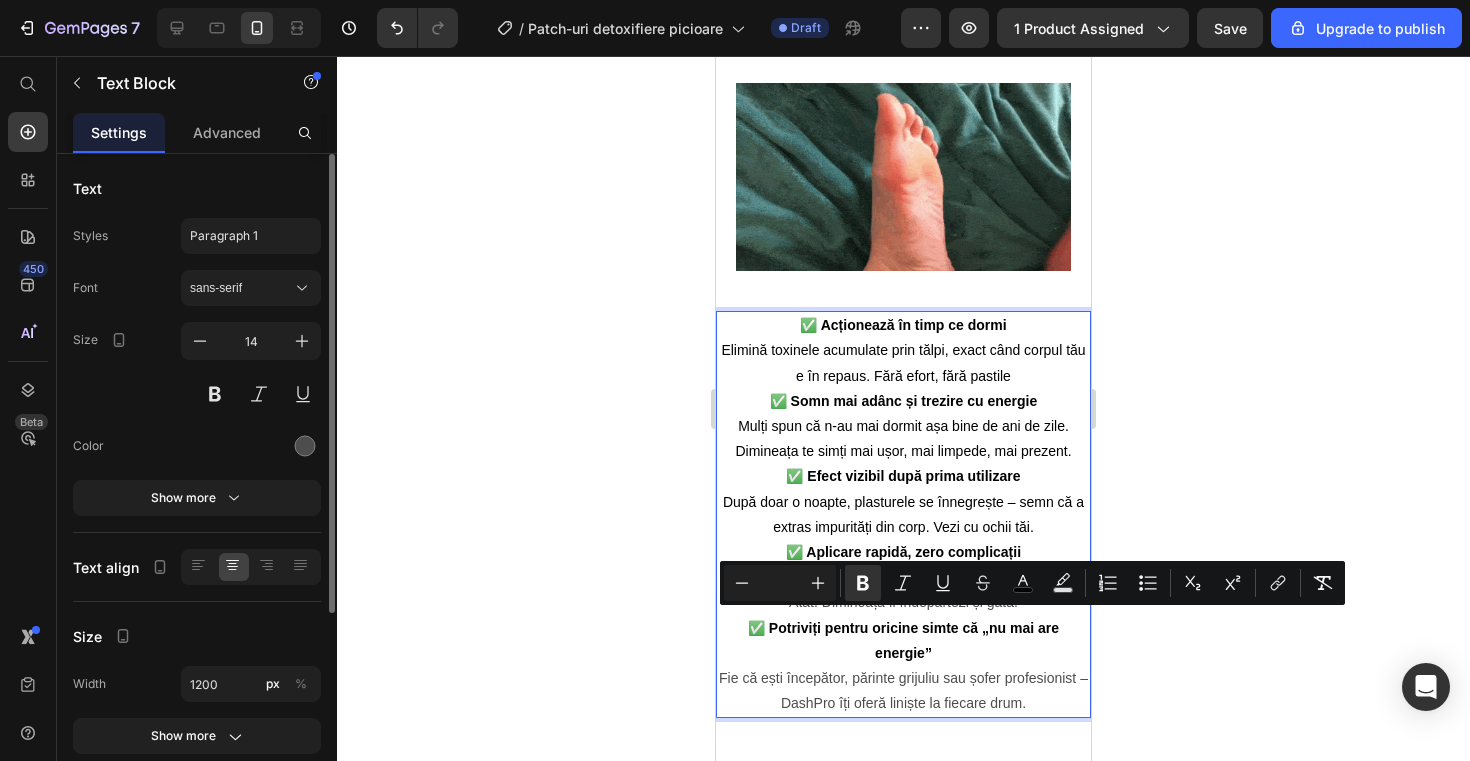 click 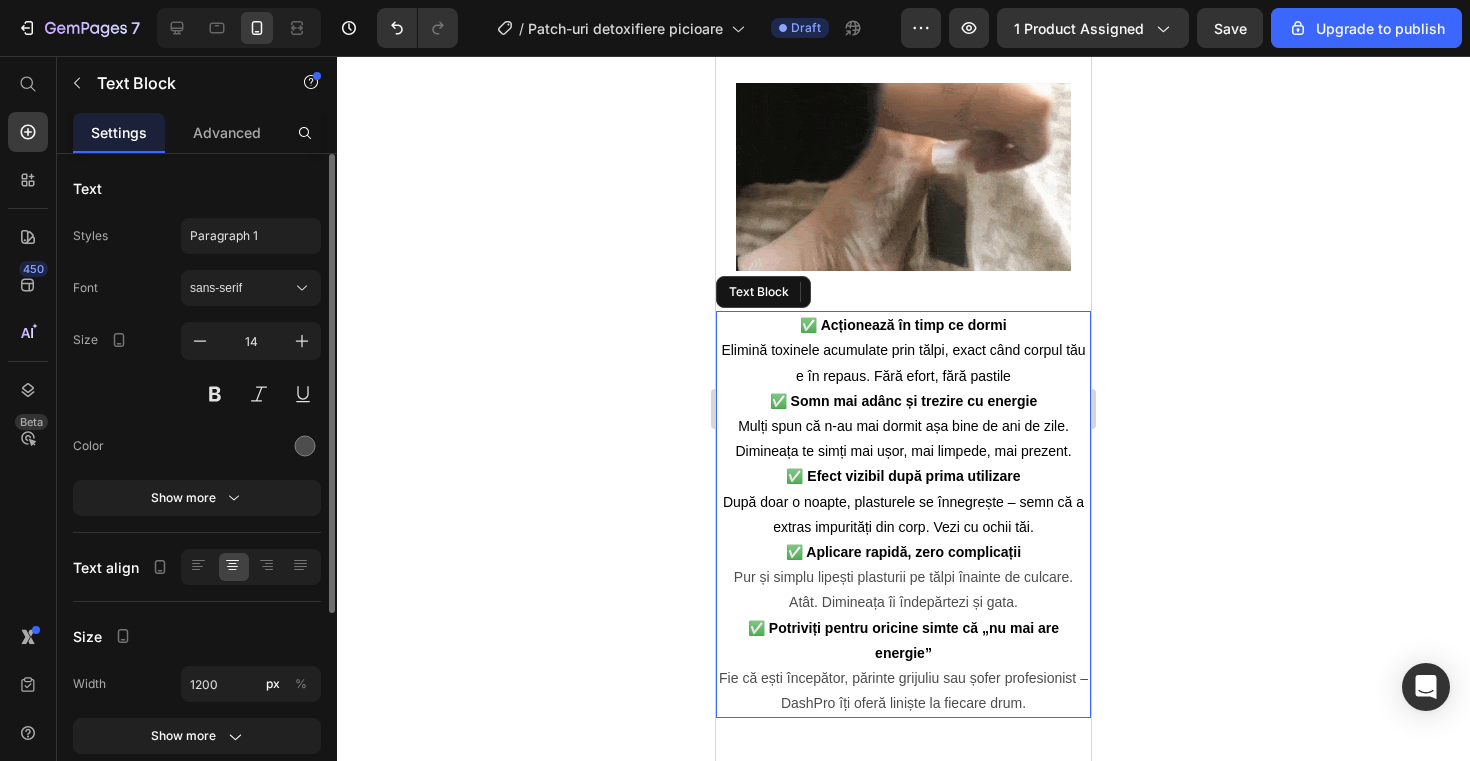 click on "✅ Potriviți pentru oricine simte că „nu mai are energie”" at bounding box center (903, 640) 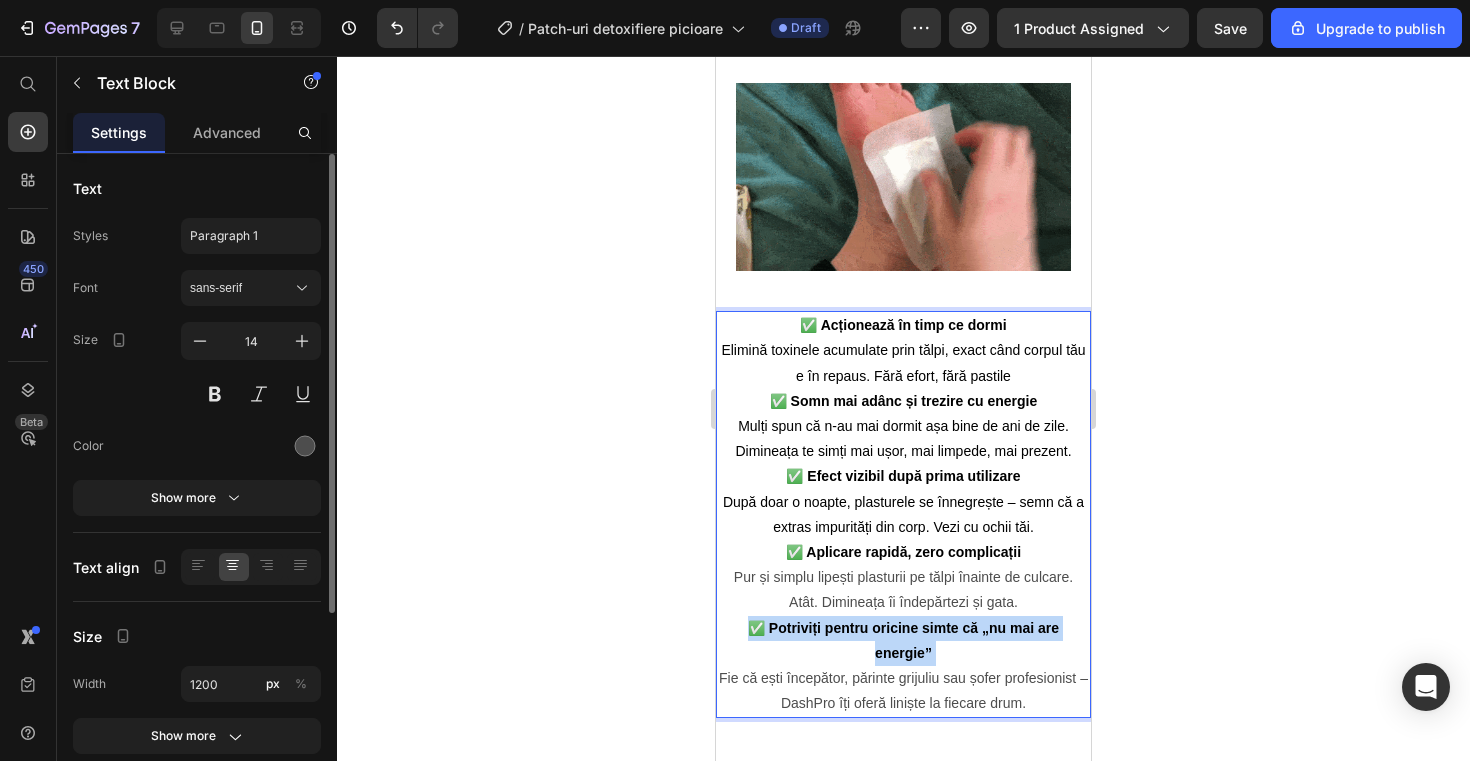 click on "✅ Potriviți pentru oricine simte că „nu mai are energie”" at bounding box center [903, 640] 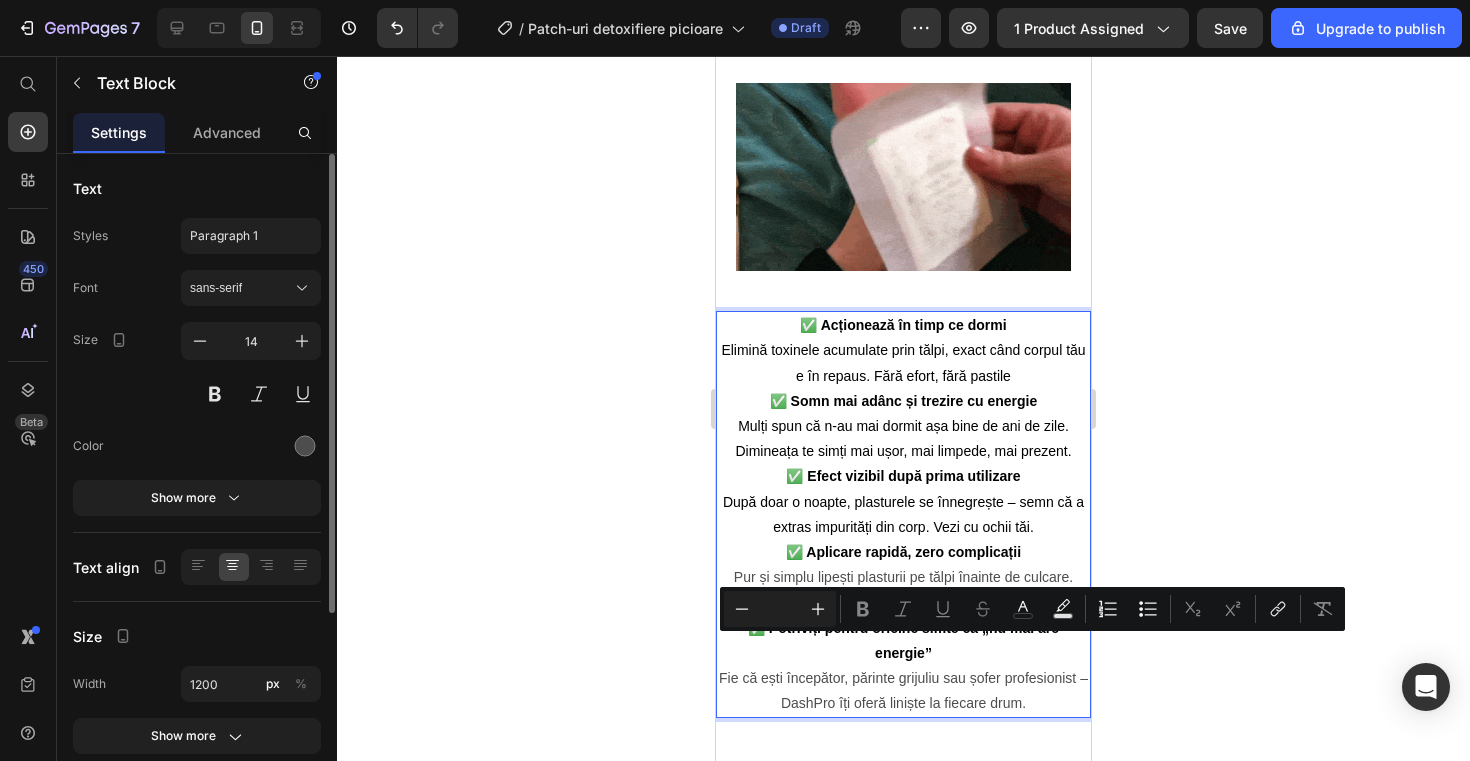 click on "✅ Potriviți pentru oricine simte că „nu mai are energie”" at bounding box center (903, 640) 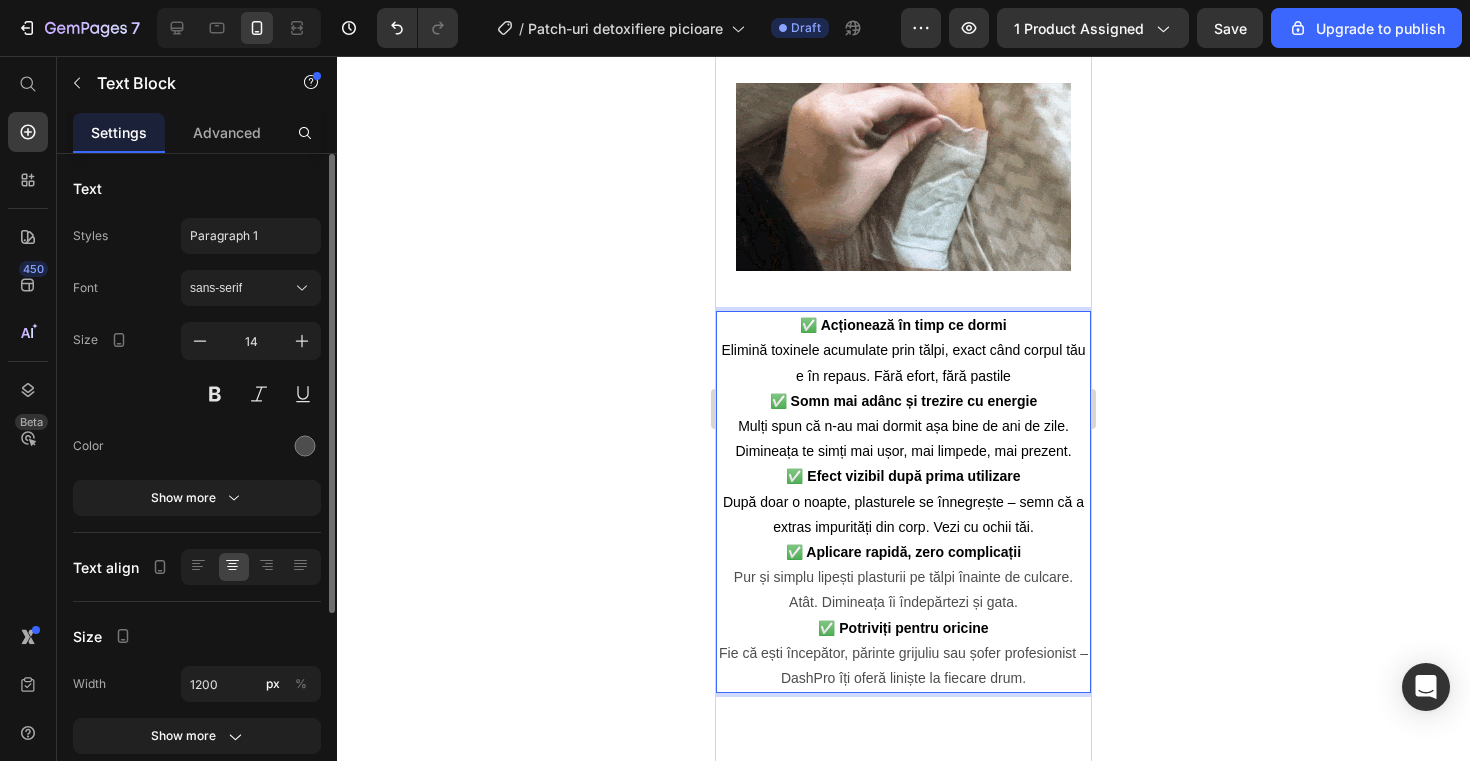 click 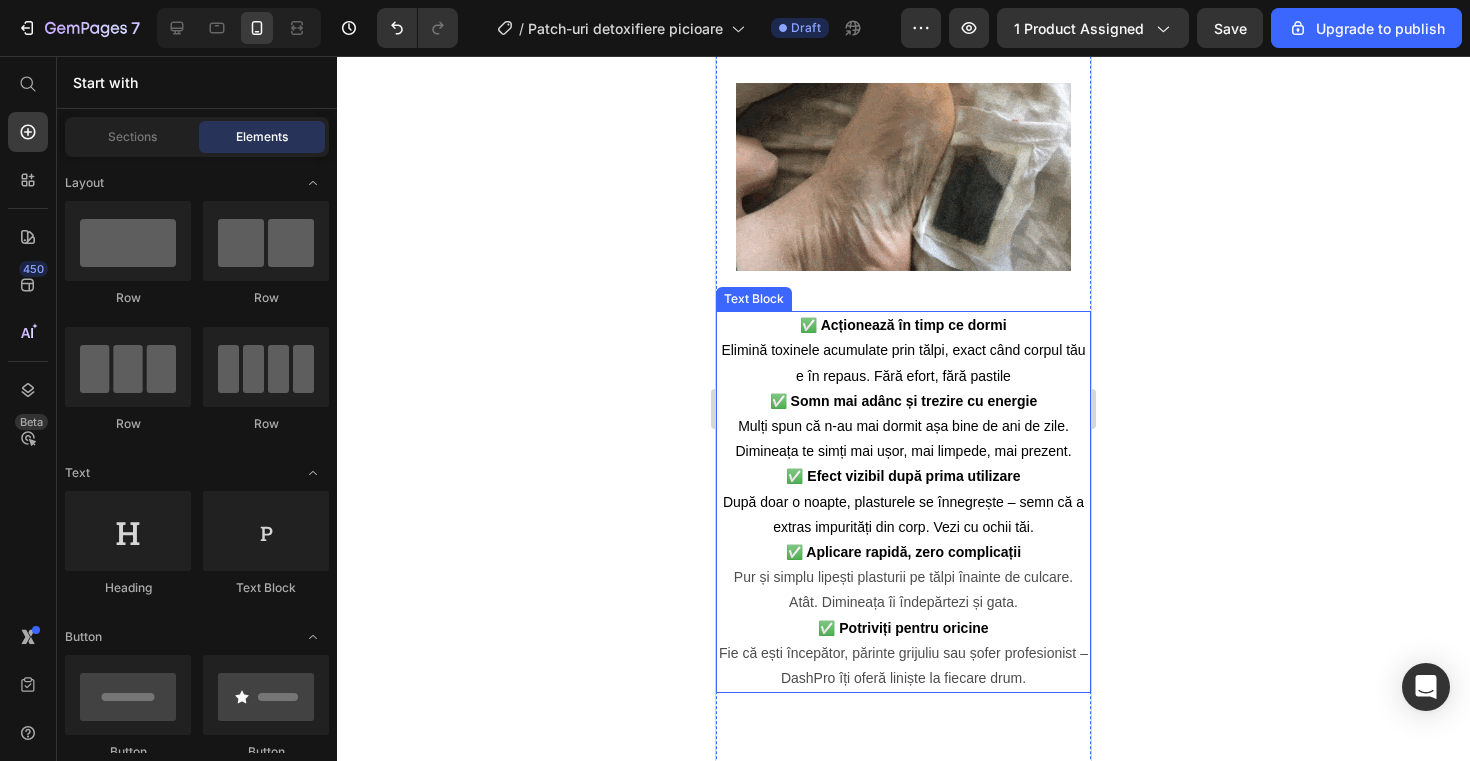 click on "✅ Potriviți pentru oricine Fie că ești începător, părinte grijuliu sau șofer profesionist – DashPro îți oferă liniște la fiecare drum." at bounding box center [903, 654] 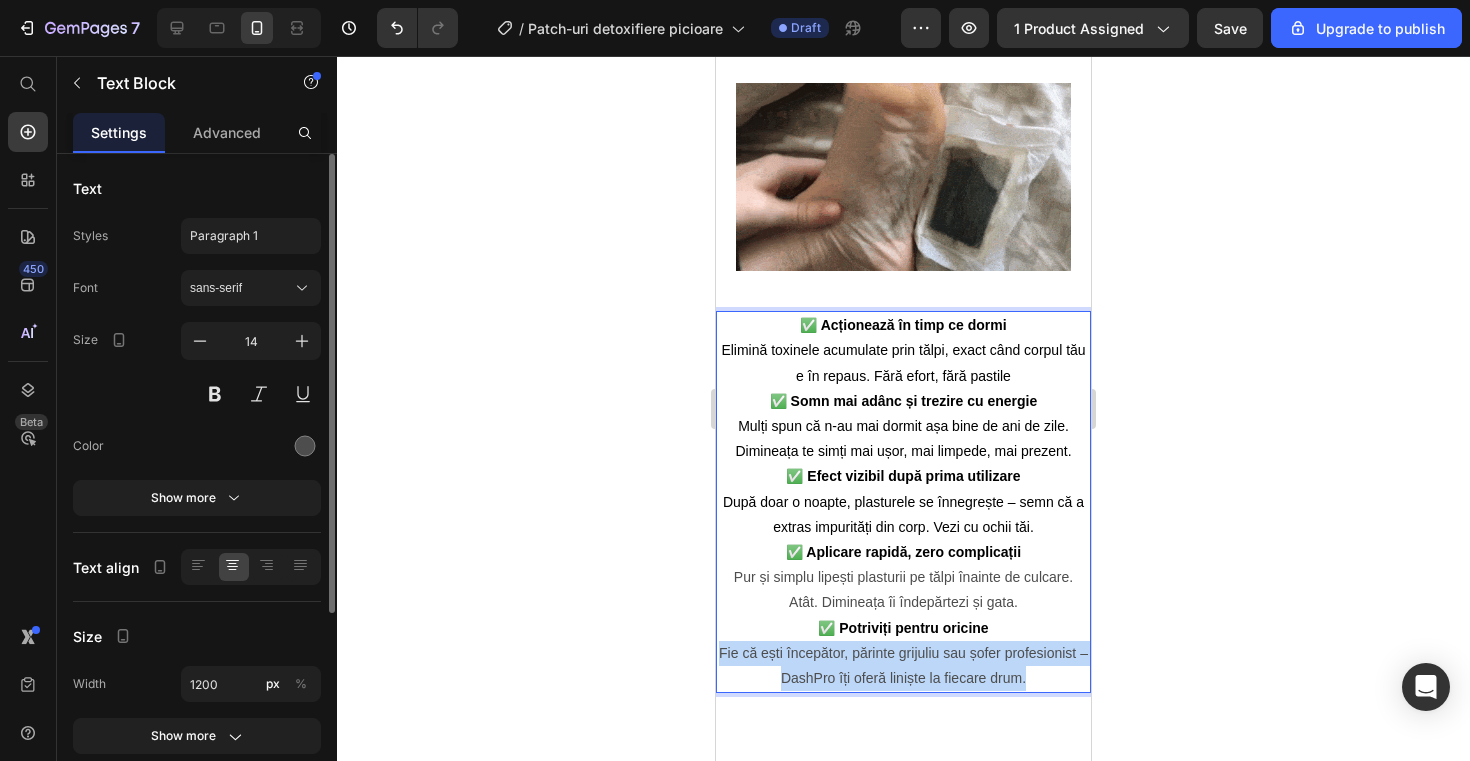 click on "✅ Potriviți pentru oricine Fie că ești începător, părinte grijuliu sau șofer profesionist – DashPro îți oferă liniște la fiecare drum." at bounding box center (903, 654) 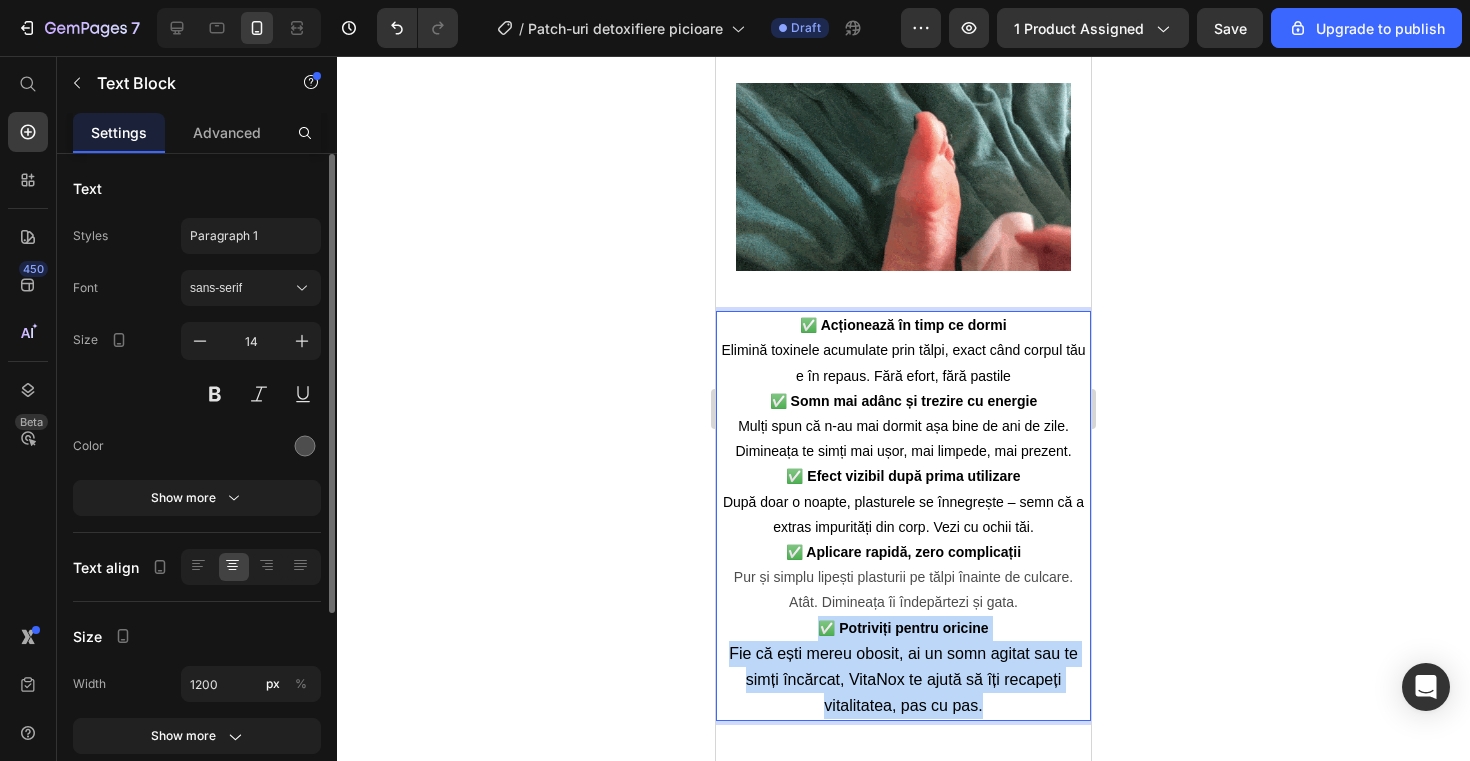 drag, startPoint x: 992, startPoint y: 697, endPoint x: 704, endPoint y: 622, distance: 297.60544 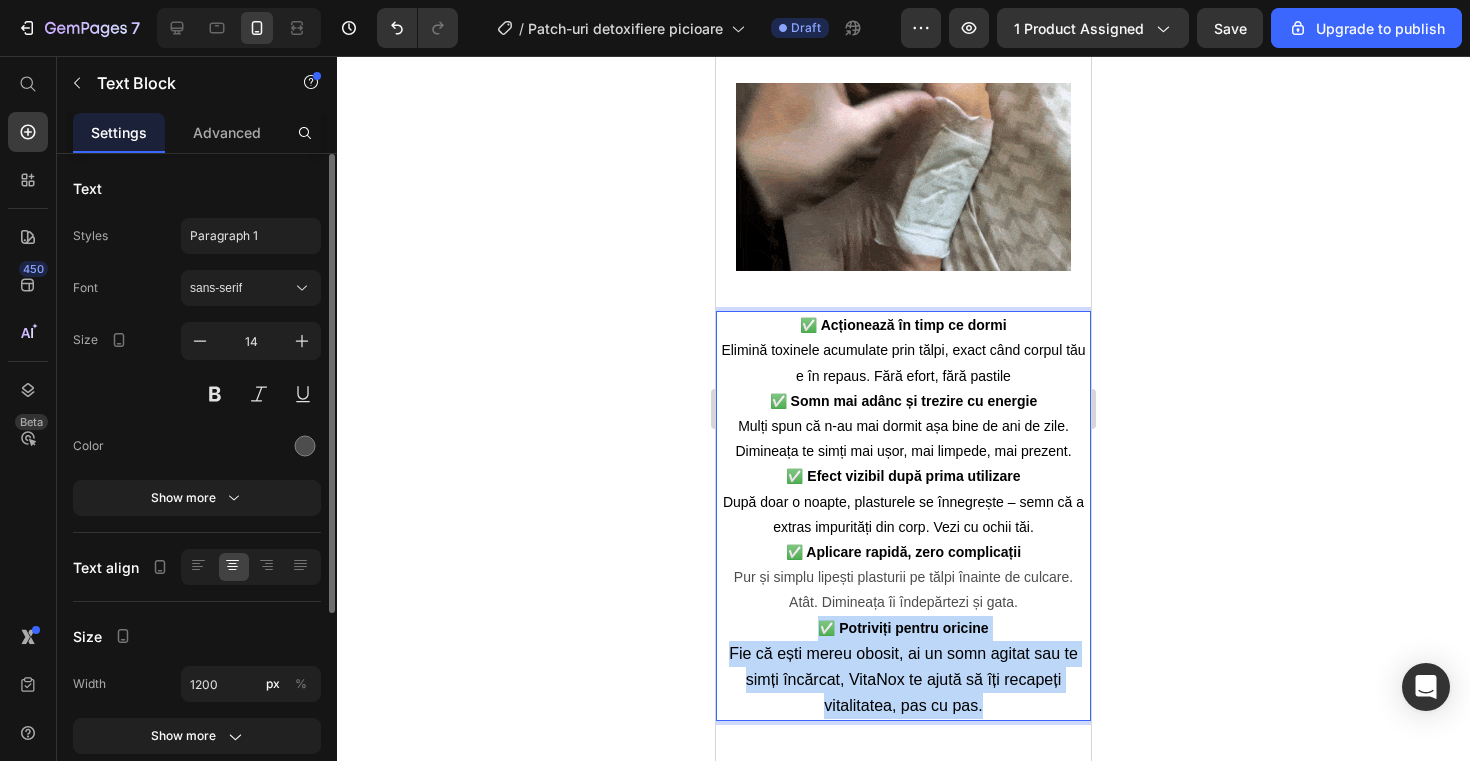 click on "iPhone 13 Mini  ( 375 px) iPhone 13 Mini iPhone 13 Pro iPhone 11 Pro Max iPhone 15 Pro Max Pixel 7 Galaxy S8+ Galaxy S20 Ultra iPad Mini iPad Air iPad Pro Header VitaNox - Plasturi pentru detoxifiere şi revitalizare  Heading Image Product 50% REDUCERE Heading Row Have you added products to your store? We couldn’t find any. Add products to Shopify   or pick another  product Product Te trezești mereu obosit, chiar dacă ai dormit ore întregi? Ai senzația de corp încărcat, dureri vagi sau pur și simplu lipsă de energie? Plasturii VitaNox  acționează în timp ce dormi – elimină toxinele prin tălpi, îți îmbunătățesc somnul și te ajută să începi ziua cu mintea limpede și corpul revigorat. Este metoda simplă, naturală și fără pastile de a-ți curăța organismul, noapte de noapte. Text Block Image ✅ Acționează în timp ce dormi Elimină toxinele acumulate prin tălpi, exact când corpul tău e în repaus. Fără efort, fără pastile ✅ Somn mai adânc și trezire cu energie   0" at bounding box center [903, 629] 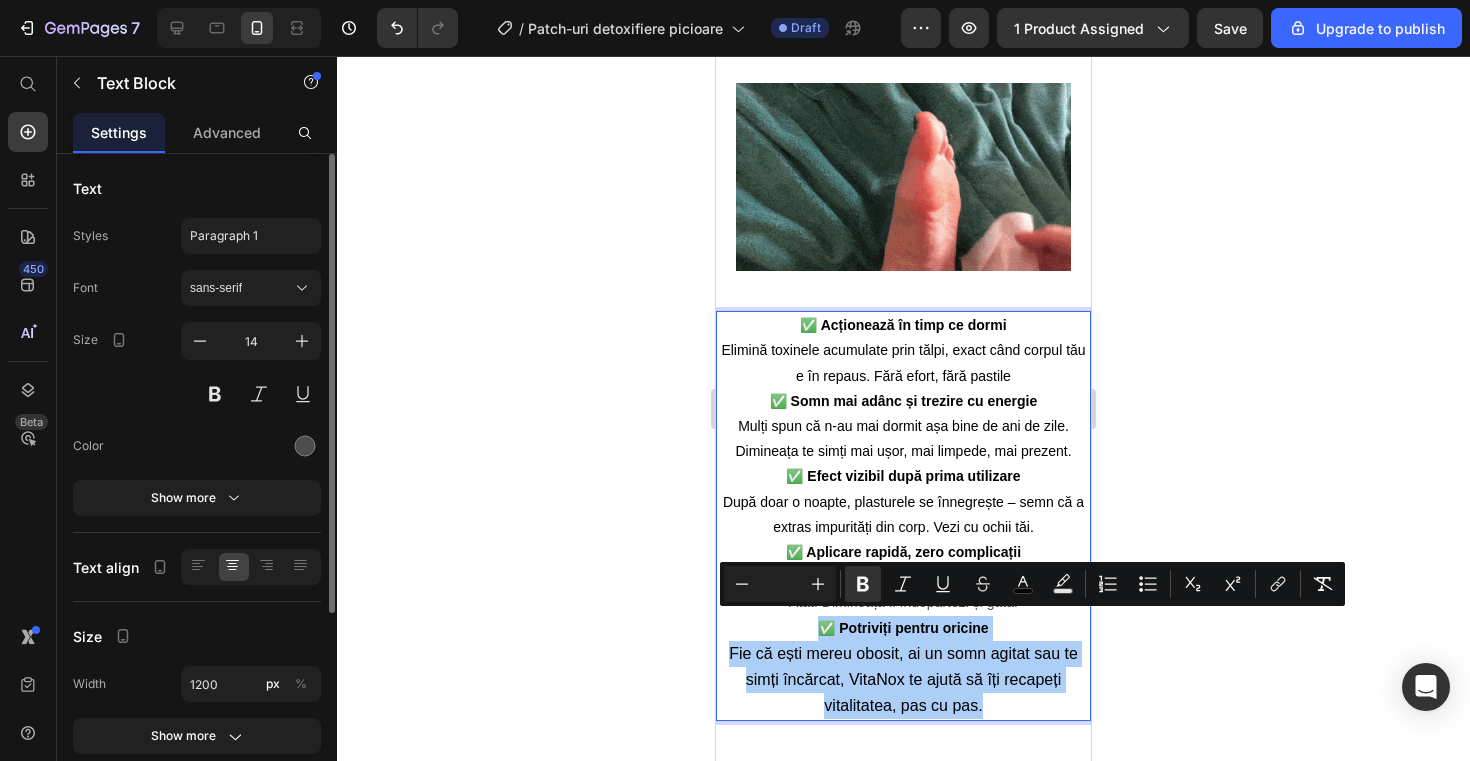 click 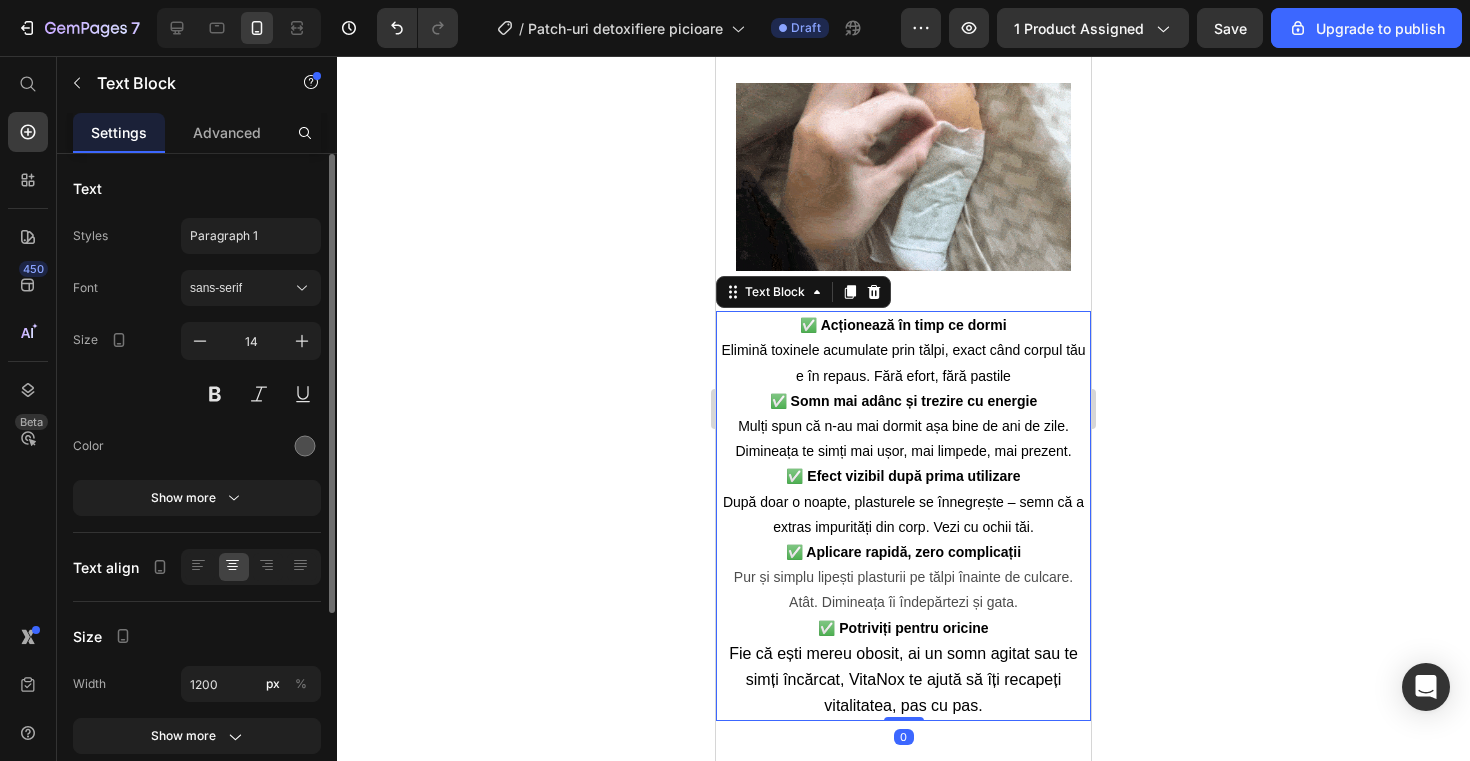 click on "✅ Potriviți pentru oricine Fie că ești mereu obosit, ai un somn agitat sau te simți încărcat, VitaNox te ajută să îți recapeți vitalitatea, pas cu pas." at bounding box center (903, 668) 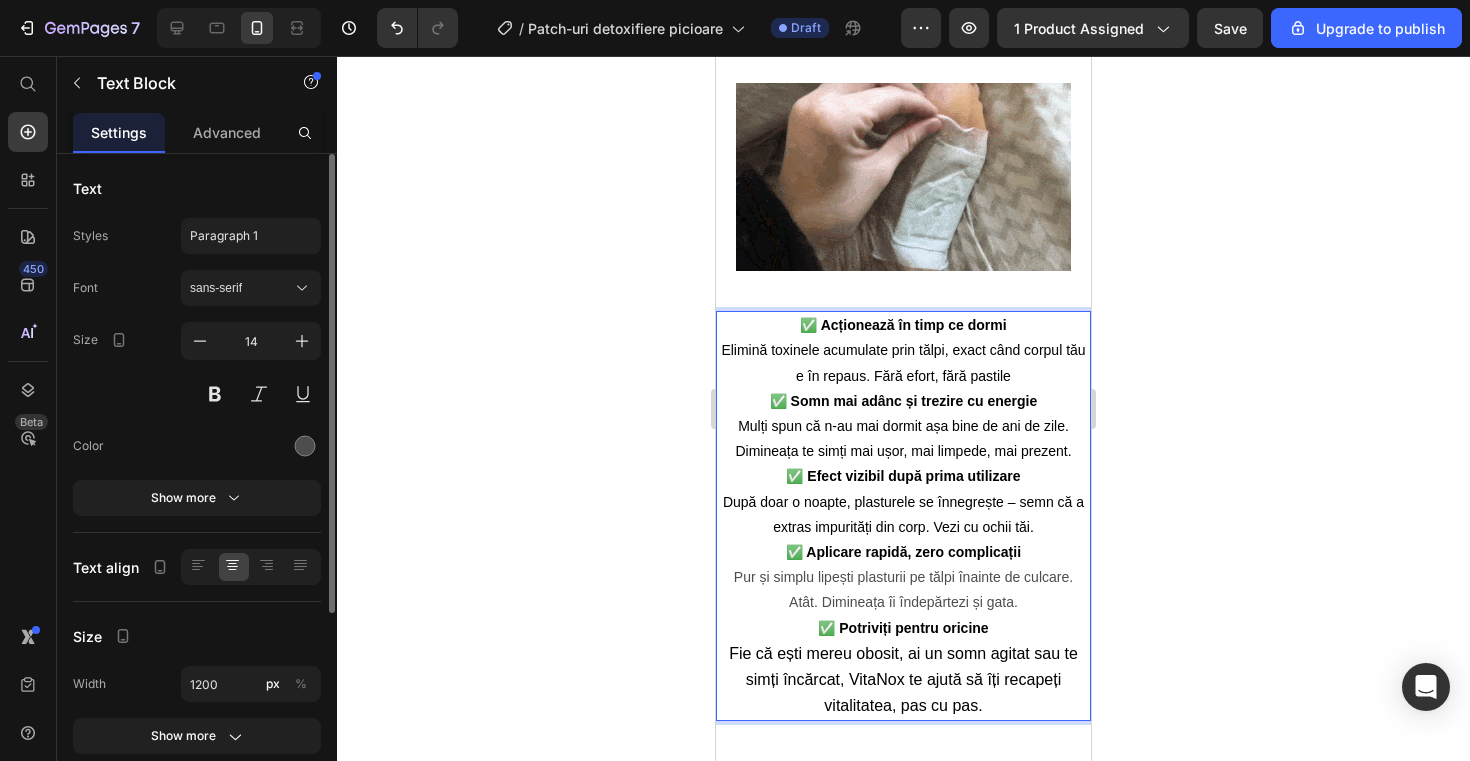 click on "✅ Potriviți pentru oricine Fie că ești mereu obosit, ai un somn agitat sau te simți încărcat, VitaNox te ajută să îți recapeți vitalitatea, pas cu pas." at bounding box center [903, 668] 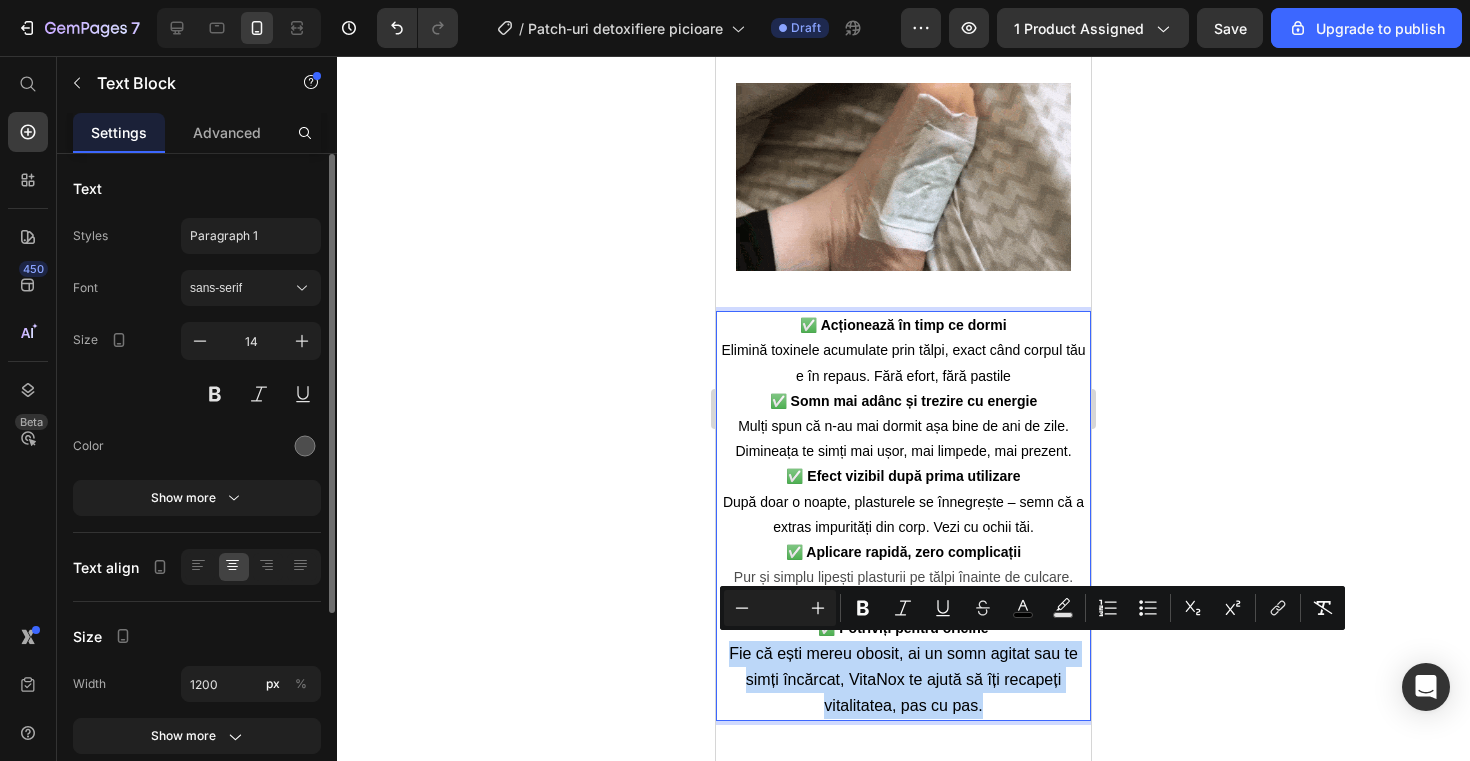 drag, startPoint x: 986, startPoint y: 696, endPoint x: 874, endPoint y: 693, distance: 112.04017 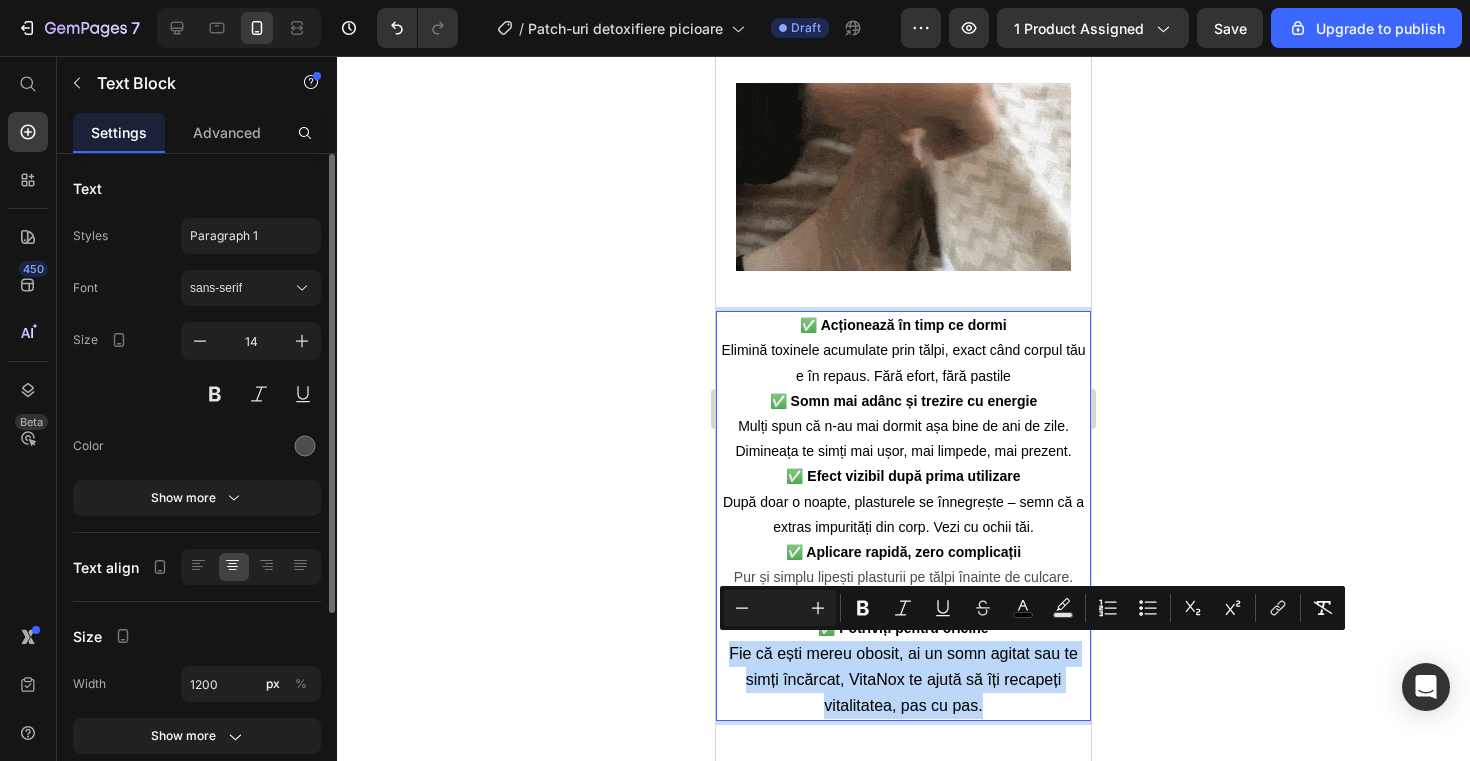 click on "✅ Potriviți pentru oricine Fie că ești mereu obosit, ai un somn agitat sau te simți încărcat, VitaNox te ajută să îți recapeți vitalitatea, pas cu pas." at bounding box center (903, 668) 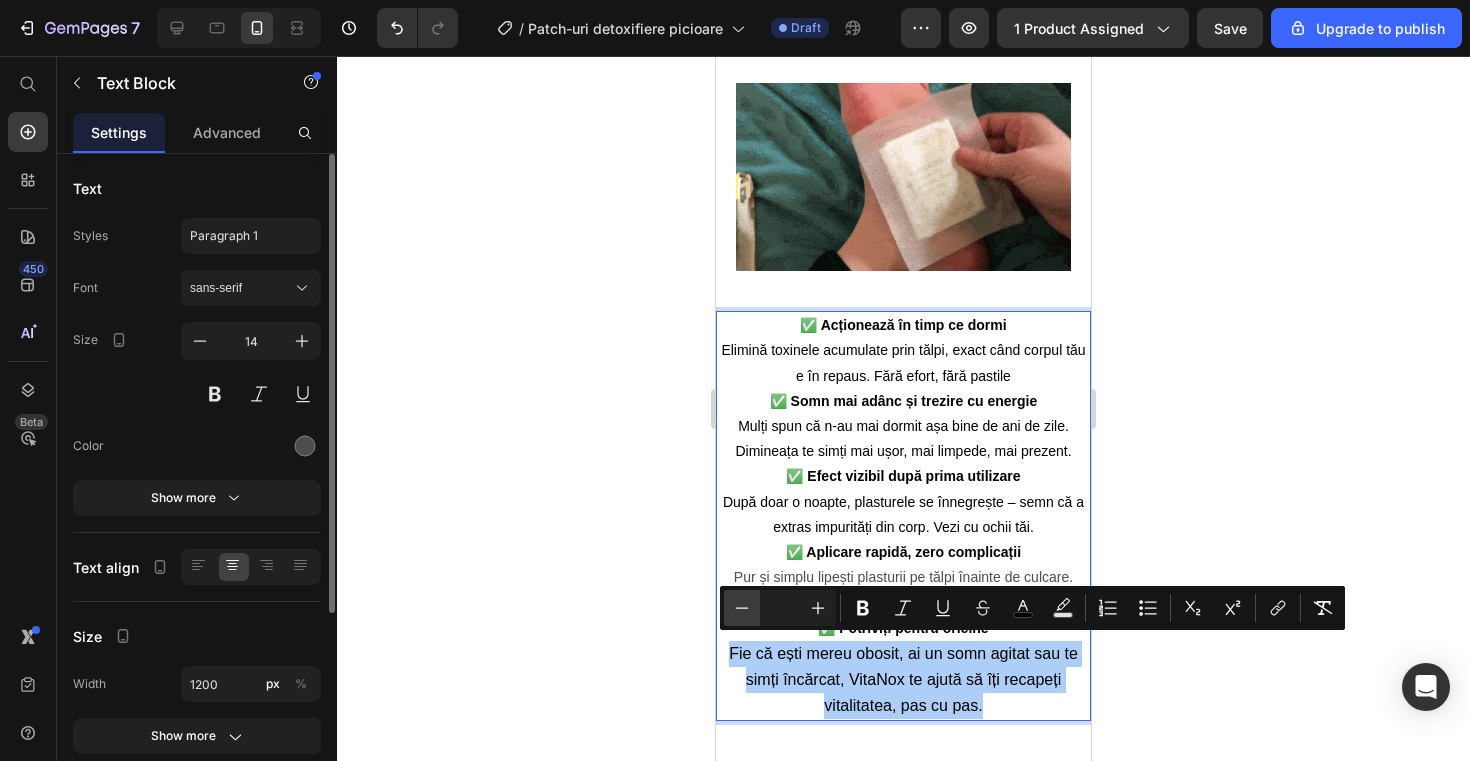 click 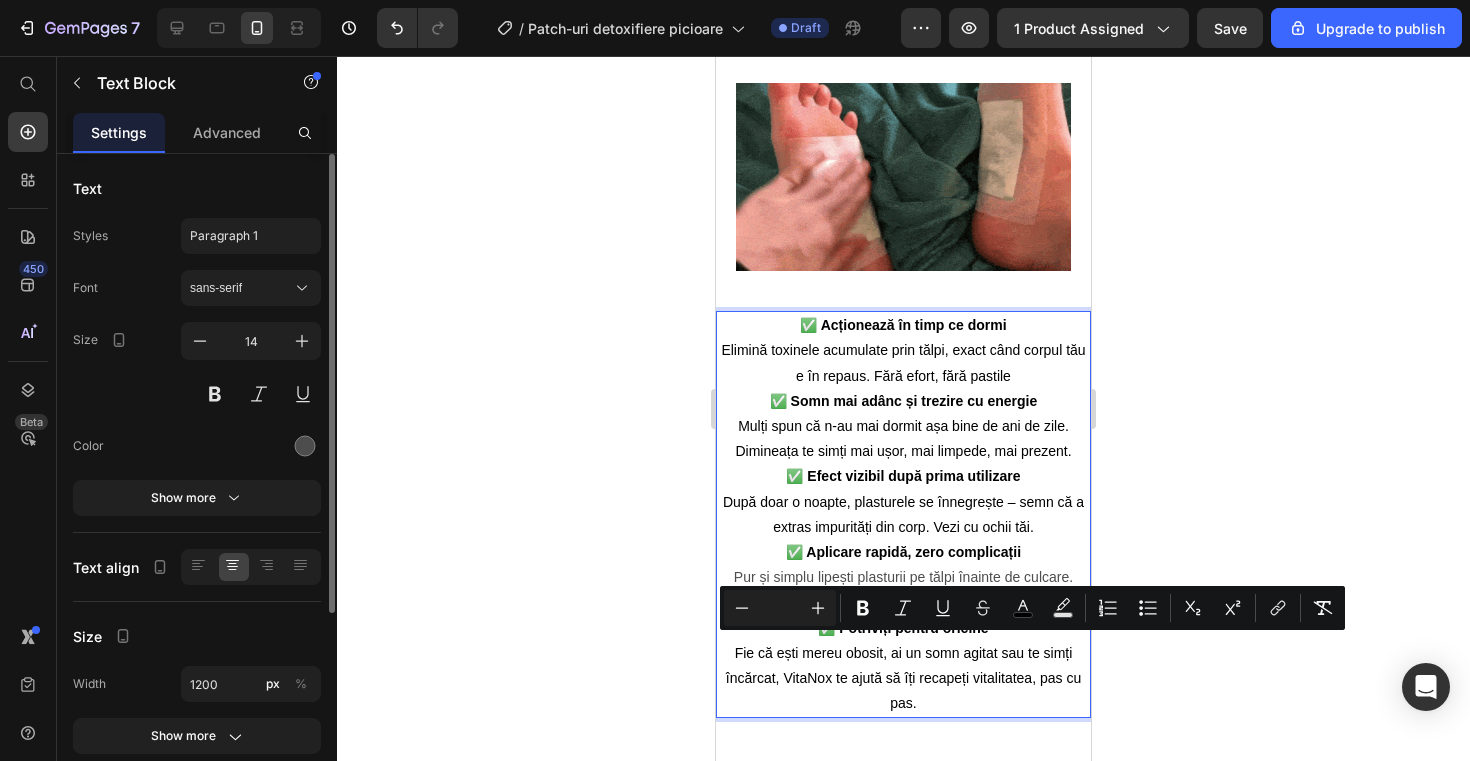 click 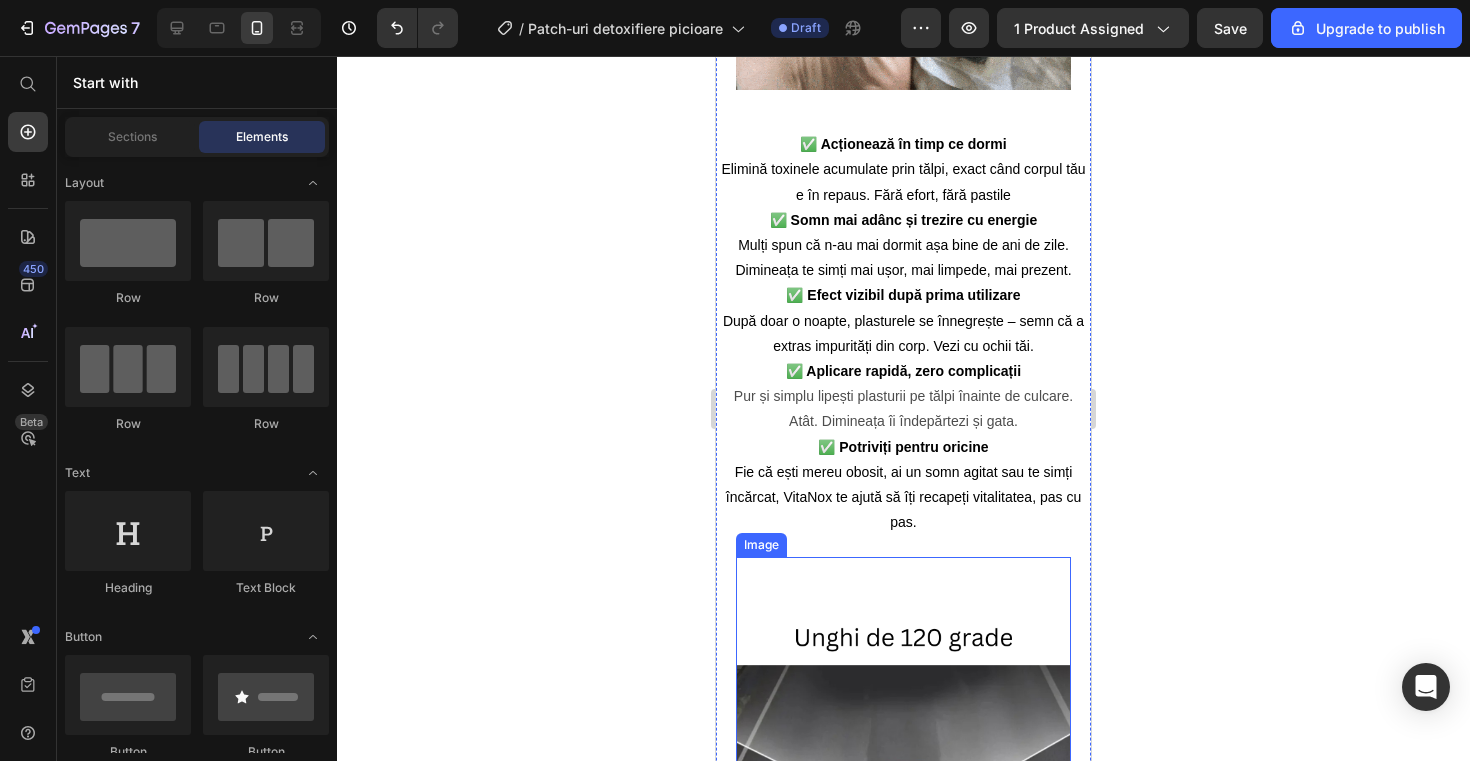 scroll, scrollTop: 1027, scrollLeft: 0, axis: vertical 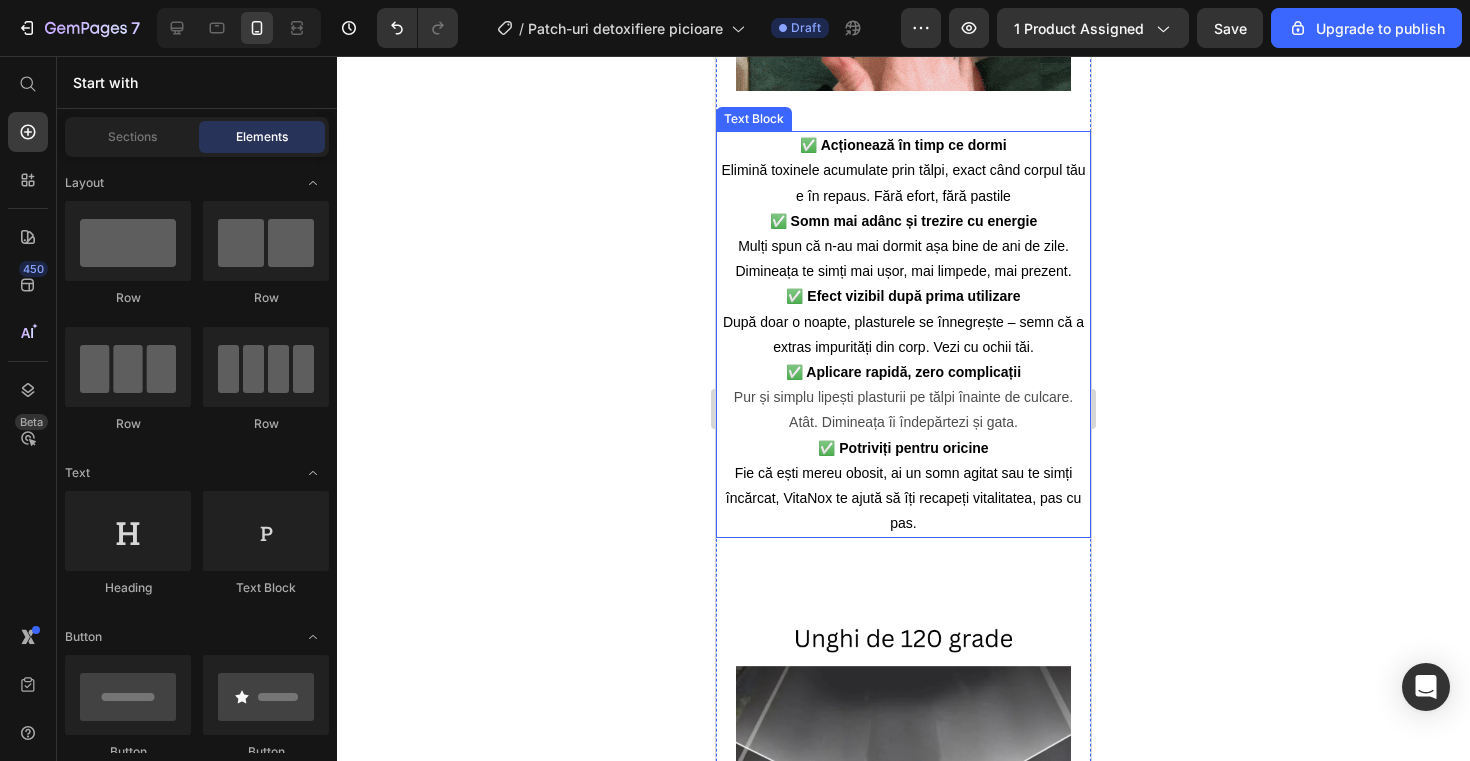 click on "Fie că ești mereu obosit, ai un somn agitat sau te simți încărcat, VitaNox te ajută să îți recapeți vitalitatea, pas cu pas." at bounding box center (903, 498) 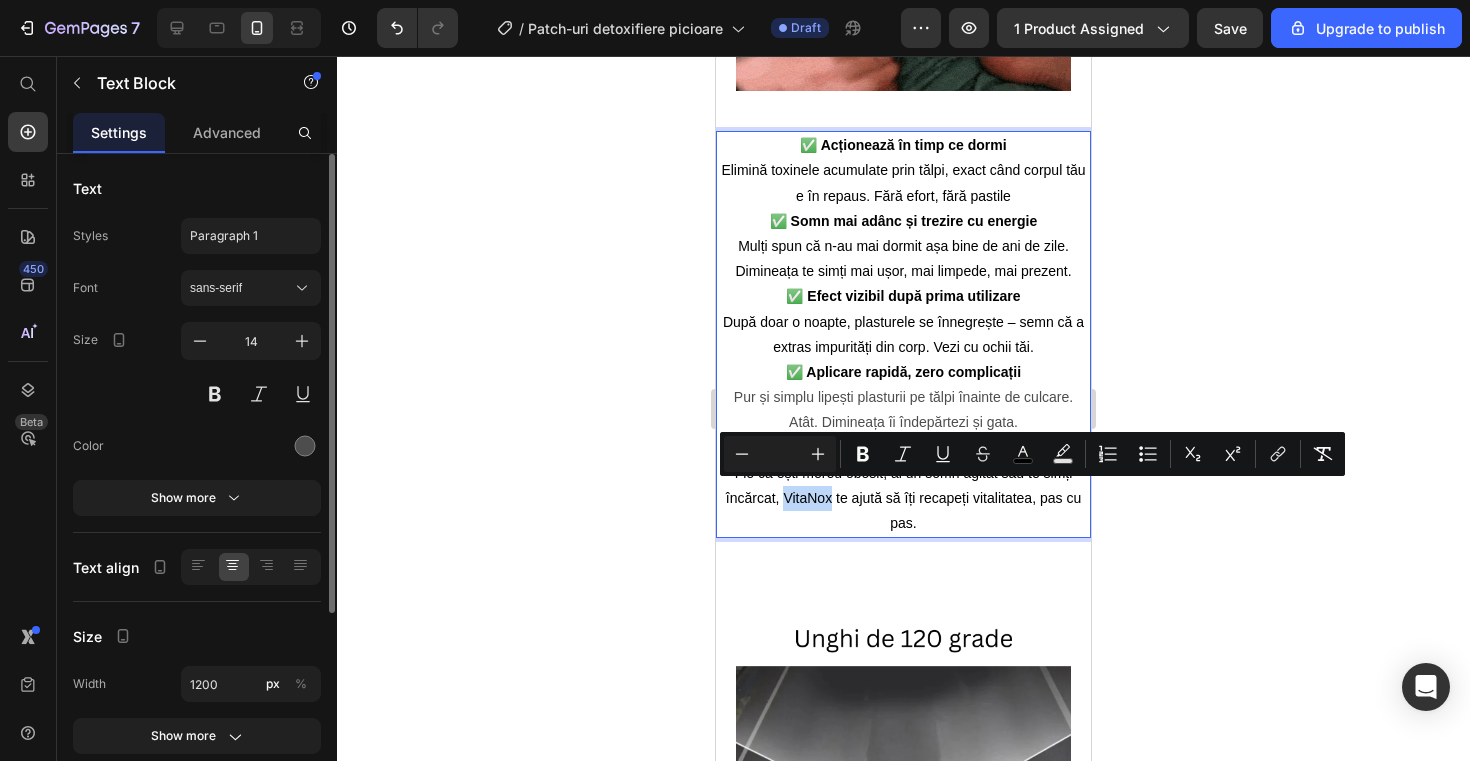 drag, startPoint x: 828, startPoint y: 496, endPoint x: 783, endPoint y: 493, distance: 45.099888 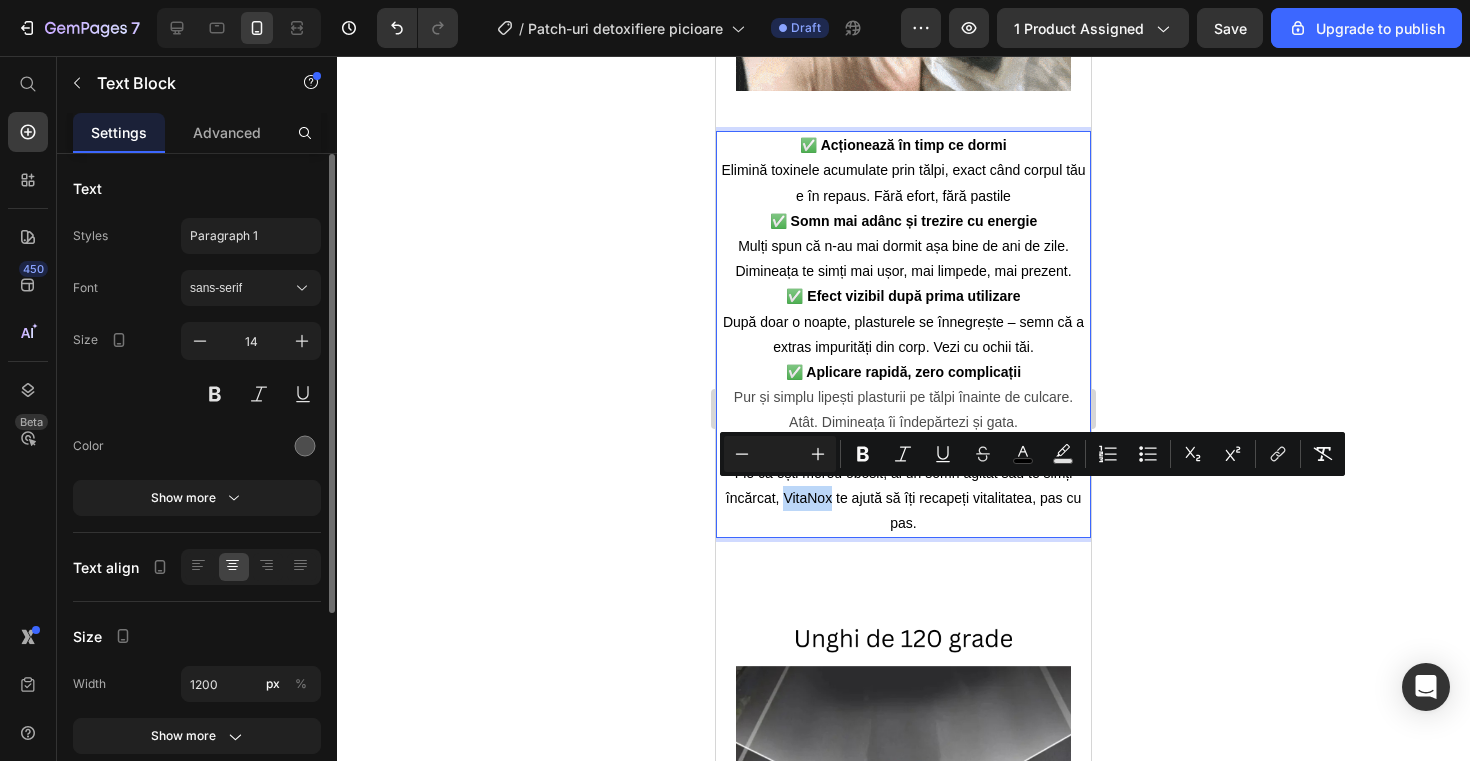 click on "Fie că ești mereu obosit, ai un somn agitat sau te simți încărcat, VitaNox te ajută să îți recapeți vitalitatea, pas cu pas." at bounding box center (903, 498) 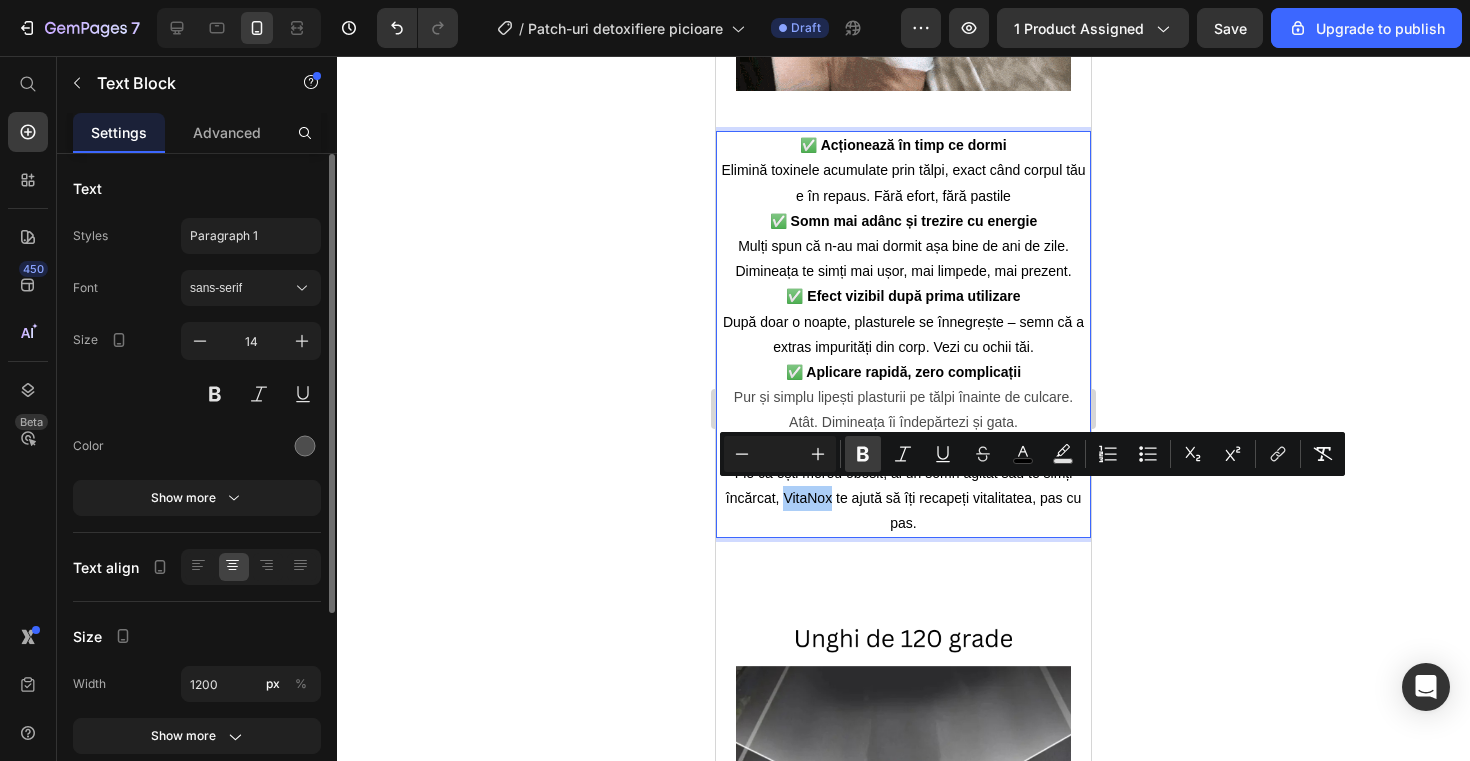 click 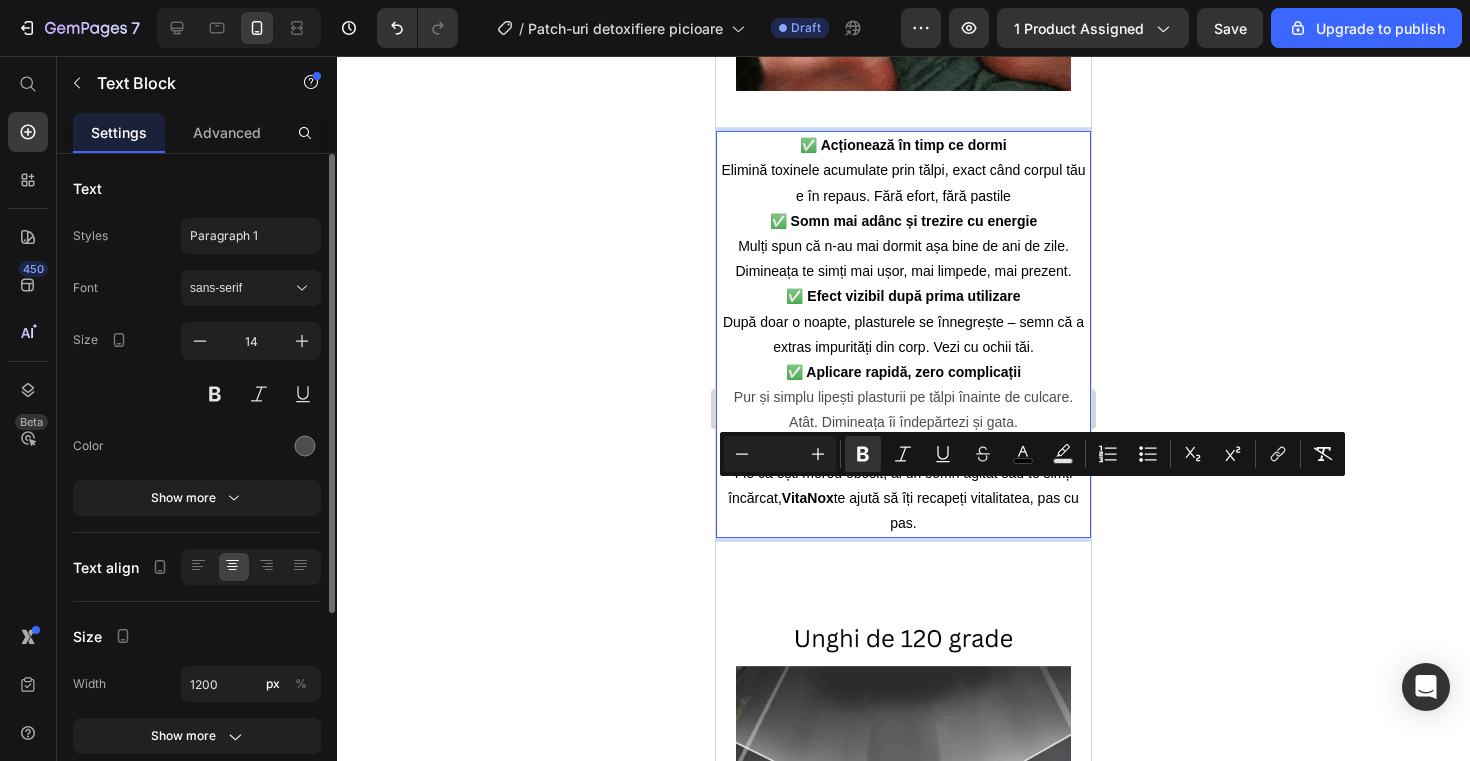 click 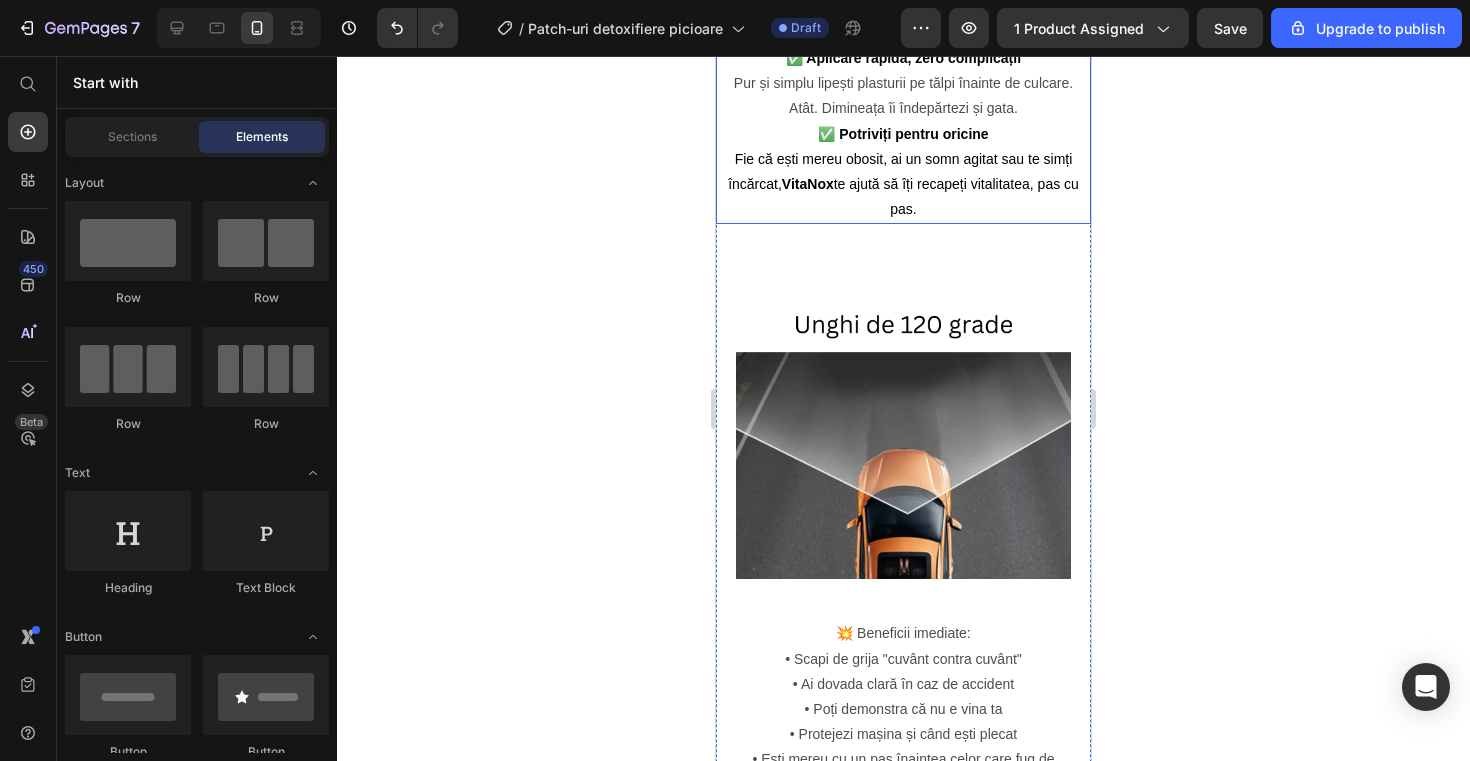 scroll, scrollTop: 1343, scrollLeft: 0, axis: vertical 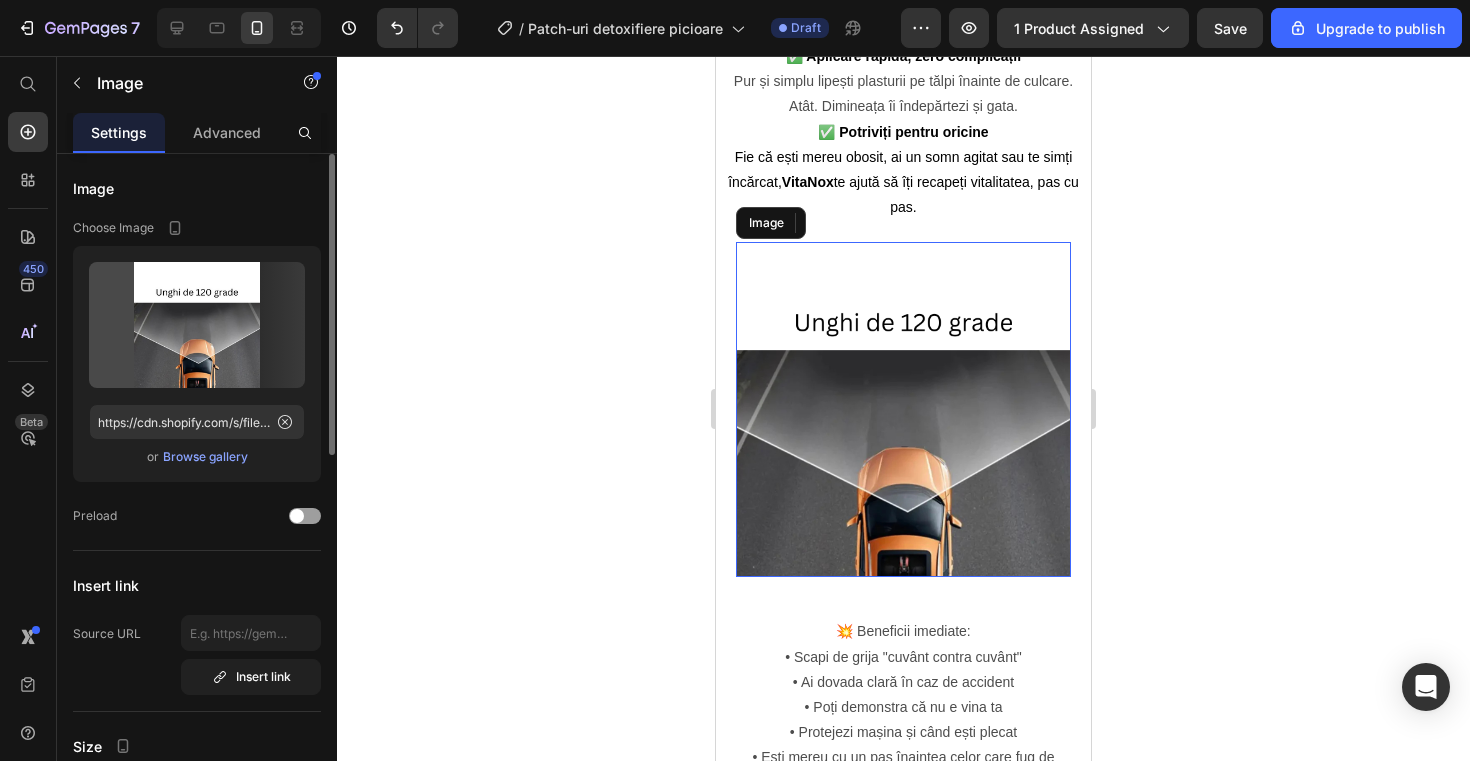 click at bounding box center [903, 409] 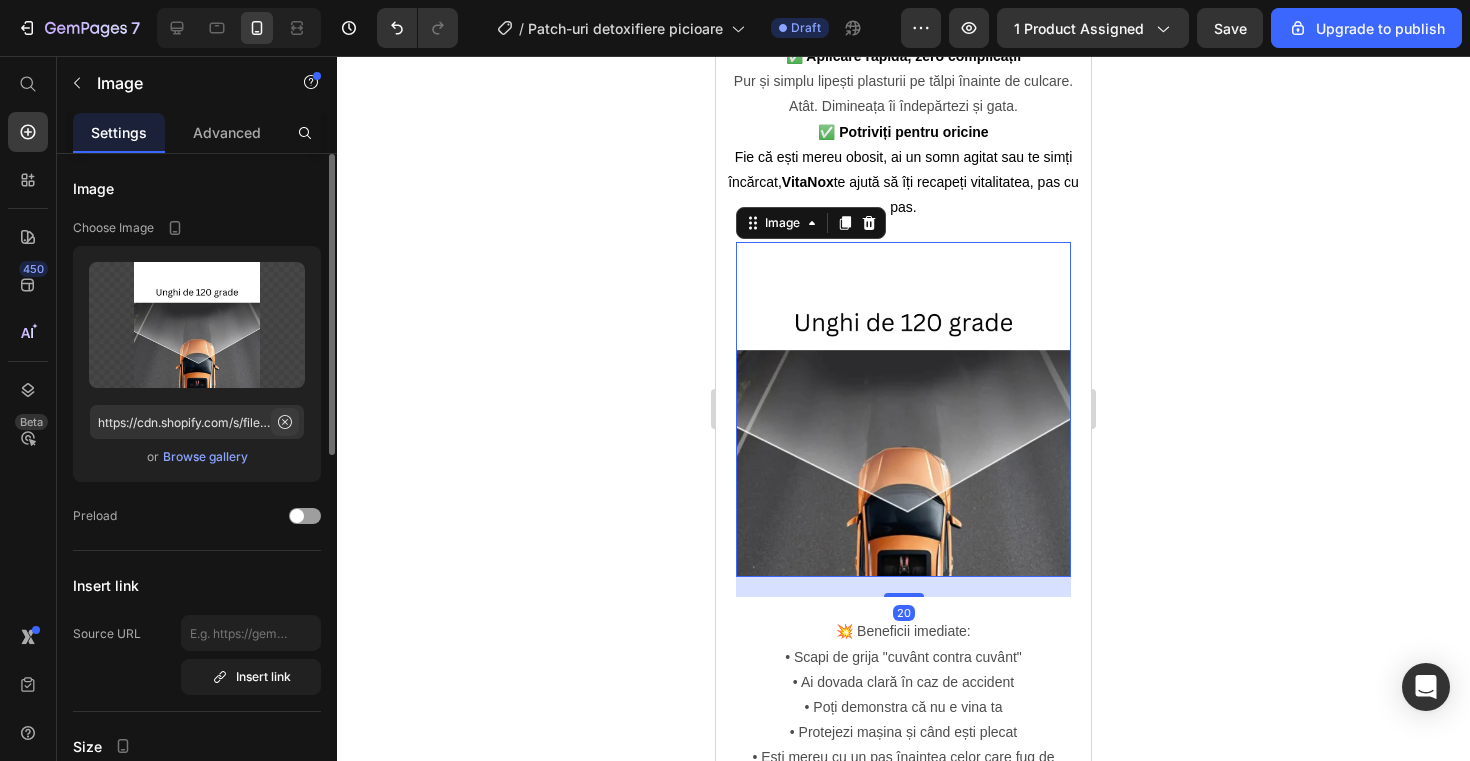 click 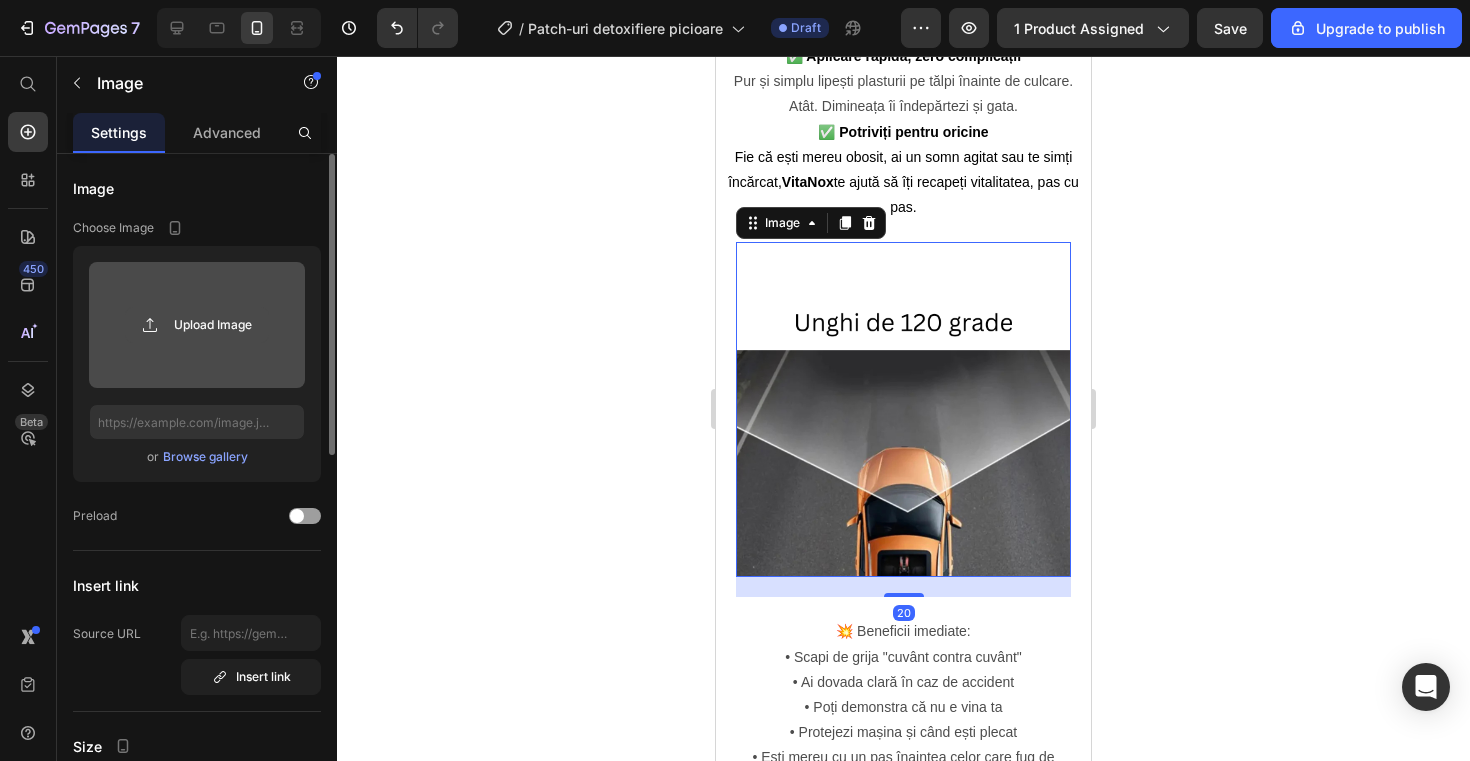 click 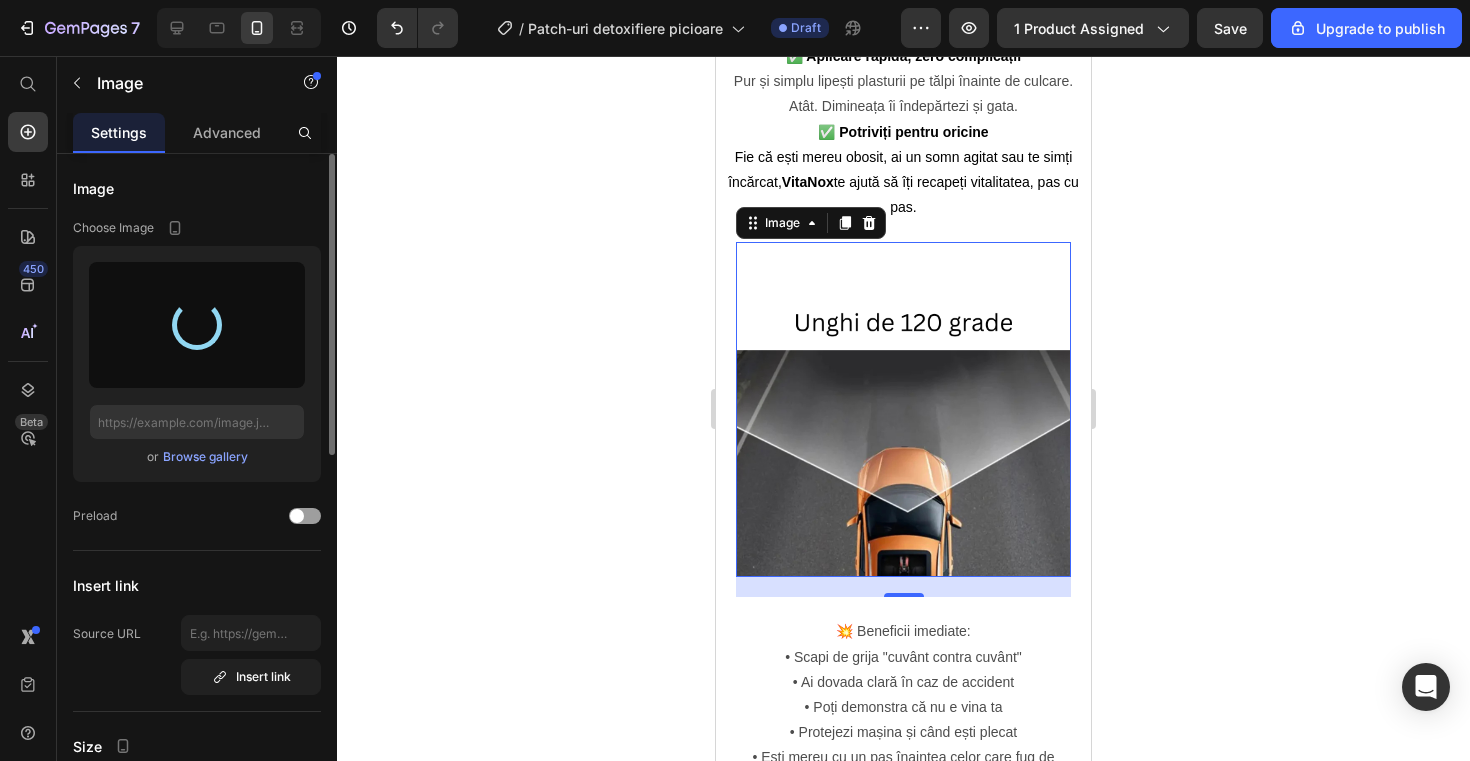 type on "https://cdn.shopify.com/s/files/1/0926/5646/8352/files/gempages_571677566075667271-5daa1dfc-318d-4e8c-9886-e24f9e5320f2.jpg" 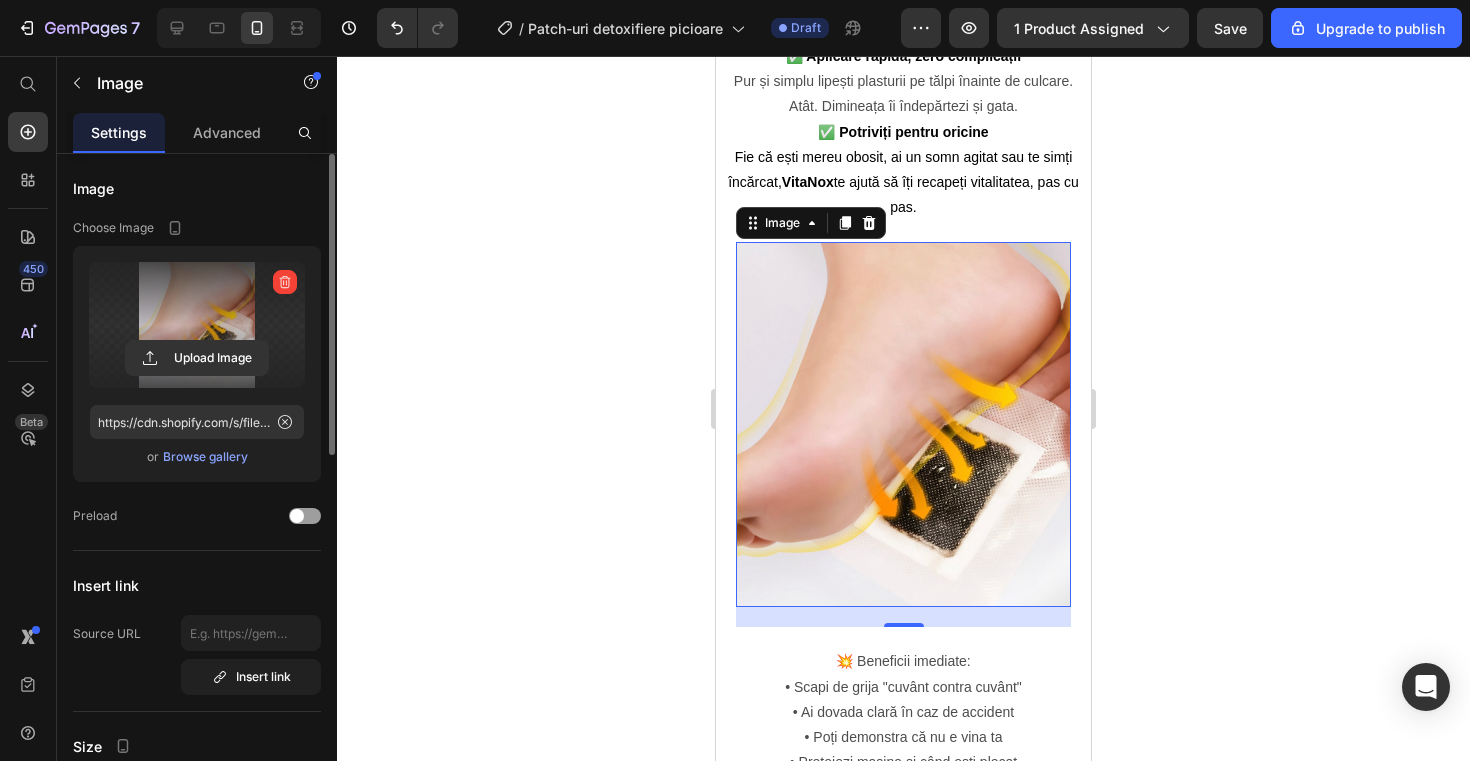 click 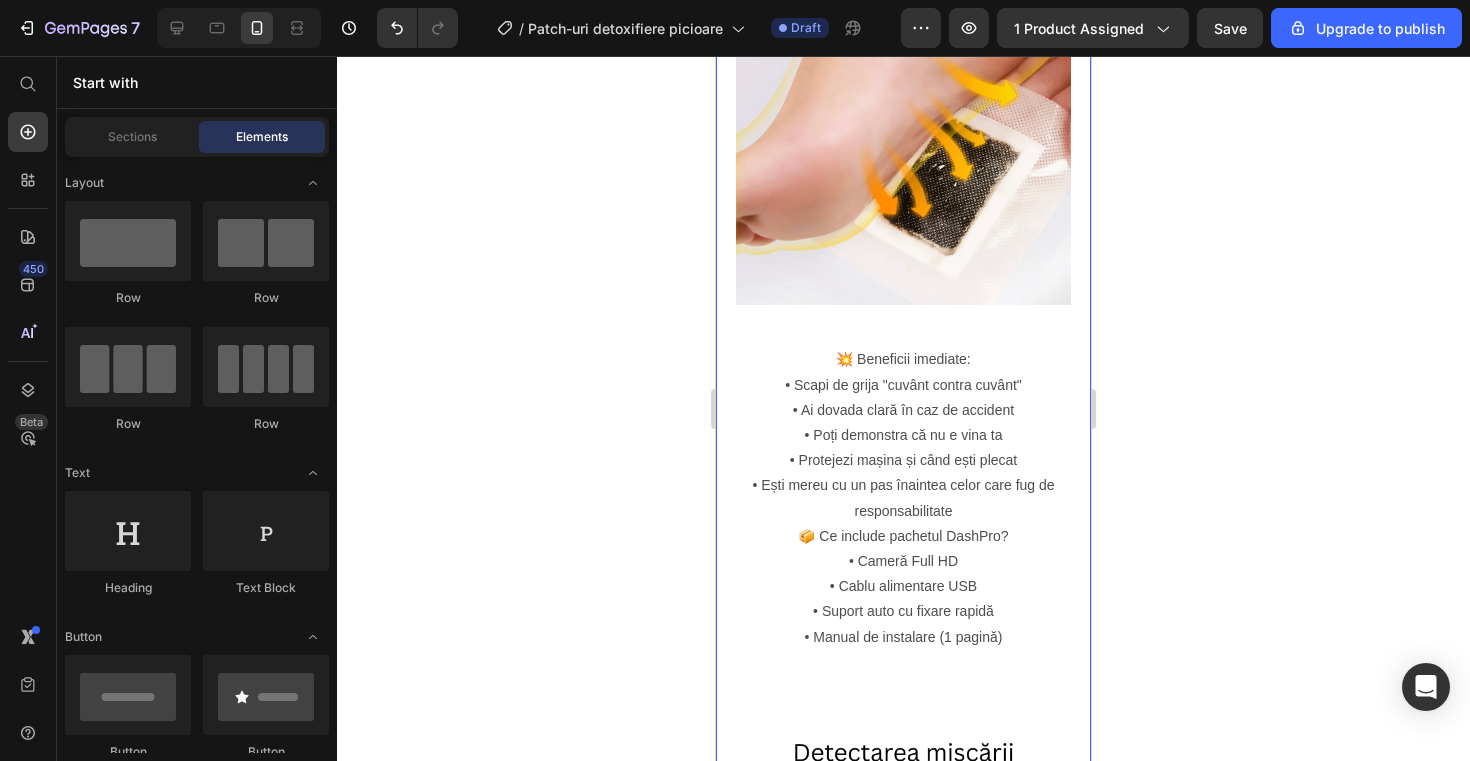scroll, scrollTop: 1642, scrollLeft: 0, axis: vertical 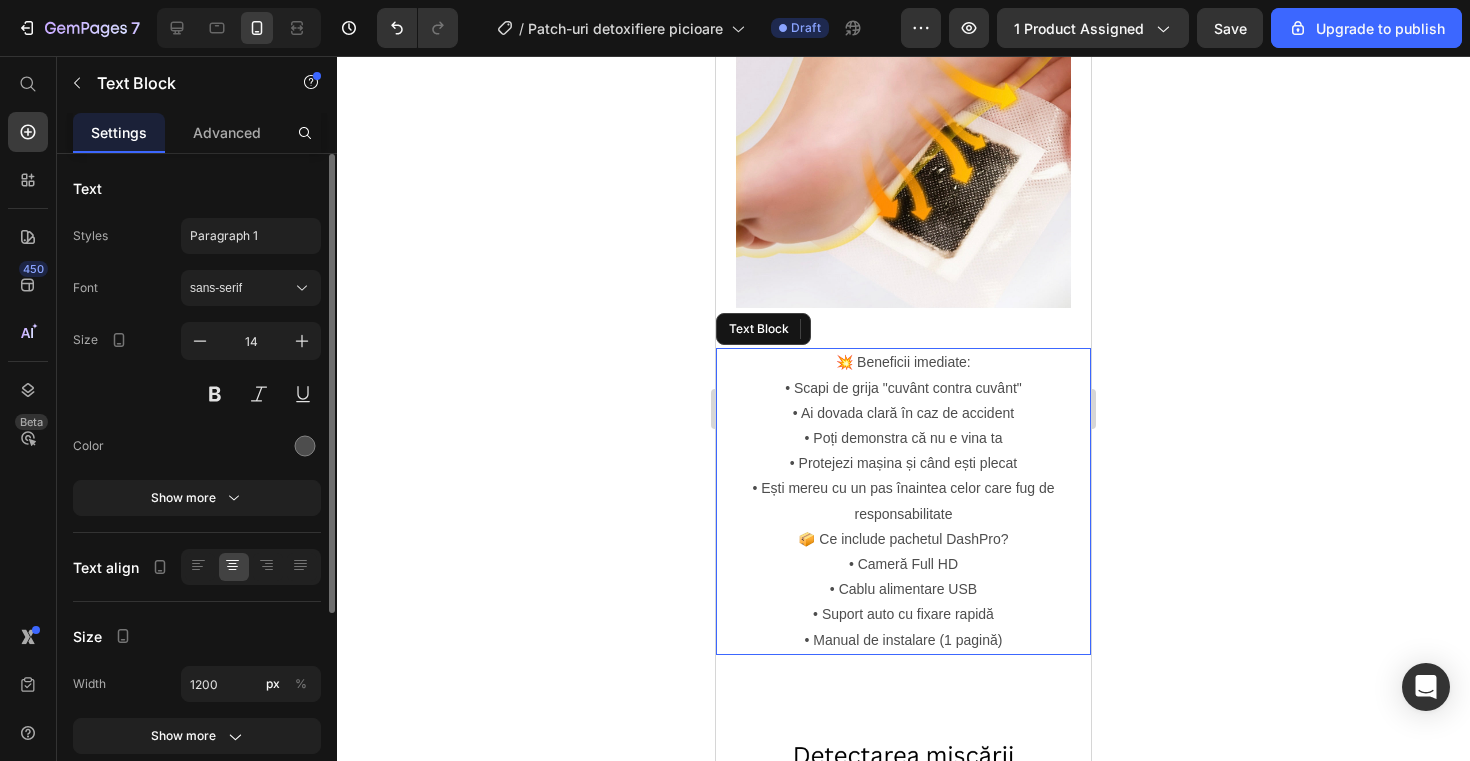 click on "💥 Beneficii imediate:" at bounding box center (903, 362) 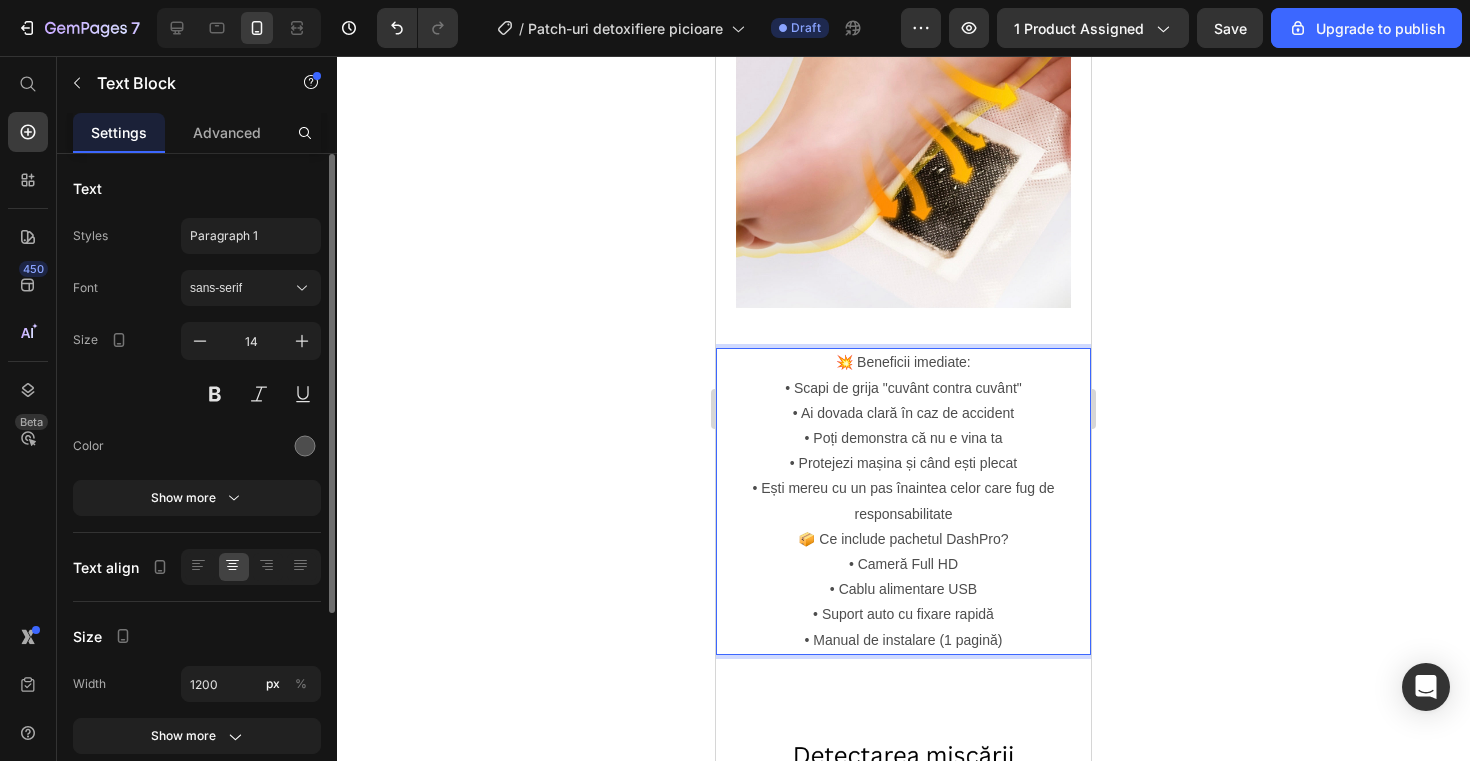 click on "💥 Beneficii imediate:" at bounding box center [903, 362] 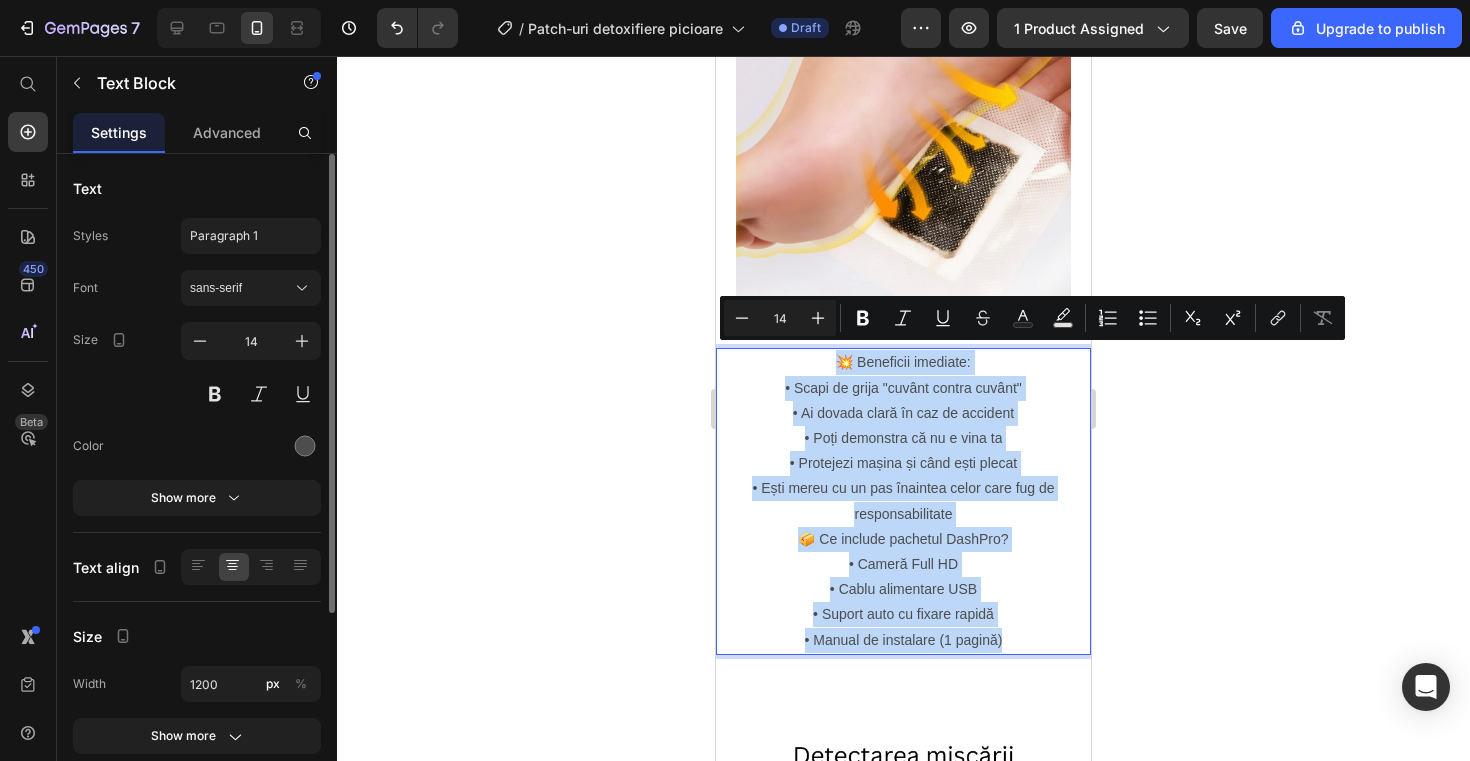 drag, startPoint x: 836, startPoint y: 360, endPoint x: 1014, endPoint y: 632, distance: 325.06616 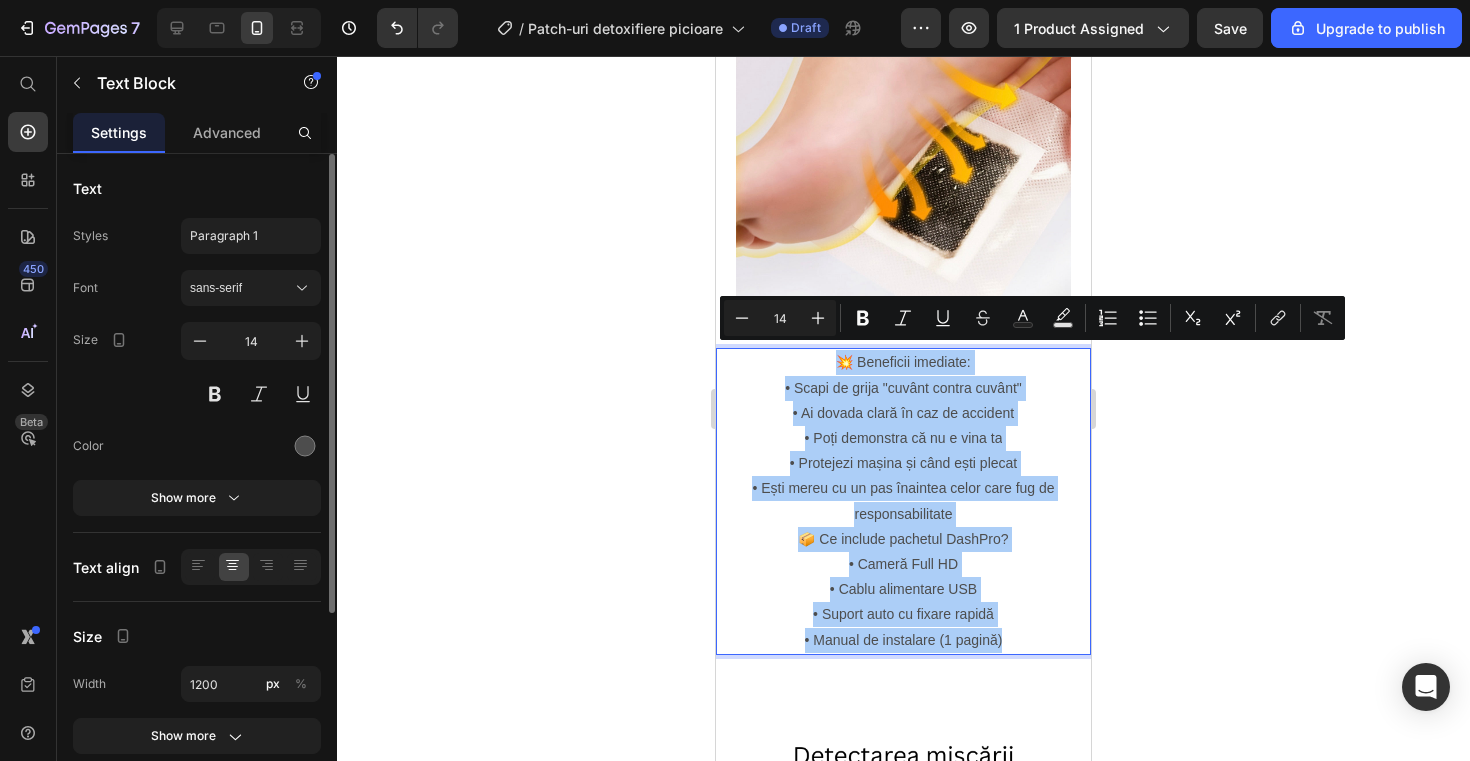 click 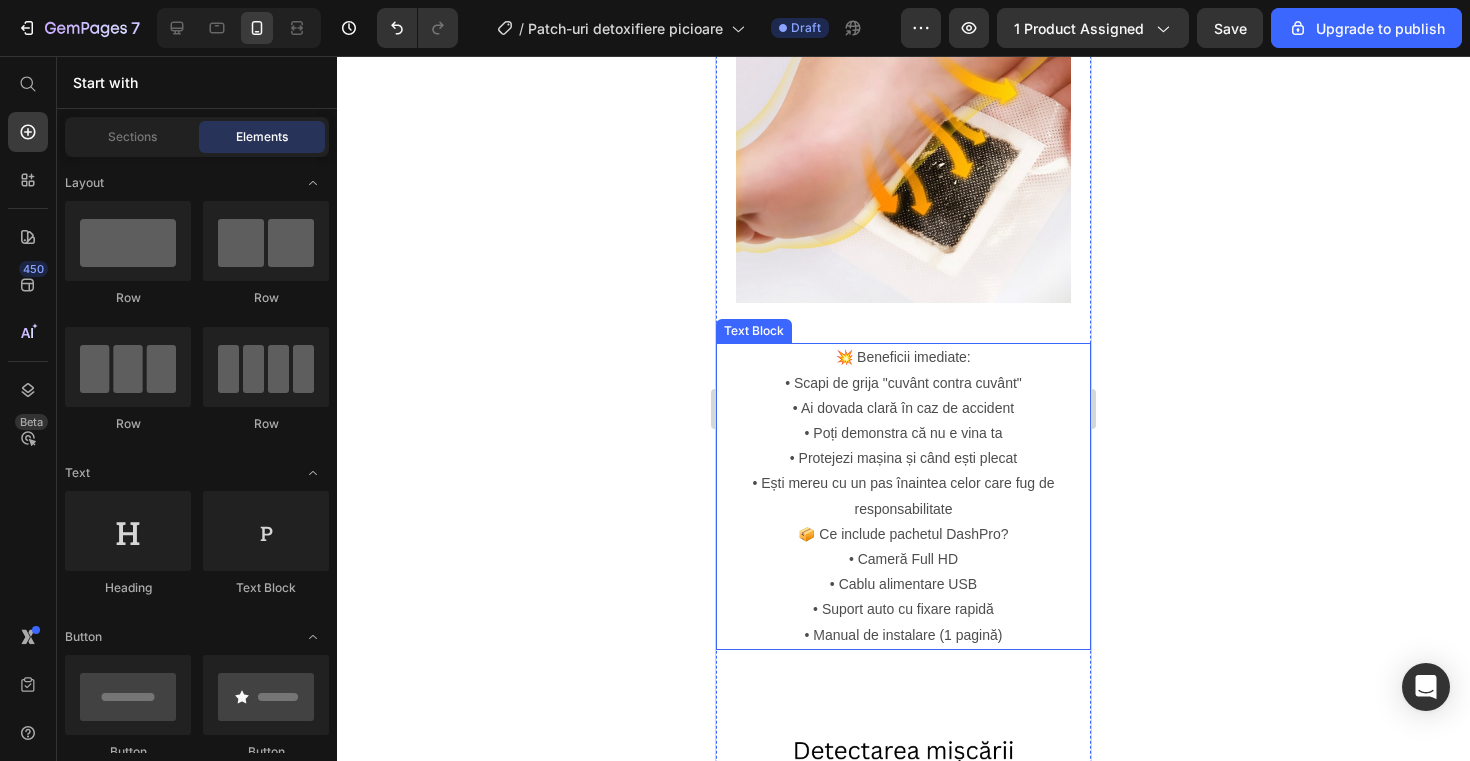 scroll, scrollTop: 1648, scrollLeft: 0, axis: vertical 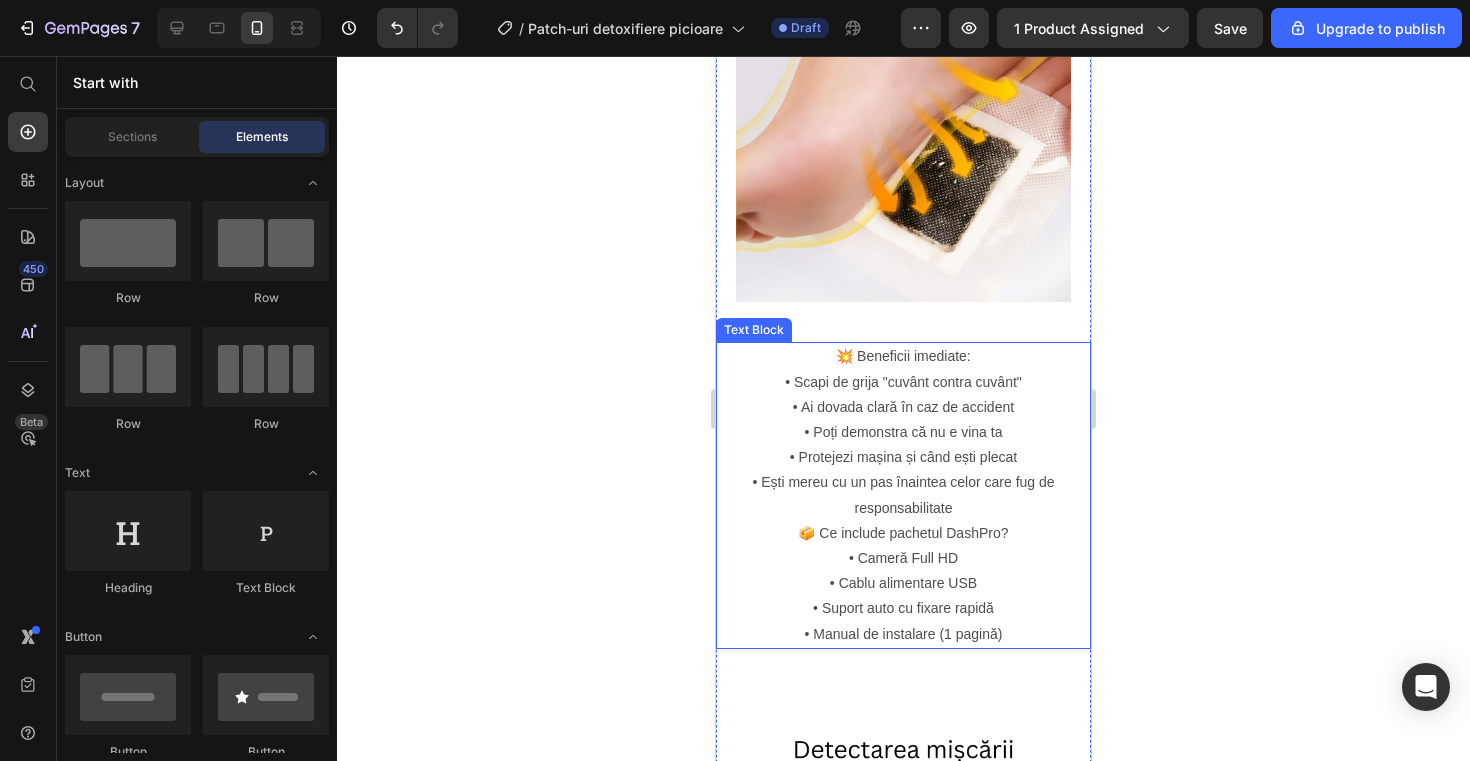 click on "💥 Beneficii imediate:" at bounding box center [903, 356] 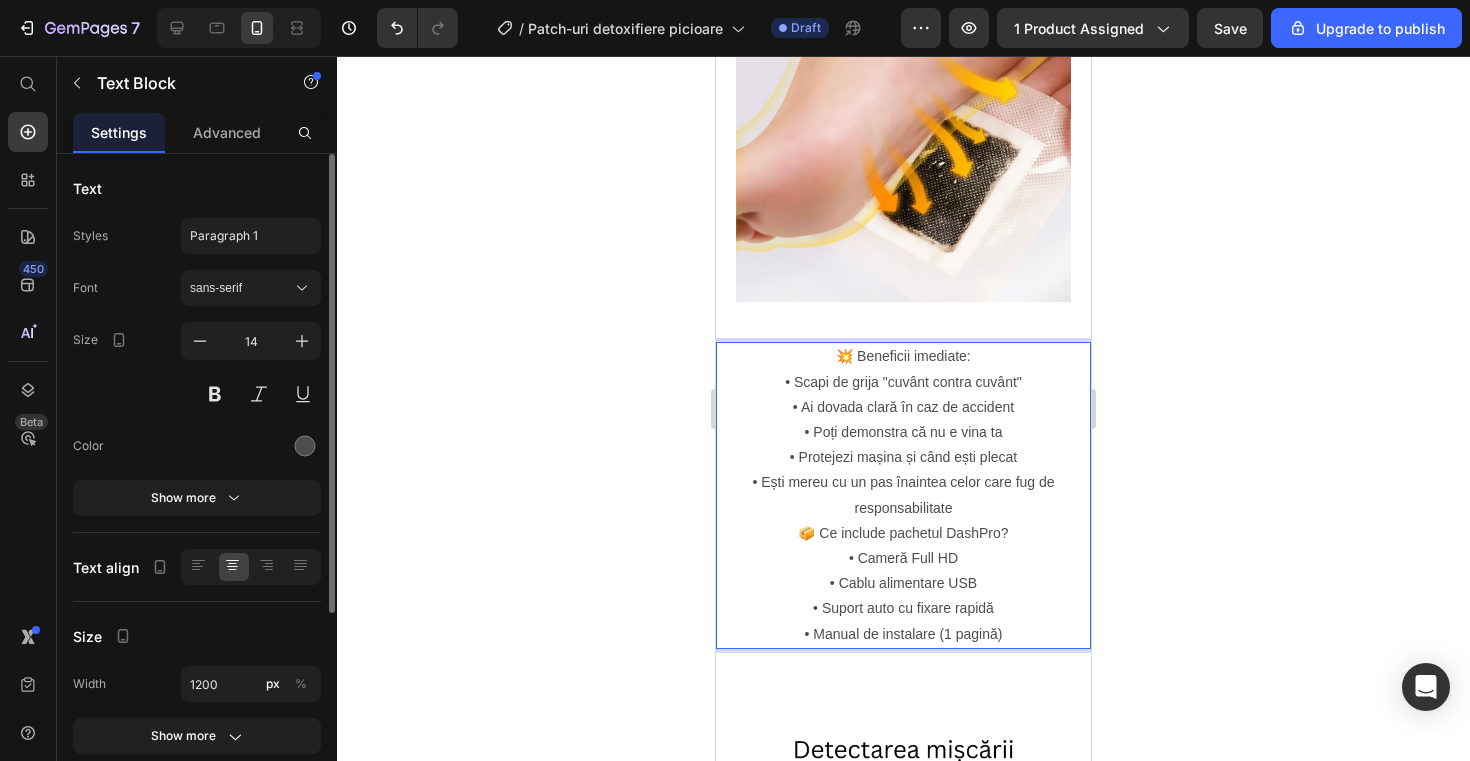 click on "• Cameră Full HD • Cablu alimentare USB • Suport auto cu fixare rapidă • Manual de instalare (1 pagină)" at bounding box center [903, 596] 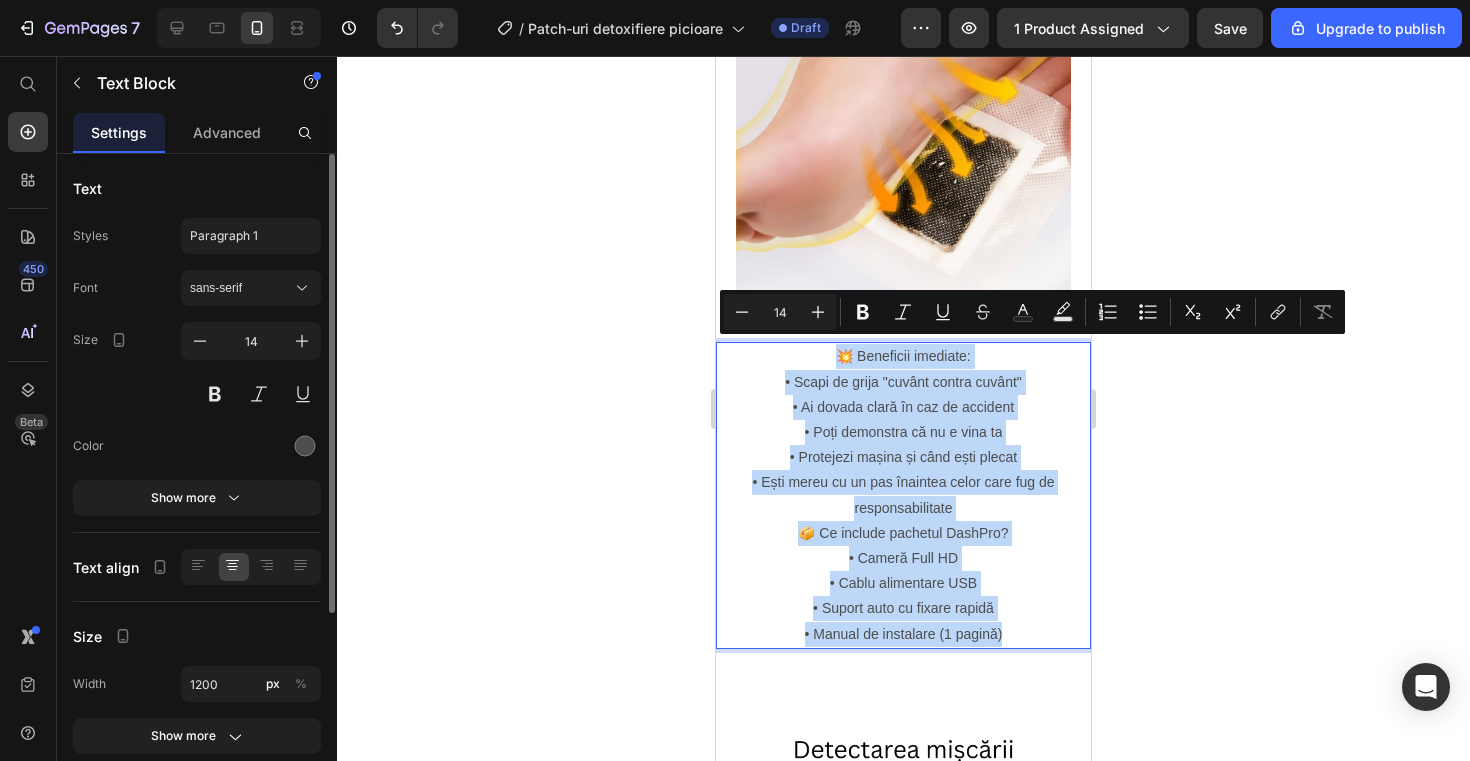 drag, startPoint x: 1029, startPoint y: 615, endPoint x: 792, endPoint y: 352, distance: 354.03107 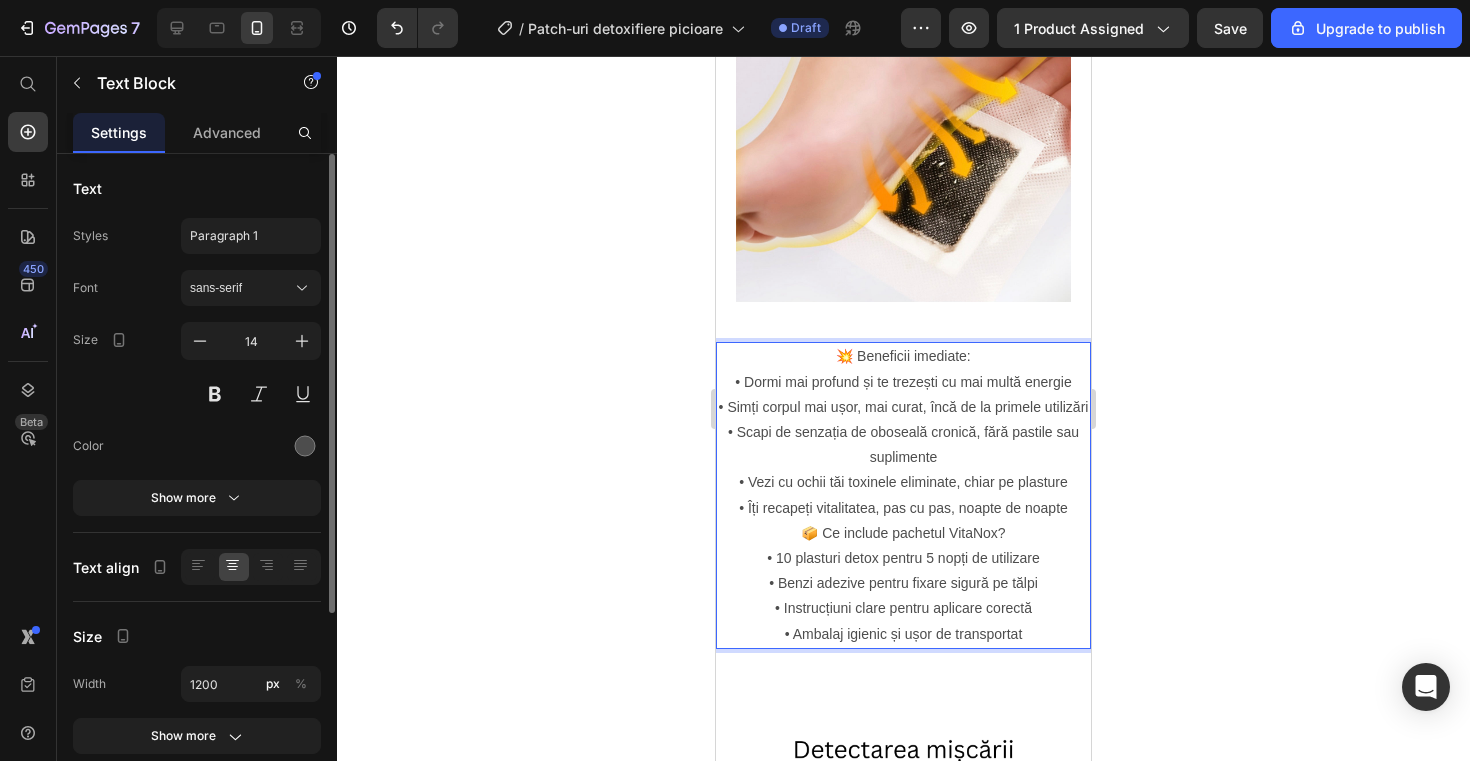 click 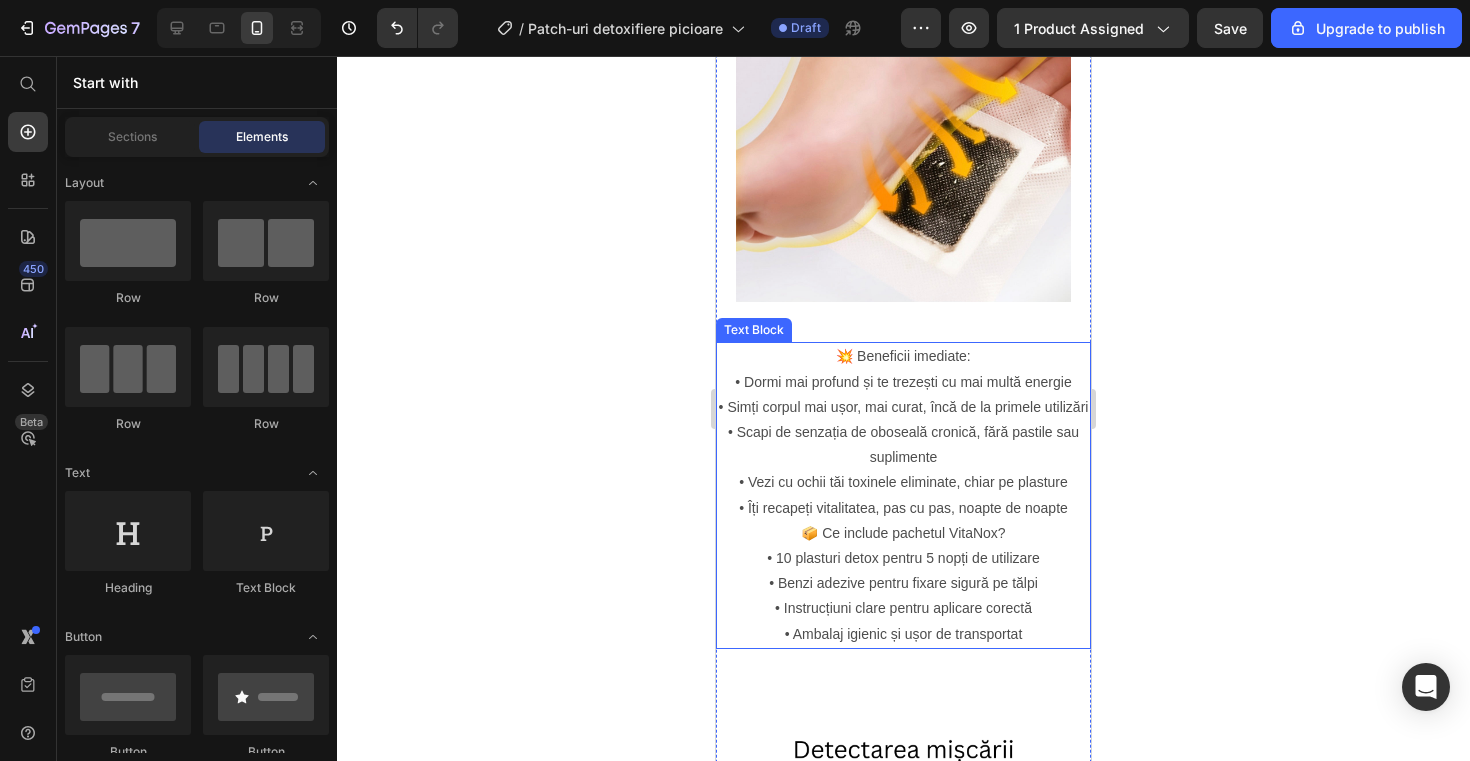click on "💥 Beneficii imediate:" at bounding box center (903, 356) 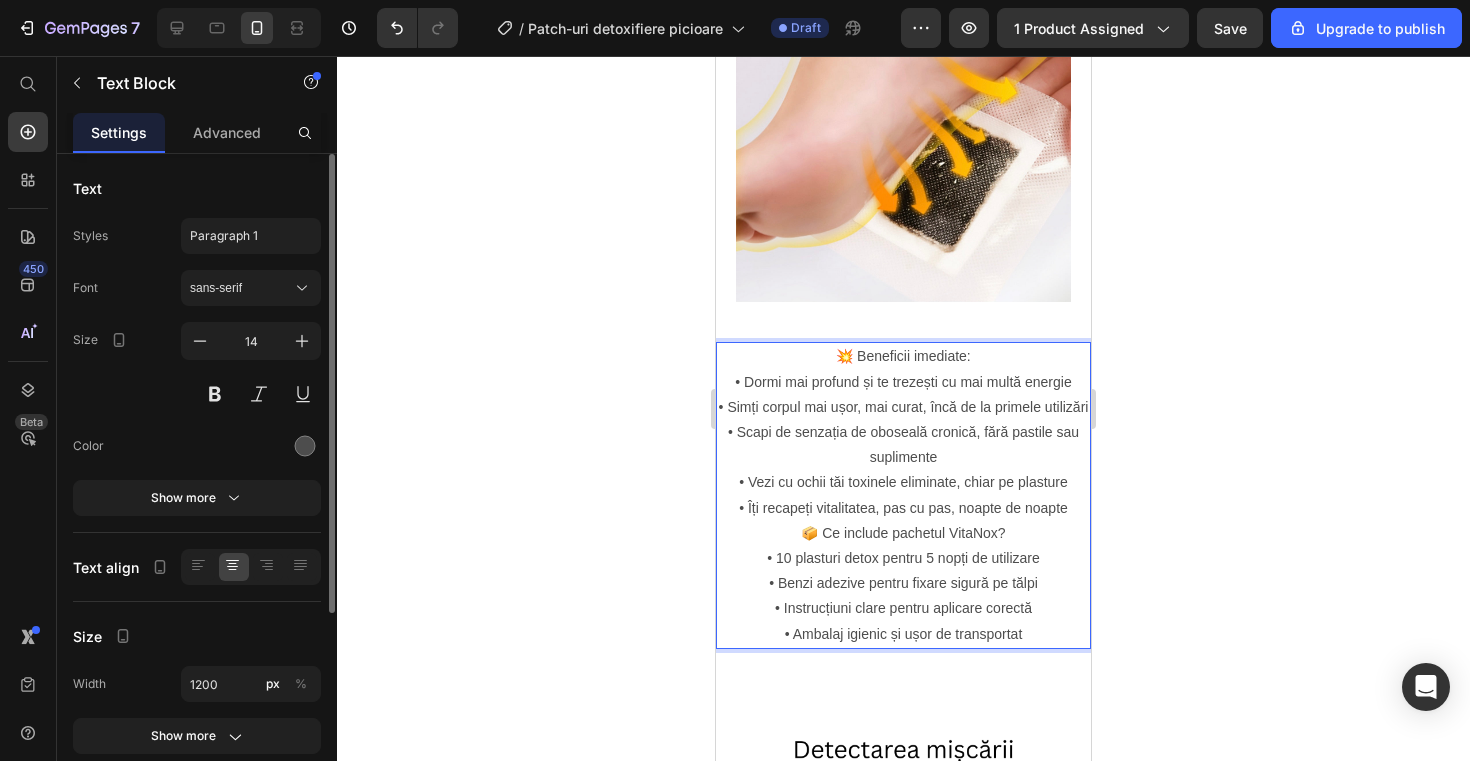 click on "💥 Beneficii imediate:" at bounding box center (903, 356) 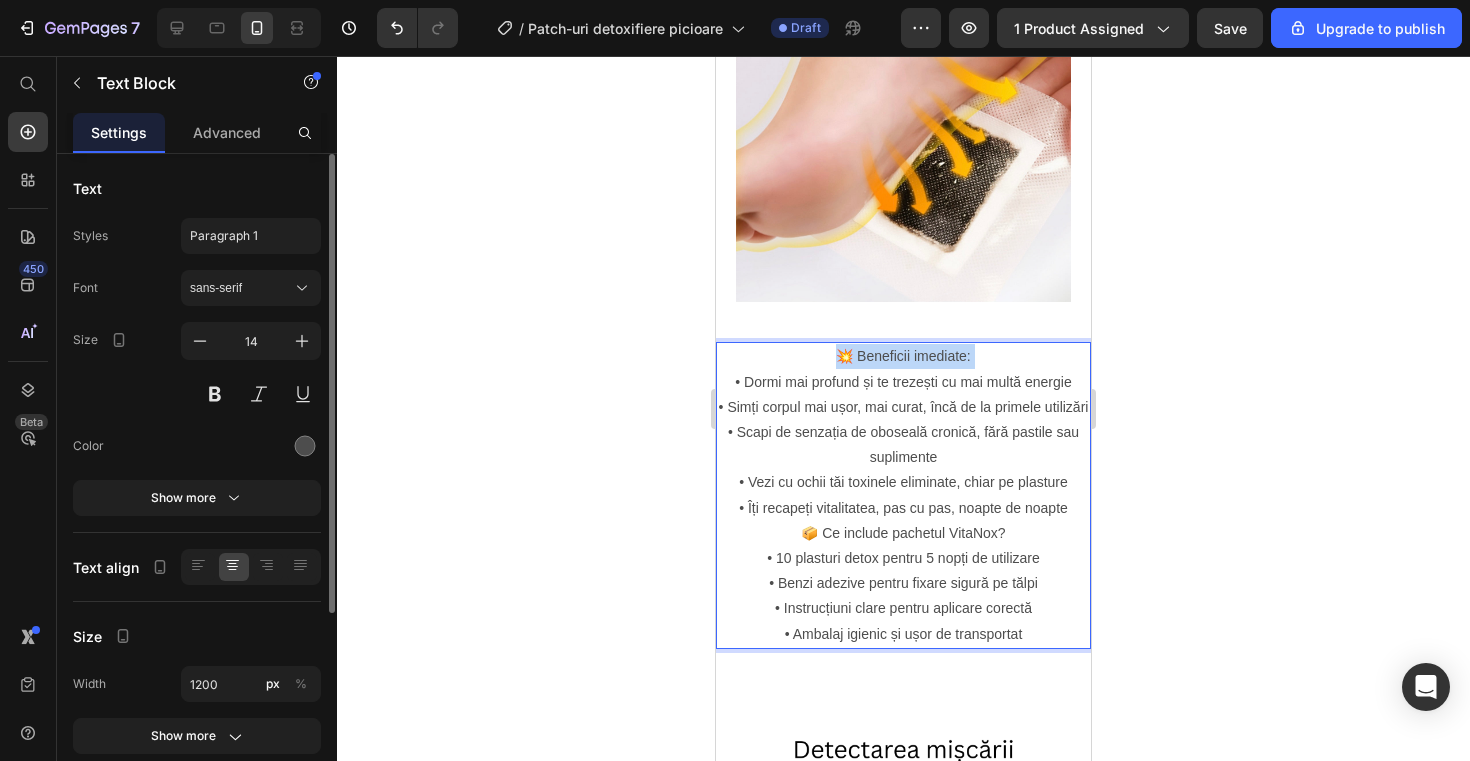 click on "💥 Beneficii imediate:" at bounding box center [903, 356] 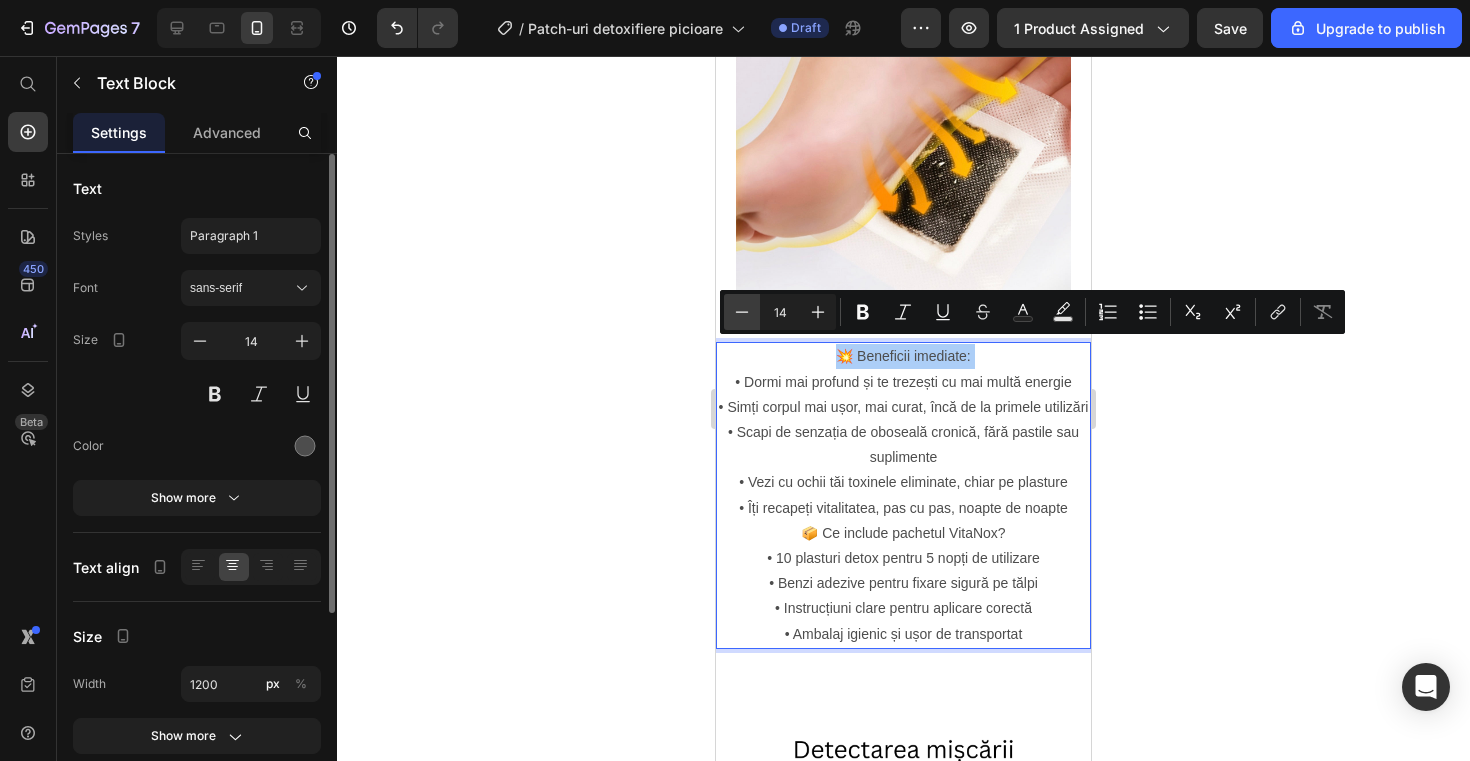 click on "Minus" at bounding box center [742, 312] 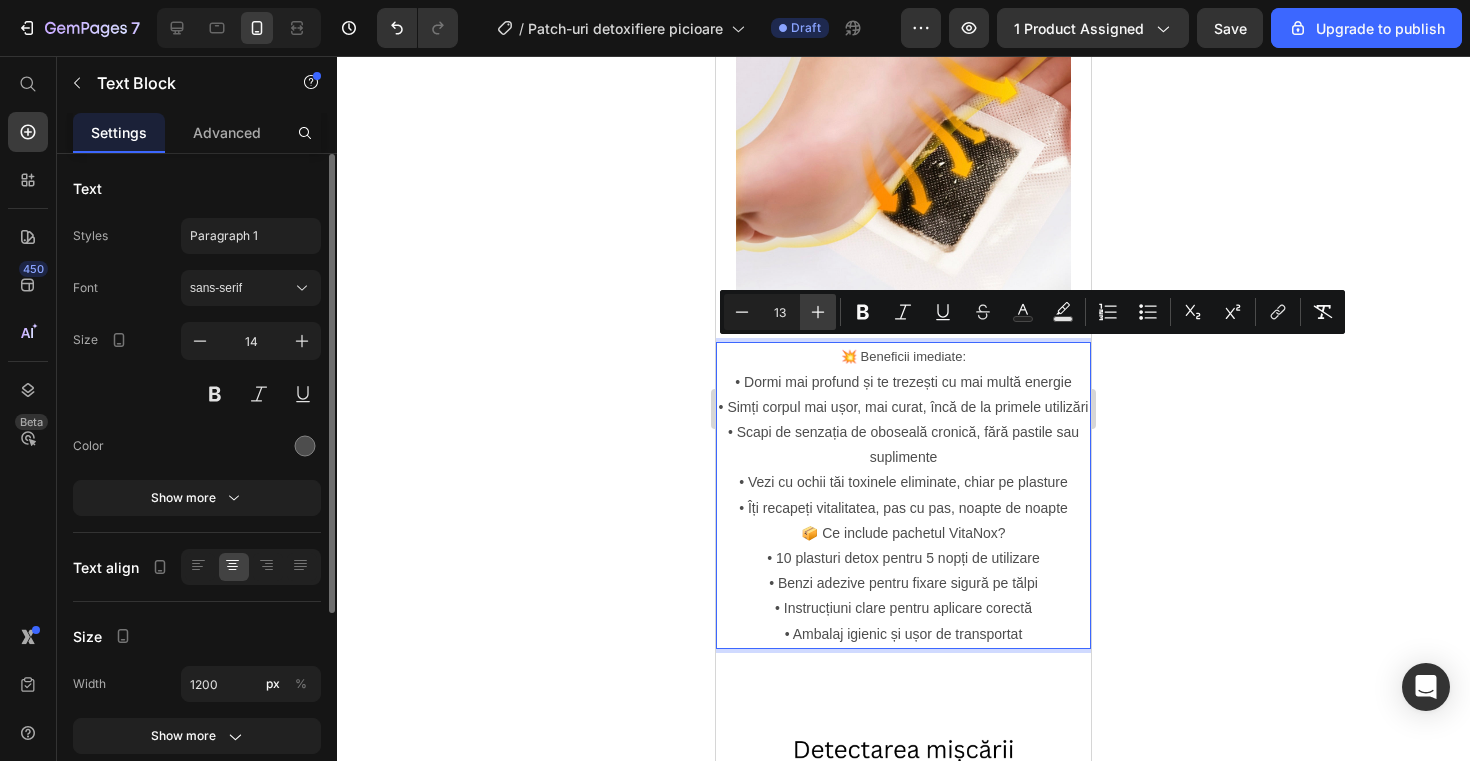 click on "Plus" at bounding box center (818, 312) 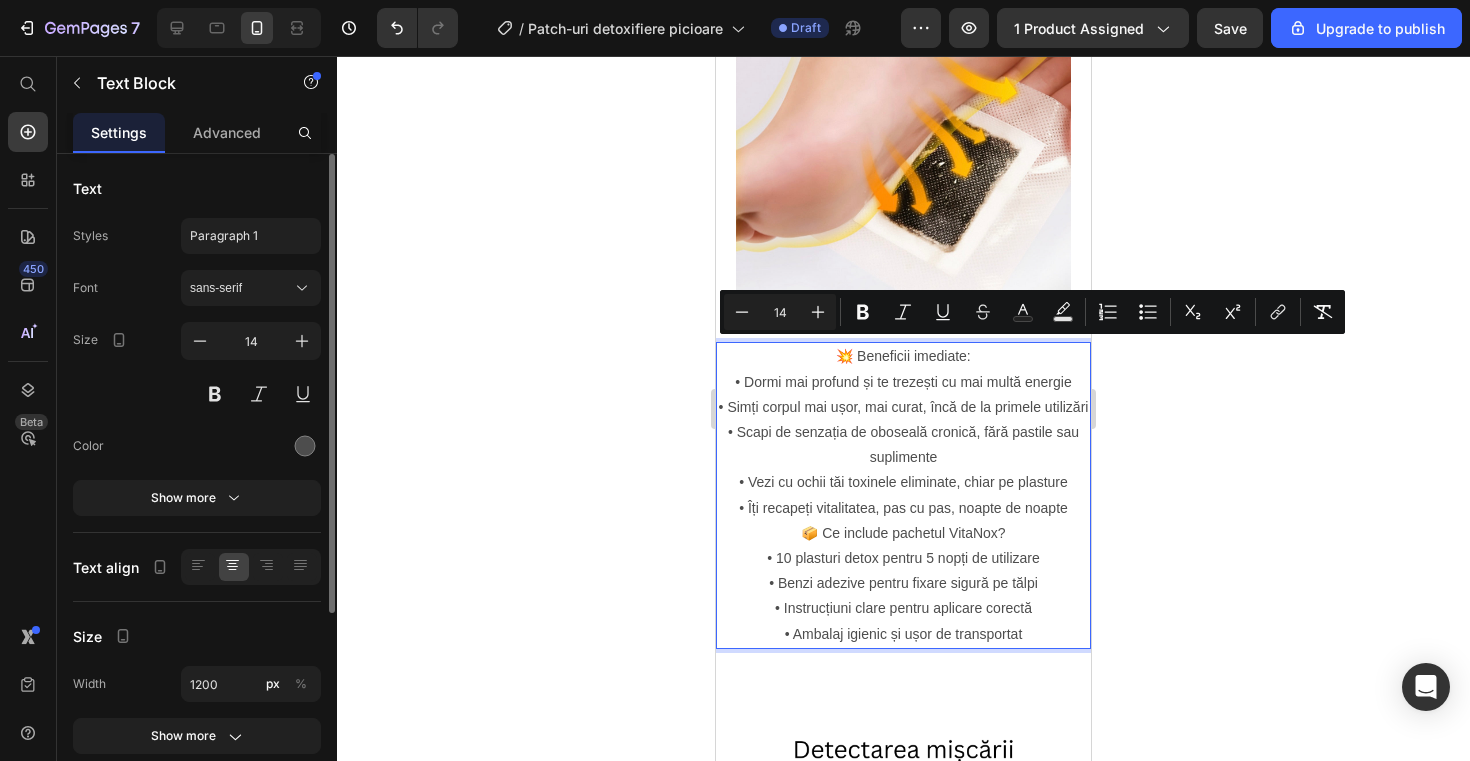 click 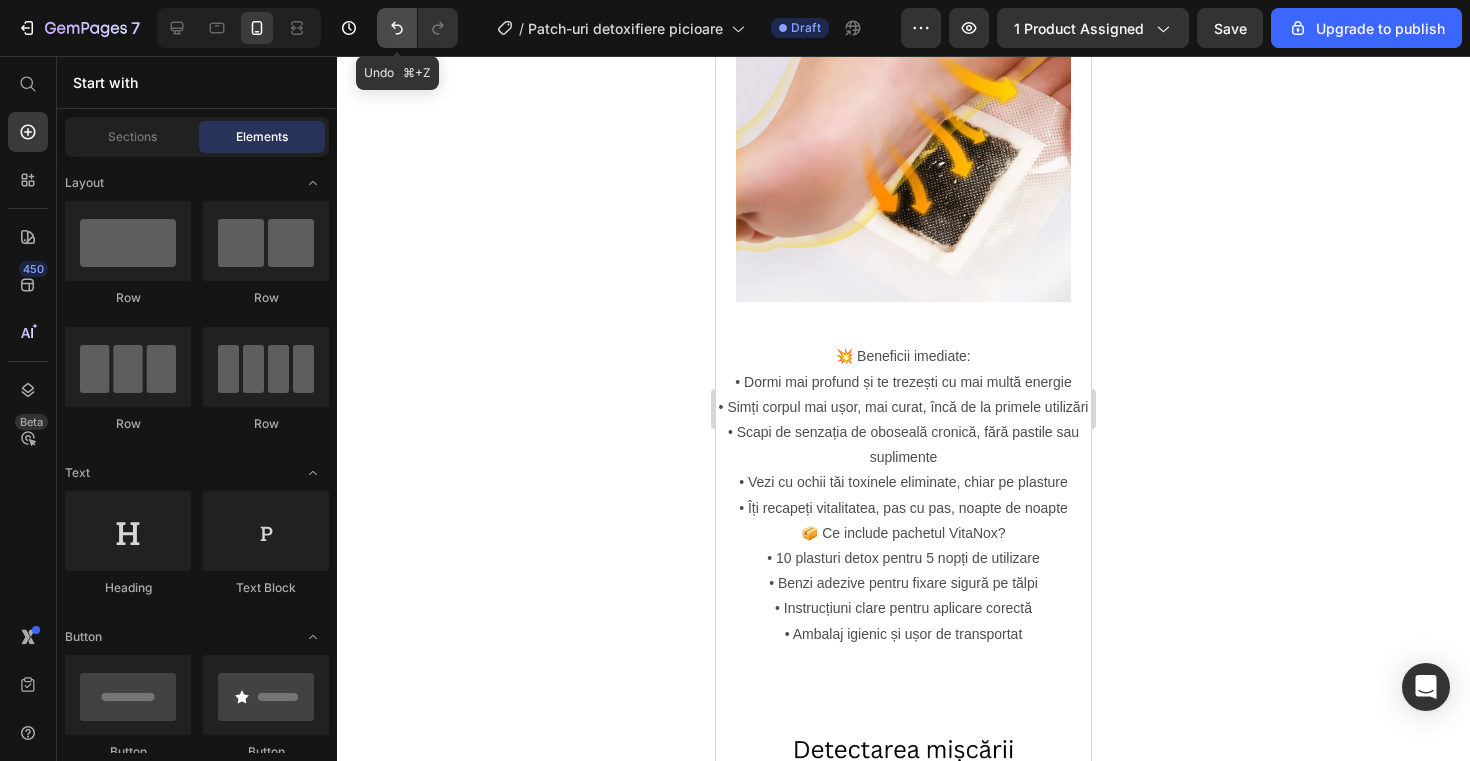 click 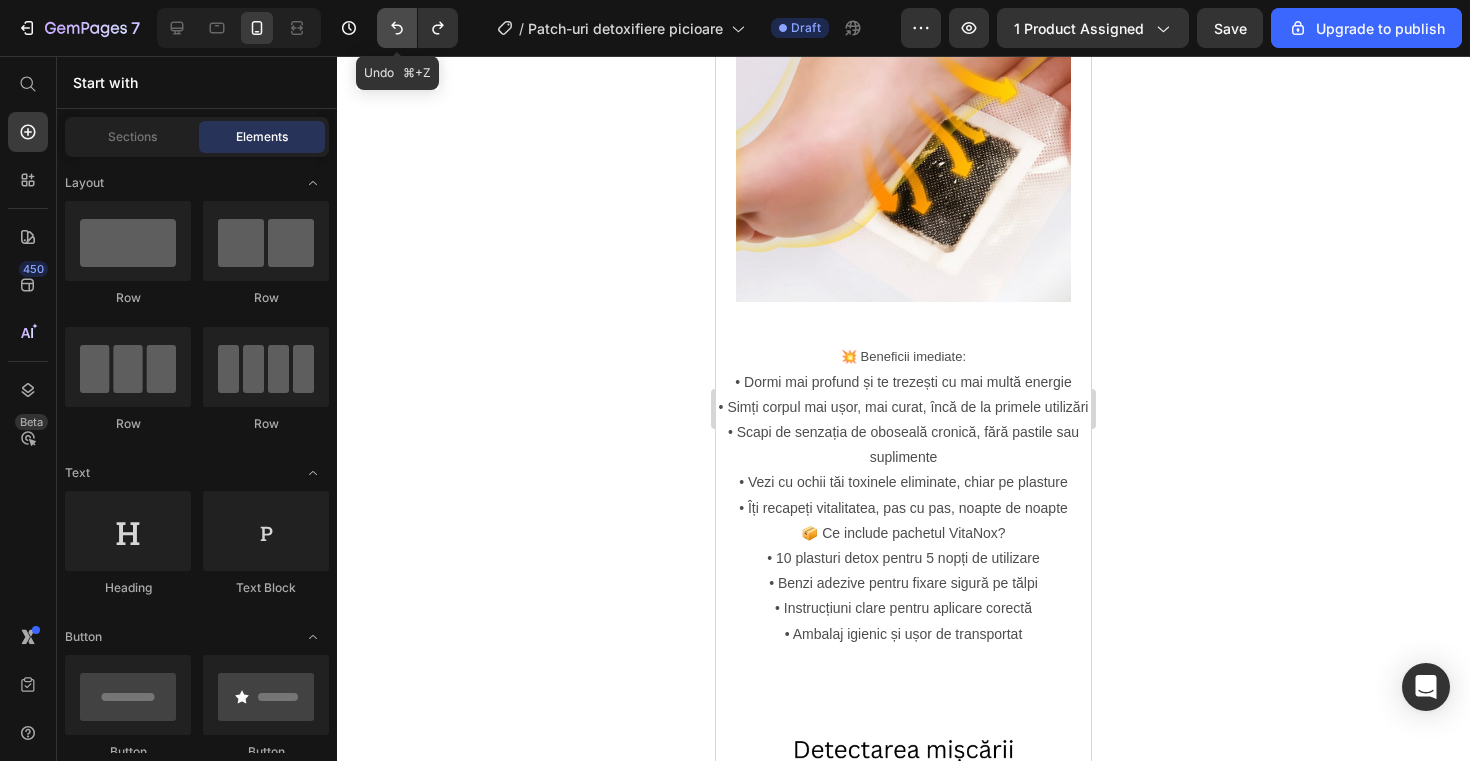 click 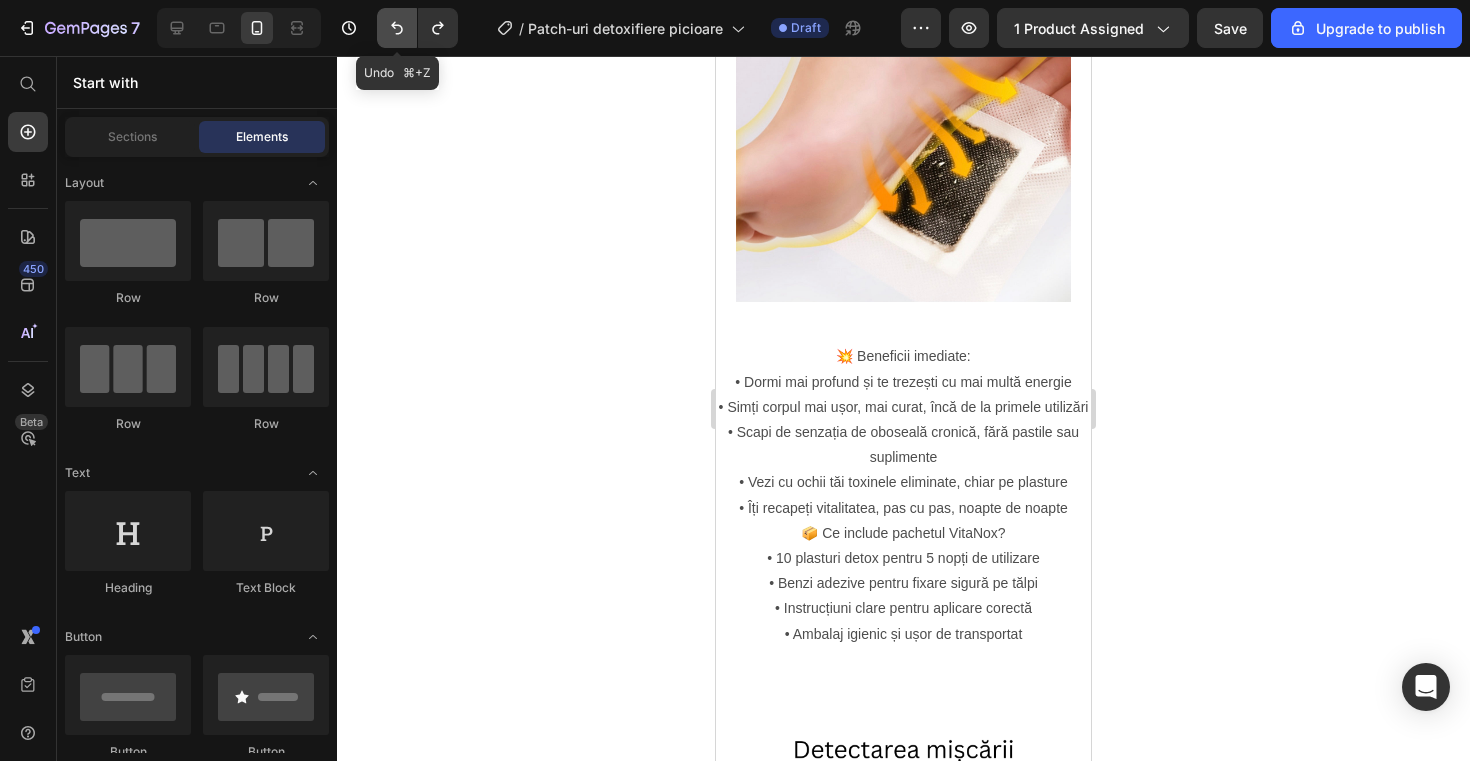 click 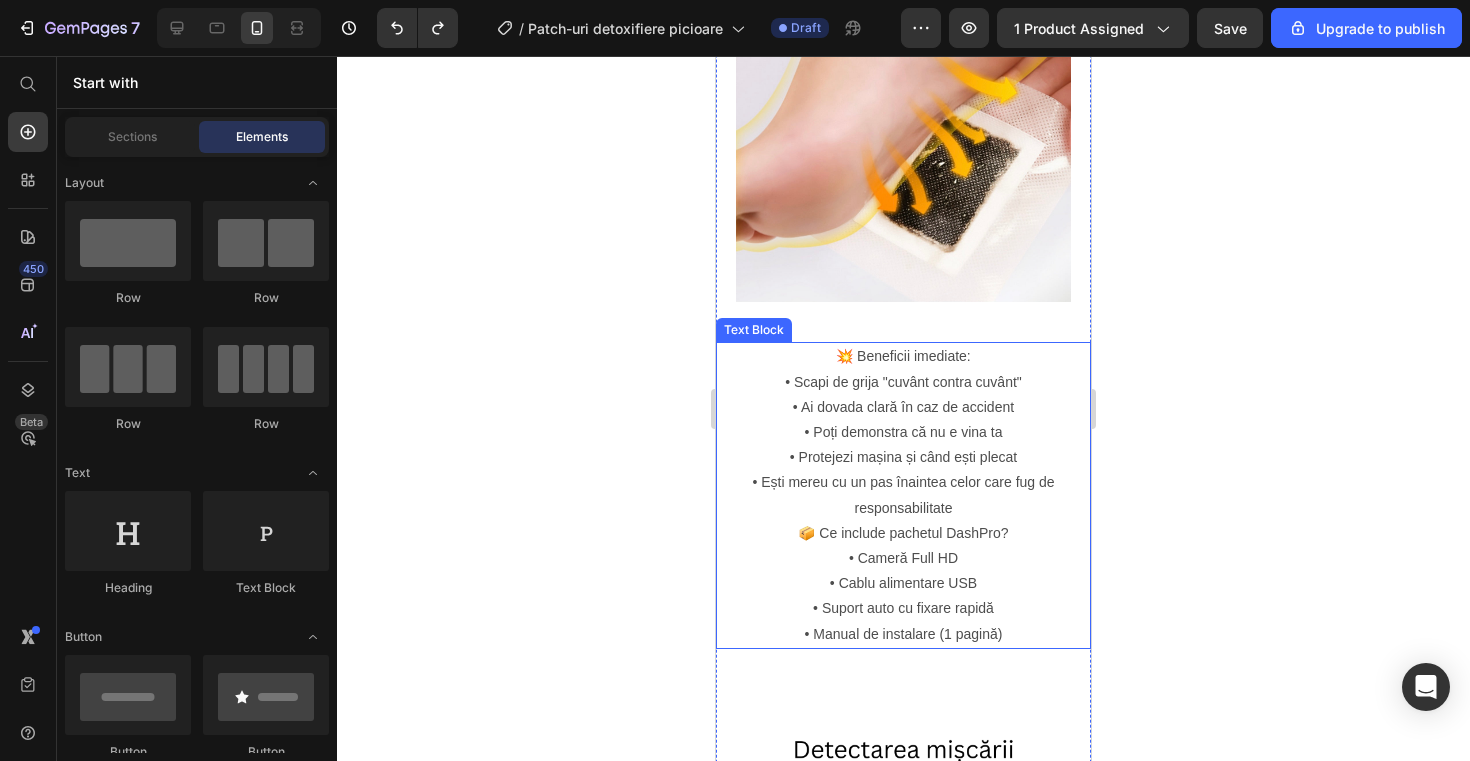 click on "💥 Beneficii imediate:" at bounding box center (903, 356) 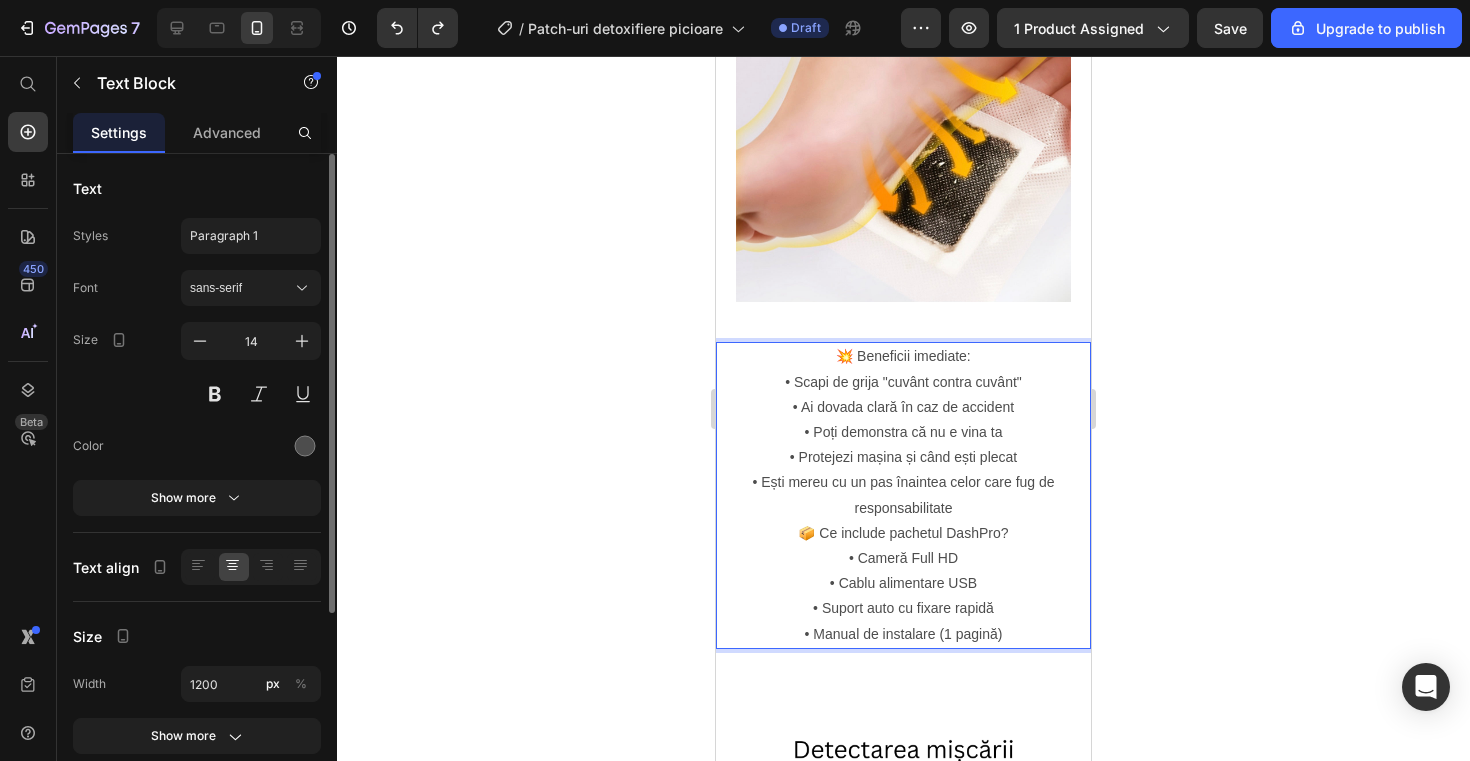 click on "• Scapi de grija "cuvânt contra cuvânt" • Ai dovada clară în caz de accident • Poți demonstra că nu e vina ta • Protejezi mașina și când ești plecat • Ești mereu cu un pas înaintea celor care fug de responsabilitate" at bounding box center [903, 445] 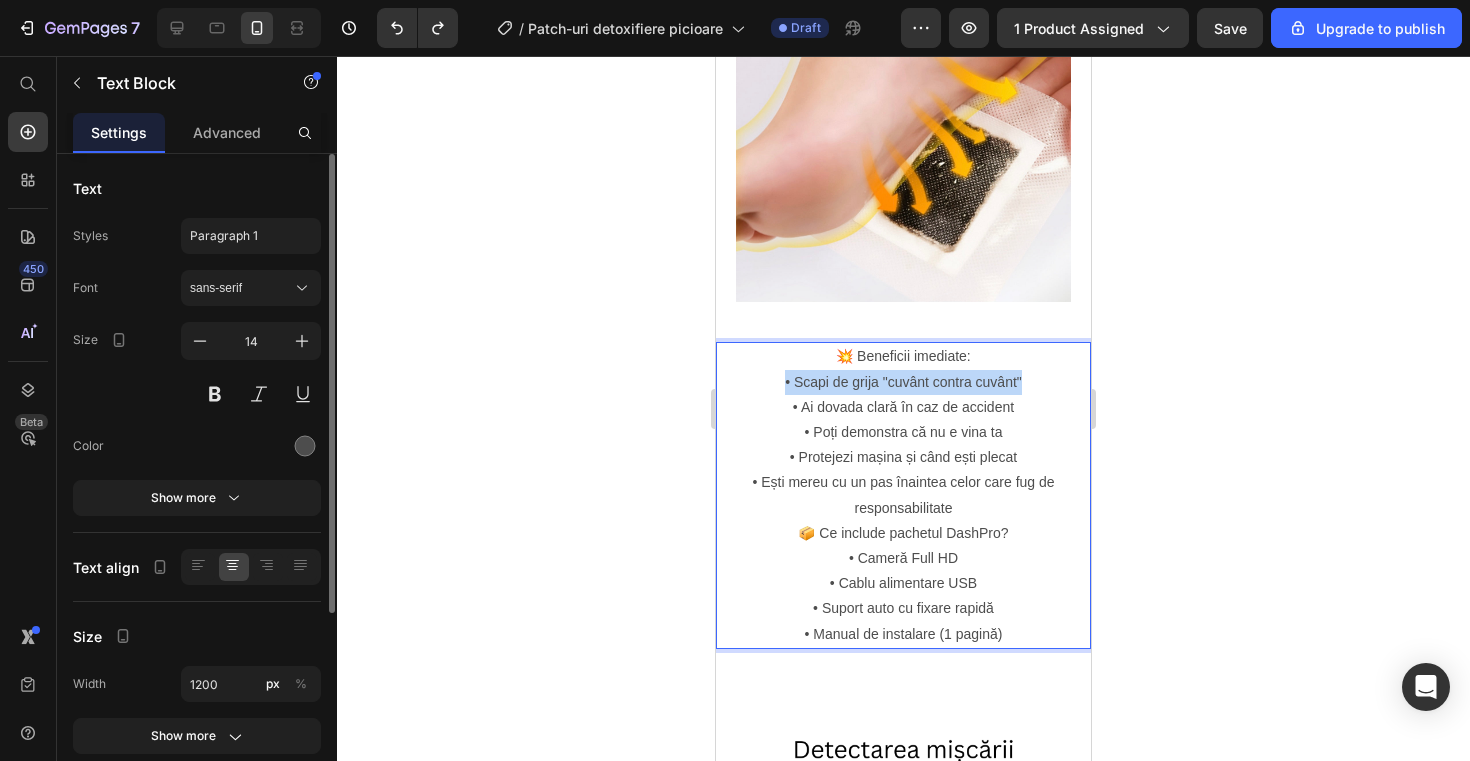 drag, startPoint x: 1022, startPoint y: 380, endPoint x: 779, endPoint y: 376, distance: 243.03291 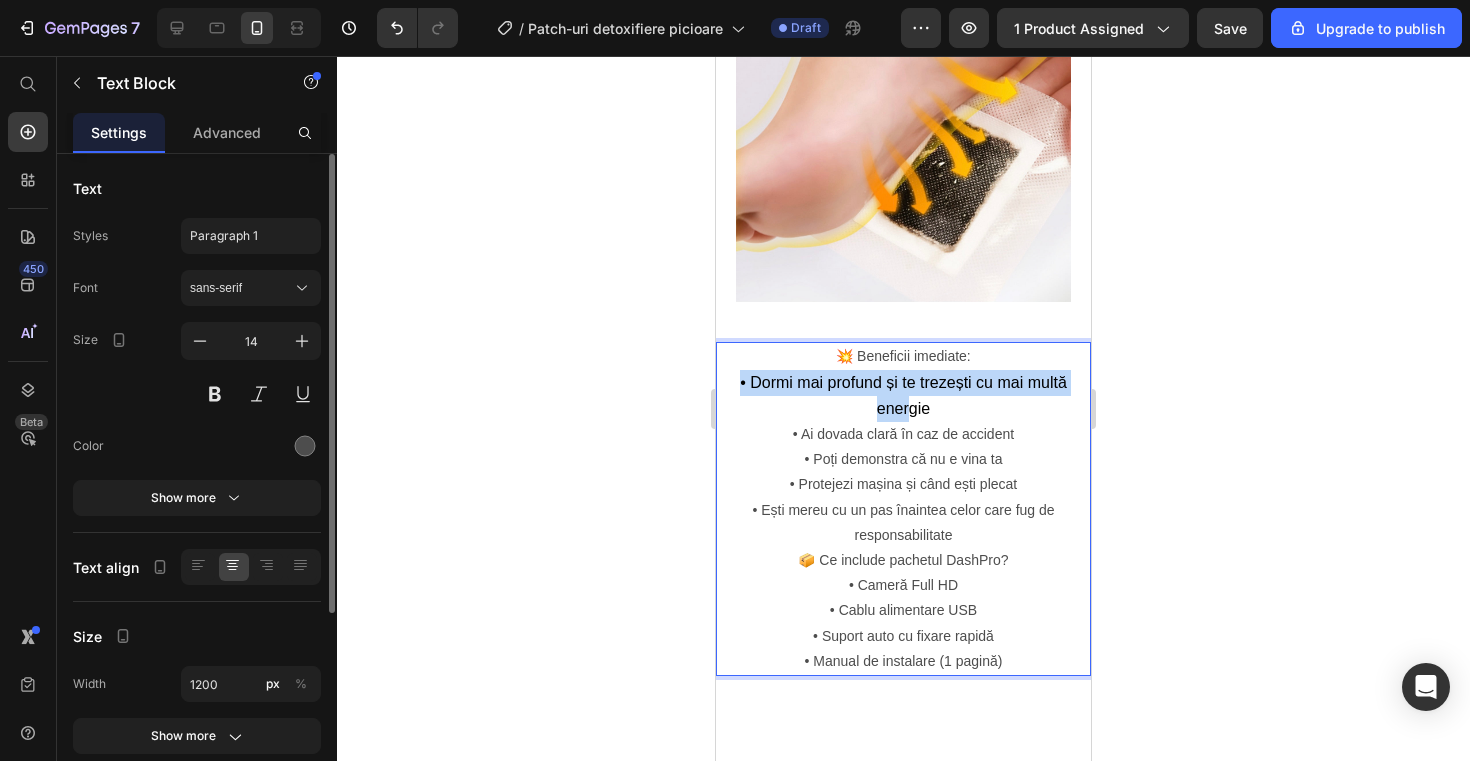 drag, startPoint x: 905, startPoint y: 398, endPoint x: 733, endPoint y: 366, distance: 174.95142 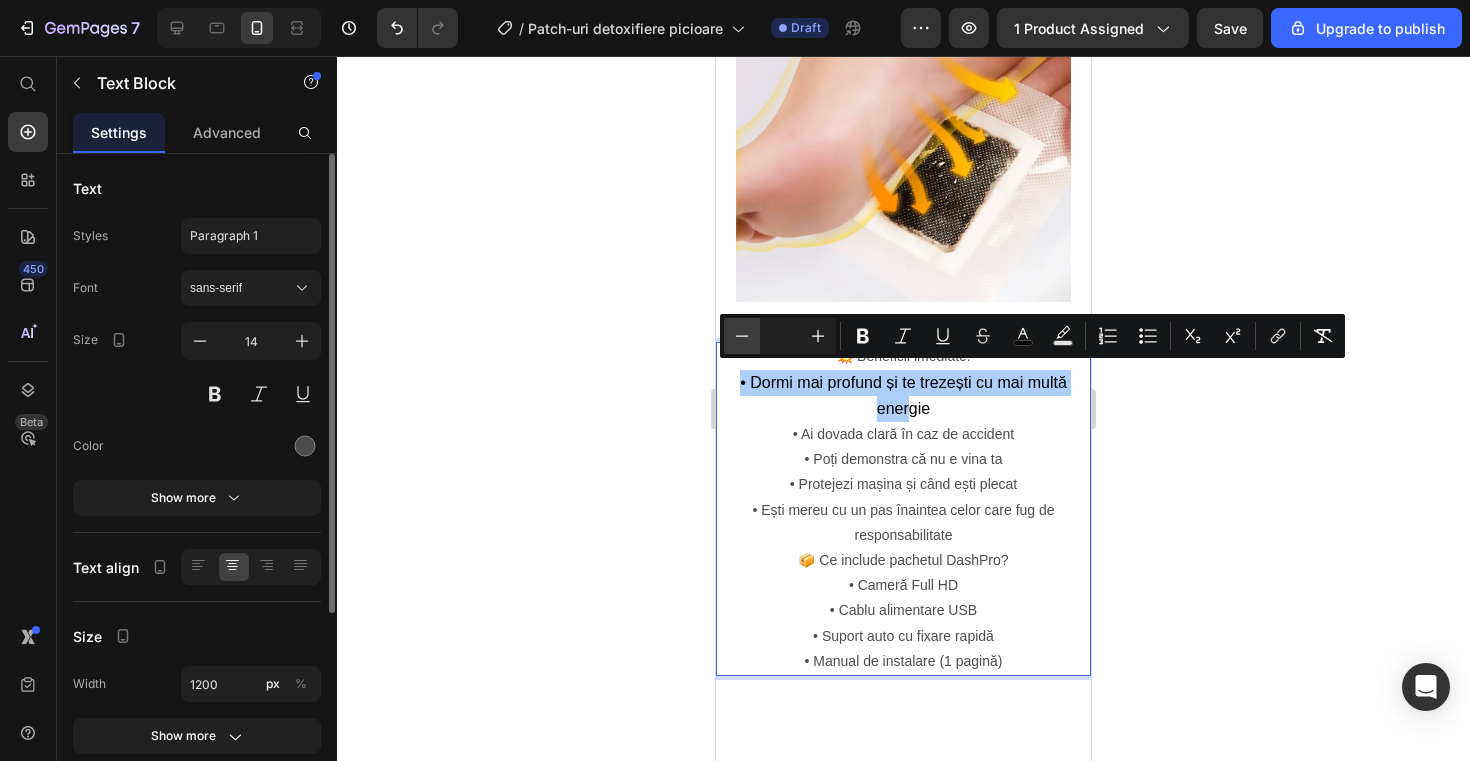 click 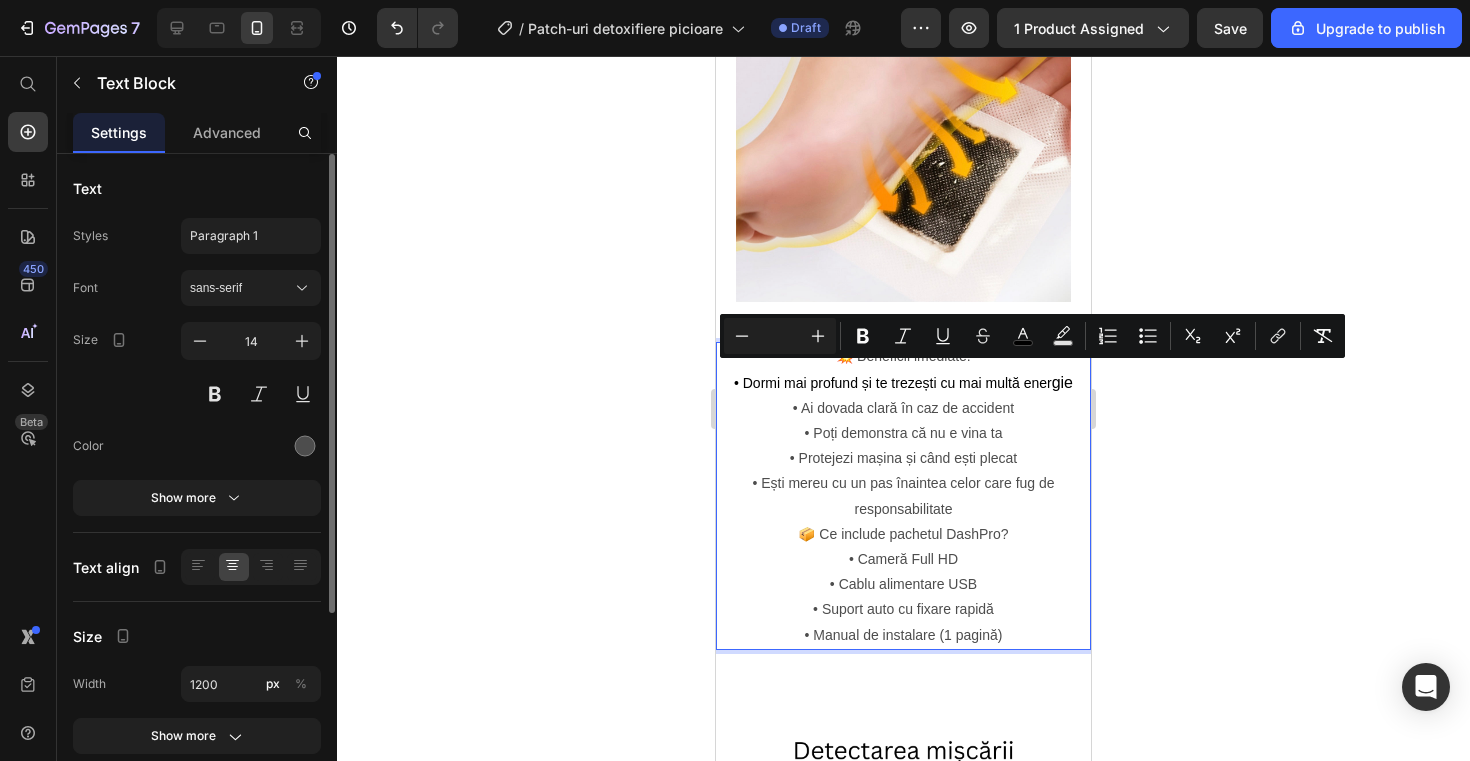 click 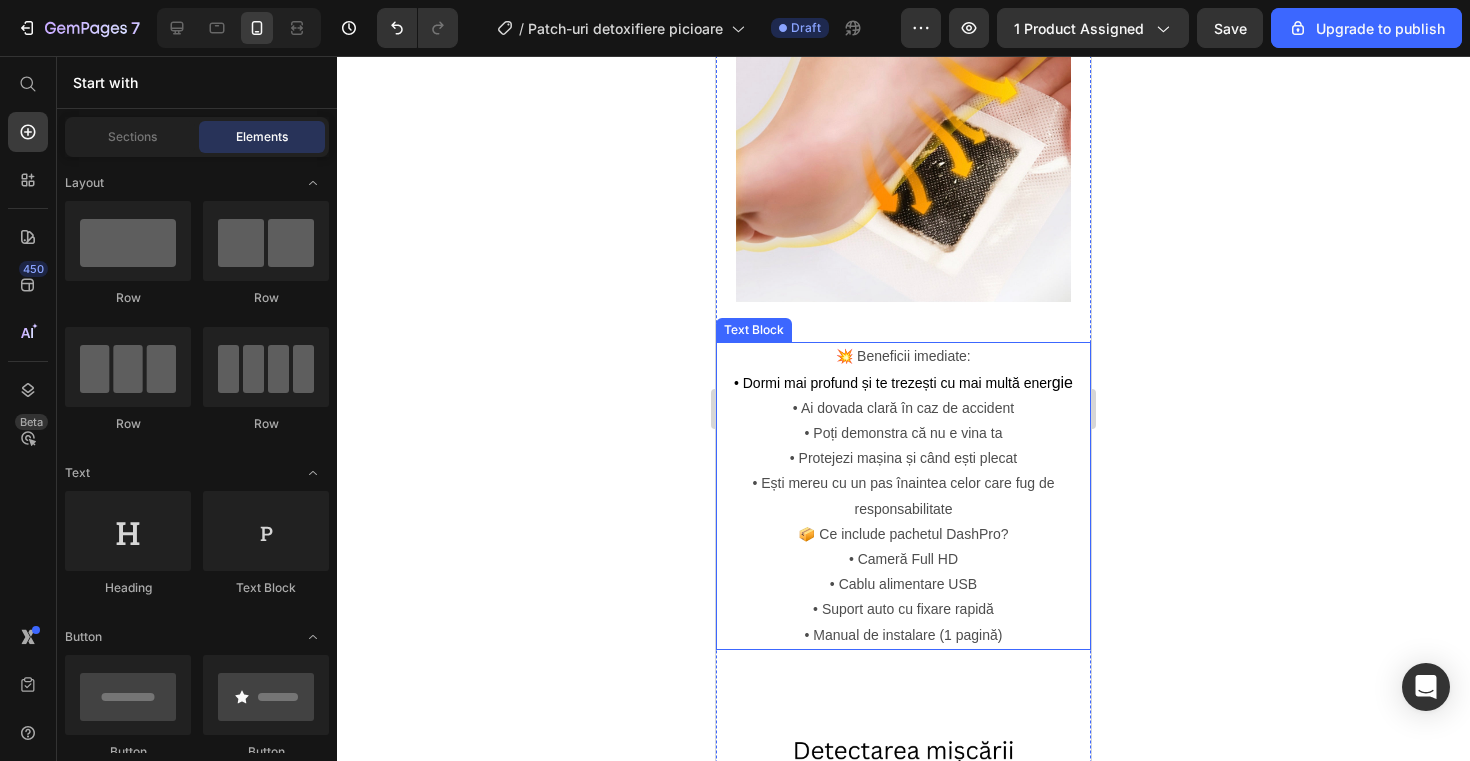 click on "• Dormi mai profund și te trezești cu mai multă ener gie • Ai dovada clară în caz de accident • Poți demonstra că nu e vina ta • Protejezi mașina și când ești plecat • Ești mereu cu un pas înaintea celor care fug de responsabilitate" at bounding box center (903, 446) 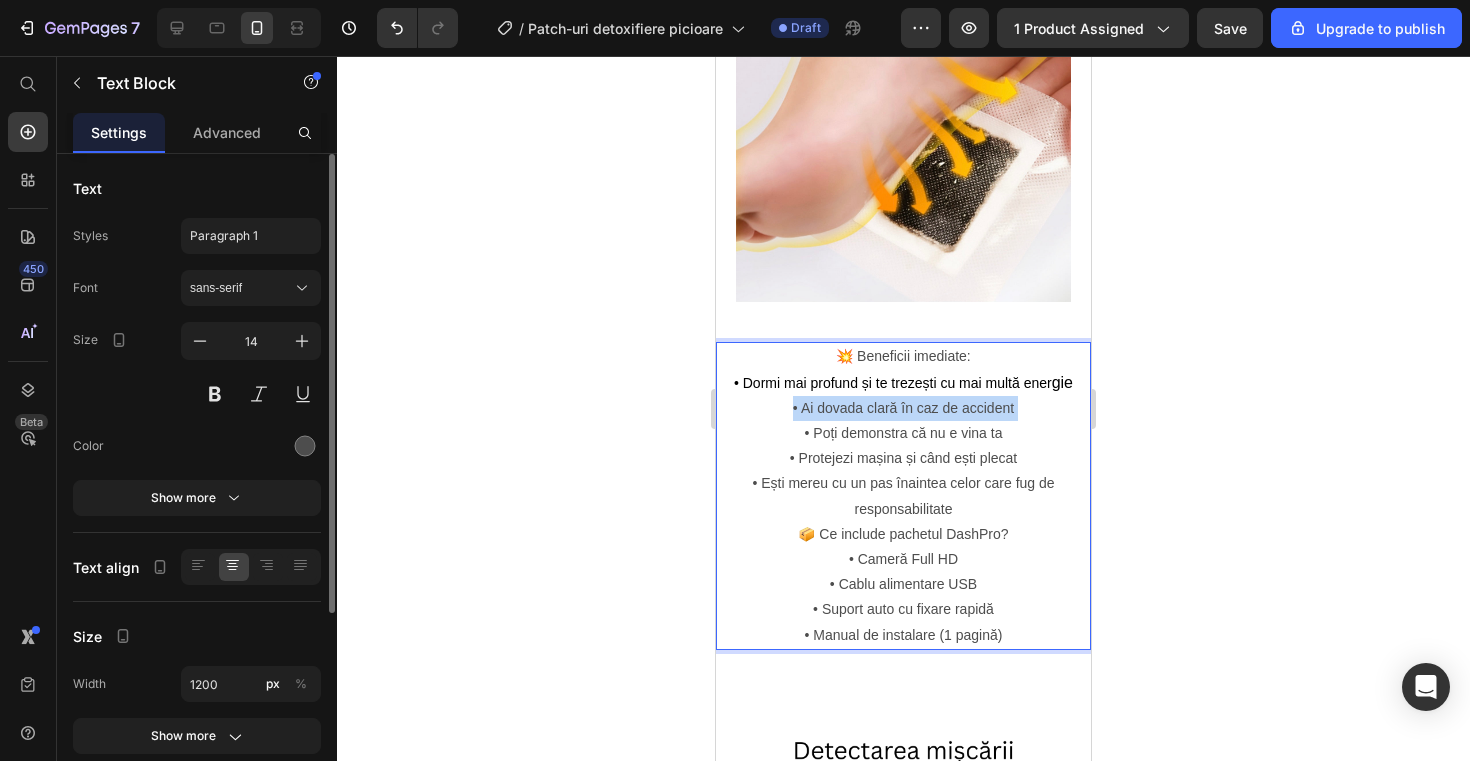 click on "• Dormi mai profund și te trezești cu mai multă ener gie • Ai dovada clară în caz de accident • Poți demonstra că nu e vina ta • Protejezi mașina și când ești plecat • Ești mereu cu un pas înaintea celor care fug de responsabilitate" at bounding box center (903, 446) 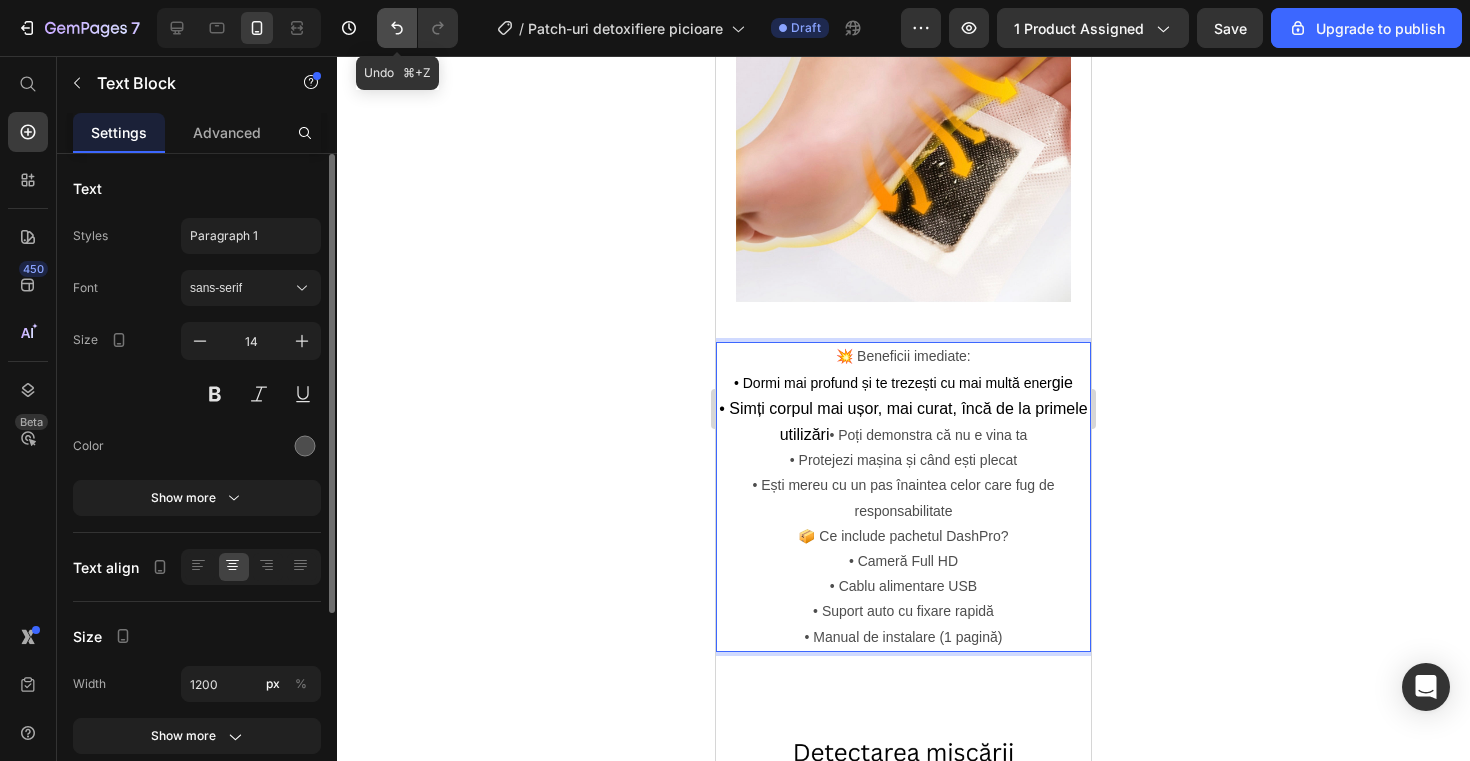 click 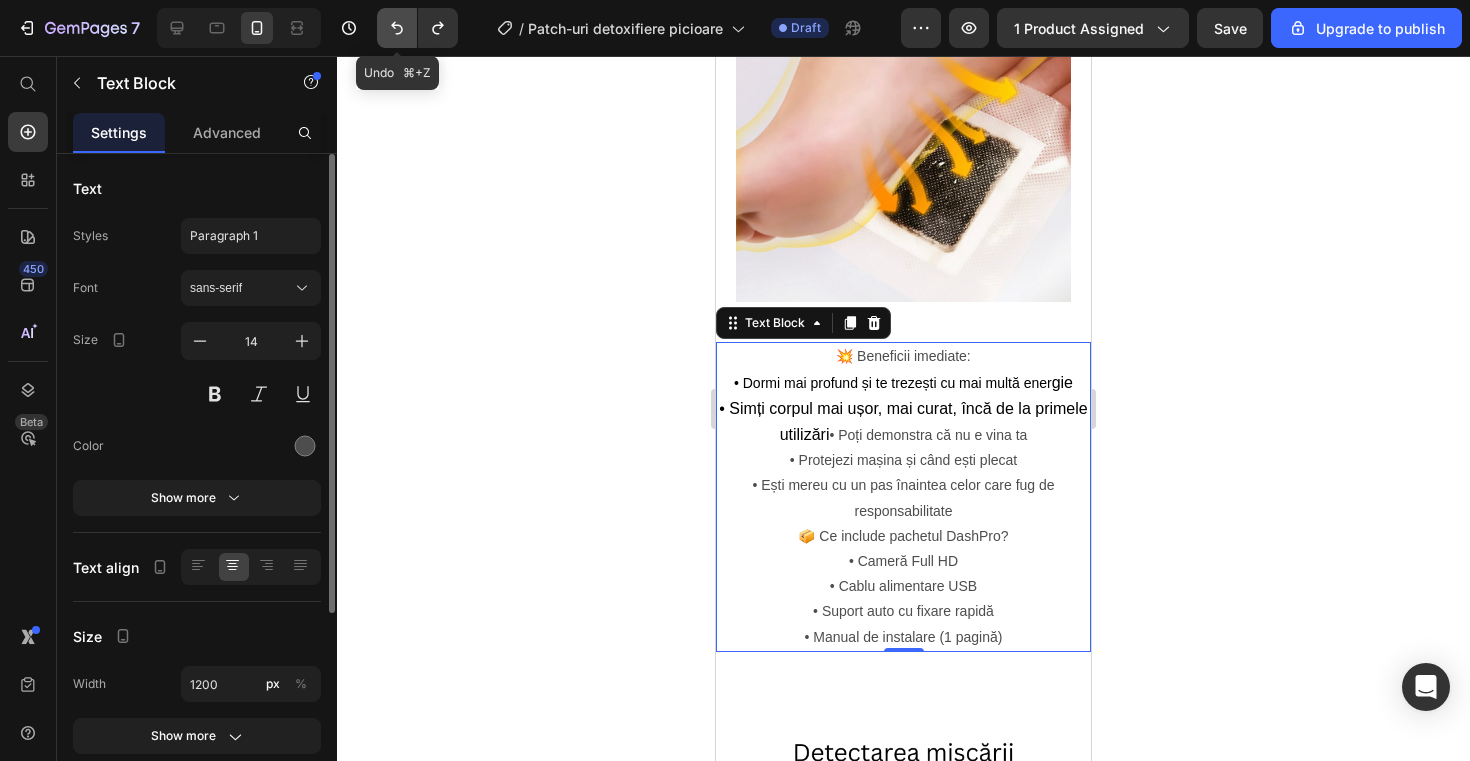 click 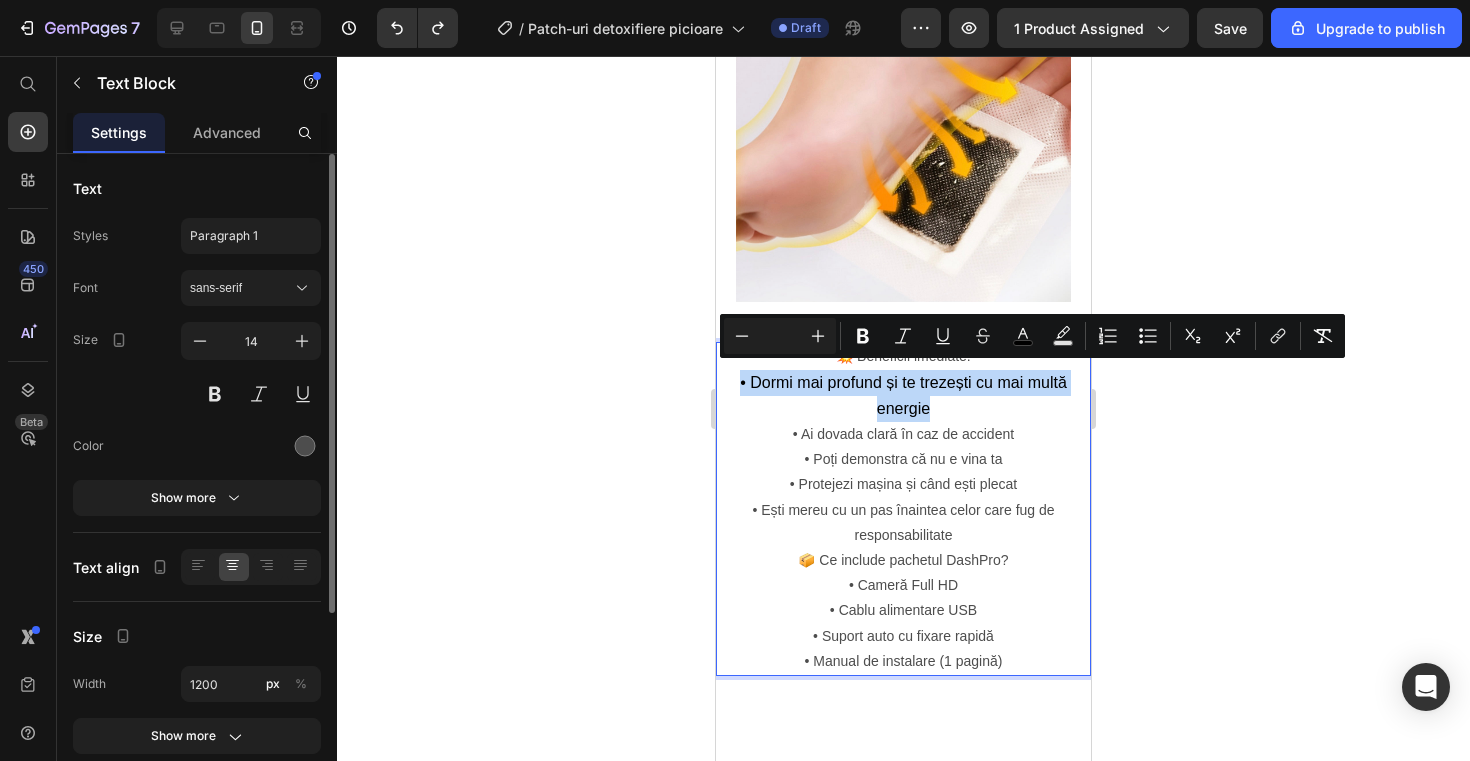 drag, startPoint x: 933, startPoint y: 401, endPoint x: 734, endPoint y: 367, distance: 201.88364 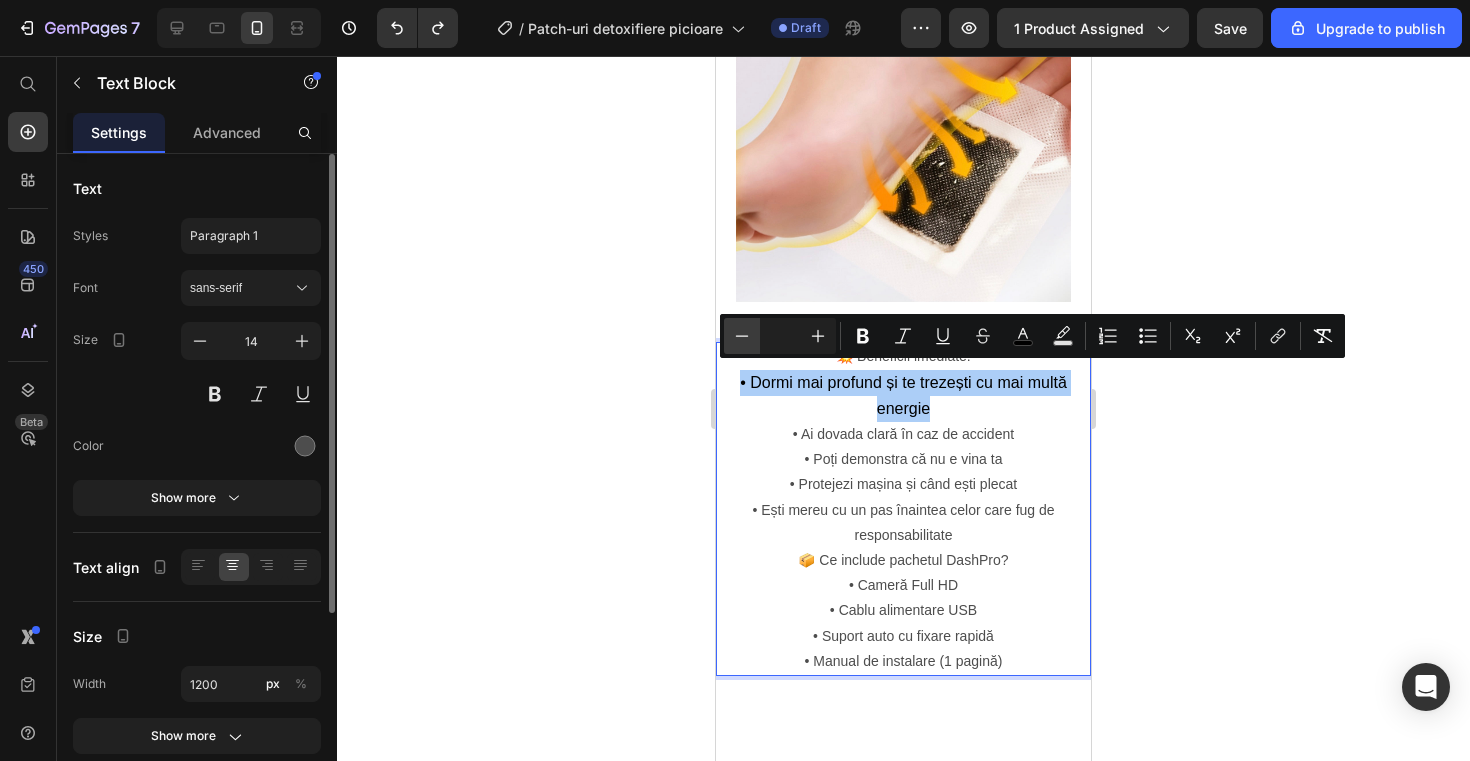 click 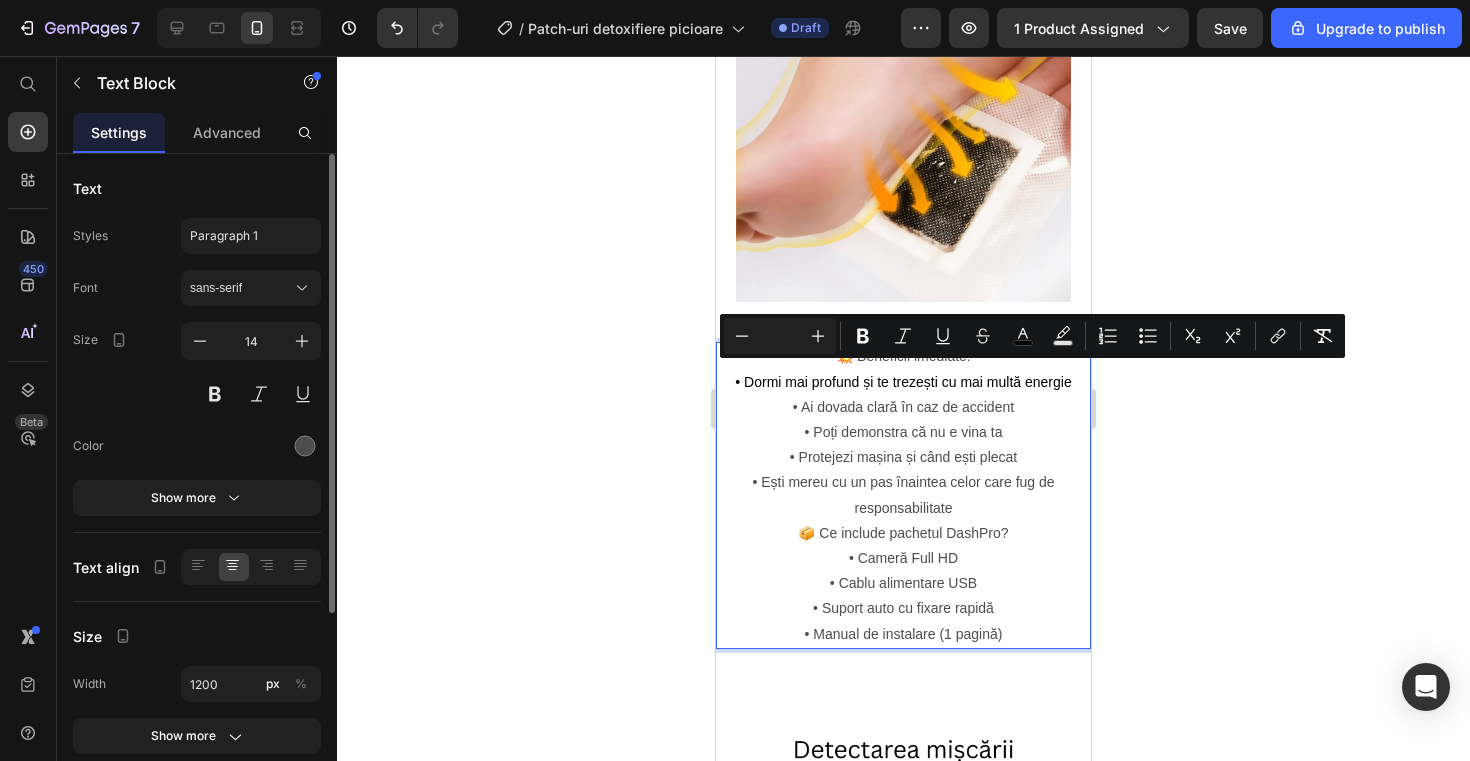 click 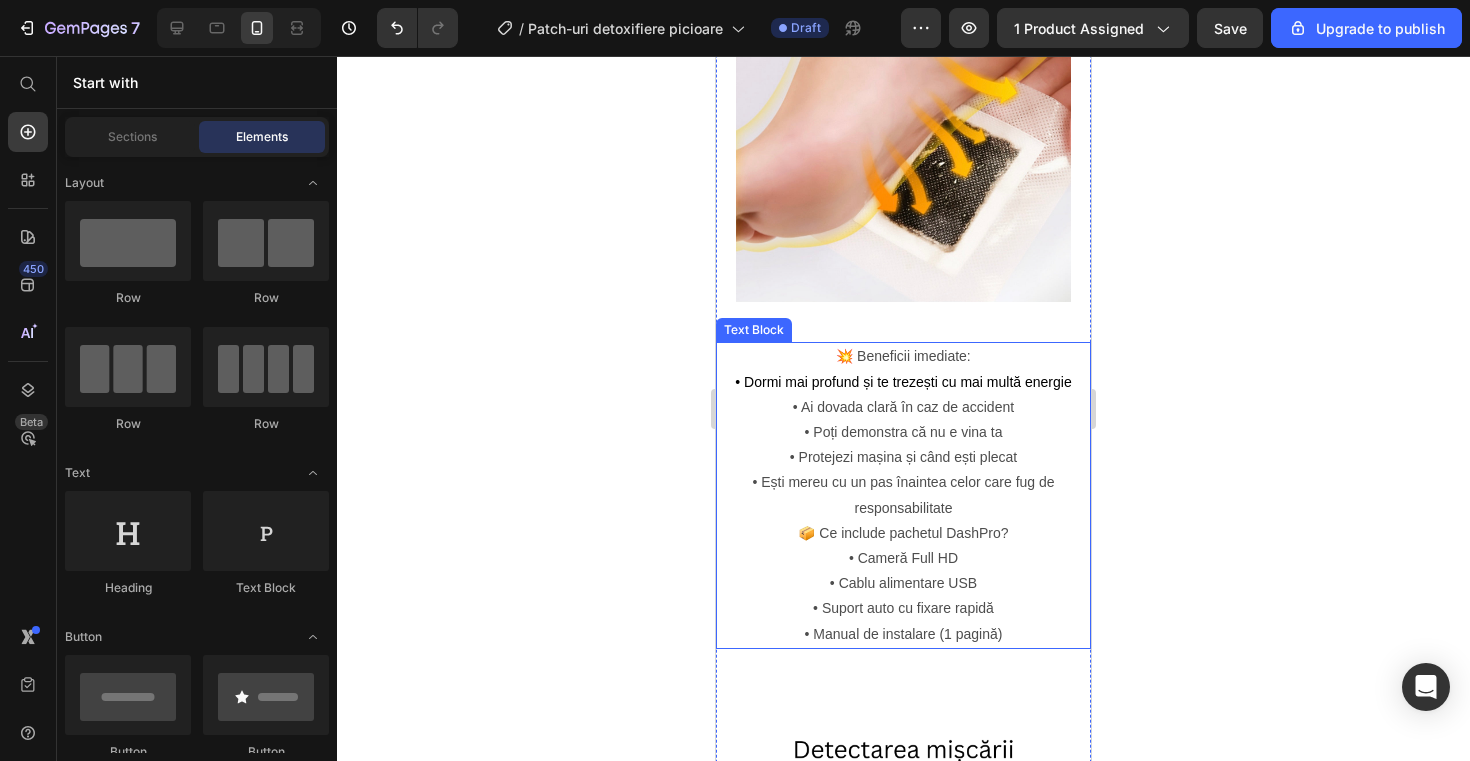 click on "• Dormi mai profund și te trezești cu mai multă energie • Ai dovada clară în caz de accident • Poți demonstra că nu e vina ta • Protejezi mașina și când ești plecat • Ești mereu cu un pas înaintea celor care fug de responsabilitate" at bounding box center (903, 445) 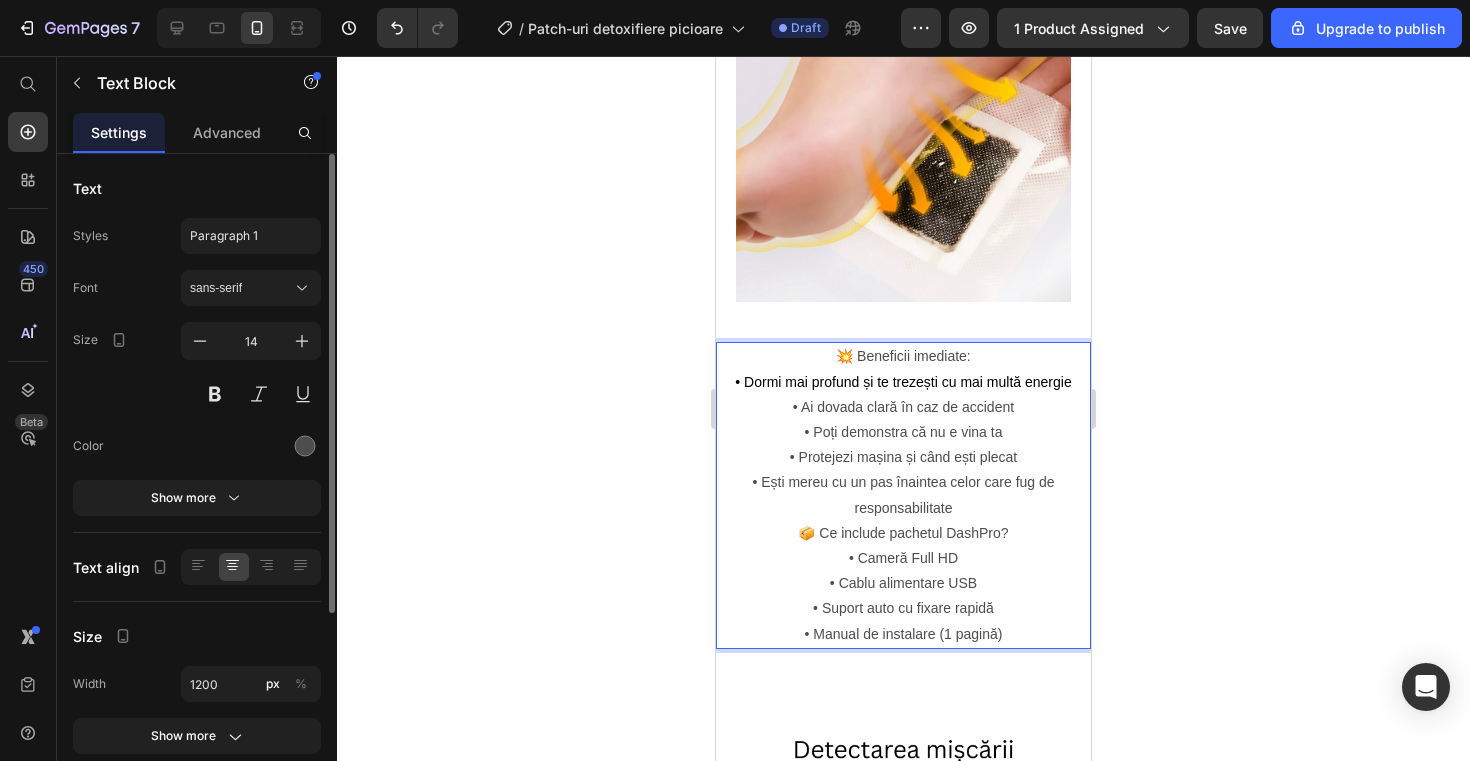 click on "• Dormi mai profund și te trezești cu mai multă energie • Ai dovada clară în caz de accident • Poți demonstra că nu e vina ta • Protejezi mașina și când ești plecat • Ești mereu cu un pas înaintea celor care fug de responsabilitate" at bounding box center (903, 445) 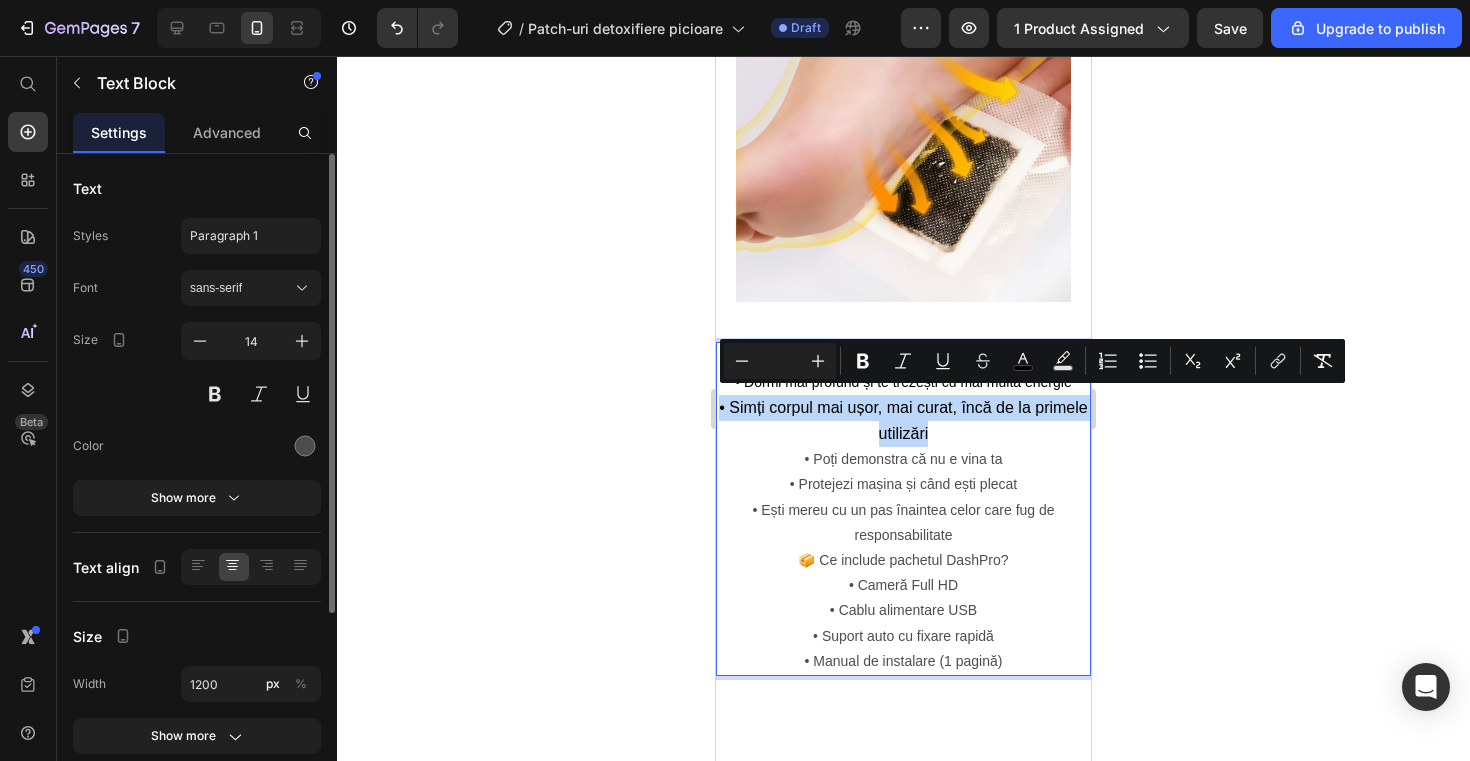 drag, startPoint x: 943, startPoint y: 426, endPoint x: 704, endPoint y: 397, distance: 240.75299 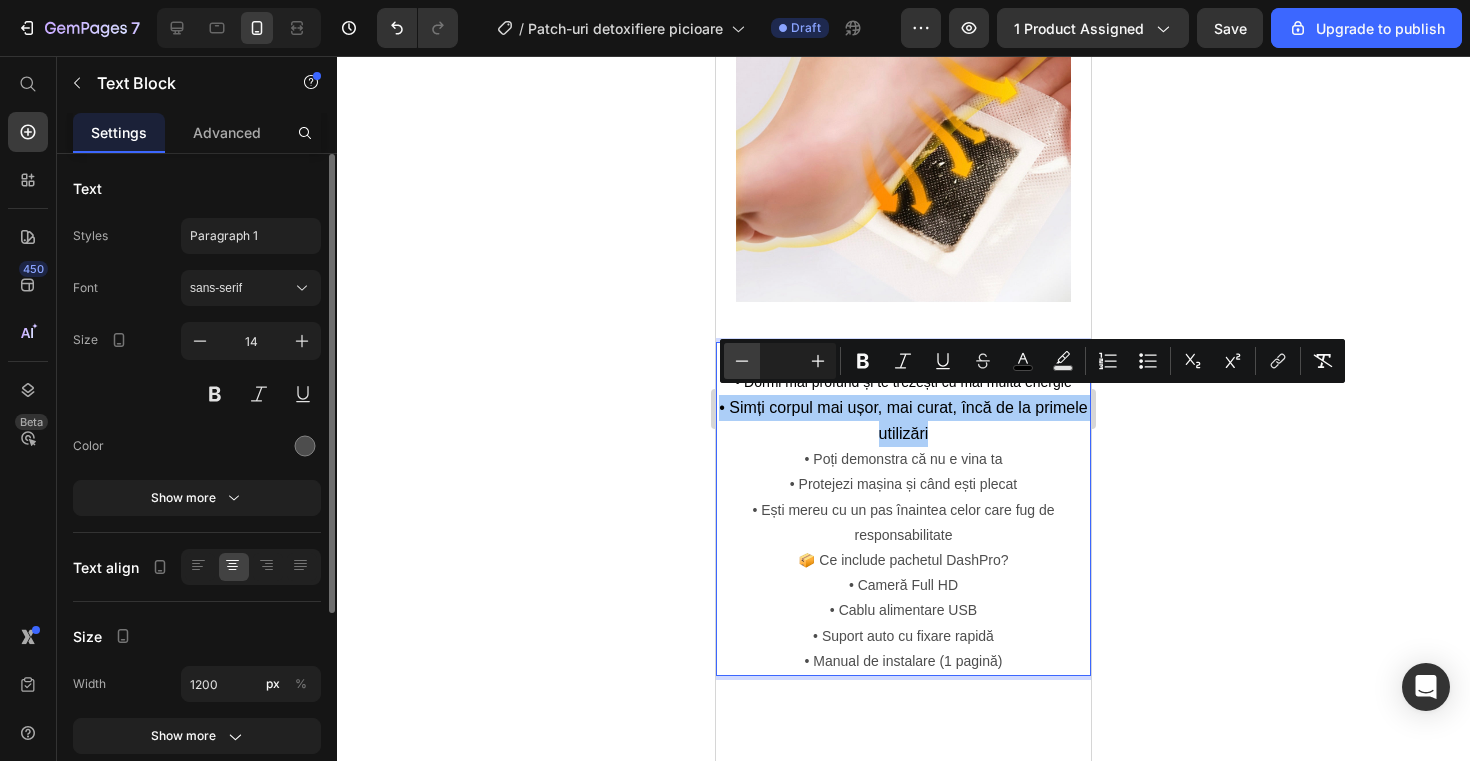 click 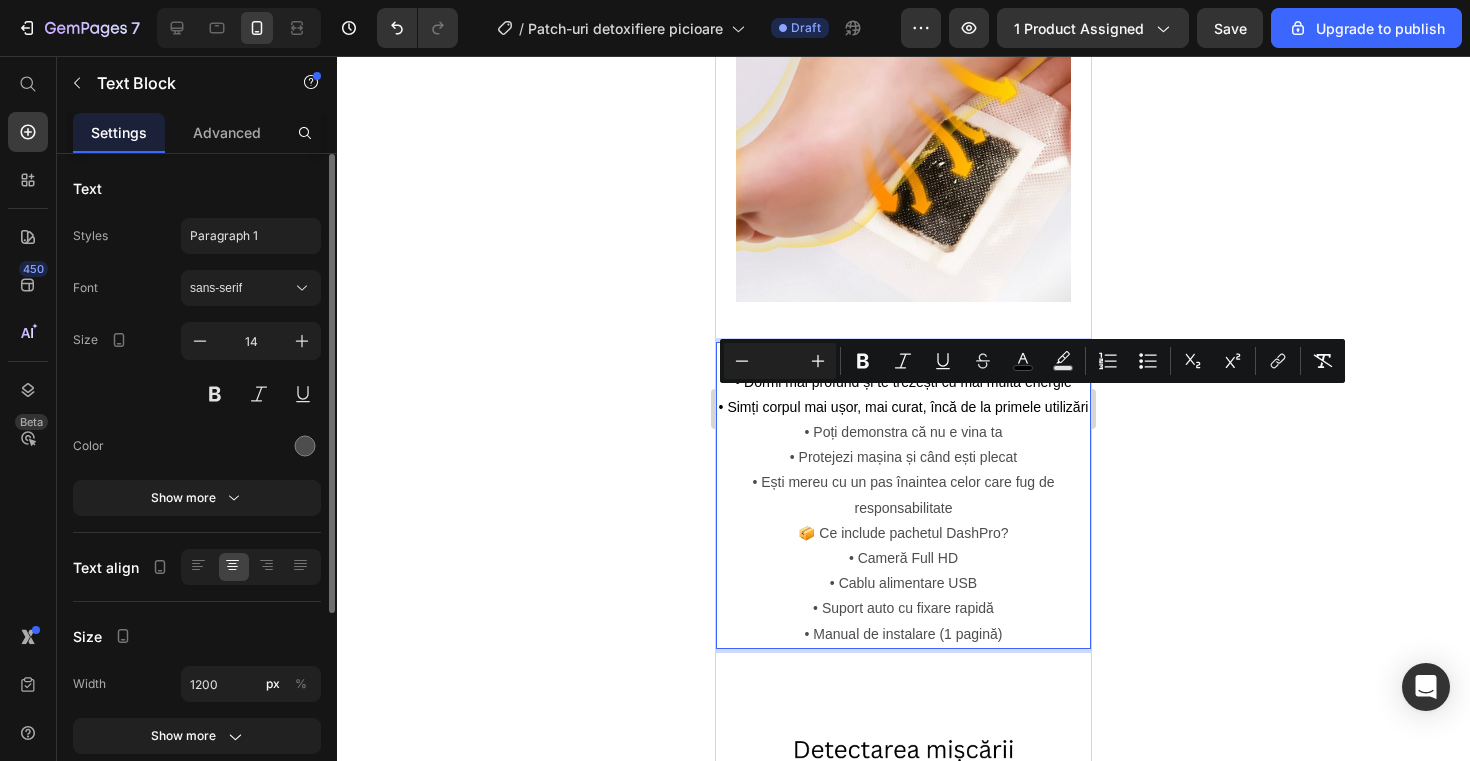 click 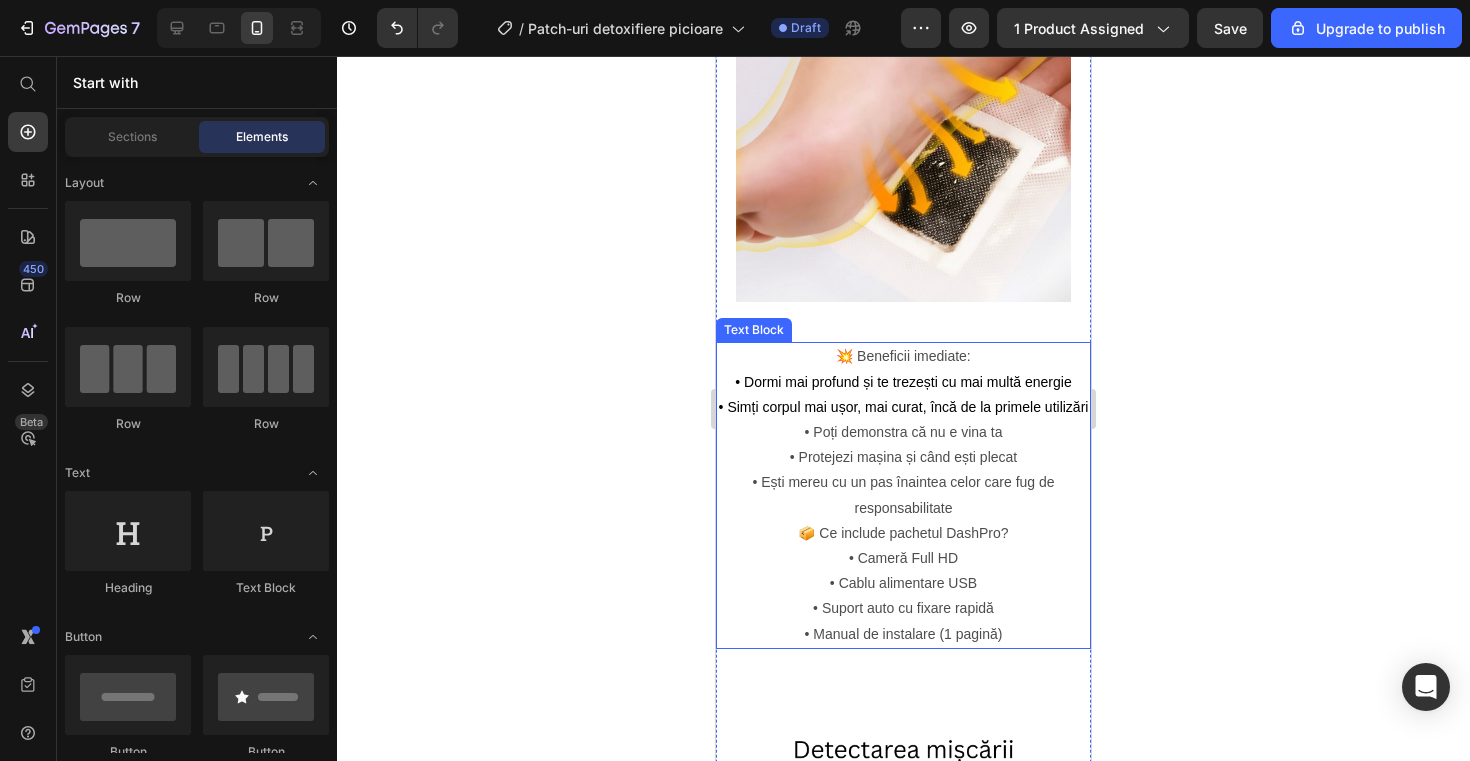 click on "• Dormi mai profund și te trezești cu mai multă energie • Simți corpul mai ușor, mai curat, încă de la primele utilizări • Poți demonstra că nu e vina ta • Protejezi mașina și când ești plecat • Ești mereu cu un pas înaintea celor care fug de responsabilitate" at bounding box center [903, 445] 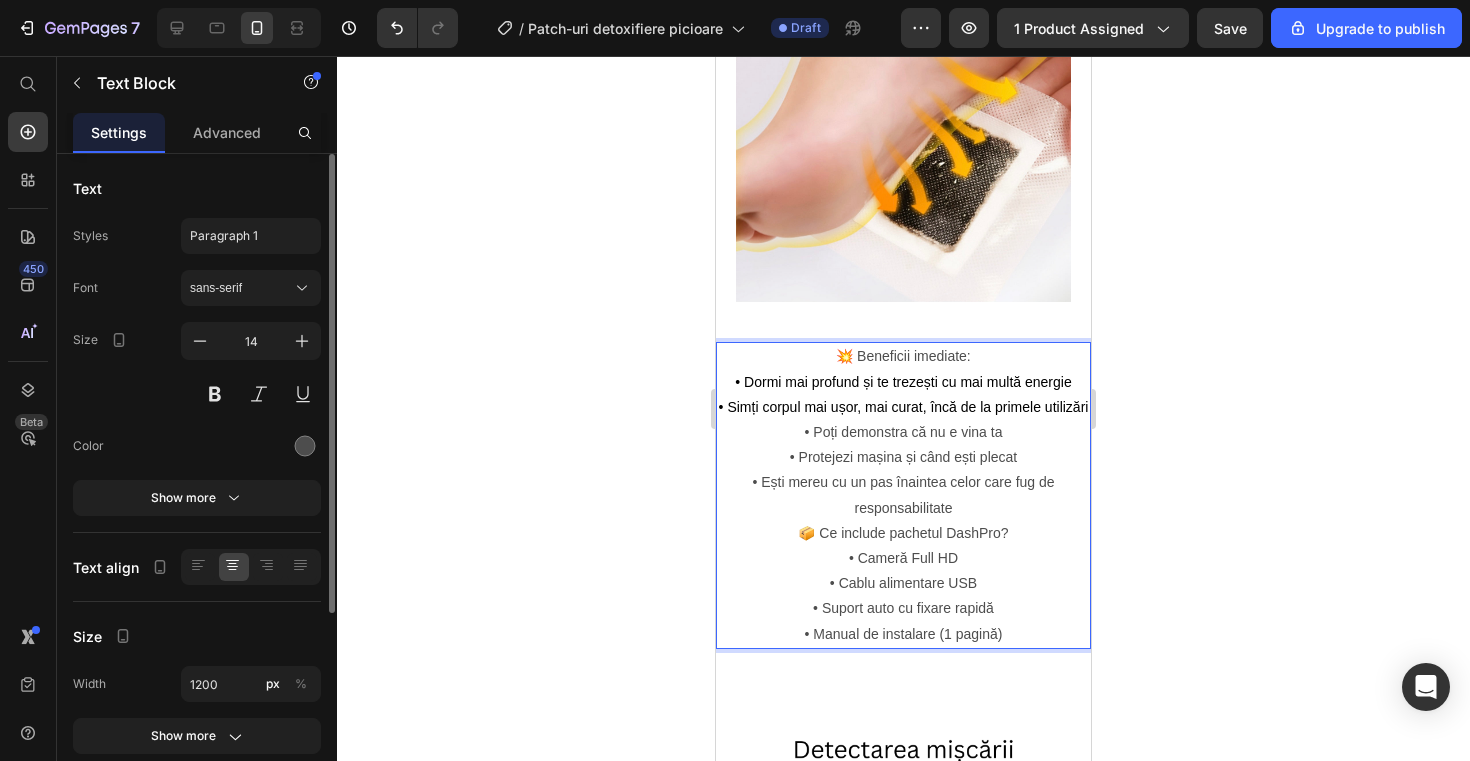 click on "• Dormi mai profund și te trezești cu mai multă energie • Simți corpul mai ușor, mai curat, încă de la primele utilizări • Poți demonstra că nu e vina ta • Protejezi mașina și când ești plecat • Ești mereu cu un pas înaintea celor care fug de responsabilitate" at bounding box center [903, 445] 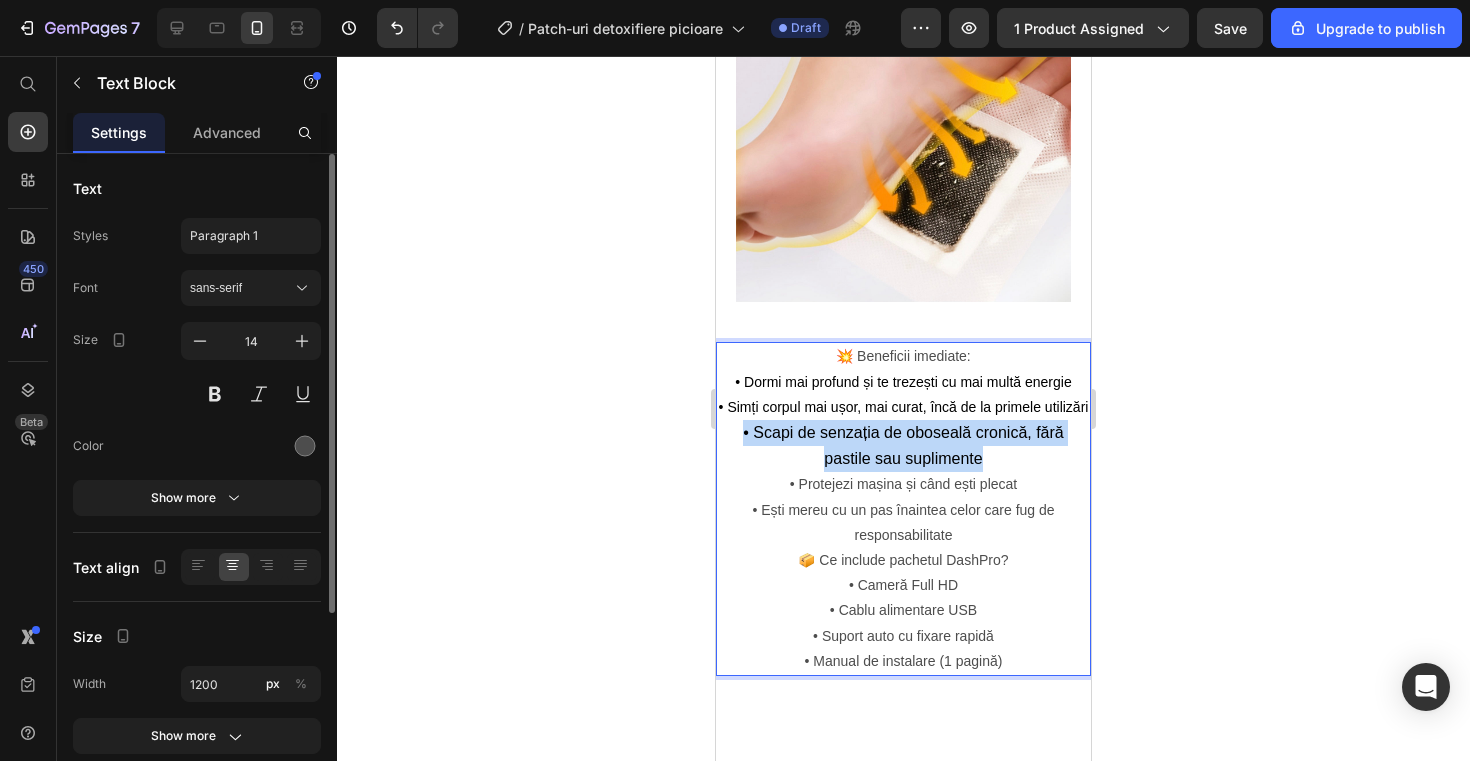 drag, startPoint x: 992, startPoint y: 450, endPoint x: 741, endPoint y: 426, distance: 252.1448 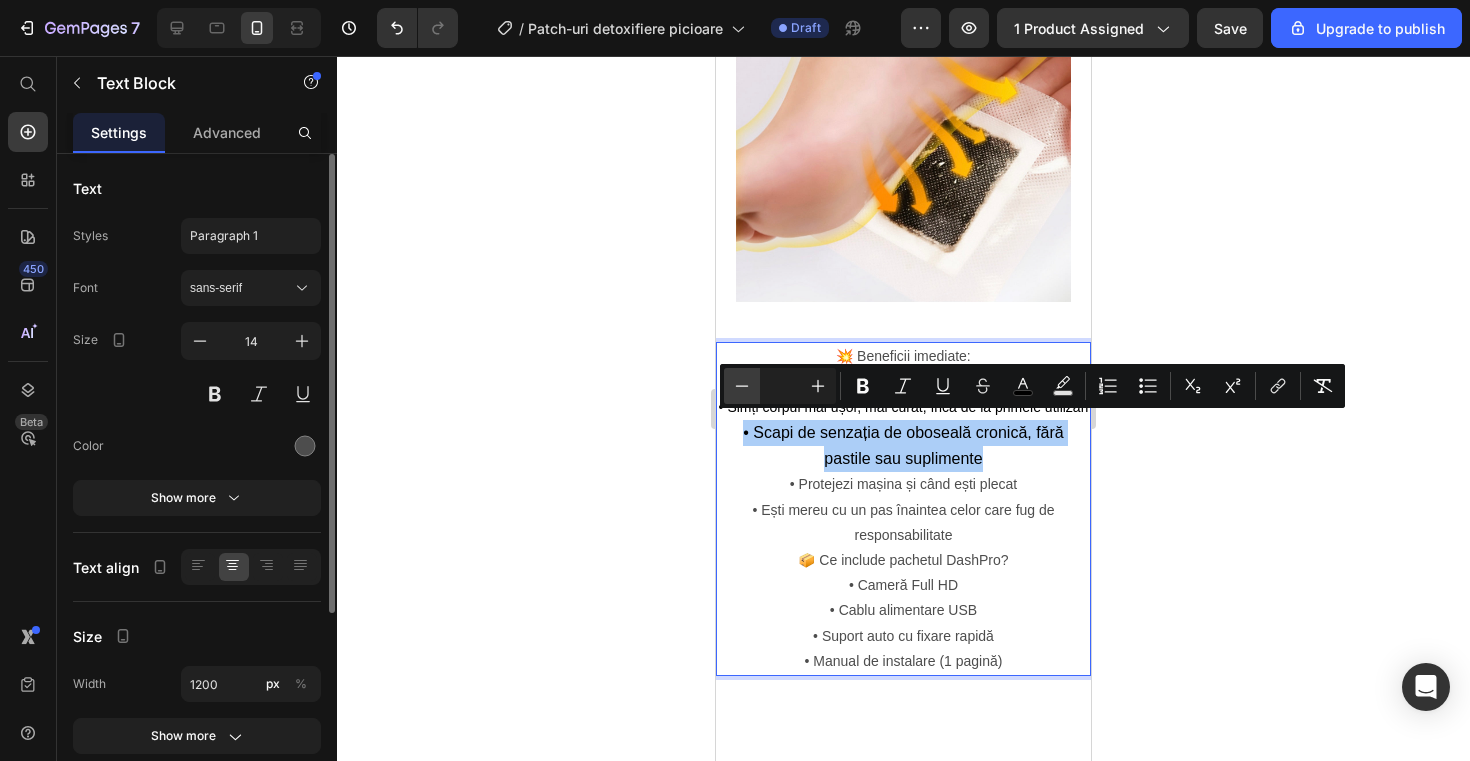click 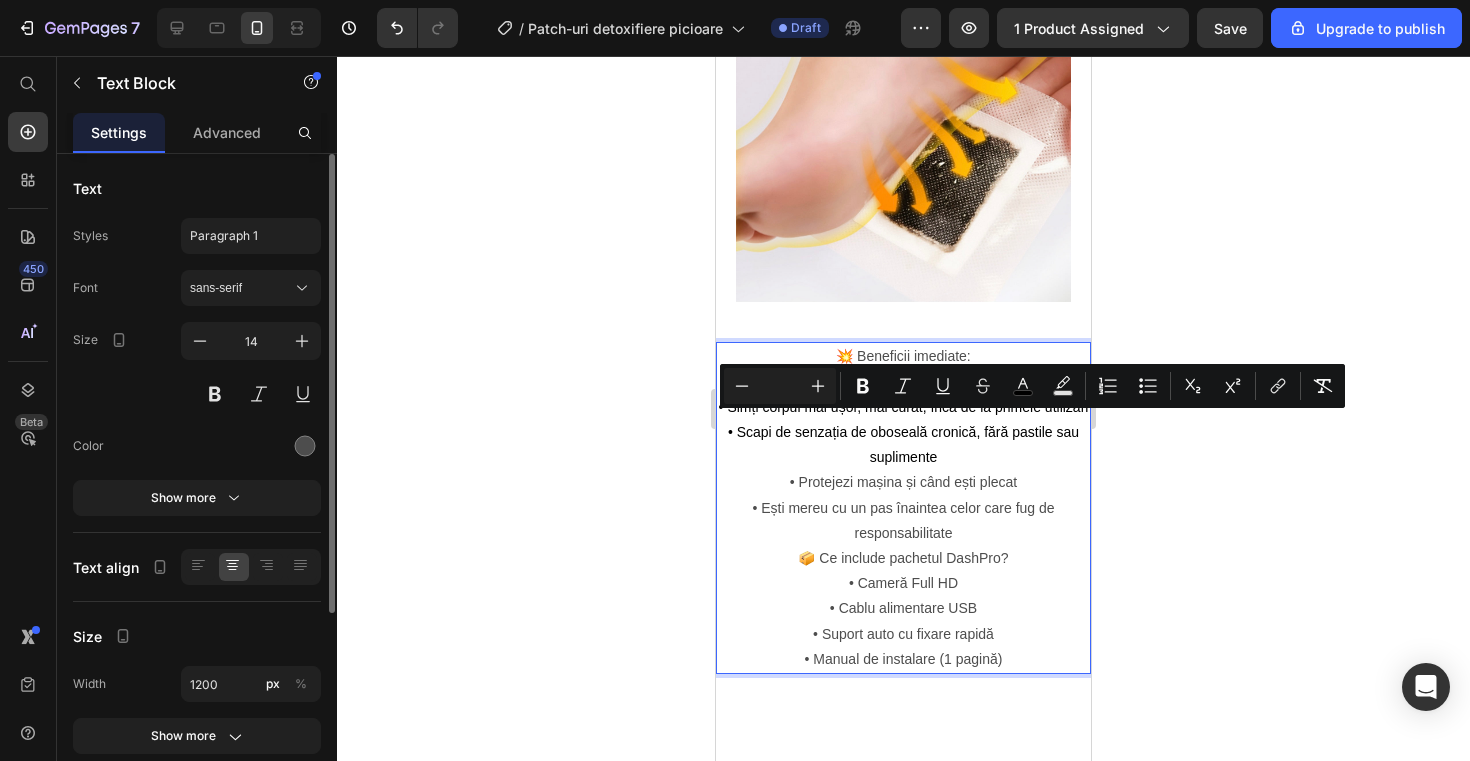 click 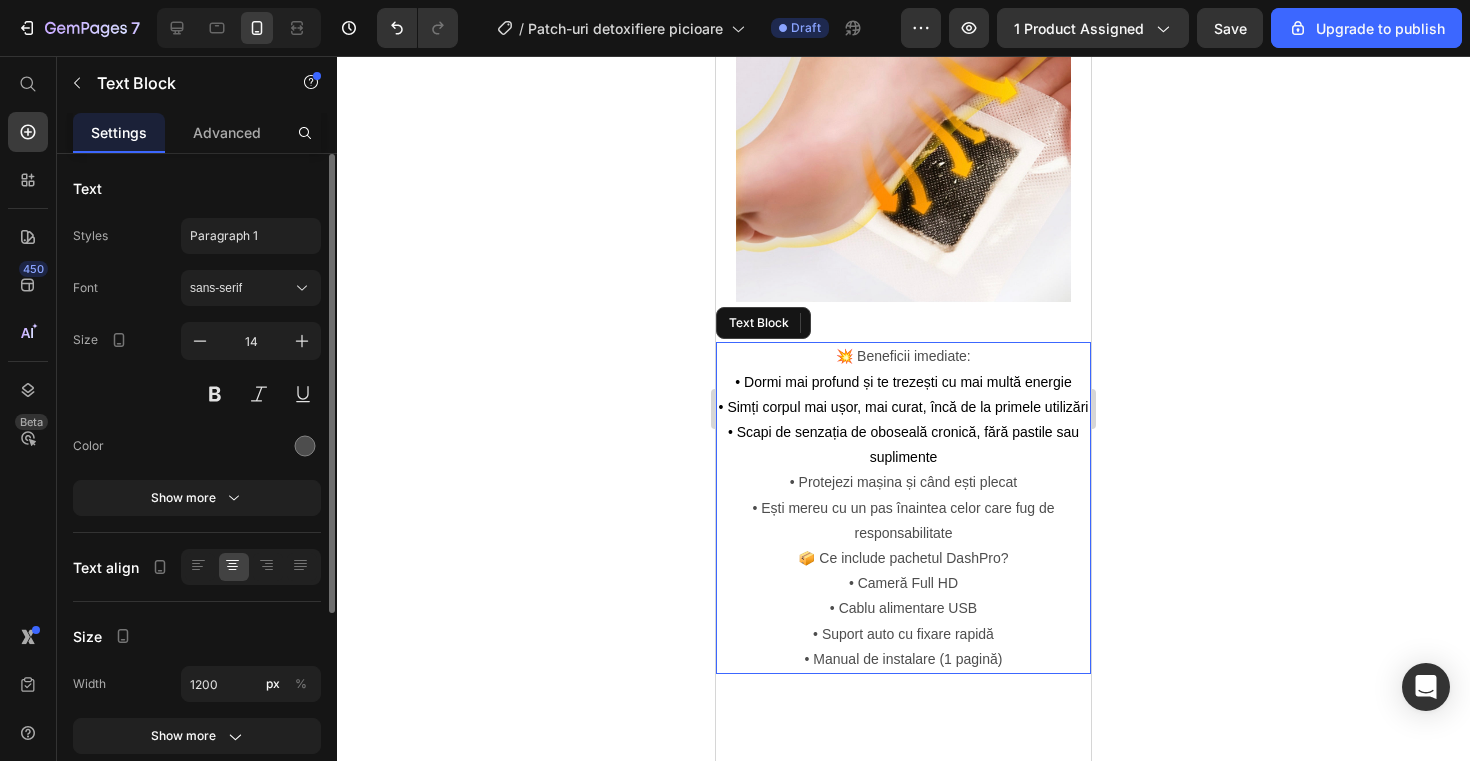 click on "• Dormi mai profund și te trezești cu mai multă energie • Simți corpul mai ușor, mai curat, încă de la primele utilizări • Scapi de senzația de oboseală cronică, fără pastile sau suplimente • Protejezi mașina și când ești plecat • Ești mereu cu un pas înaintea celor care fug de responsabilitate" at bounding box center [903, 458] 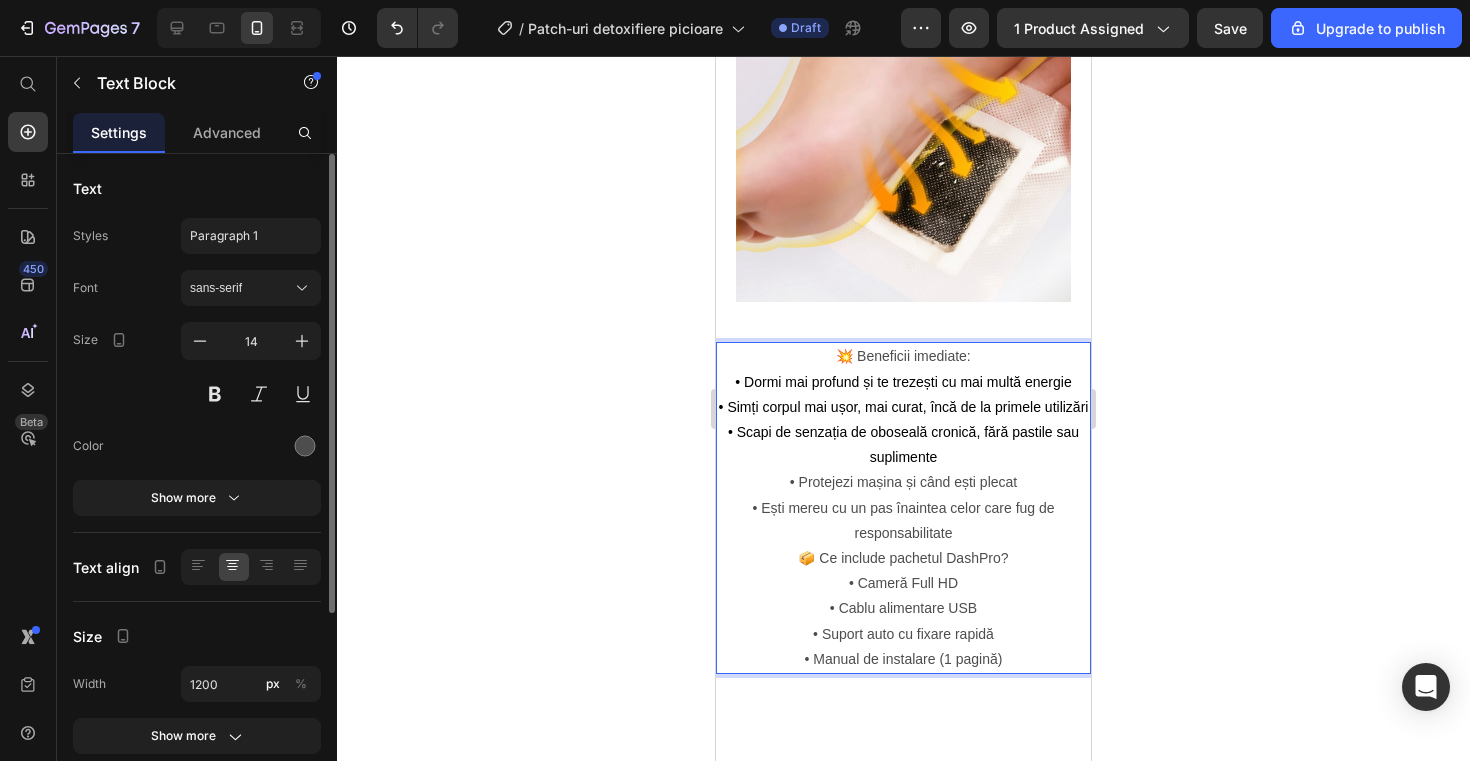 click on "• Dormi mai profund și te trezești cu mai multă energie • Simți corpul mai ușor, mai curat, încă de la primele utilizări • Scapi de senzația de oboseală cronică, fără pastile sau suplimente • Protejezi mașina și când ești plecat • Ești mereu cu un pas înaintea celor care fug de responsabilitate" at bounding box center (903, 458) 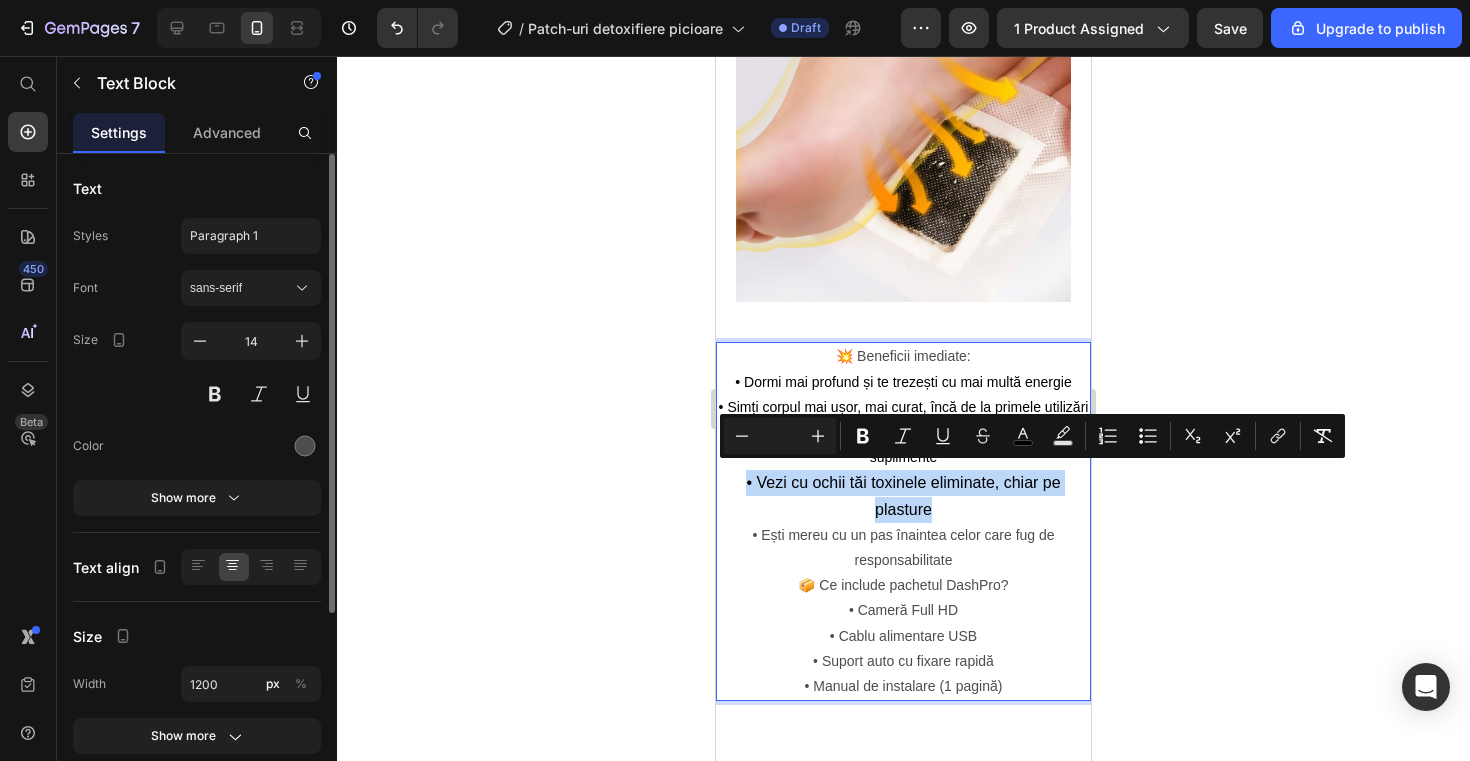 drag, startPoint x: 937, startPoint y: 499, endPoint x: 741, endPoint y: 471, distance: 197.9899 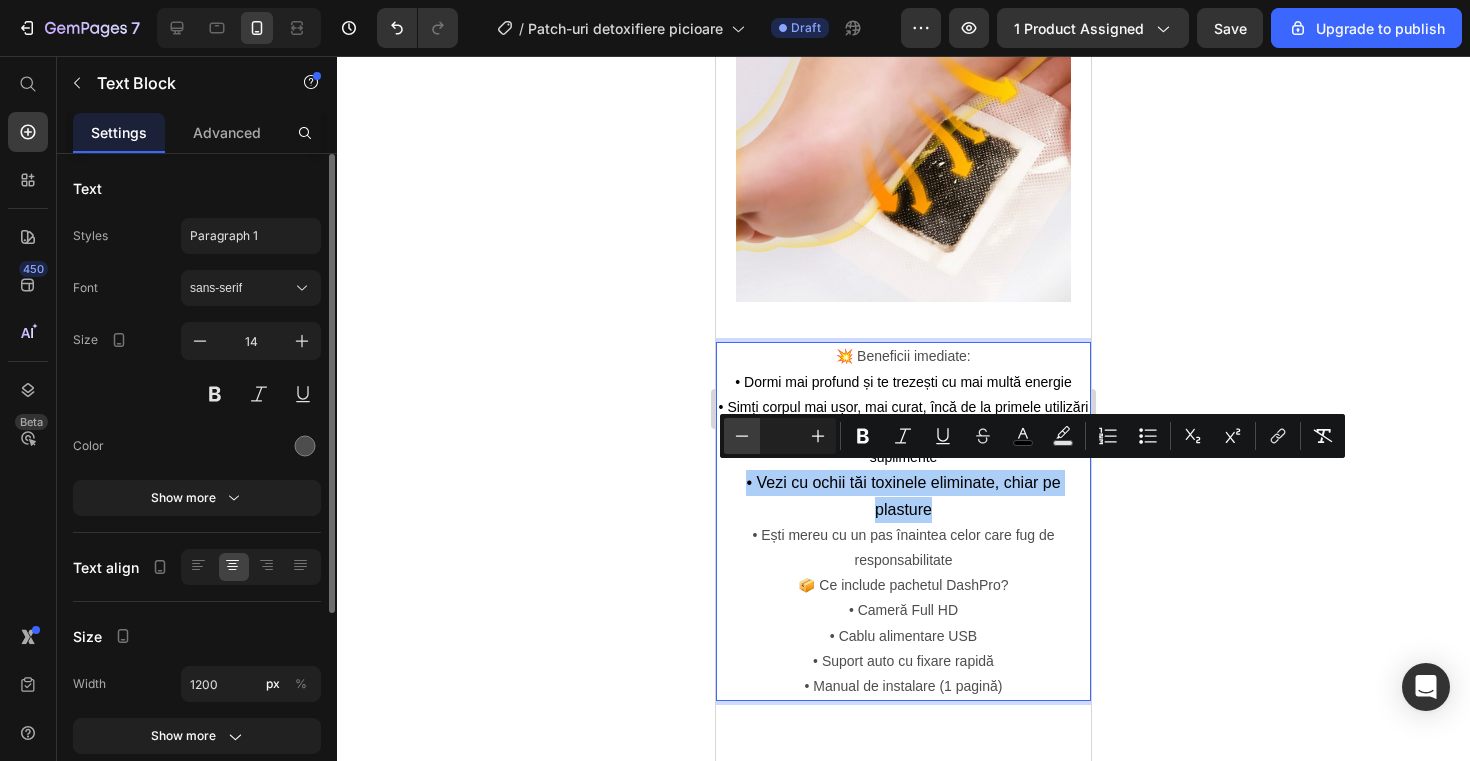 click 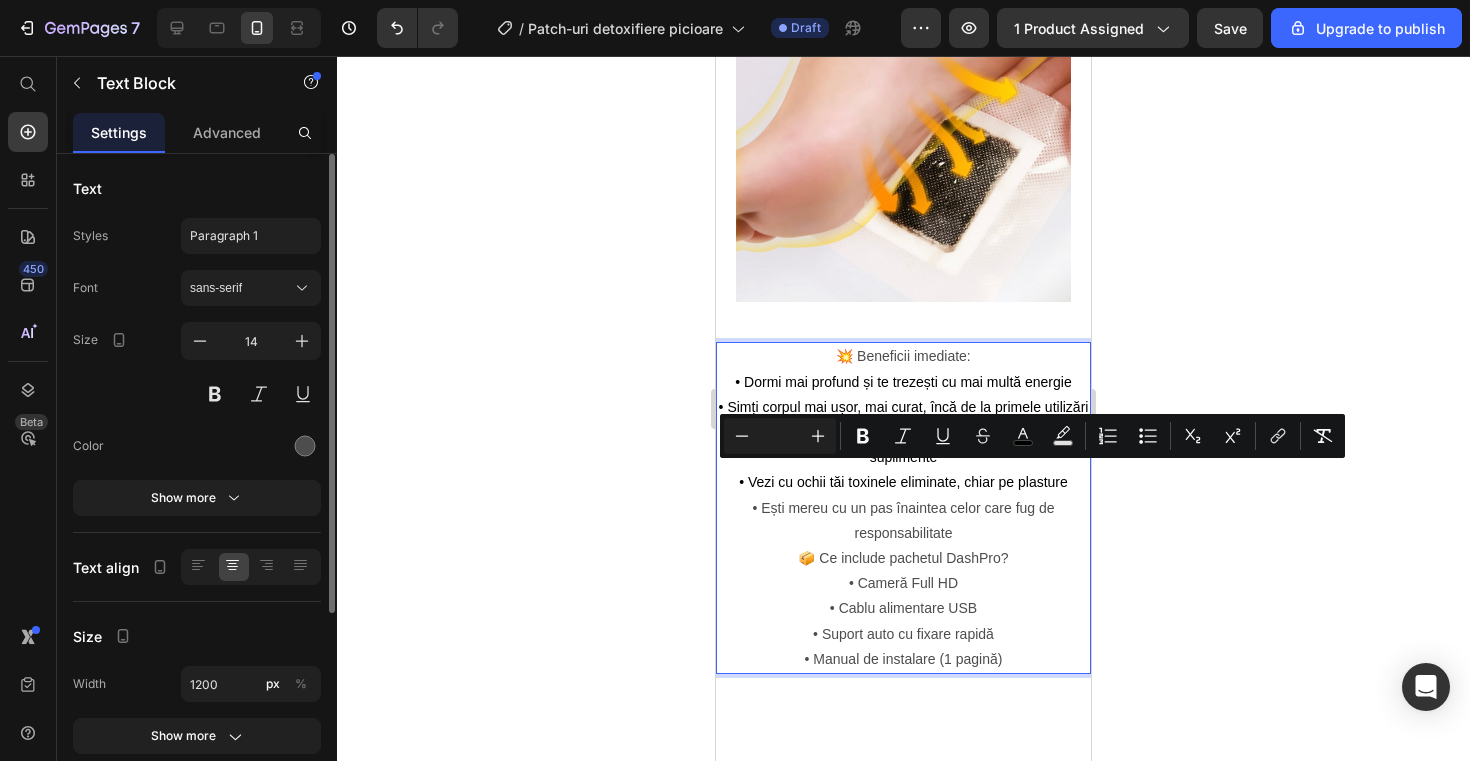 click 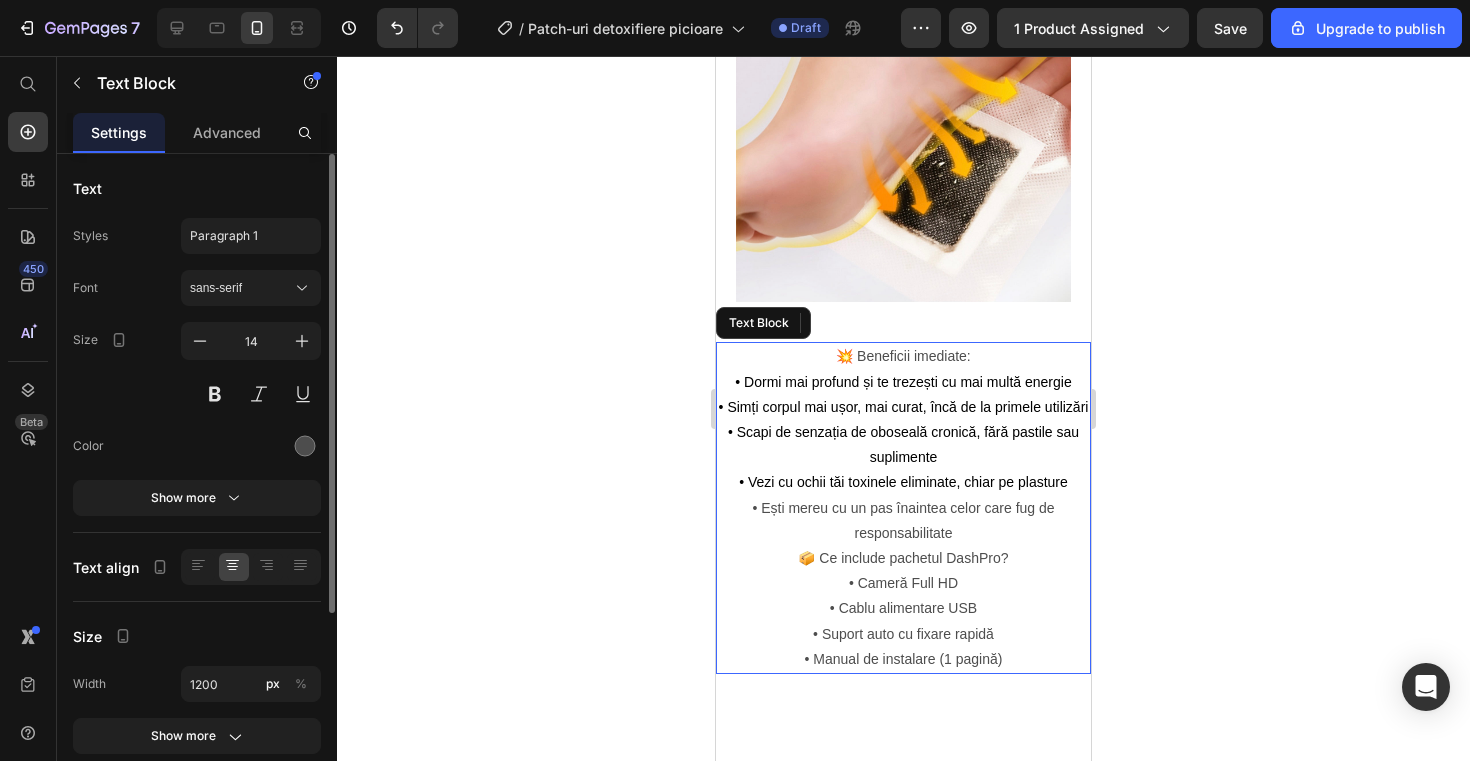 click on "• Dormi mai profund și te trezești cu mai multă energie • Simți corpul mai ușor, mai curat, încă de la primele utilizări • Scapi de senzația de oboseală cronică, fără pastile sau suplimente • Vezi cu ochii tăi toxinele eliminate, chiar pe plasture • Ești mereu cu un pas înaintea celor care fug de responsabilitate" at bounding box center [903, 458] 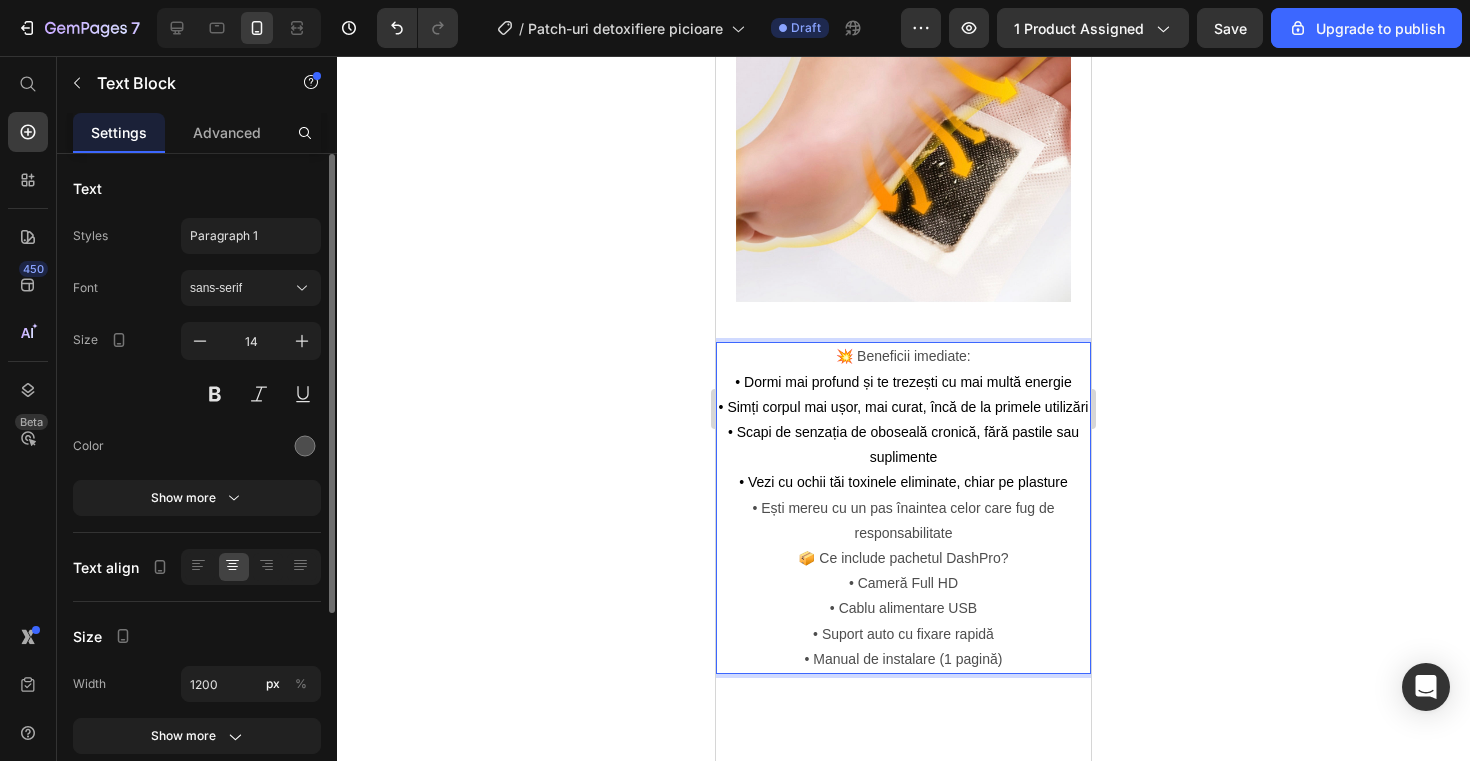 click on "• Dormi mai profund și te trezești cu mai multă energie • Simți corpul mai ușor, mai curat, încă de la primele utilizări • Scapi de senzația de oboseală cronică, fără pastile sau suplimente • Vezi cu ochii tăi toxinele eliminate, chiar pe plasture • Ești mereu cu un pas înaintea celor care fug de responsabilitate" at bounding box center (903, 458) 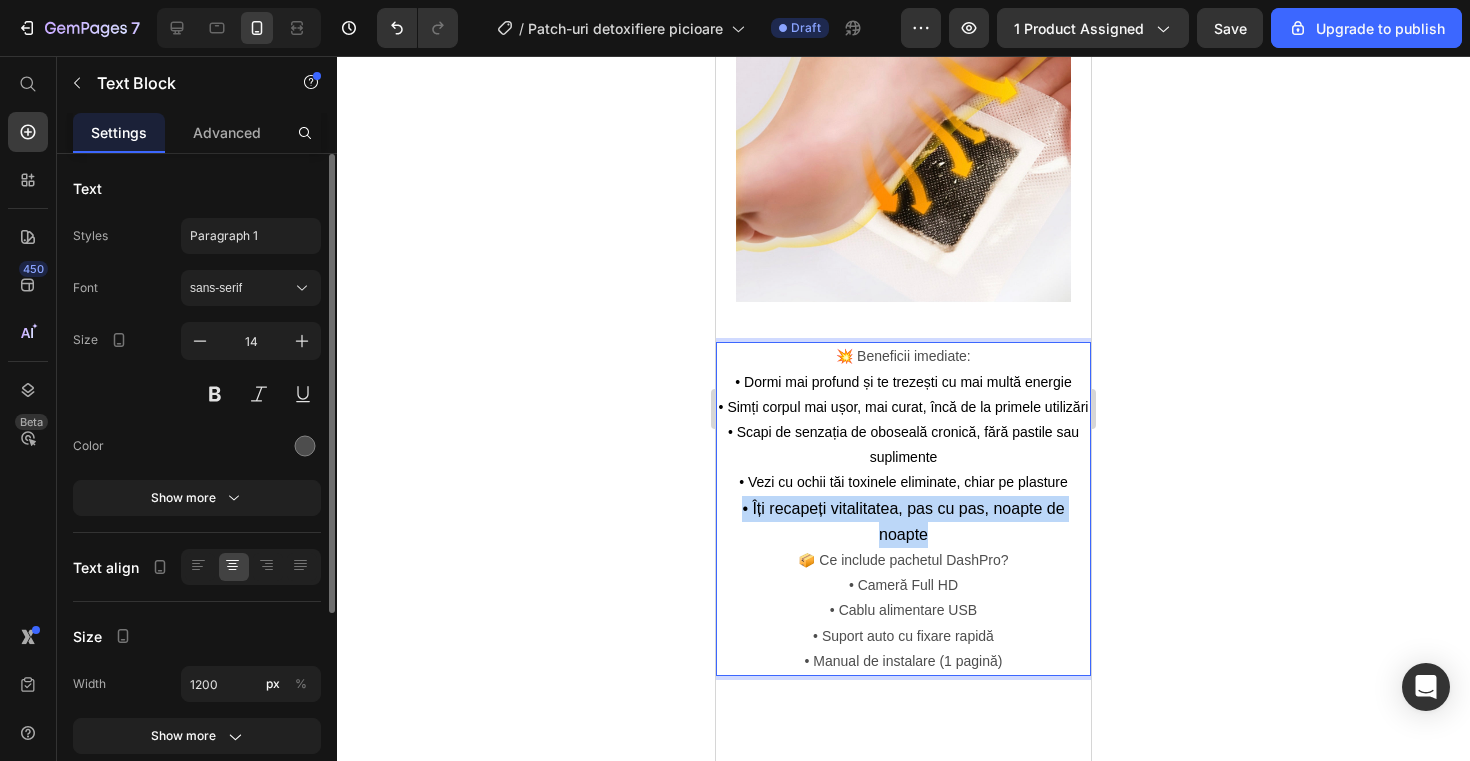drag, startPoint x: 938, startPoint y: 519, endPoint x: 735, endPoint y: 494, distance: 204.53362 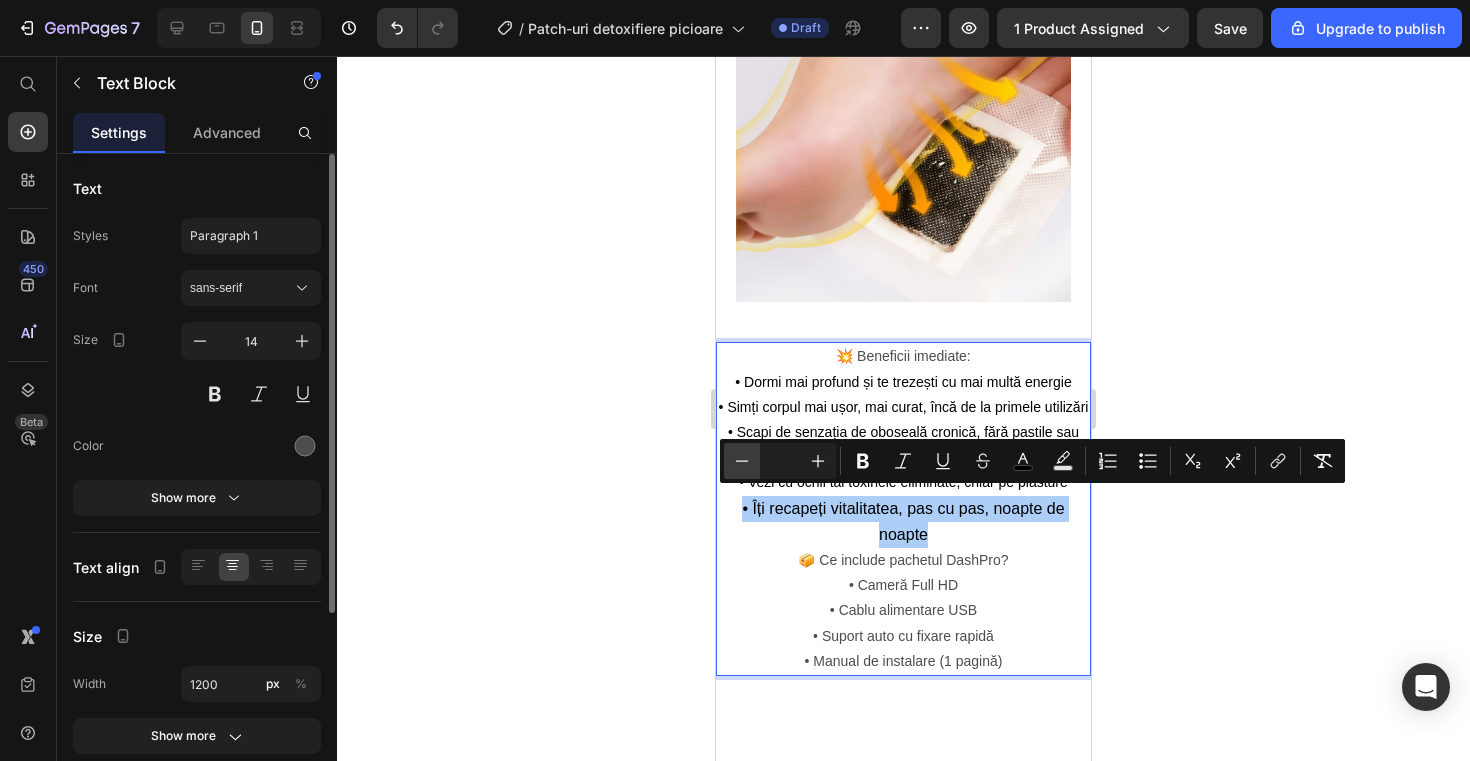 click 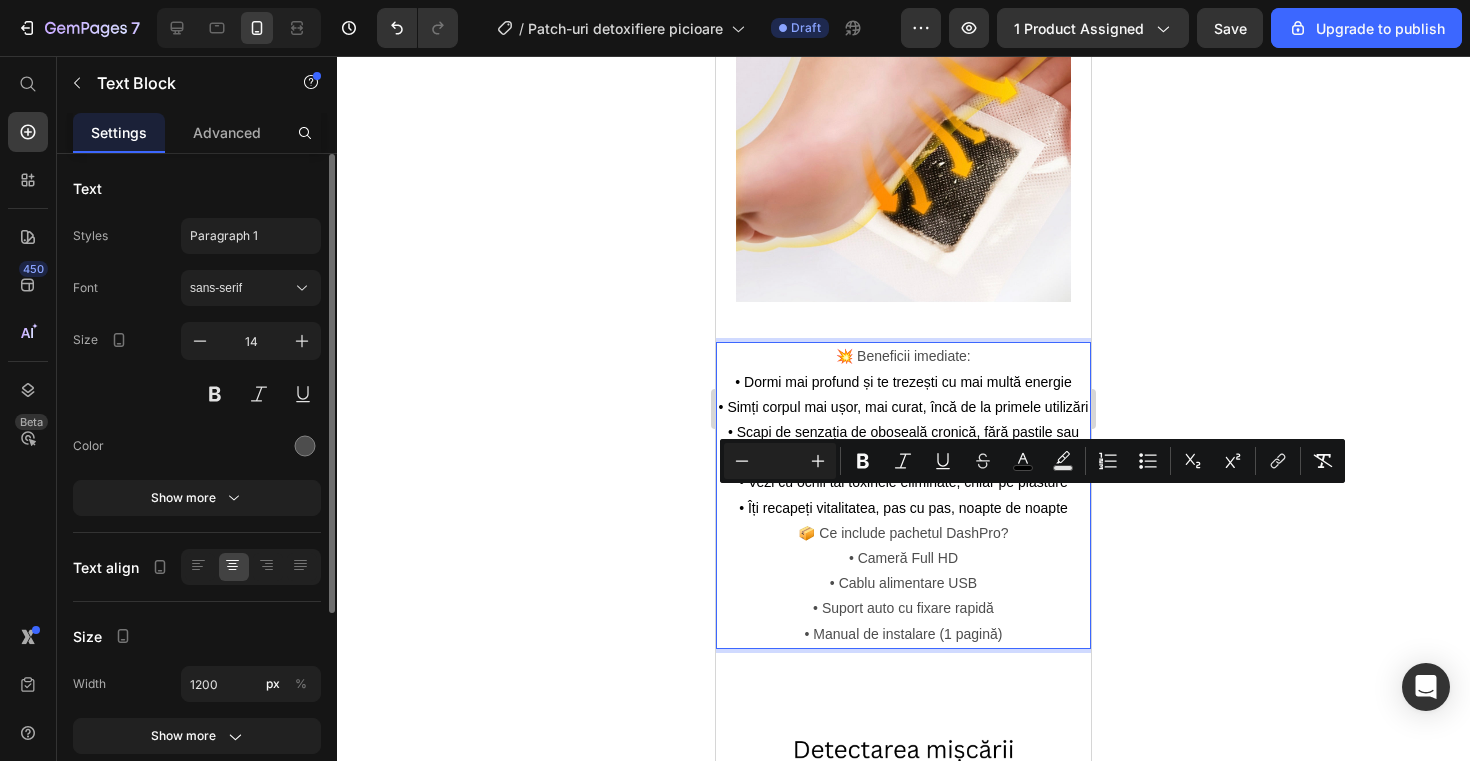 click 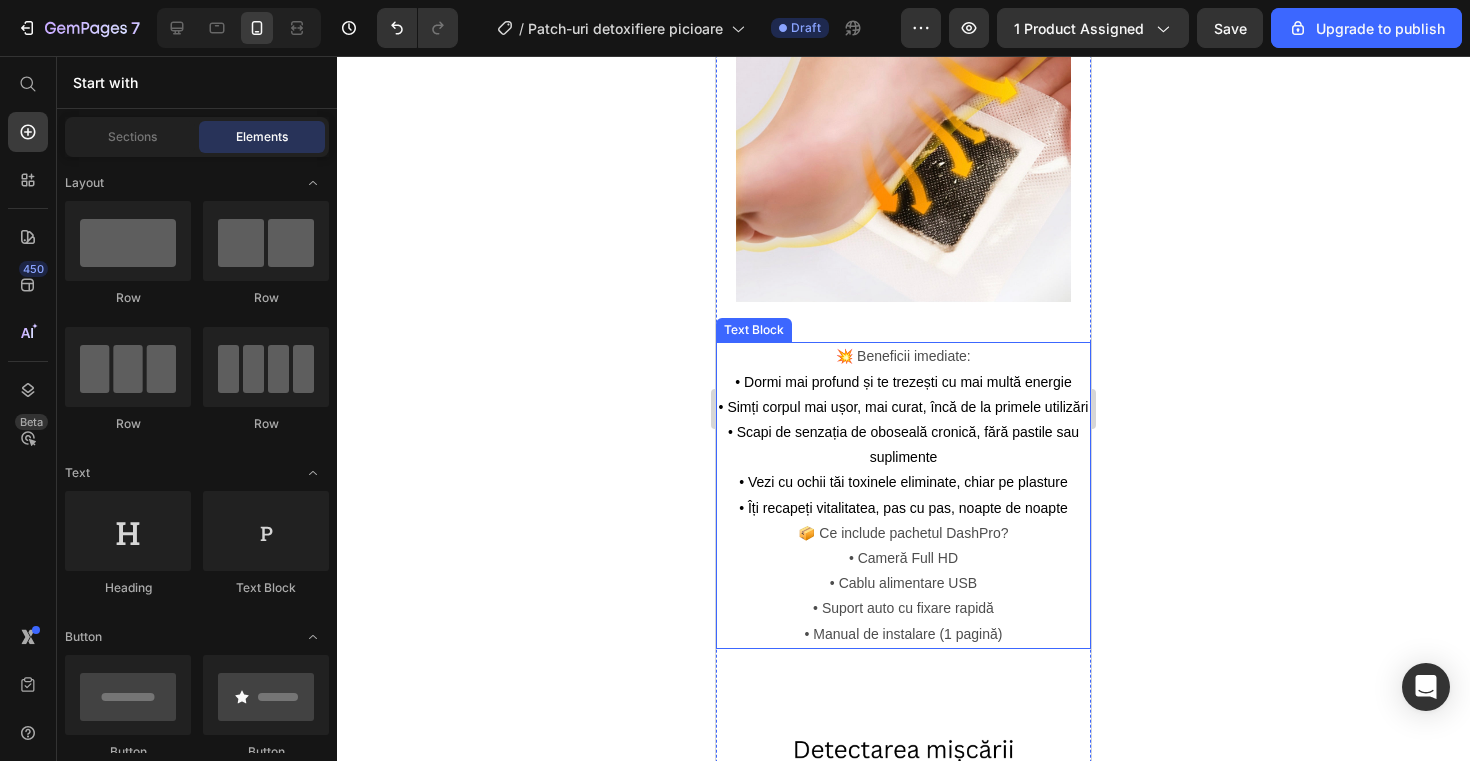 click on "📦 Ce include pachetul DashPro?" at bounding box center [903, 533] 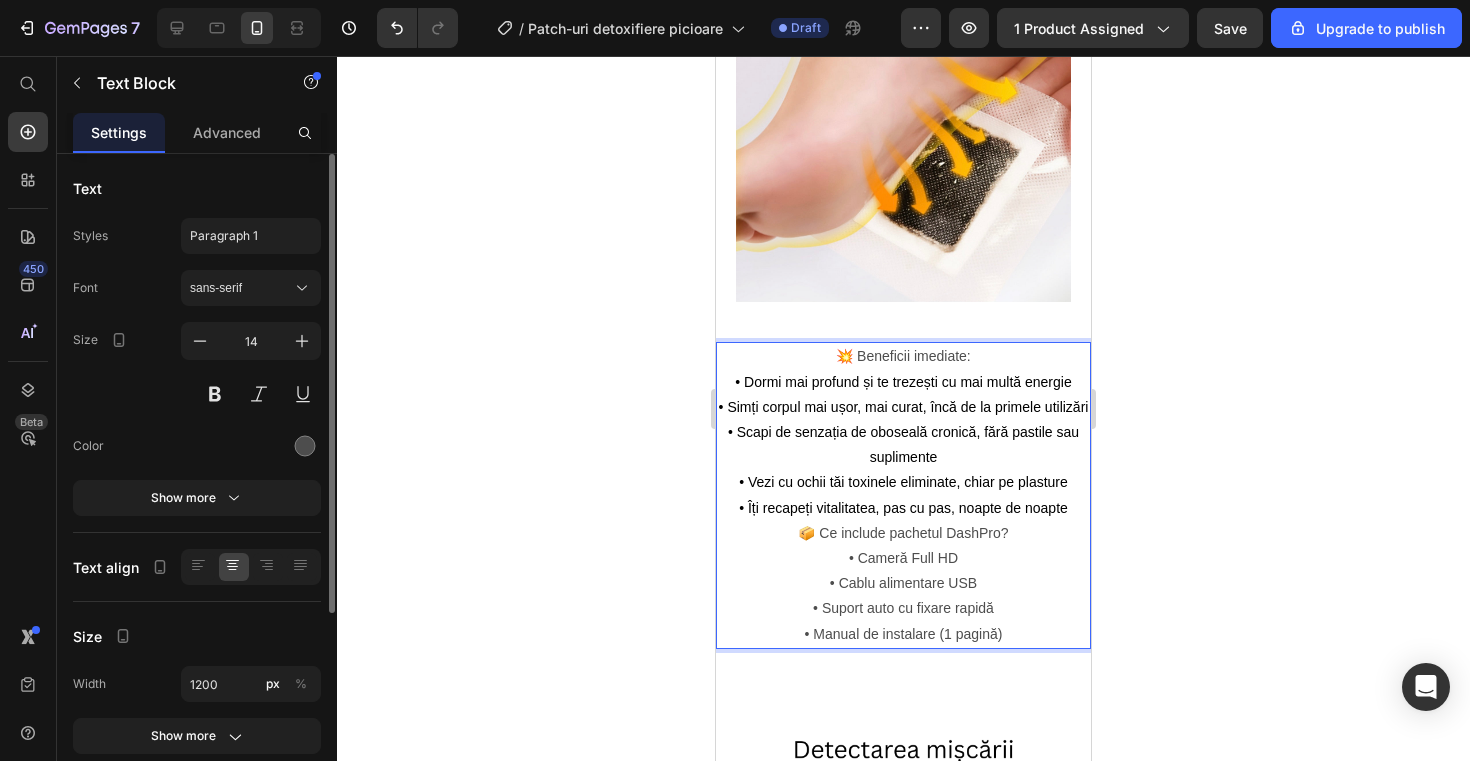 click on "📦 Ce include pachetul DashPro?" at bounding box center (903, 533) 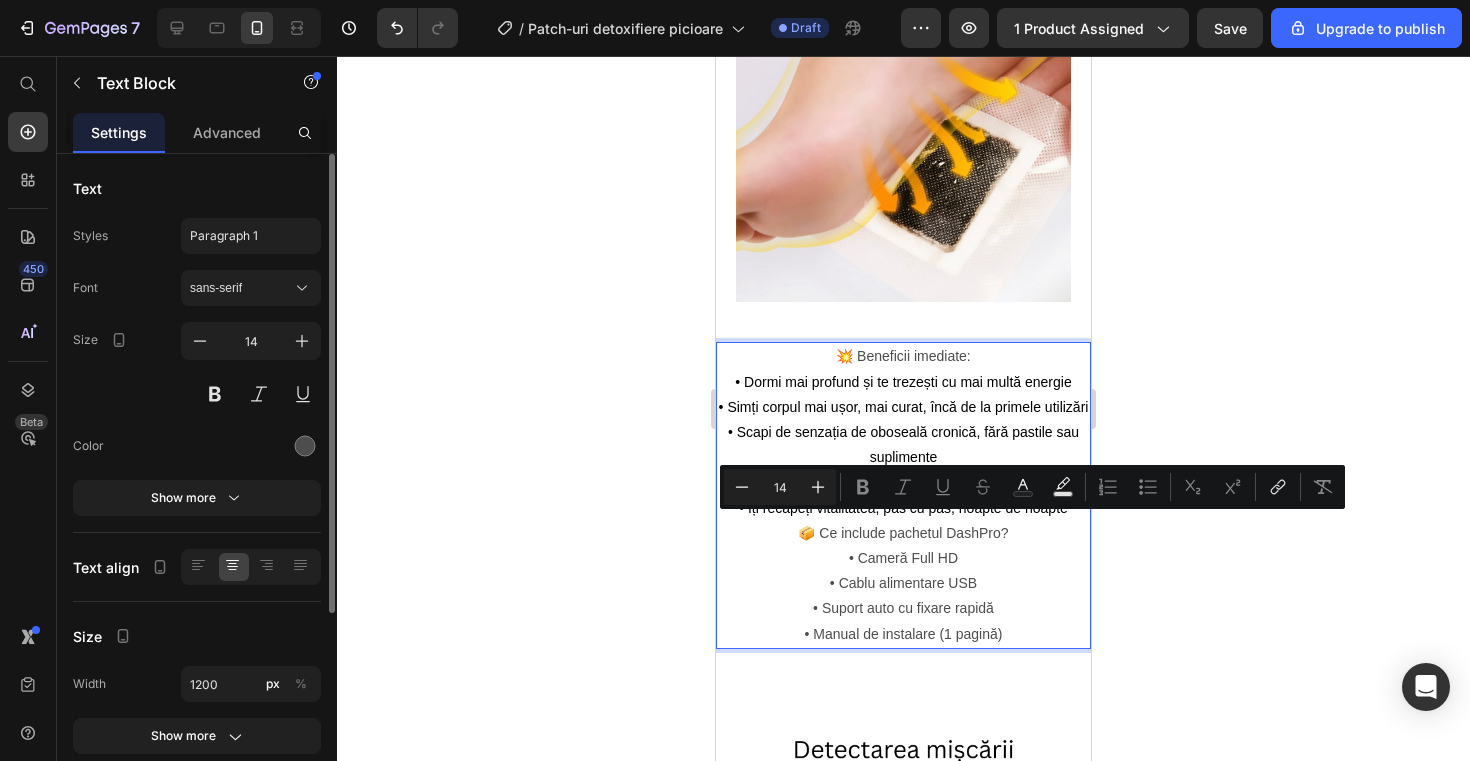 click on "📦 Ce include pachetul DashPro?" at bounding box center (903, 533) 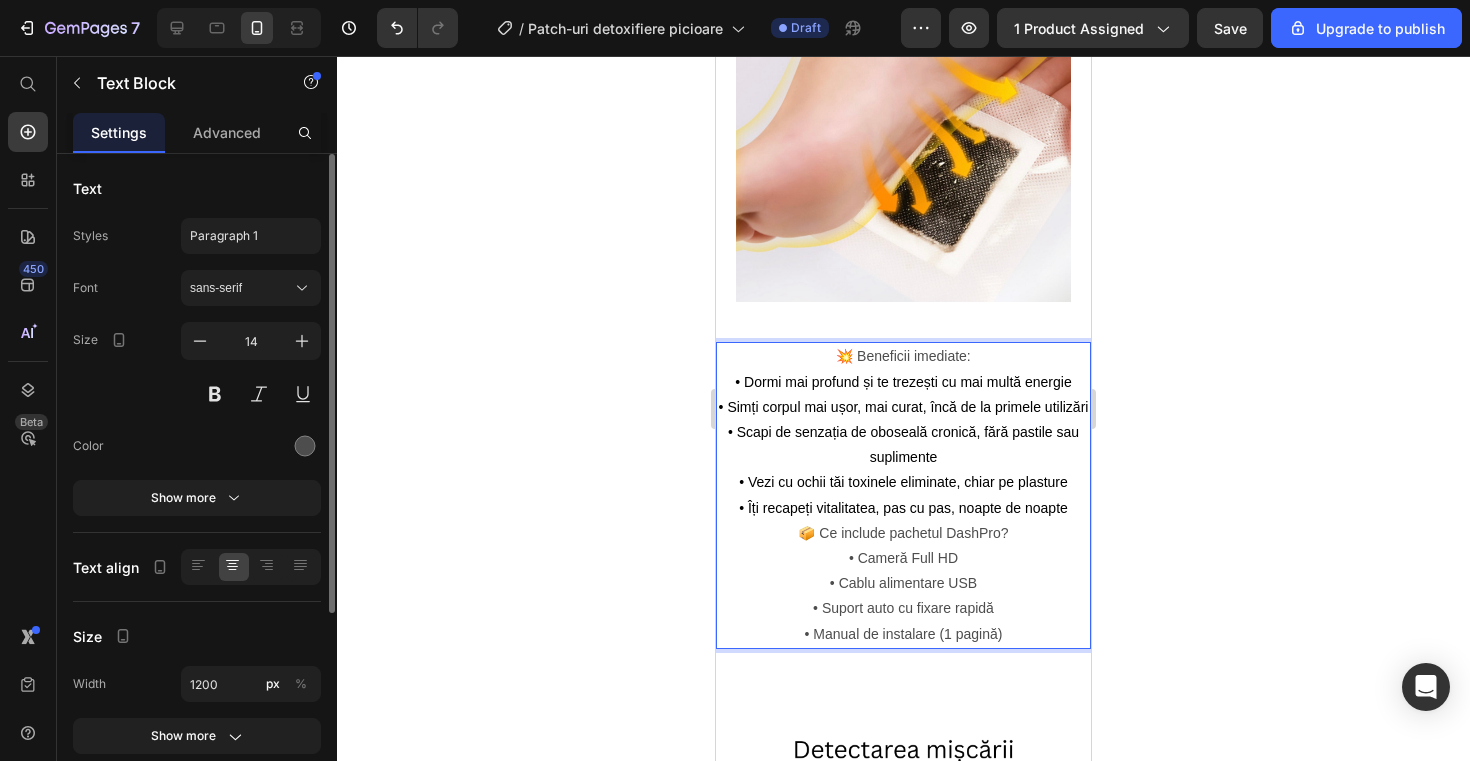 click on "📦 Ce include pachetul DashPro?" at bounding box center (903, 533) 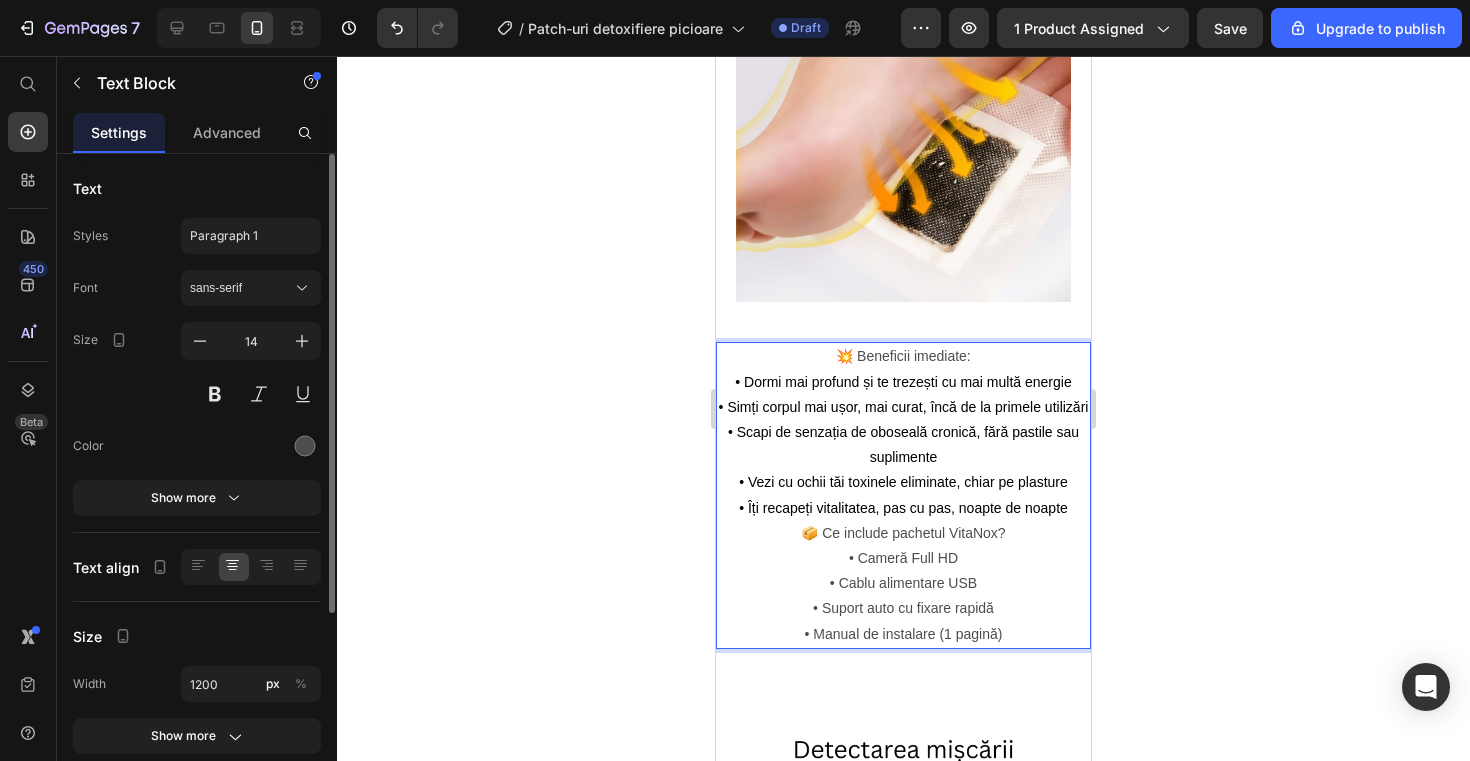 click 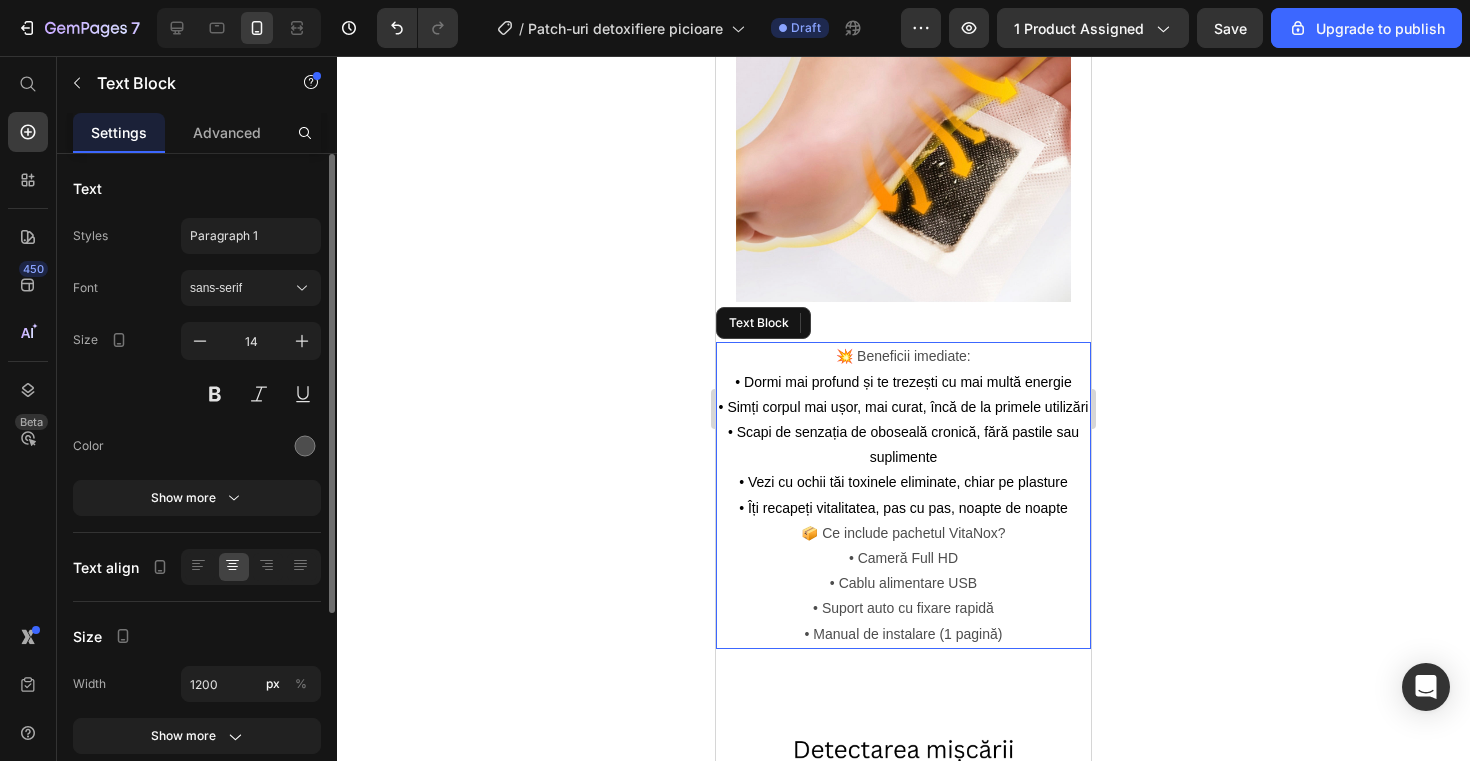 click on "• Cameră Full HD • Cablu alimentare USB • Suport auto cu fixare rapidă • Manual de instalare (1 pagină)" at bounding box center (903, 596) 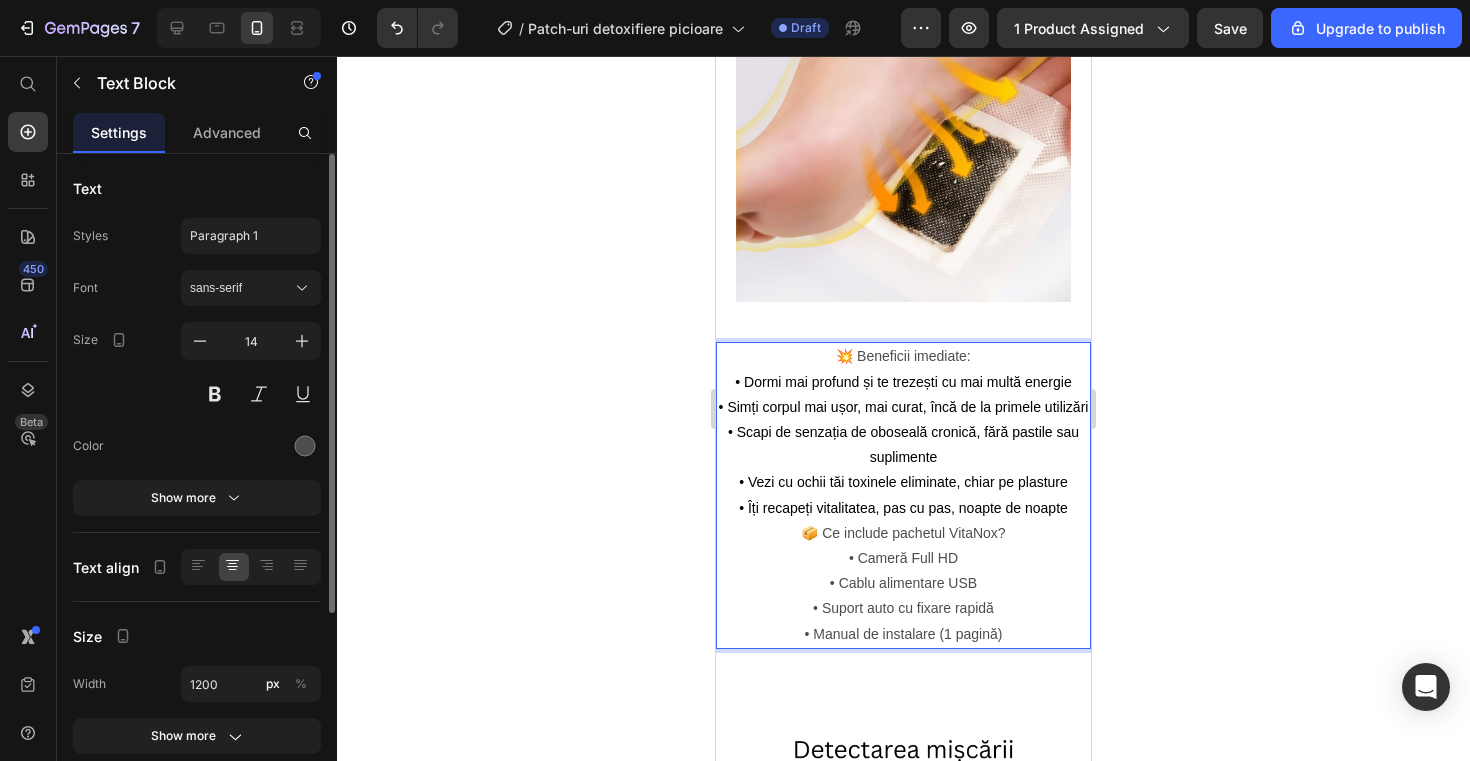 click on "• Cameră Full HD • Cablu alimentare USB • Suport auto cu fixare rapidă • Manual de instalare (1 pagină)" at bounding box center [903, 596] 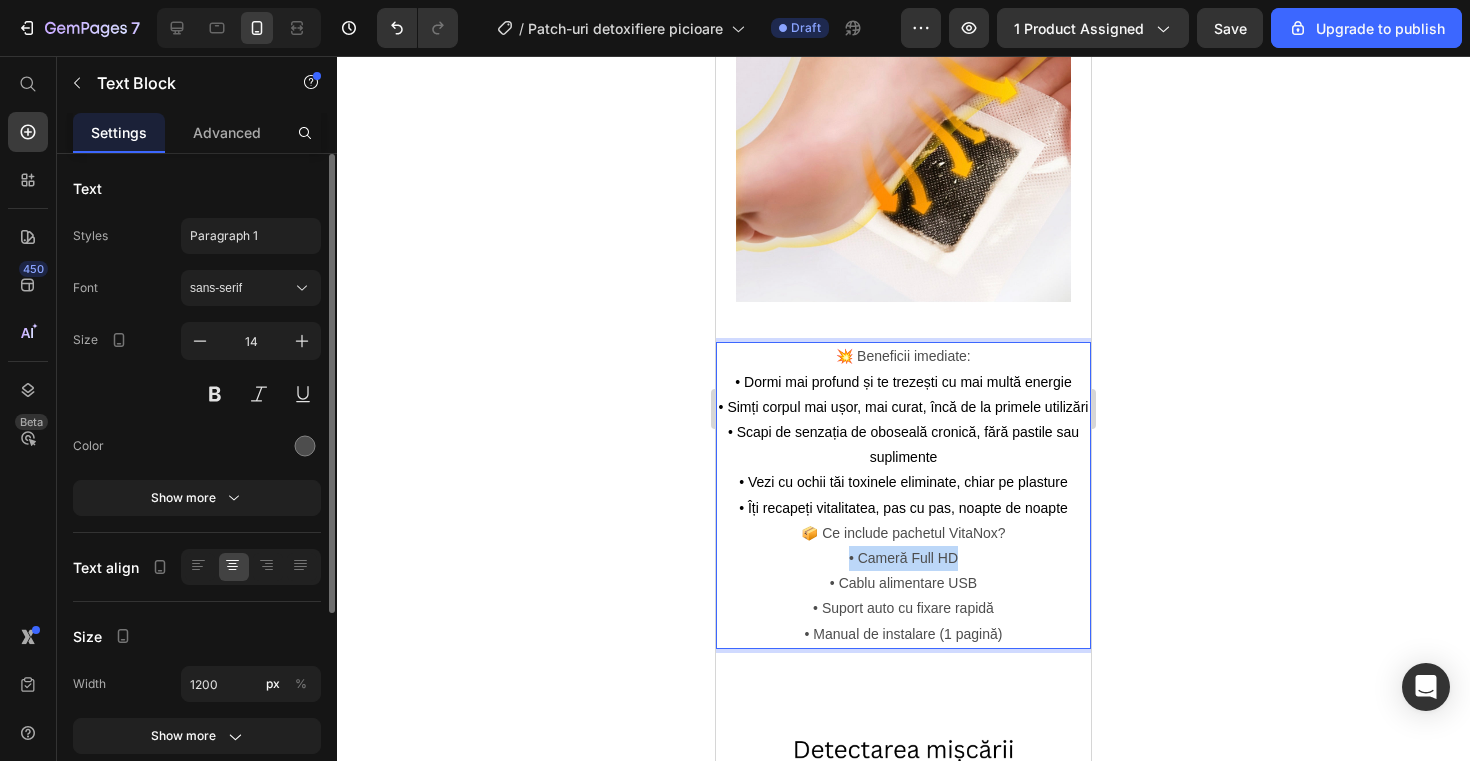 drag, startPoint x: 958, startPoint y: 552, endPoint x: 850, endPoint y: 549, distance: 108.04166 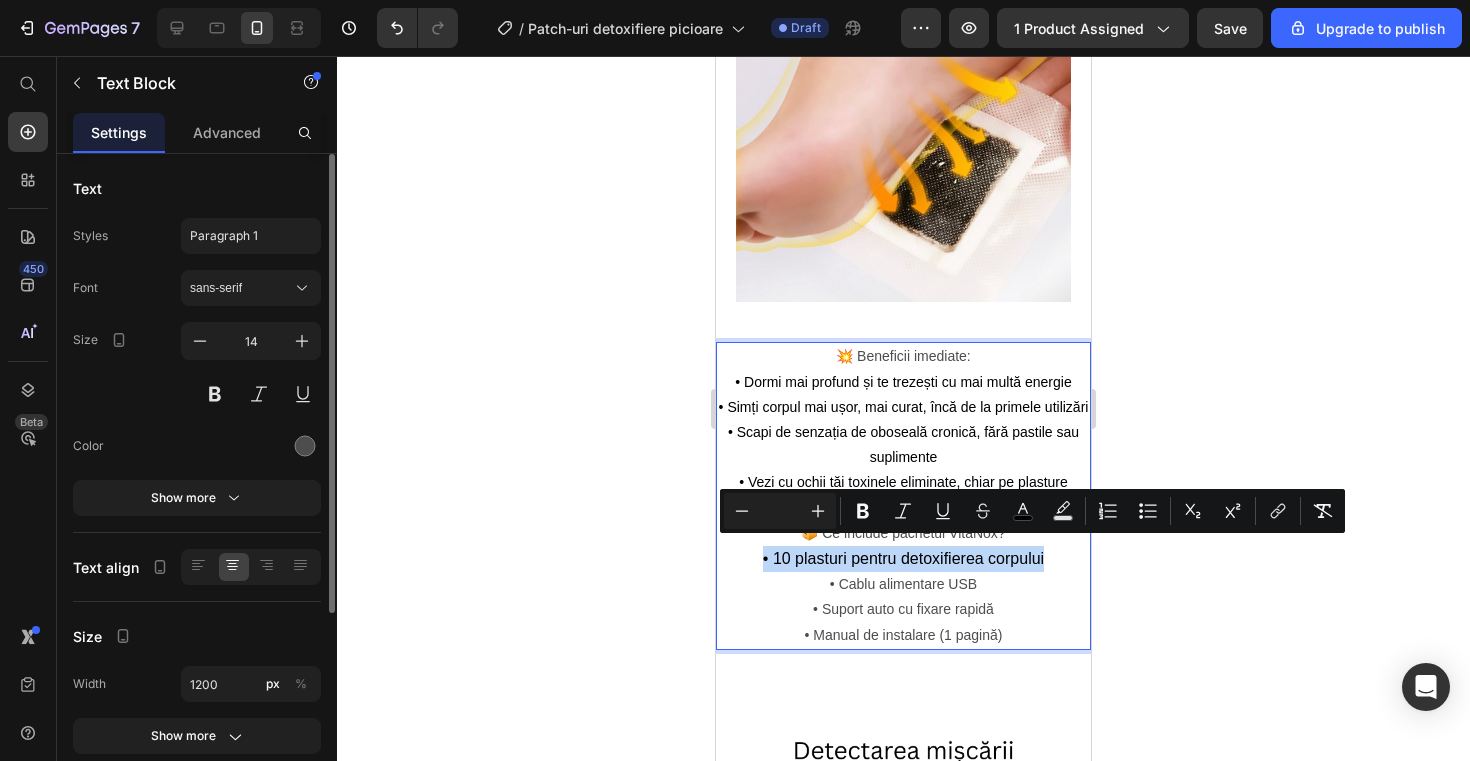drag, startPoint x: 1050, startPoint y: 546, endPoint x: 750, endPoint y: 542, distance: 300.02667 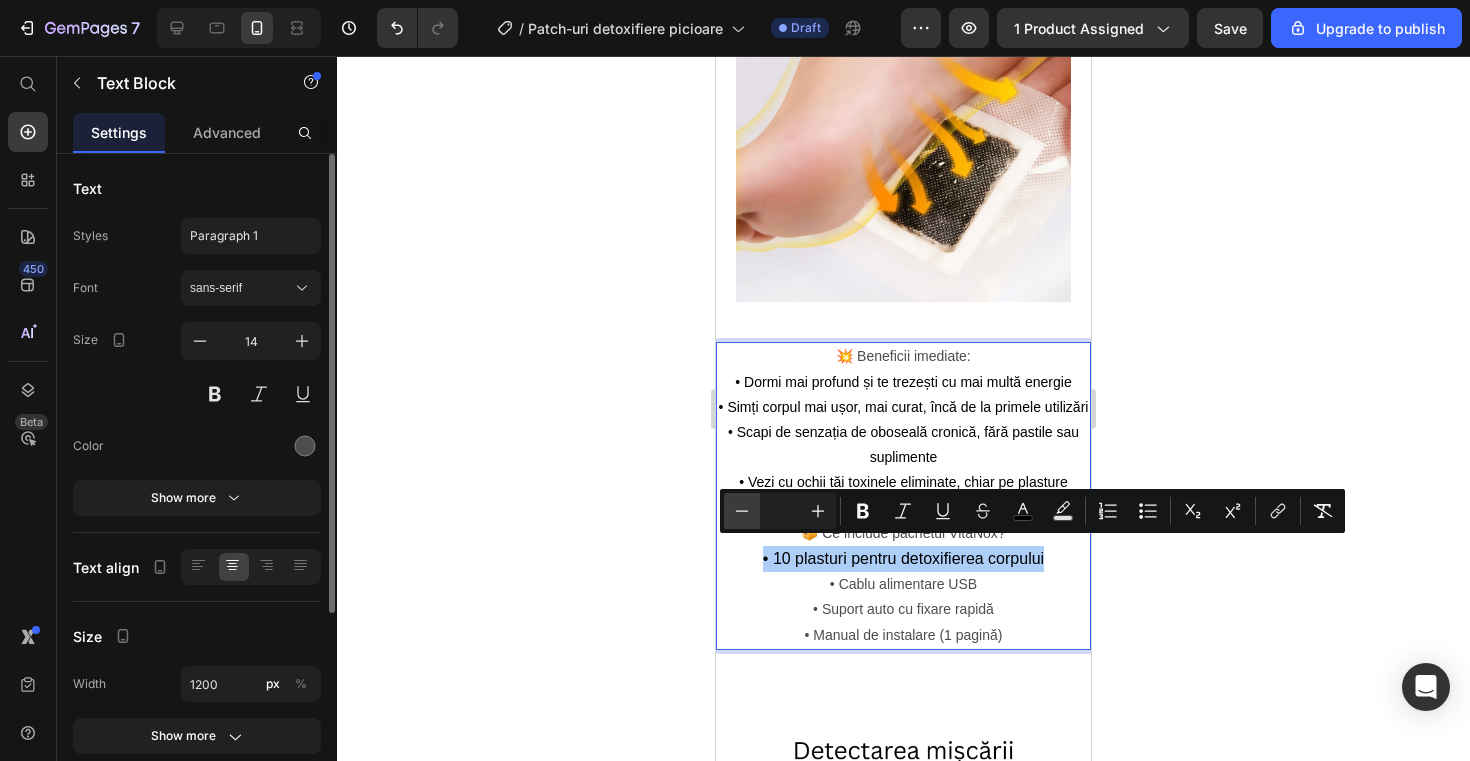 click 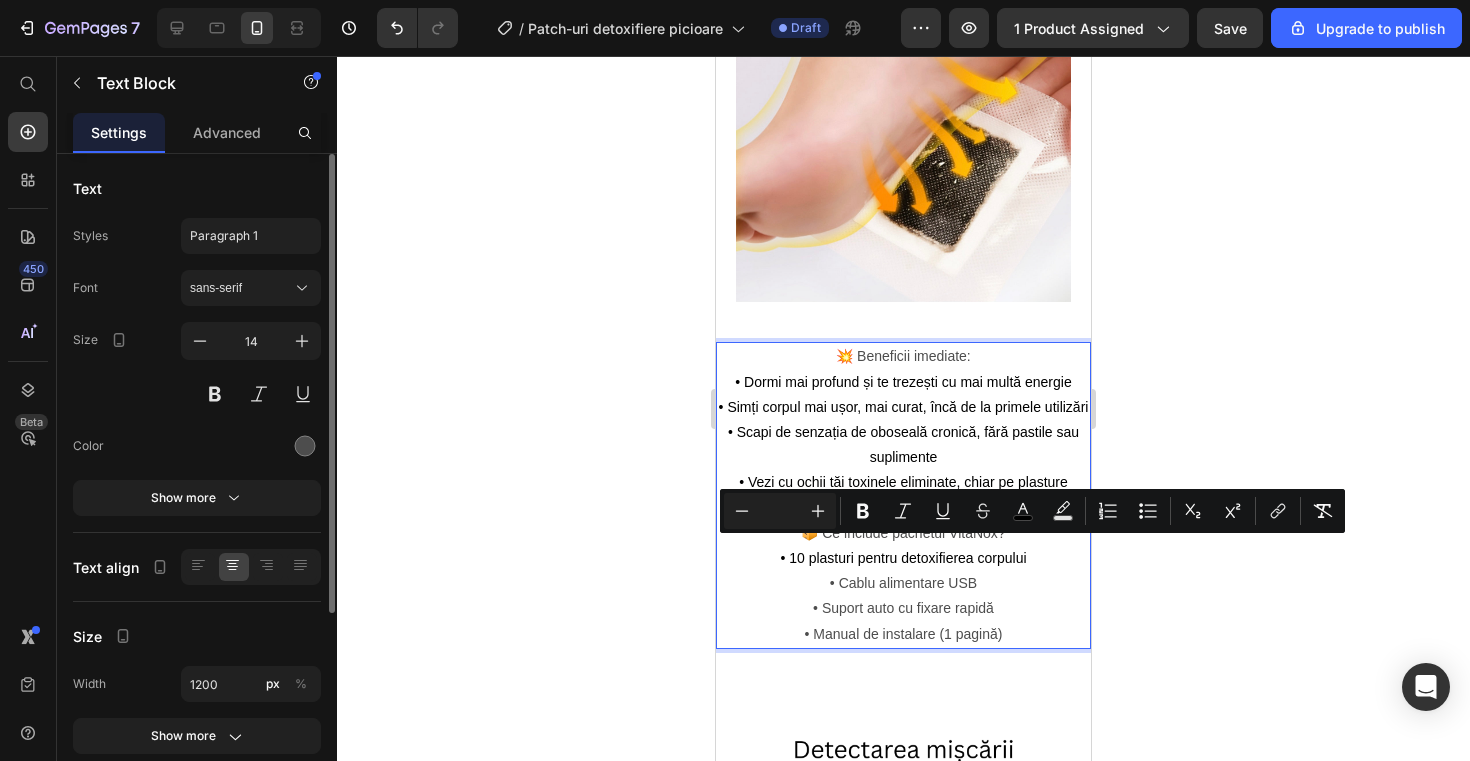 click 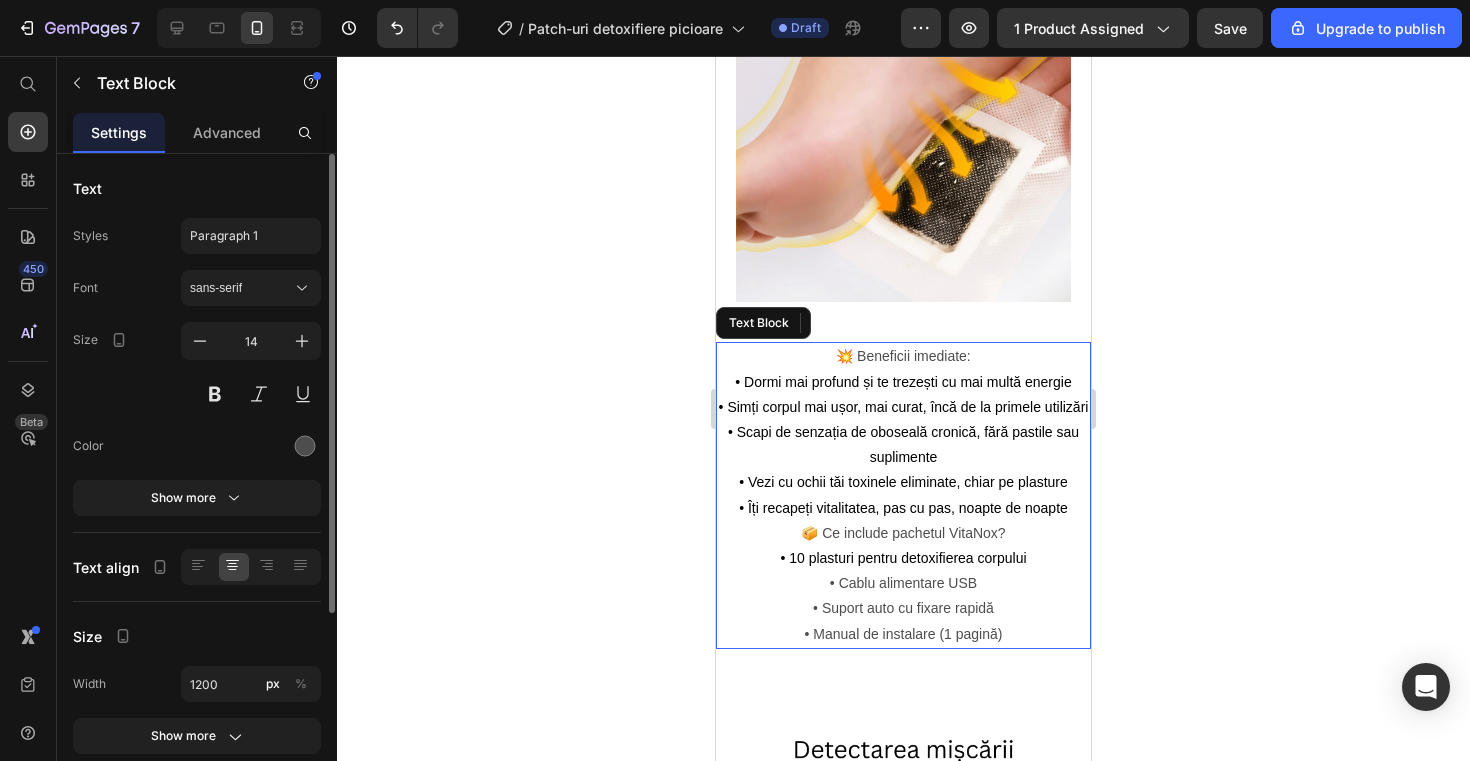 click on "• 10 plasturi pentru detoxifierea corpului • Cablu alimentare USB • Suport auto cu fixare rapidă • Manual de instalare (1 pagină)" at bounding box center [903, 596] 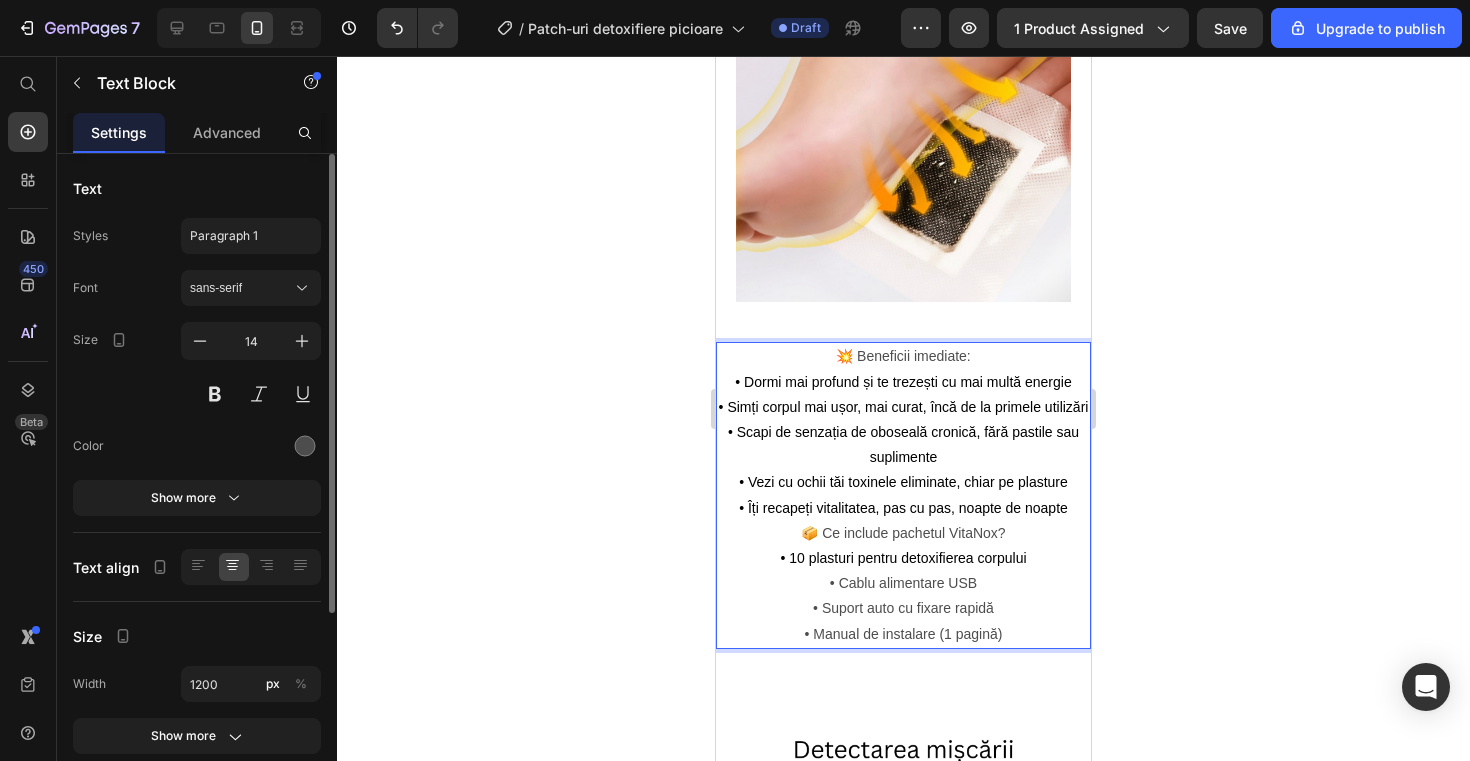 click on "• 10 plasturi pentru detoxifierea corpului • Cablu alimentare USB • Suport auto cu fixare rapidă • Manual de instalare (1 pagină)" at bounding box center (903, 596) 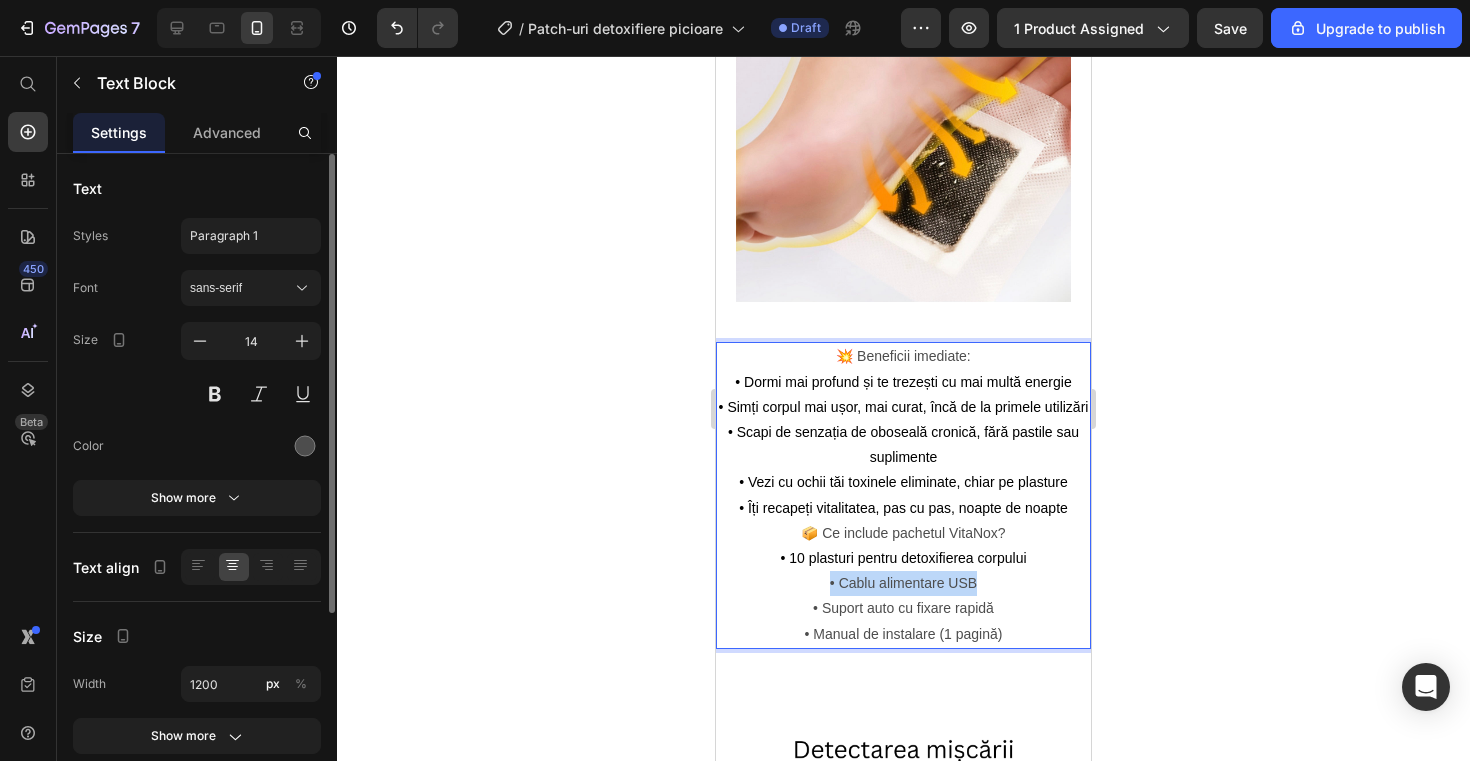 drag, startPoint x: 978, startPoint y: 573, endPoint x: 829, endPoint y: 567, distance: 149.12076 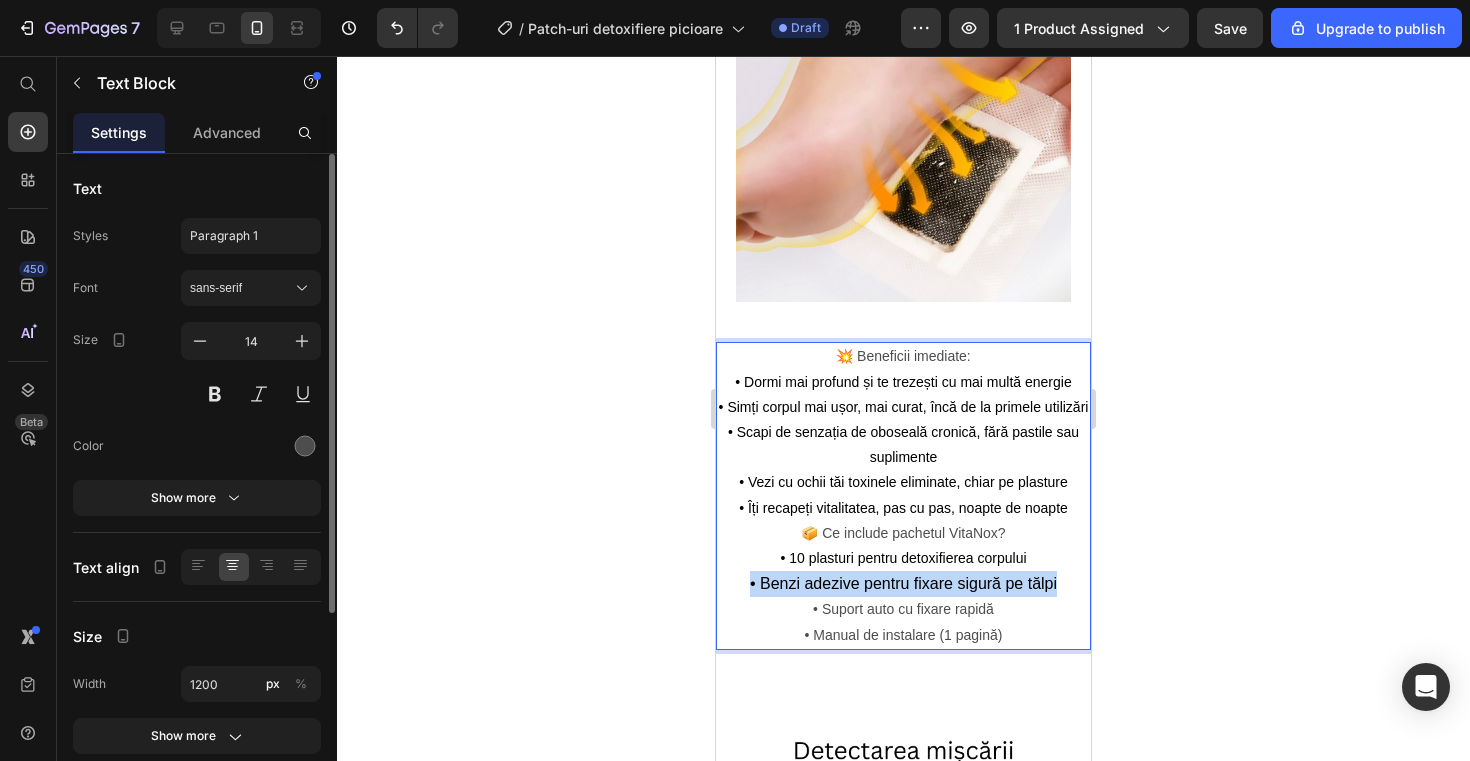 drag, startPoint x: 1031, startPoint y: 576, endPoint x: 744, endPoint y: 576, distance: 287 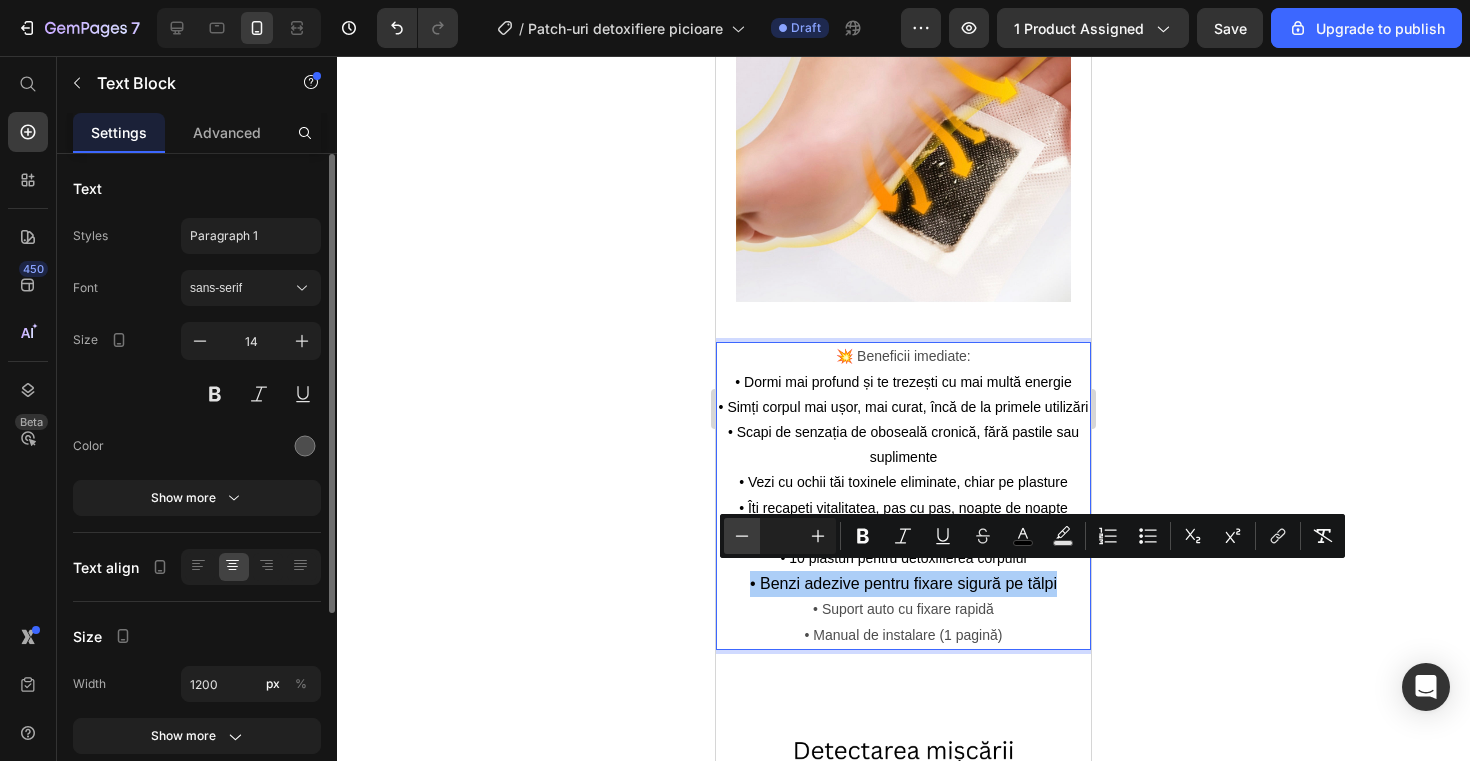 click on "Minus" at bounding box center [742, 536] 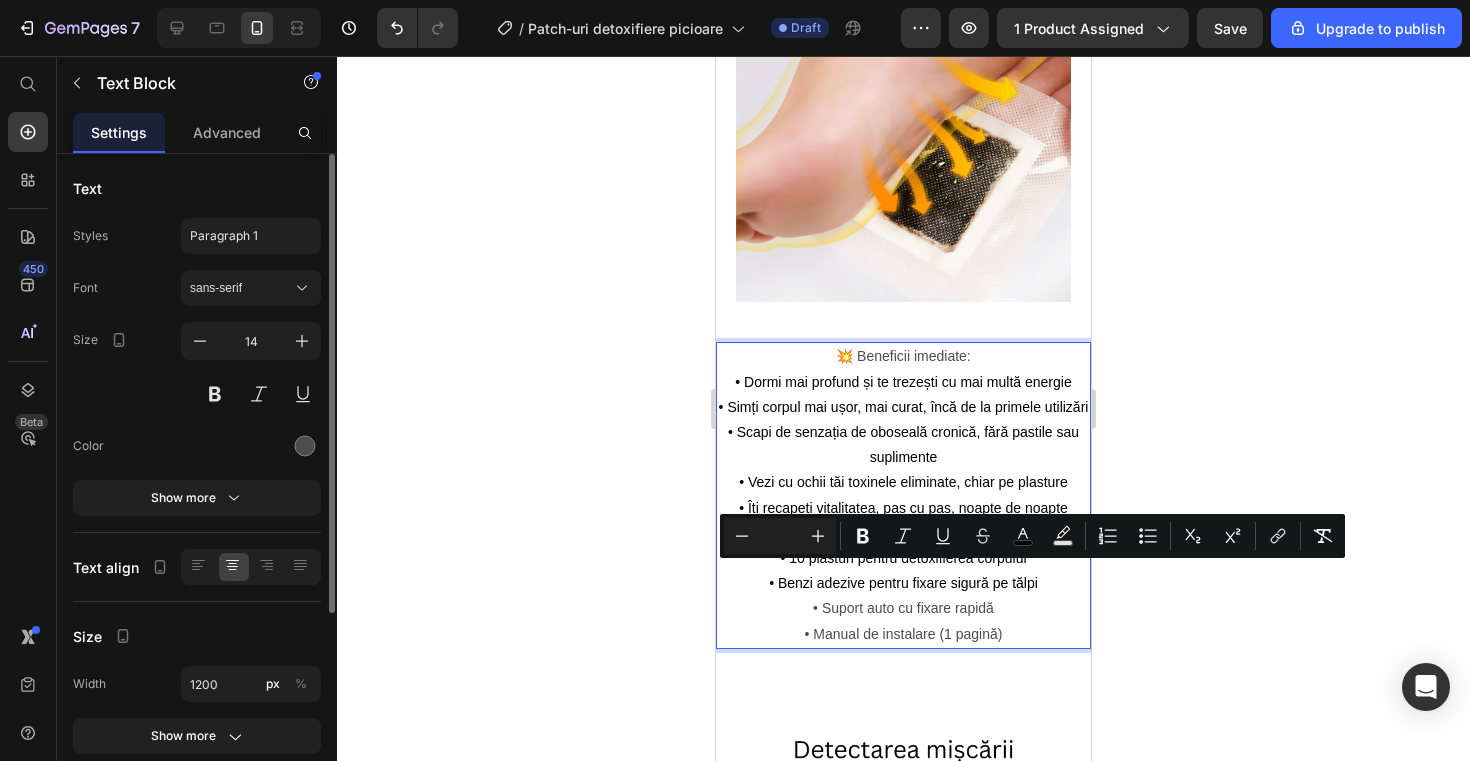 click 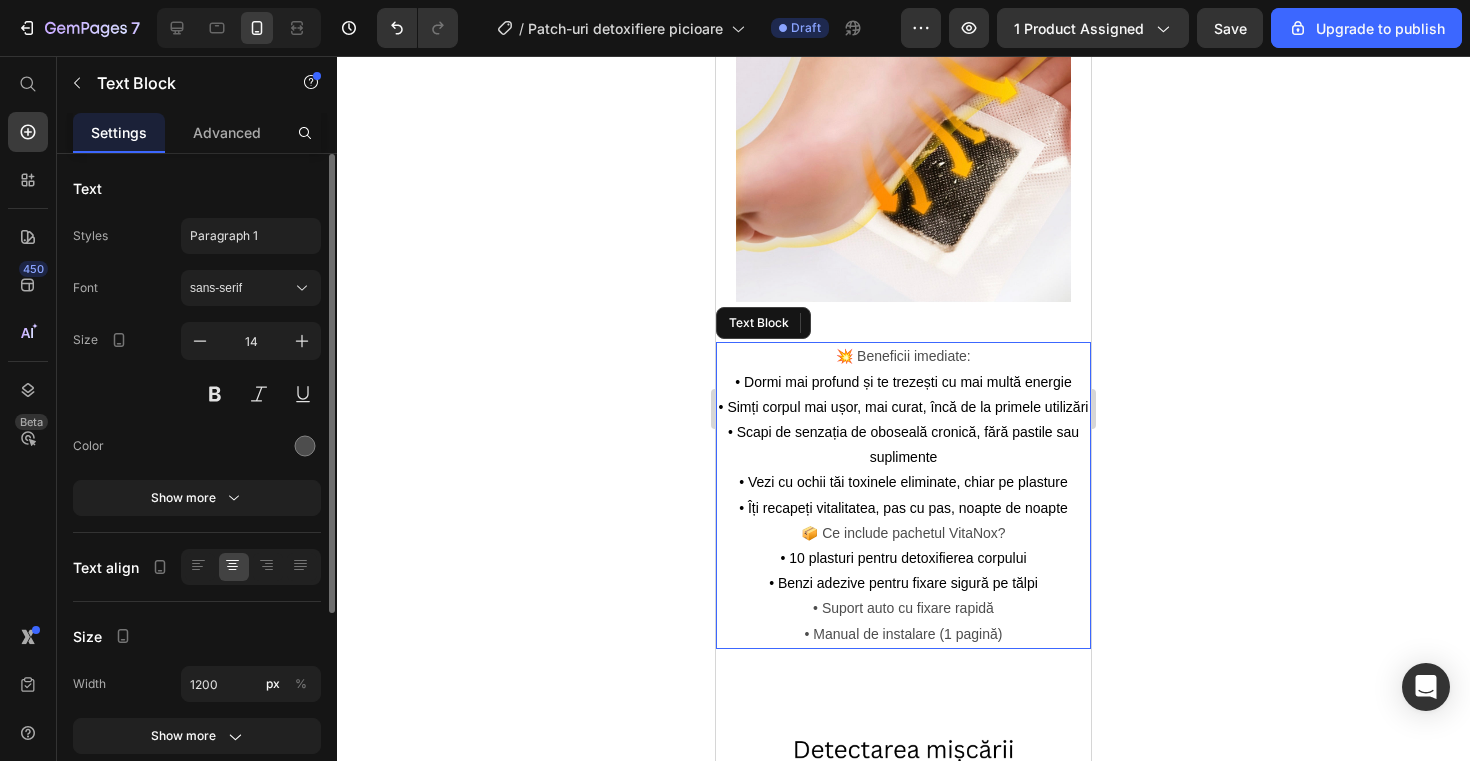 click on "• 10 plasturi pentru detoxifierea corpului • Benzi adezive pentru fixare sigură pe tălpi • Suport auto cu fixare rapidă • Manual de instalare (1 pagină)" at bounding box center [903, 596] 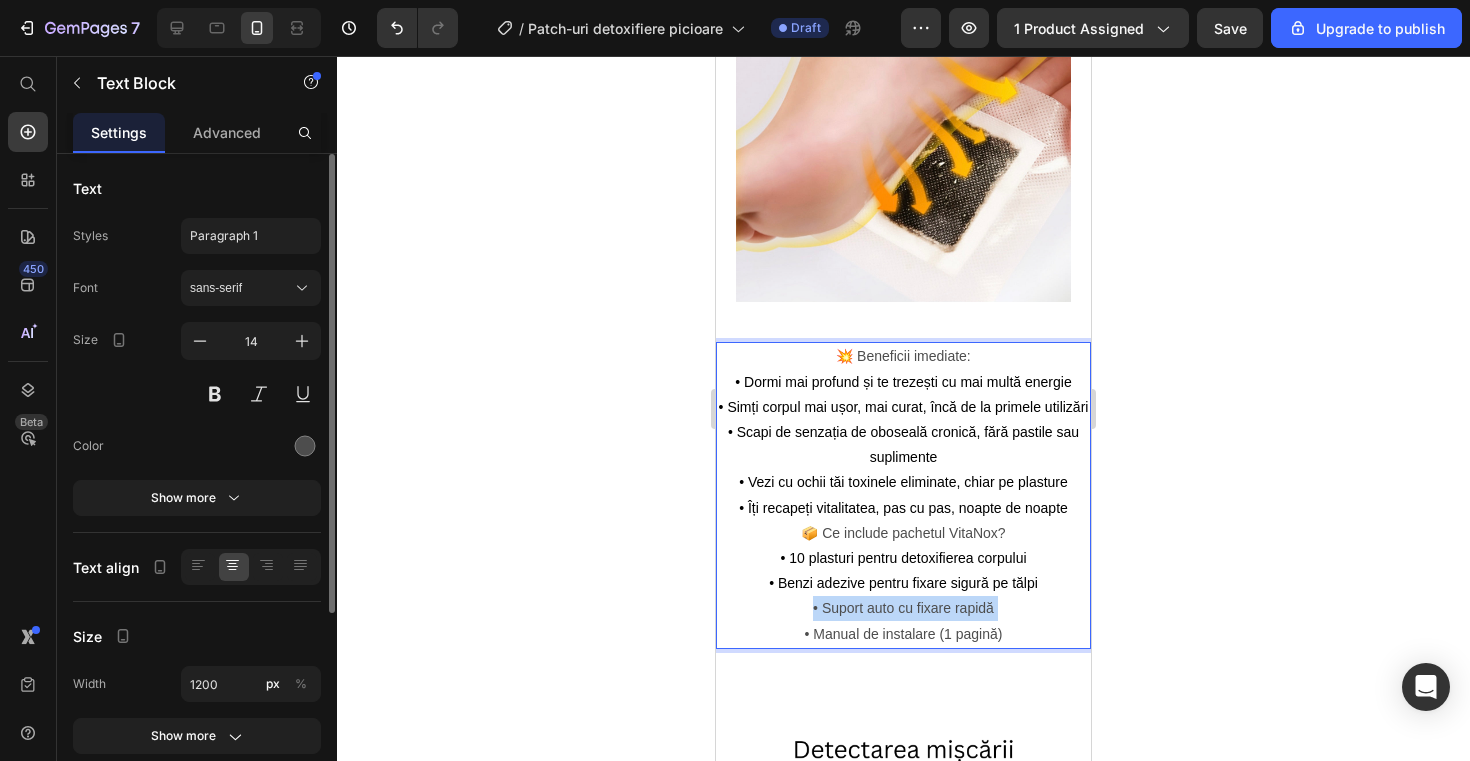 click on "• 10 plasturi pentru detoxifierea corpului • Benzi adezive pentru fixare sigură pe tălpi • Suport auto cu fixare rapidă • Manual de instalare (1 pagină)" at bounding box center (903, 596) 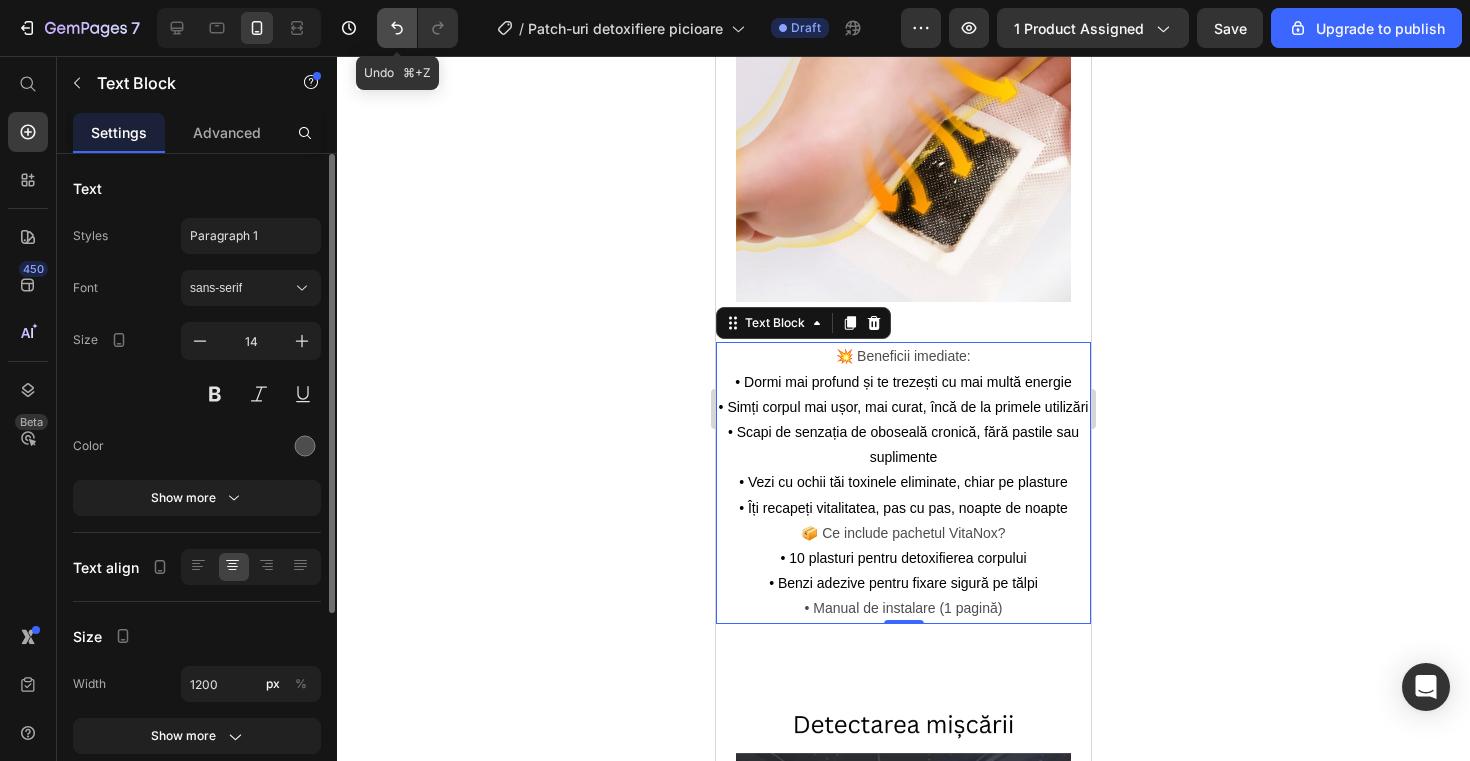 click 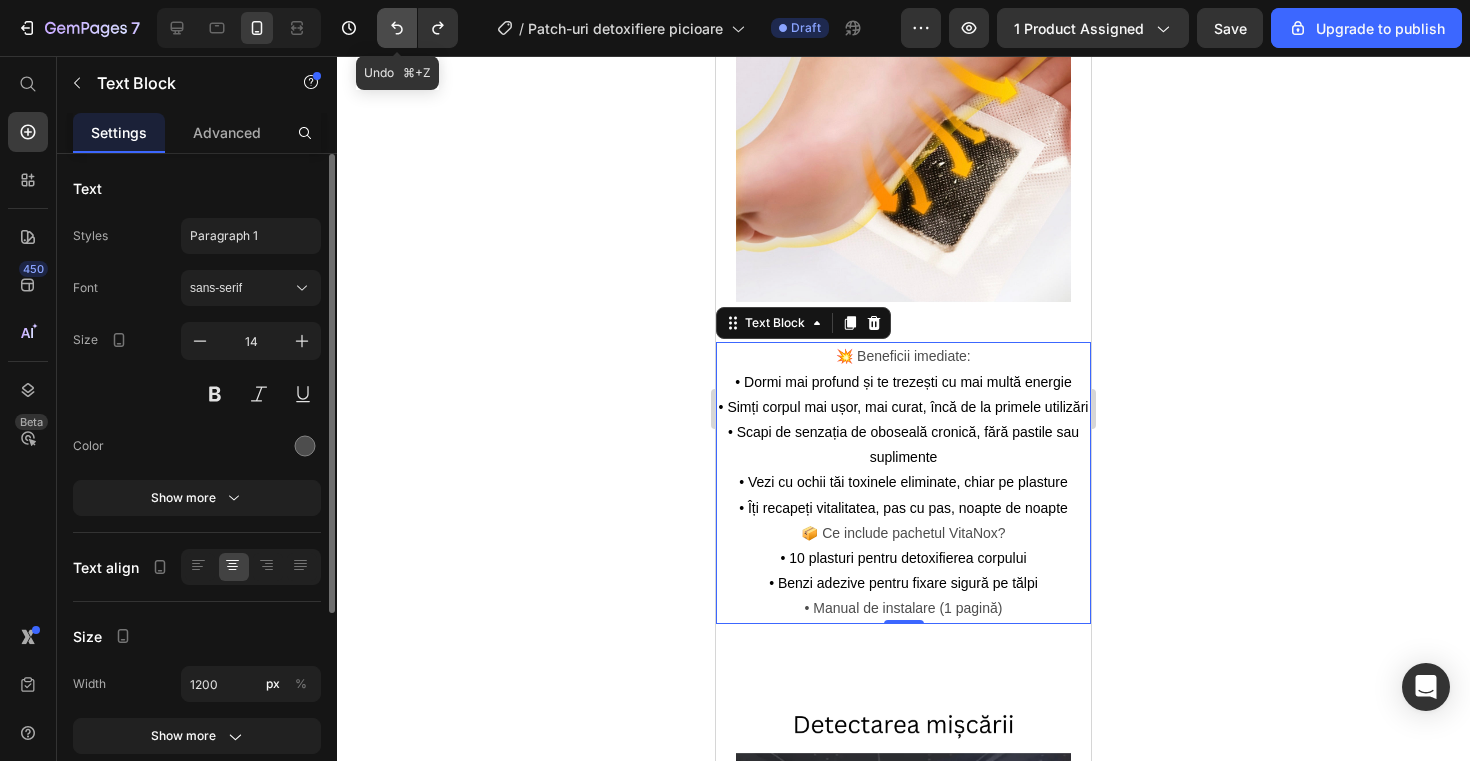 click 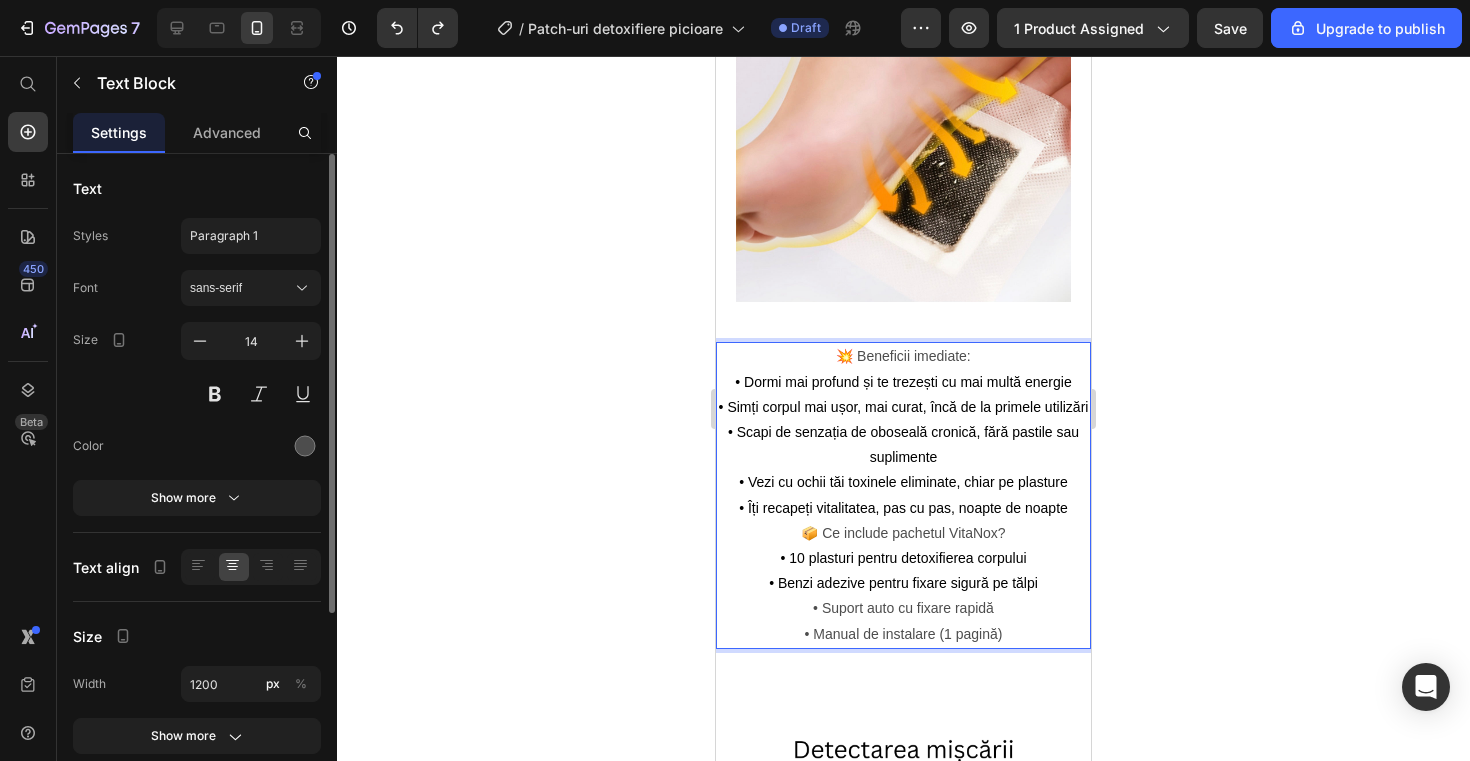 click on "• 10 plasturi pentru detoxifierea corpului • Benzi adezive pentru fixare sigură pe tălpi • Suport auto cu fixare rapidă • Manual de instalare (1 pagină)" at bounding box center [903, 596] 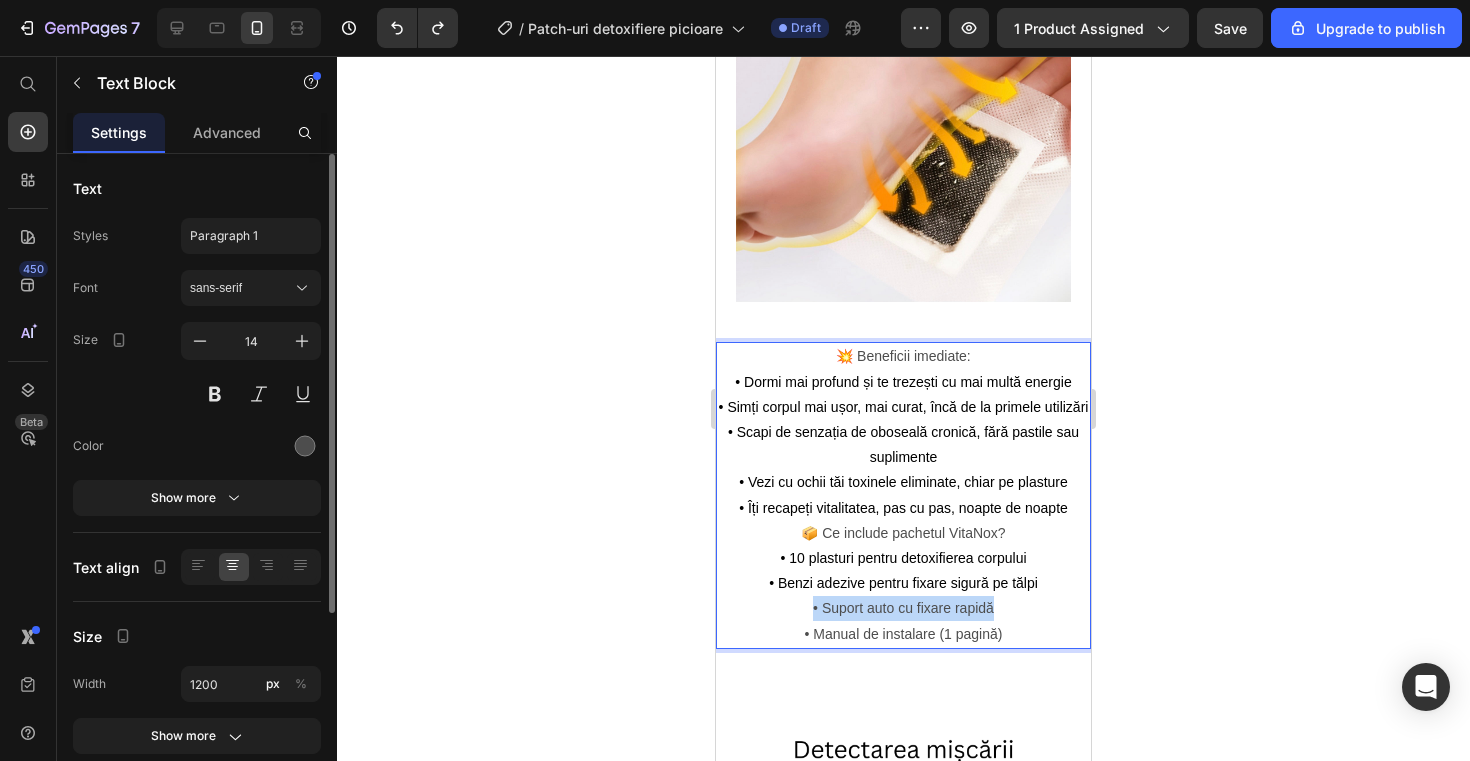 drag, startPoint x: 994, startPoint y: 603, endPoint x: 810, endPoint y: 592, distance: 184.3285 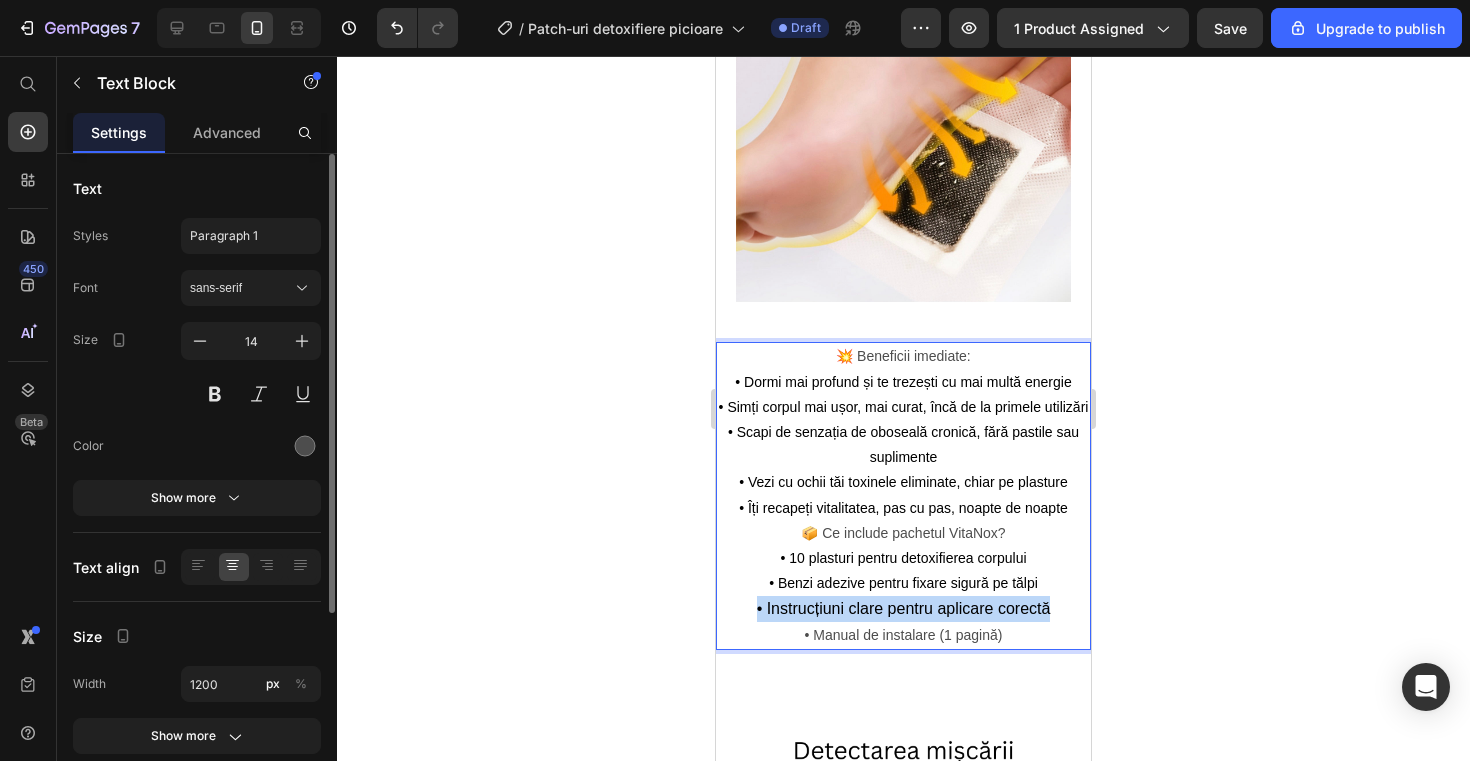 drag, startPoint x: 1052, startPoint y: 599, endPoint x: 673, endPoint y: 604, distance: 379.033 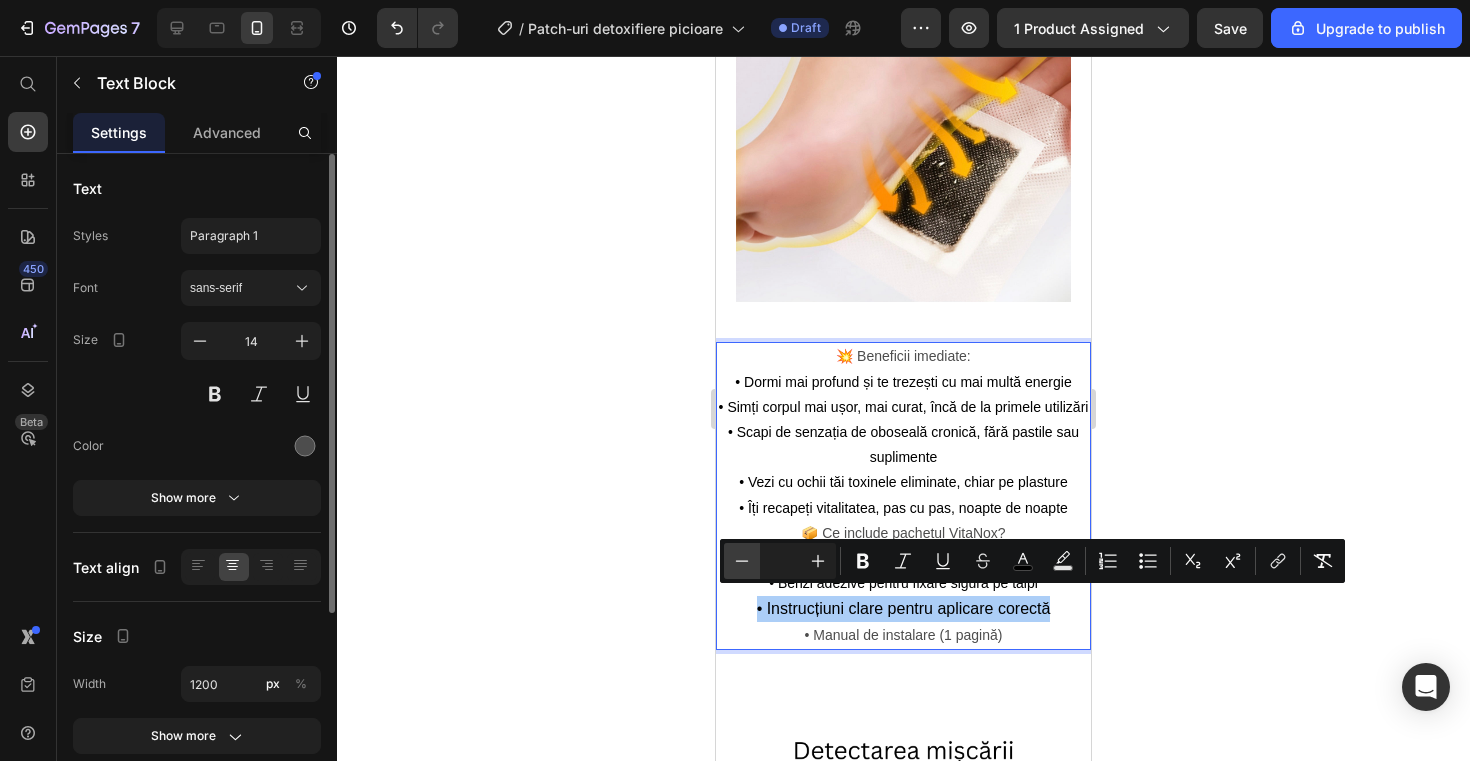 click on "Minus" at bounding box center [742, 561] 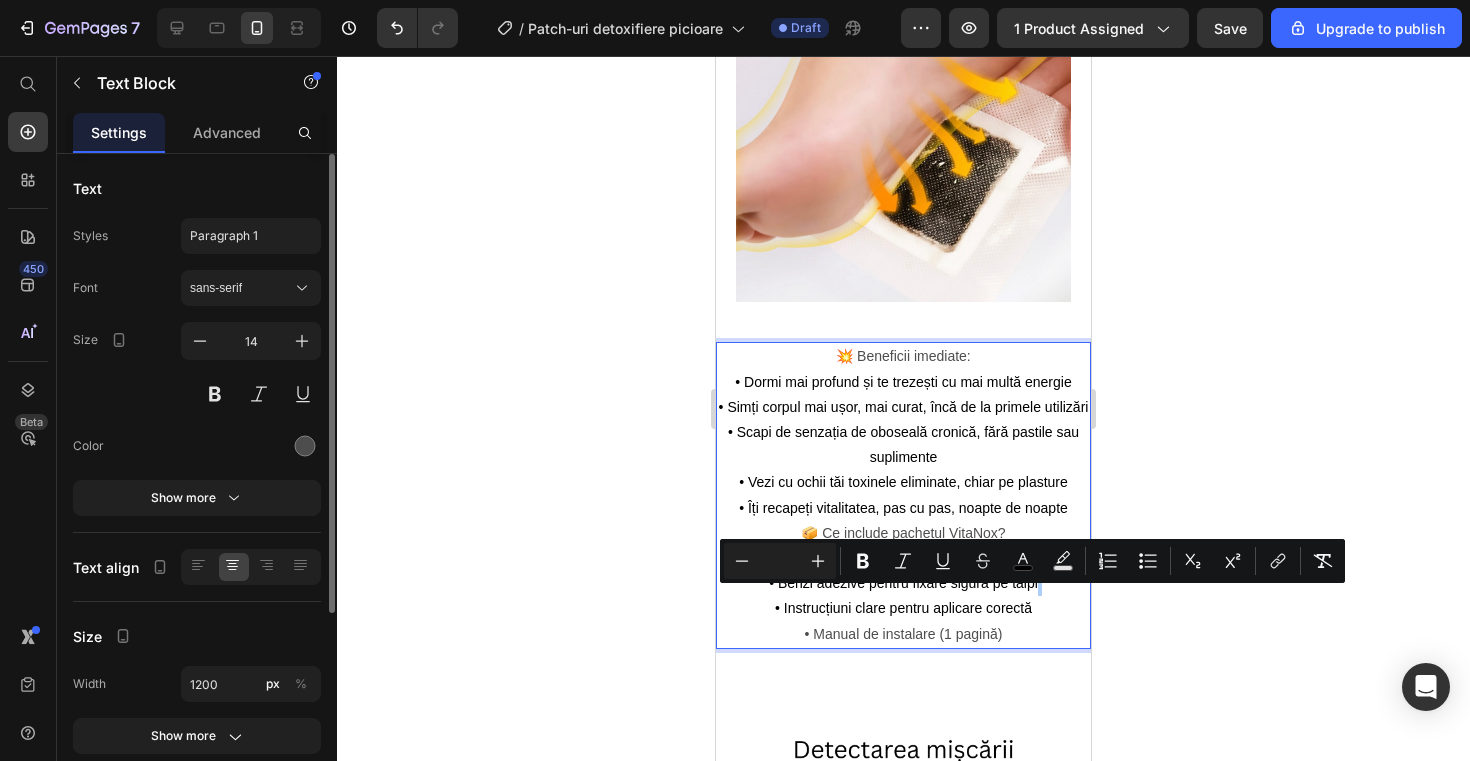 click 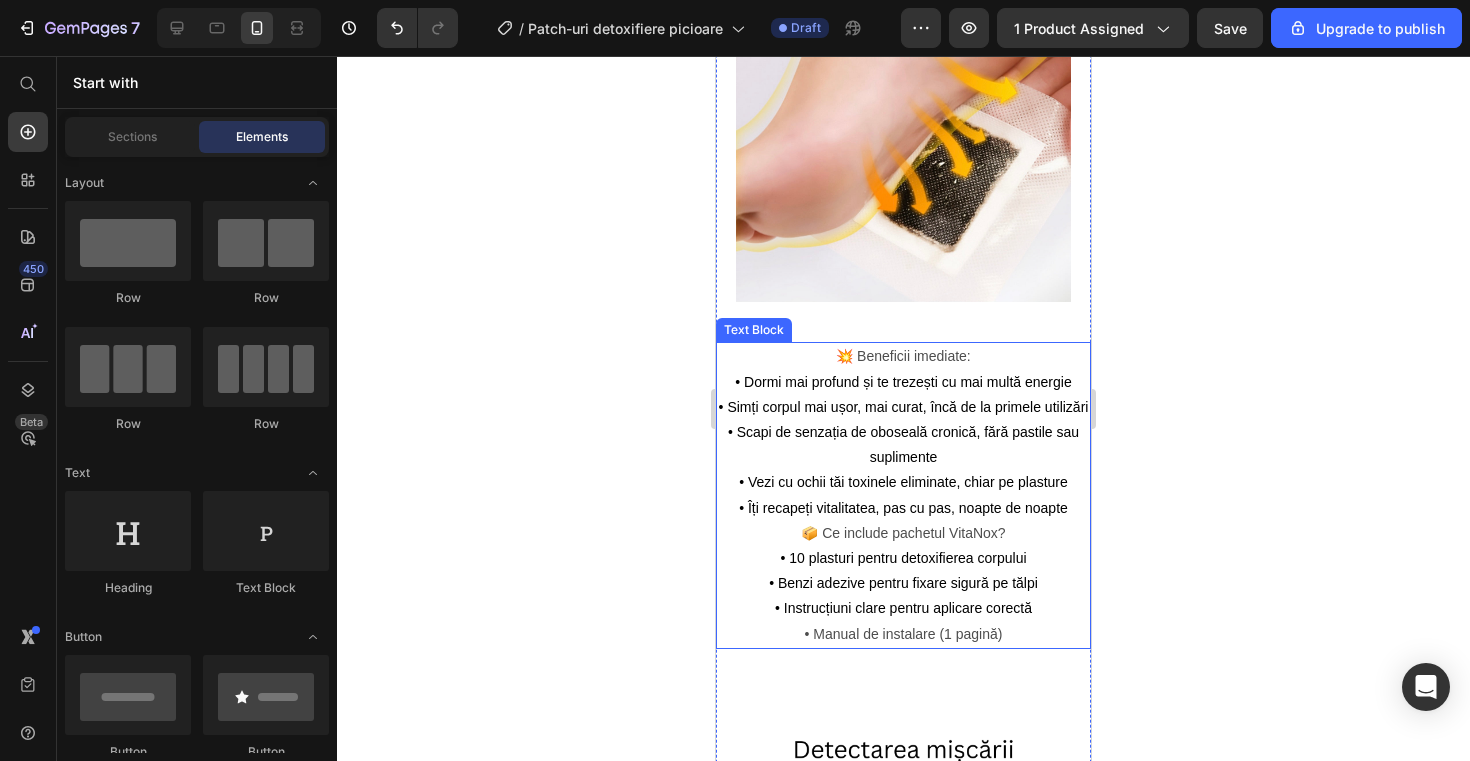 click on "• 10 plasturi pentru detoxifierea corpului • Benzi adezive pentru fixare sigură pe tălpi • Instrucțiuni clare pentru aplicare corectă • Manual de instalare (1 pagină)" at bounding box center (903, 596) 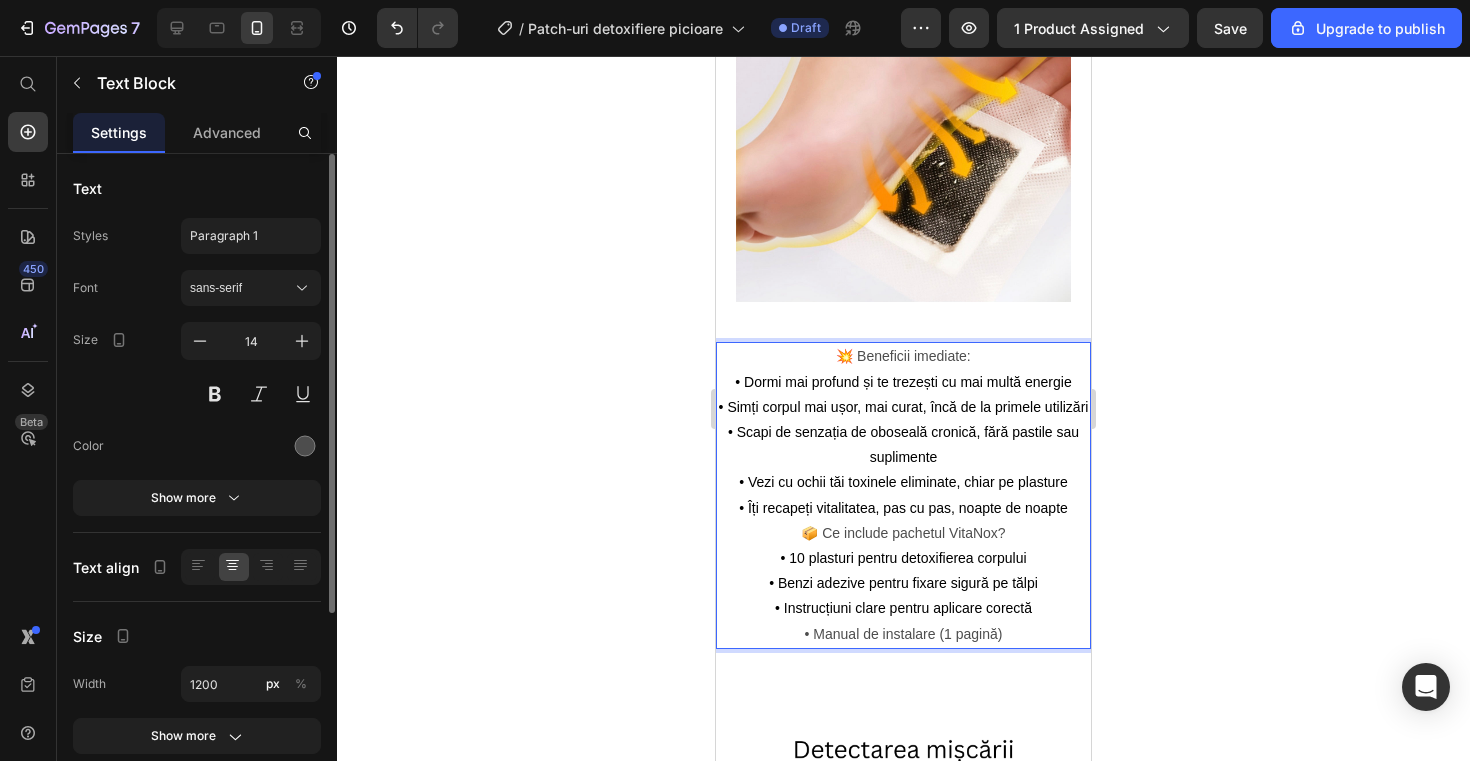 click on "• 10 plasturi pentru detoxifierea corpului • Benzi adezive pentru fixare sigură pe tălpi • Instrucțiuni clare pentru aplicare corectă • Manual de instalare (1 pagină)" at bounding box center (903, 596) 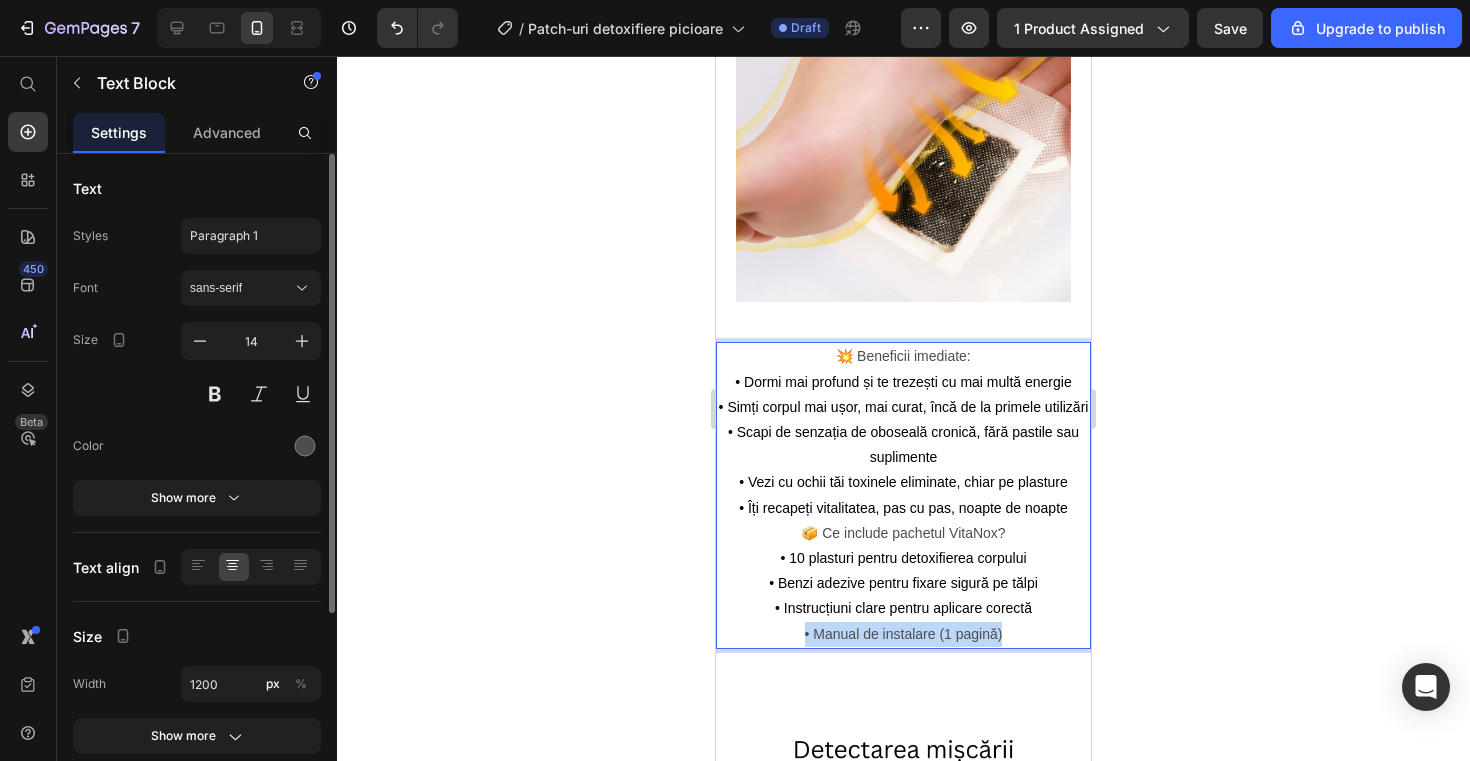 drag, startPoint x: 1006, startPoint y: 624, endPoint x: 805, endPoint y: 620, distance: 201.0398 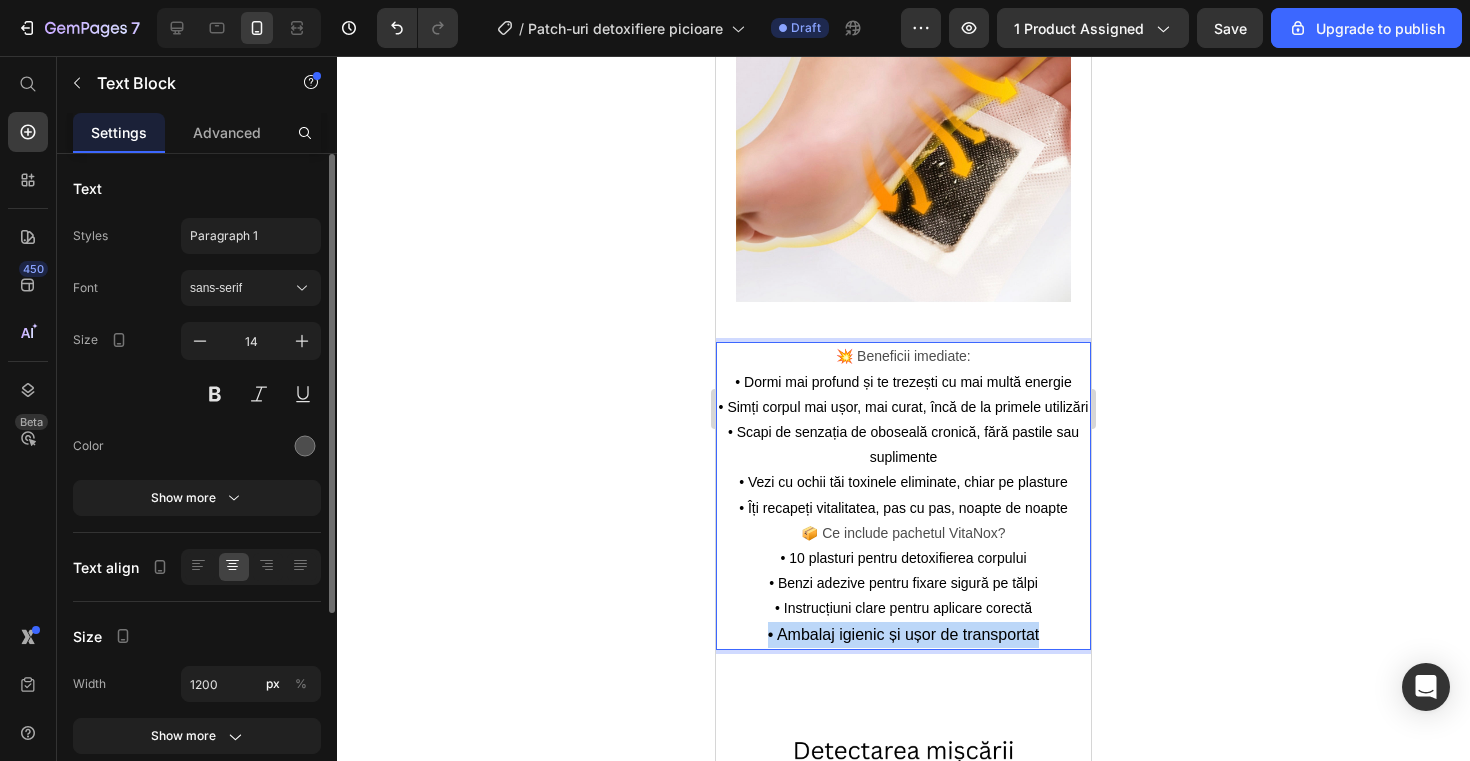 drag, startPoint x: 1049, startPoint y: 630, endPoint x: 701, endPoint y: 626, distance: 348.02298 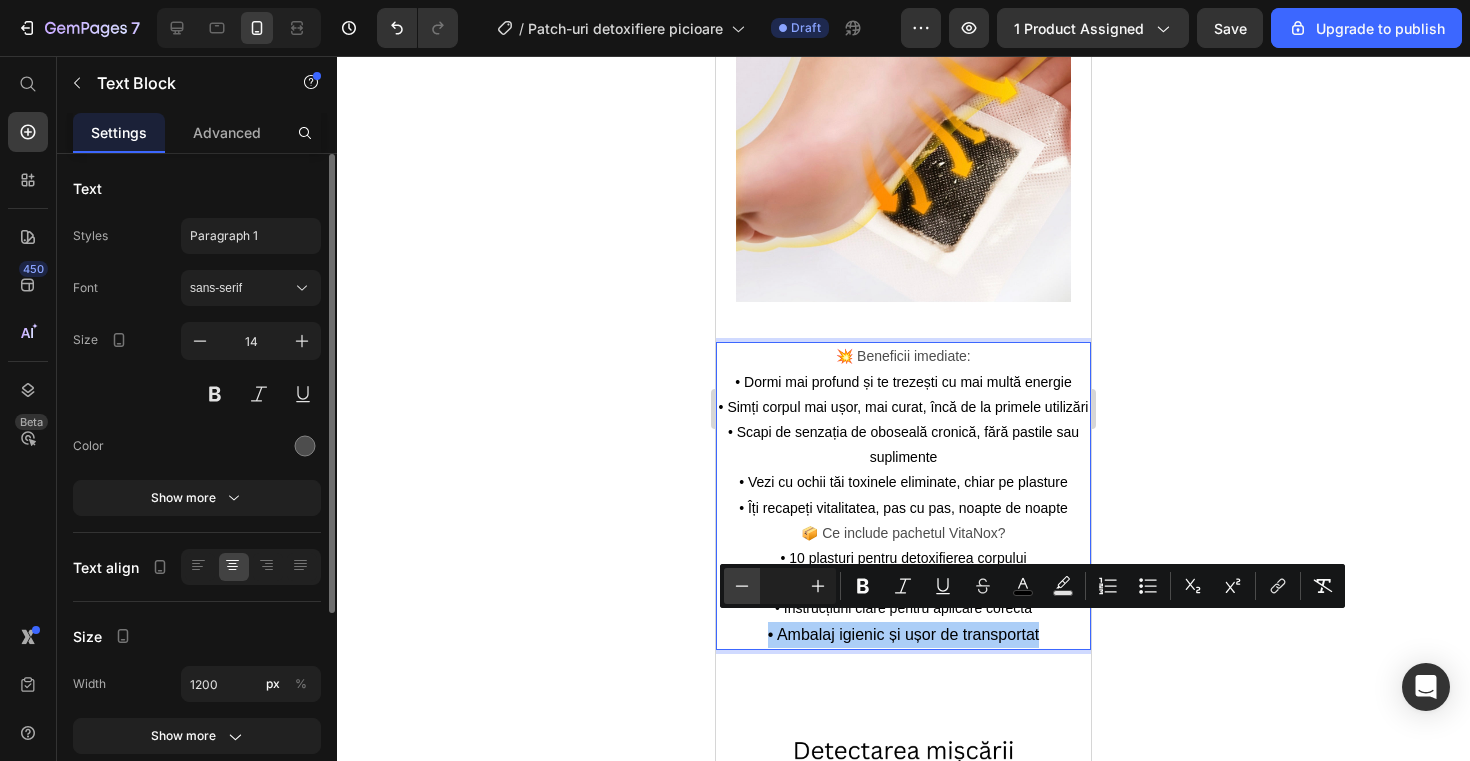 click 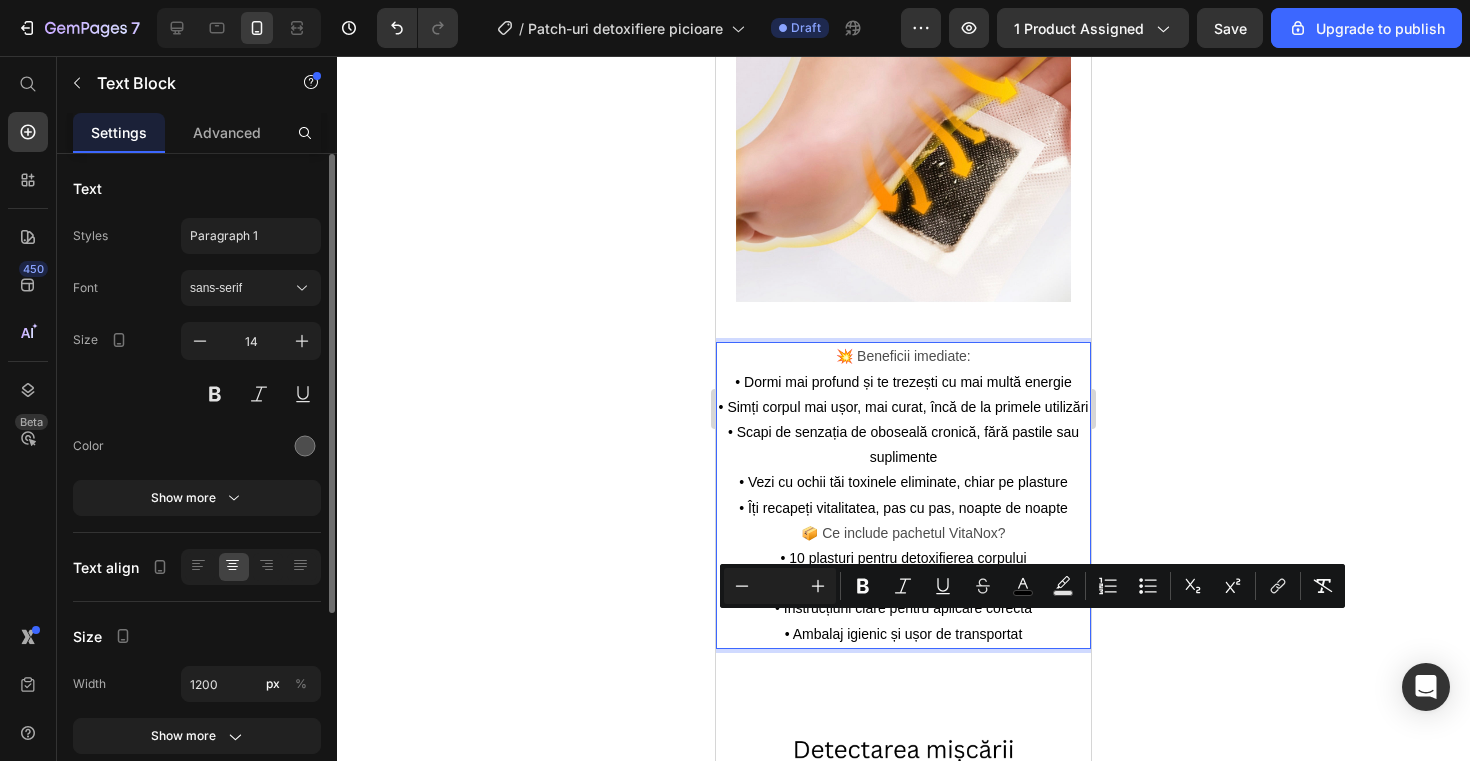 click 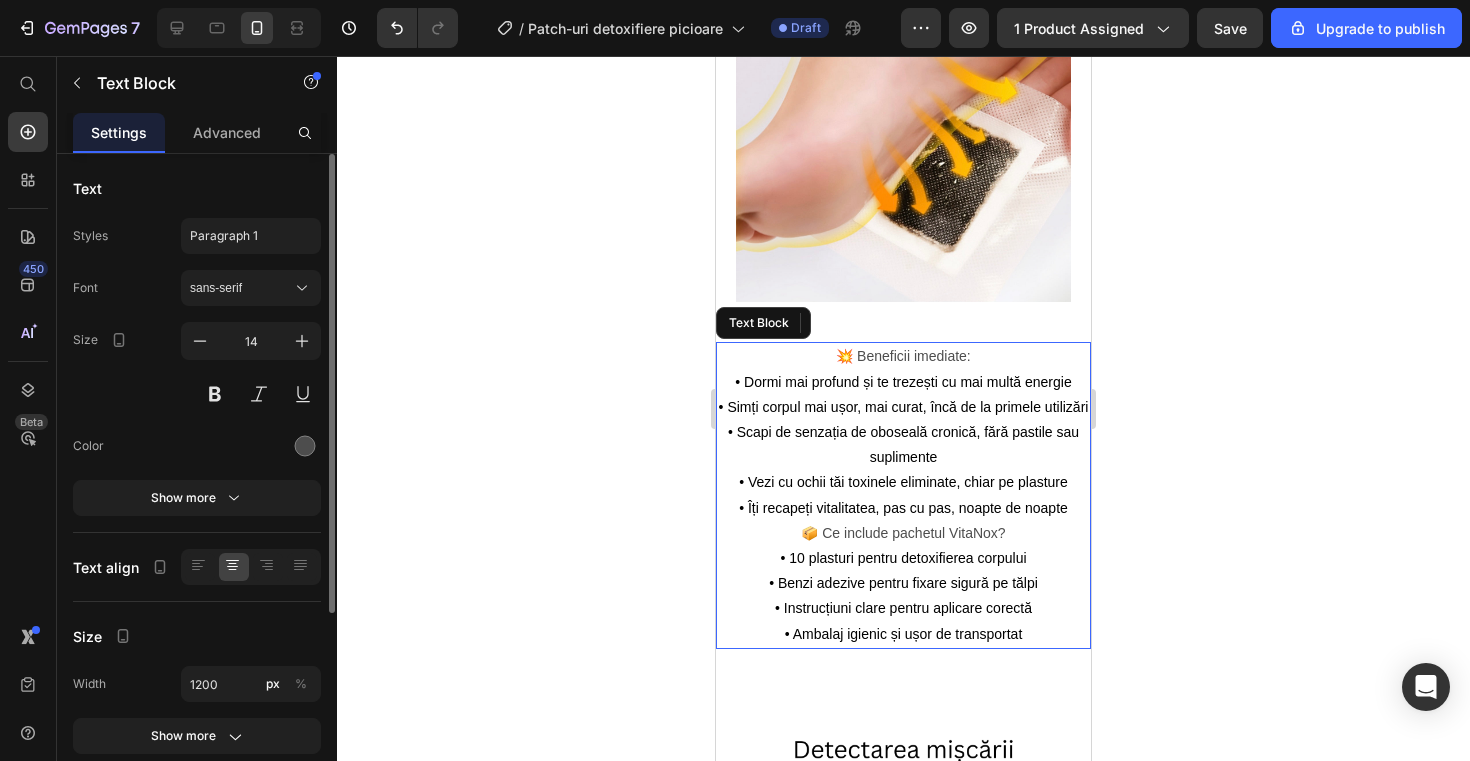 click on "💥 Beneficii imediate:" at bounding box center (903, 356) 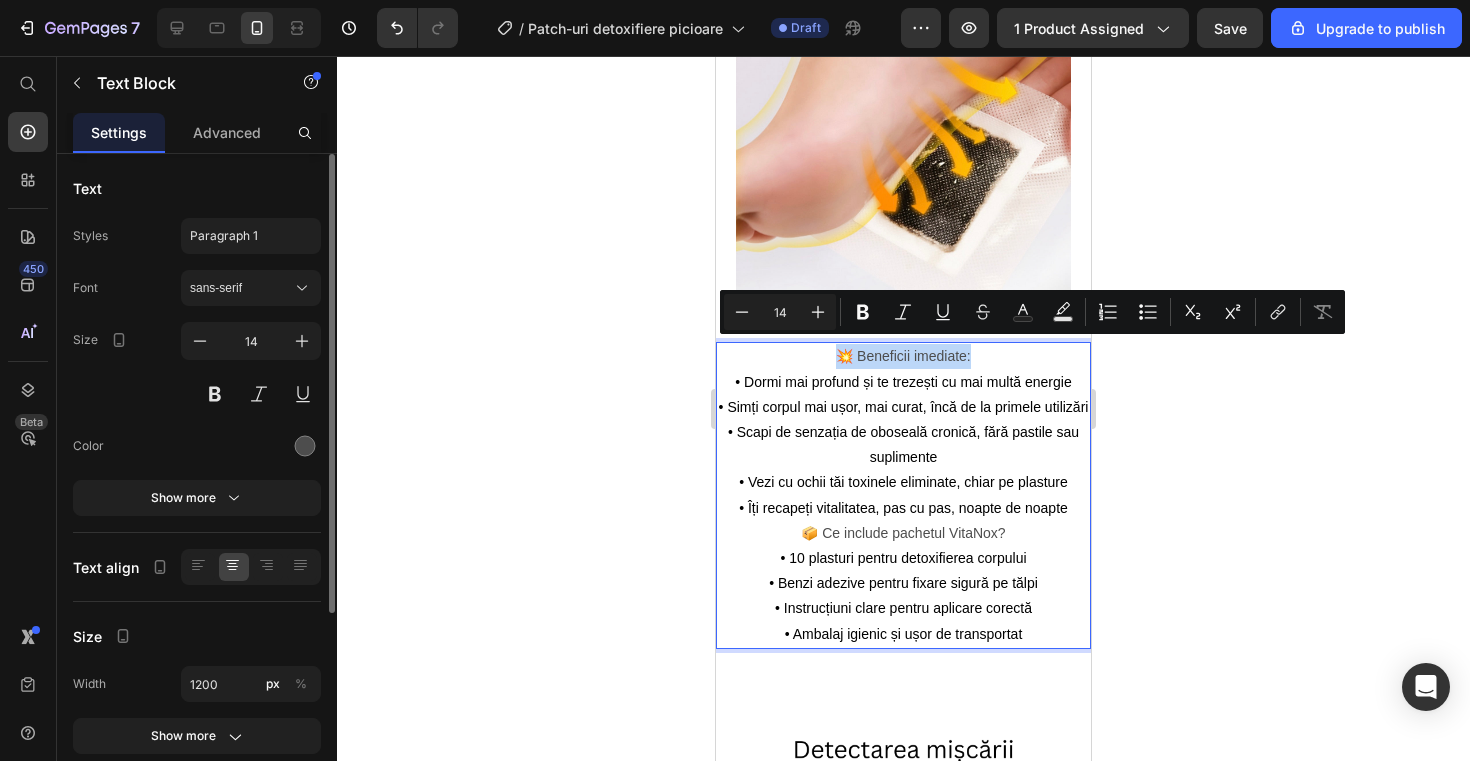 drag, startPoint x: 835, startPoint y: 348, endPoint x: 976, endPoint y: 344, distance: 141.05673 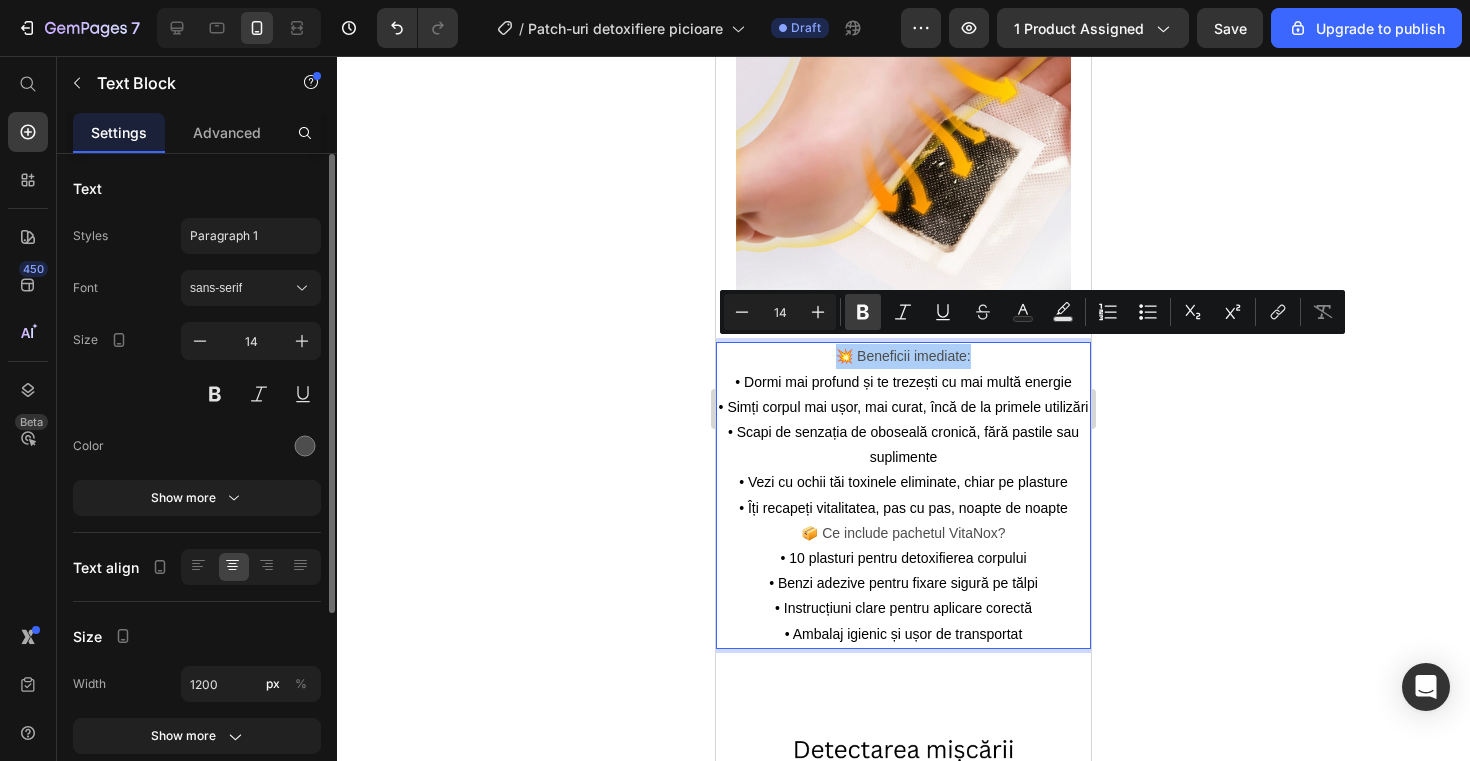 click on "Bold" at bounding box center (863, 312) 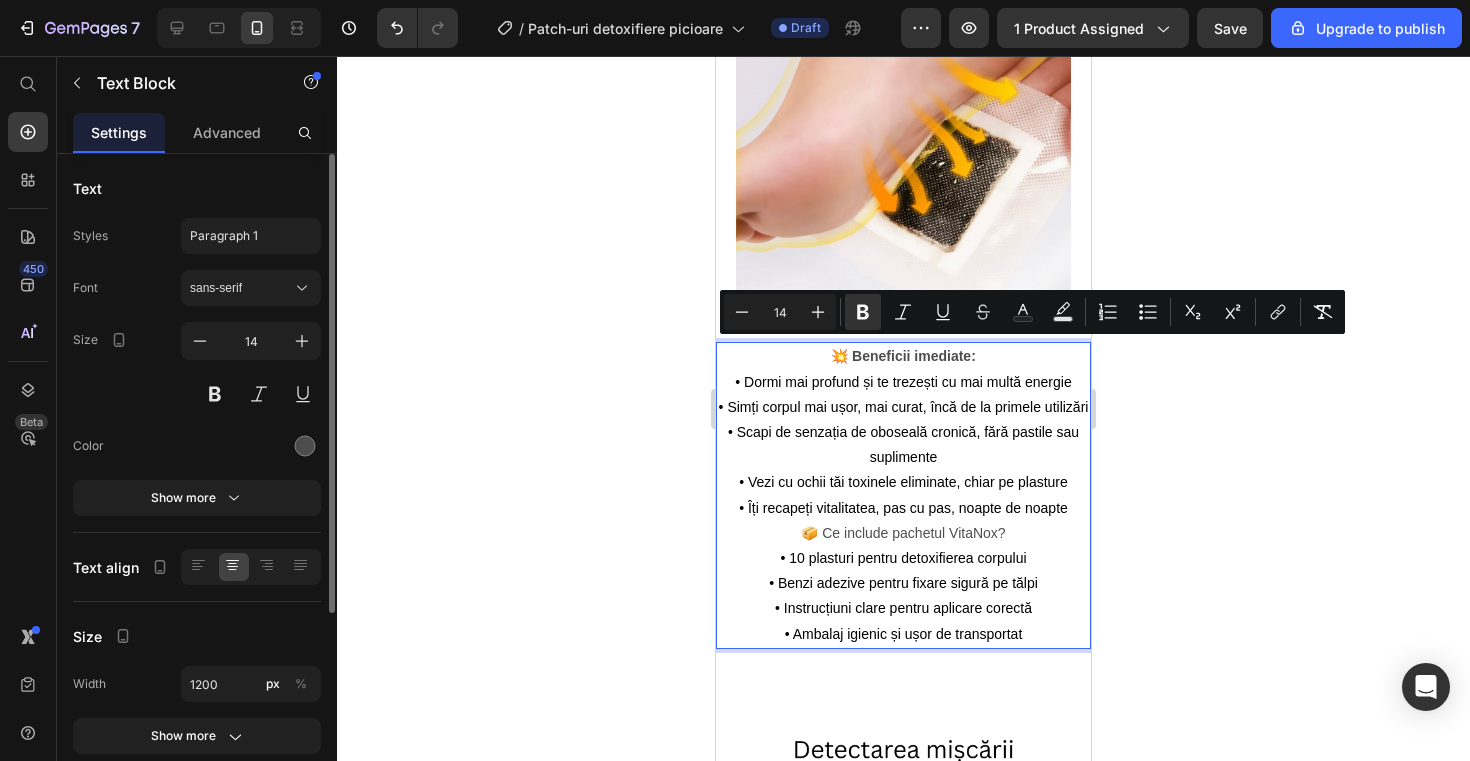 click 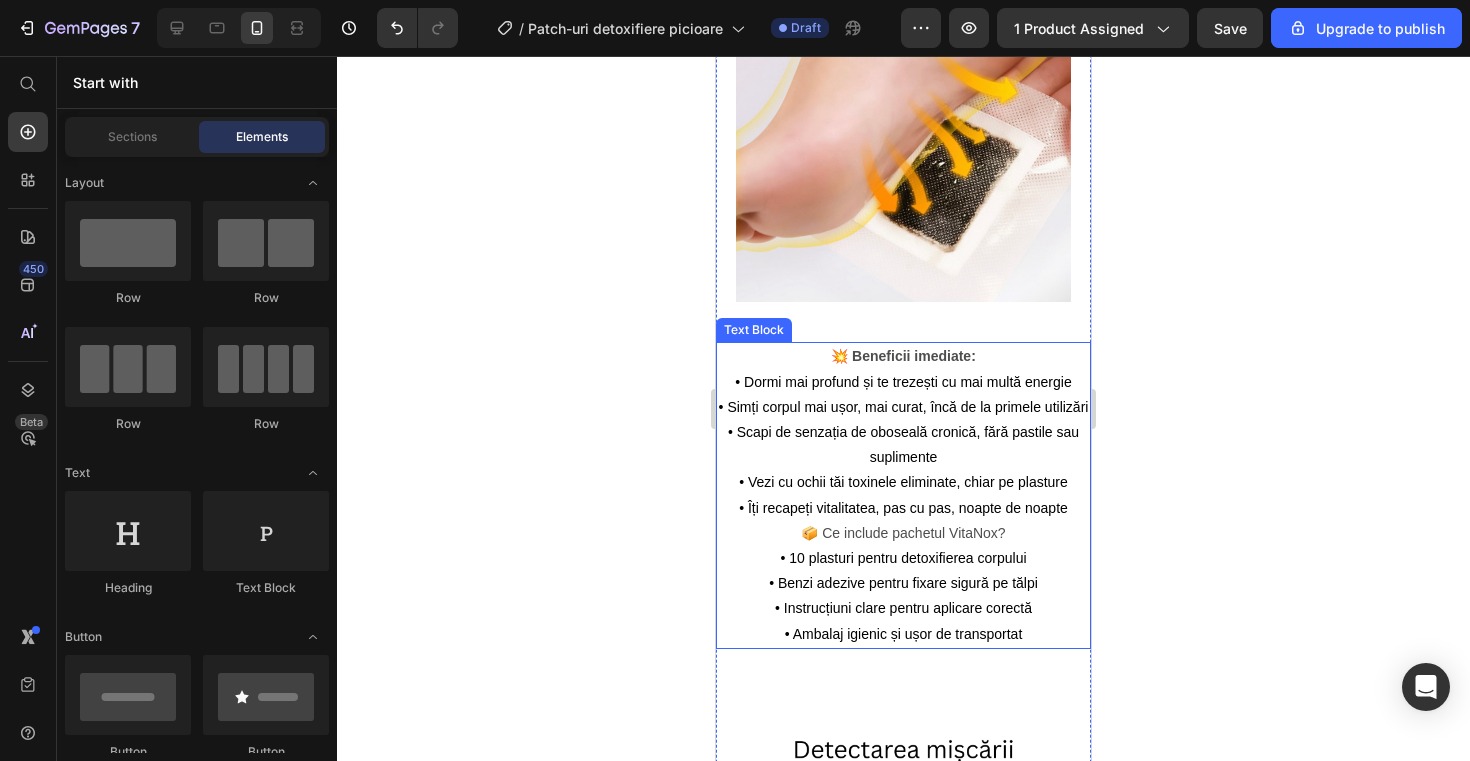 click on "📦 Ce include pachetul VitaNox?" at bounding box center (903, 533) 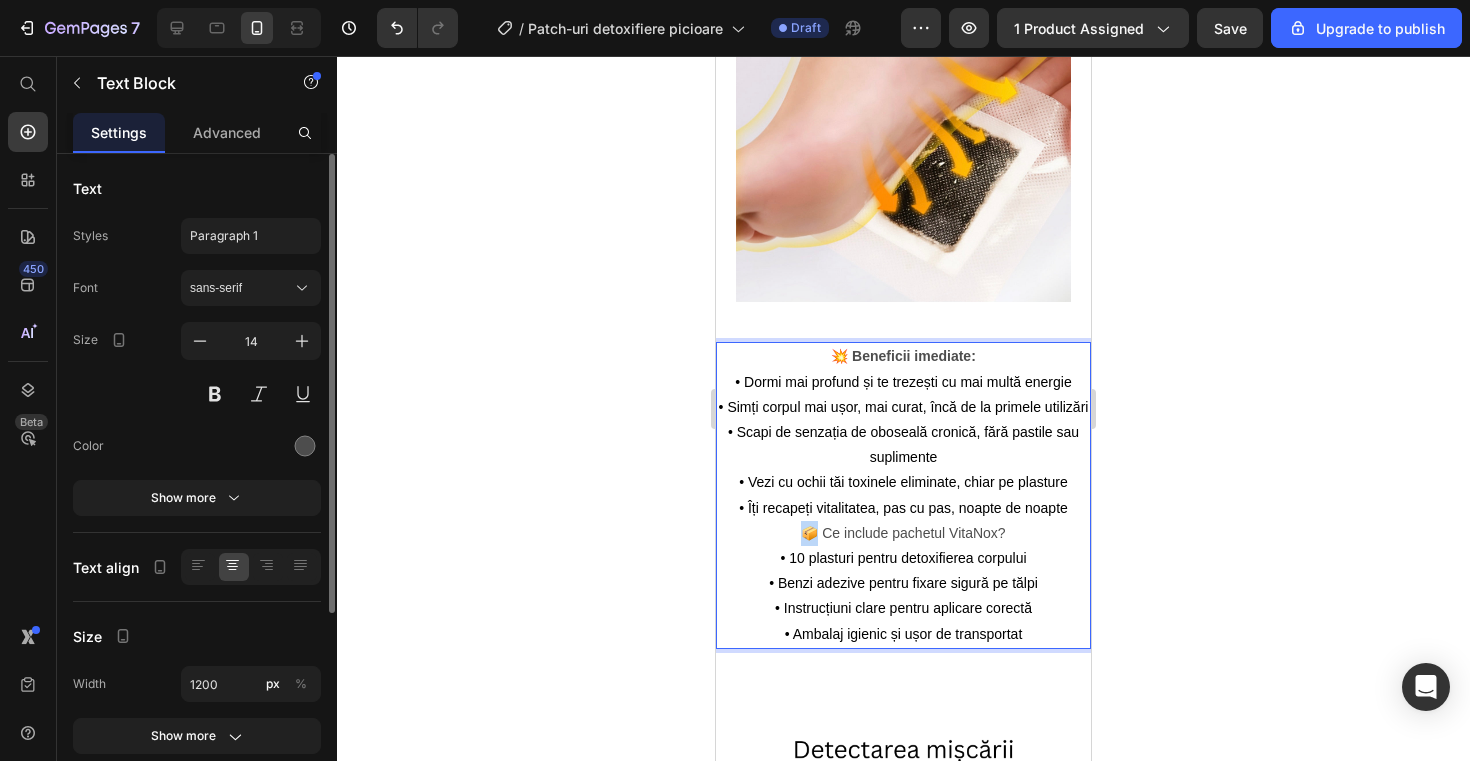 click on "📦 Ce include pachetul VitaNox?" at bounding box center (903, 533) 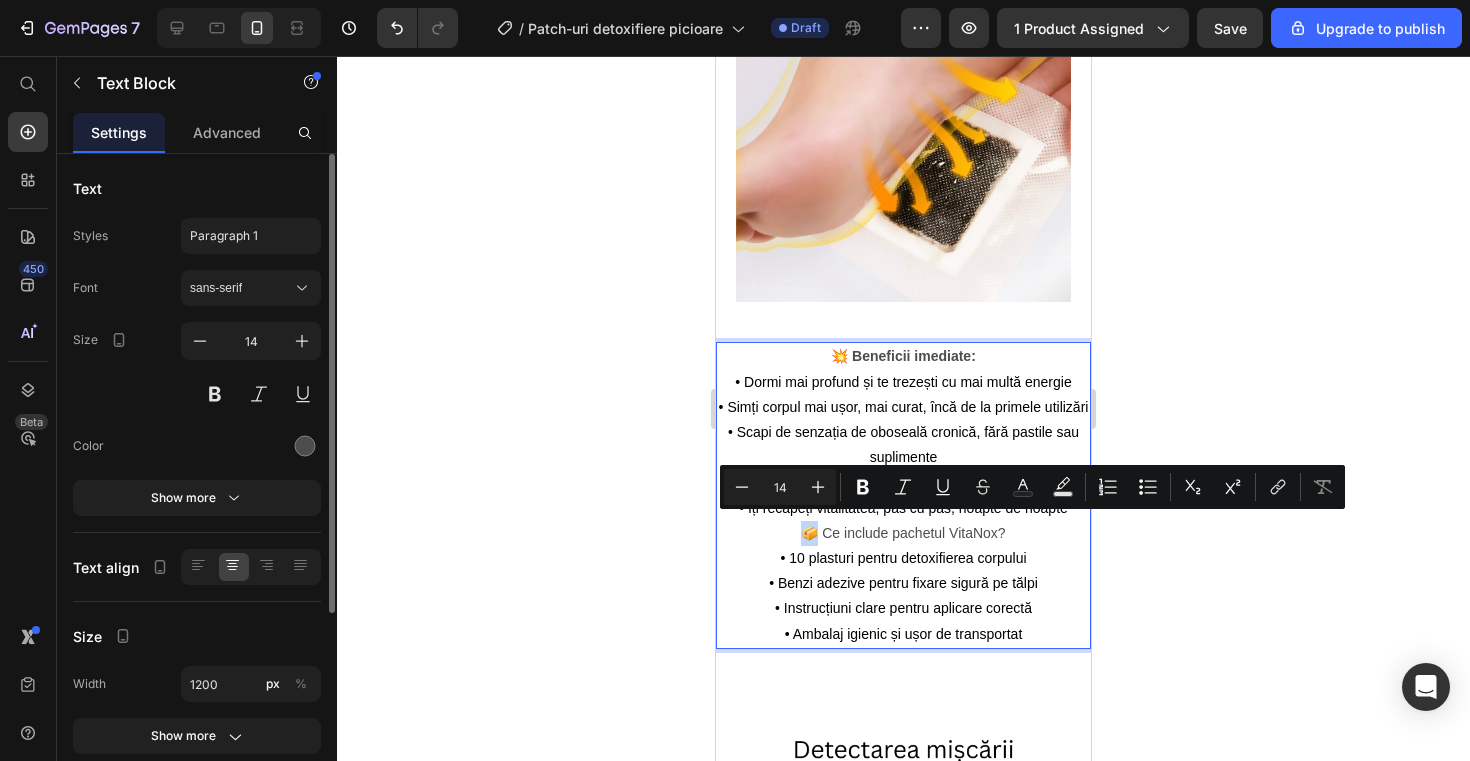 click on "📦 Ce include pachetul VitaNox?" at bounding box center [903, 533] 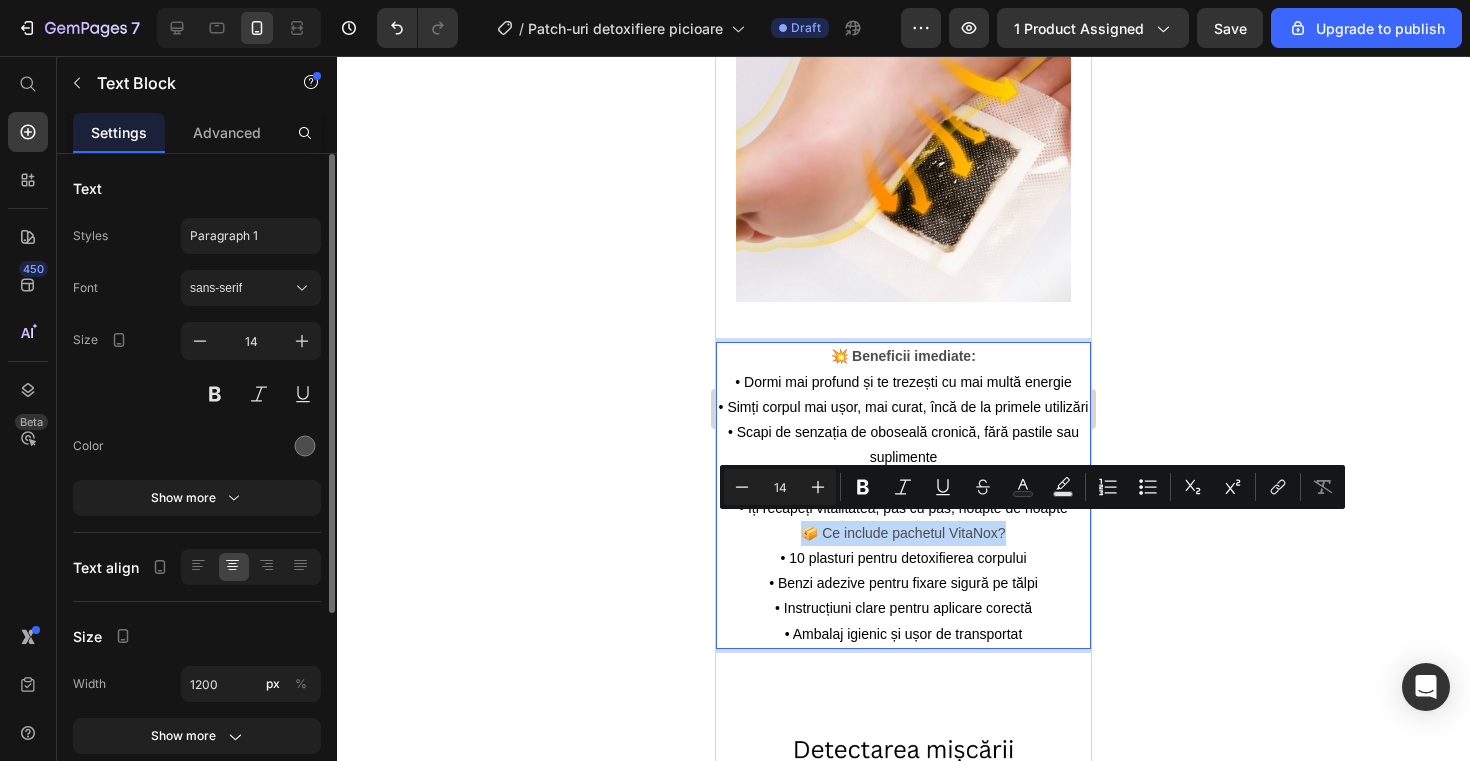 drag, startPoint x: 798, startPoint y: 524, endPoint x: 1042, endPoint y: 519, distance: 244.05122 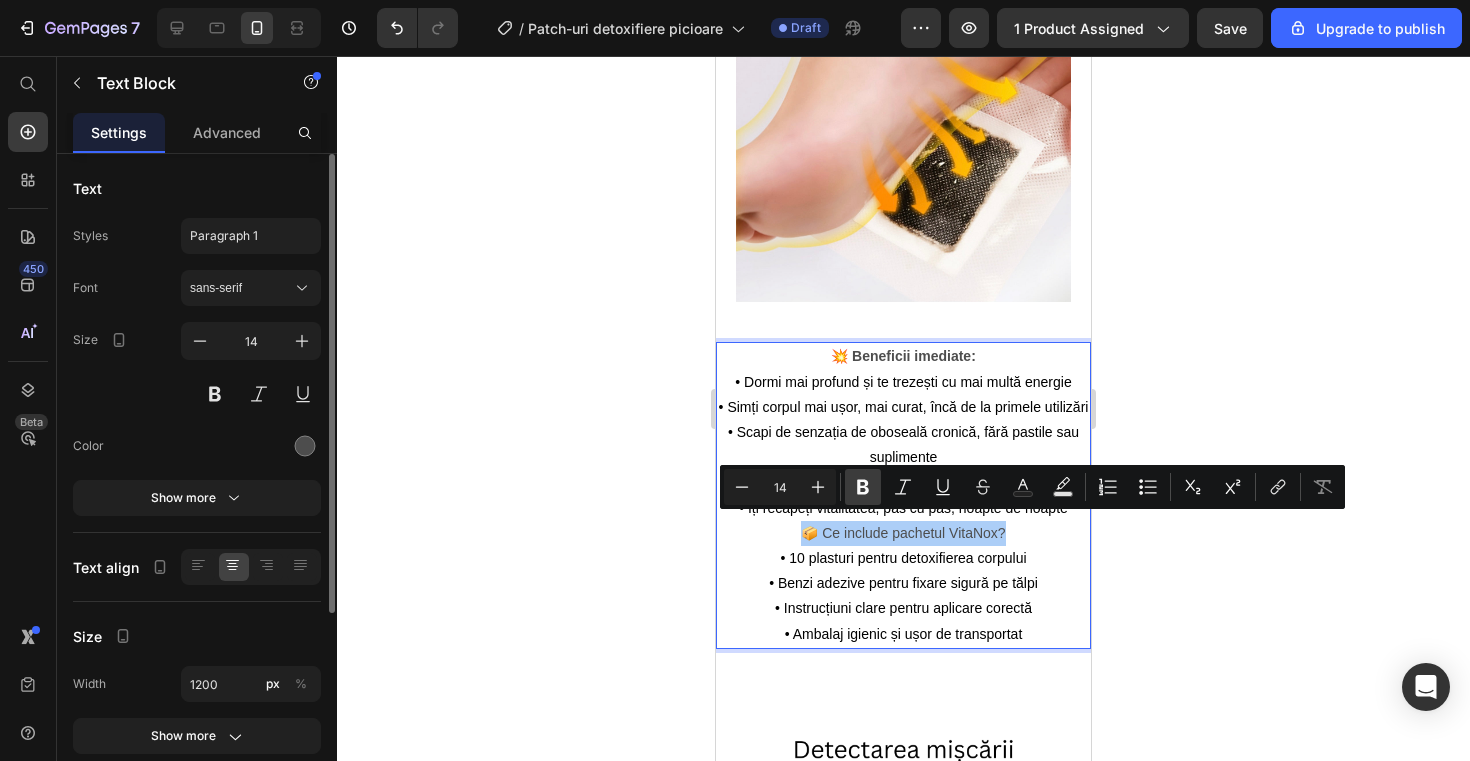 click 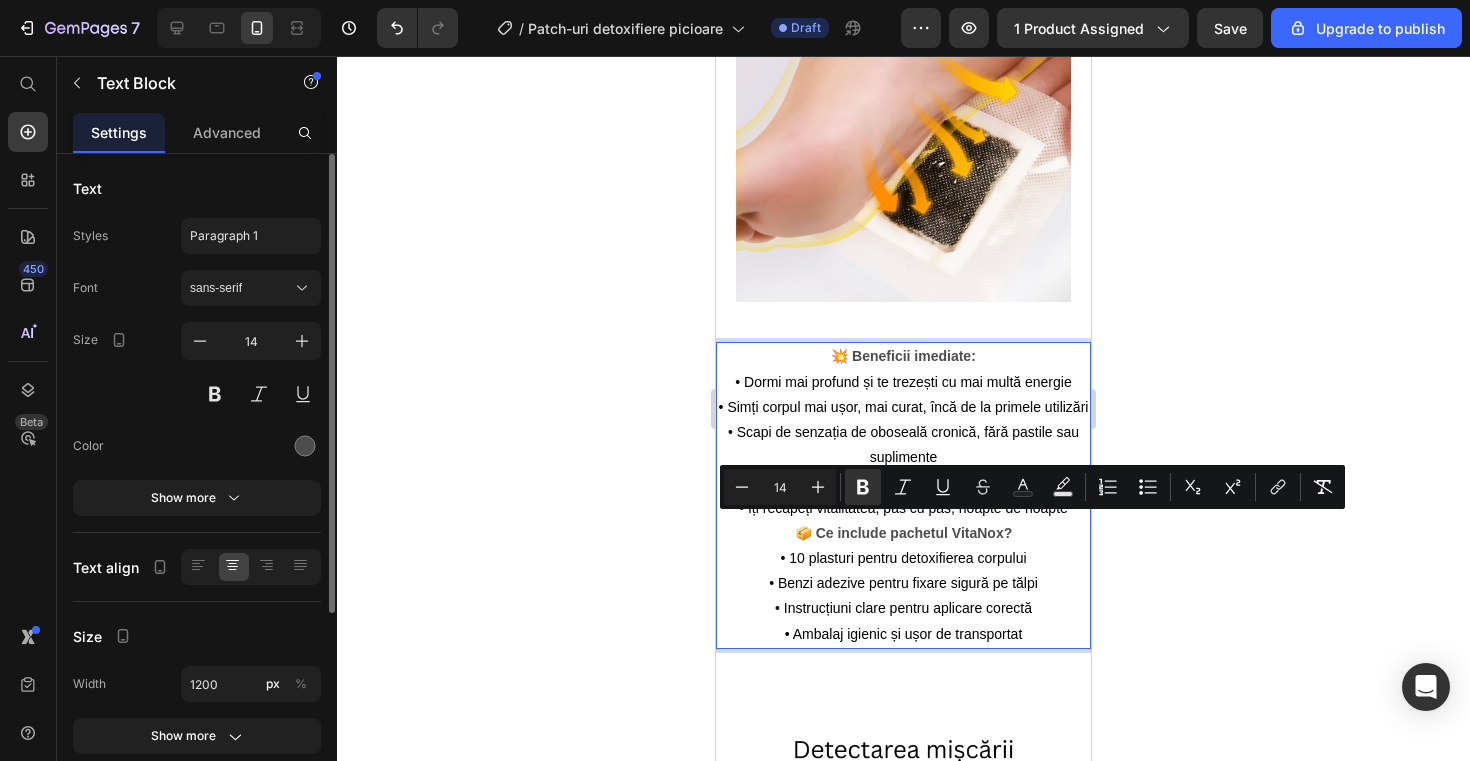 click 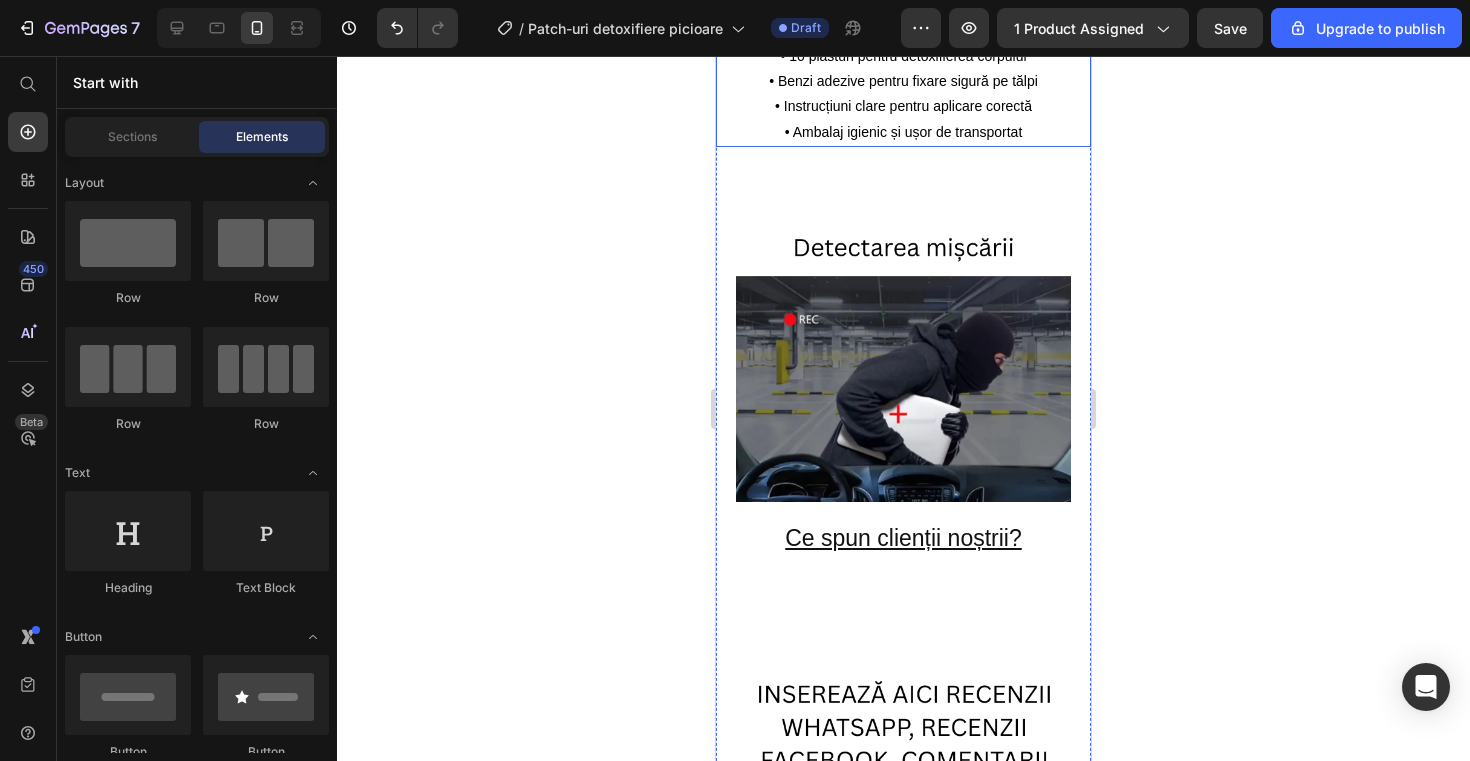 scroll, scrollTop: 2158, scrollLeft: 0, axis: vertical 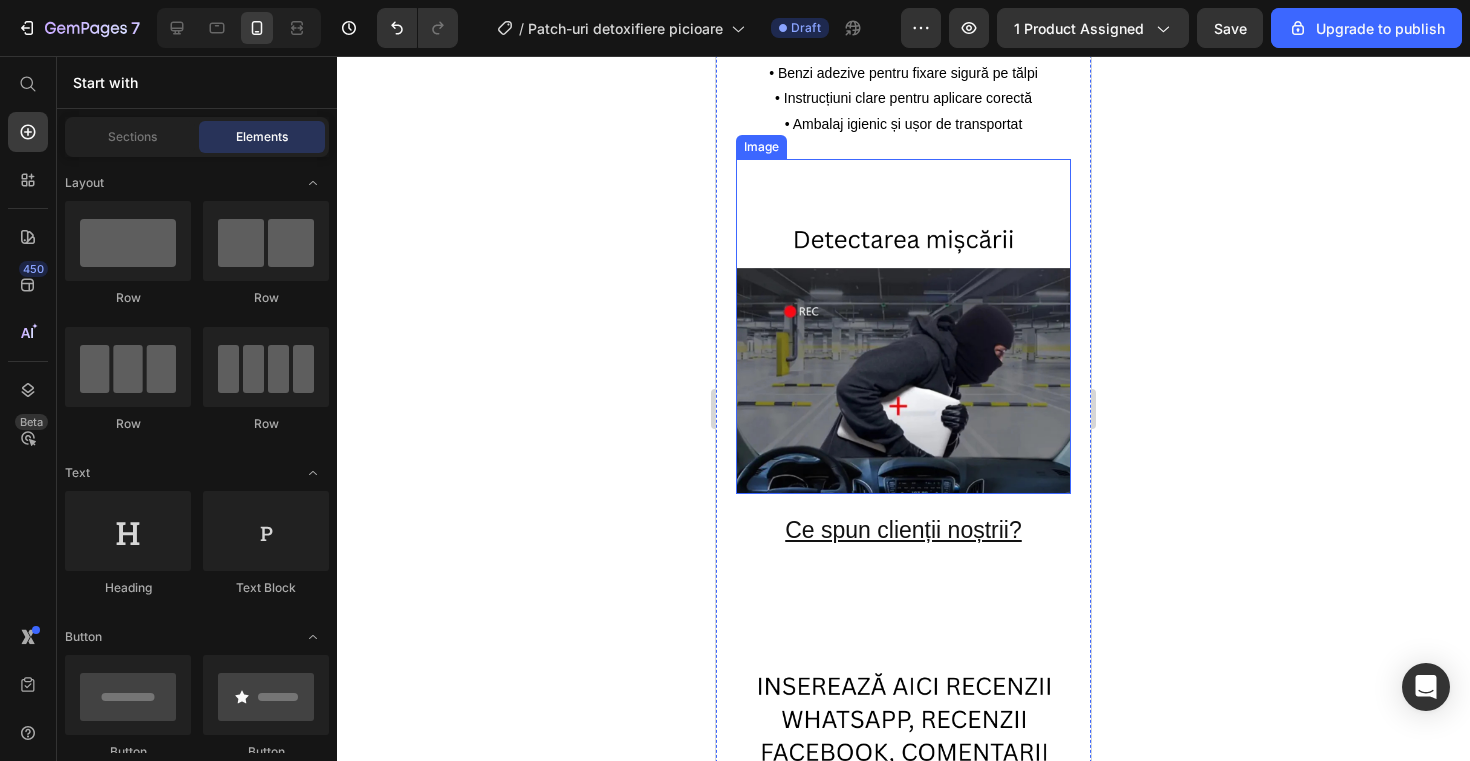 click at bounding box center (903, 326) 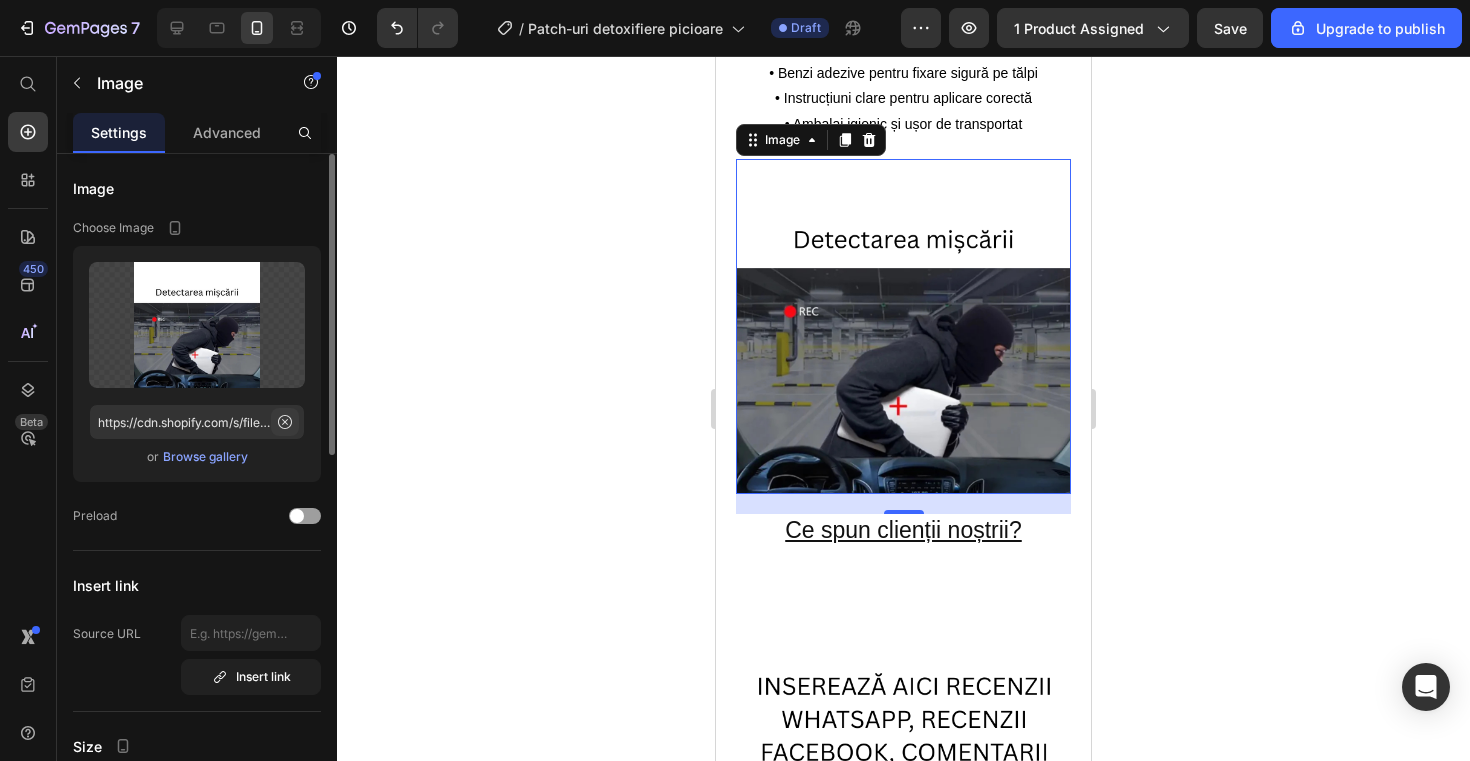 click 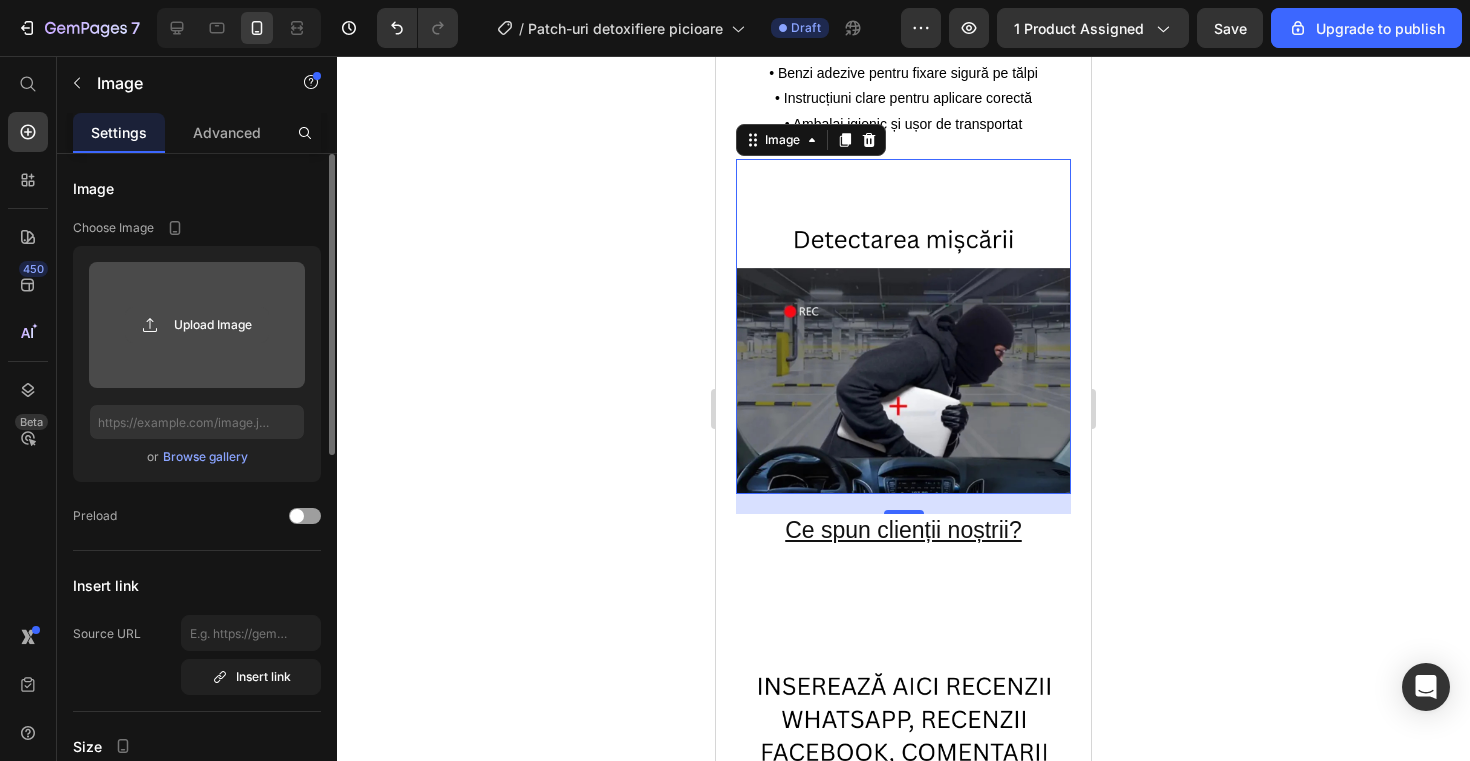 click 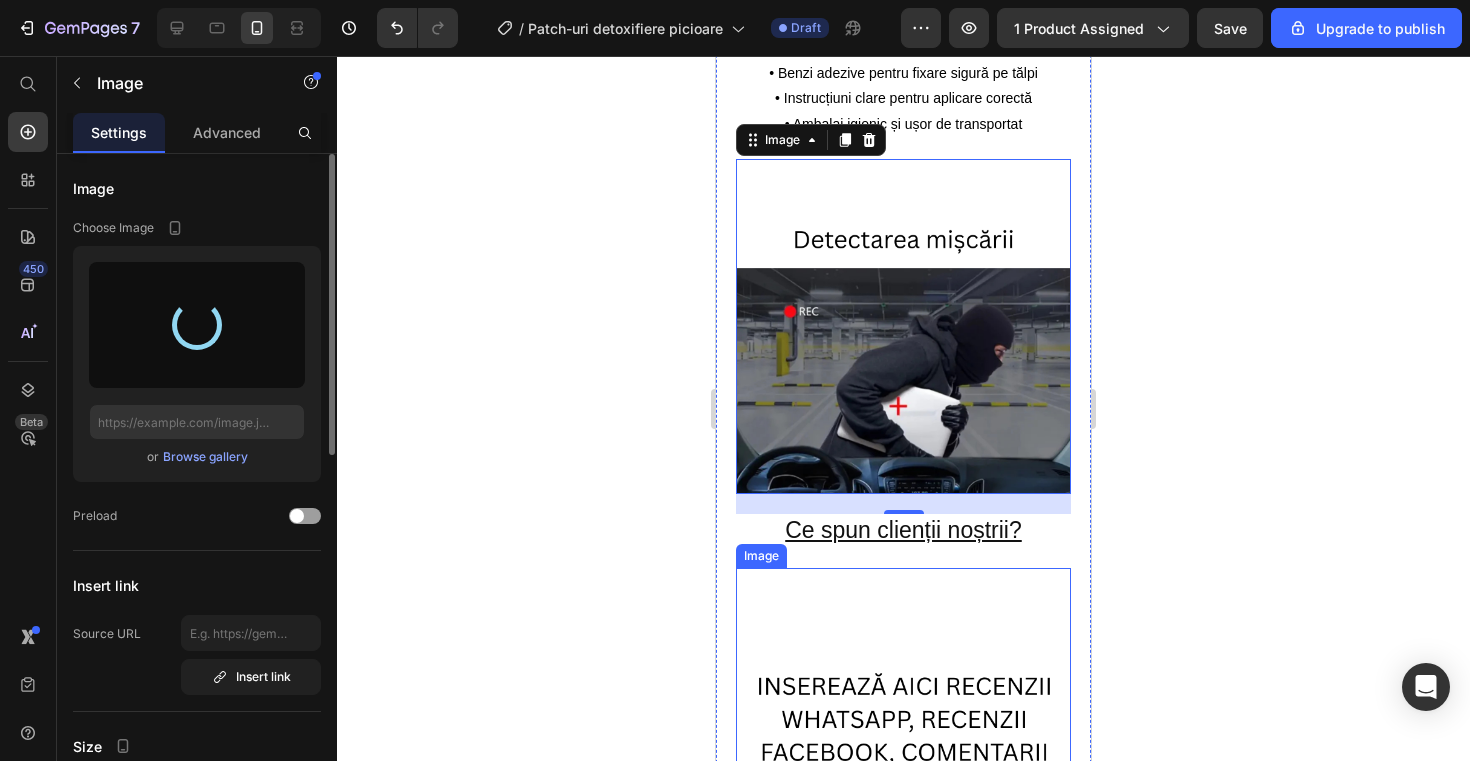 type on "https://cdn.shopify.com/s/files/1/0926/5646/8352/files/gempages_571677566075667271-83ec279d-0f51-4e62-8636-72237d61f41a.jpg" 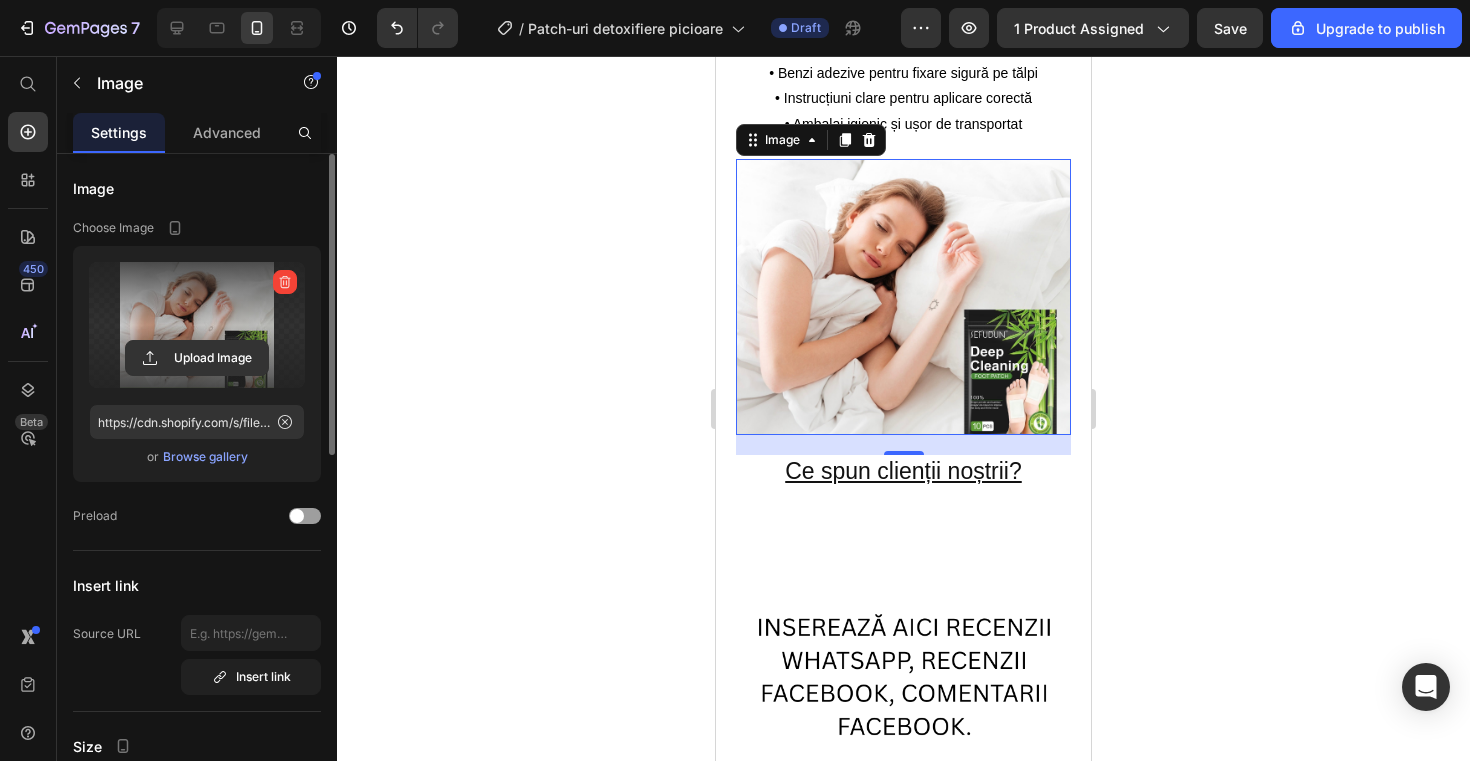 click 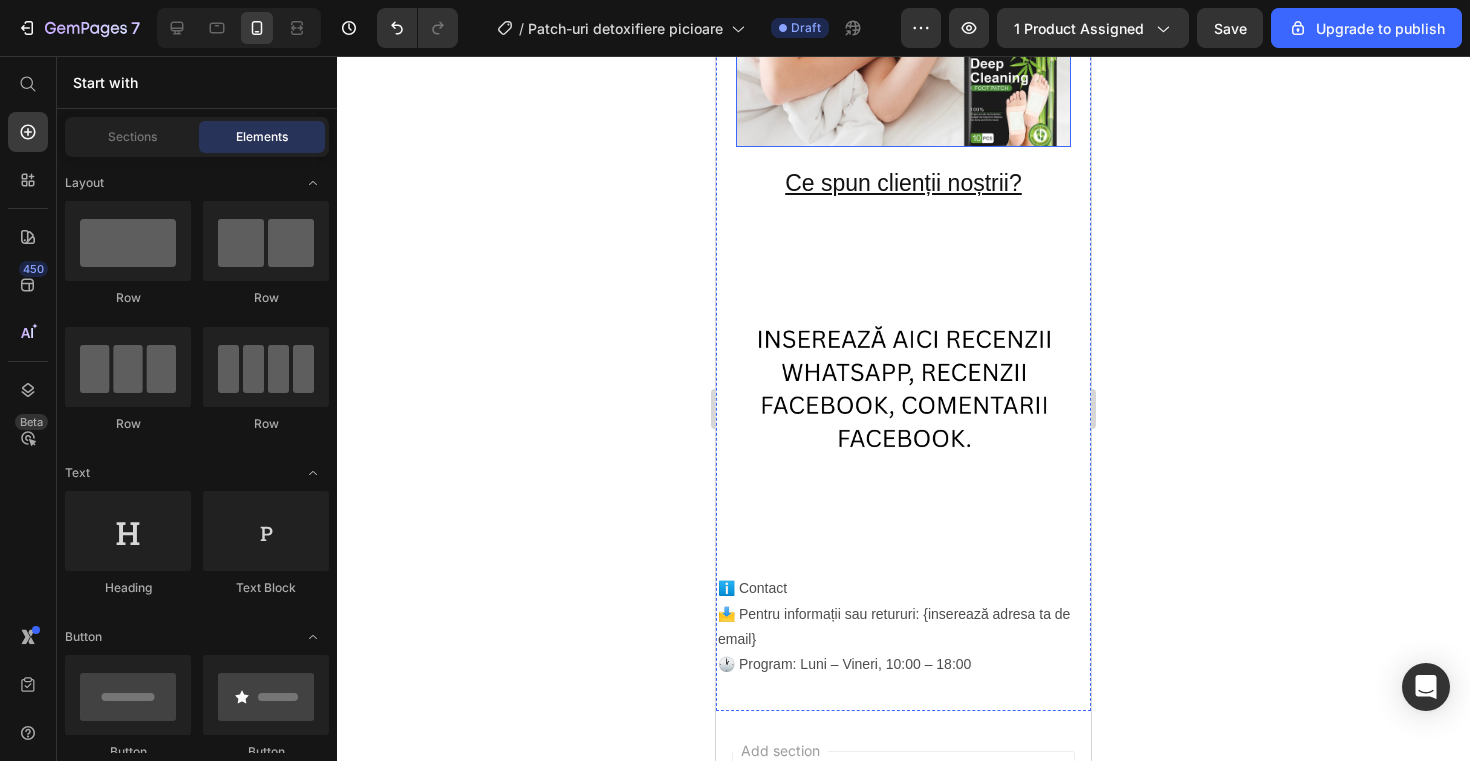scroll, scrollTop: 2447, scrollLeft: 0, axis: vertical 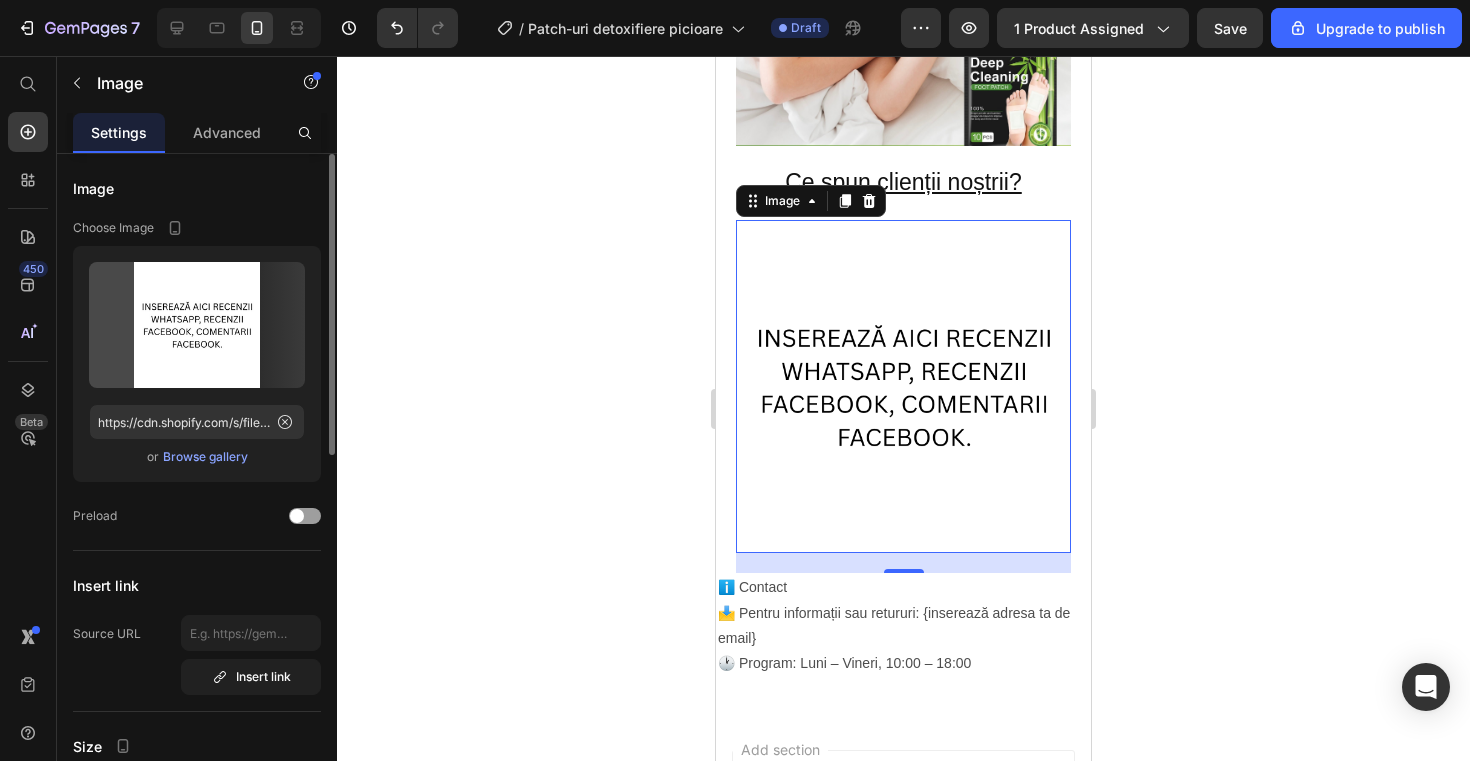click at bounding box center [903, 387] 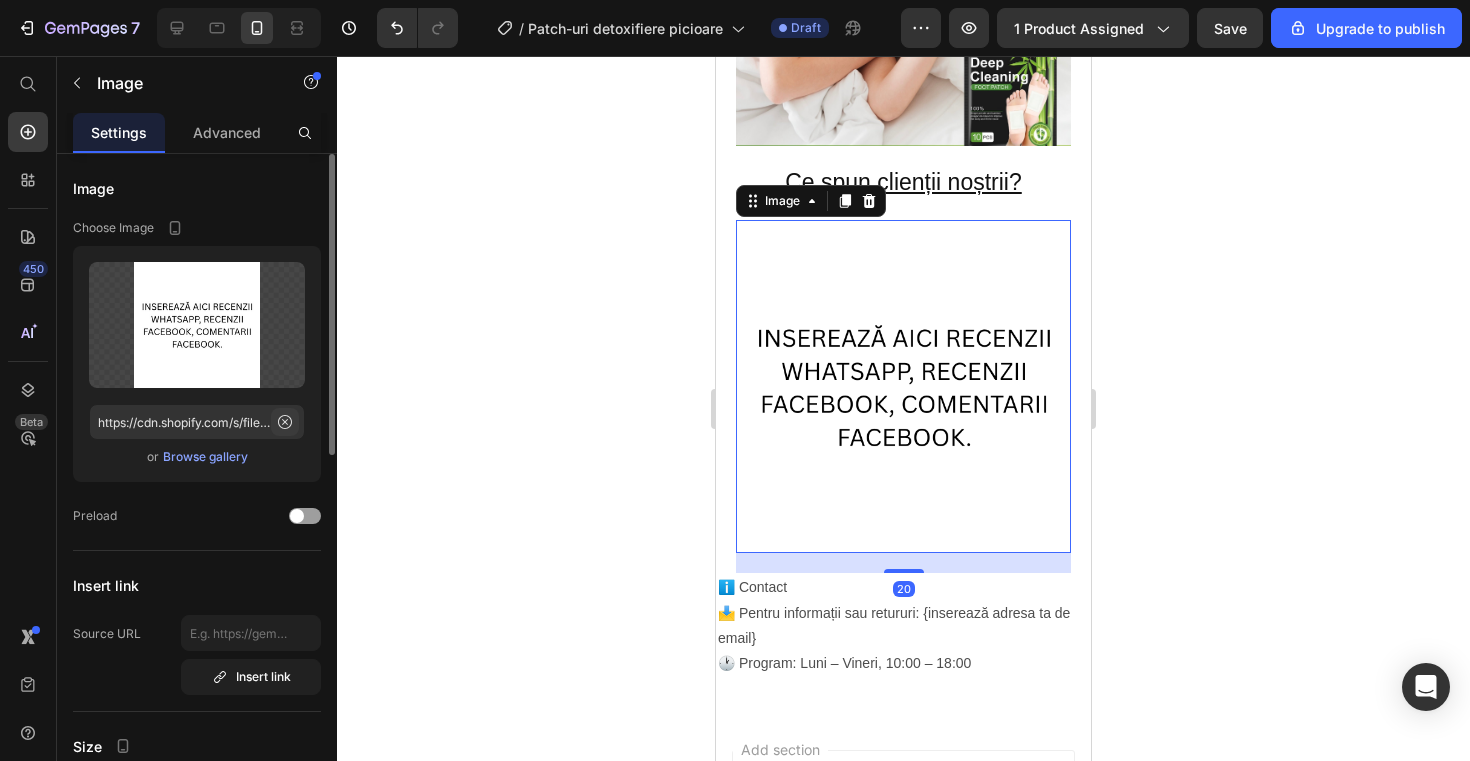 click 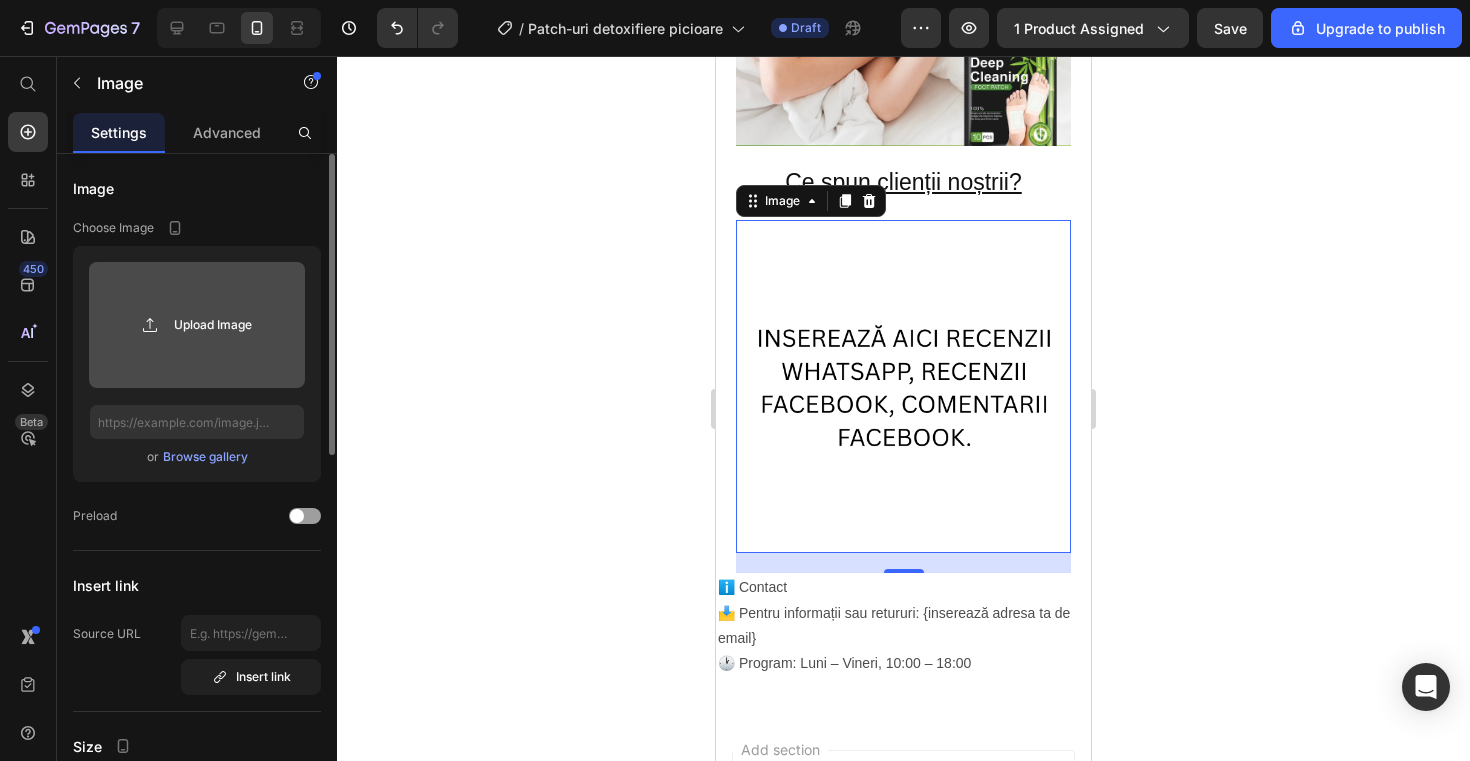 click 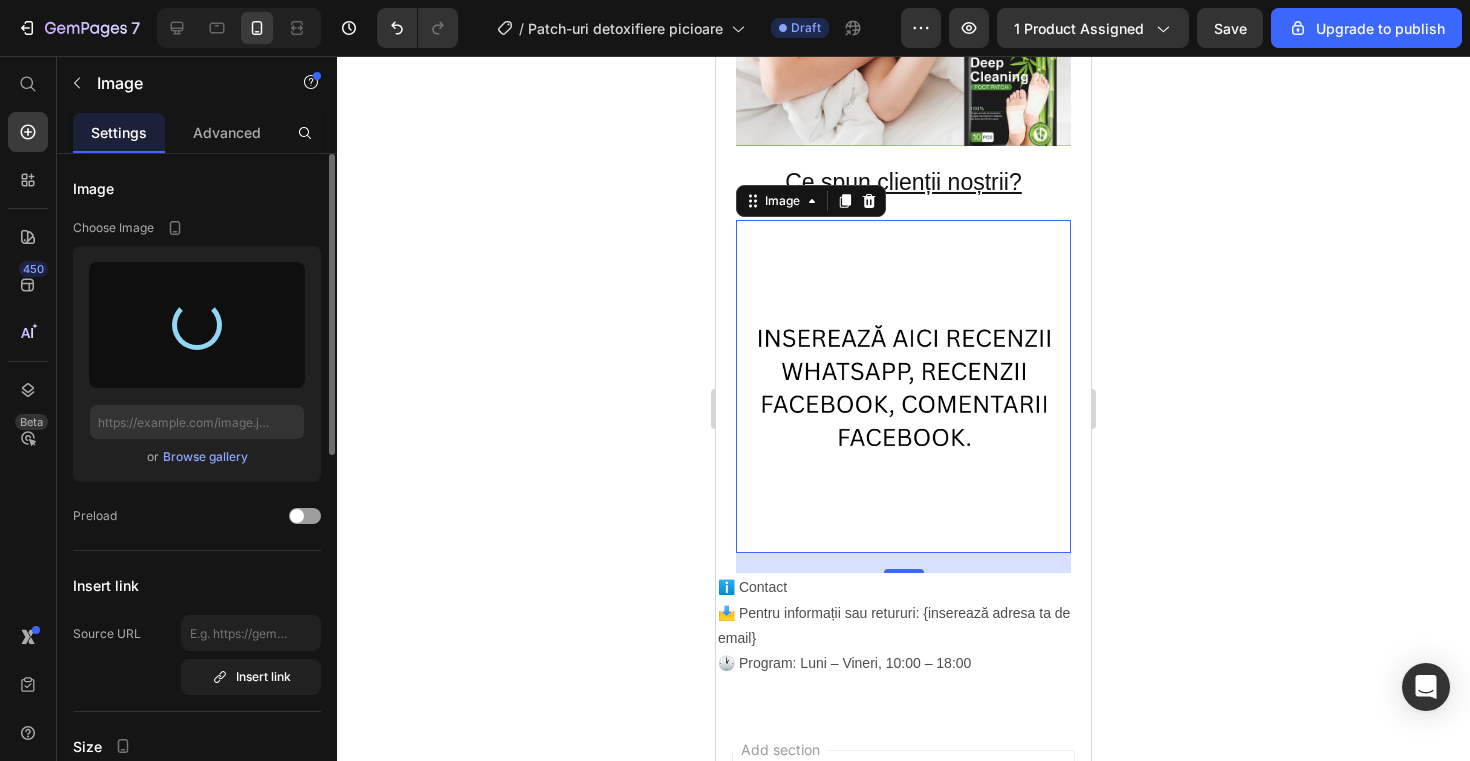 type on "https://cdn.shopify.com/s/files/1/0926/5646/8352/files/gempages_571677566075667271-061cfe2b-fd63-4637-b716-e85650b03664.png" 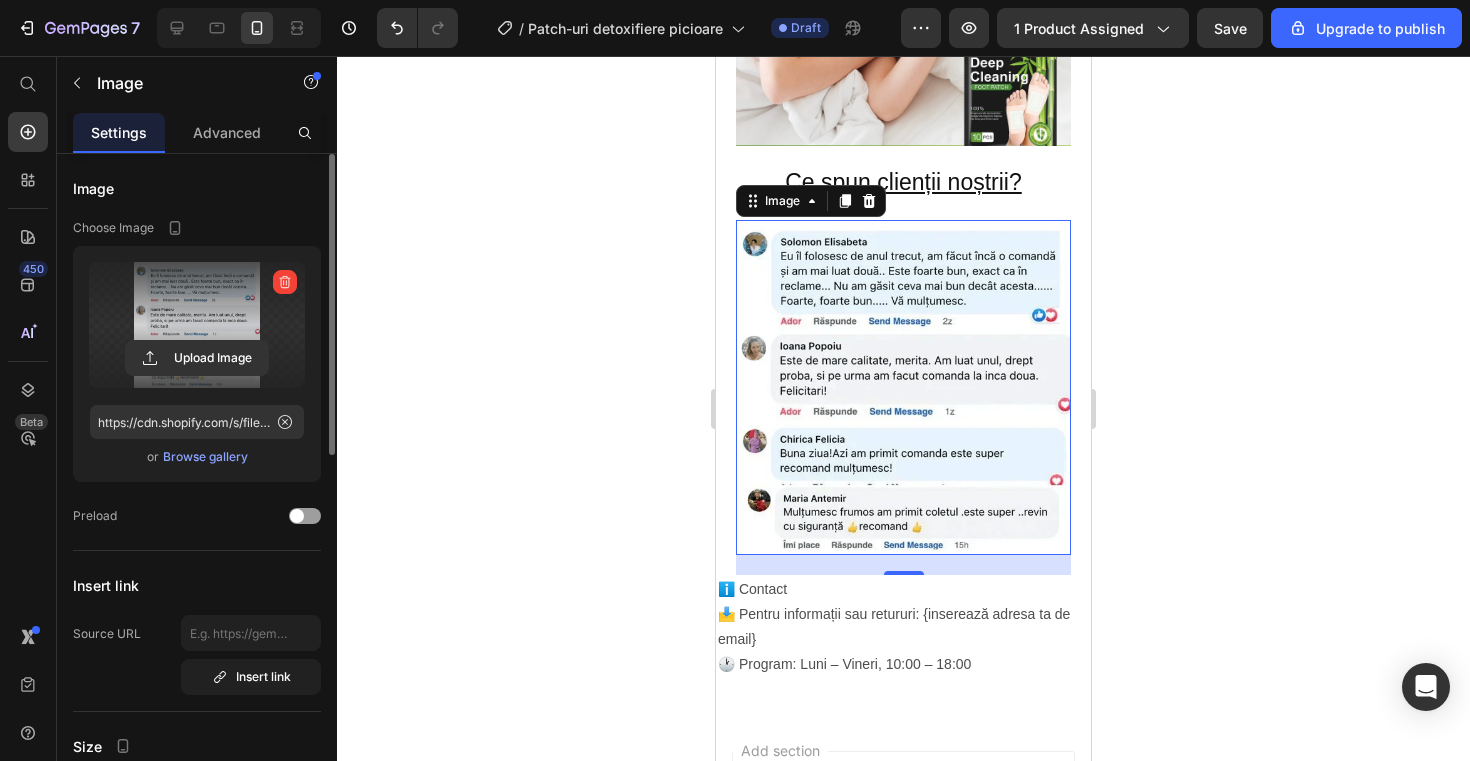 click 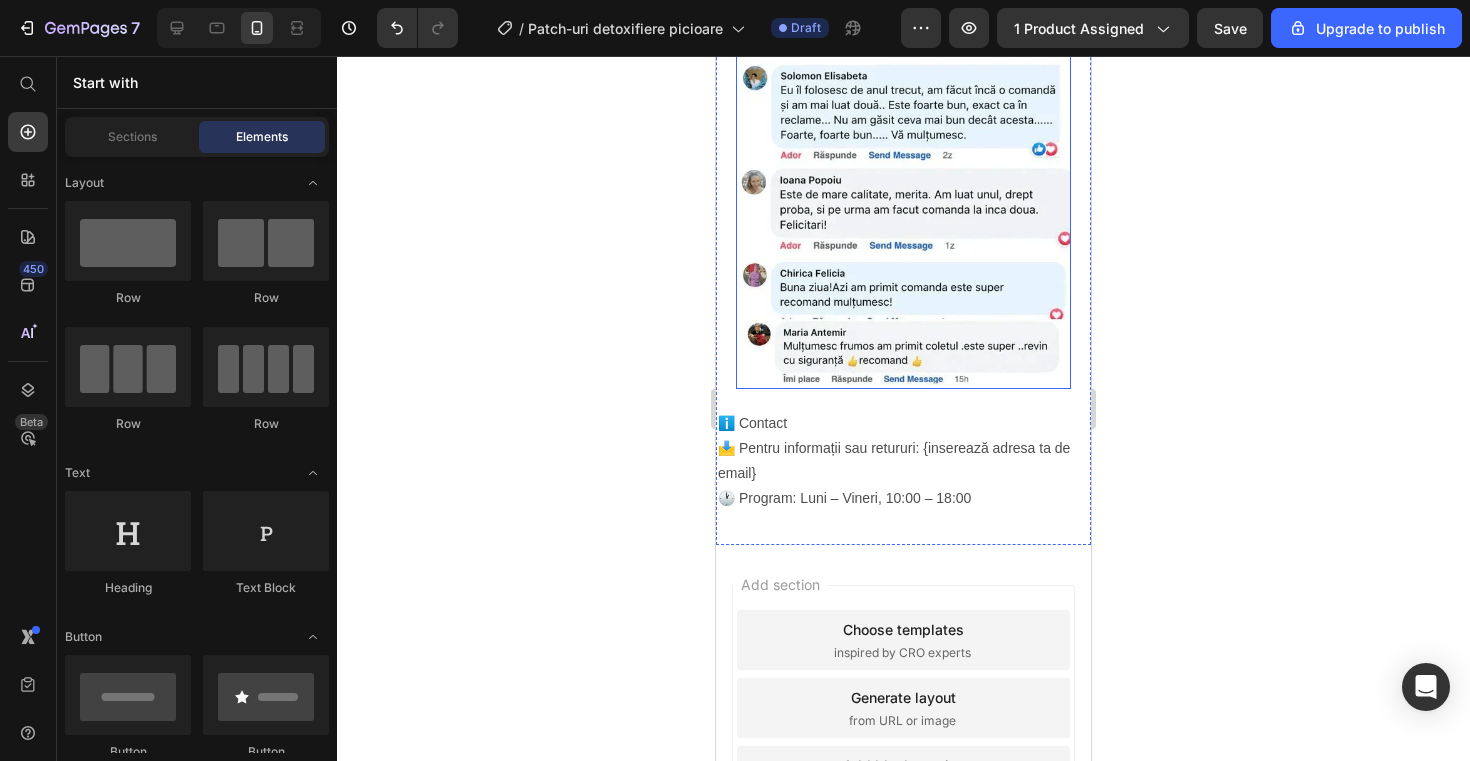 scroll, scrollTop: 2624, scrollLeft: 0, axis: vertical 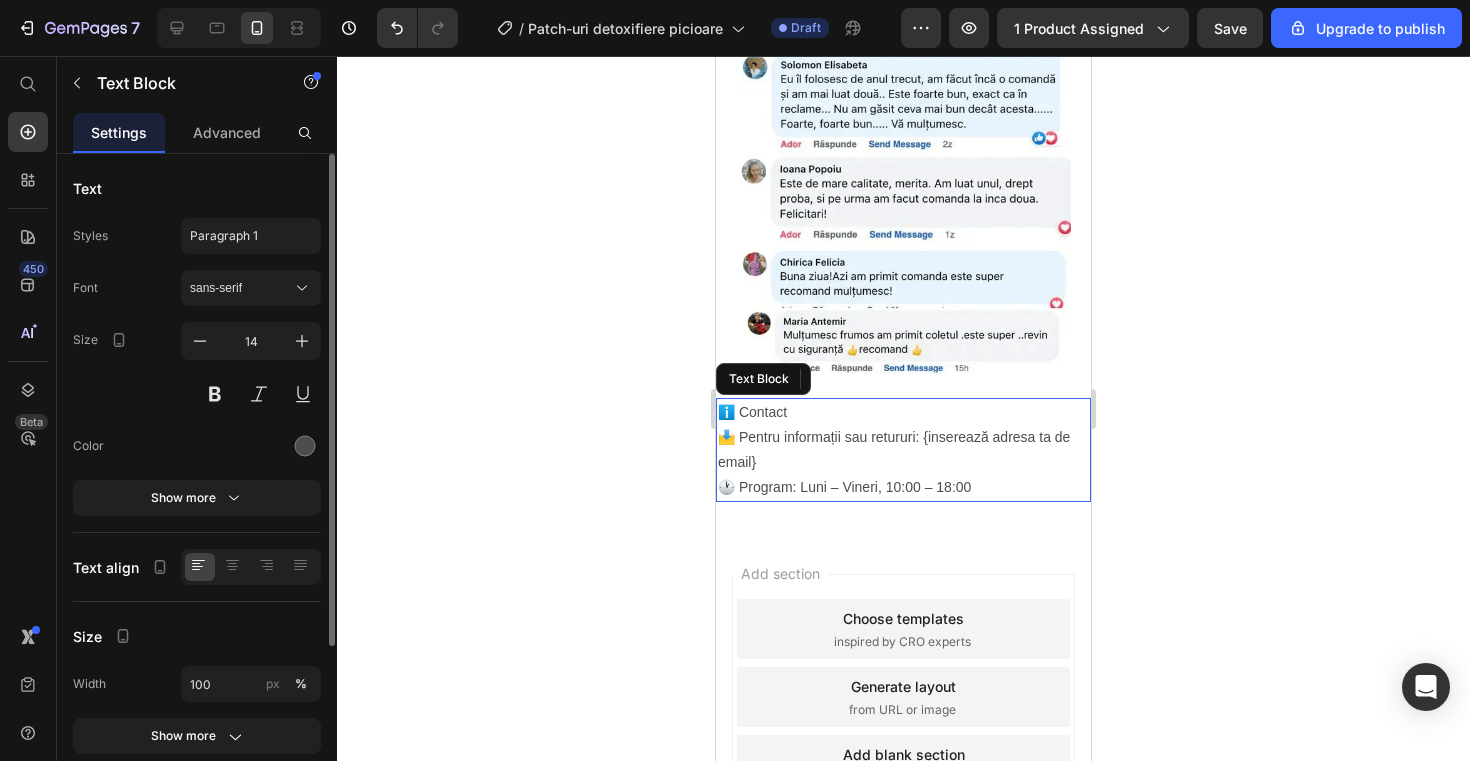 click on "📩 Pentru informații sau retururi: {inserează adresa ta de email} 🕐 Program: Luni – Vineri, 10:00 – 18:00" at bounding box center (903, 463) 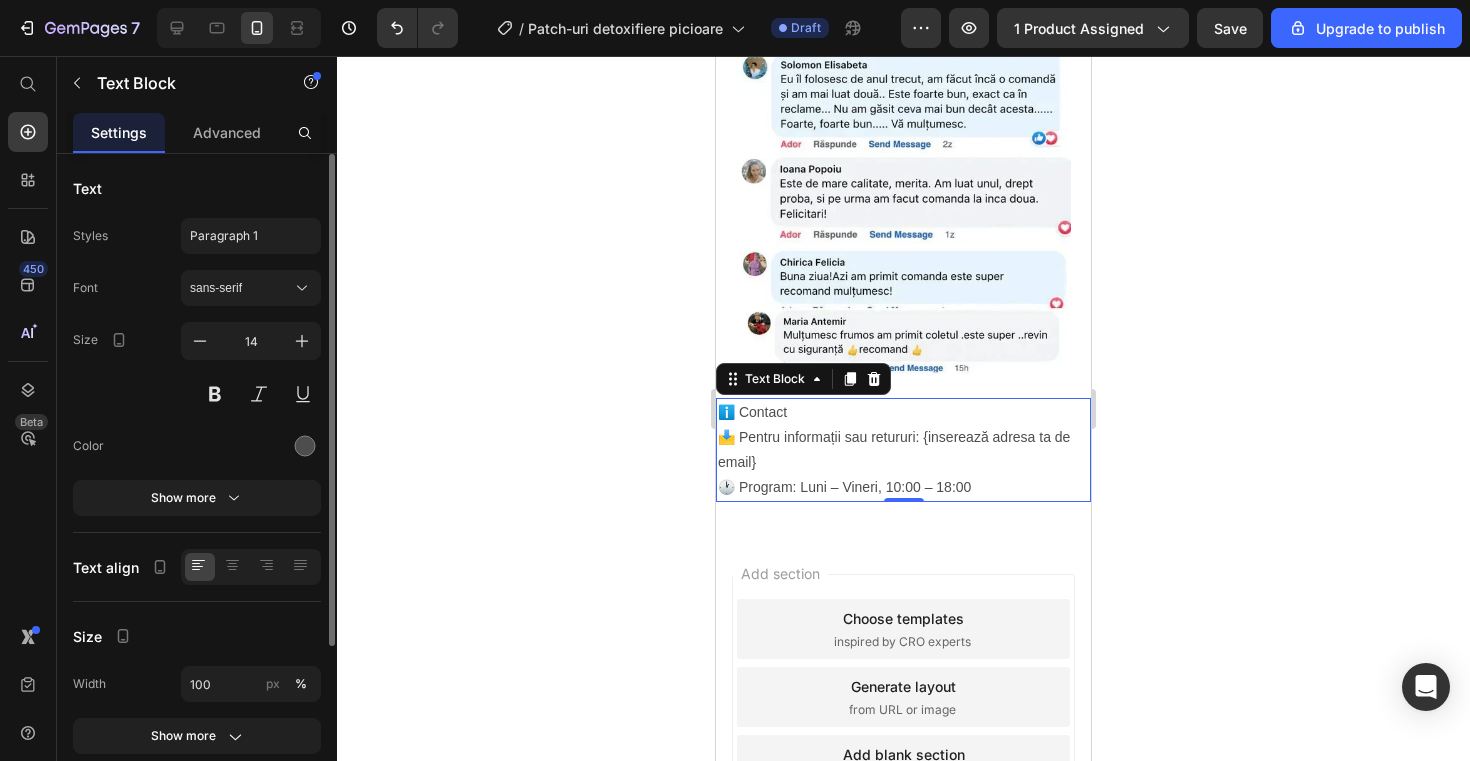 click on "📩 Pentru informații sau retururi: {inserează adresa ta de email} 🕐 Program: Luni – Vineri, 10:00 – 18:00" at bounding box center (903, 463) 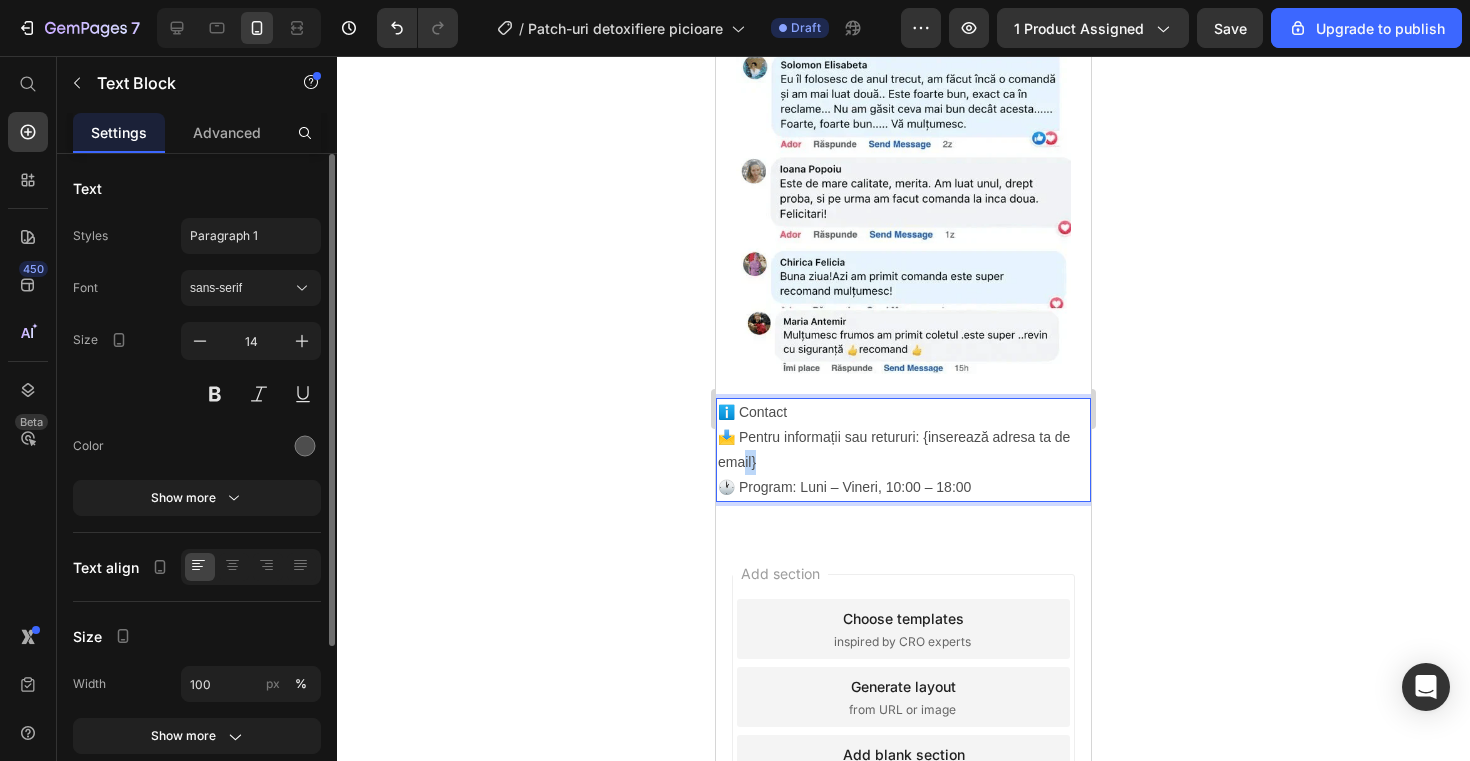 drag, startPoint x: 757, startPoint y: 453, endPoint x: 743, endPoint y: 453, distance: 14 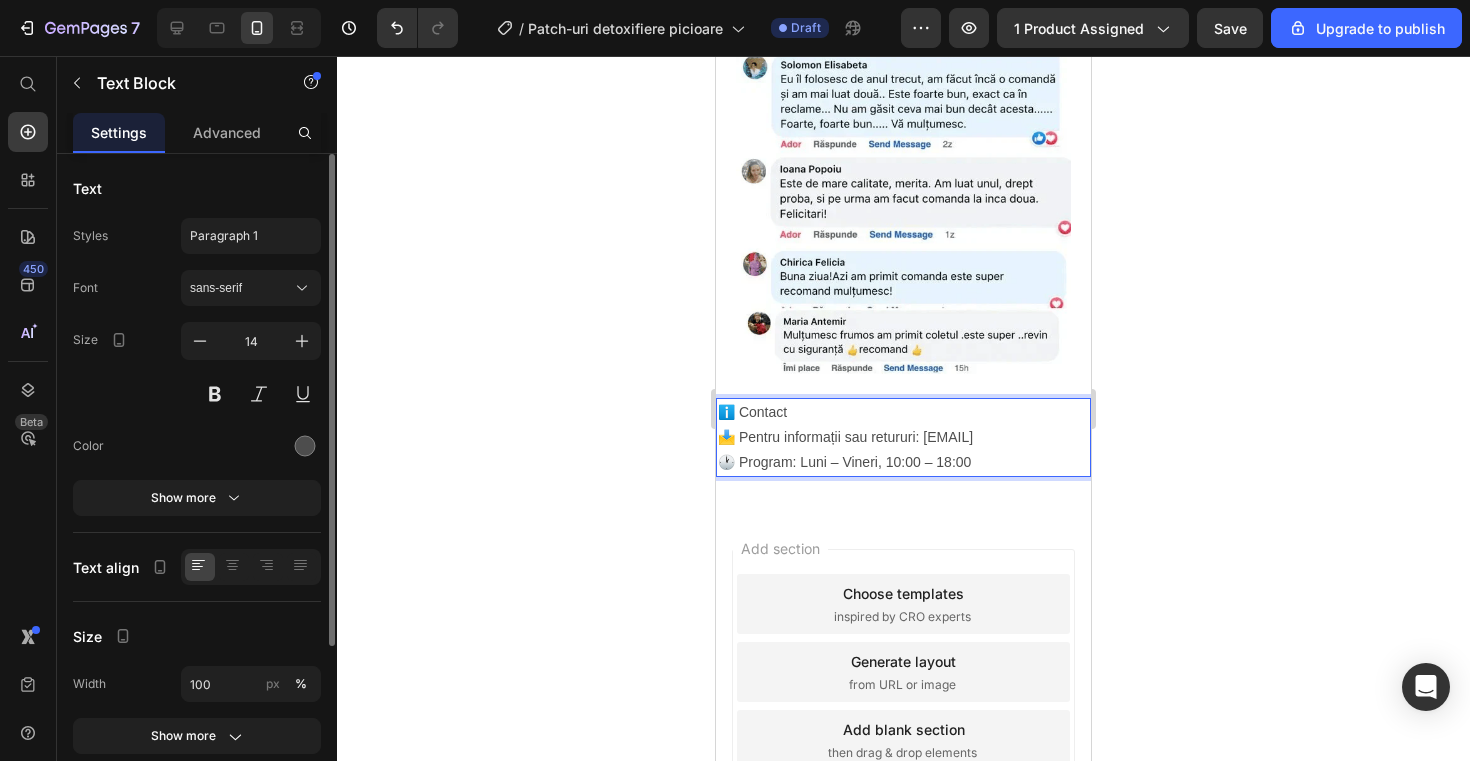click 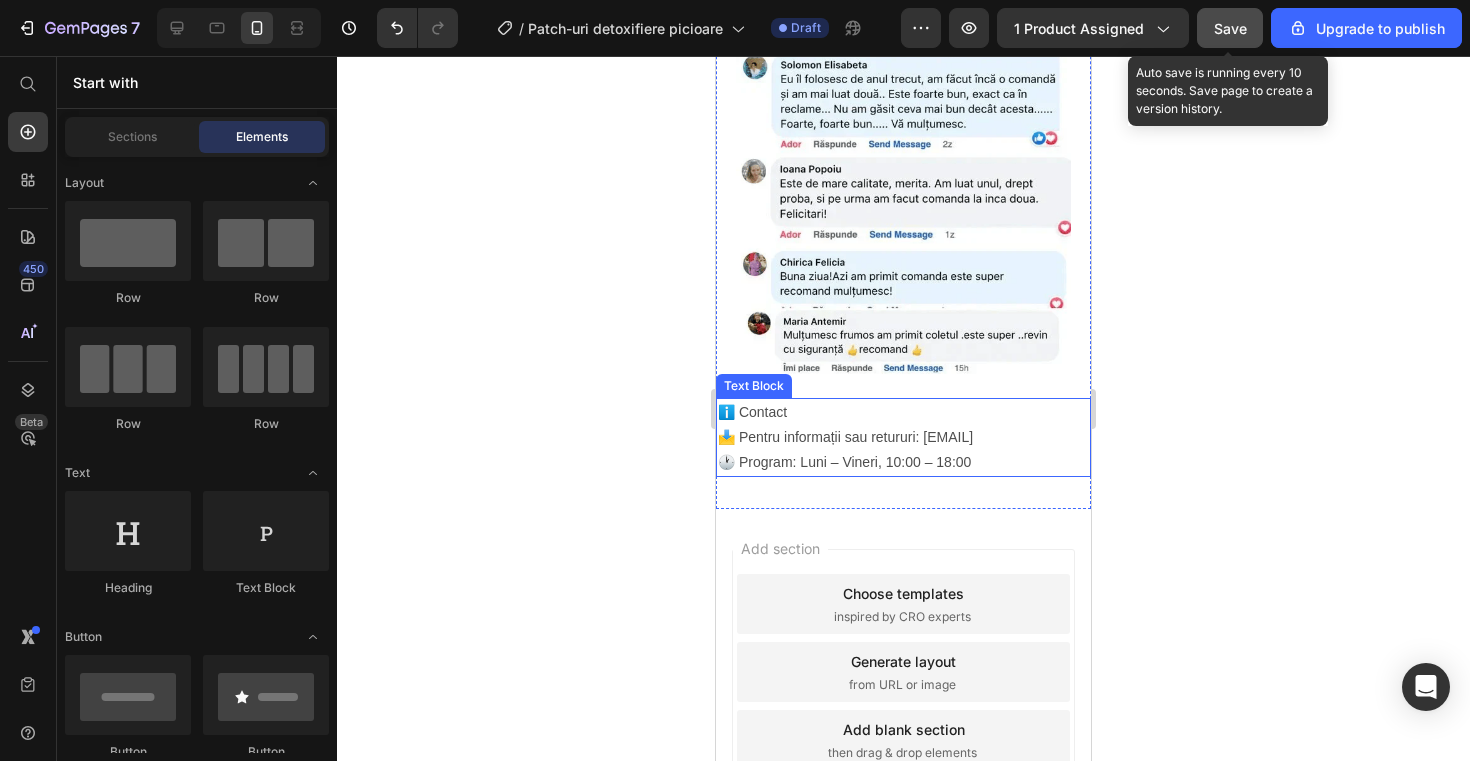 click on "Save" at bounding box center (1230, 28) 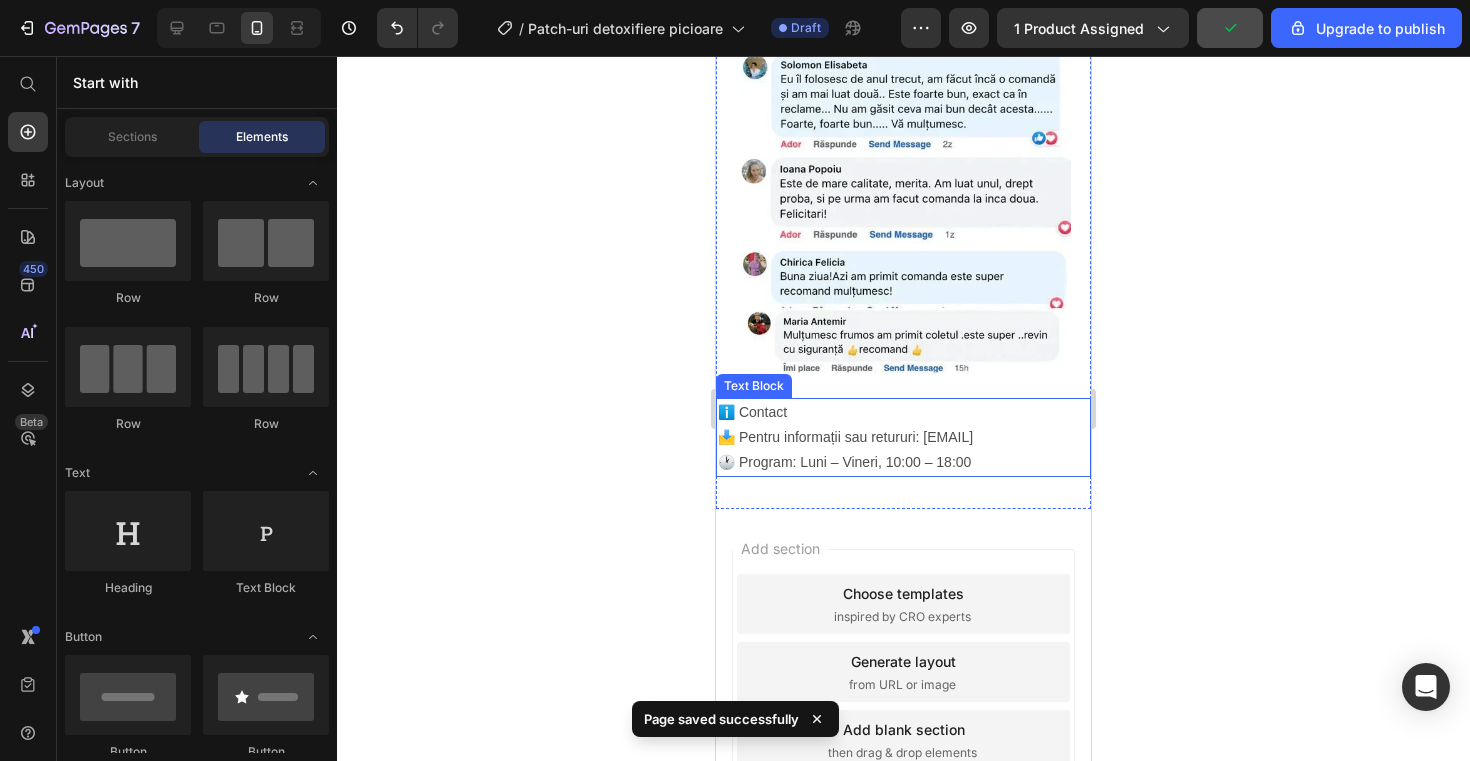 click 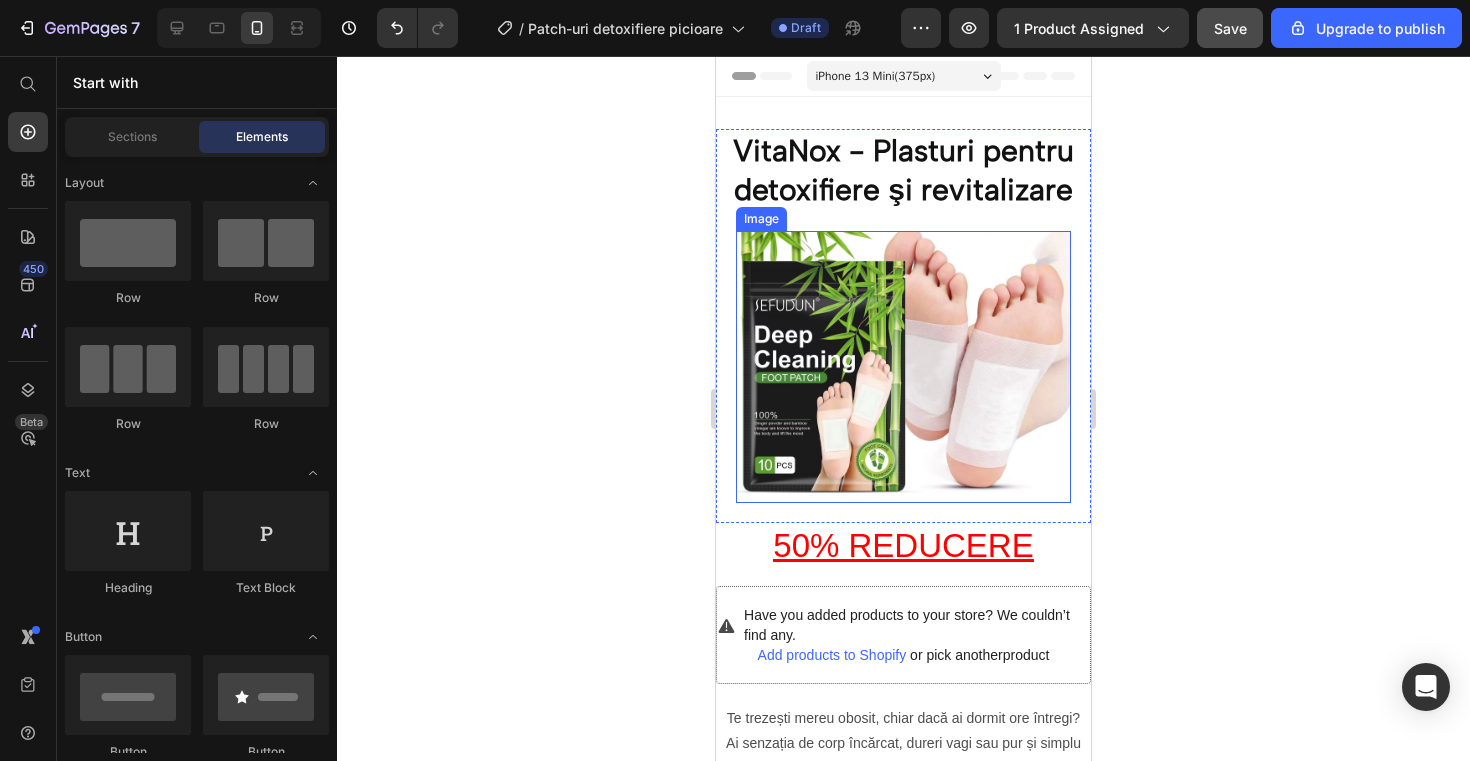 scroll, scrollTop: 0, scrollLeft: 0, axis: both 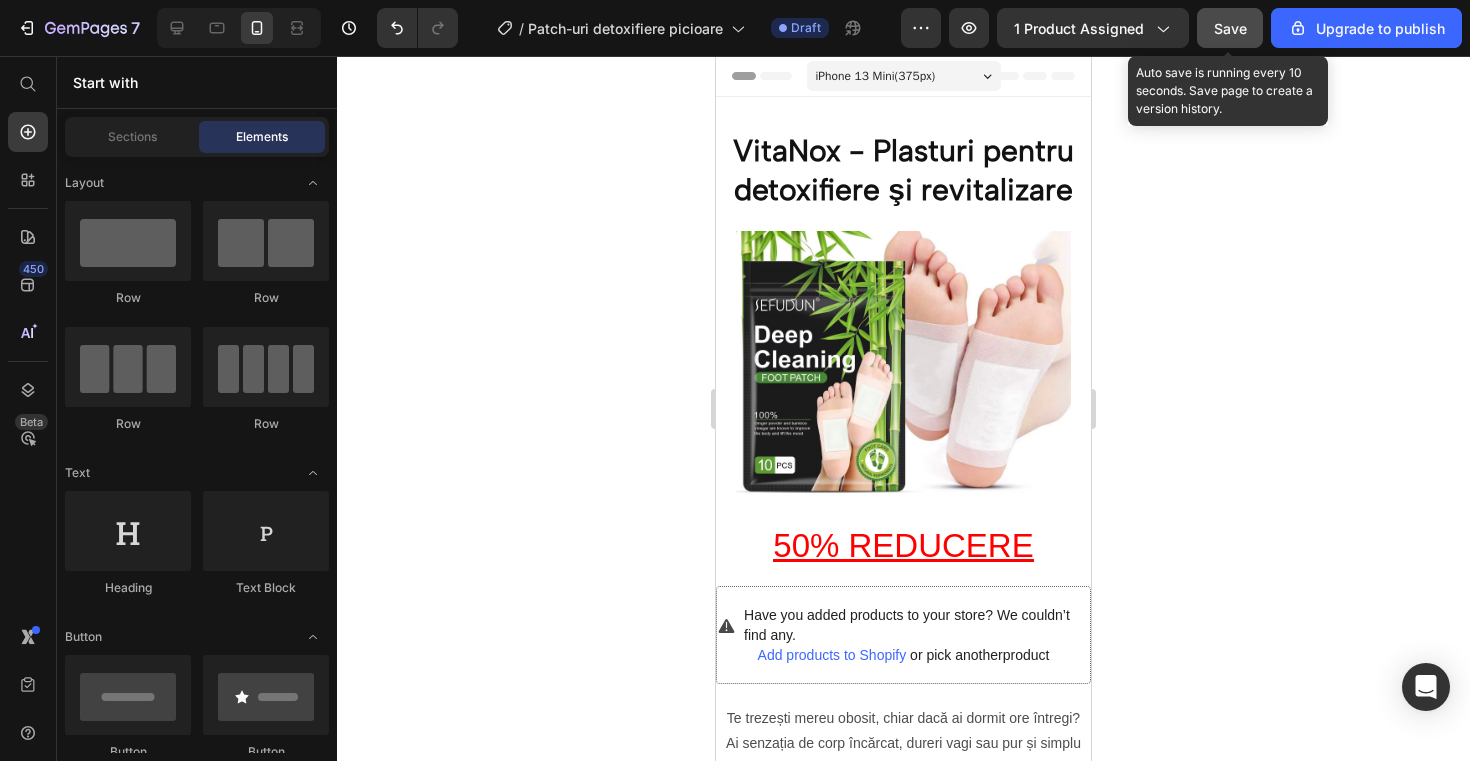 click on "Save" at bounding box center (1230, 28) 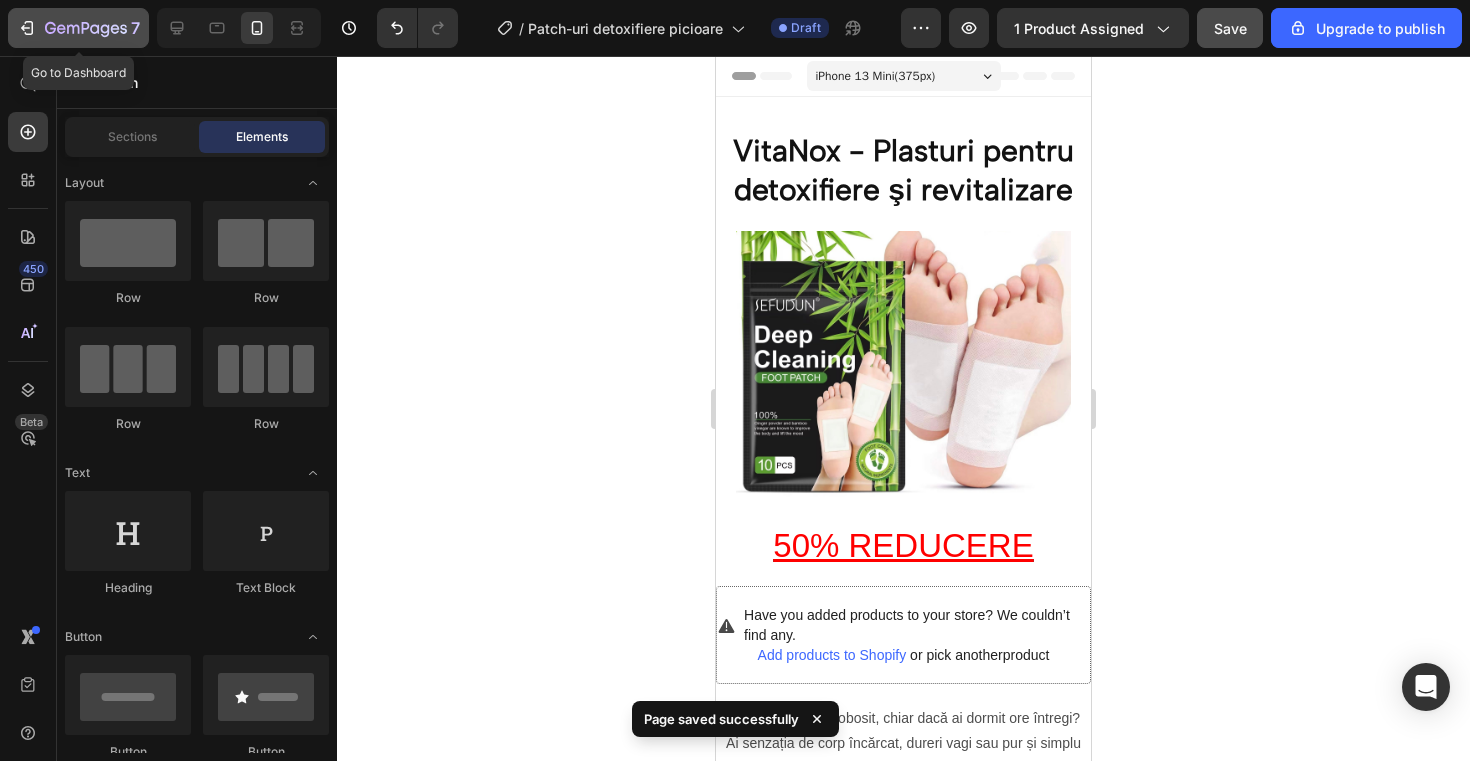 click 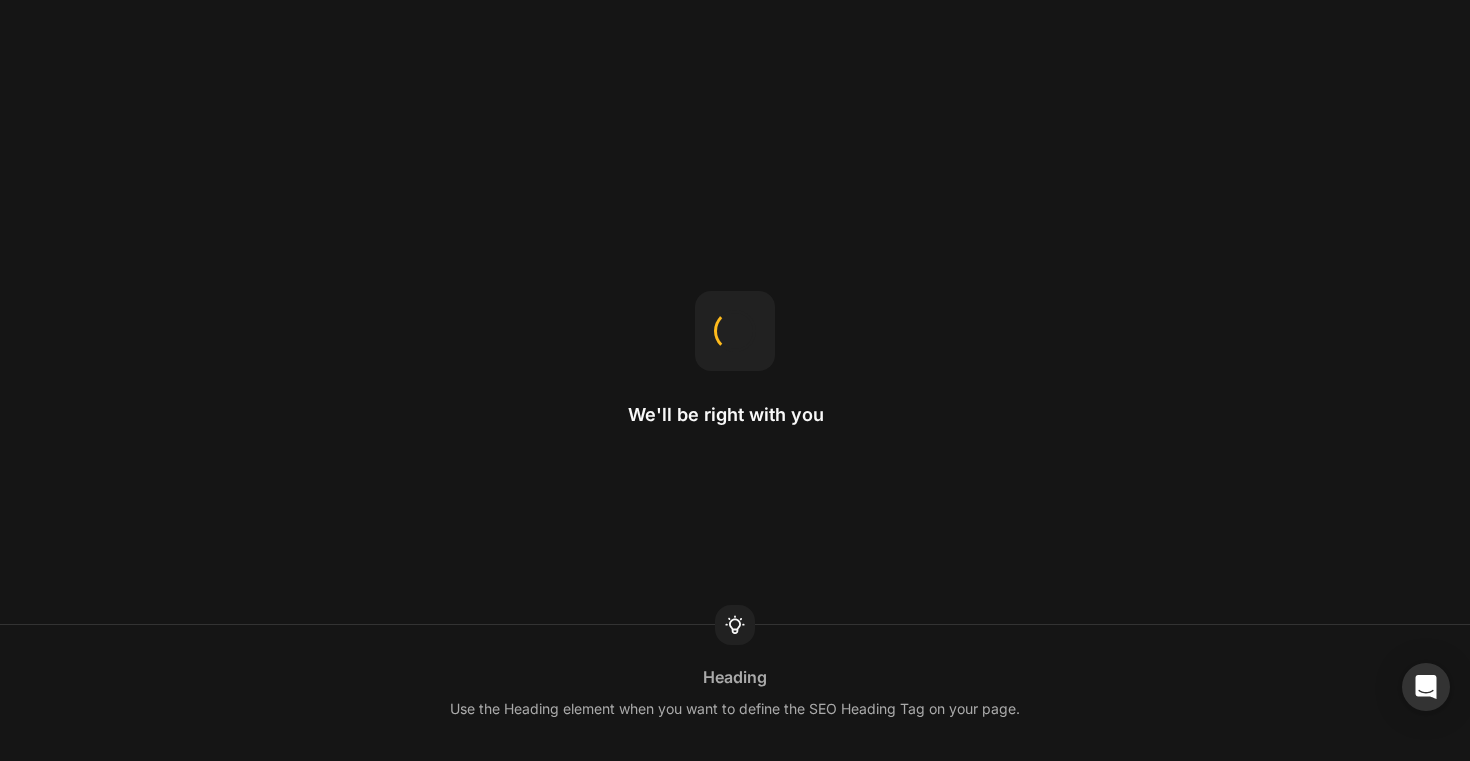 scroll, scrollTop: 0, scrollLeft: 0, axis: both 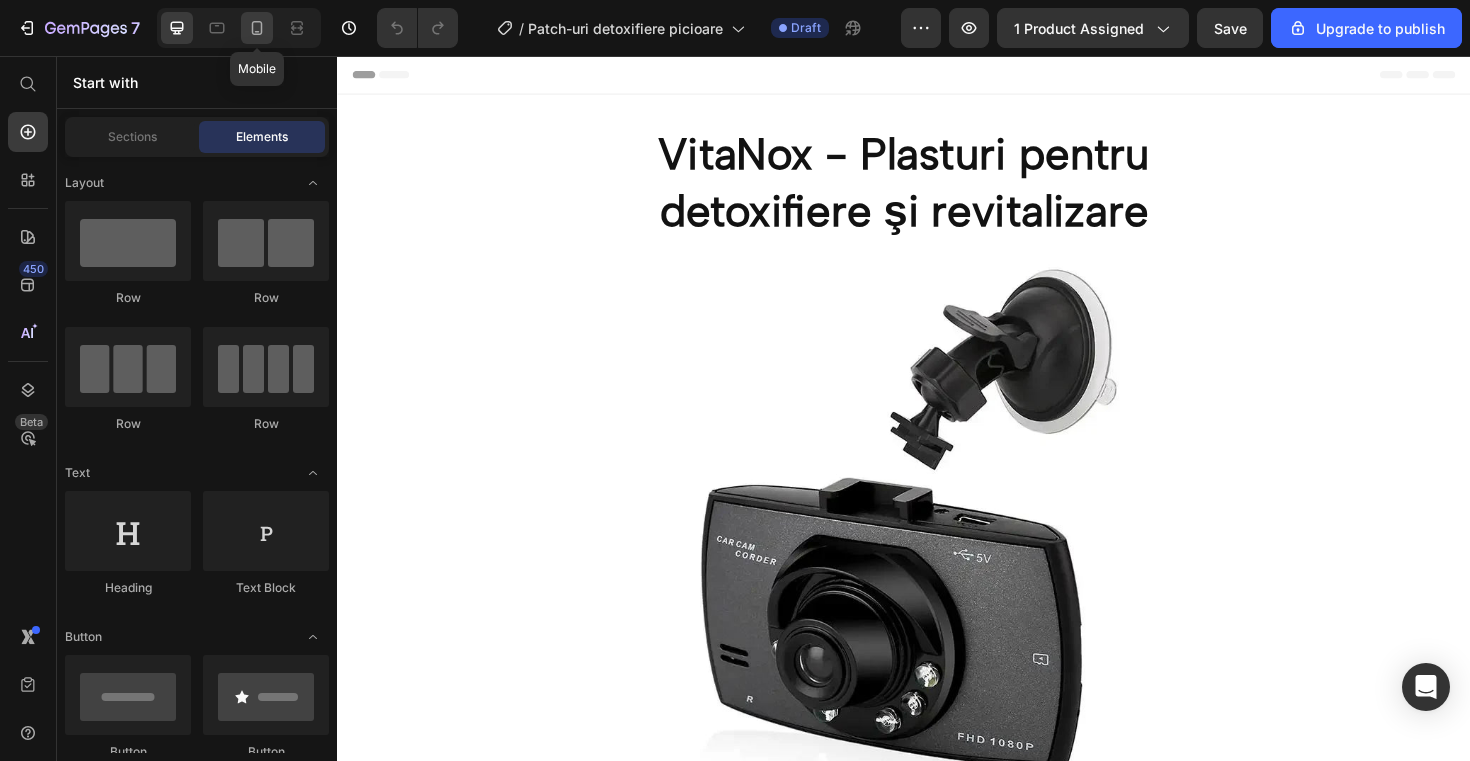 click 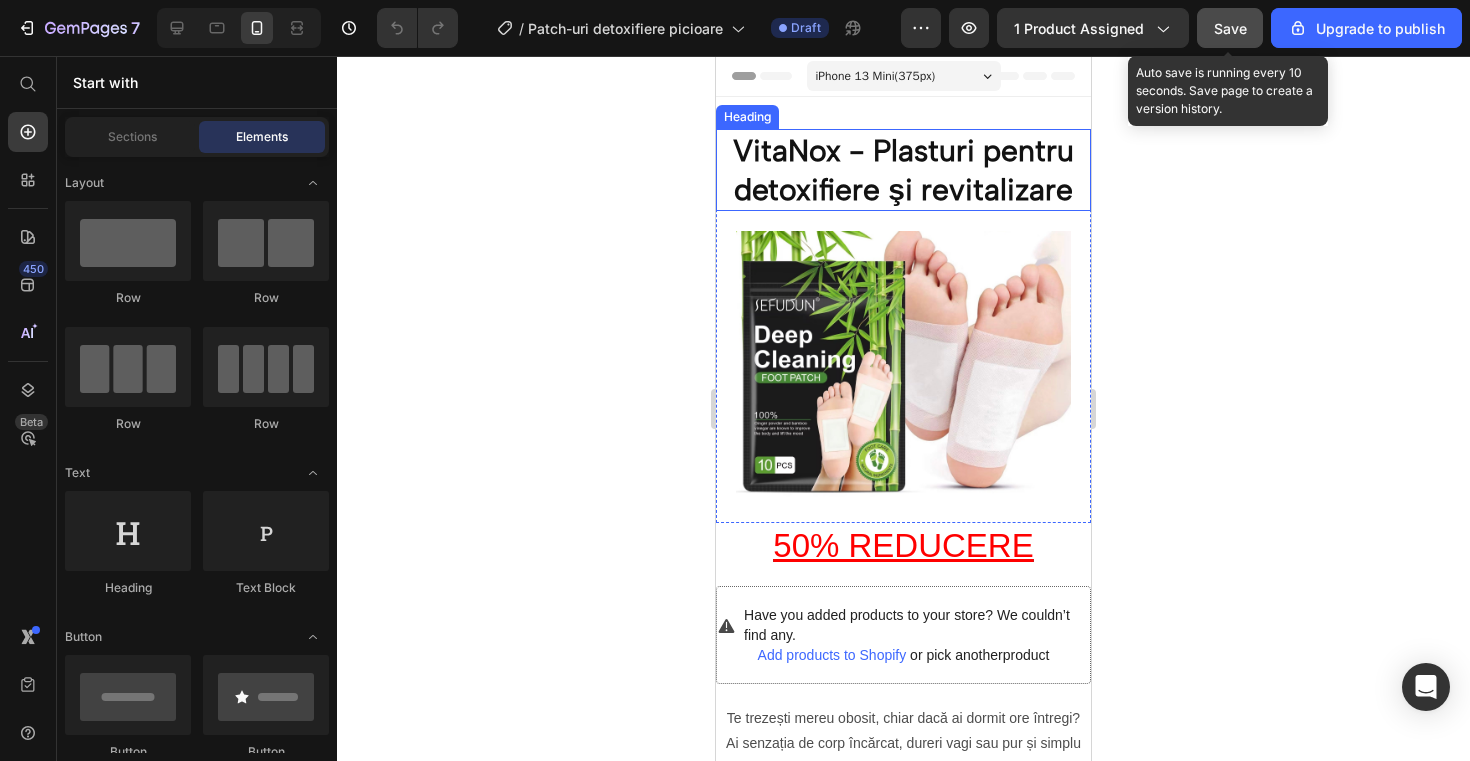 click on "Save" at bounding box center (1230, 28) 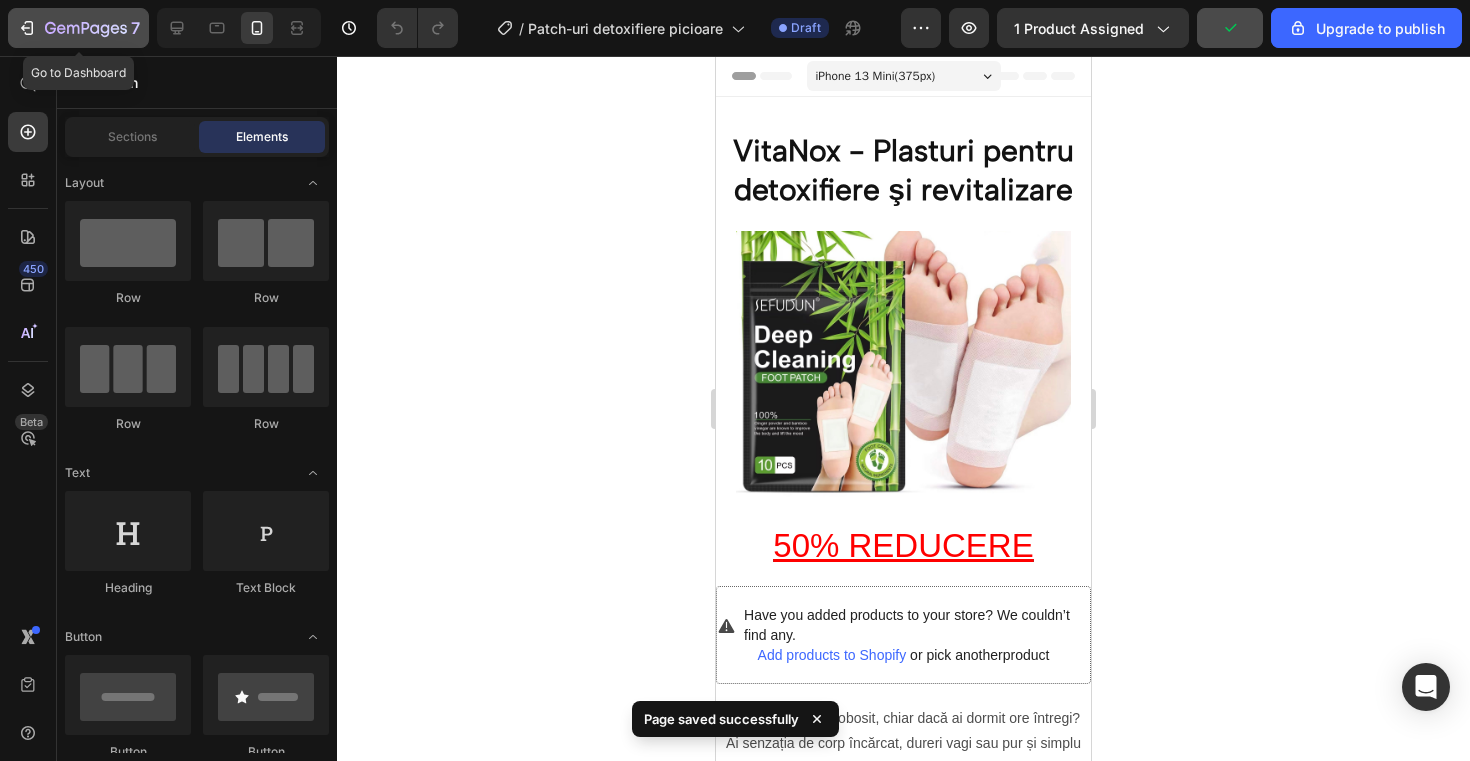 click 